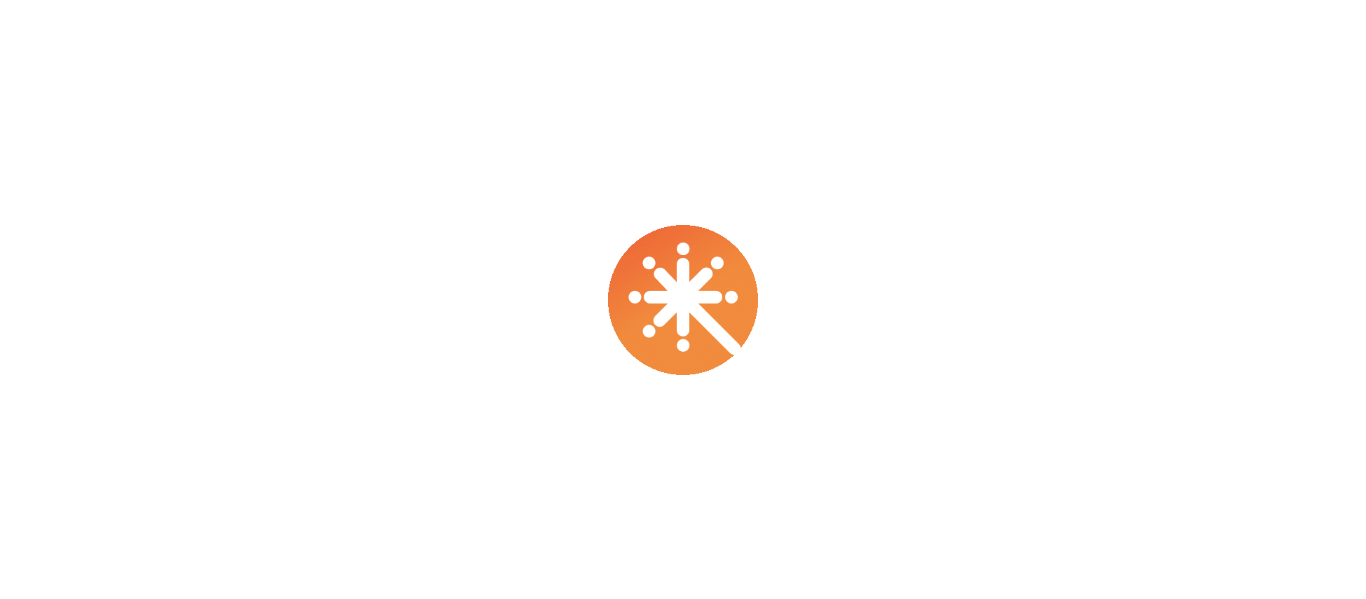 scroll, scrollTop: 0, scrollLeft: 0, axis: both 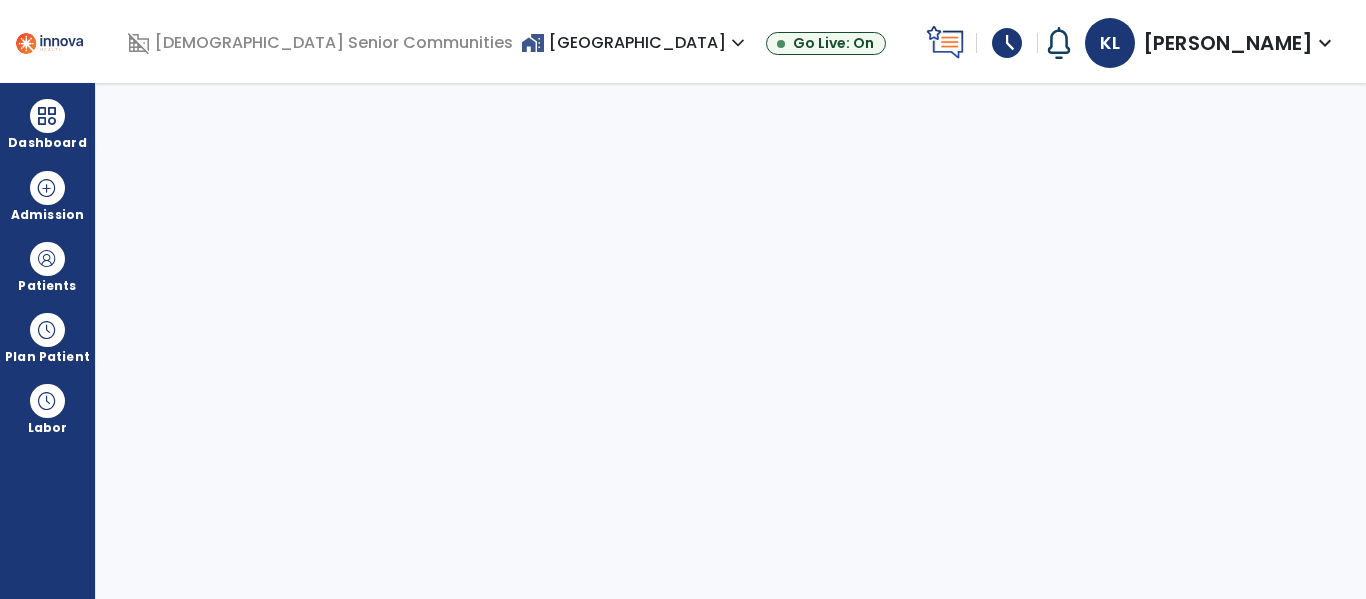 select on "****" 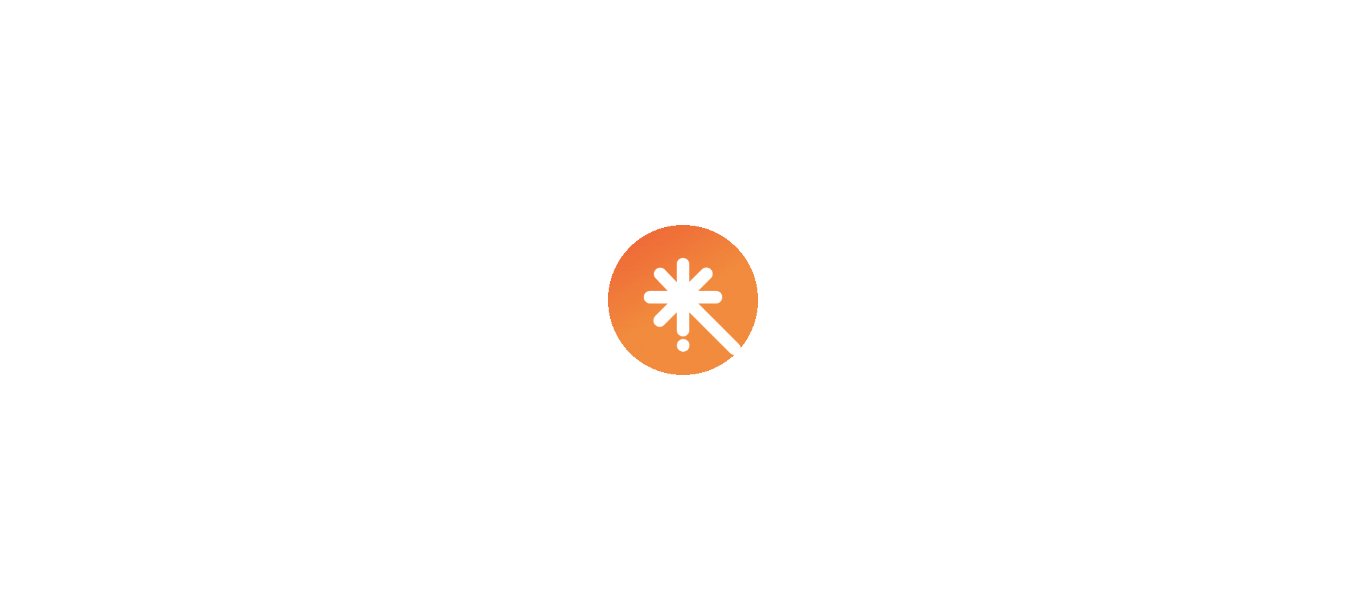 scroll, scrollTop: 0, scrollLeft: 0, axis: both 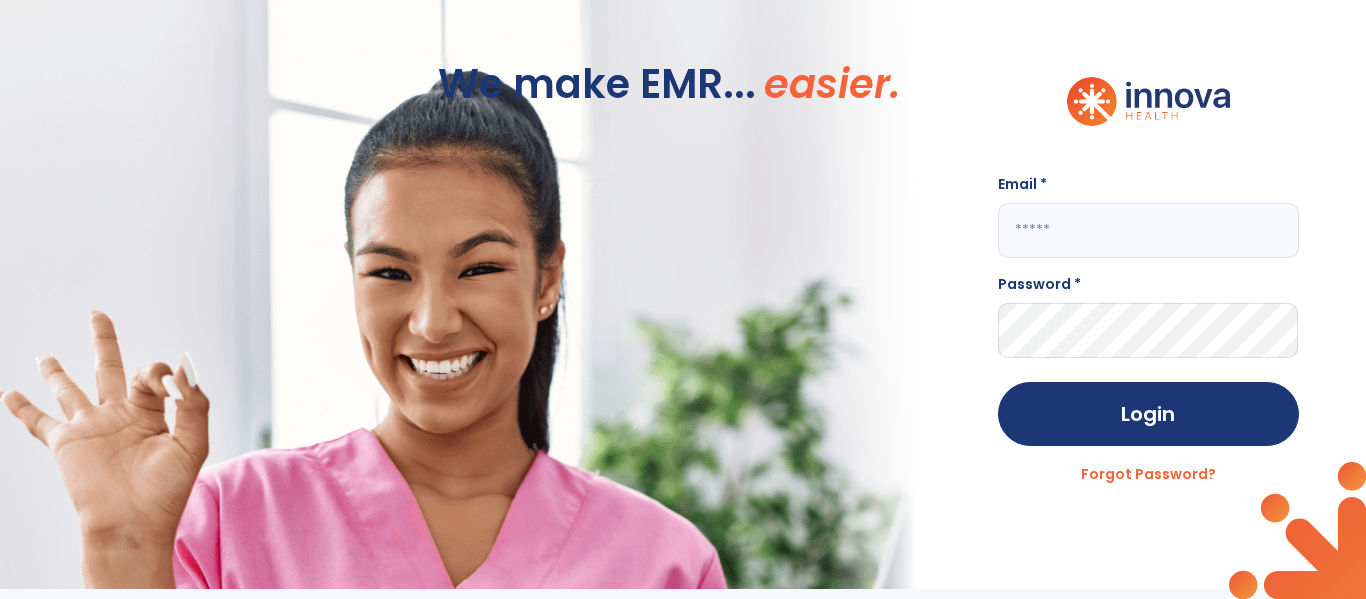 click 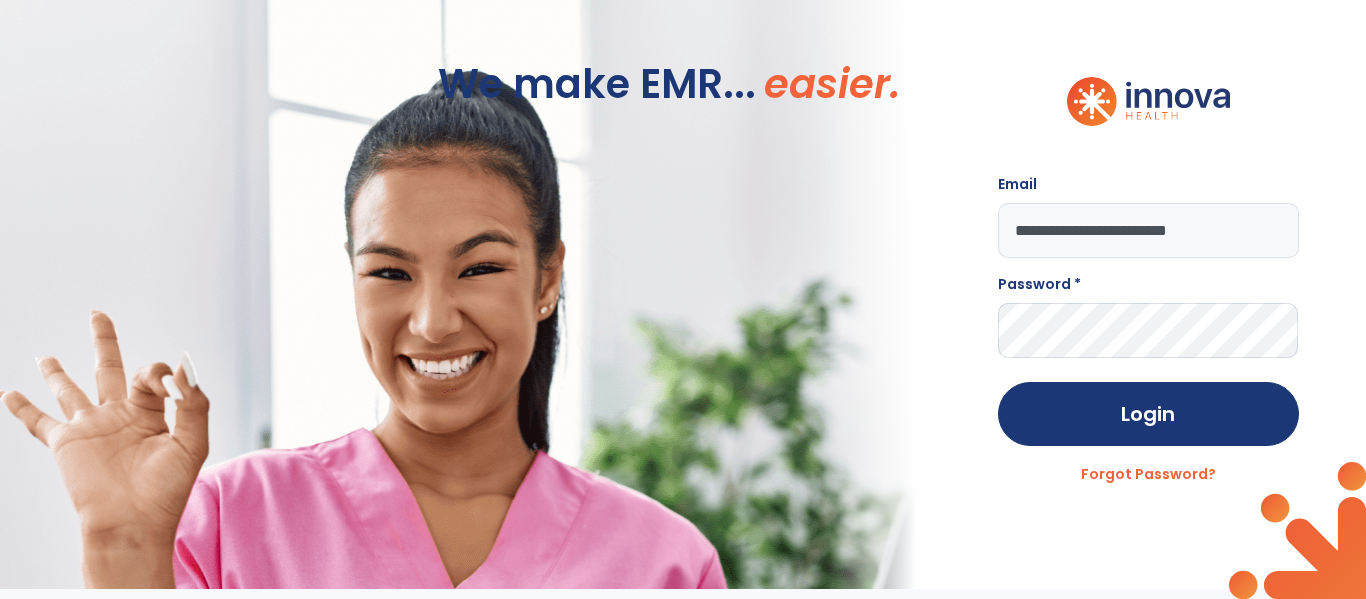 type on "**********" 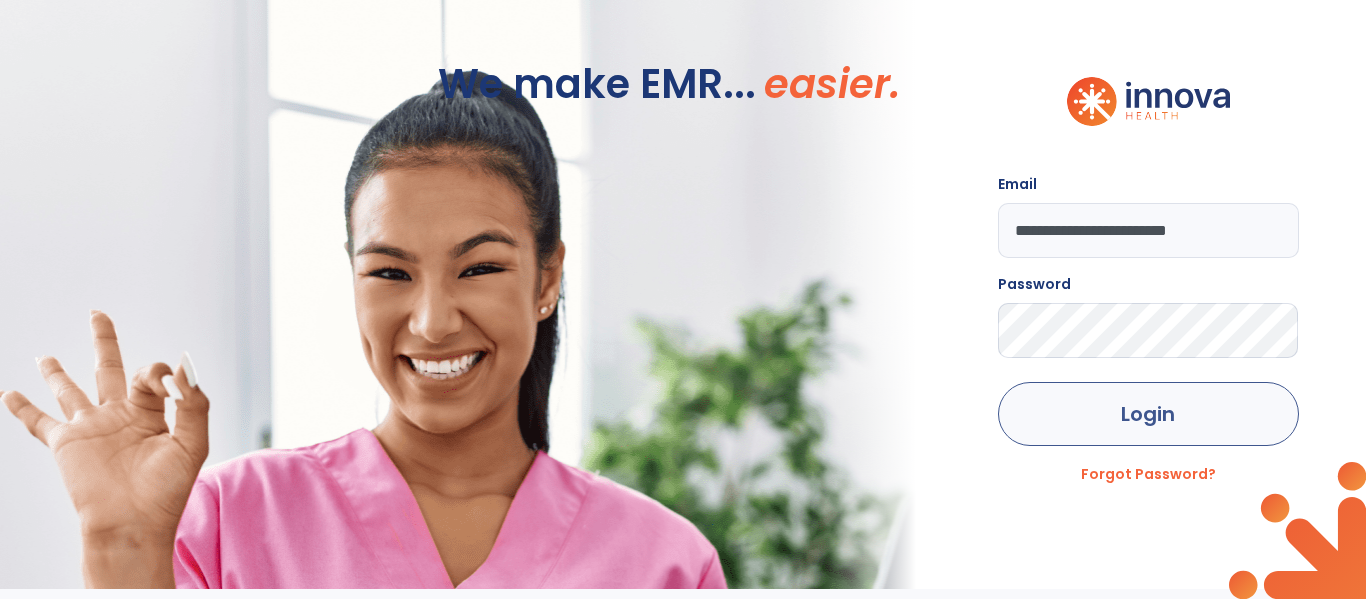 click on "Login" 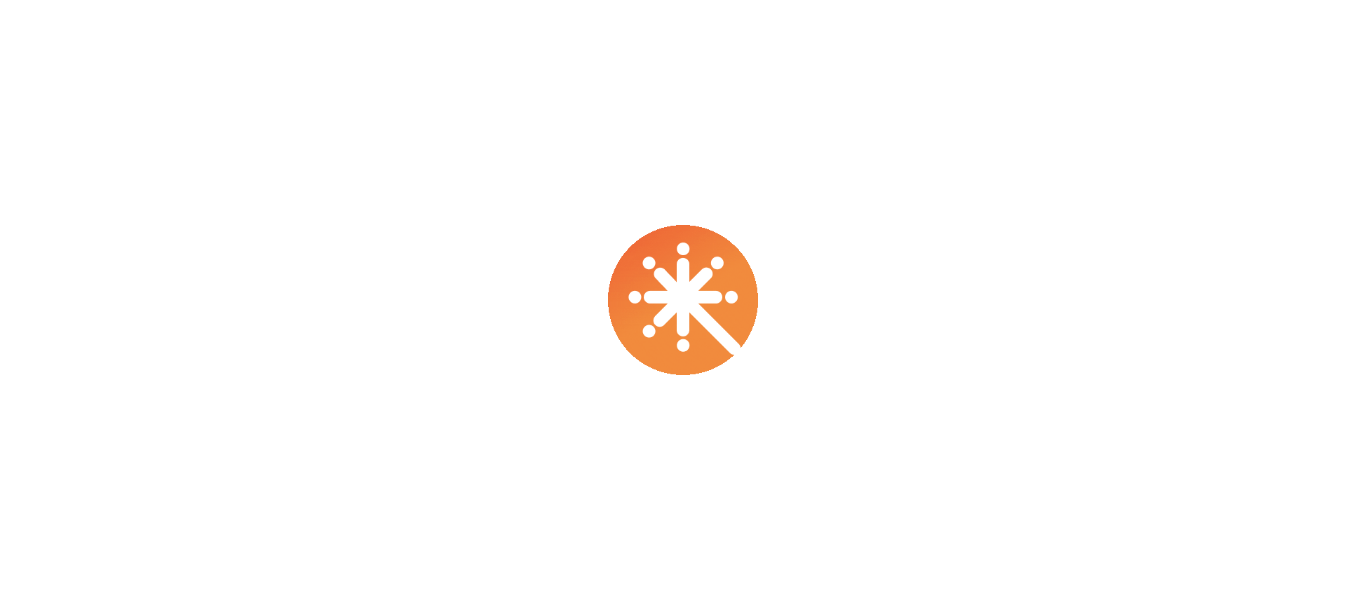 scroll, scrollTop: 0, scrollLeft: 0, axis: both 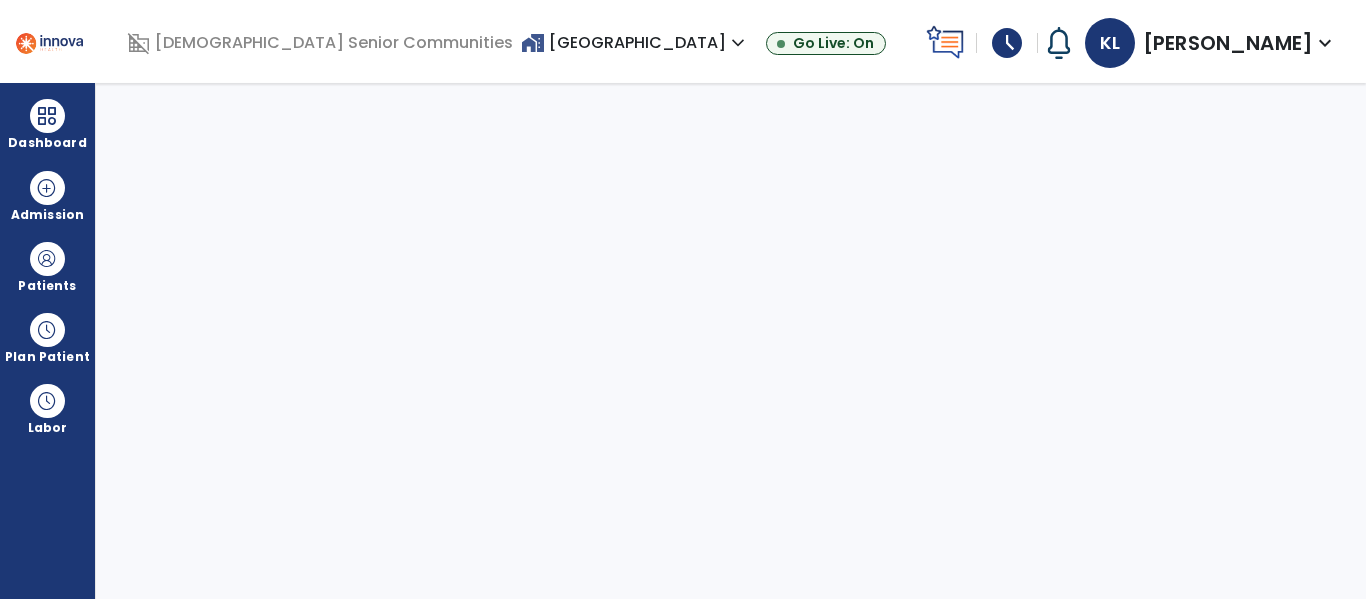 select on "****" 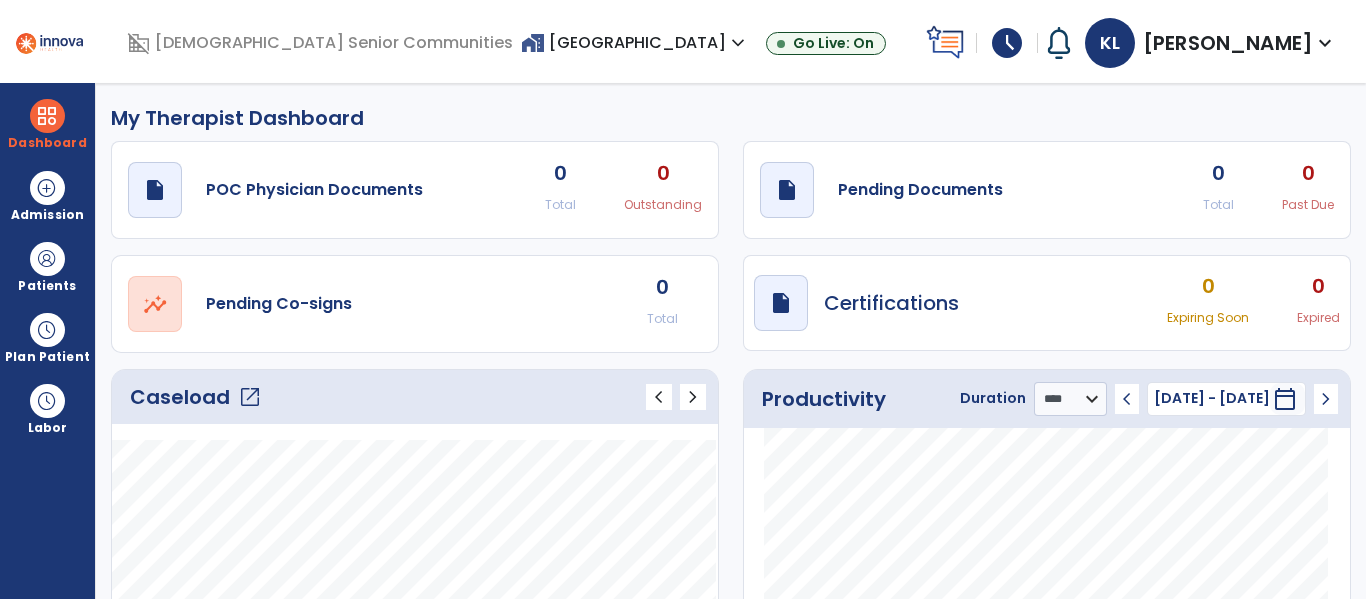 click on "open_in_new" 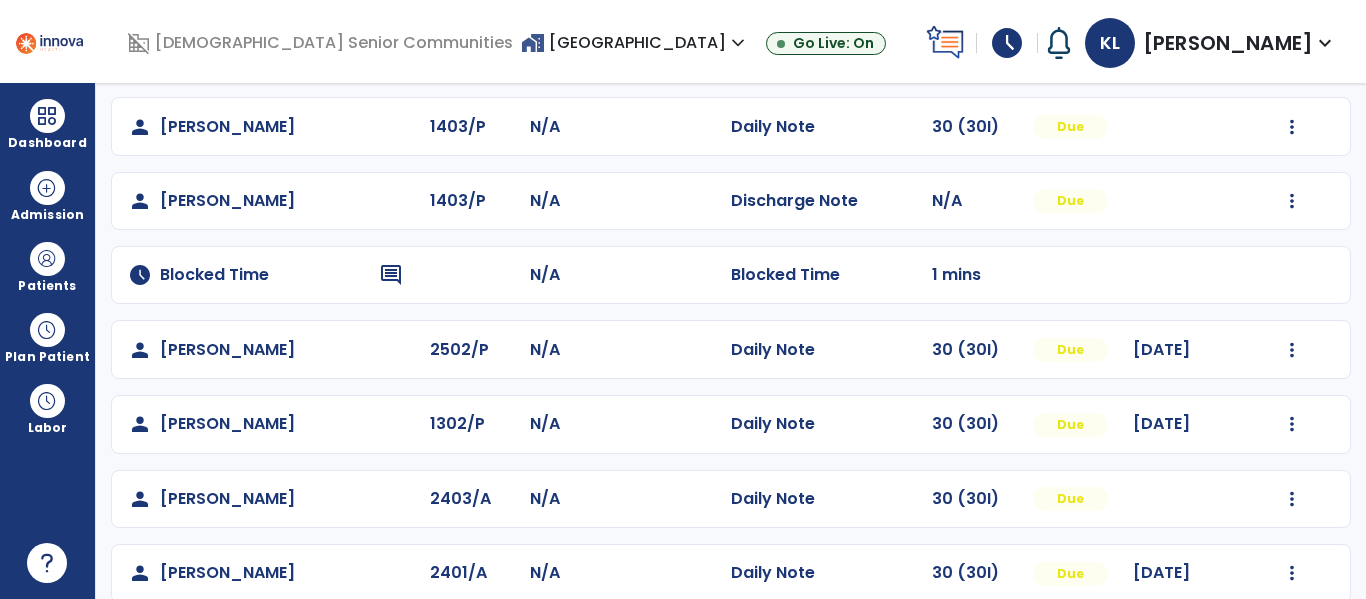 scroll, scrollTop: 487, scrollLeft: 0, axis: vertical 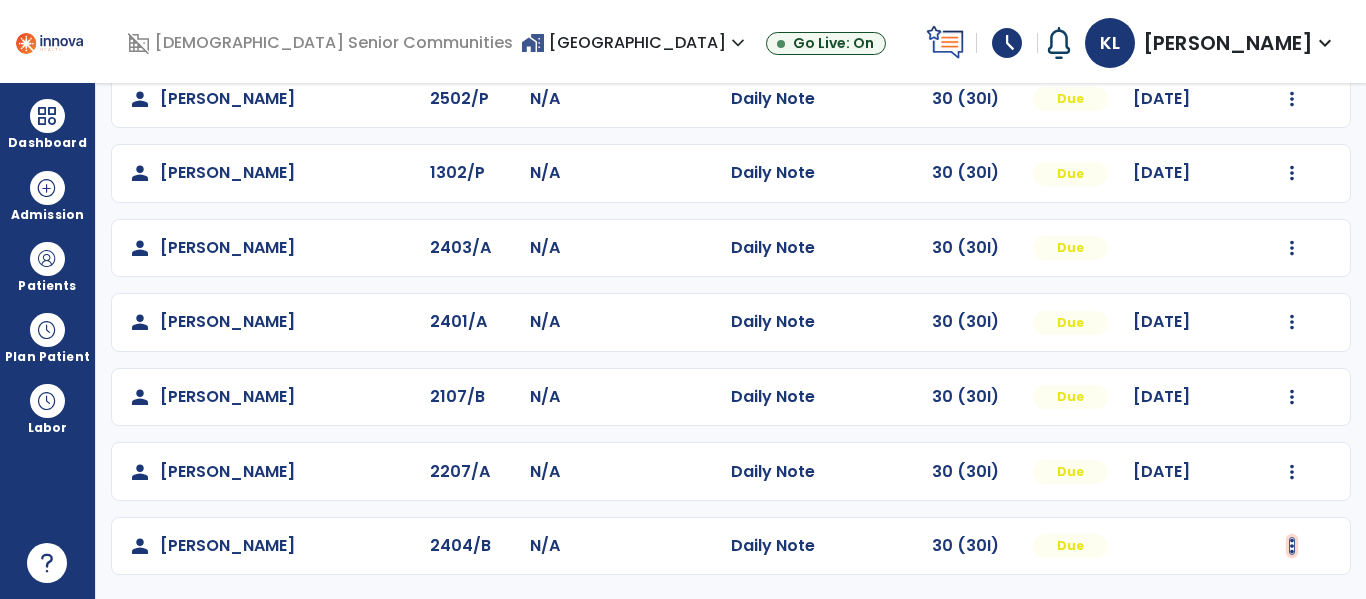click at bounding box center [1292, -199] 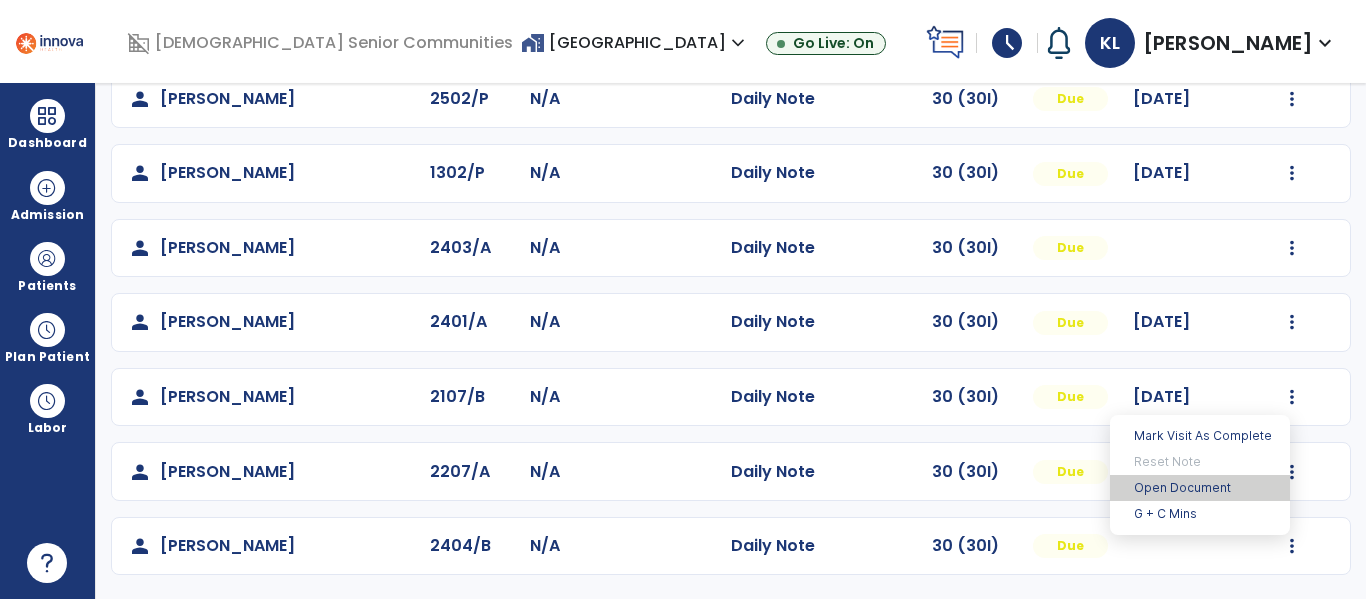 click on "Open Document" at bounding box center (1200, 488) 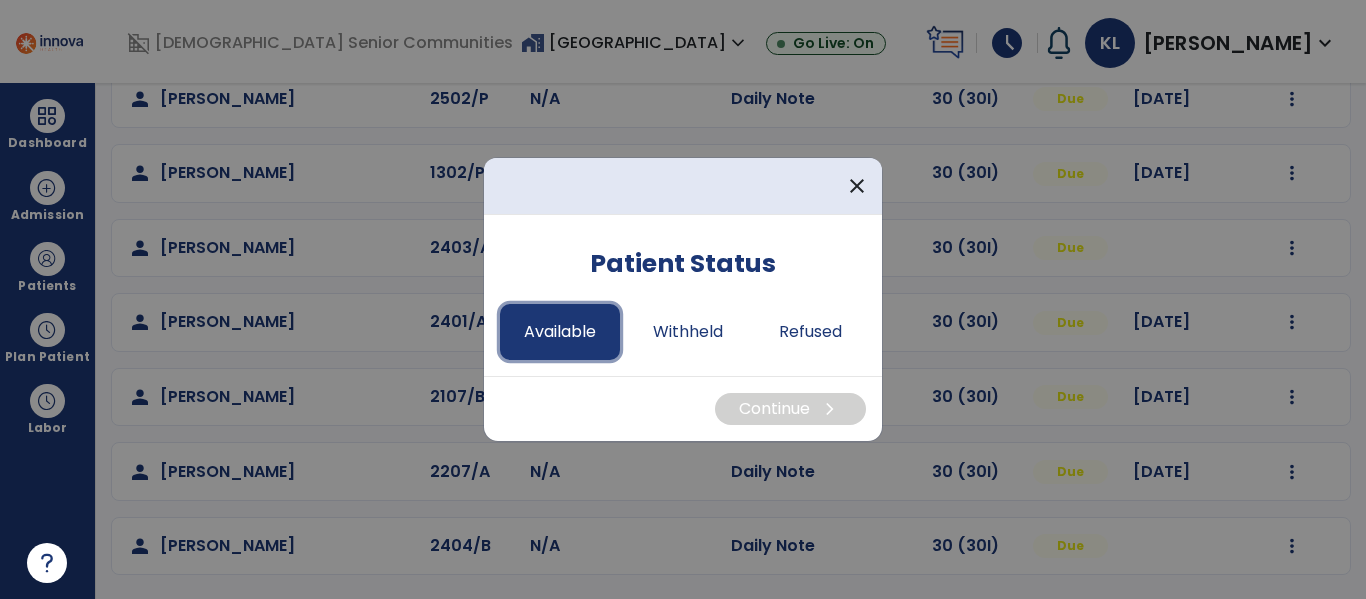 click on "Available" at bounding box center [560, 332] 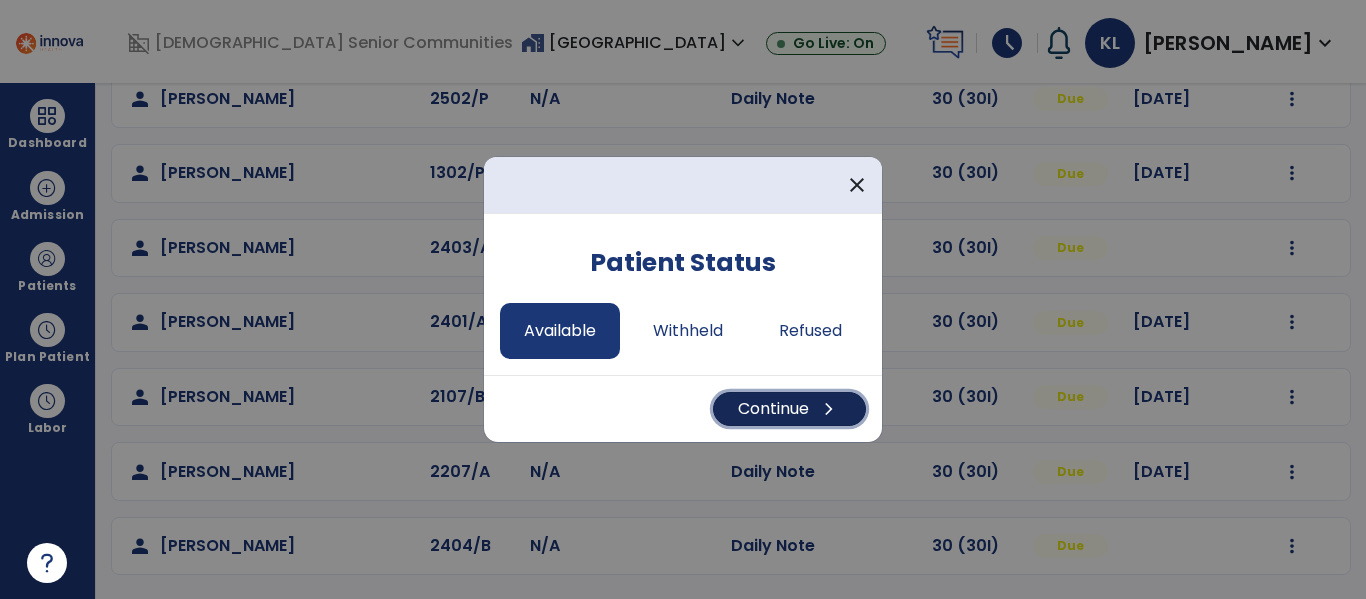 click on "Continue   chevron_right" at bounding box center [789, 409] 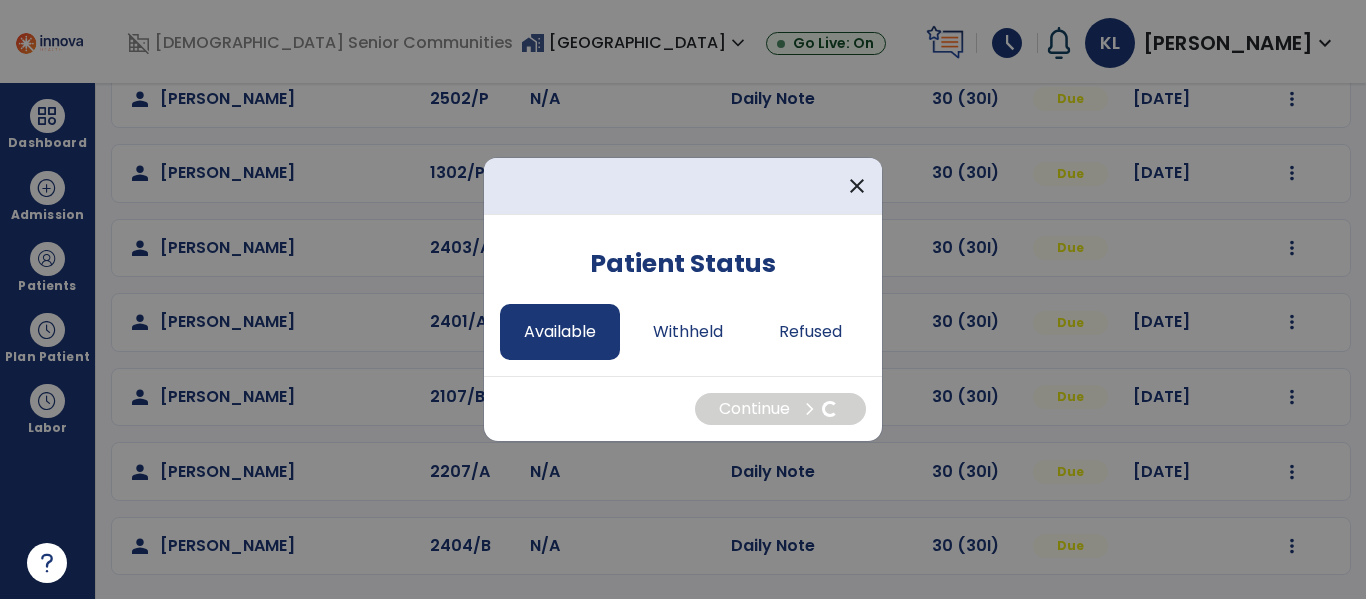 select on "*" 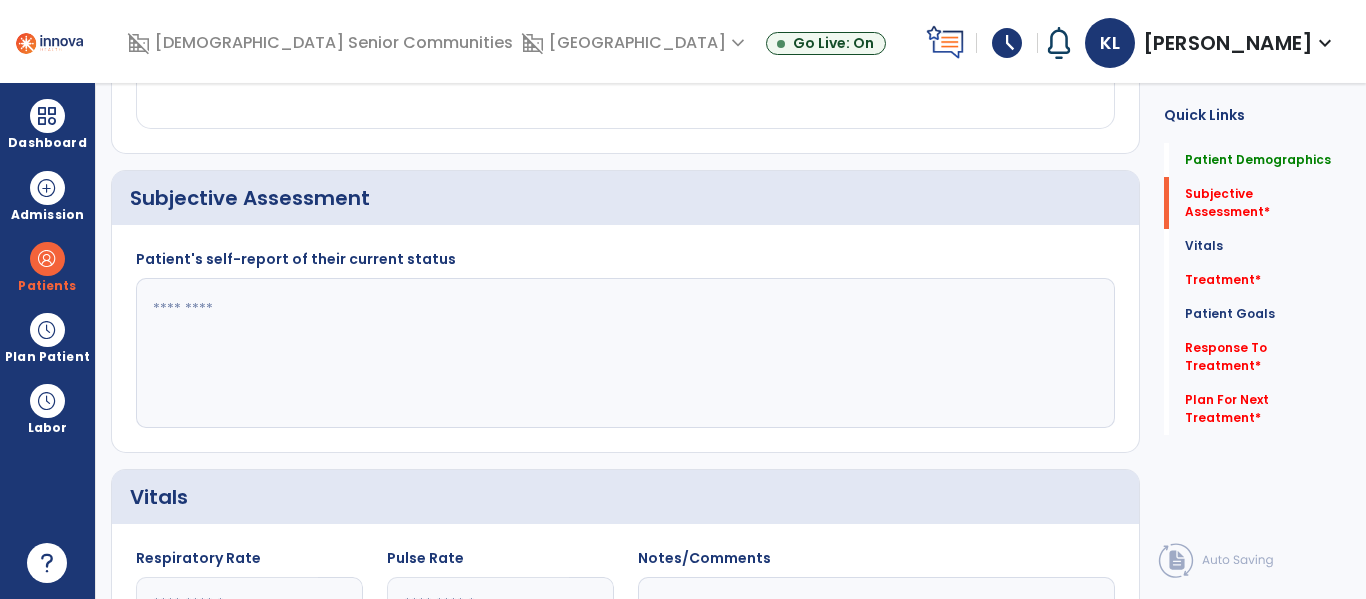 click 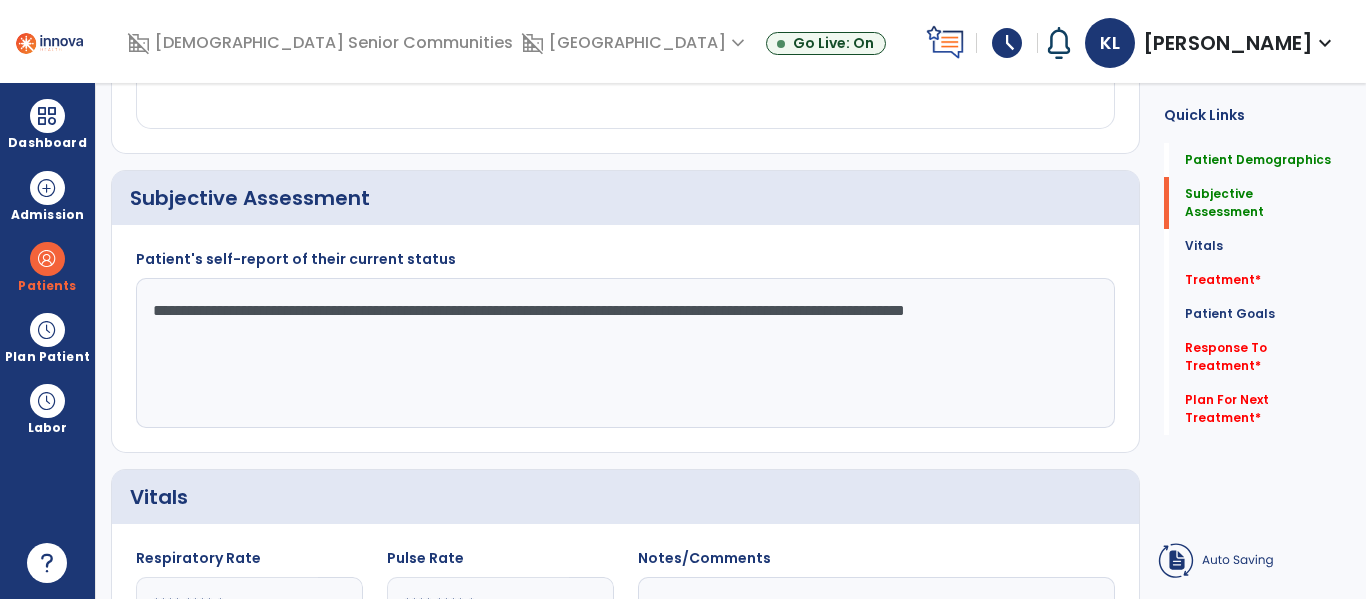 type on "**********" 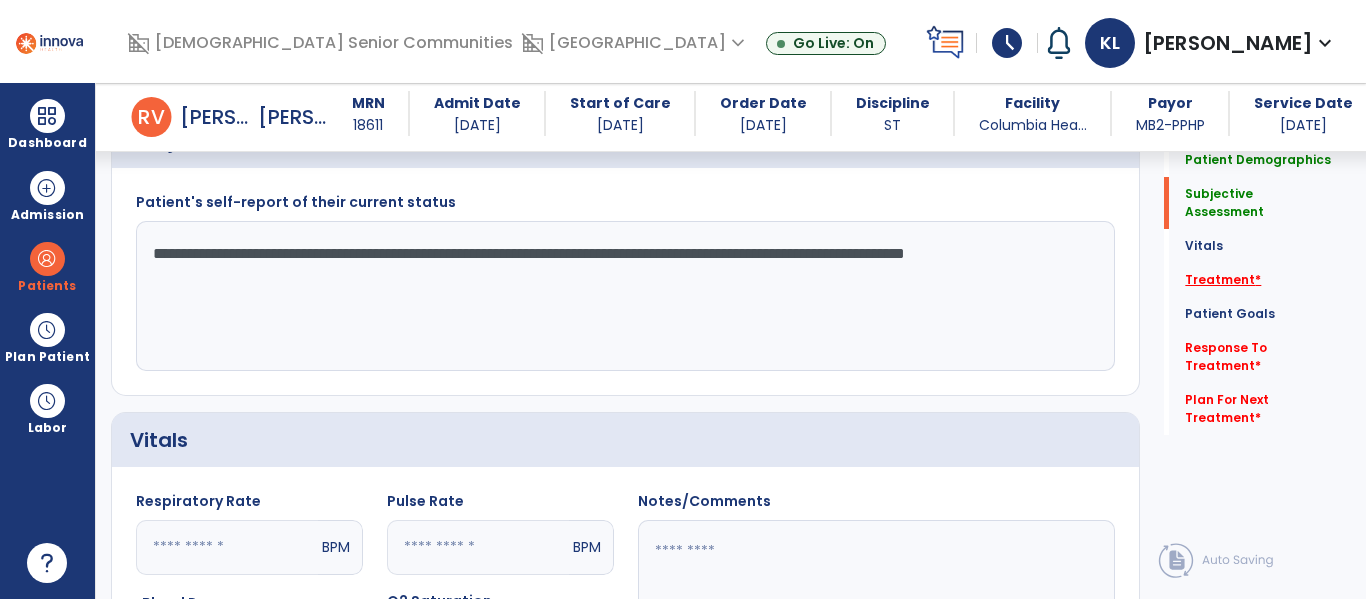 click on "Treatment   *" 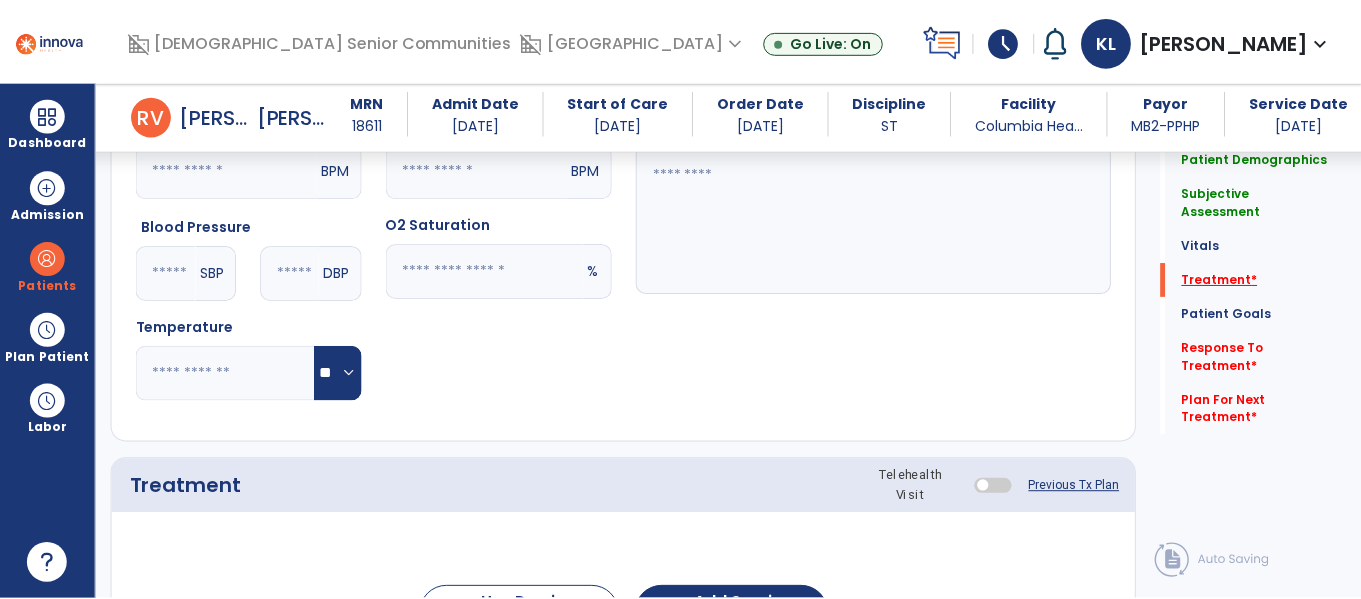 scroll, scrollTop: 1146, scrollLeft: 0, axis: vertical 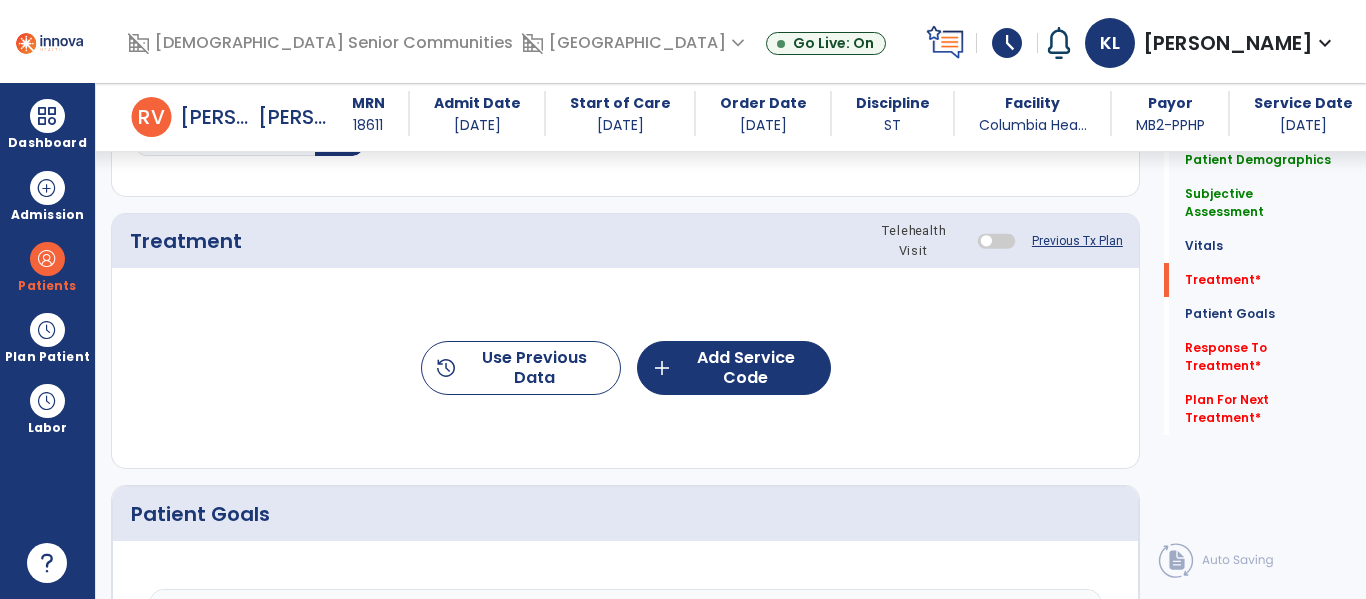 click on "Previous Tx Plan" 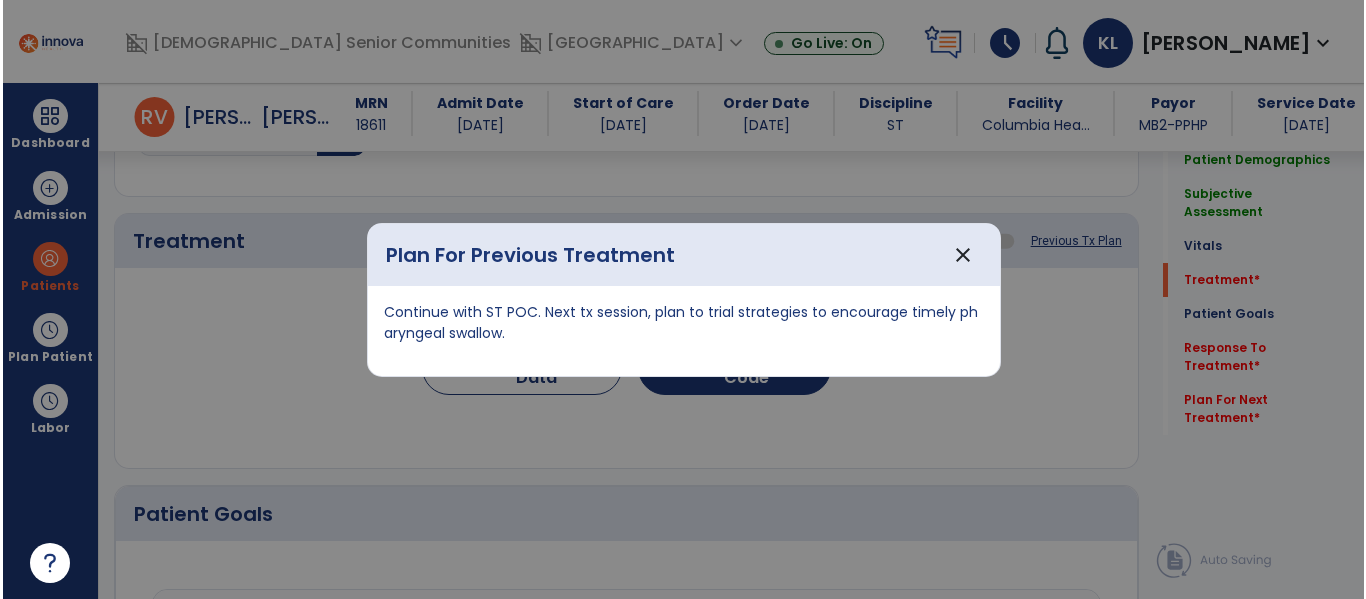 scroll, scrollTop: 1146, scrollLeft: 0, axis: vertical 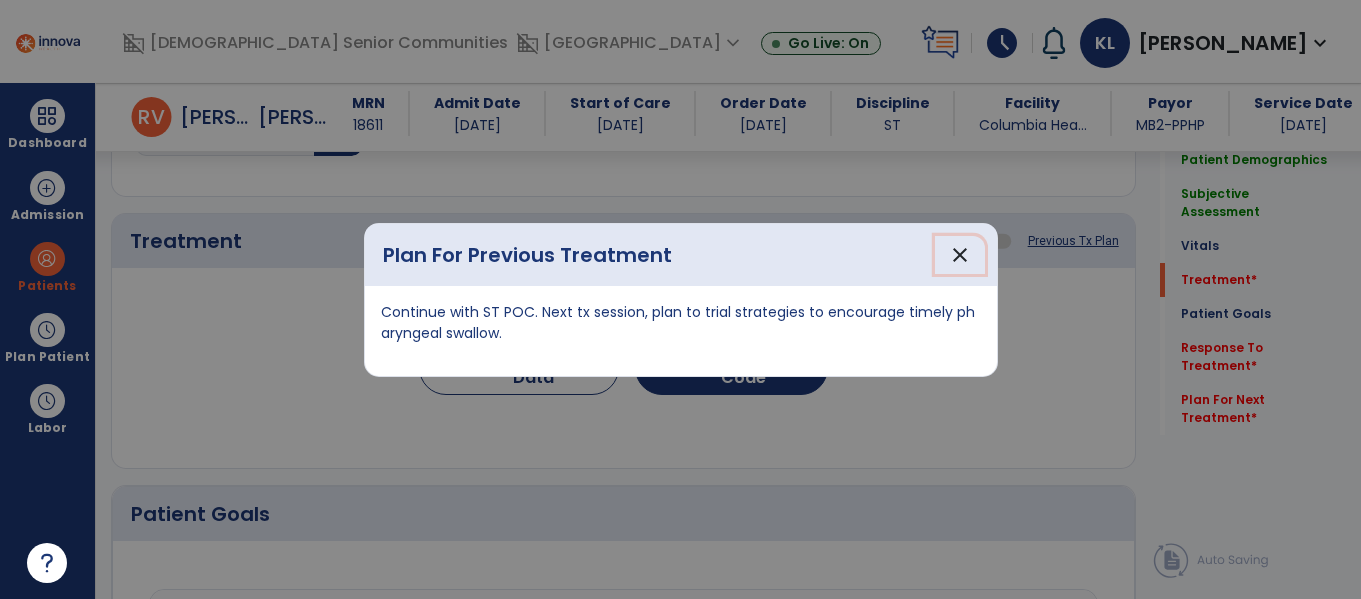 click on "close" at bounding box center [960, 255] 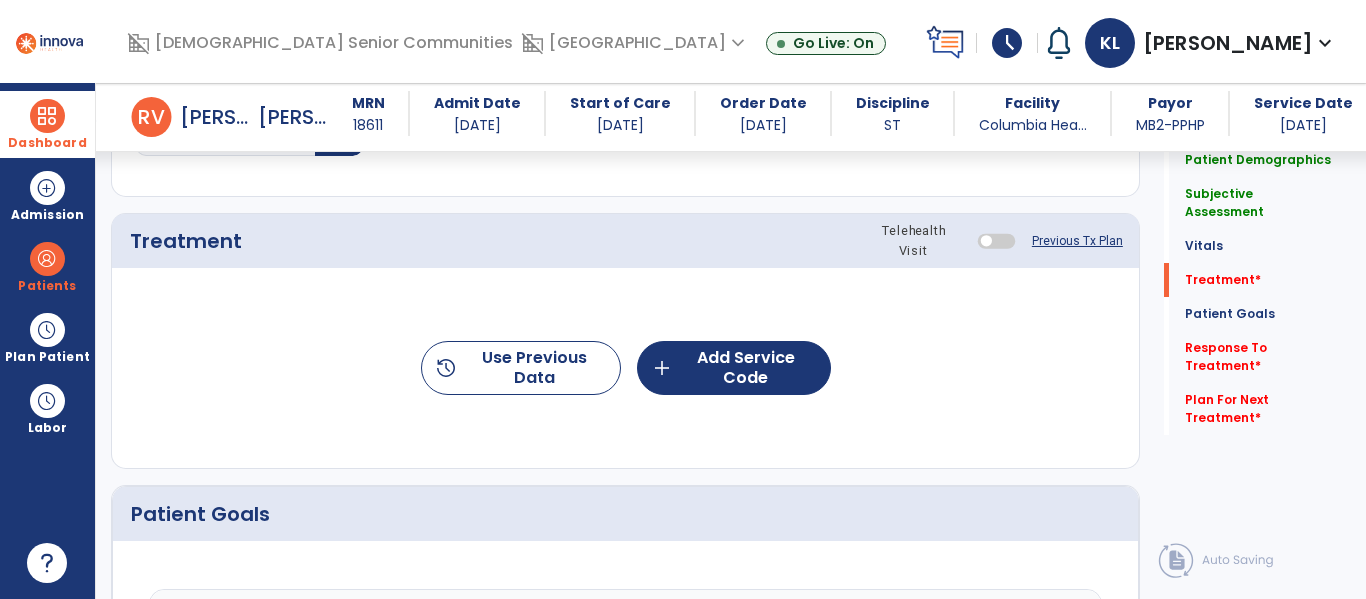 click at bounding box center [47, 116] 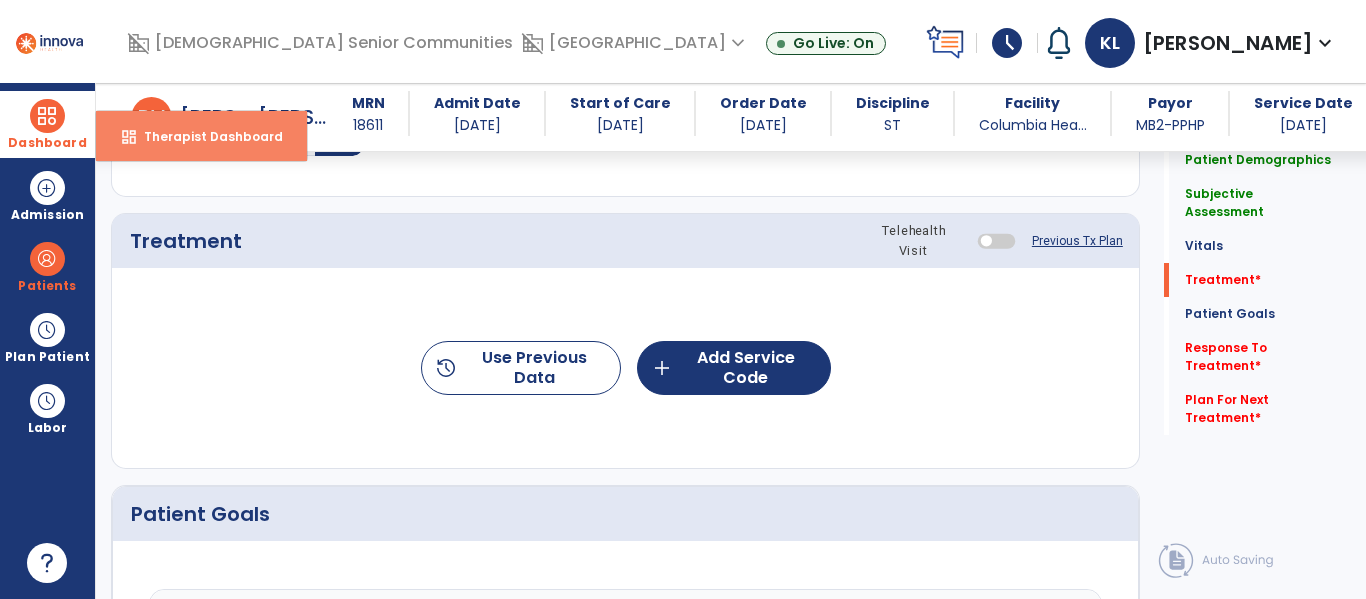 click on "dashboard" at bounding box center (129, 137) 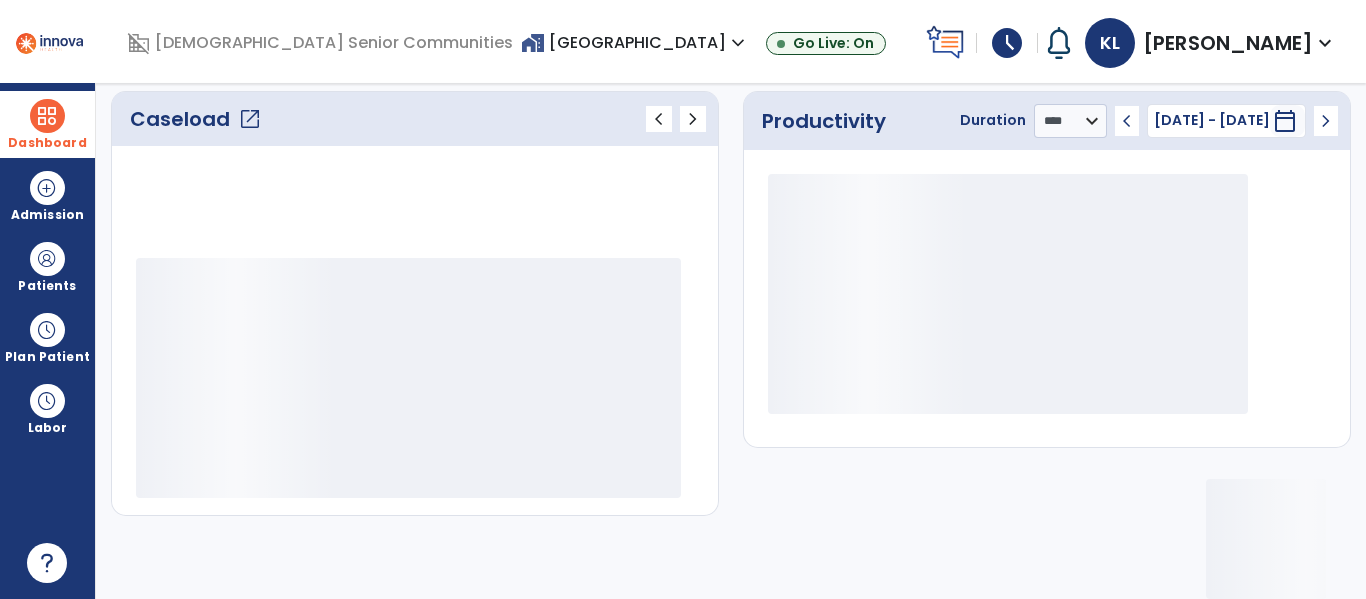 scroll, scrollTop: 278, scrollLeft: 0, axis: vertical 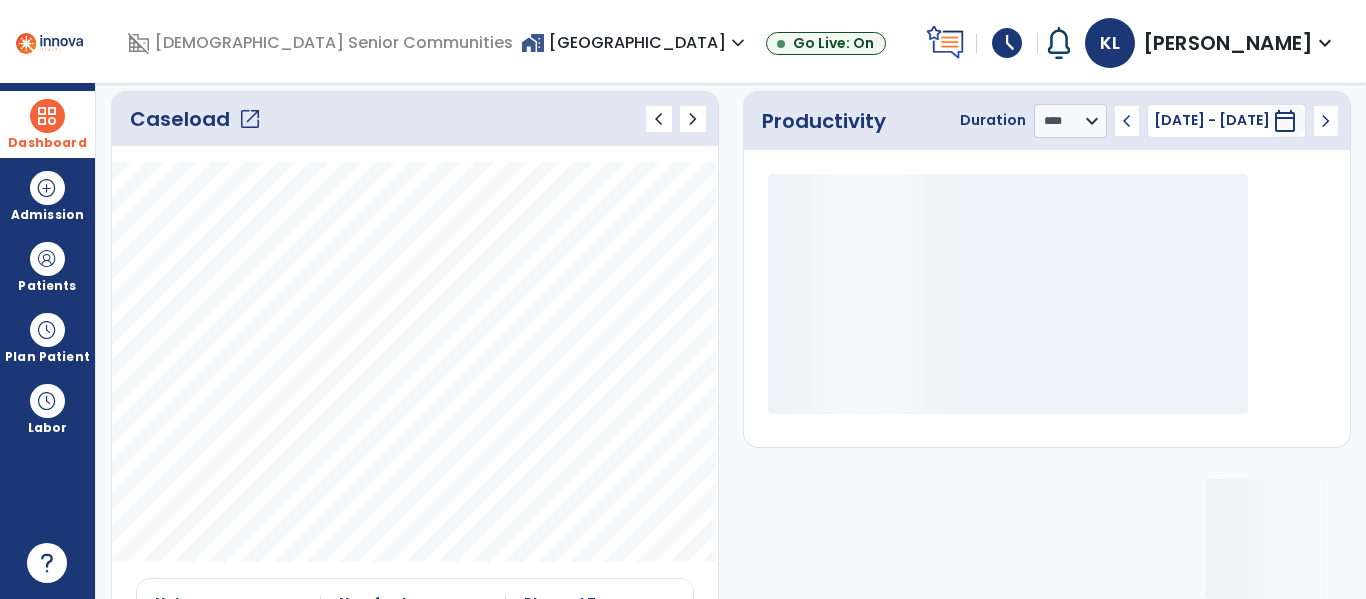click on "open_in_new" 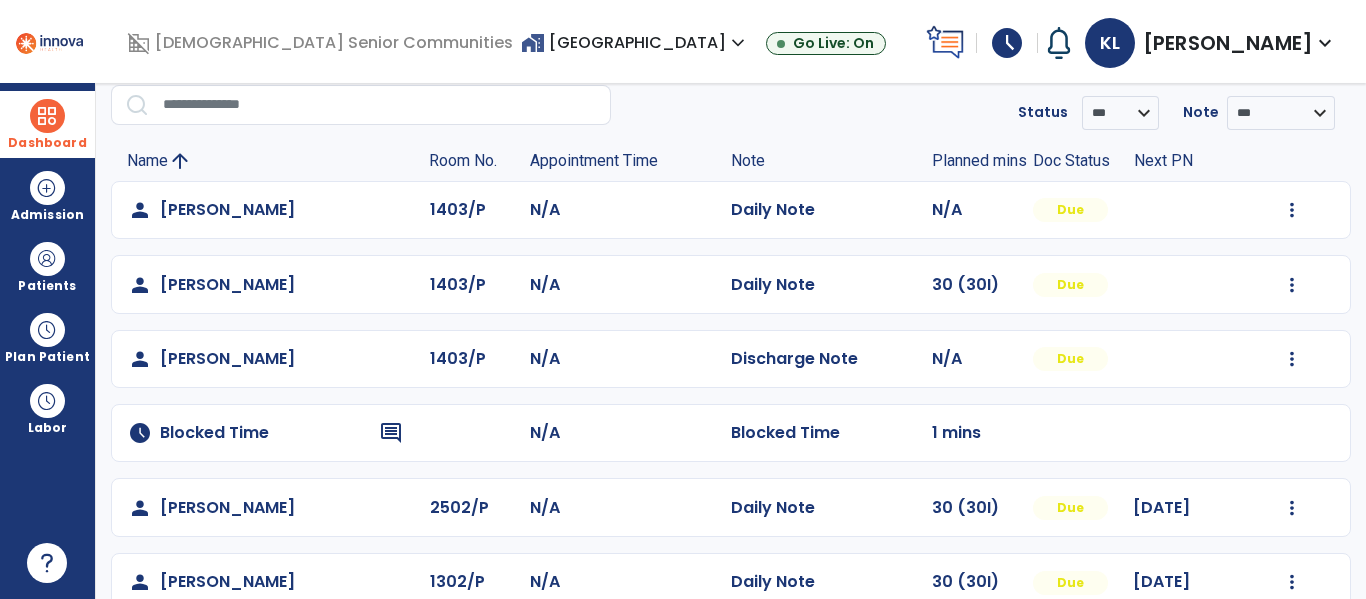 scroll, scrollTop: 0, scrollLeft: 0, axis: both 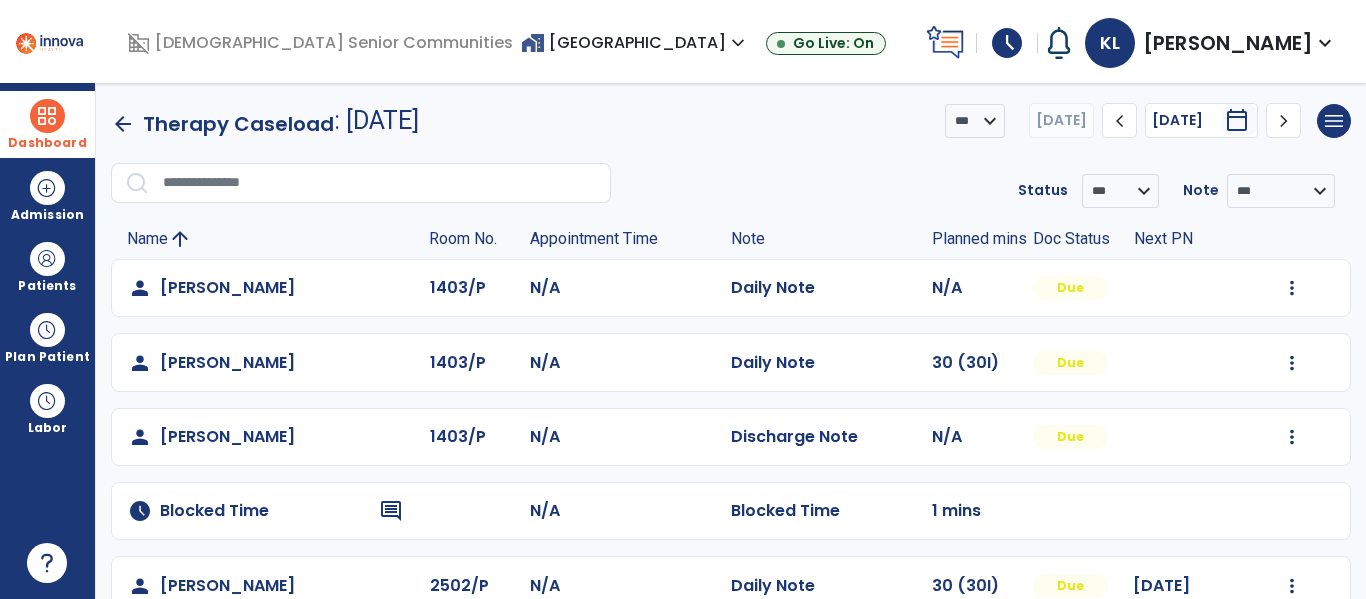 click on "chevron_right" 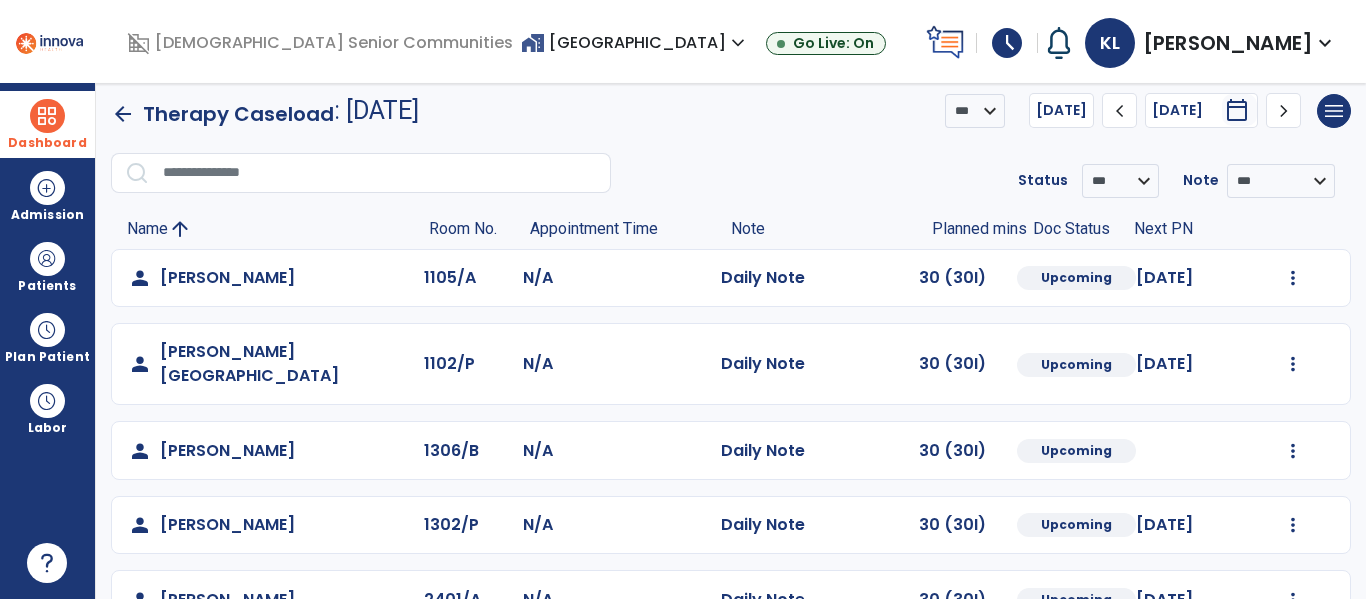 scroll, scrollTop: 0, scrollLeft: 0, axis: both 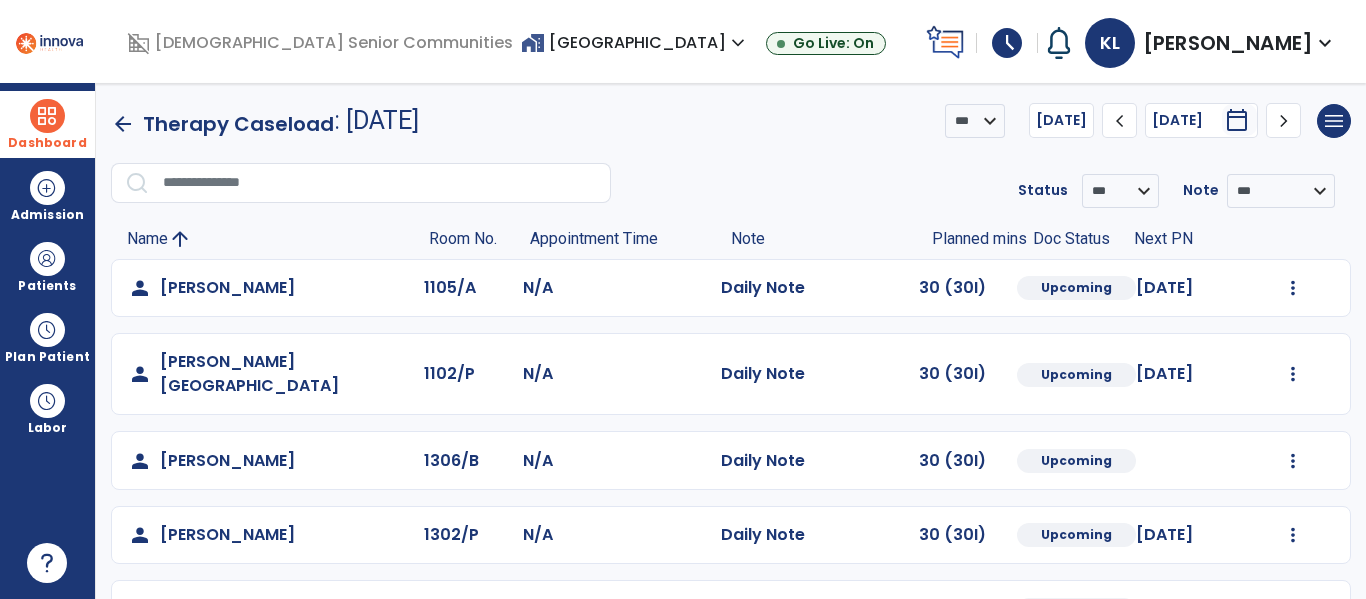 click on "chevron_right" 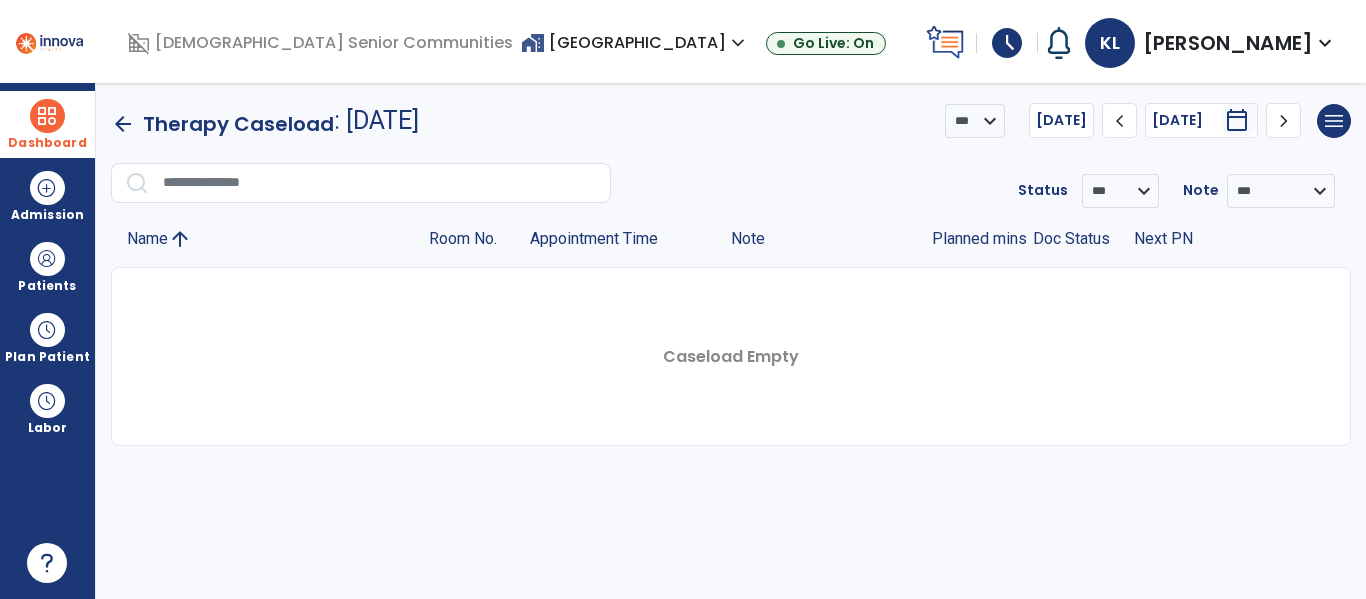 click on "chevron_right" 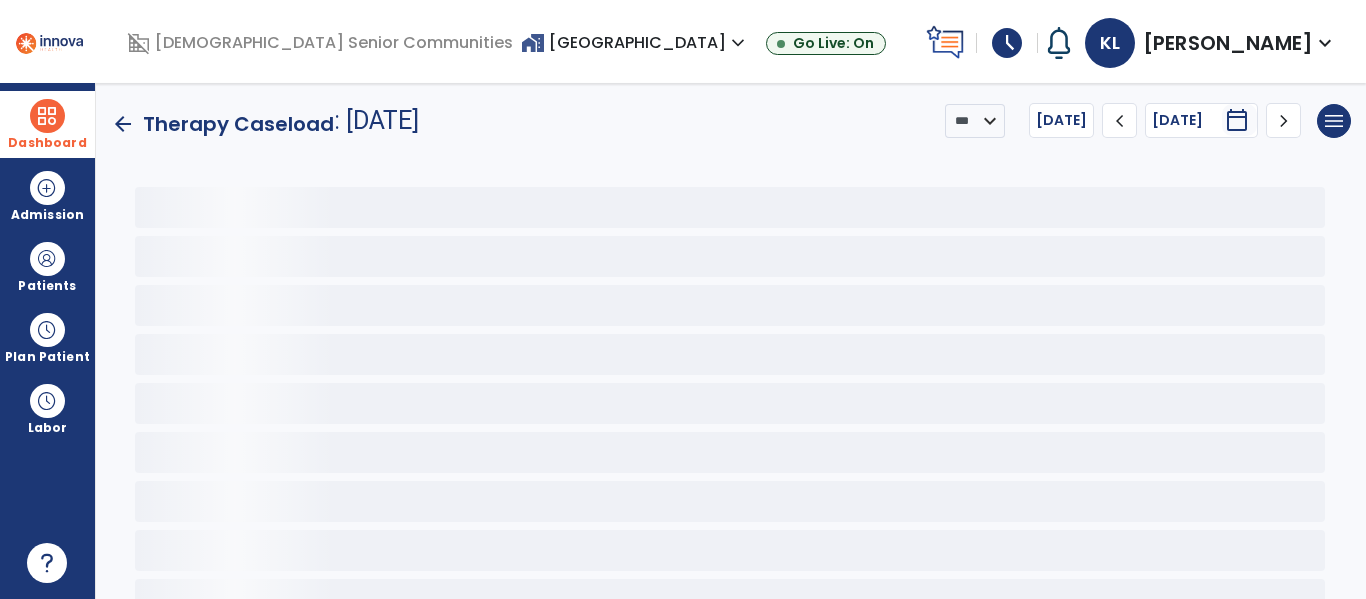 click on "chevron_right" 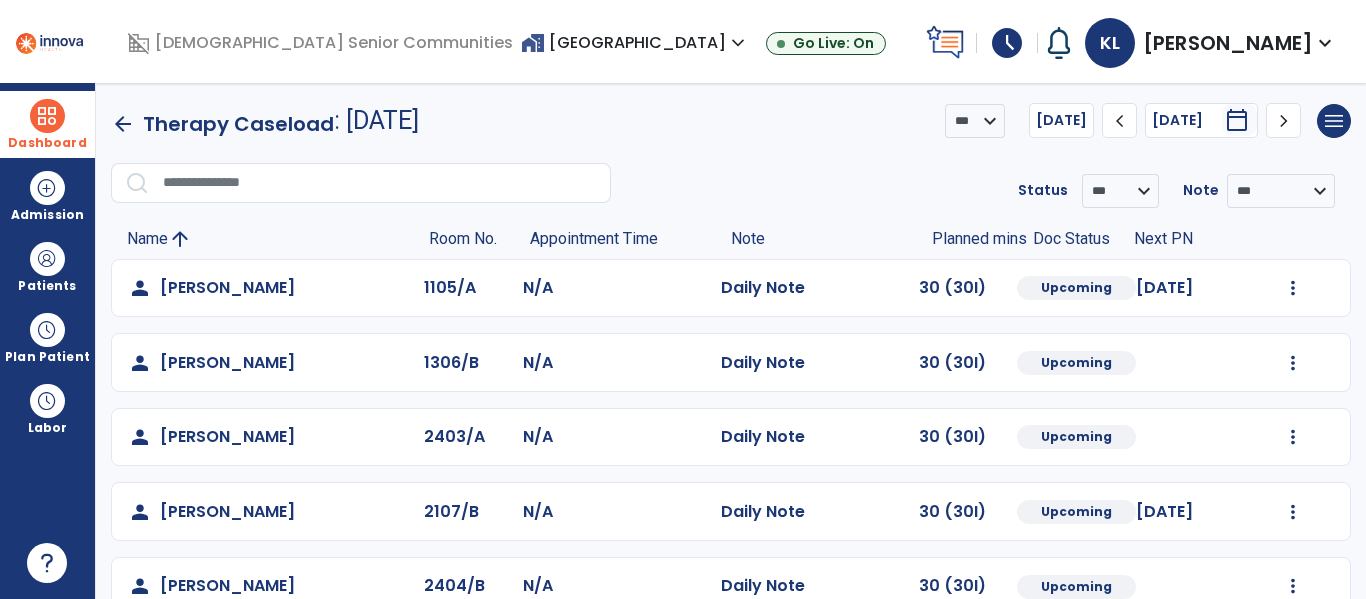 click on "chevron_left" 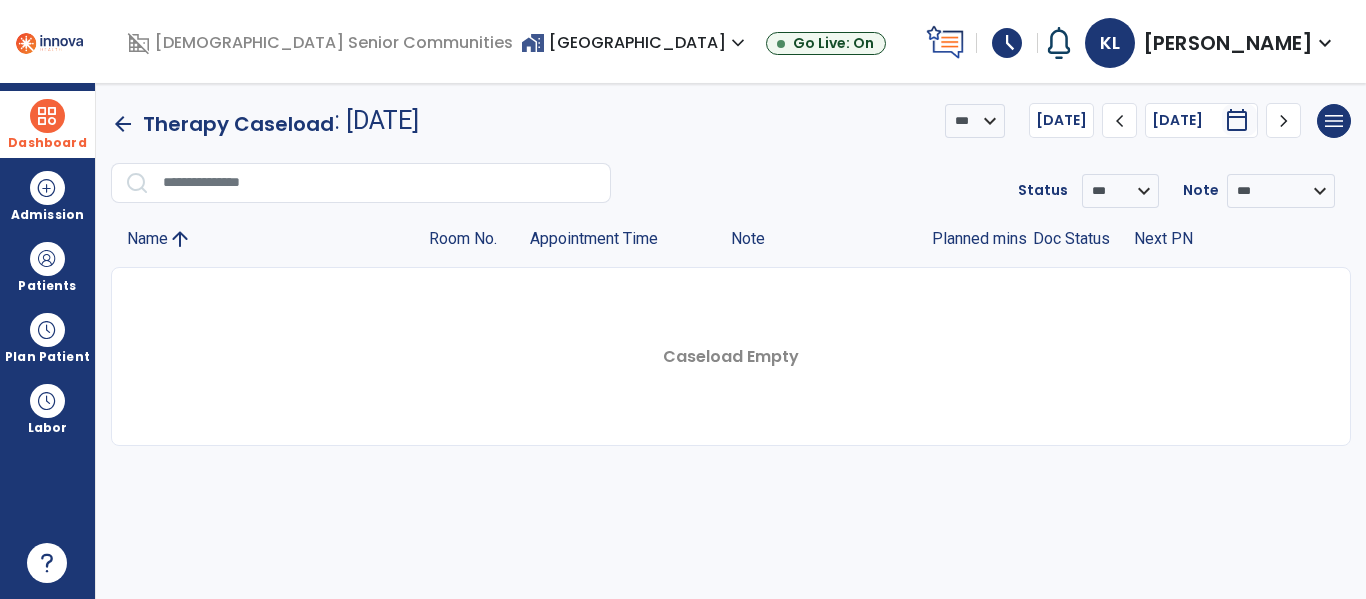 click on "chevron_right" 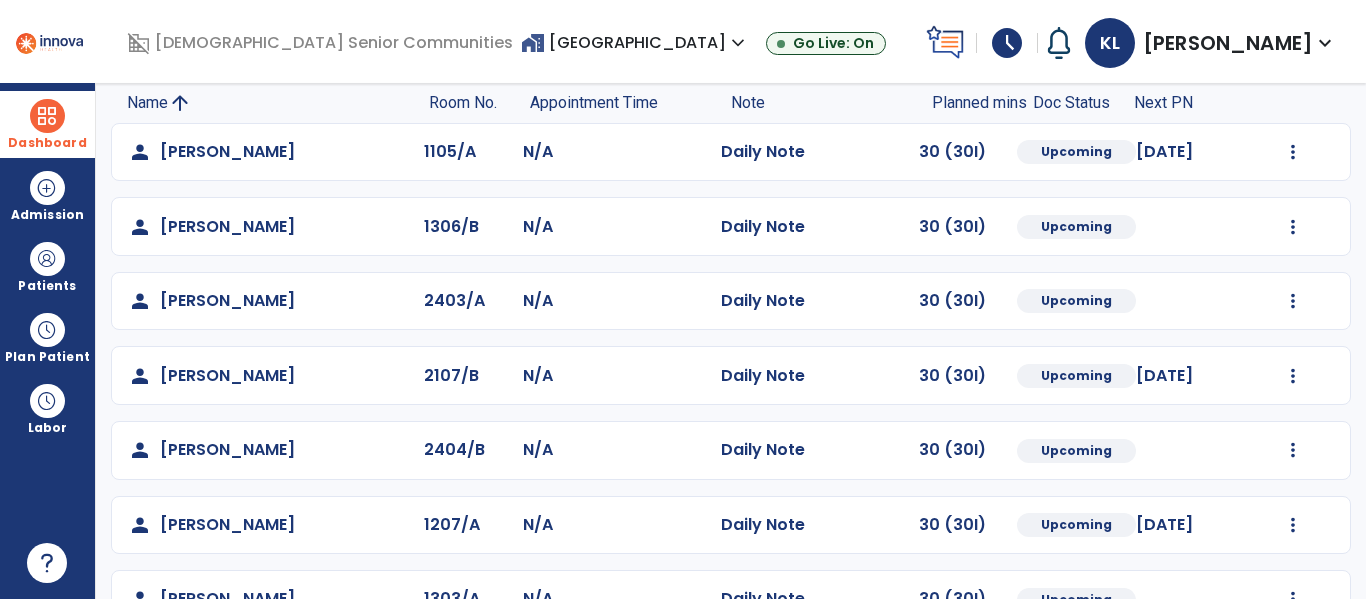 scroll, scrollTop: 135, scrollLeft: 0, axis: vertical 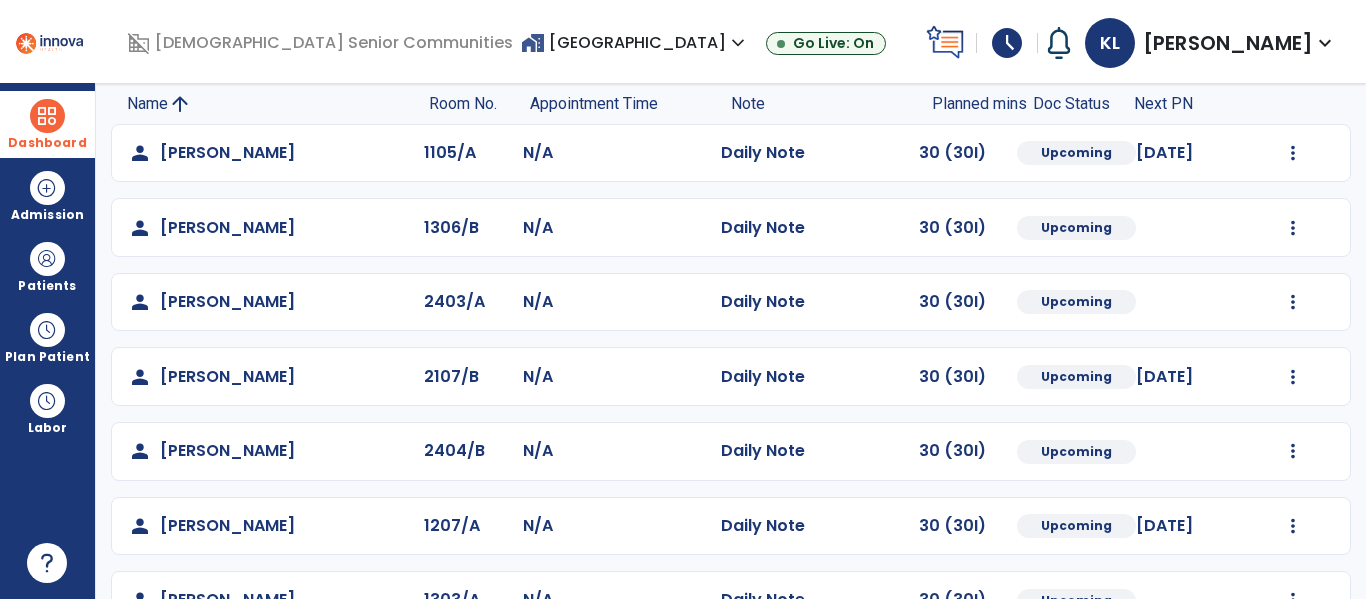 click on "Dashboard" at bounding box center [47, 124] 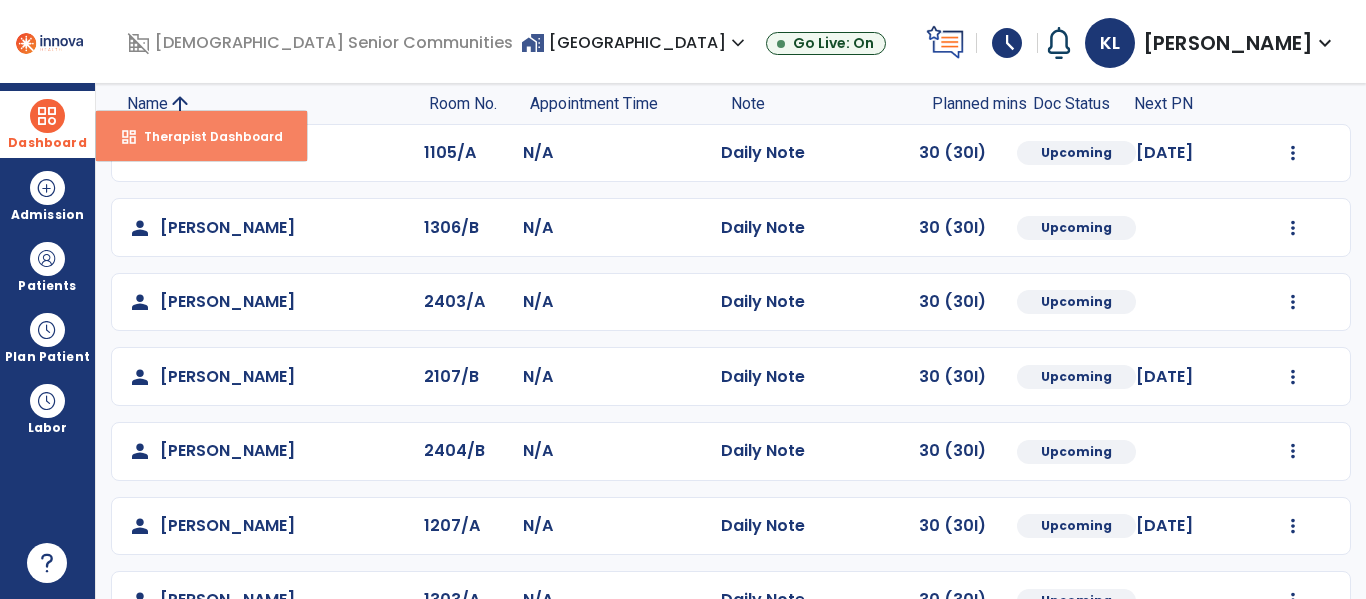click on "dashboard  Therapist Dashboard" at bounding box center (201, 136) 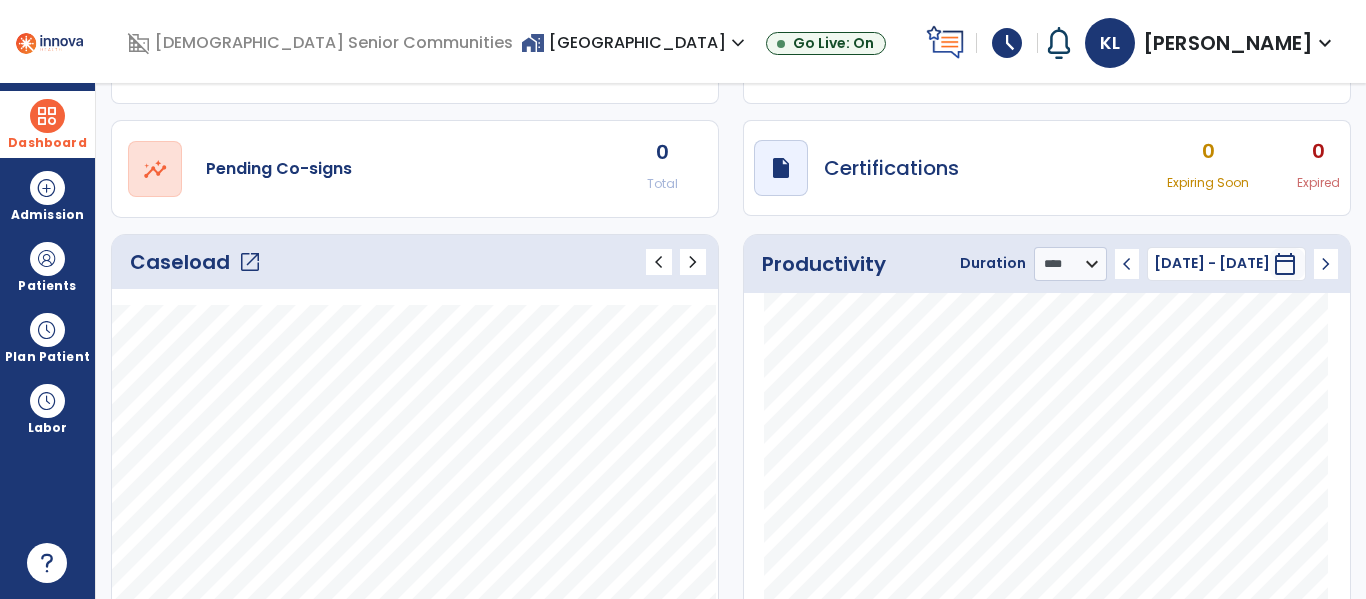 click on "open_in_new" 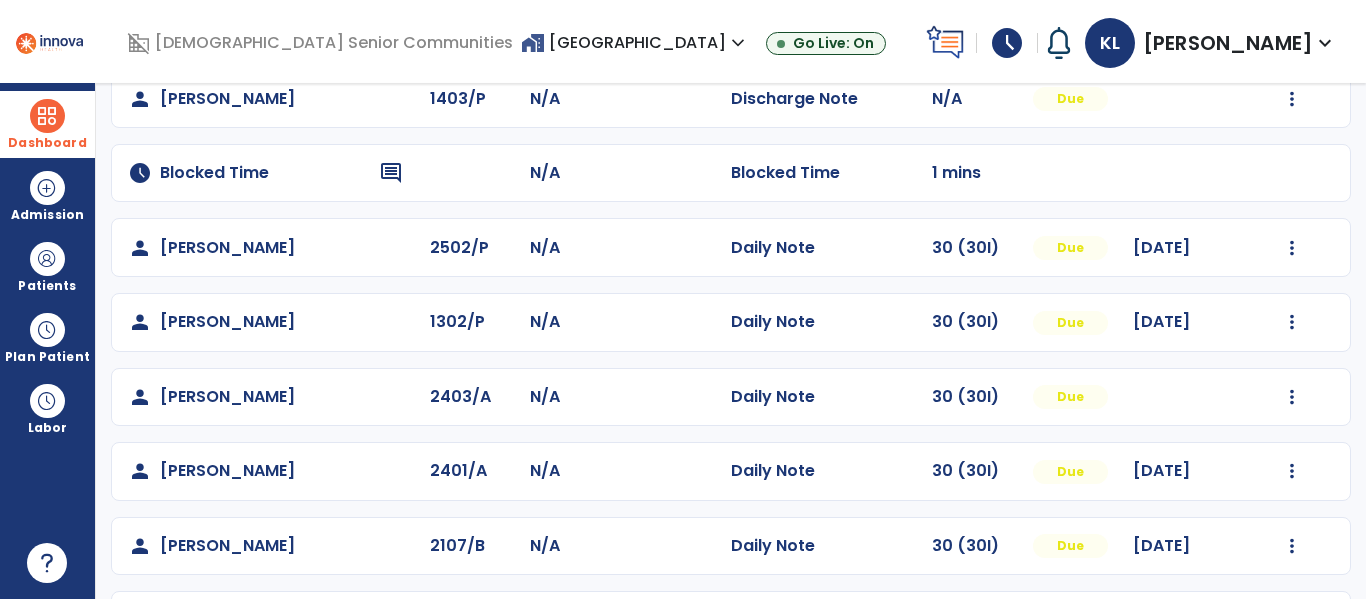 scroll, scrollTop: 487, scrollLeft: 0, axis: vertical 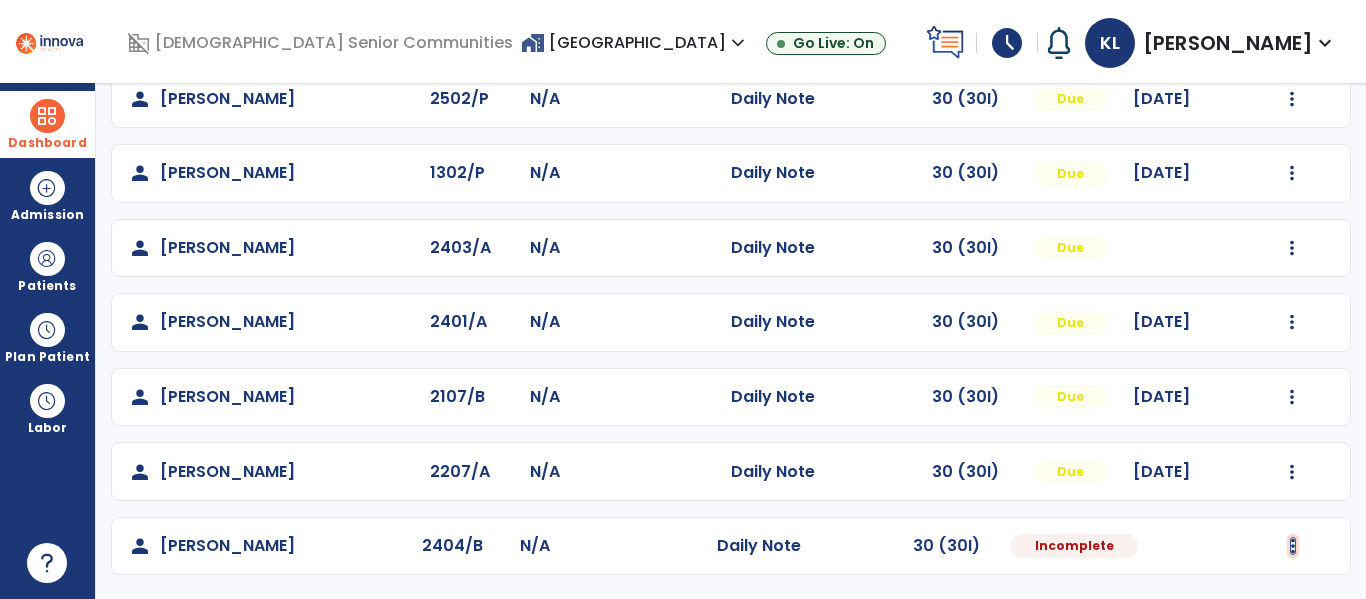 click at bounding box center [1292, -199] 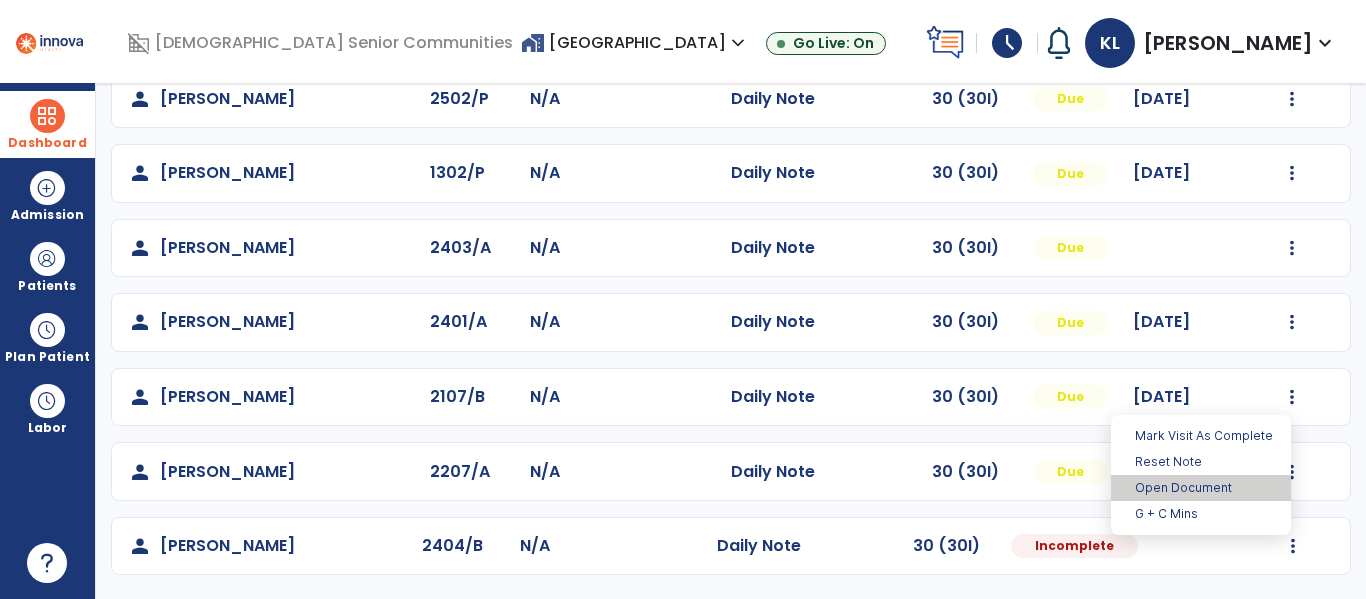 click on "Open Document" at bounding box center [1201, 488] 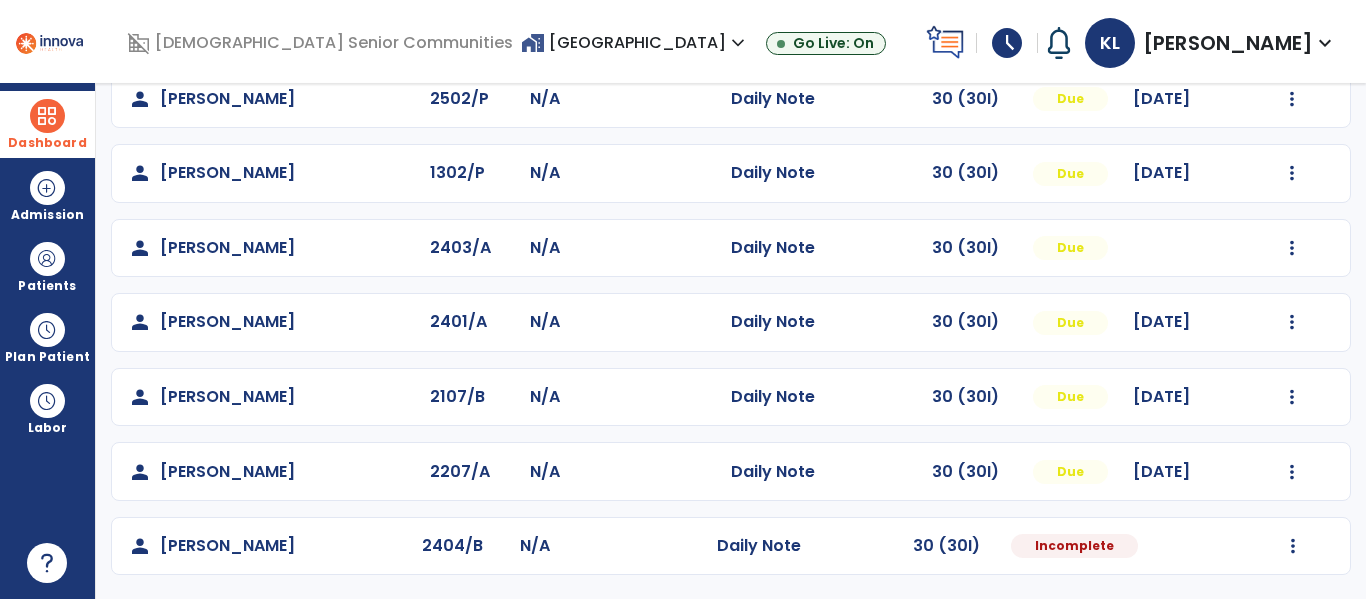 select on "*" 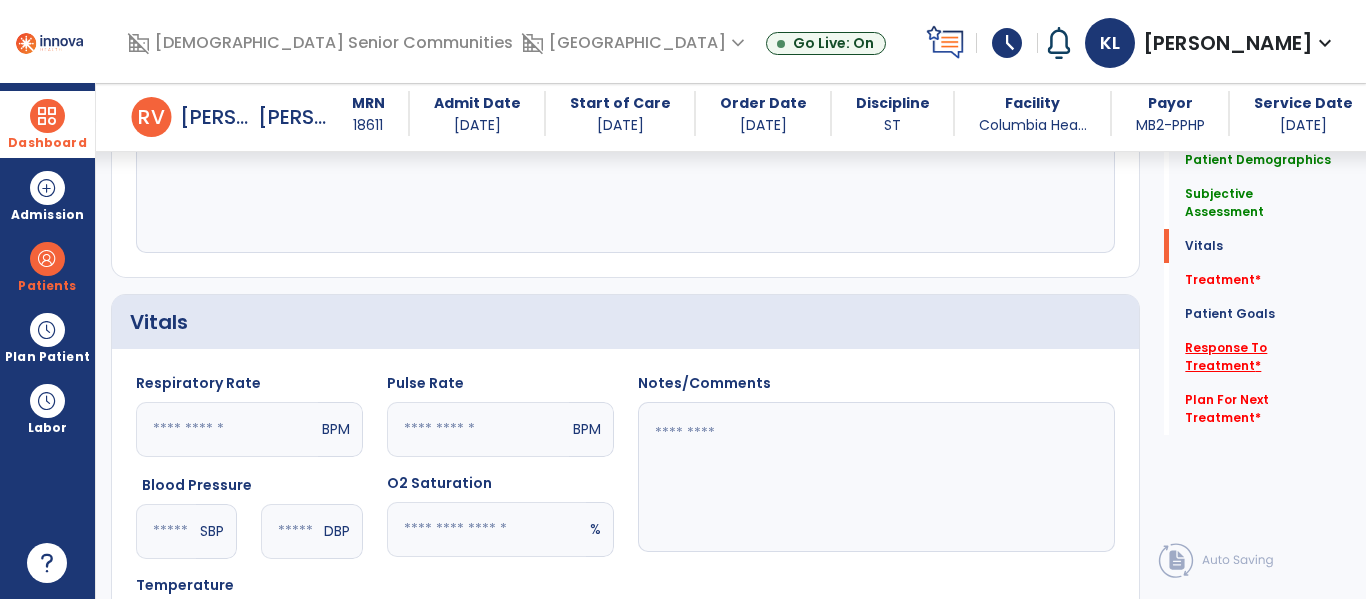 click on "Response To Treatment   *" 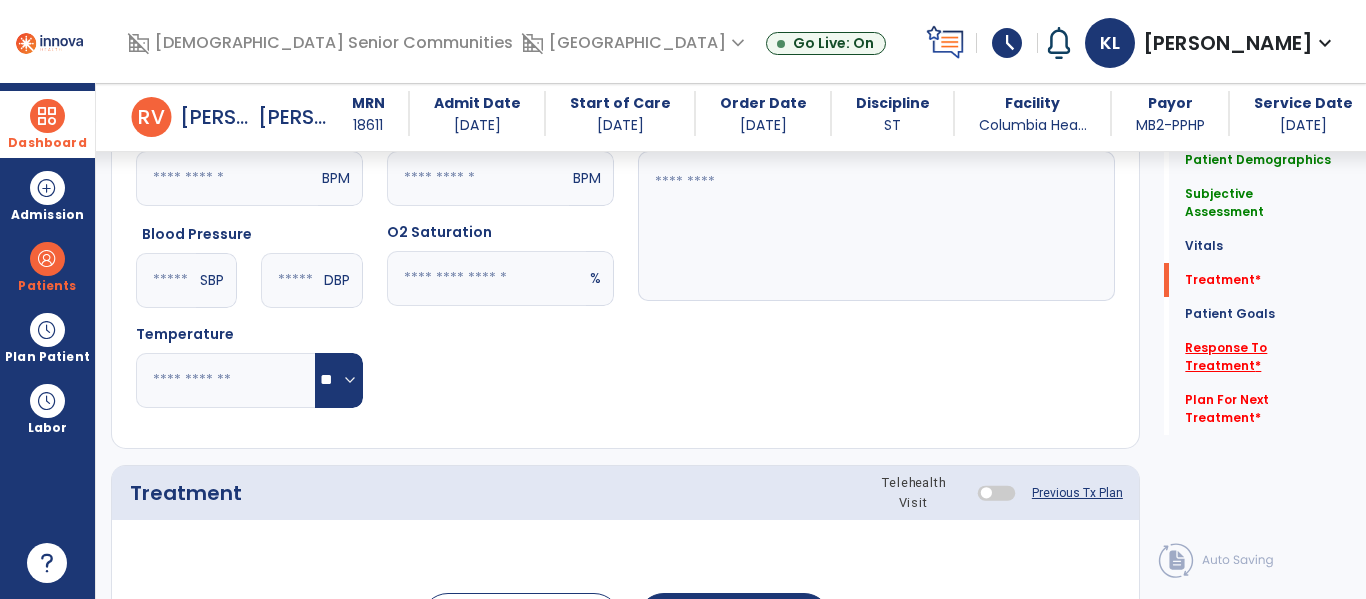 scroll, scrollTop: 1444, scrollLeft: 0, axis: vertical 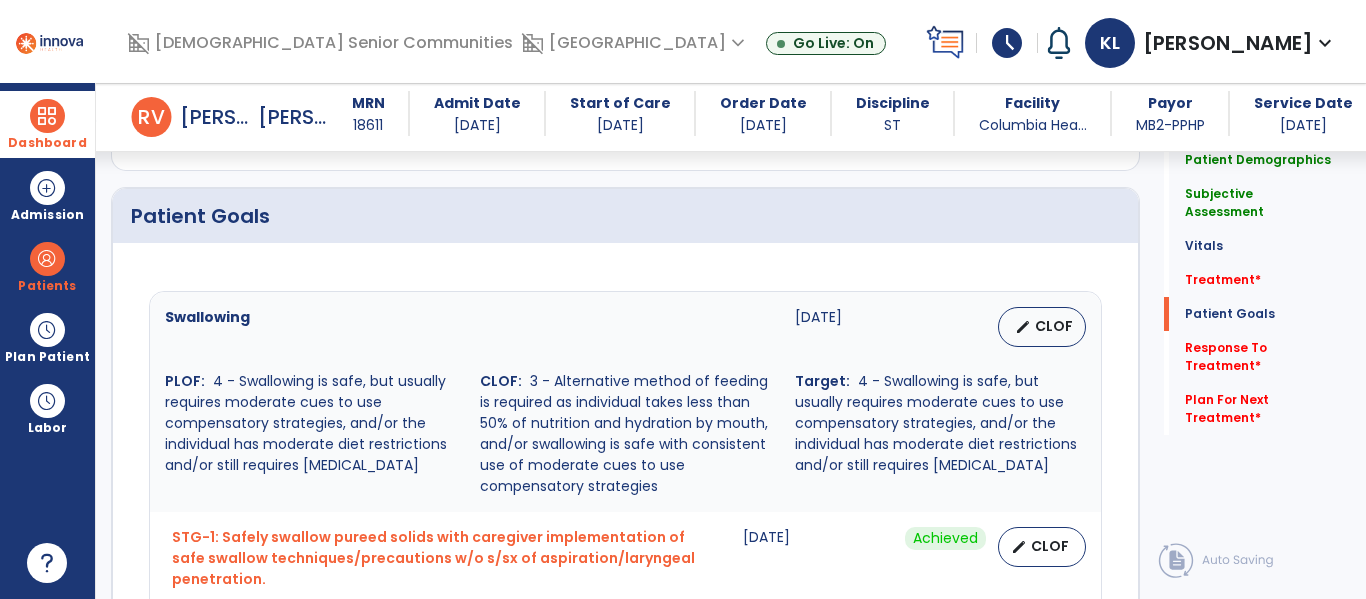 click 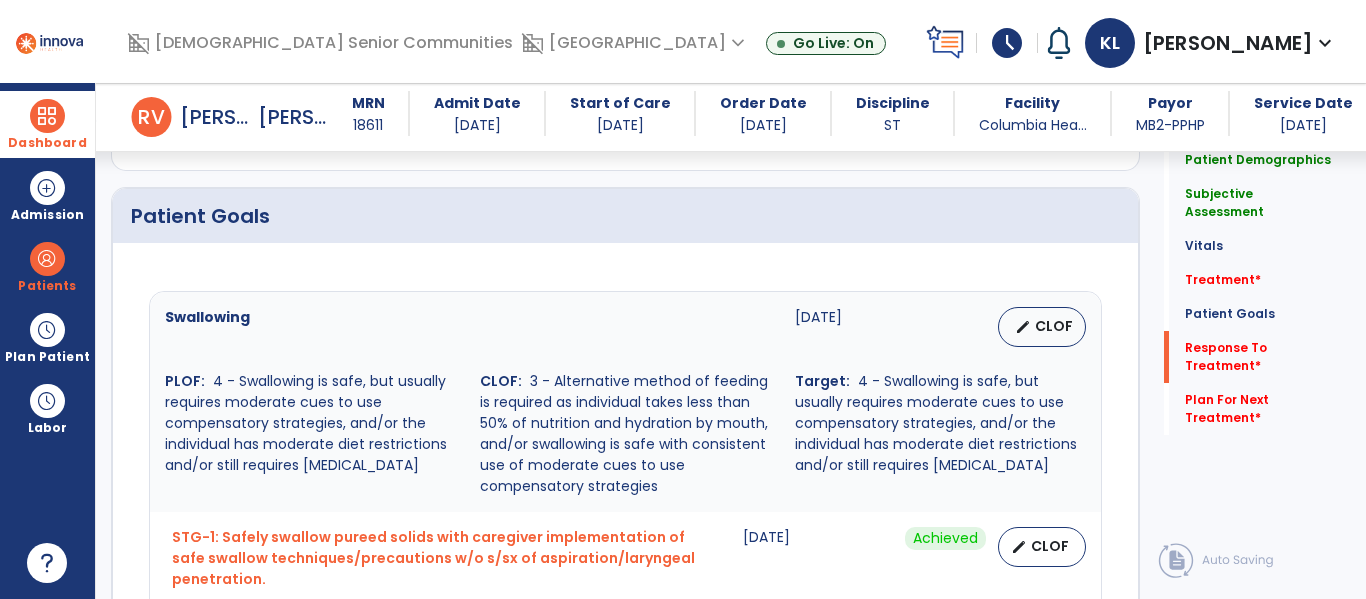 scroll, scrollTop: 2258, scrollLeft: 0, axis: vertical 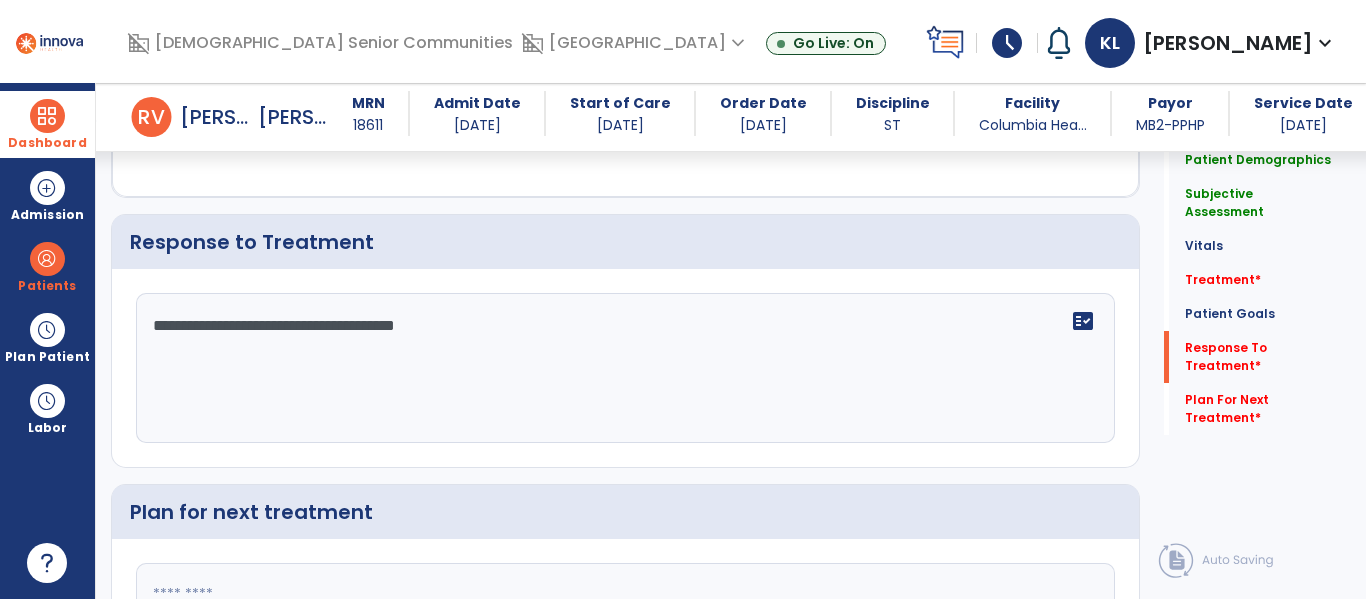 click on "**********" 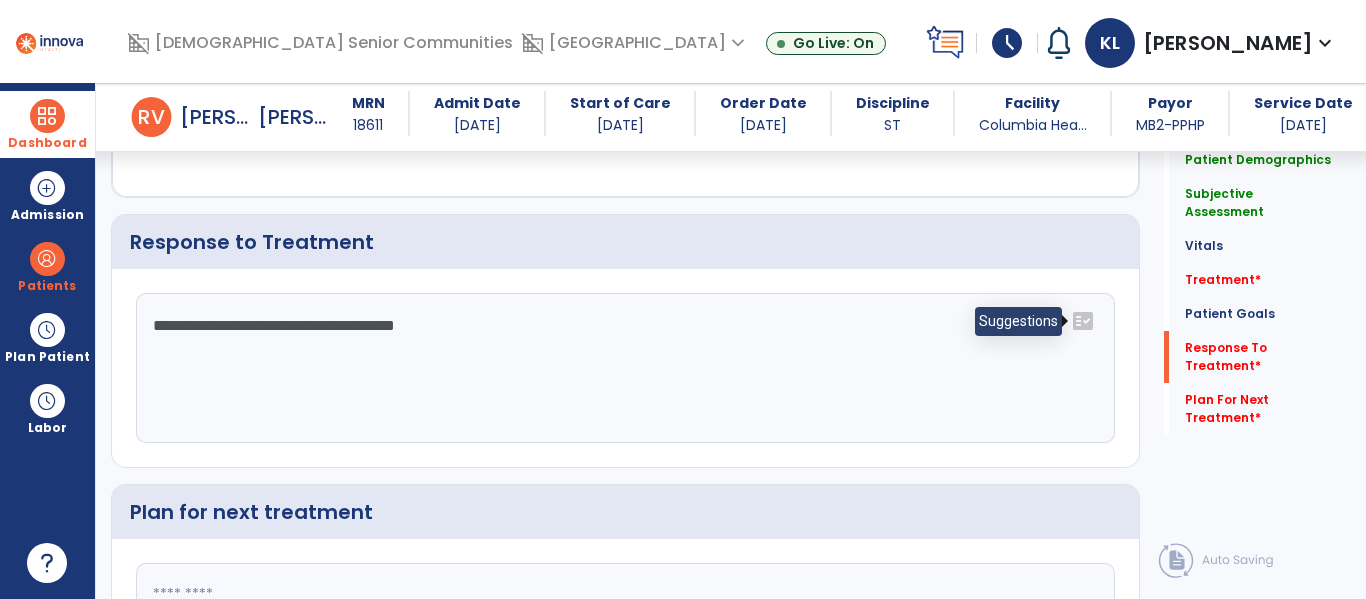 click on "fact_check" 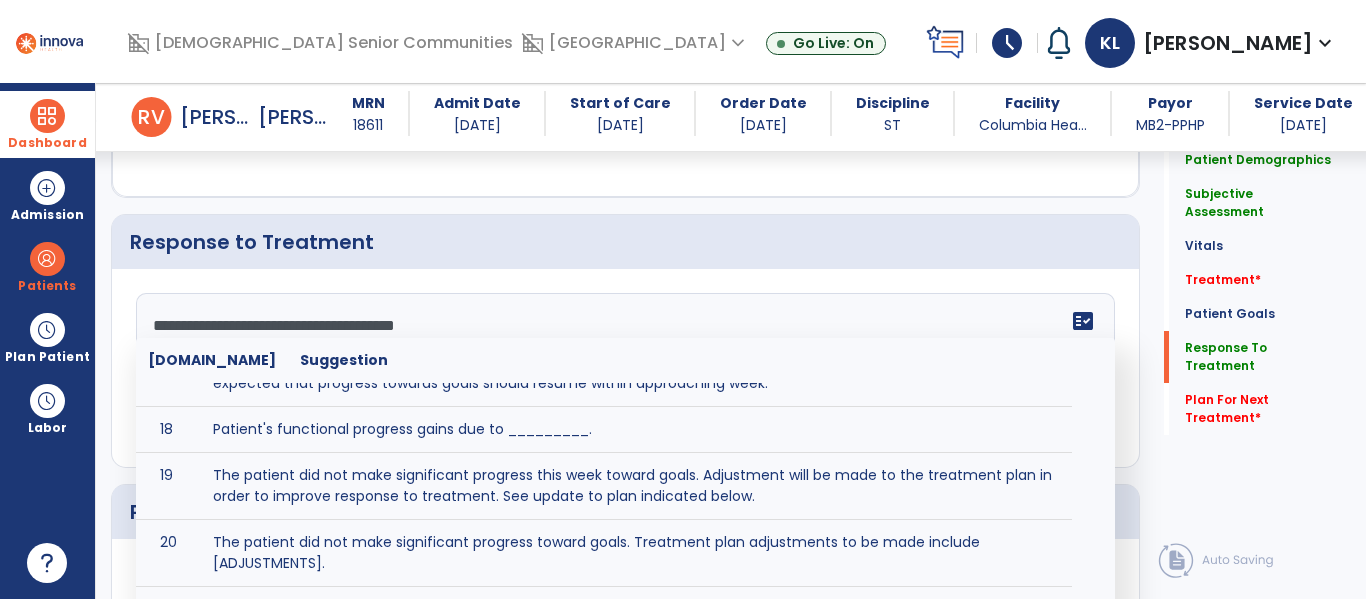 scroll, scrollTop: 989, scrollLeft: 0, axis: vertical 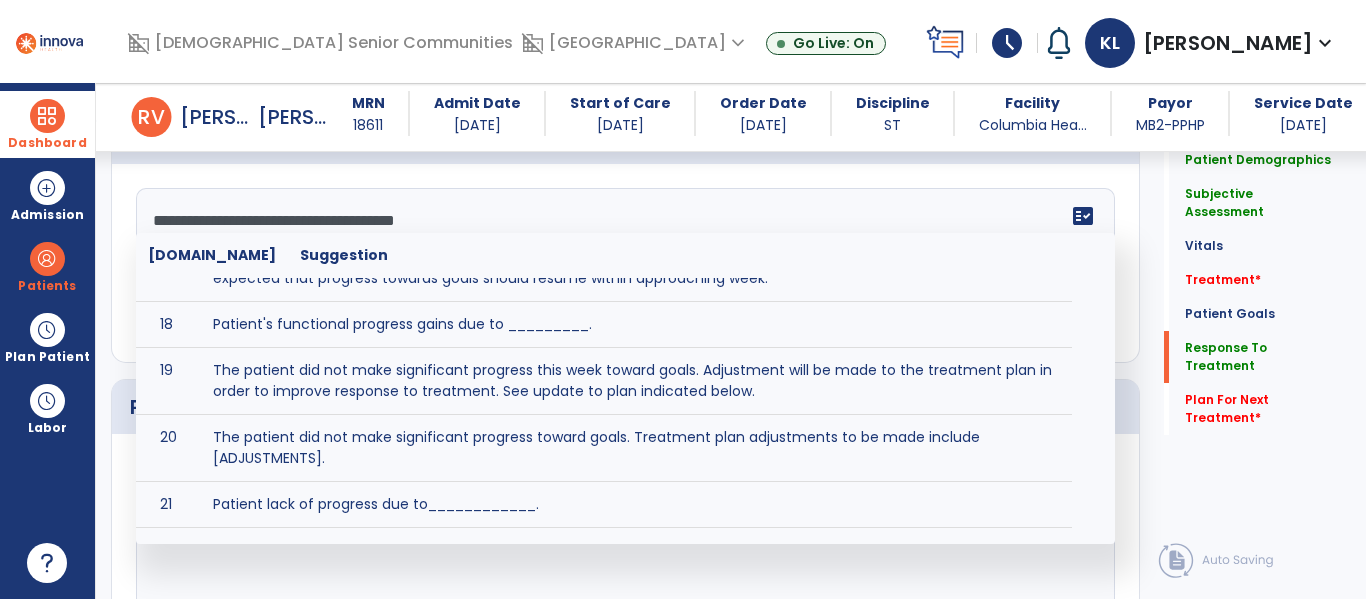 click on "Quick Links  Patient Demographics   Patient Demographics   Subjective Assessment   Subjective Assessment   Vitals   Vitals   Treatment   *  Treatment   *  Patient Goals   Patient Goals   Response To Treatment   Response To Treatment   Plan For Next Treatment   *  Plan For Next Treatment   *" 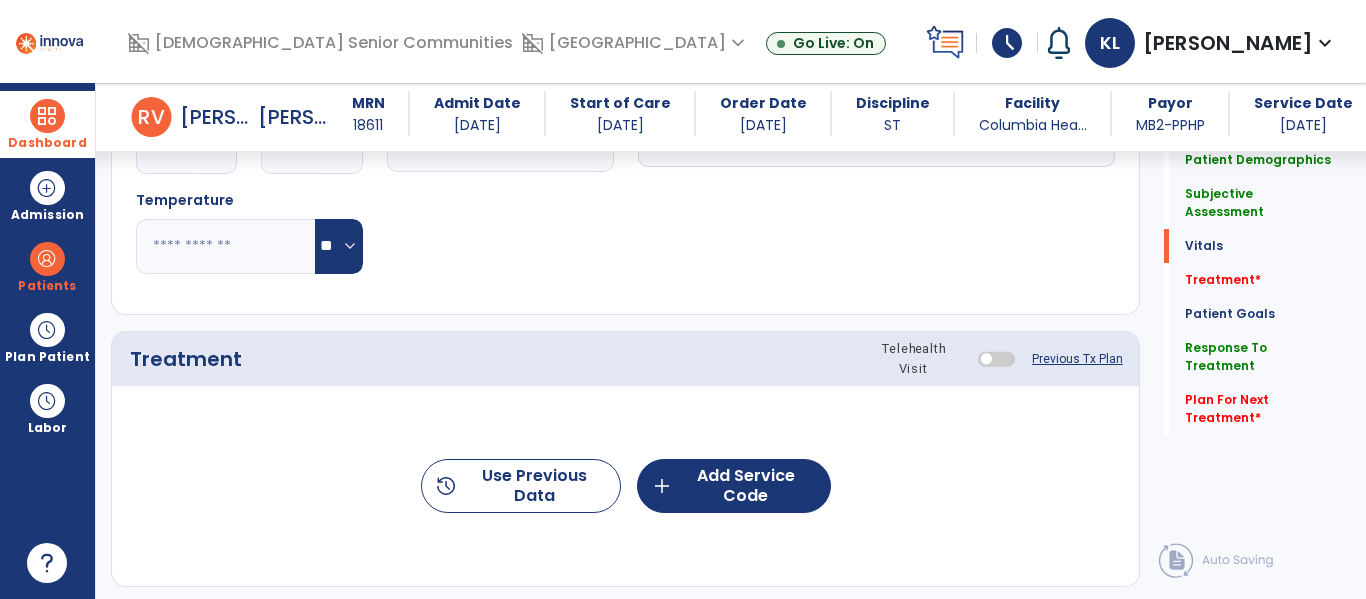 click on "Previous Tx Plan" 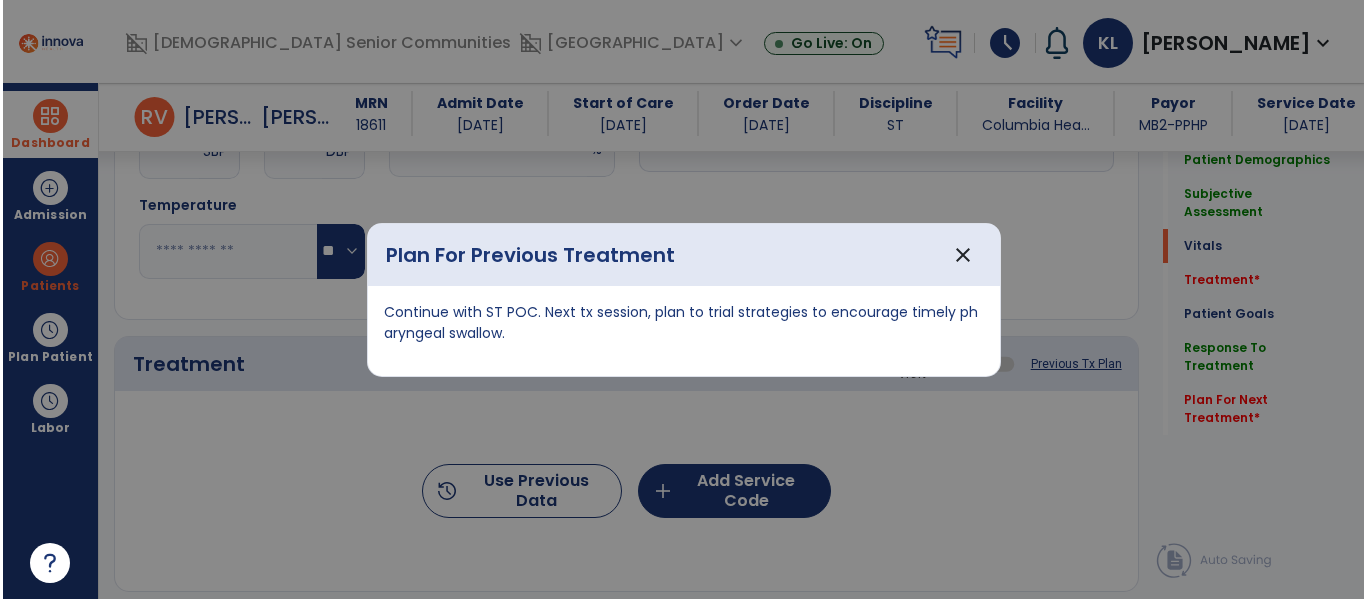 scroll, scrollTop: 1028, scrollLeft: 0, axis: vertical 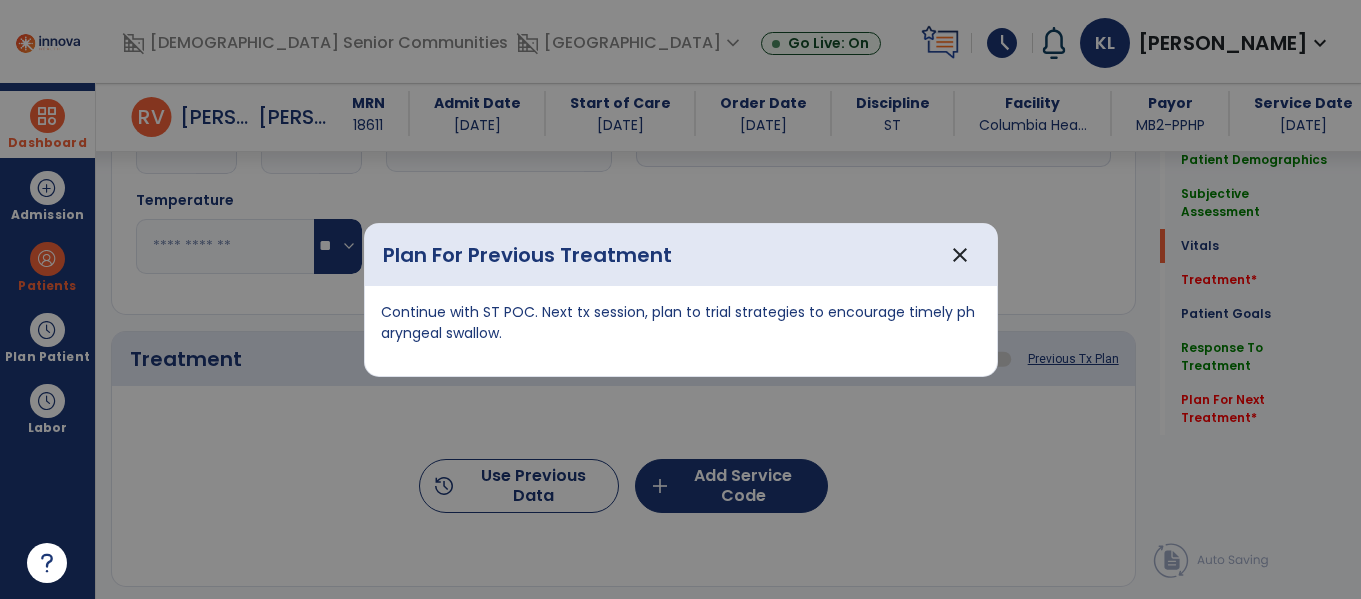 click on "Continue with ST POC. Next tx session, plan to trial strategies to encourage timely pharyngeal swallow." at bounding box center (681, 323) 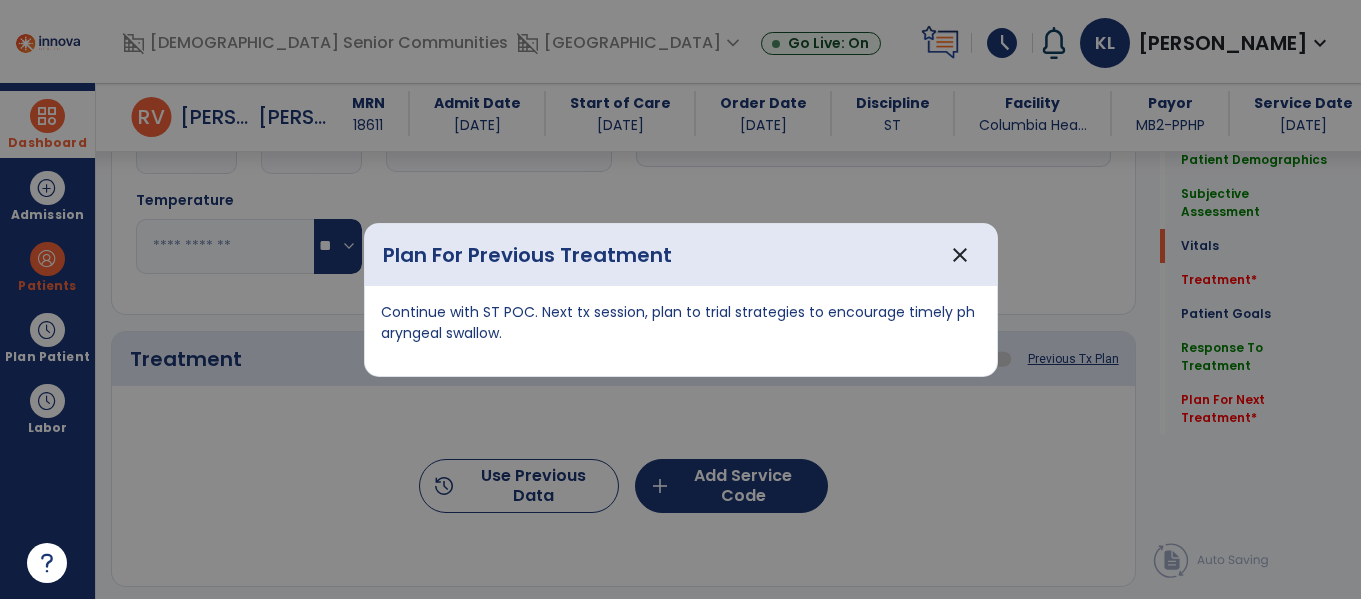 click on "Continue with ST POC. Next tx session, plan to trial strategies to encourage timely pharyngeal swallow." at bounding box center (681, 323) 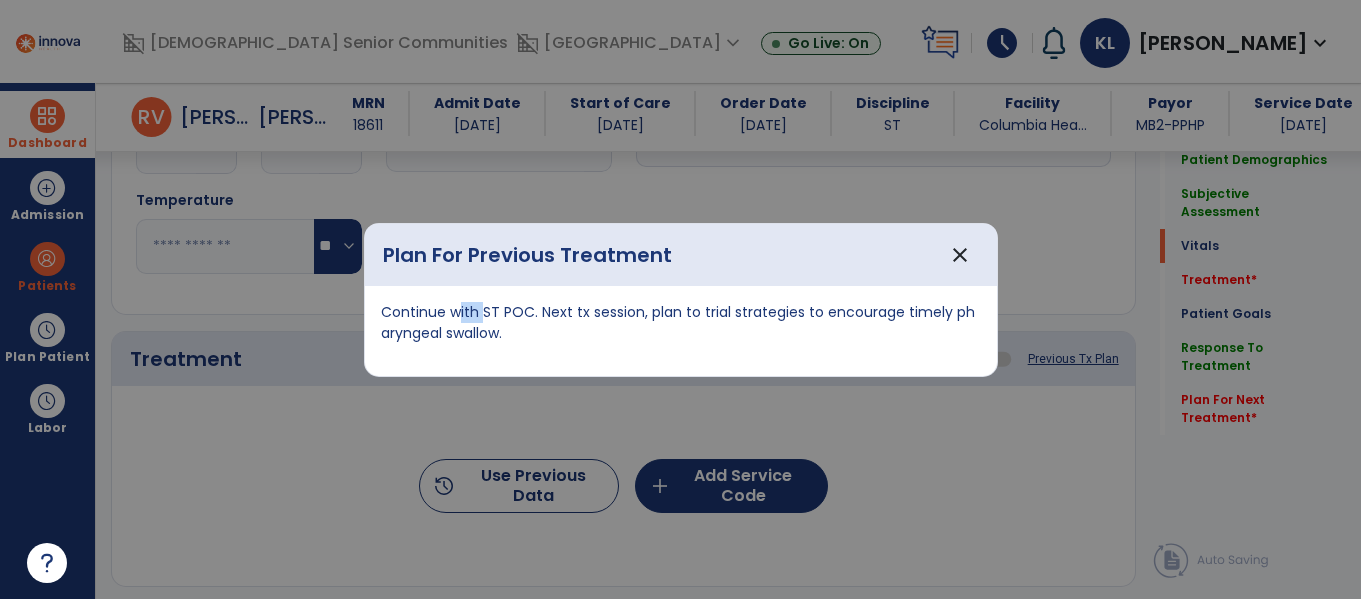 click on "Continue with ST POC. Next tx session, plan to trial strategies to encourage timely pharyngeal swallow." at bounding box center (681, 323) 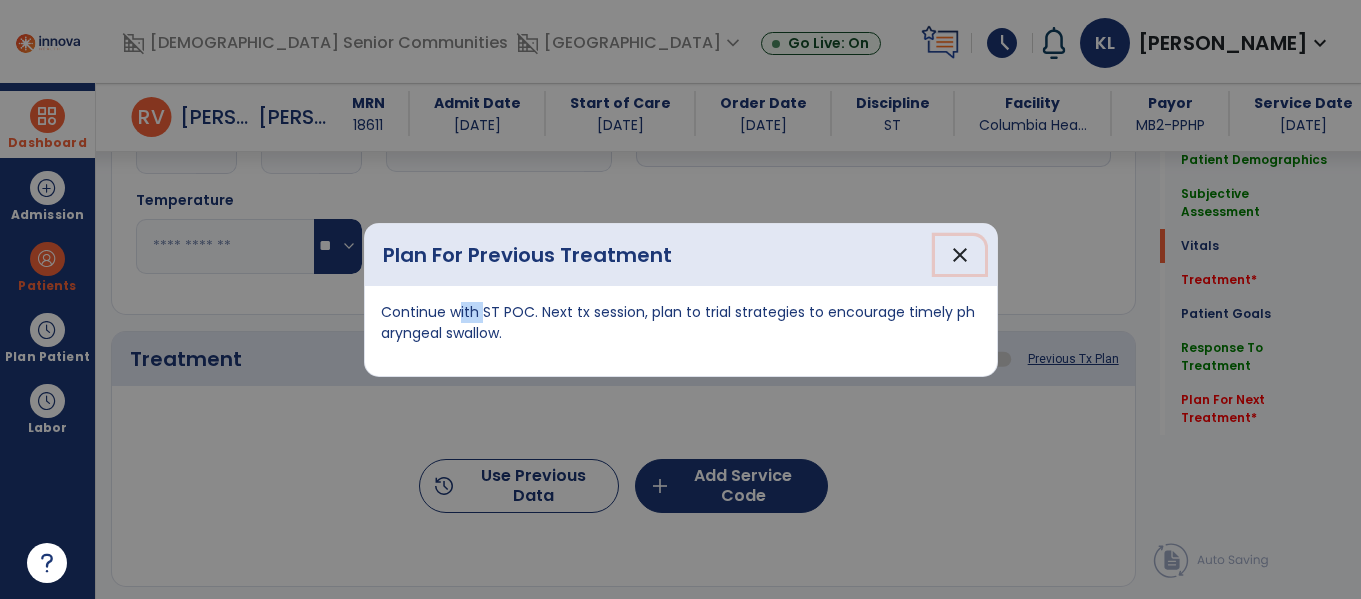 click on "close" at bounding box center [960, 255] 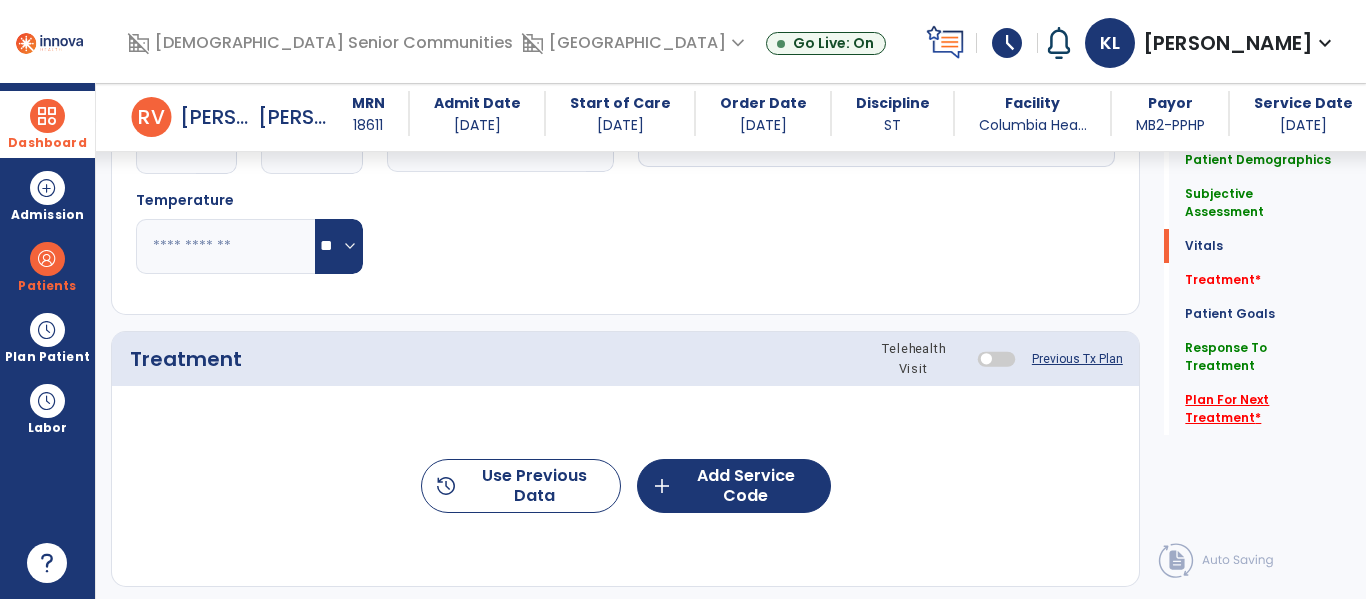 click on "Plan For Next Treatment   *" 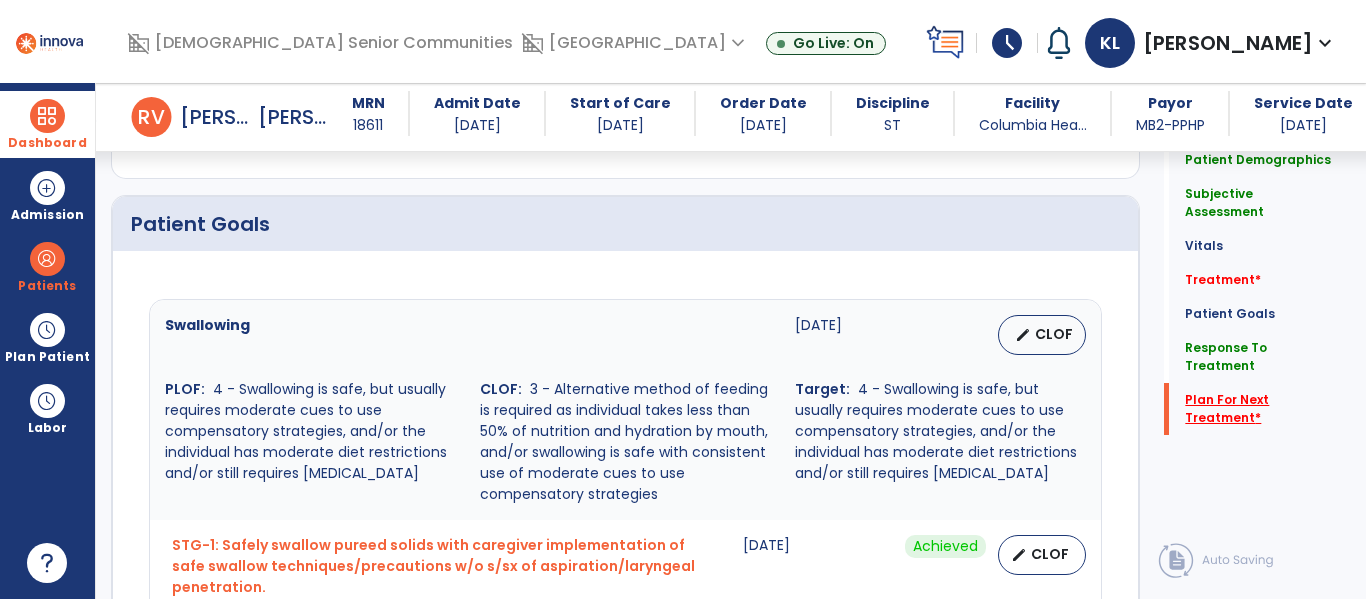 scroll, scrollTop: 2463, scrollLeft: 0, axis: vertical 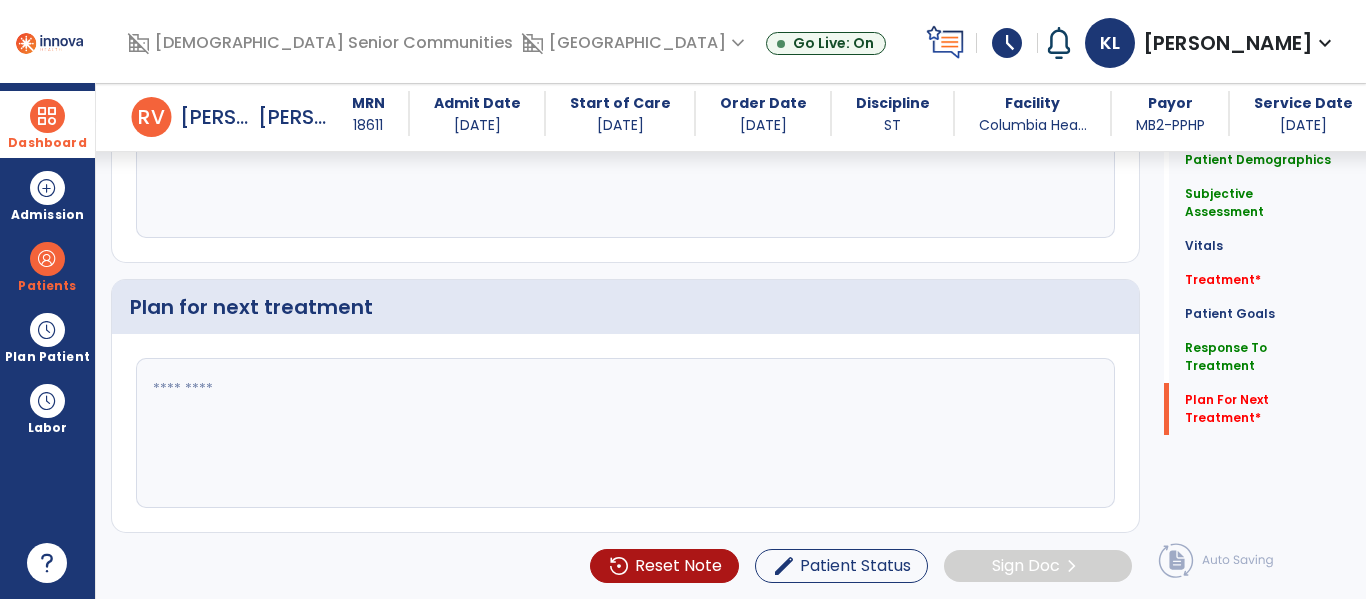 click 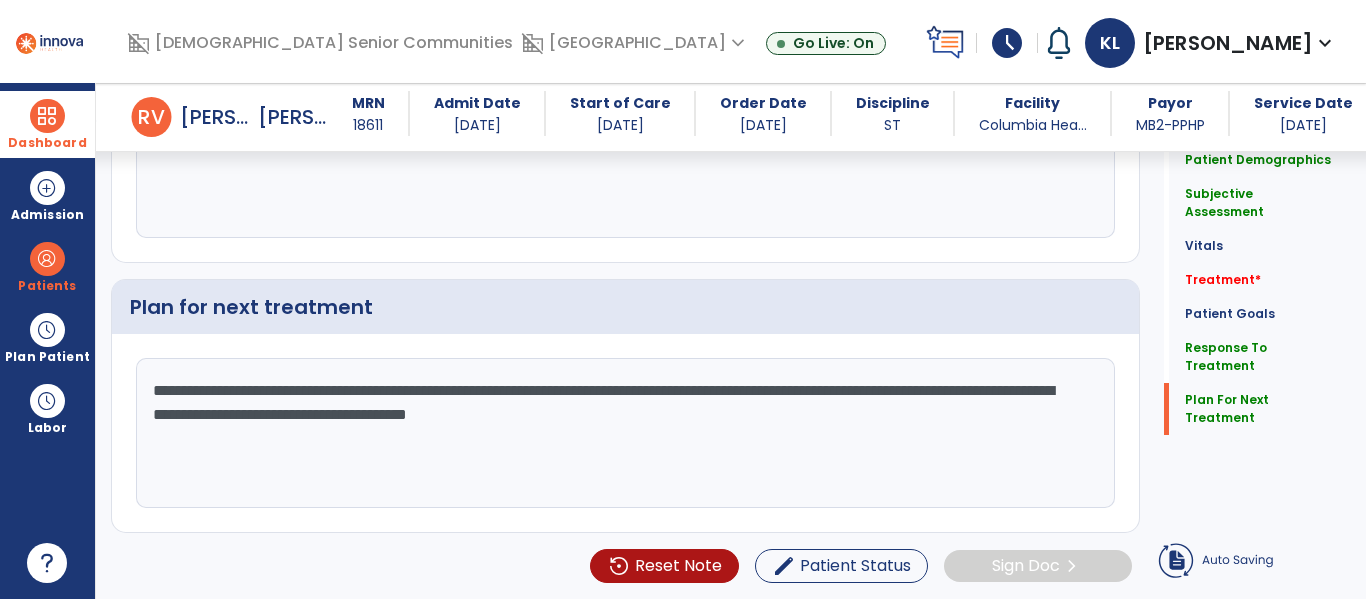 click on "Quick Links  Patient Demographics   Patient Demographics   Subjective Assessment   Subjective Assessment   Vitals   Vitals   Treatment   *  Treatment   *  Patient Goals   Patient Goals   Response To Treatment   Response To Treatment   Plan For Next Treatment   Plan For Next Treatment" 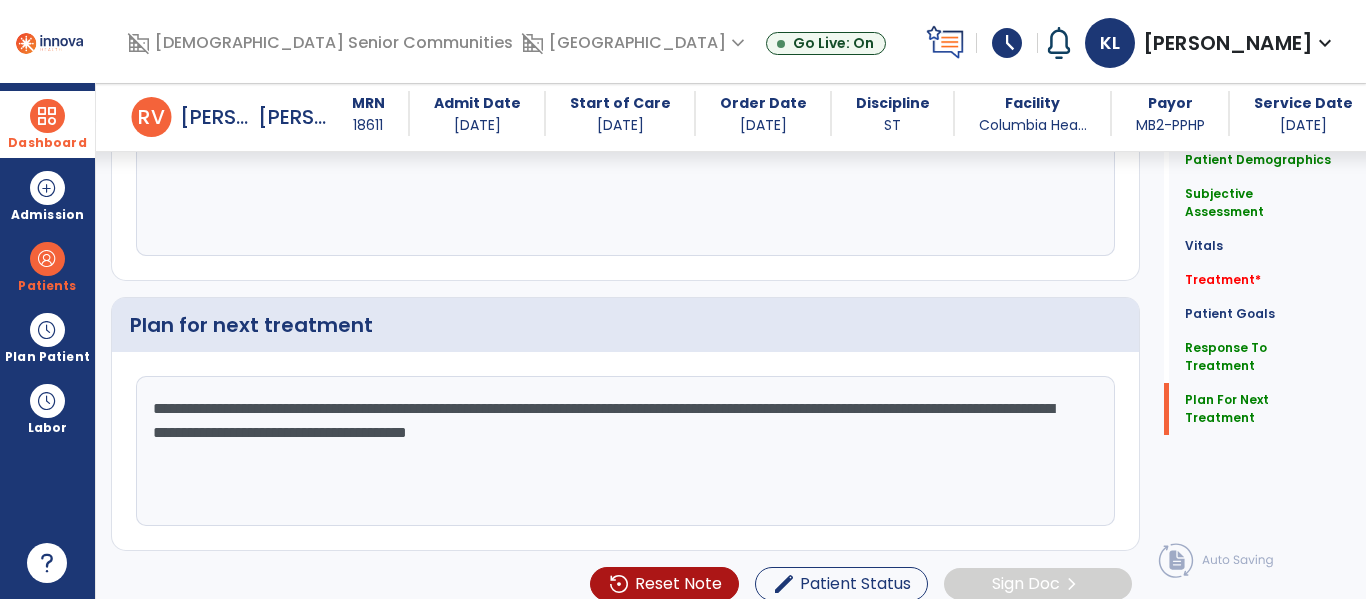 scroll, scrollTop: 2446, scrollLeft: 0, axis: vertical 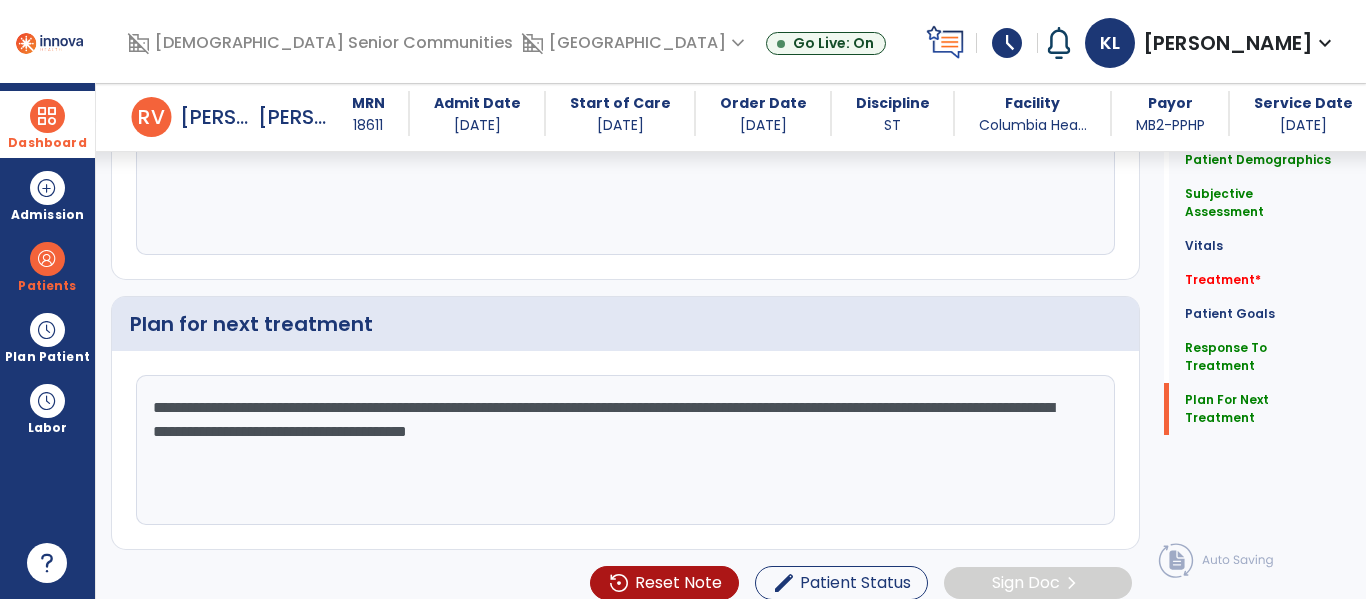 click on "**********" 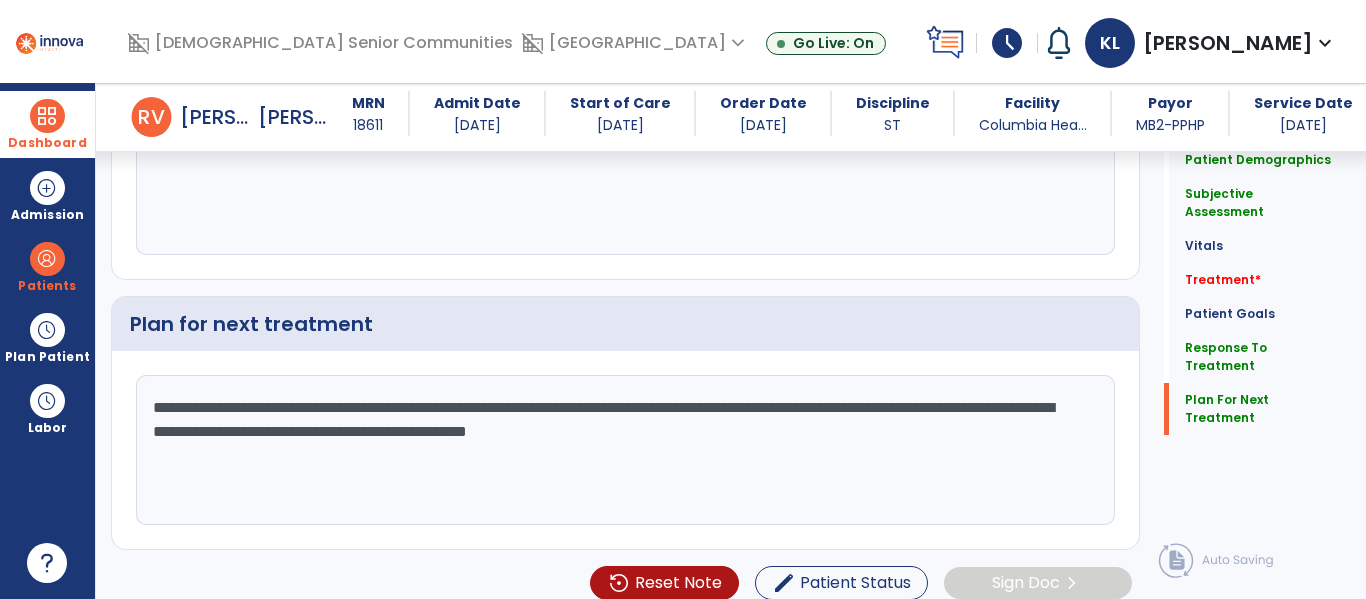 type on "**********" 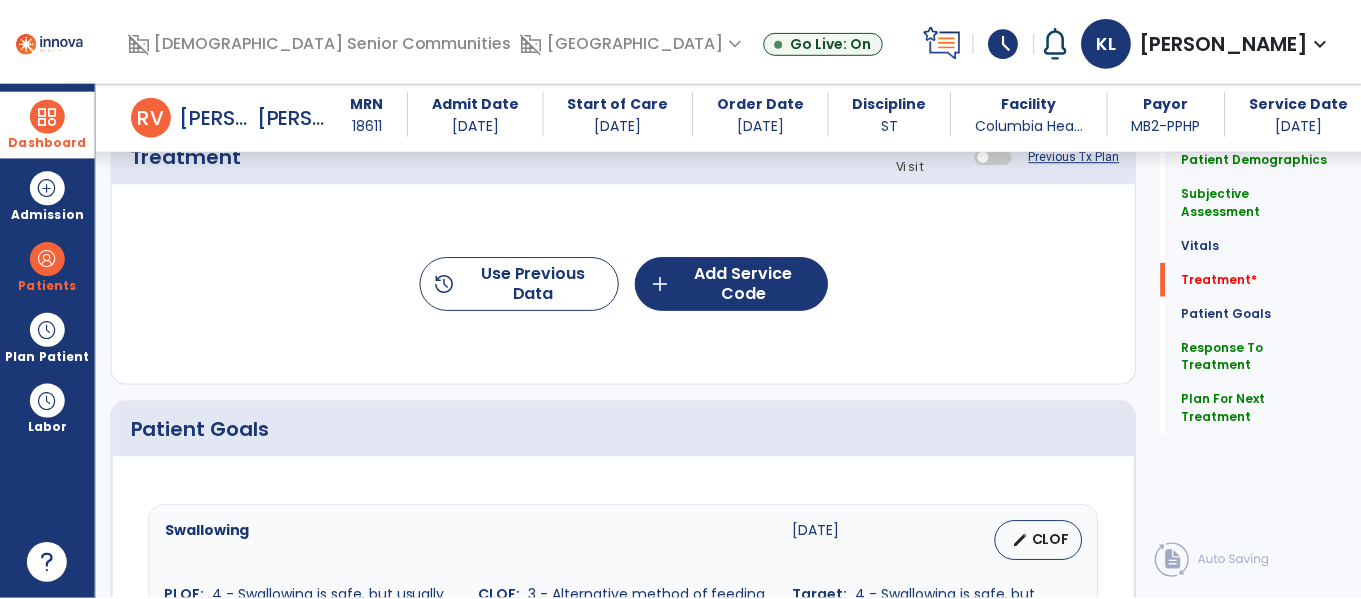 scroll, scrollTop: 1223, scrollLeft: 0, axis: vertical 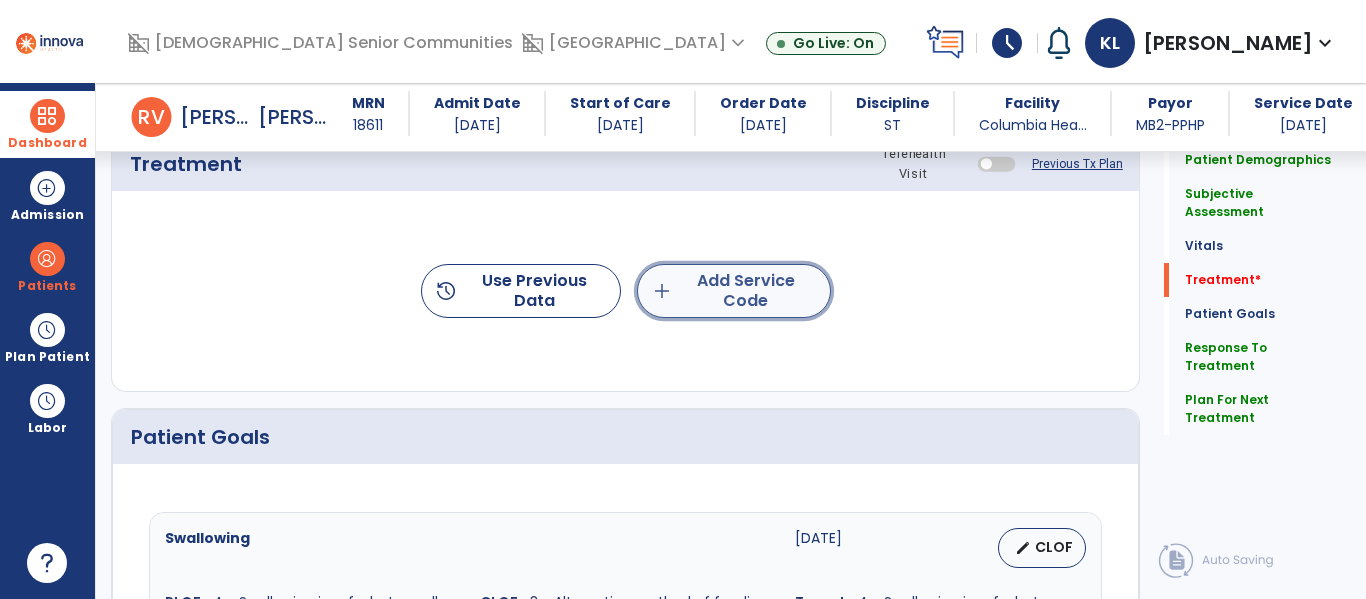 click on "add  Add Service Code" 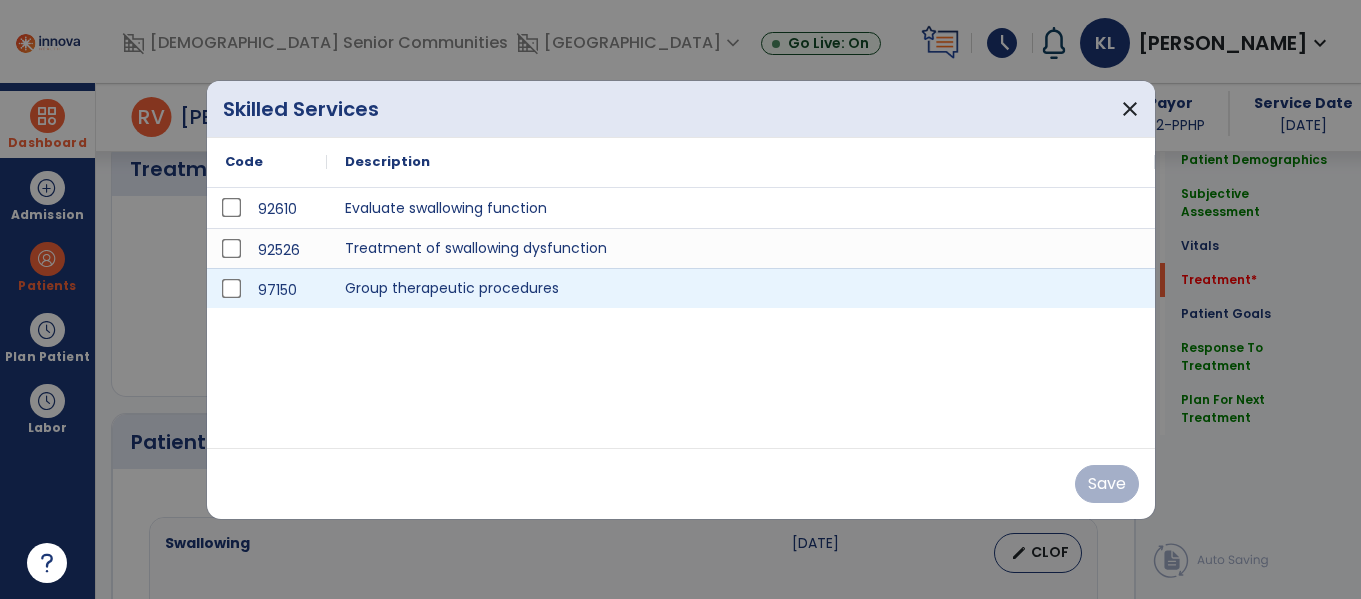 scroll, scrollTop: 1223, scrollLeft: 0, axis: vertical 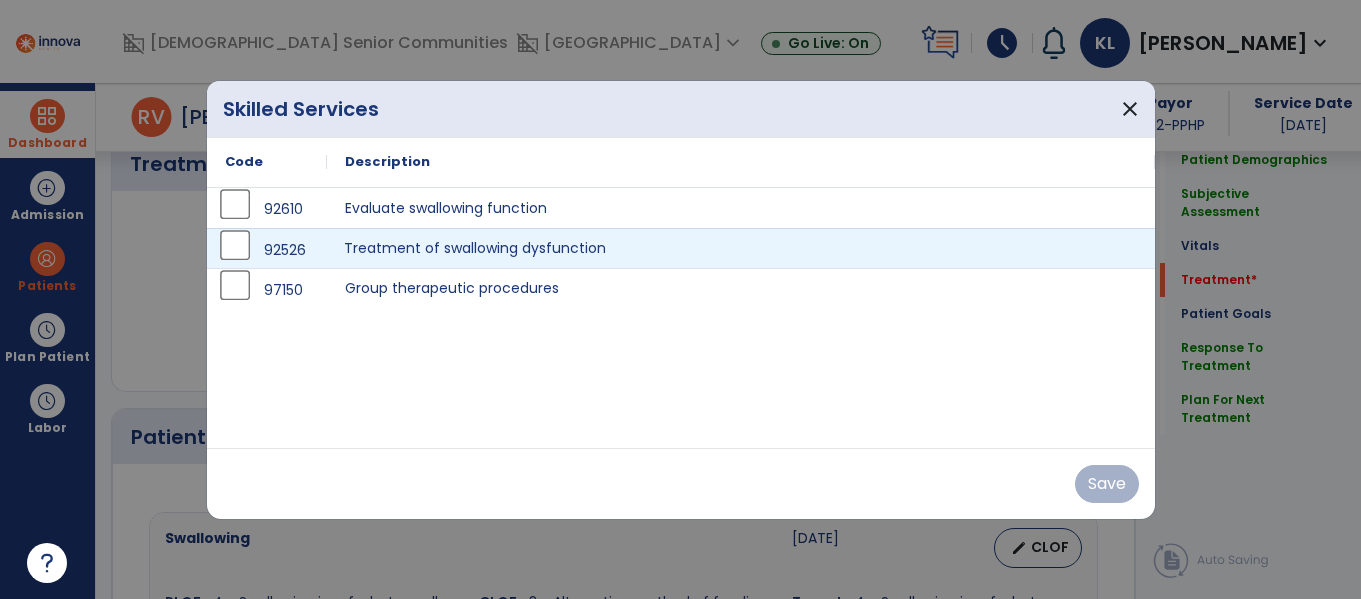 click on "Treatment of swallowing dysfunction" at bounding box center [741, 248] 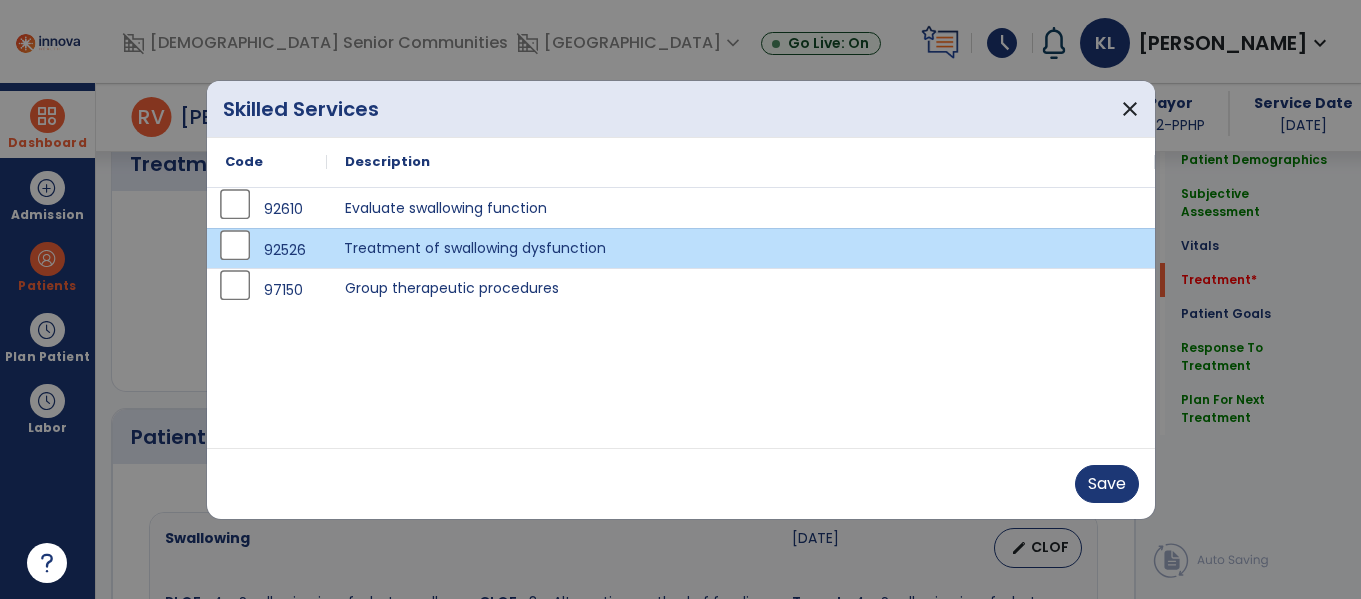 click on "Save" at bounding box center (681, 484) 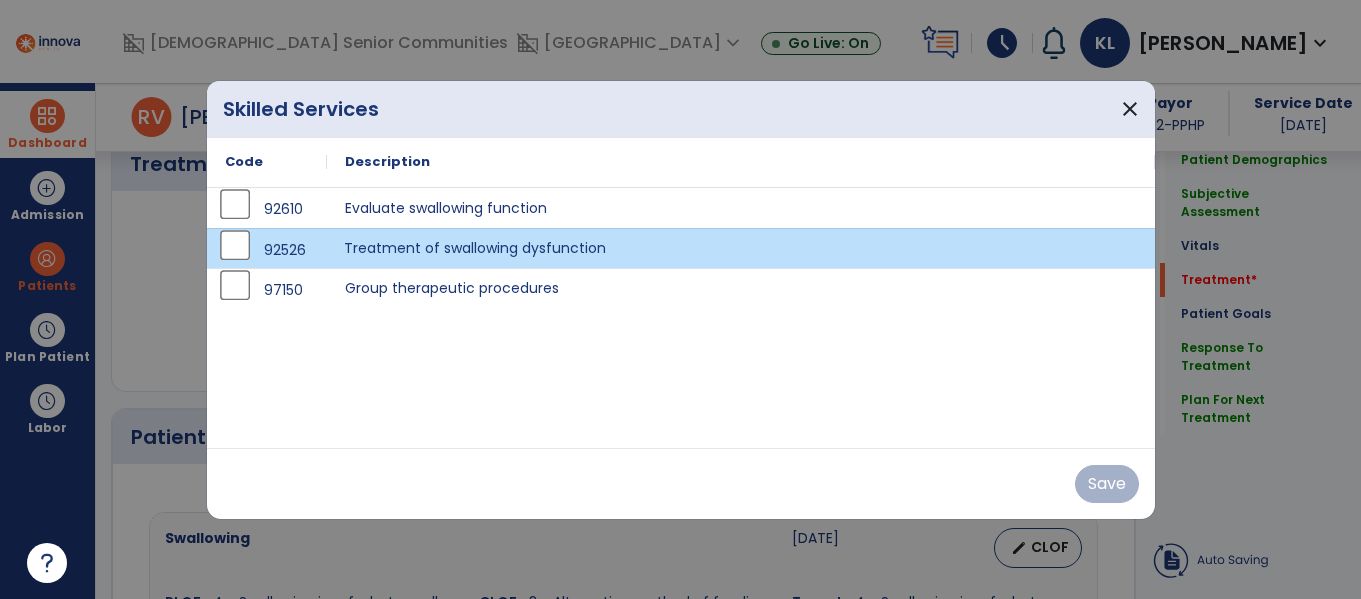 click on "Save" at bounding box center (681, 483) 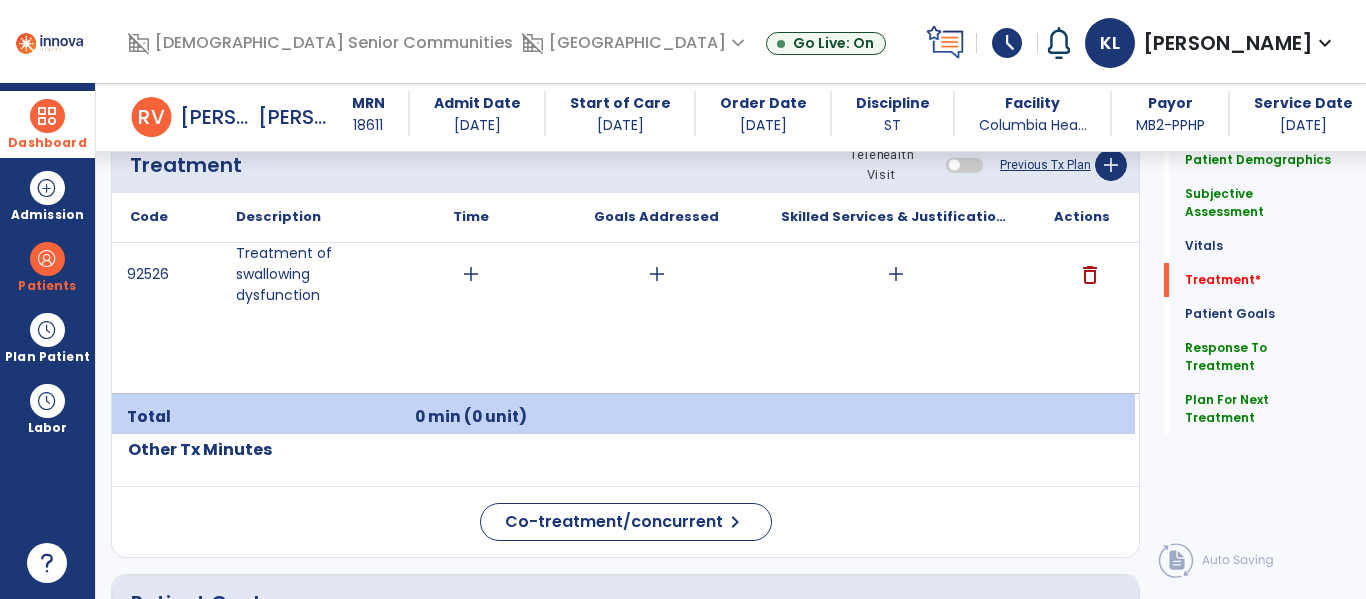 click on "add" at bounding box center (896, 274) 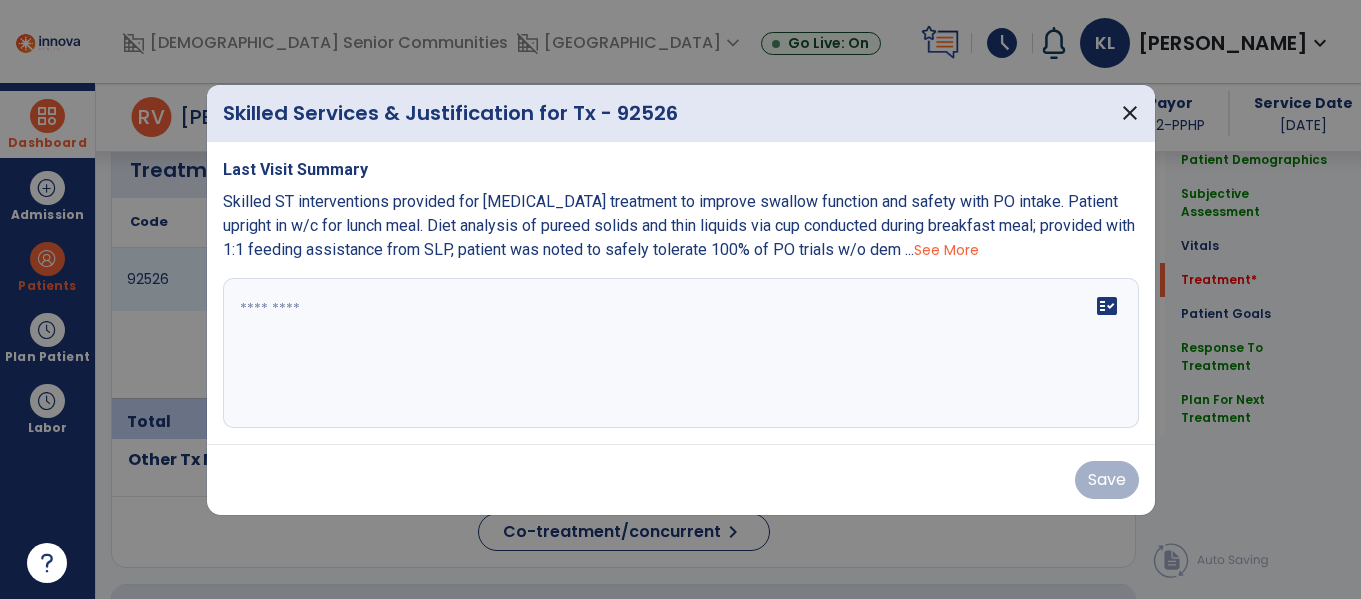 scroll, scrollTop: 1223, scrollLeft: 0, axis: vertical 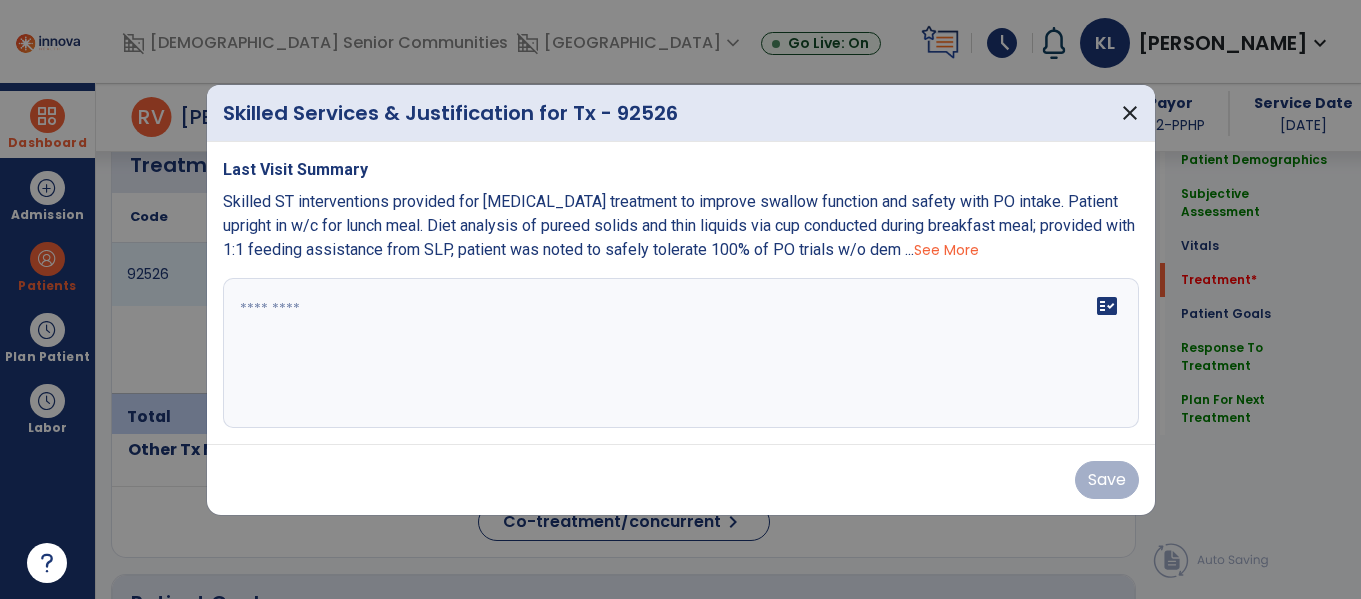 click on "See More" at bounding box center [946, 250] 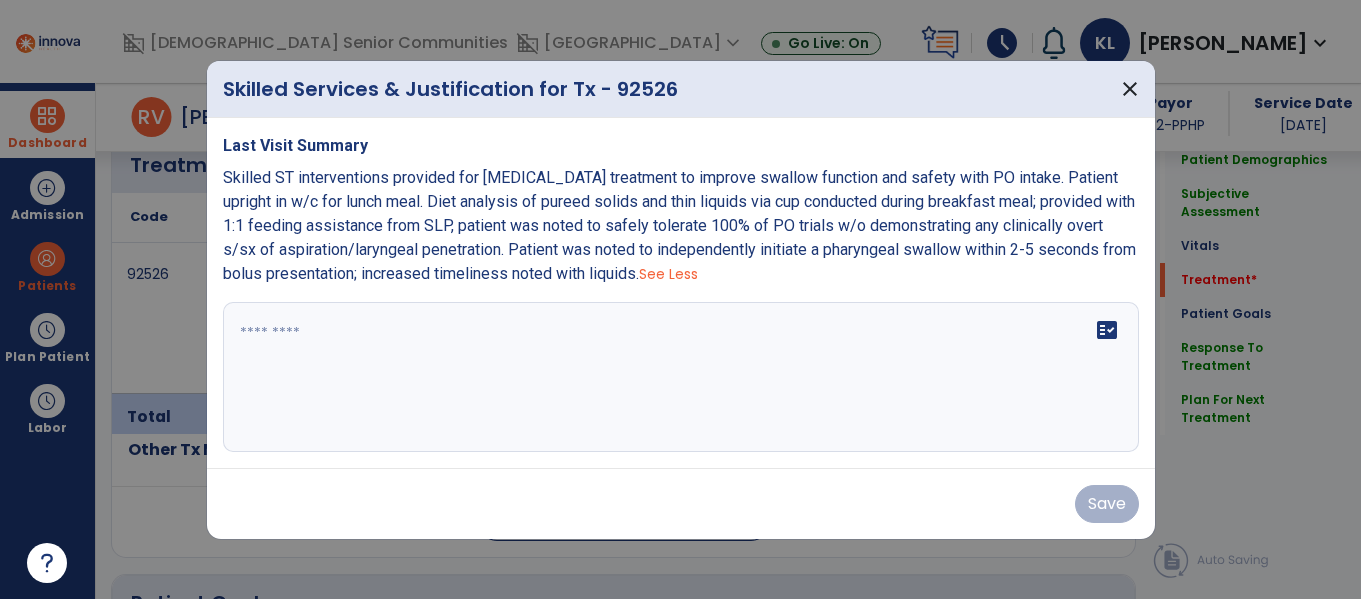 click on "Skilled ST interventions provided for dysphagia treatment to improve swallow function and safety with PO intake. Patient upright in w/c for lunch meal. Diet analysis of pureed solids and thin liquids via cup conducted during breakfast meal; provided with 1:1 feeding assistance from SLP, patient was noted to safely tolerate 100% of PO trials w/o demonstrating any clinically overt s/sx of aspiration/laryngeal penetration. Patient was noted to independently initiate a pharyngeal swallow within 2-5 seconds from bolus presentation; increased timeliness noted with liquids." at bounding box center [679, 225] 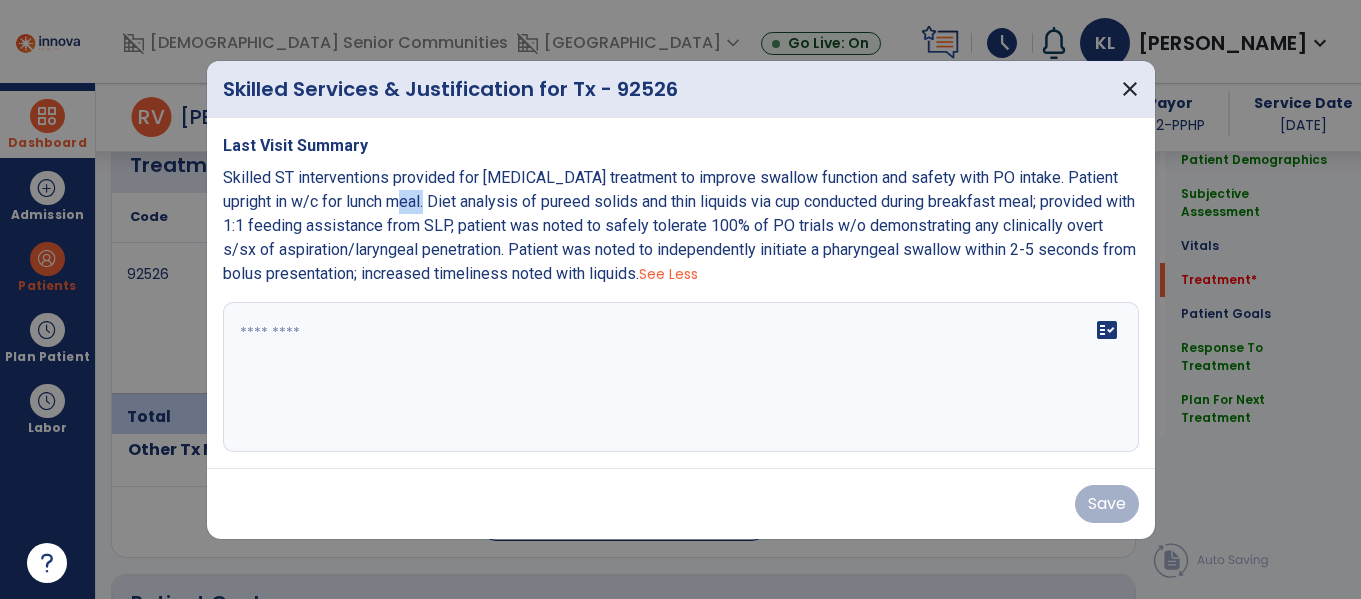 click on "Skilled ST interventions provided for dysphagia treatment to improve swallow function and safety with PO intake. Patient upright in w/c for lunch meal. Diet analysis of pureed solids and thin liquids via cup conducted during breakfast meal; provided with 1:1 feeding assistance from SLP, patient was noted to safely tolerate 100% of PO trials w/o demonstrating any clinically overt s/sx of aspiration/laryngeal penetration. Patient was noted to independently initiate a pharyngeal swallow within 2-5 seconds from bolus presentation; increased timeliness noted with liquids." at bounding box center [679, 225] 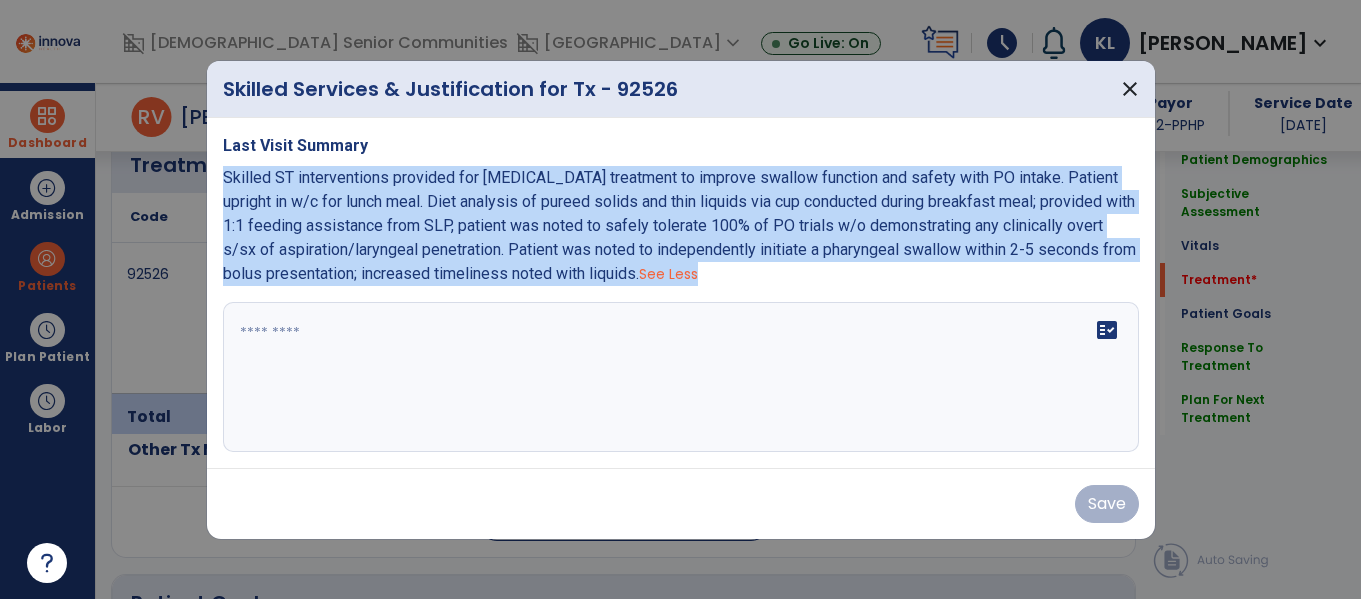 copy on "Skilled ST interventions provided for dysphagia treatment to improve swallow function and safety with PO intake. Patient upright in w/c for lunch meal. Diet analysis of pureed solids and thin liquids via cup conducted during breakfast meal; provided with 1:1 feeding assistance from SLP, patient was noted to safely tolerate 100% of PO trials w/o demonstrating any clinically overt s/sx of aspiration/laryngeal penetration. Patient was noted to independently initiate a pharyngeal swallow within 2-5 seconds from bolus presentation; increased timeliness noted with liquids.   See Less" 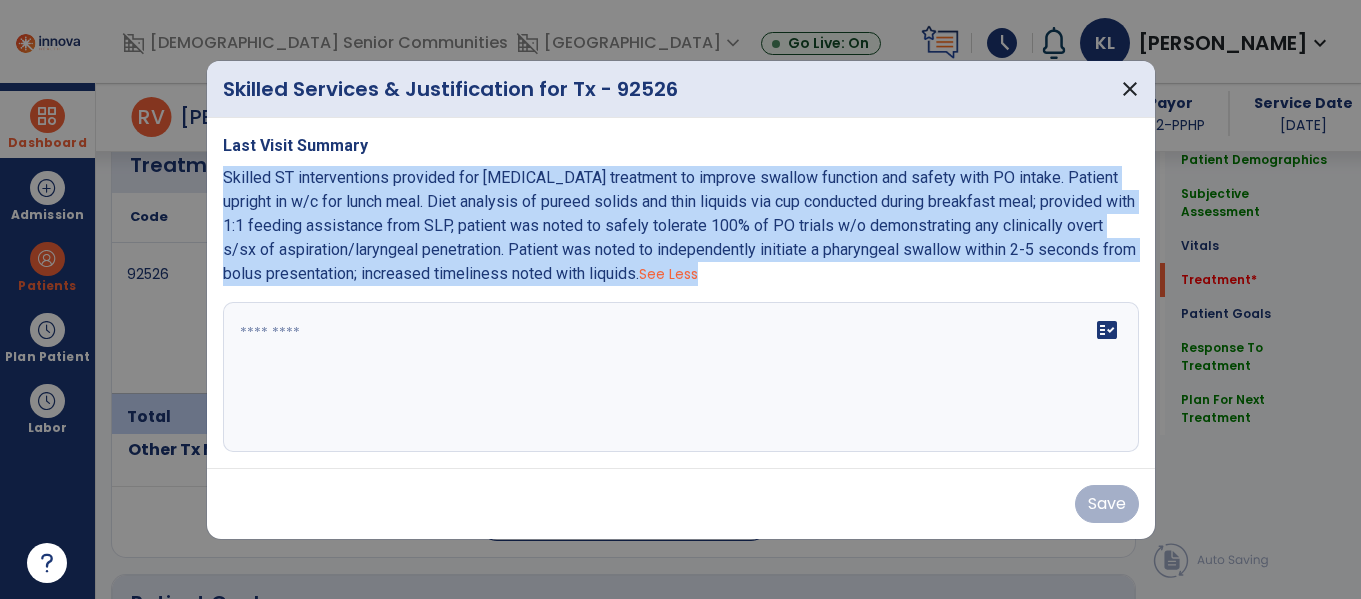 click on "fact_check" at bounding box center [681, 377] 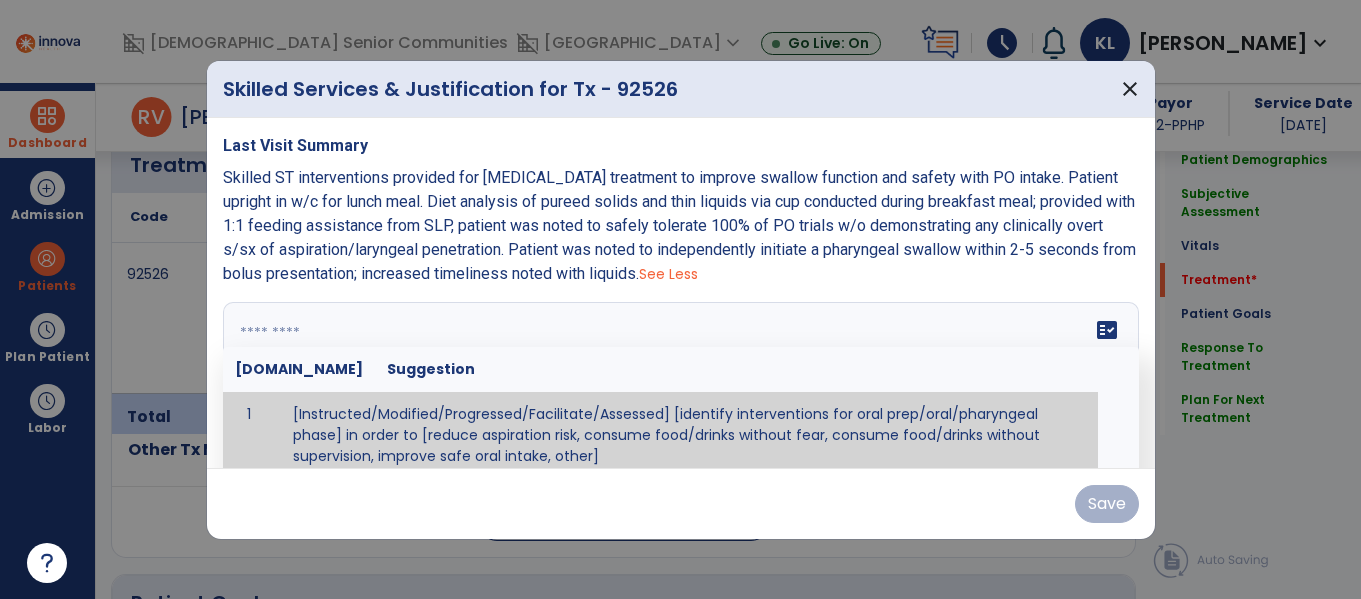 paste on "**********" 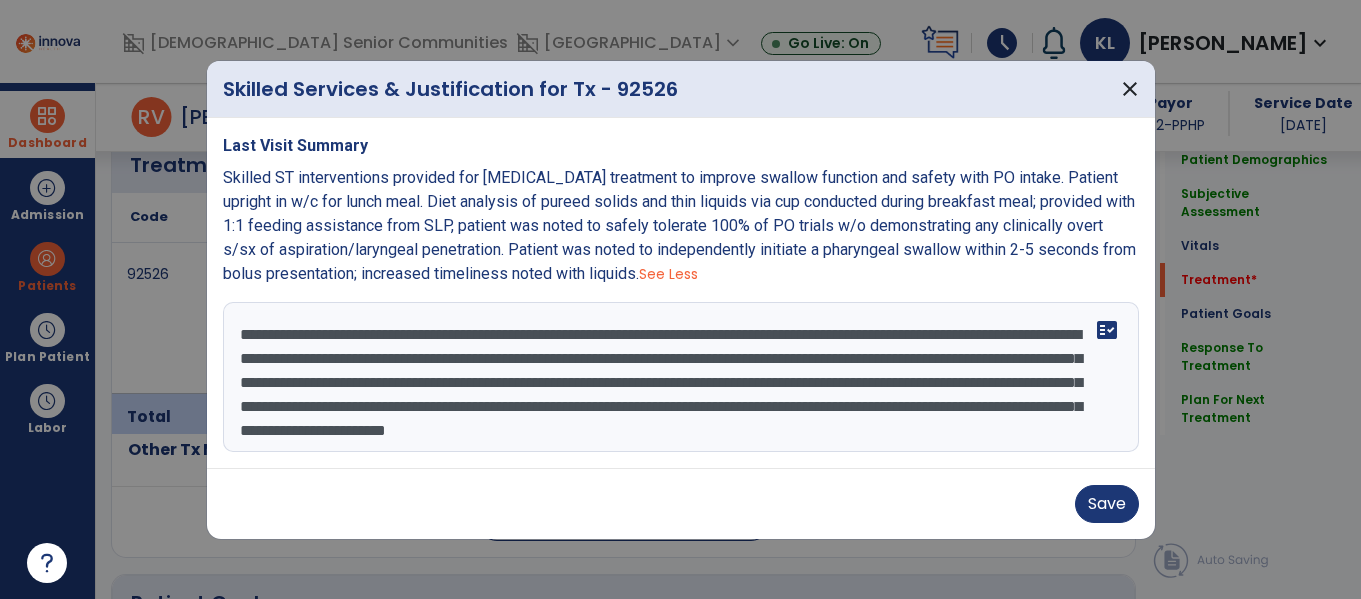 scroll, scrollTop: 0, scrollLeft: 0, axis: both 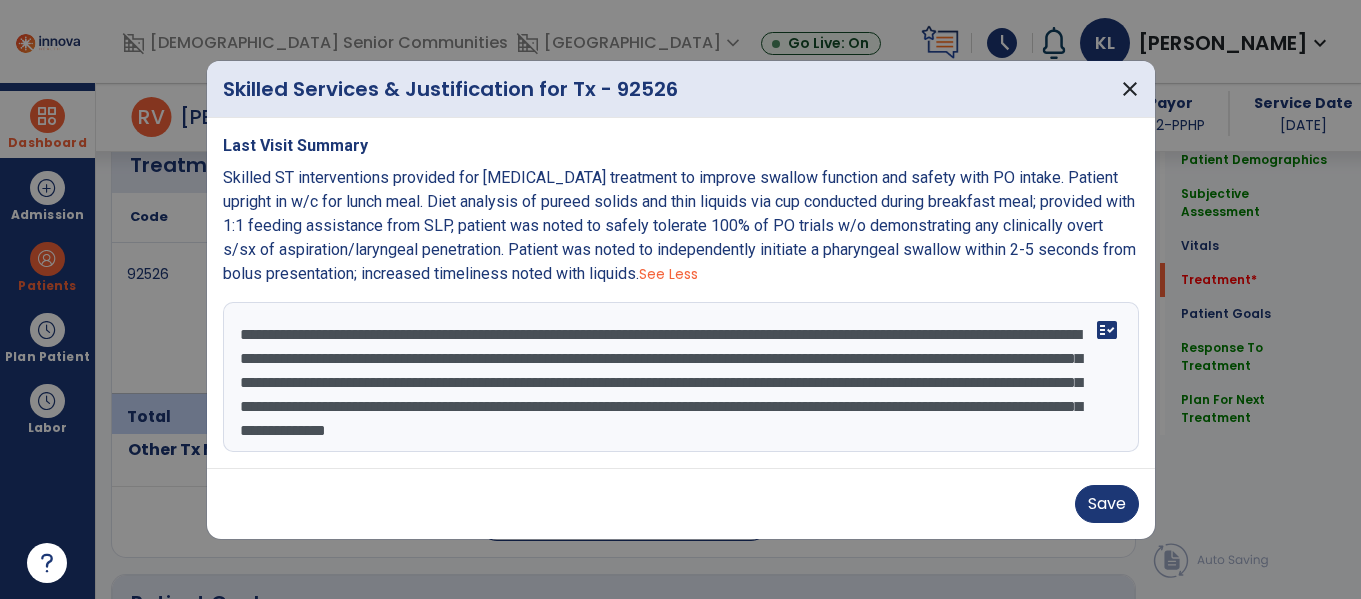 click on "**********" at bounding box center (681, 377) 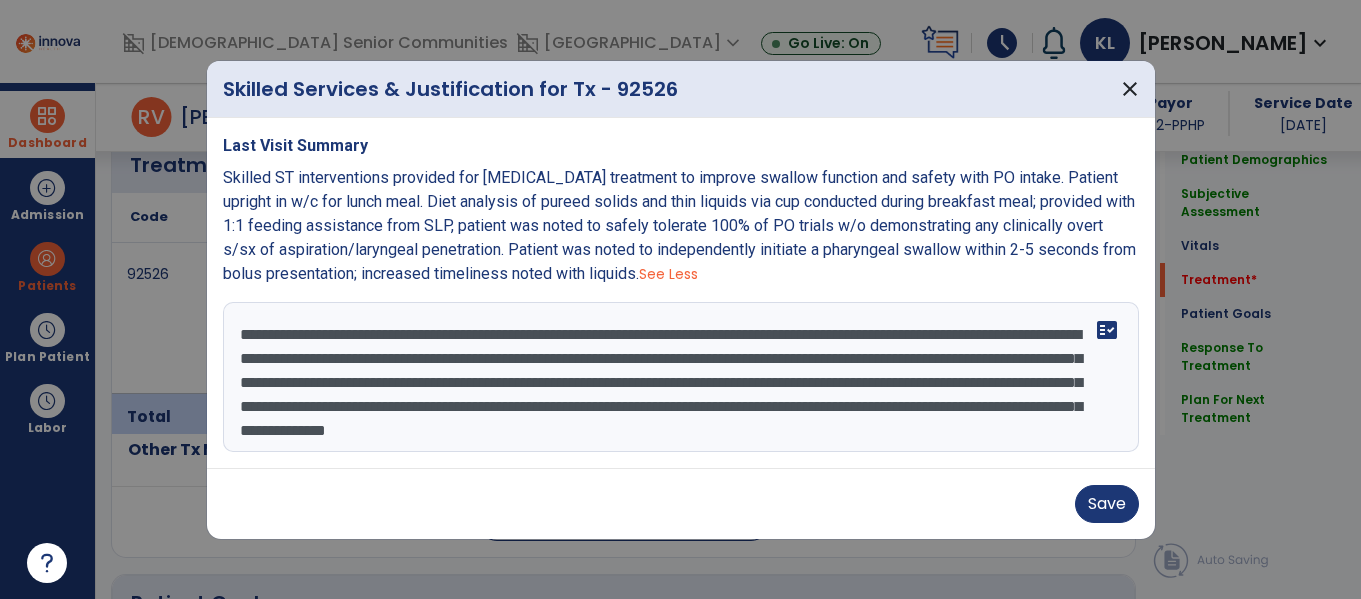 click on "**********" at bounding box center [681, 377] 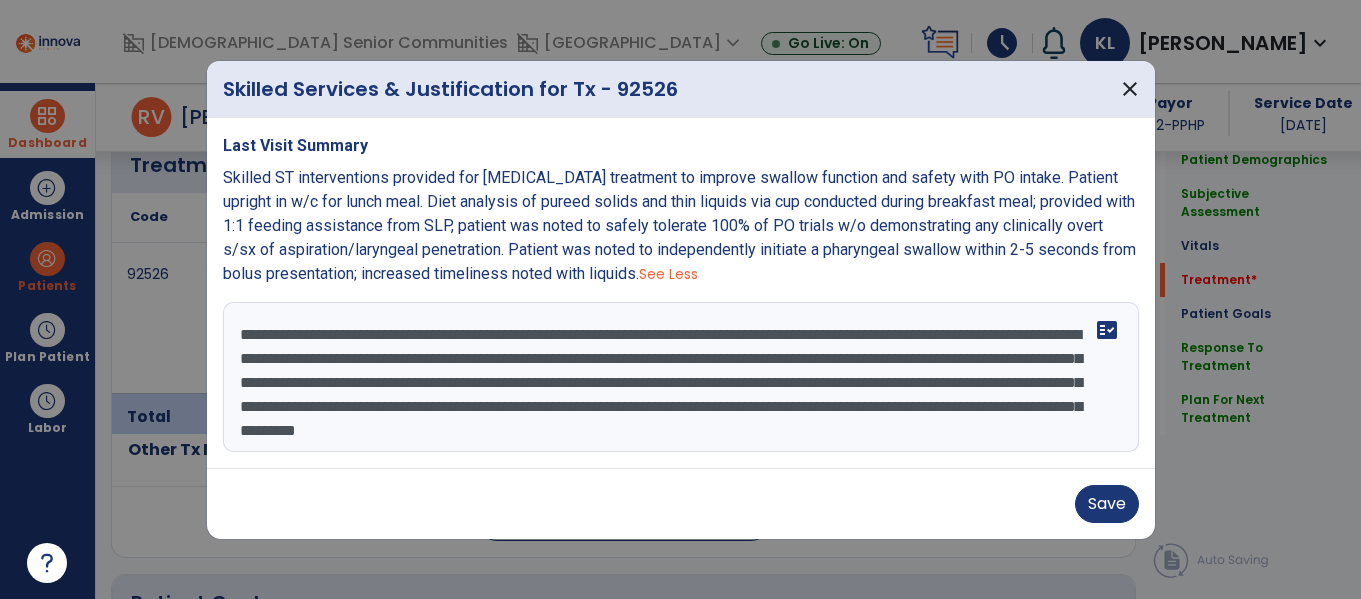 click on "**********" at bounding box center [681, 377] 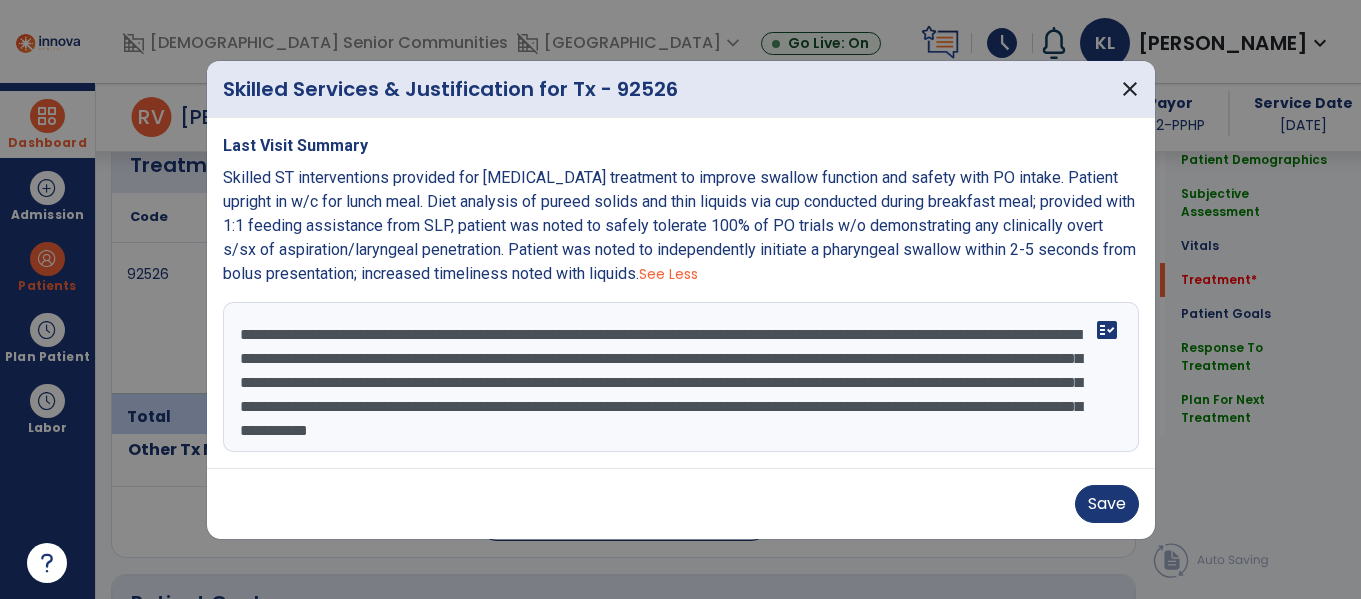 click on "**********" at bounding box center (681, 377) 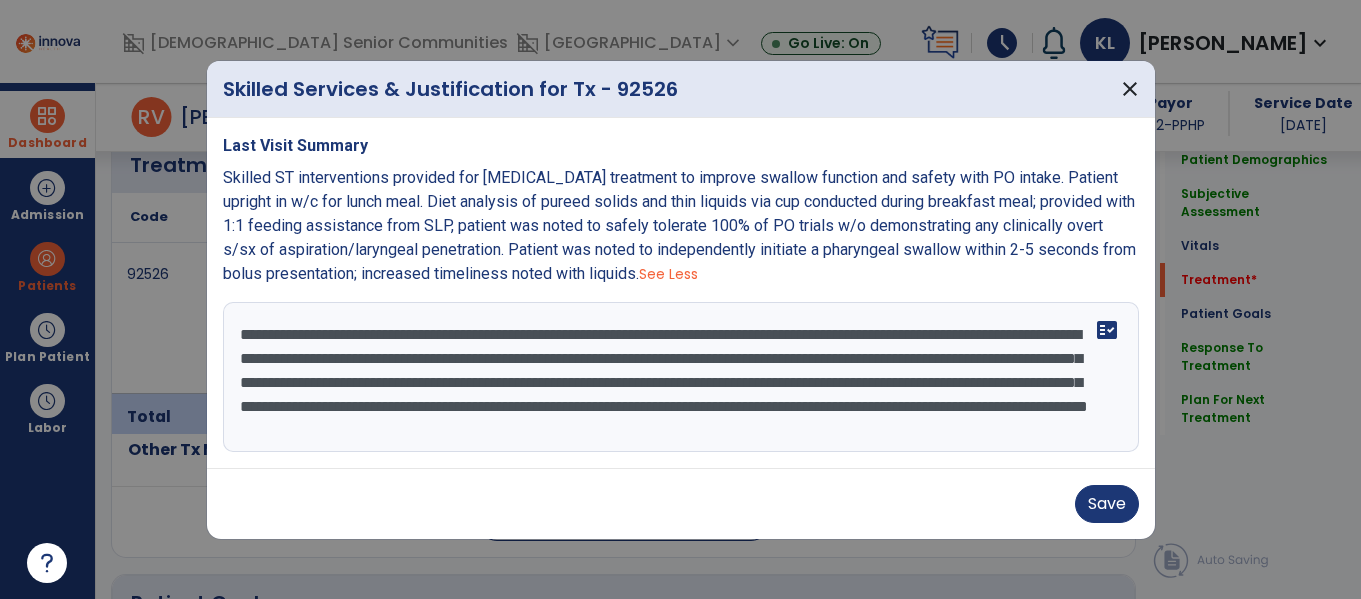 scroll, scrollTop: 0, scrollLeft: 0, axis: both 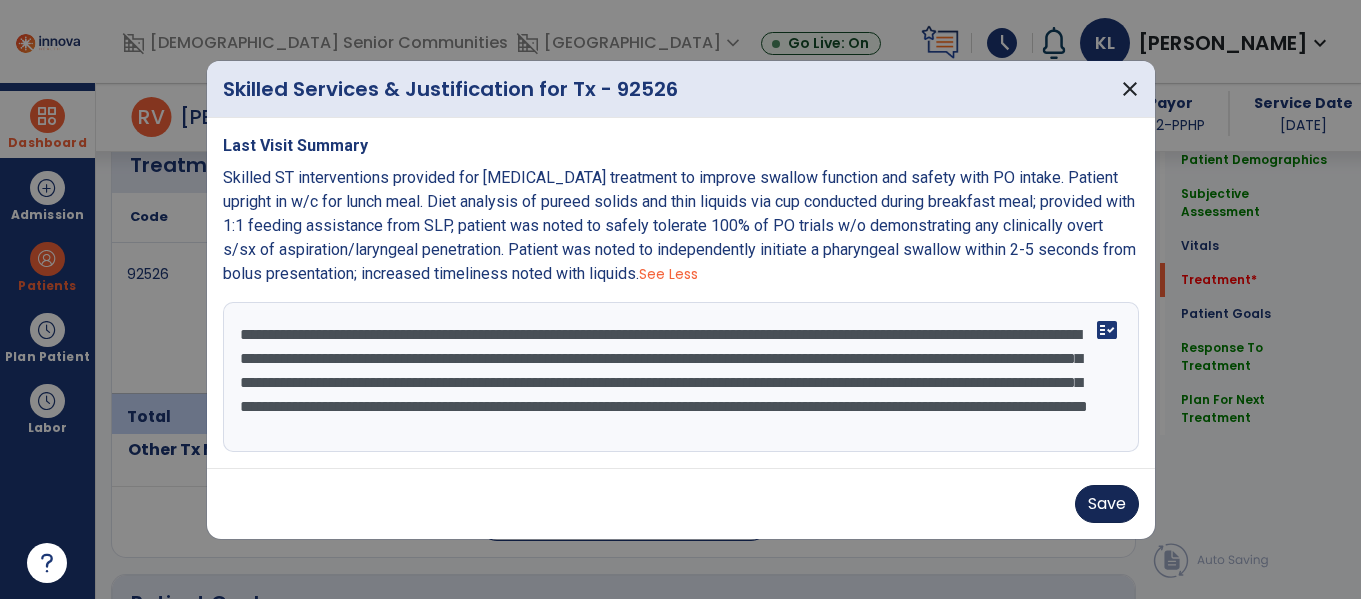 type on "**********" 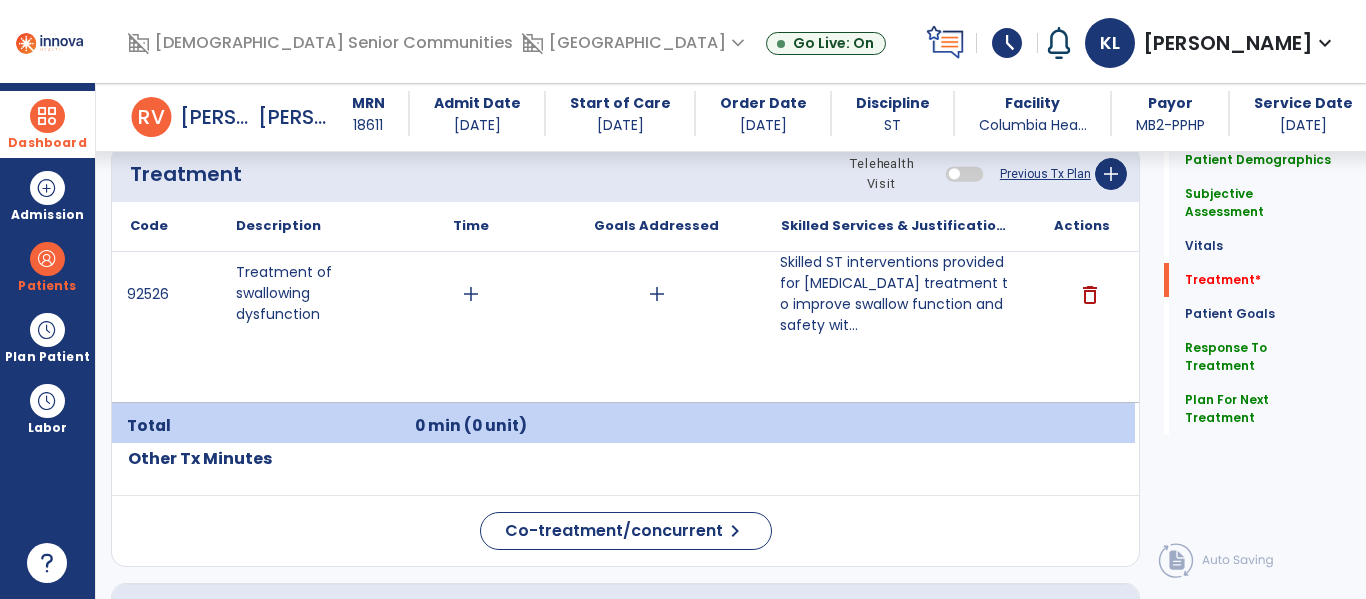 scroll, scrollTop: 1212, scrollLeft: 0, axis: vertical 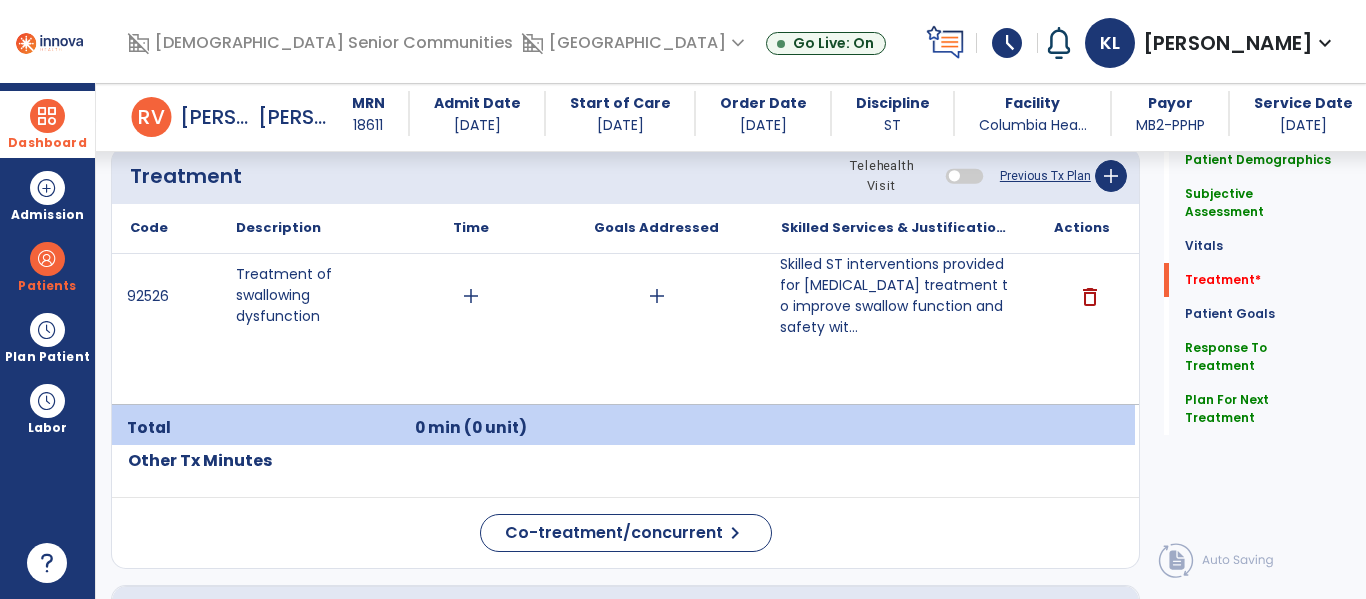click on "add" at bounding box center [471, 296] 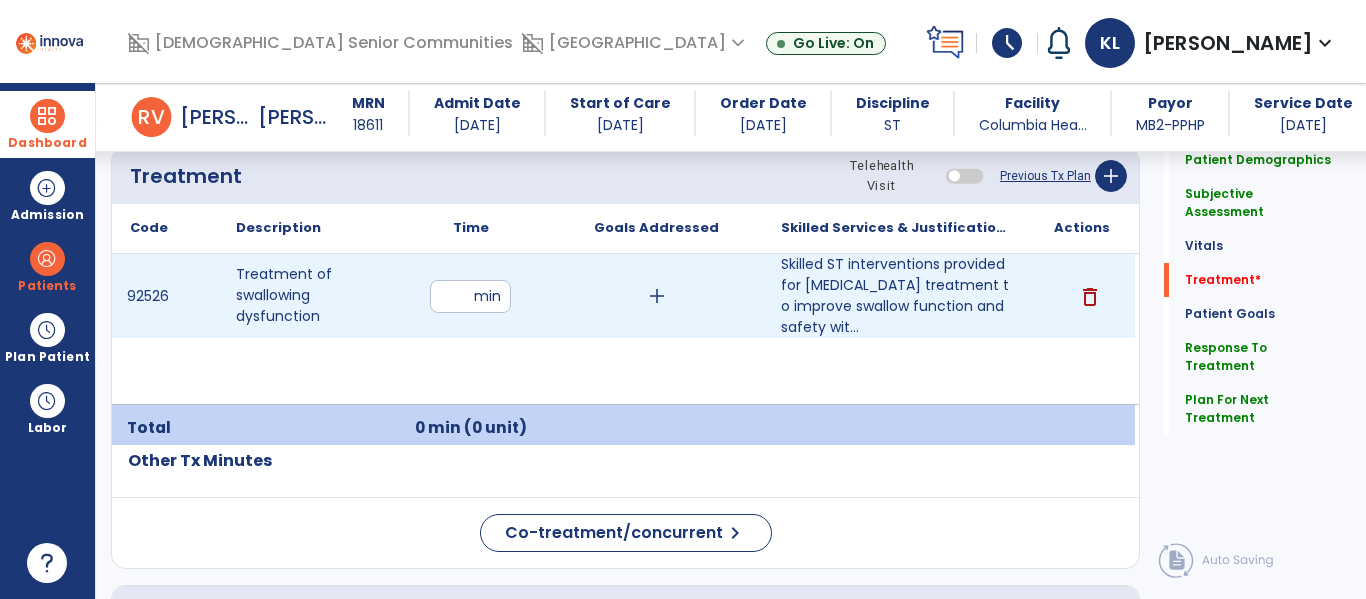 type on "**" 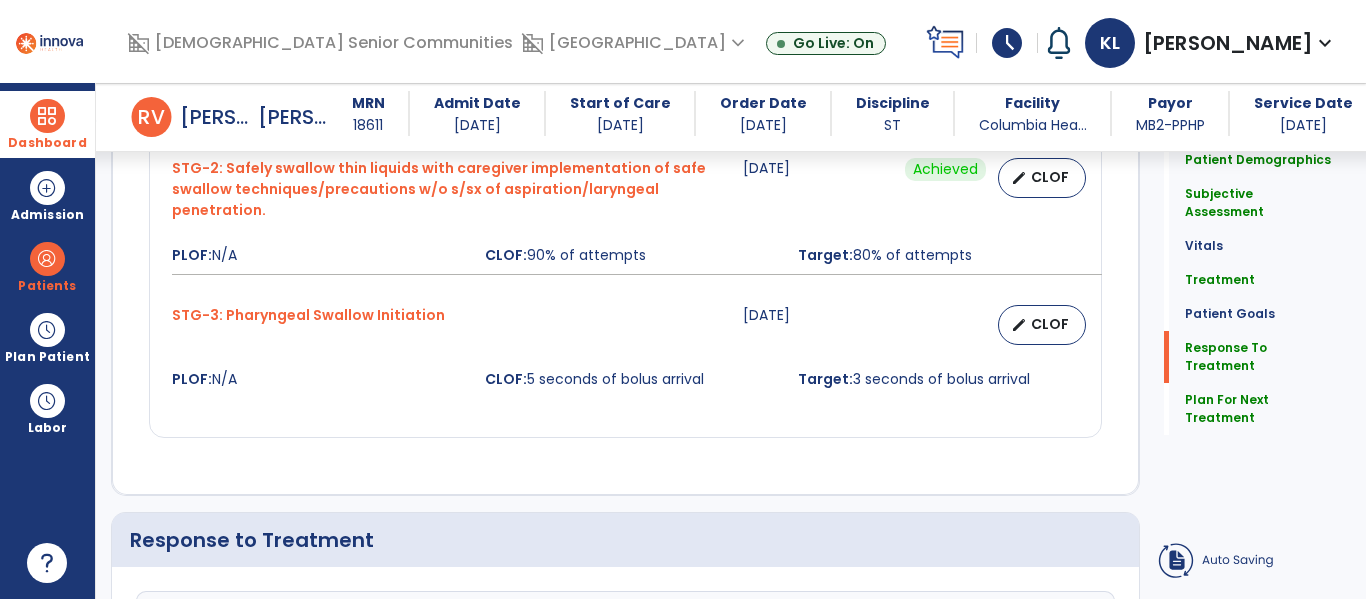 scroll, scrollTop: 2629, scrollLeft: 0, axis: vertical 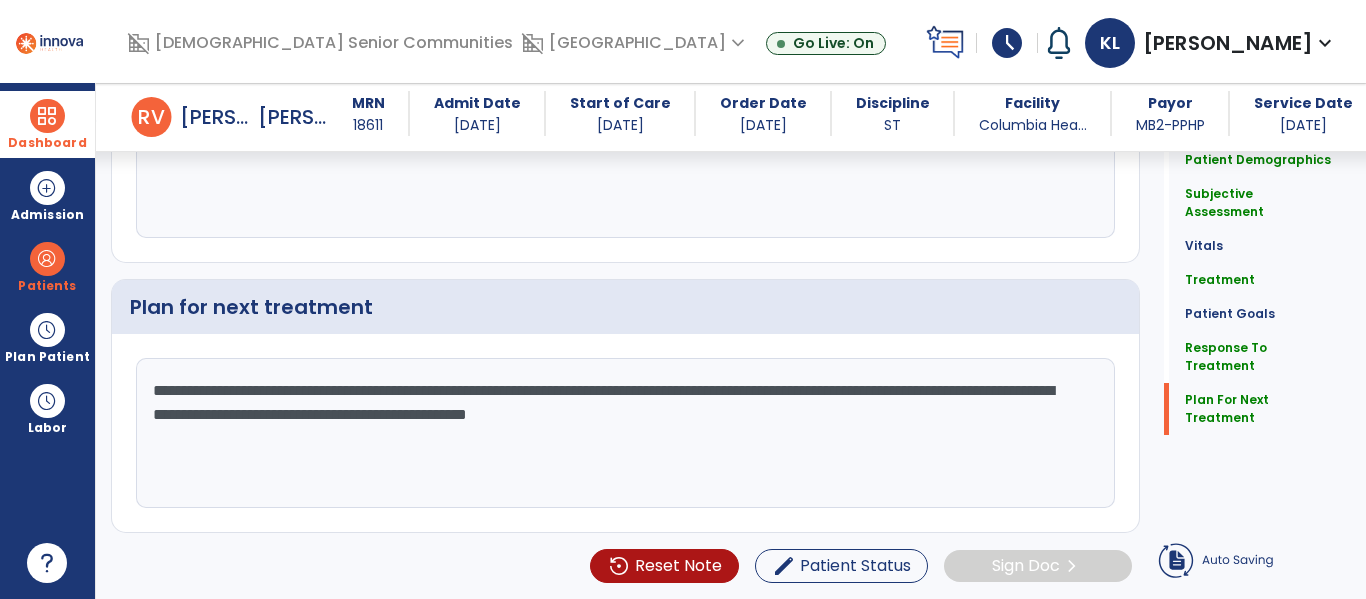 click at bounding box center (47, 116) 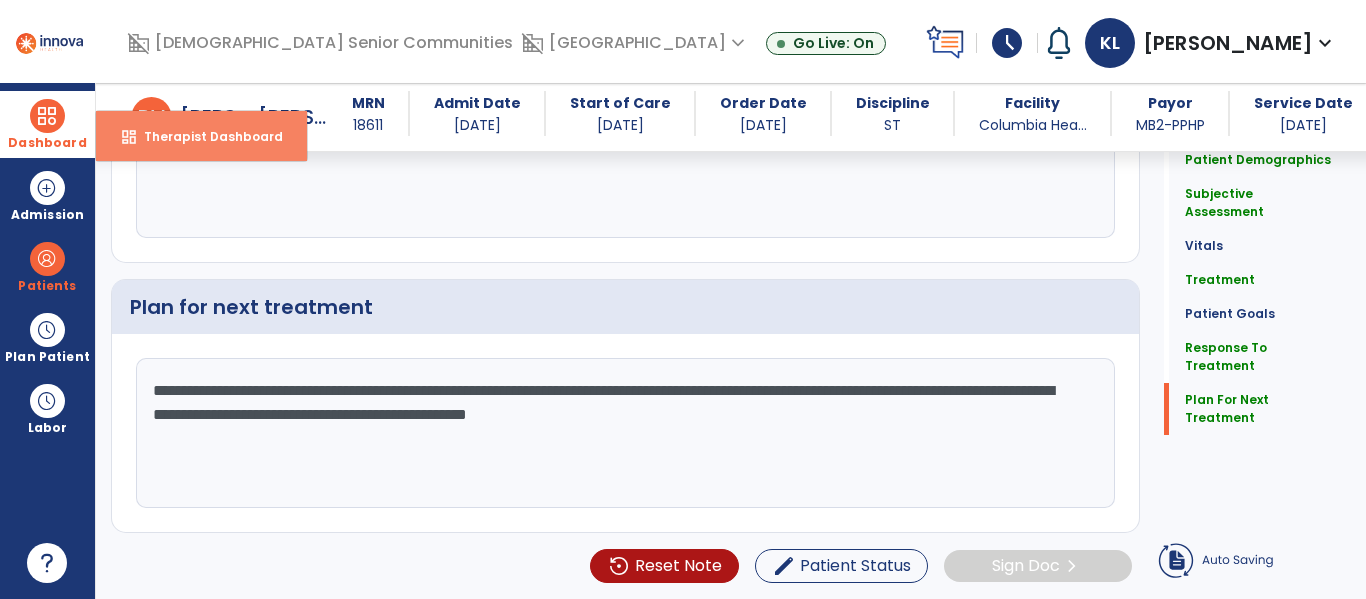click on "dashboard  Therapist Dashboard" at bounding box center [201, 136] 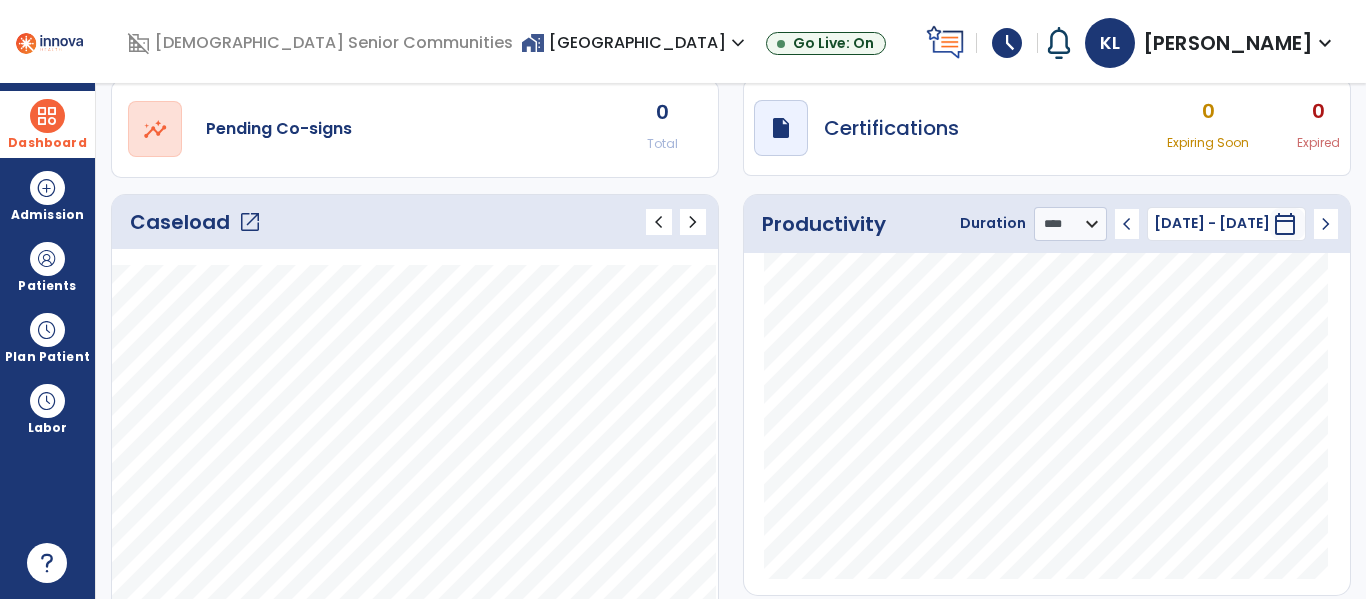 scroll, scrollTop: 215, scrollLeft: 0, axis: vertical 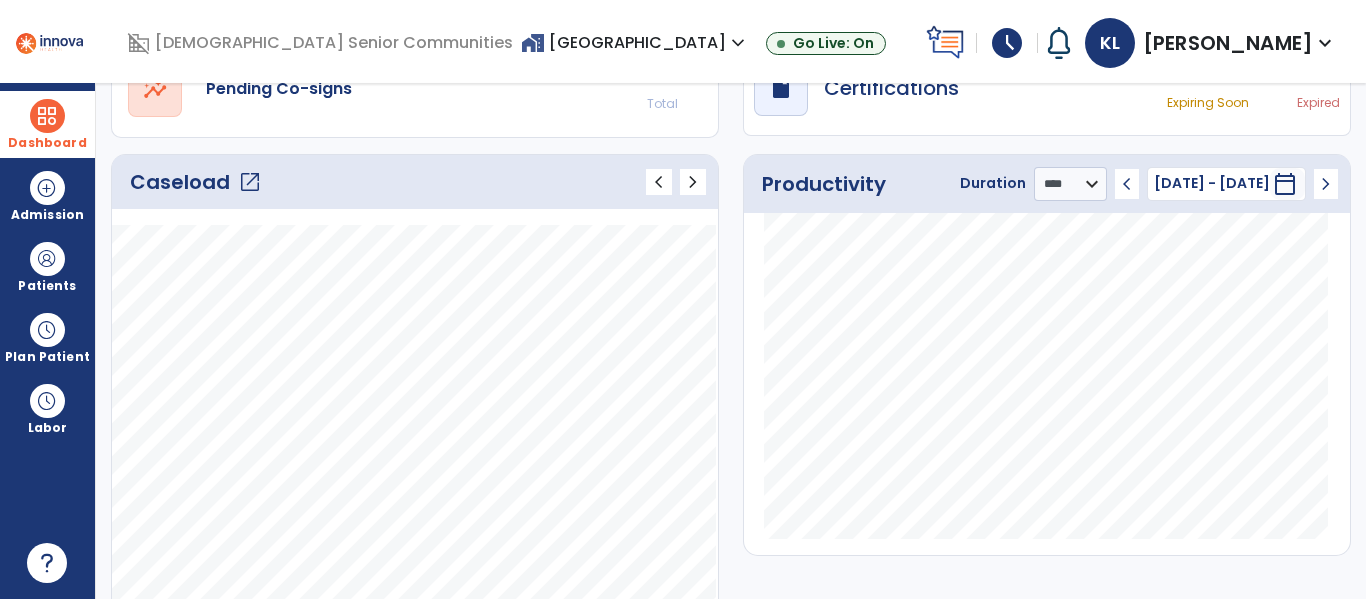 click on "open_in_new" 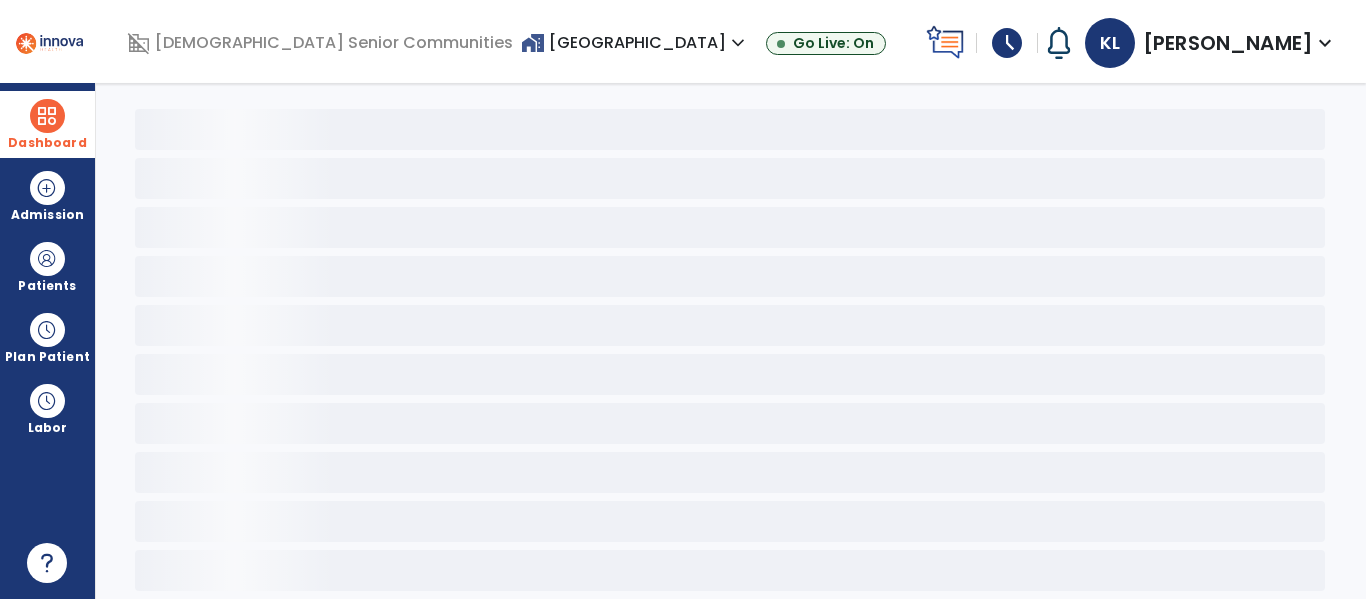 scroll, scrollTop: 78, scrollLeft: 0, axis: vertical 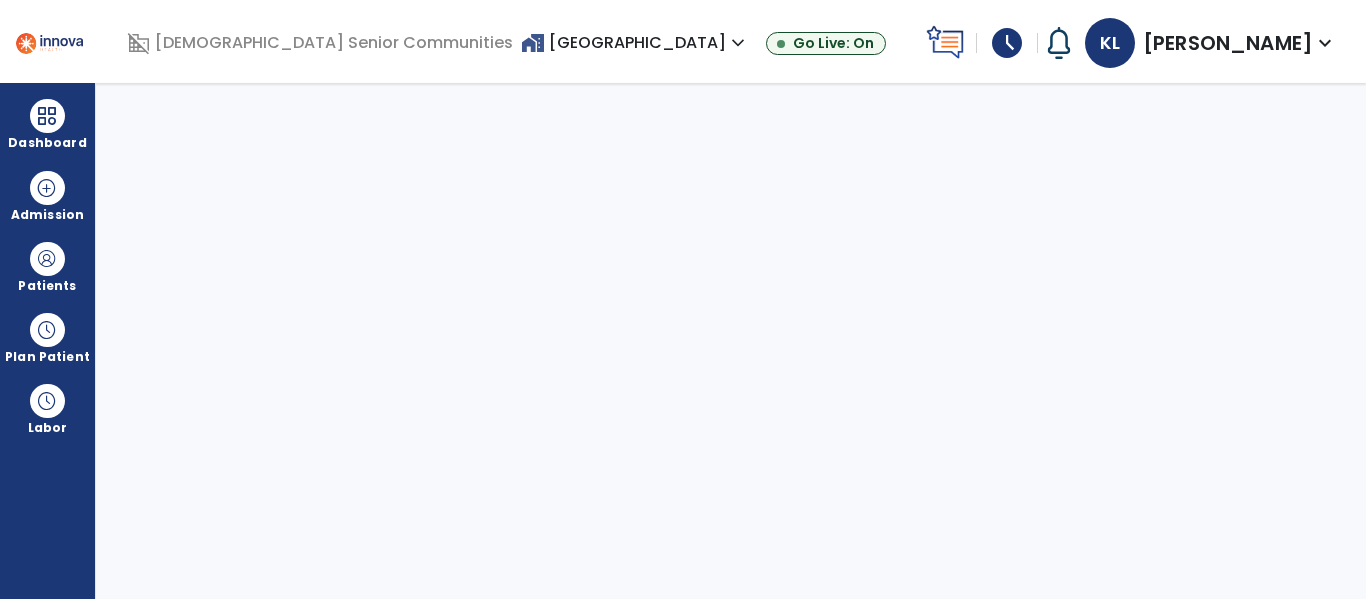 select on "****" 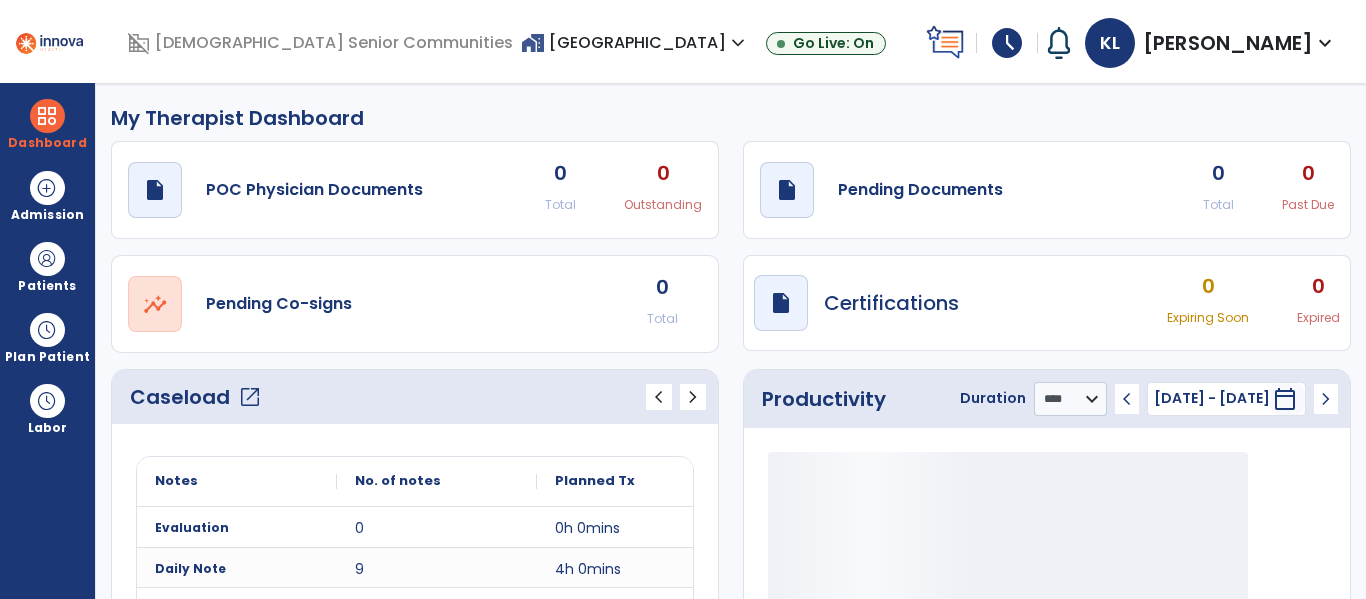 click on "open_in_new" 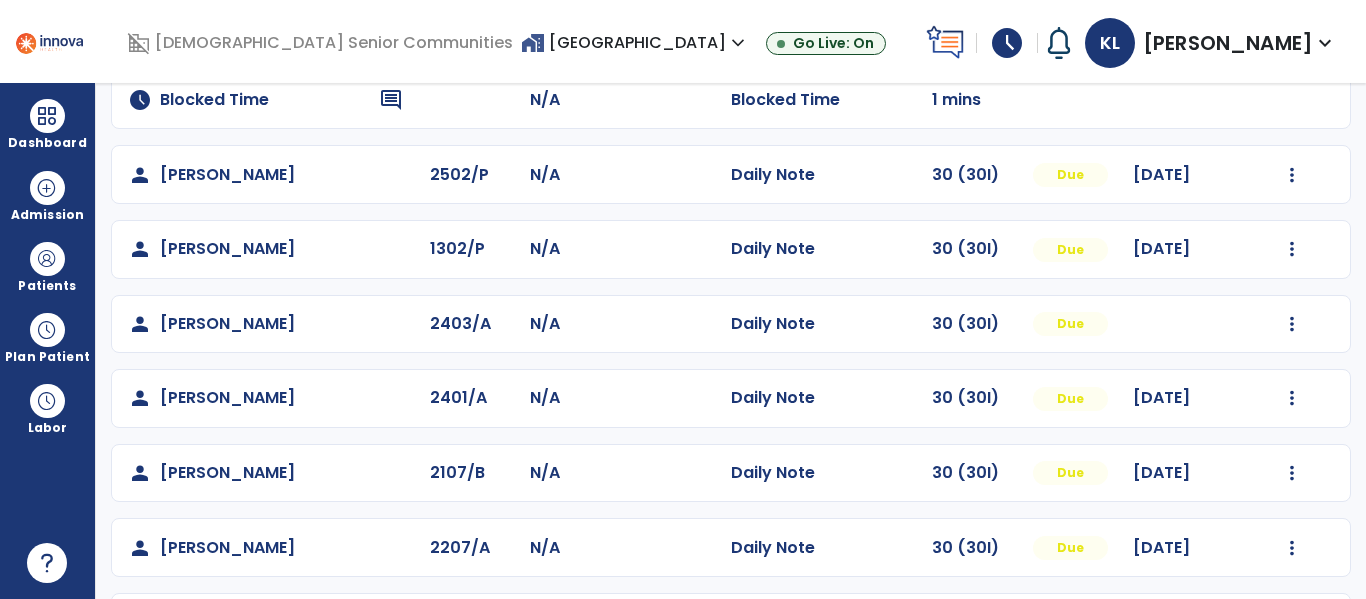 scroll, scrollTop: 410, scrollLeft: 0, axis: vertical 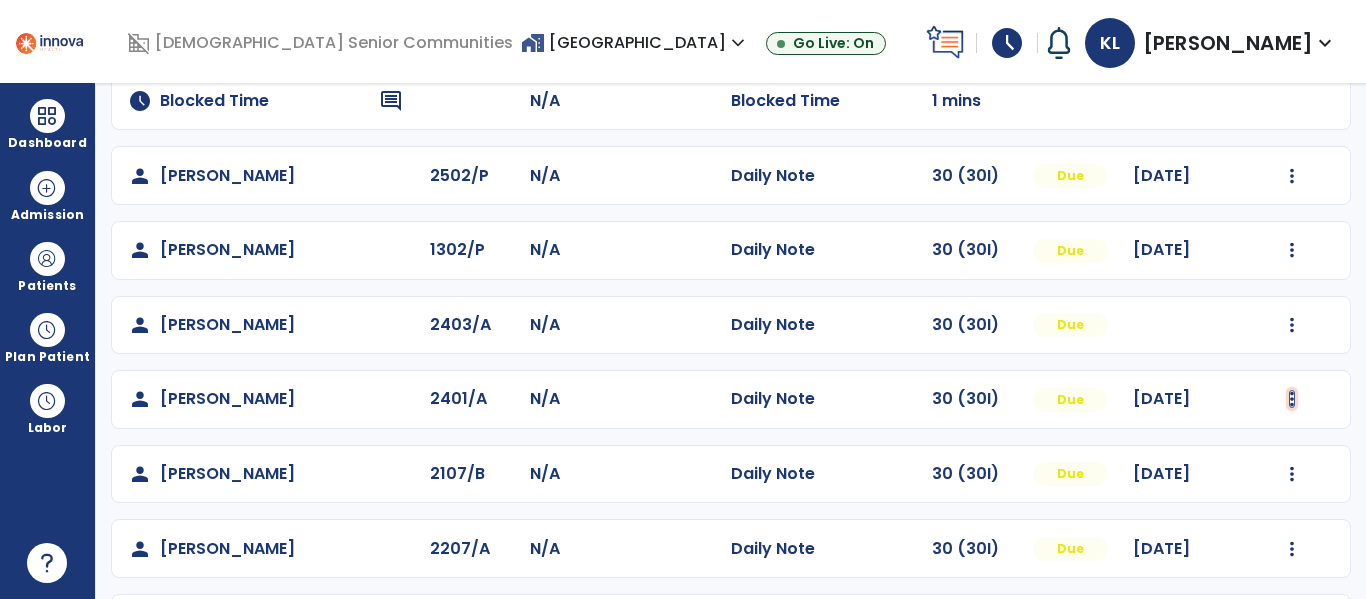 click at bounding box center (1292, -122) 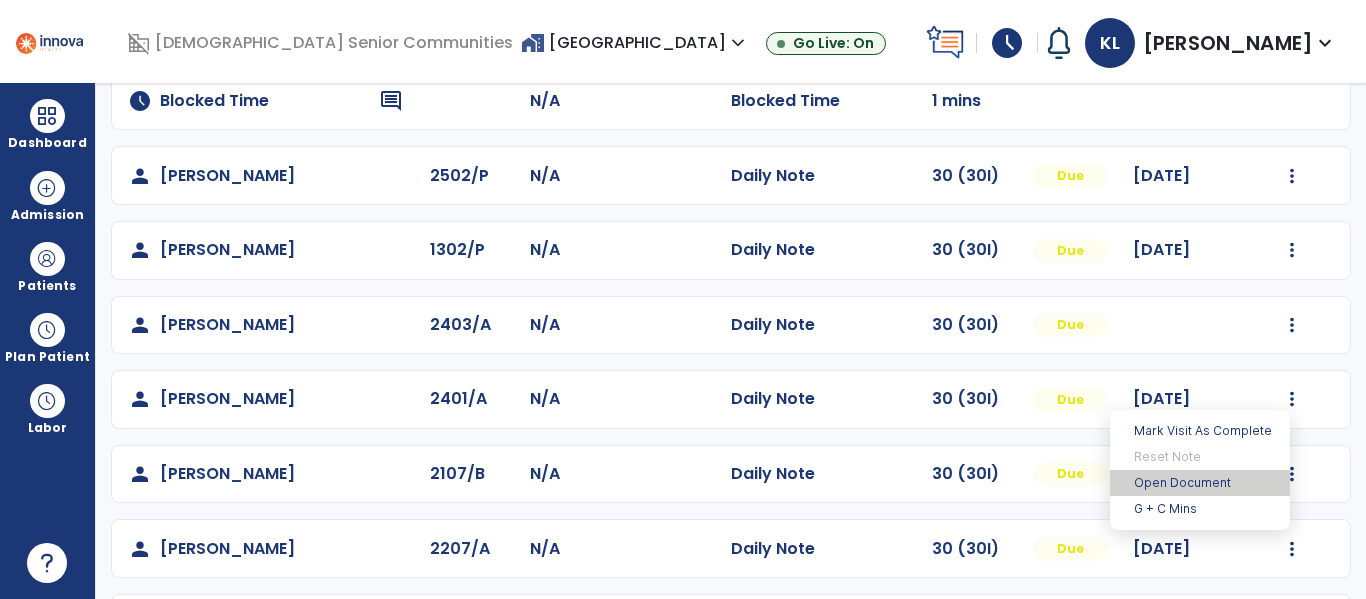 click on "Open Document" at bounding box center (1200, 483) 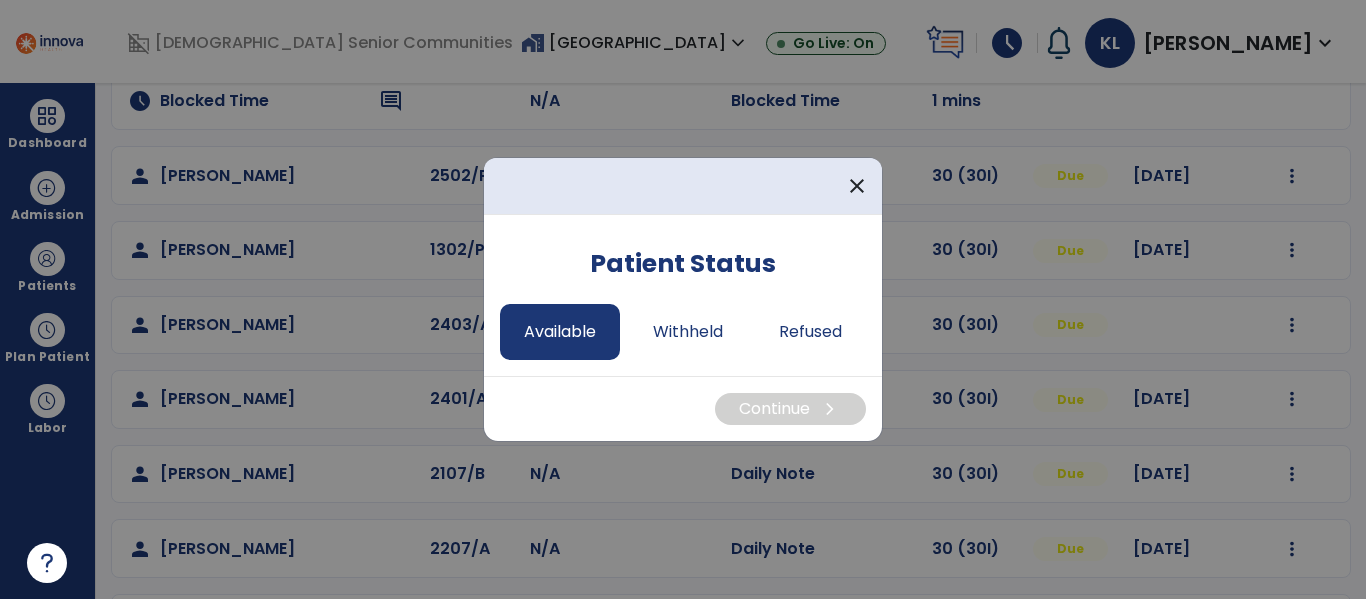 click on "Available" at bounding box center (560, 332) 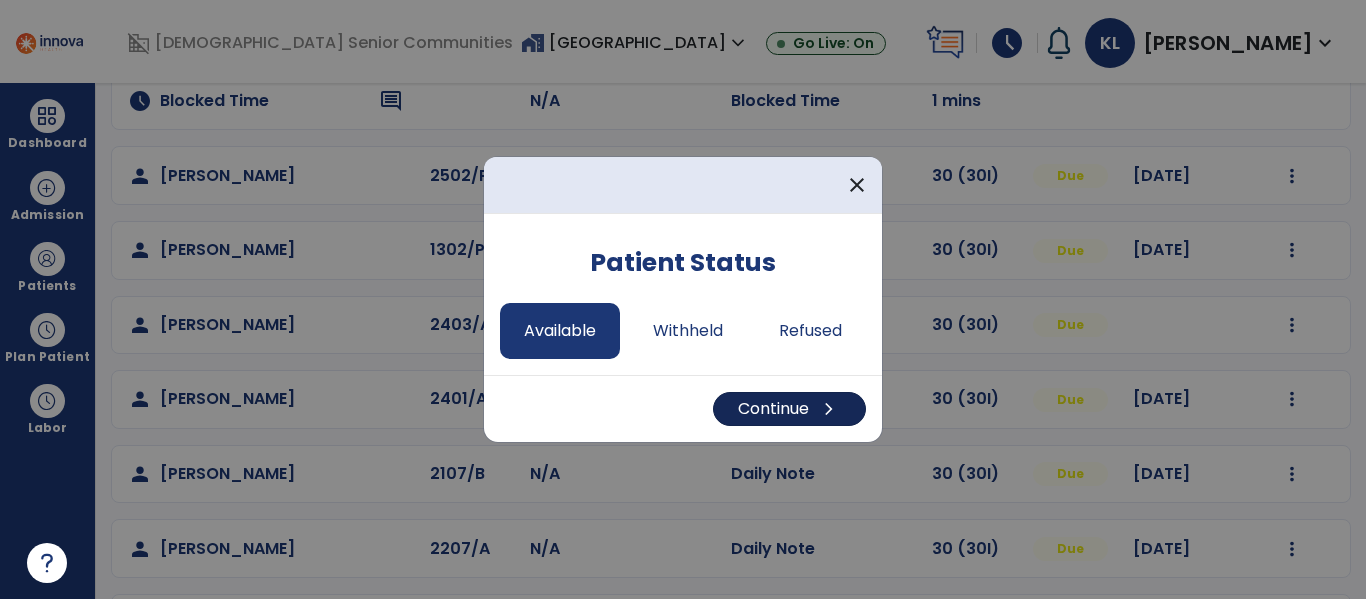 click on "chevron_right" at bounding box center (829, 409) 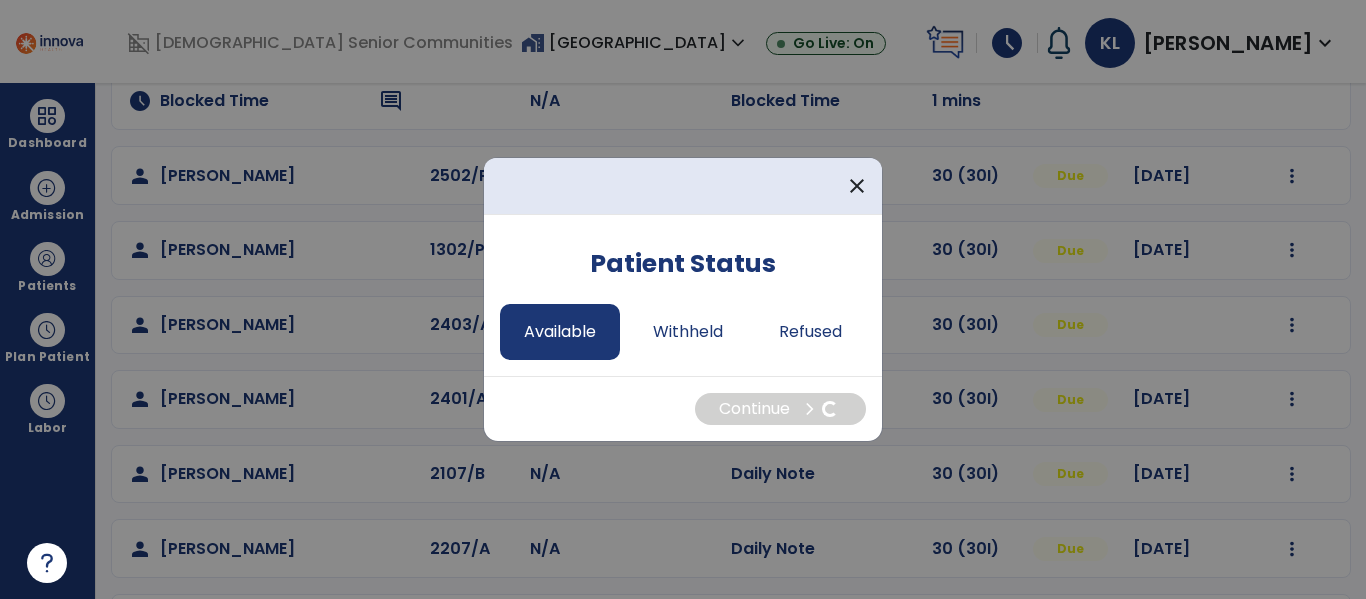 select on "*" 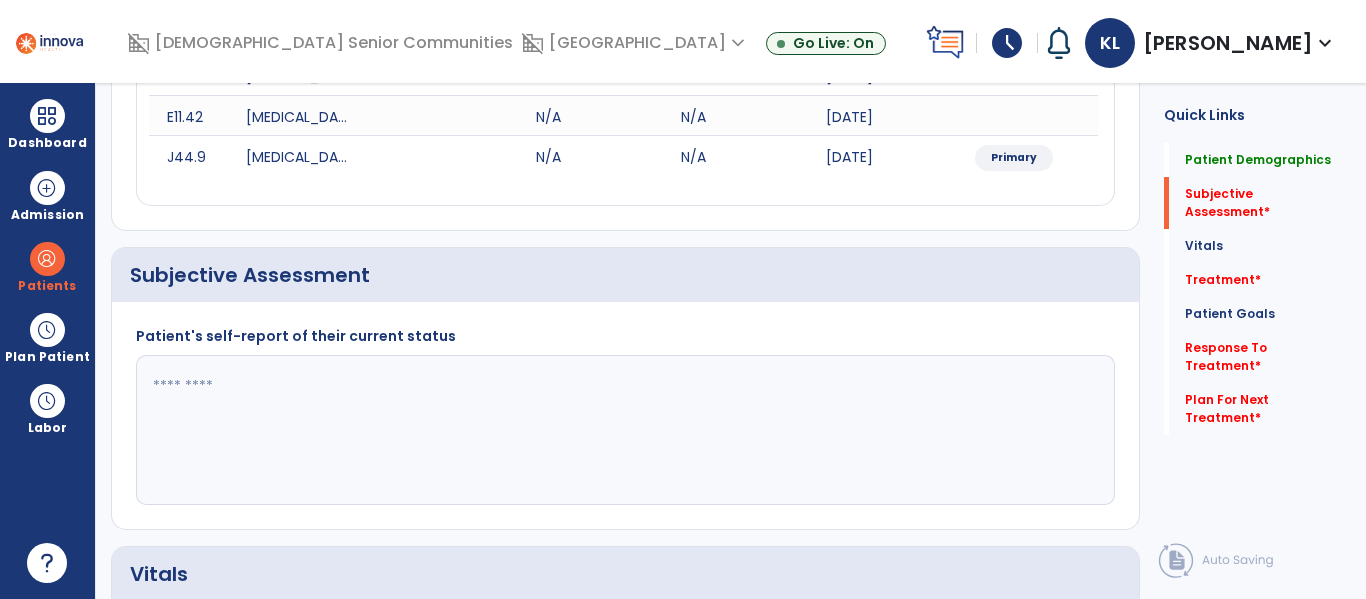 click 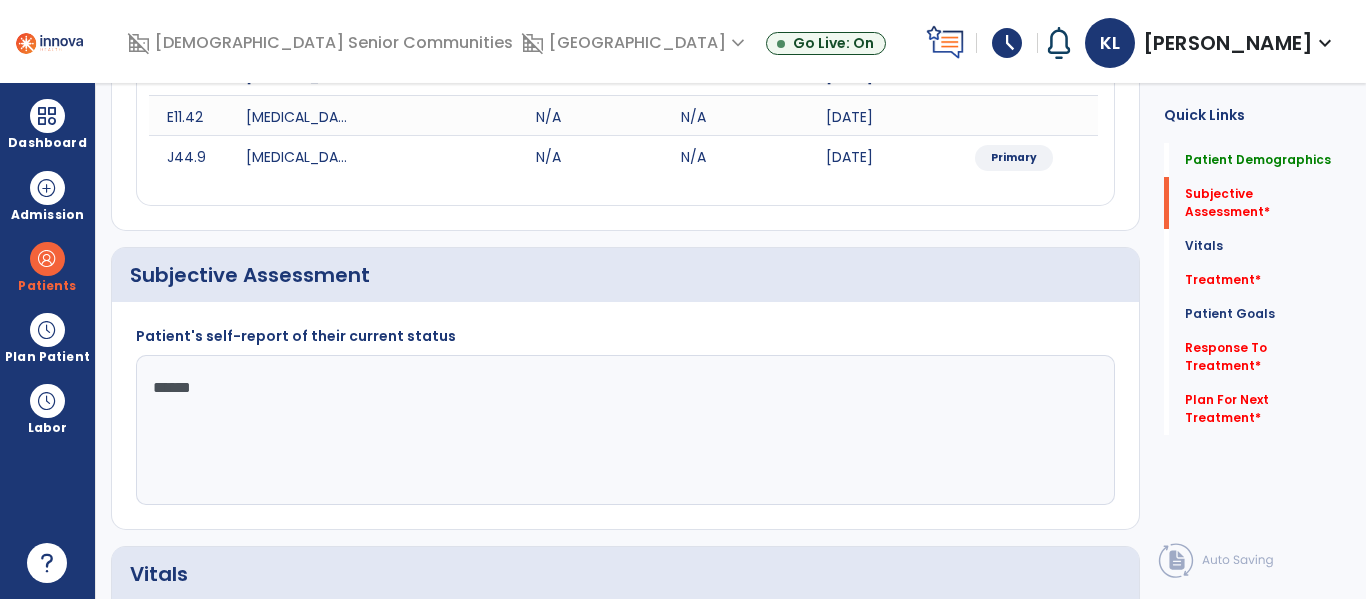 type on "*******" 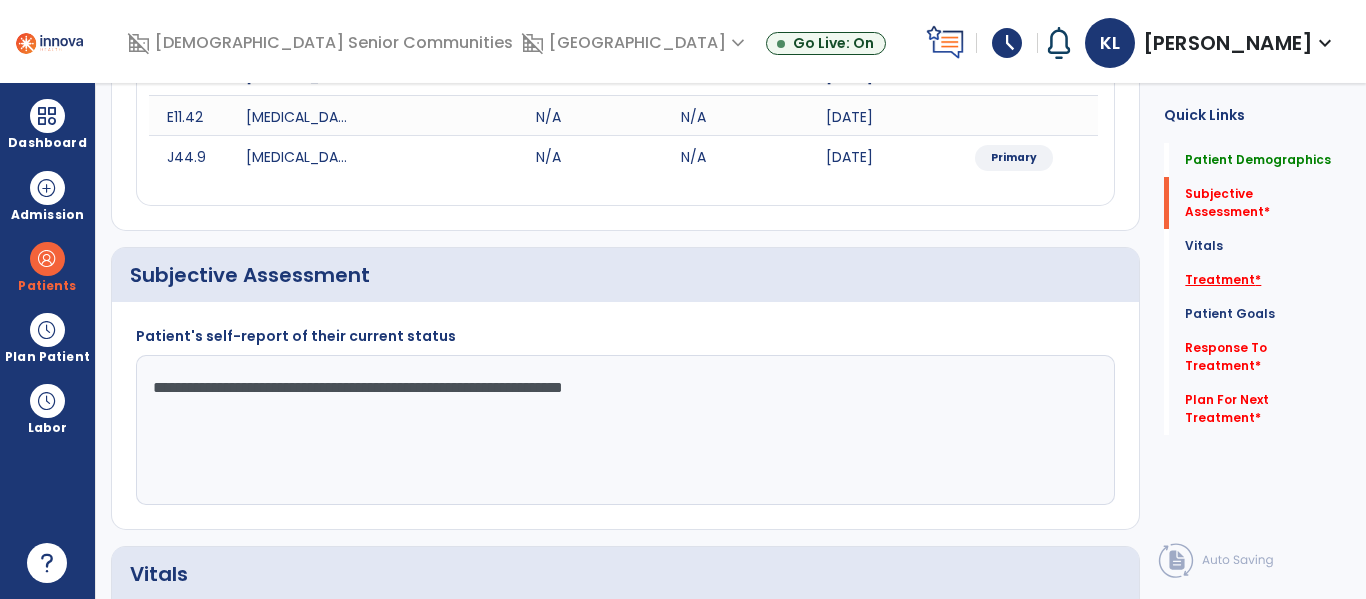 type on "**********" 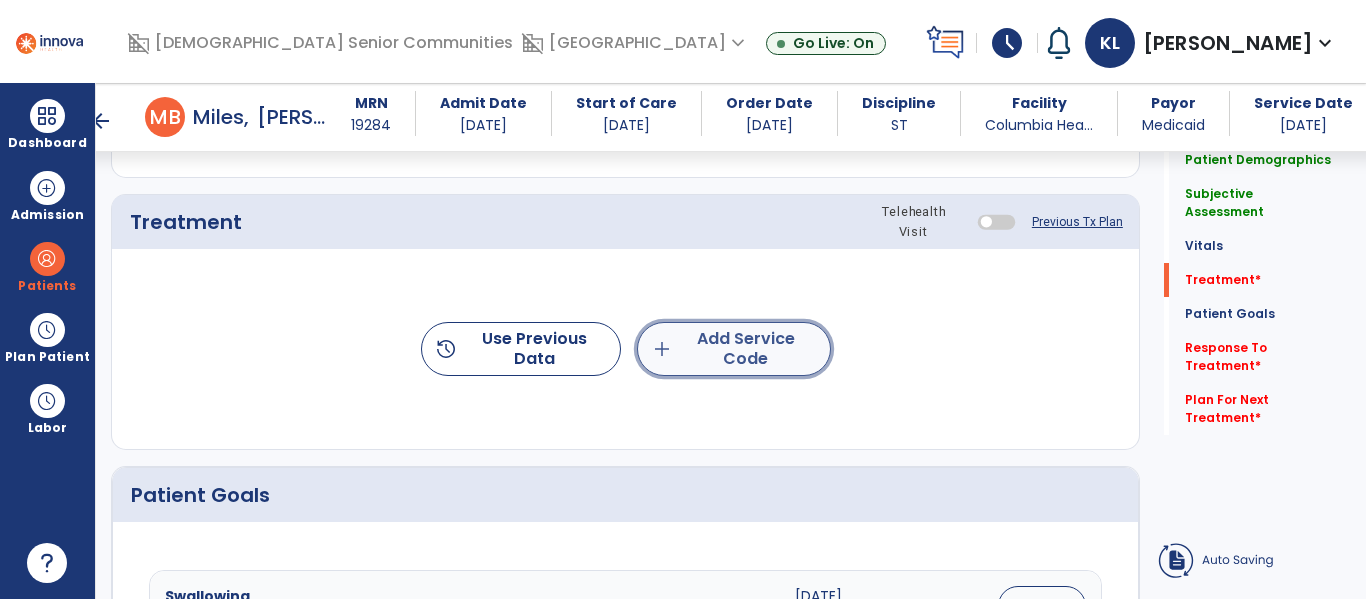 click on "add  Add Service Code" 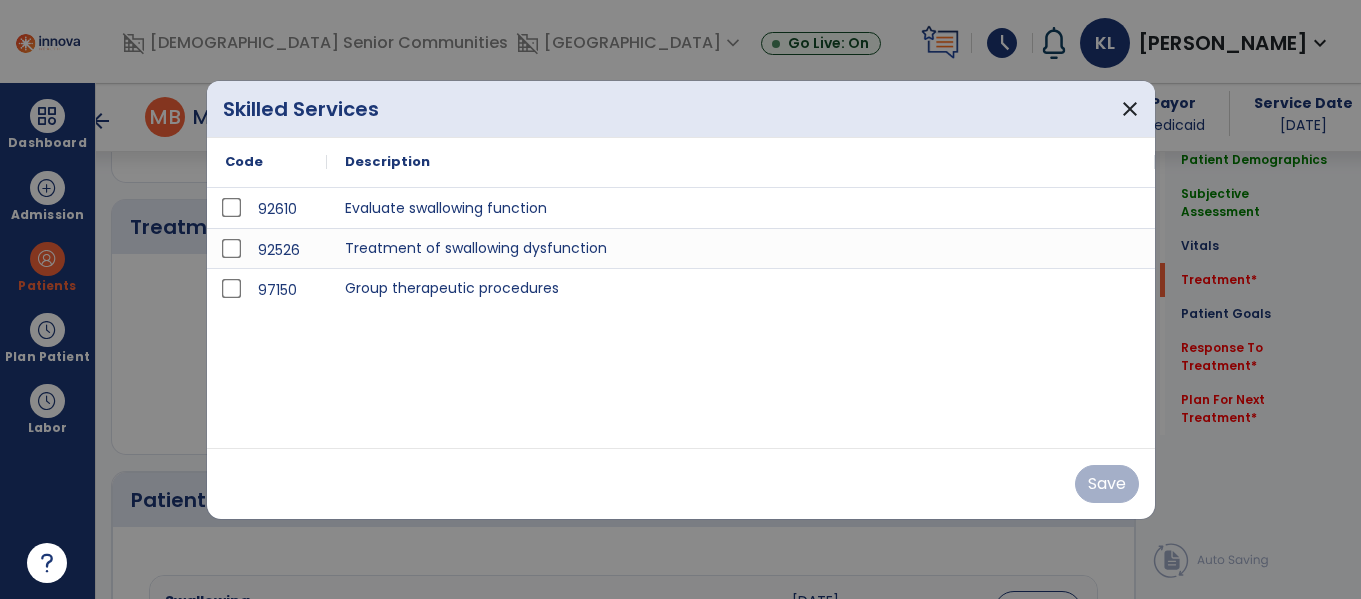 scroll, scrollTop: 1165, scrollLeft: 0, axis: vertical 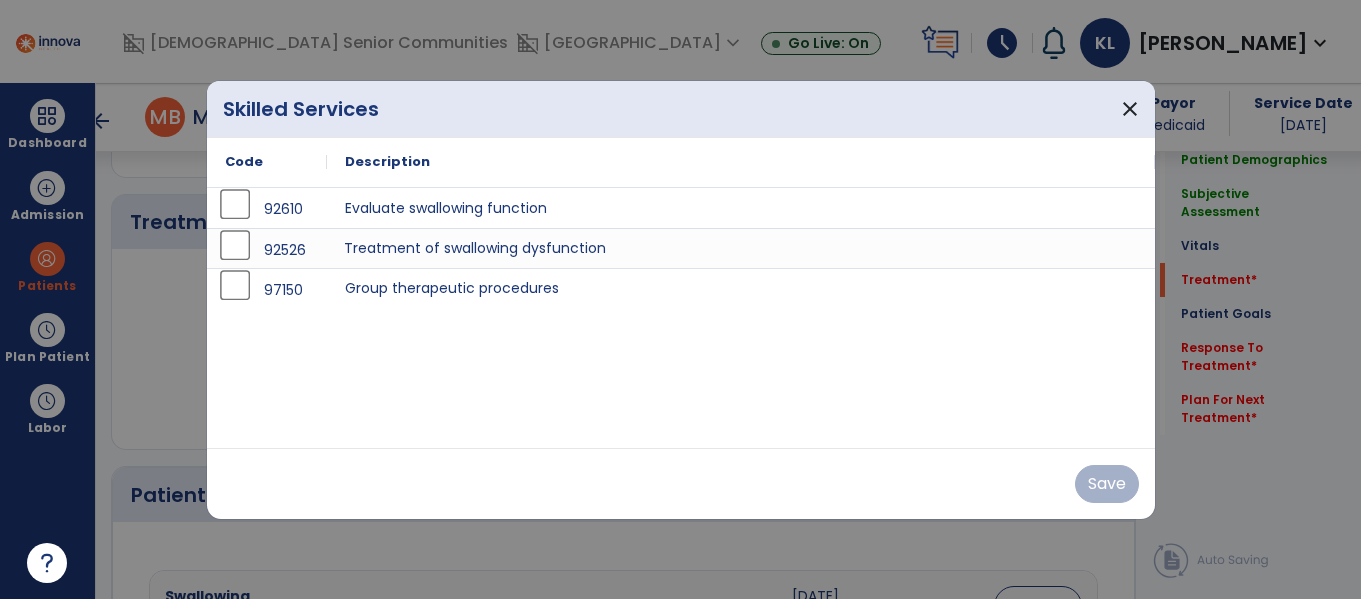 click on "Treatment of swallowing dysfunction" at bounding box center (741, 248) 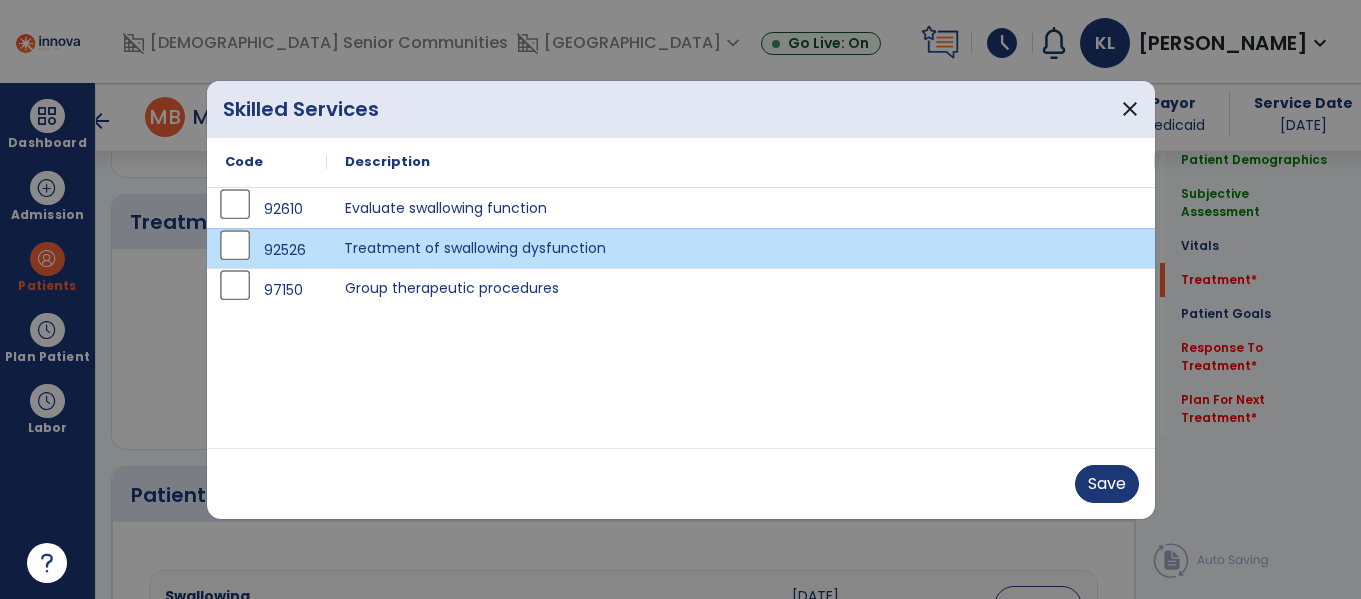 click on "Save" at bounding box center (681, 483) 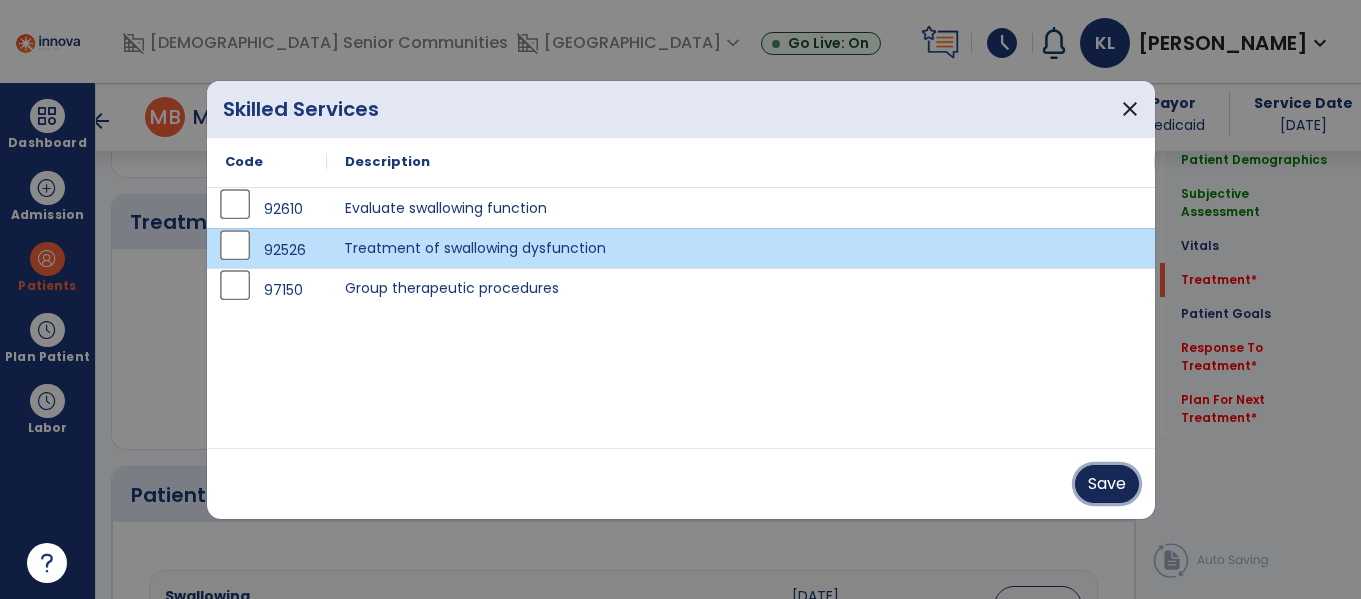 click on "Save" at bounding box center (1107, 484) 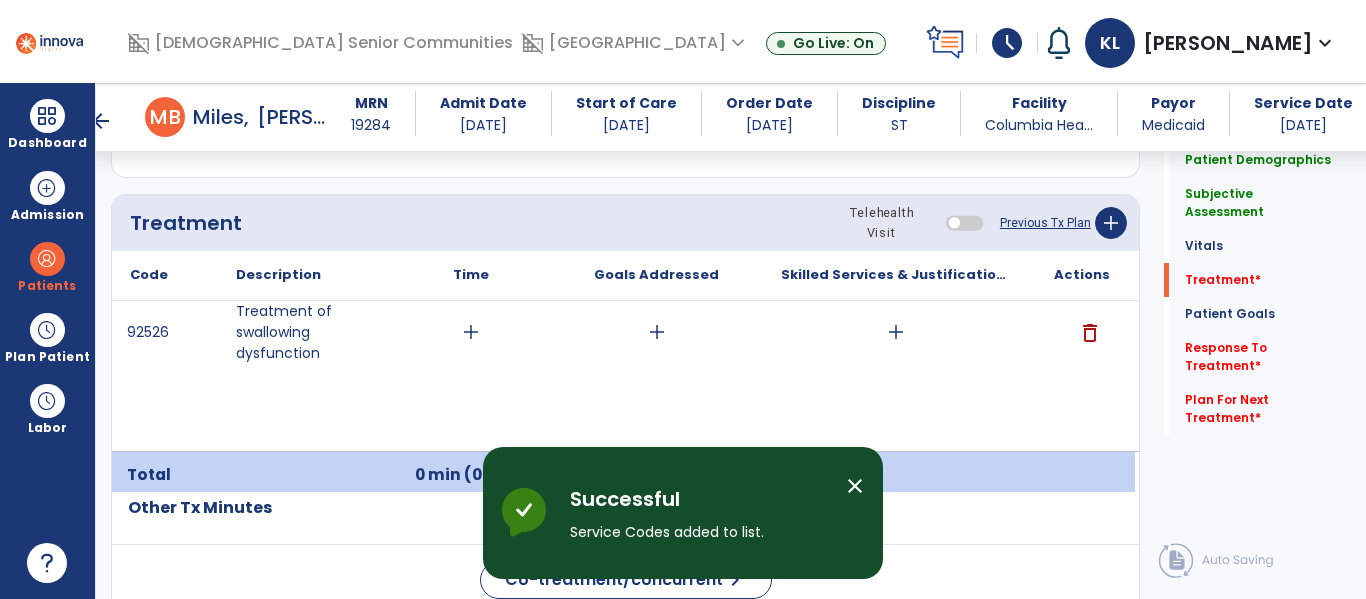 click on "Previous Tx Plan" 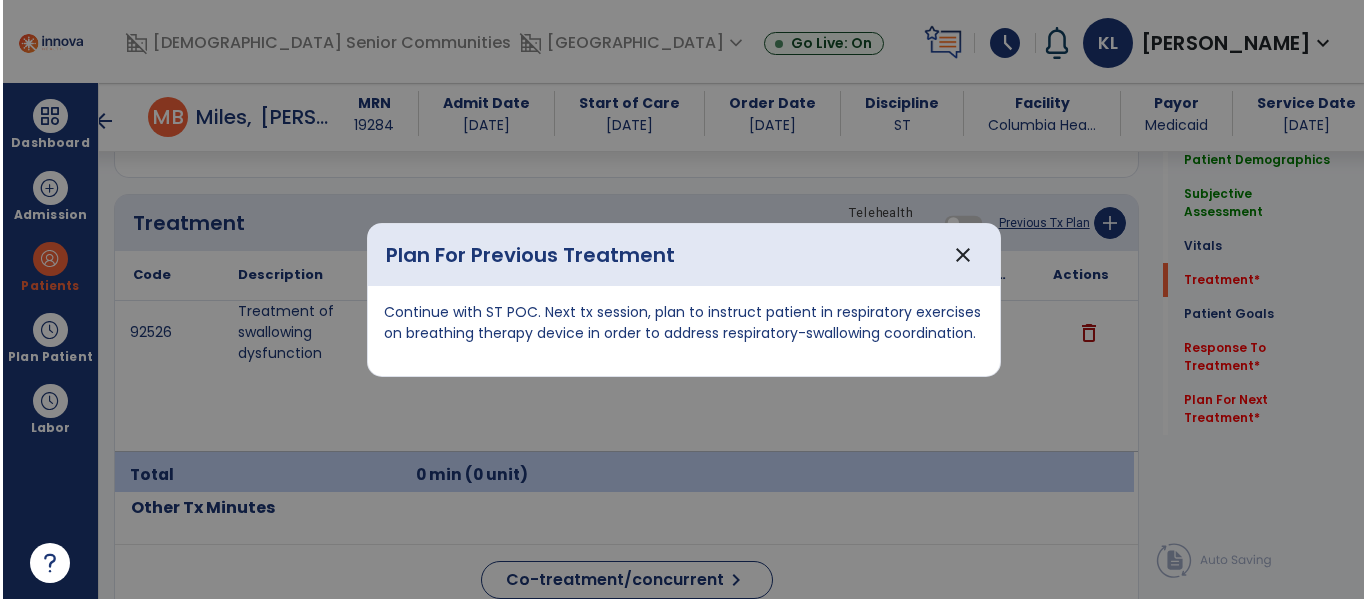 scroll, scrollTop: 1165, scrollLeft: 0, axis: vertical 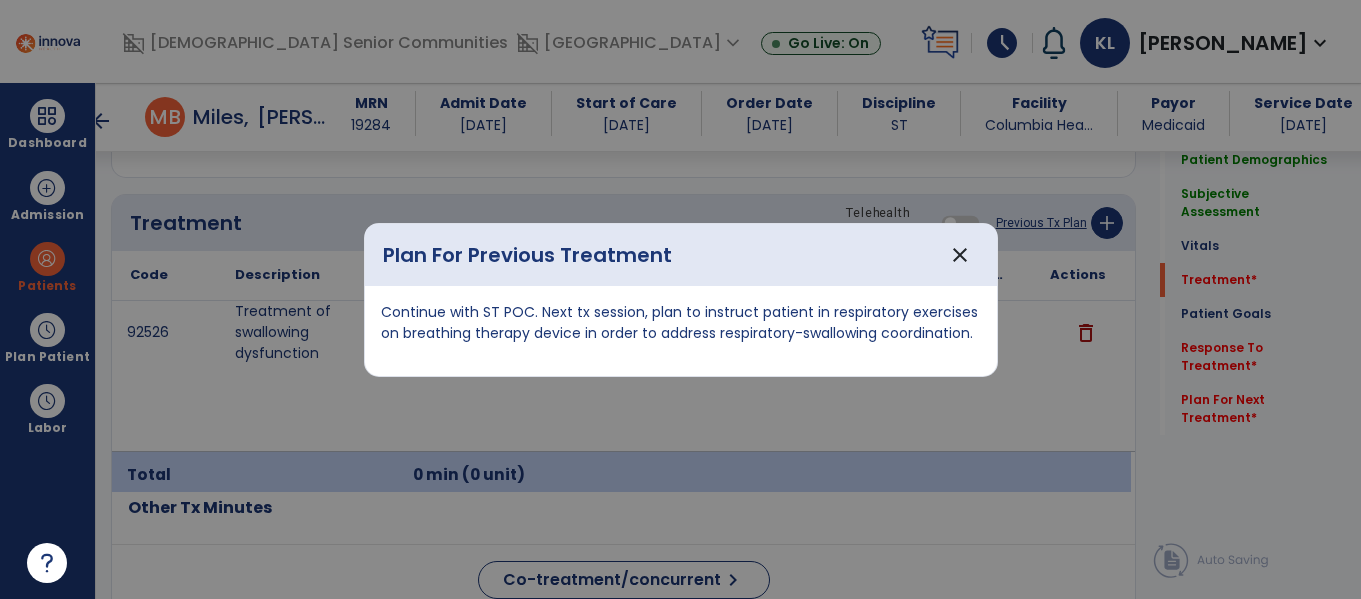 click on "Continue with ST POC. Next tx session, plan to instruct patient in respiratory exercises on breathing therapy device in order to address respiratory-swallowing coordination." at bounding box center [681, 331] 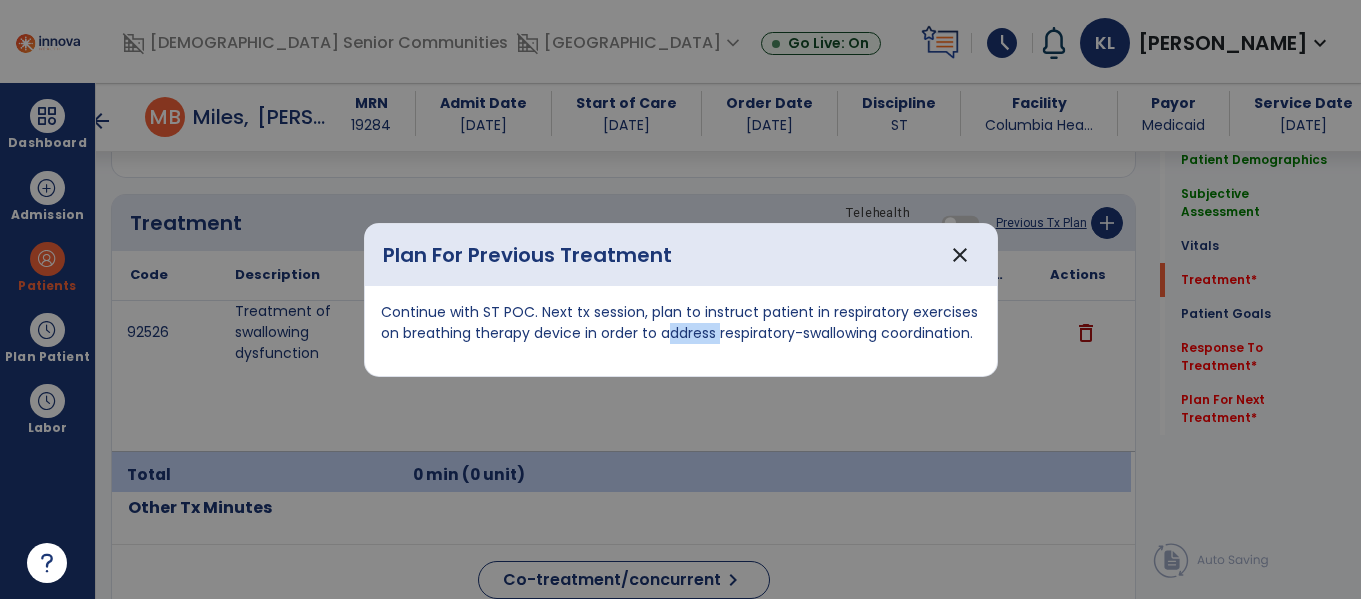 click on "Continue with ST POC. Next tx session, plan to instruct patient in respiratory exercises on breathing therapy device in order to address respiratory-swallowing coordination." at bounding box center [681, 323] 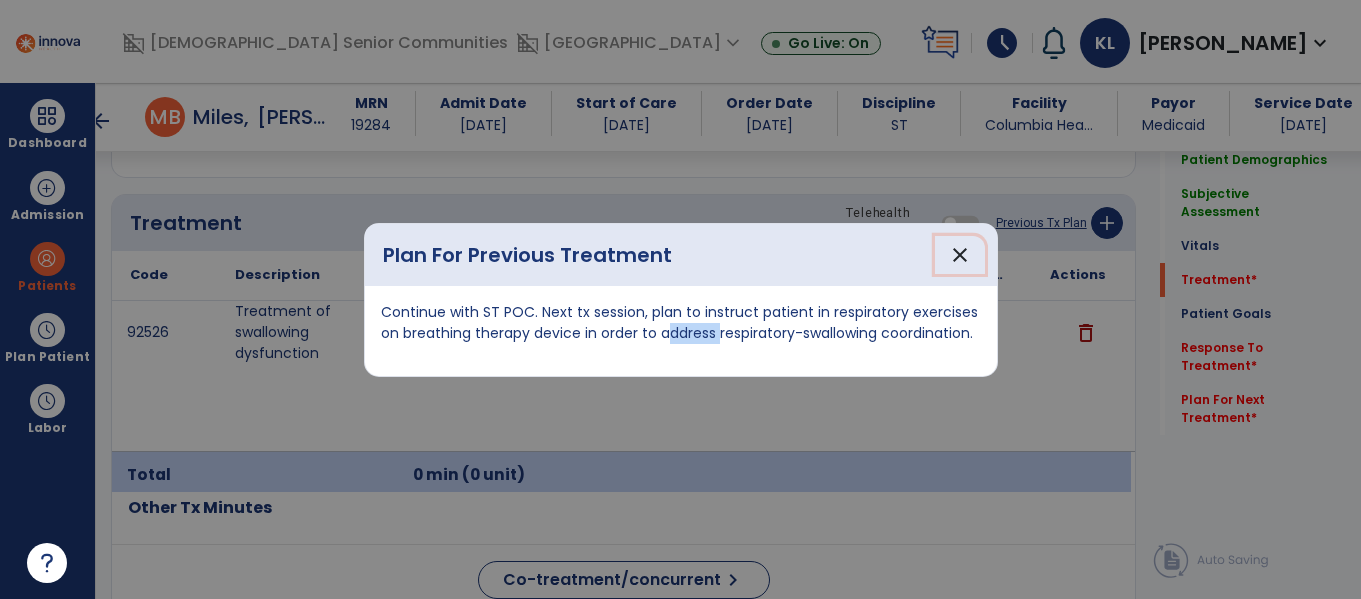 click on "close" at bounding box center (960, 255) 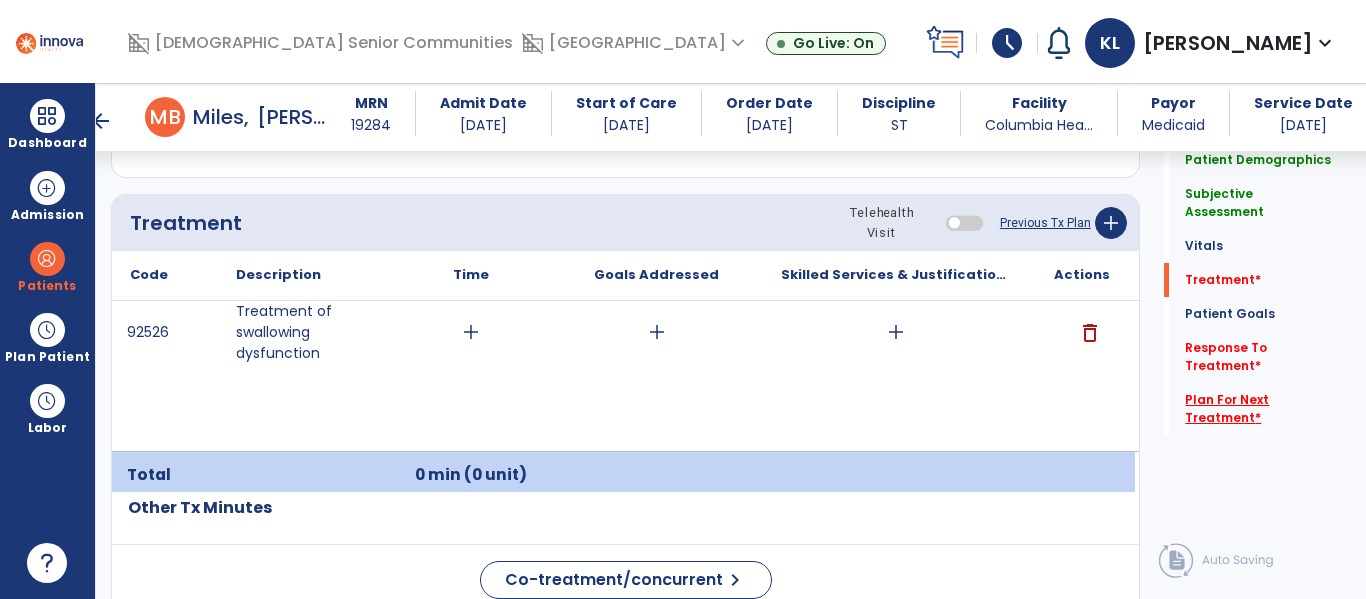 click on "Plan For Next Treatment   *" 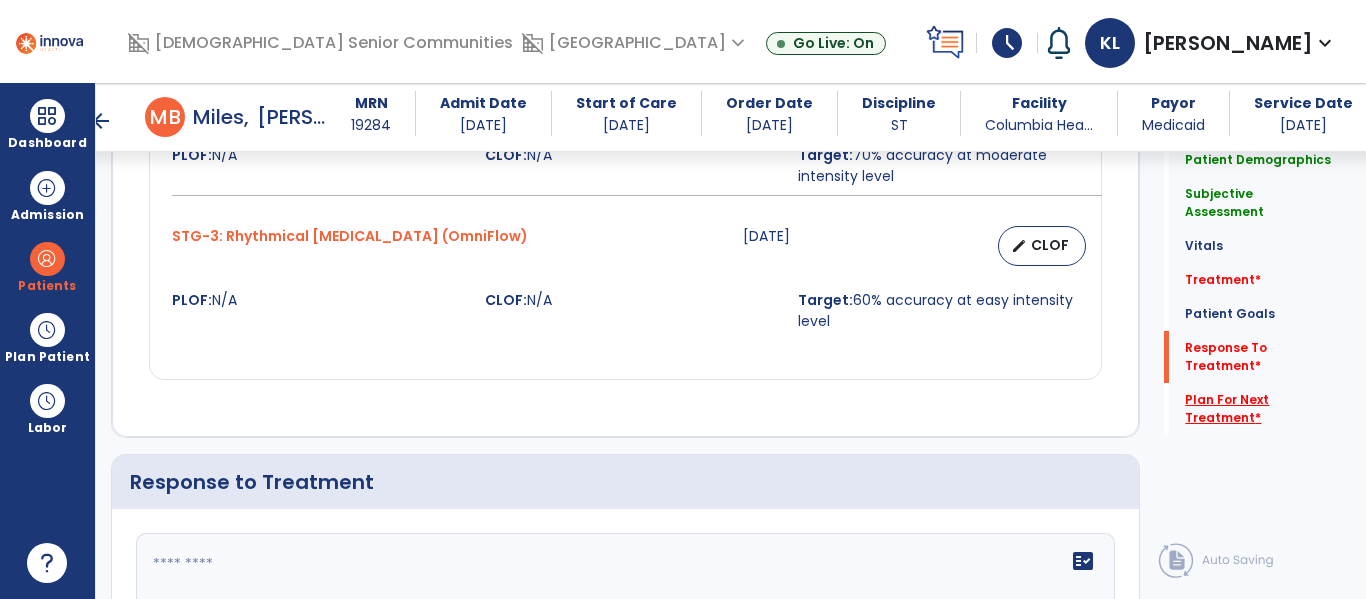 scroll, scrollTop: 3084, scrollLeft: 0, axis: vertical 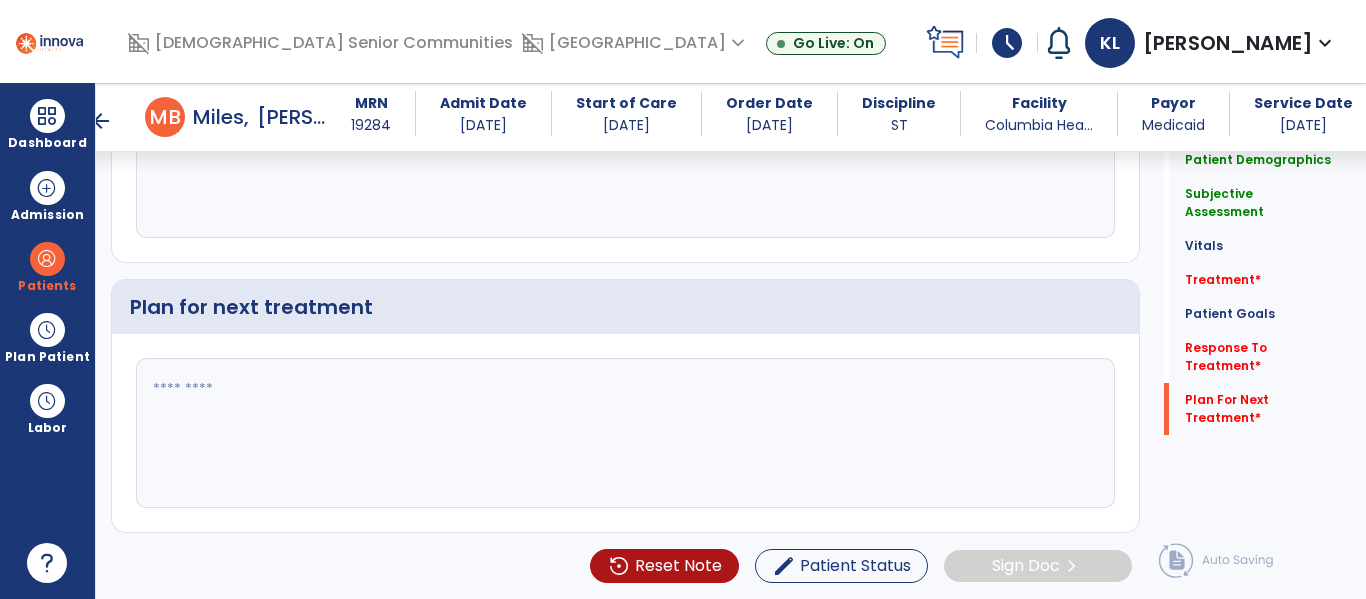 click 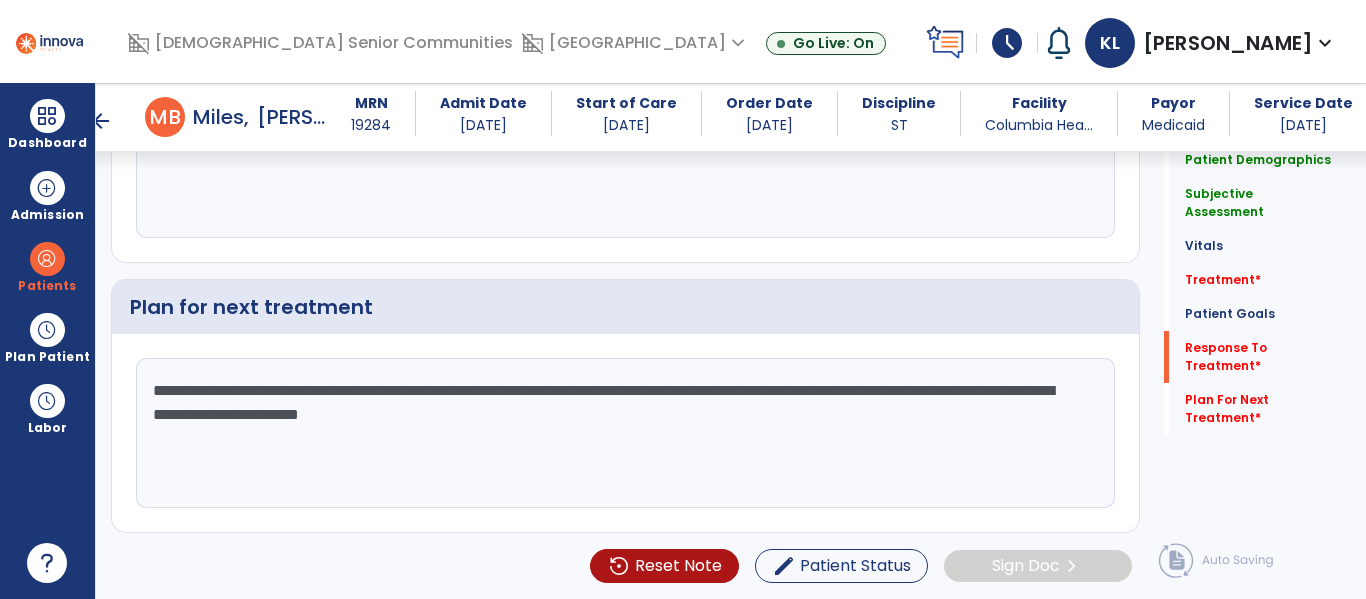 scroll, scrollTop: 2920, scrollLeft: 0, axis: vertical 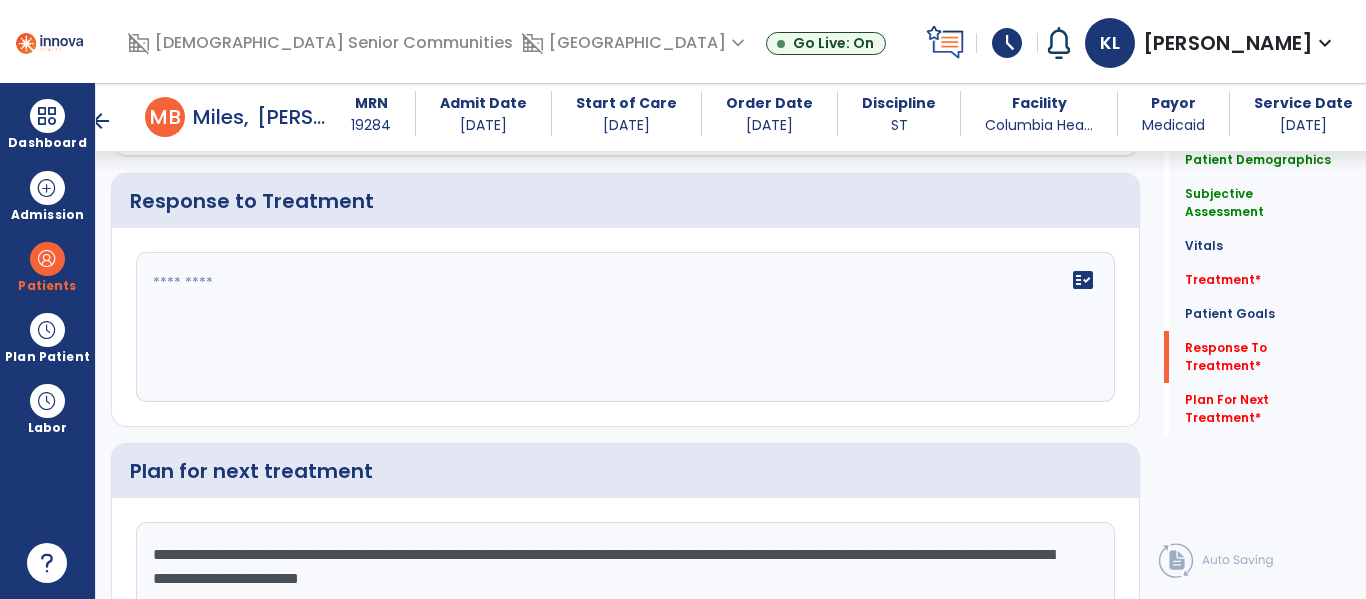 type on "**********" 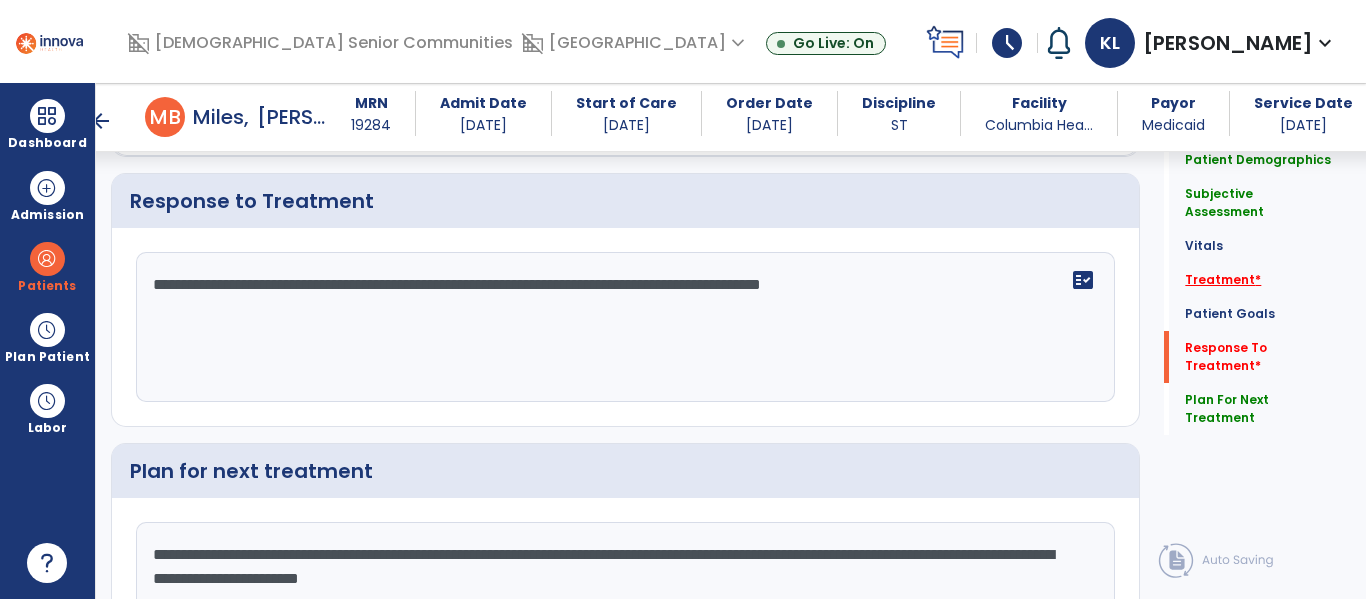 type on "**********" 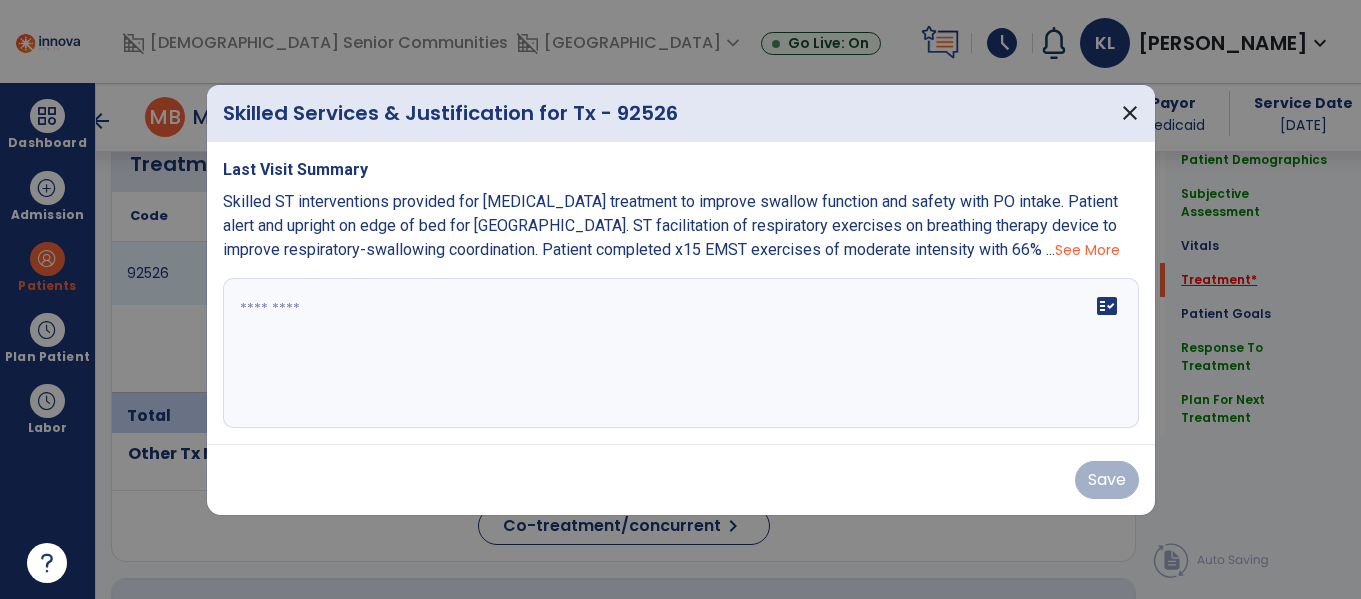 scroll, scrollTop: 1229, scrollLeft: 0, axis: vertical 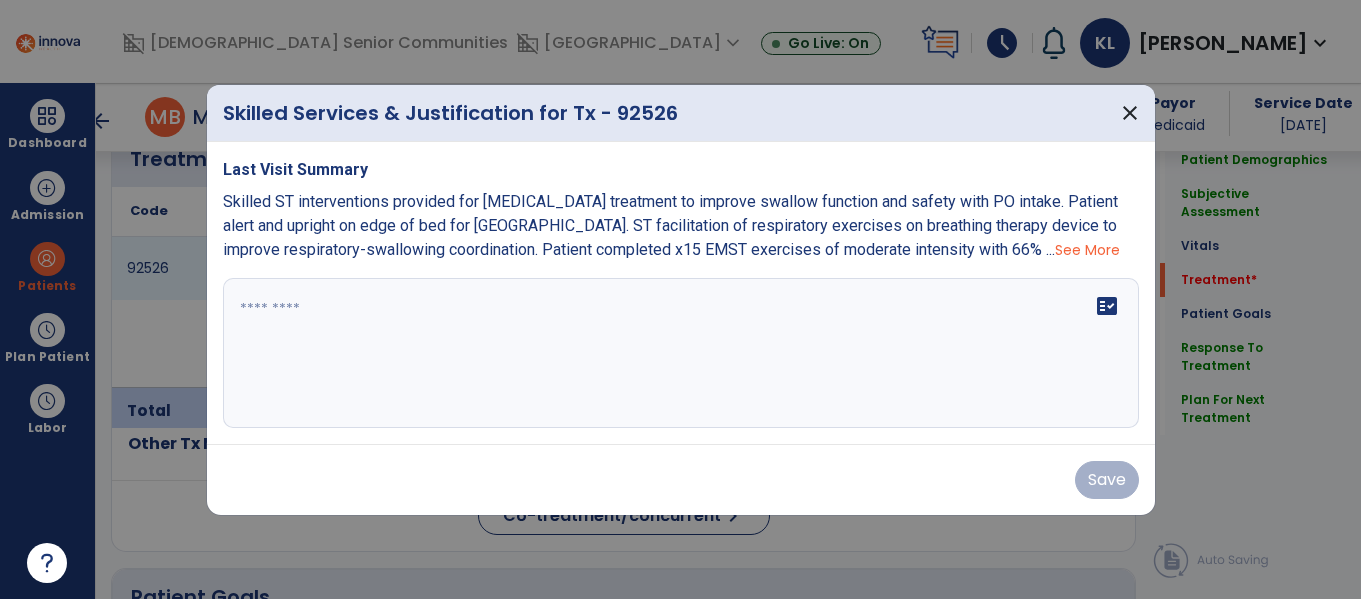 click on "See More" at bounding box center [1087, 250] 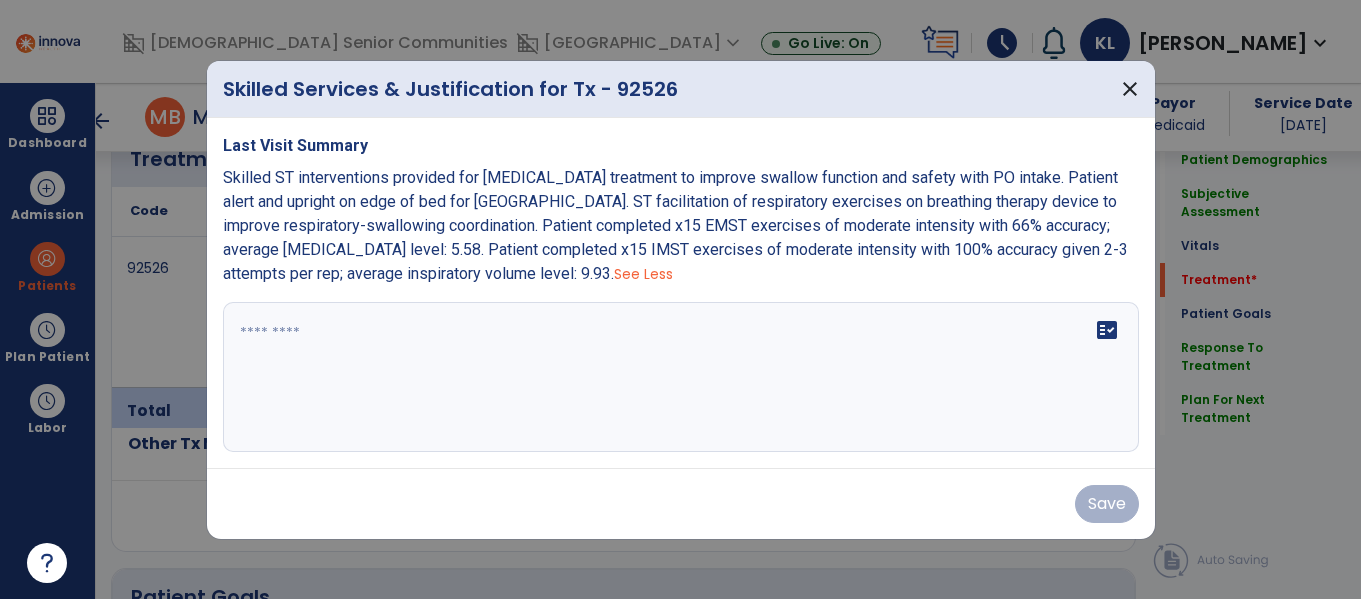 click on "Skilled ST interventions provided for dysphagia treatment to improve swallow function and safety with PO intake. Patient alert and upright on edge of bed for ST tx. ST facilitation of respiratory exercises on breathing therapy device to improve respiratory-swallowing coordination. Patient completed x15 EMST exercises of moderate intensity with 66% accuracy; average peak expiratory flow level: 5.58. Patient completed x15 IMST exercises of moderate intensity with 100% accuracy given 2-3 attempts per rep; average inspiratory volume level: 9.93.   See Less" at bounding box center (681, 226) 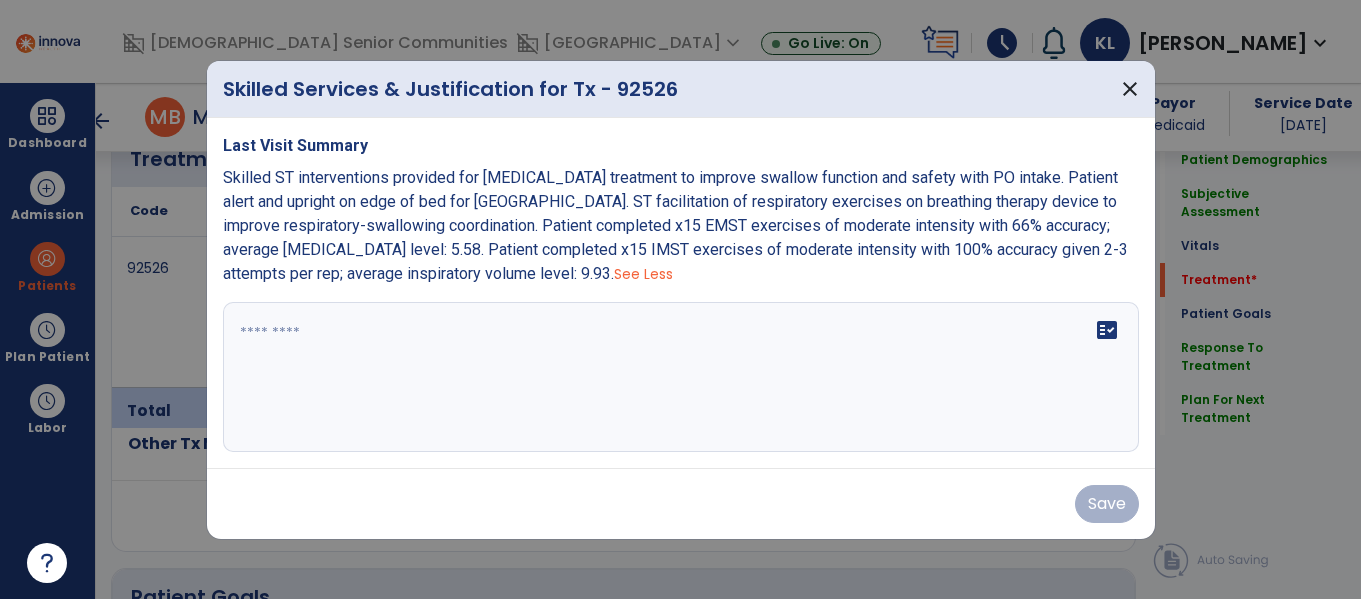 click on "Skilled ST interventions provided for dysphagia treatment to improve swallow function and safety with PO intake. Patient alert and upright on edge of bed for ST tx. ST facilitation of respiratory exercises on breathing therapy device to improve respiratory-swallowing coordination. Patient completed x15 EMST exercises of moderate intensity with 66% accuracy; average peak expiratory flow level: 5.58. Patient completed x15 IMST exercises of moderate intensity with 100% accuracy given 2-3 attempts per rep; average inspiratory volume level: 9.93.   See Less" at bounding box center (681, 226) 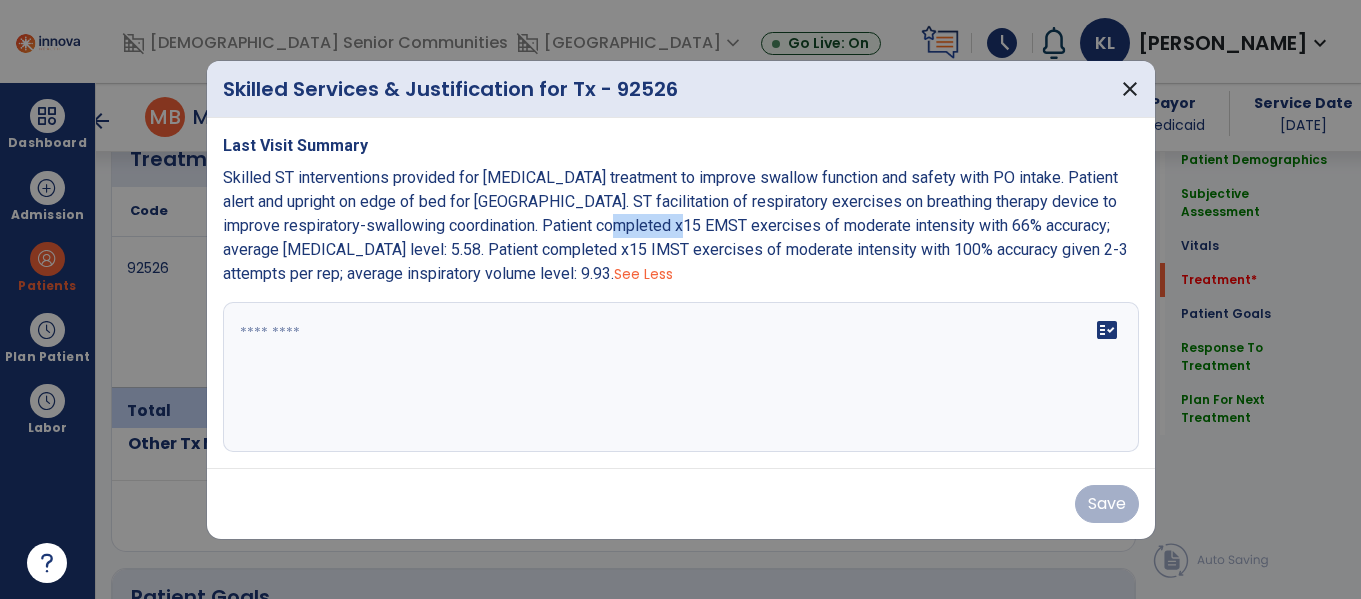 click on "Skilled ST interventions provided for dysphagia treatment to improve swallow function and safety with PO intake. Patient alert and upright on edge of bed for ST tx. ST facilitation of respiratory exercises on breathing therapy device to improve respiratory-swallowing coordination. Patient completed x15 EMST exercises of moderate intensity with 66% accuracy; average peak expiratory flow level: 5.58. Patient completed x15 IMST exercises of moderate intensity with 100% accuracy given 2-3 attempts per rep; average inspiratory volume level: 9.93.   See Less" at bounding box center (681, 226) 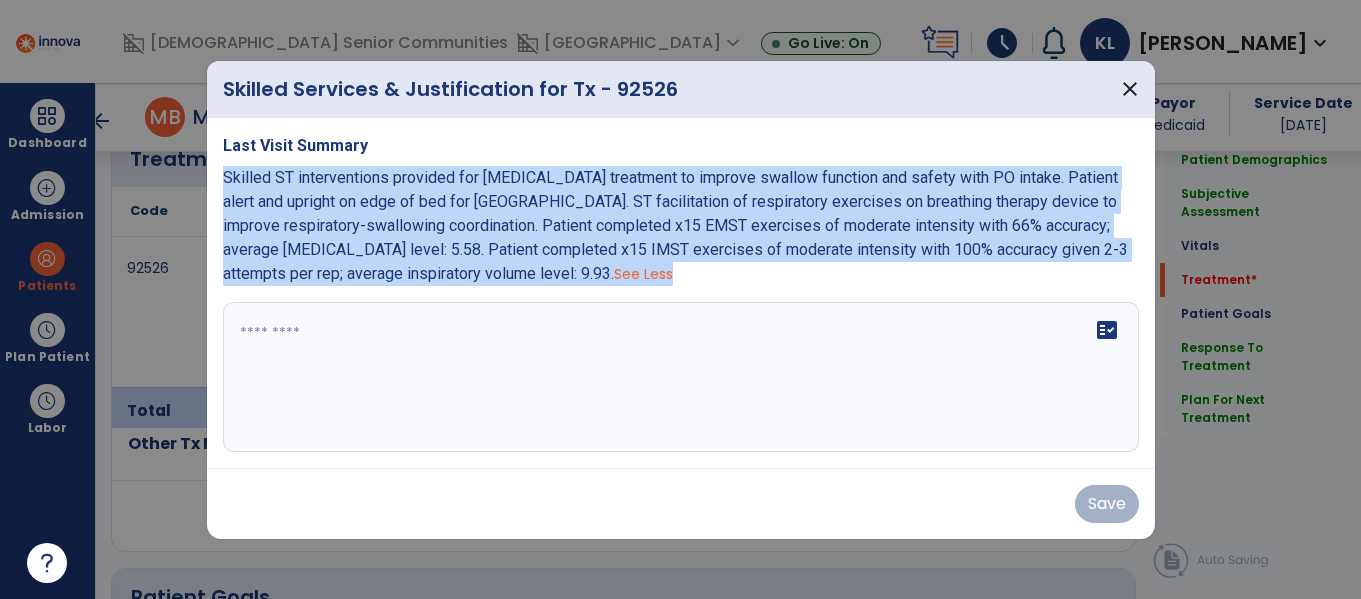 copy on "Skilled ST interventions provided for dysphagia treatment to improve swallow function and safety with PO intake. Patient alert and upright on edge of bed for ST tx. ST facilitation of respiratory exercises on breathing therapy device to improve respiratory-swallowing coordination. Patient completed x15 EMST exercises of moderate intensity with 66% accuracy; average peak expiratory flow level: 5.58. Patient completed x15 IMST exercises of moderate intensity with 100% accuracy given 2-3 attempts per rep; average inspiratory volume level: 9.93.   See Less" 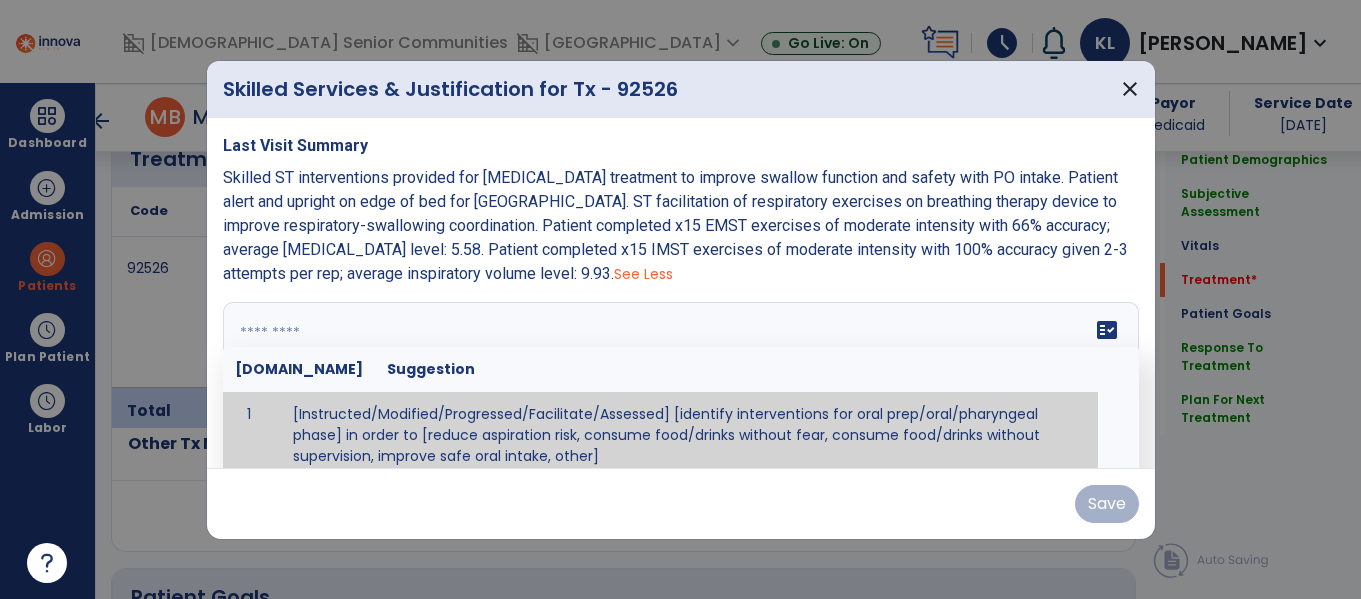 paste on "**********" 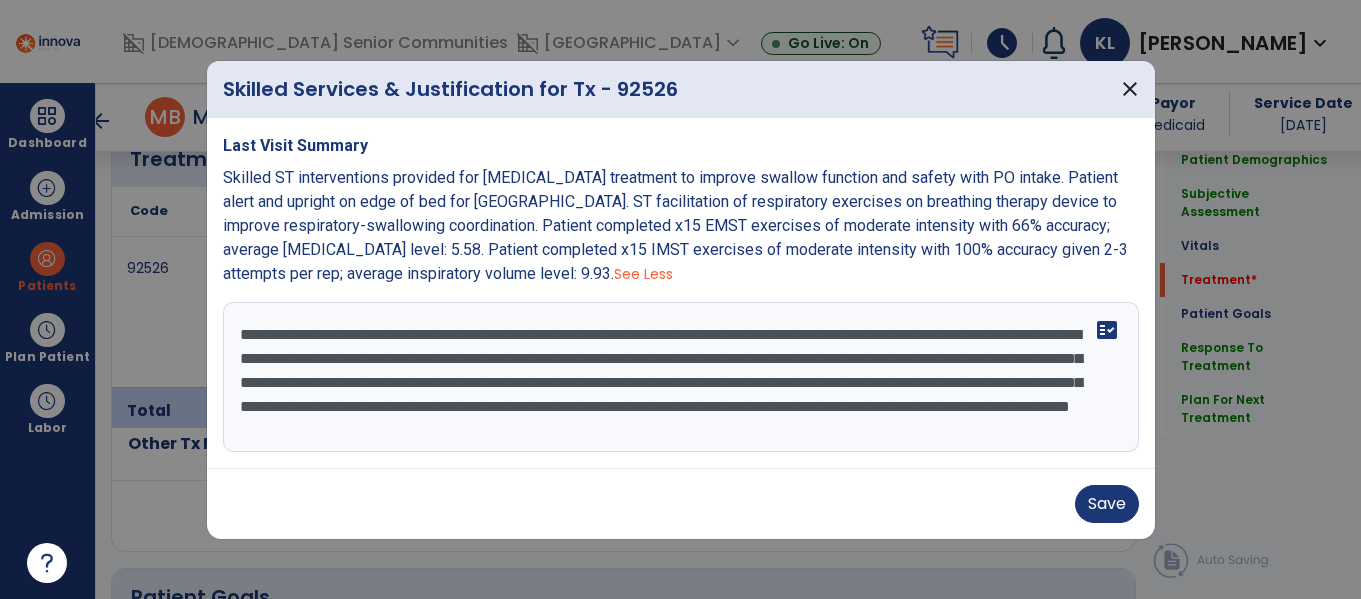 scroll, scrollTop: 0, scrollLeft: 0, axis: both 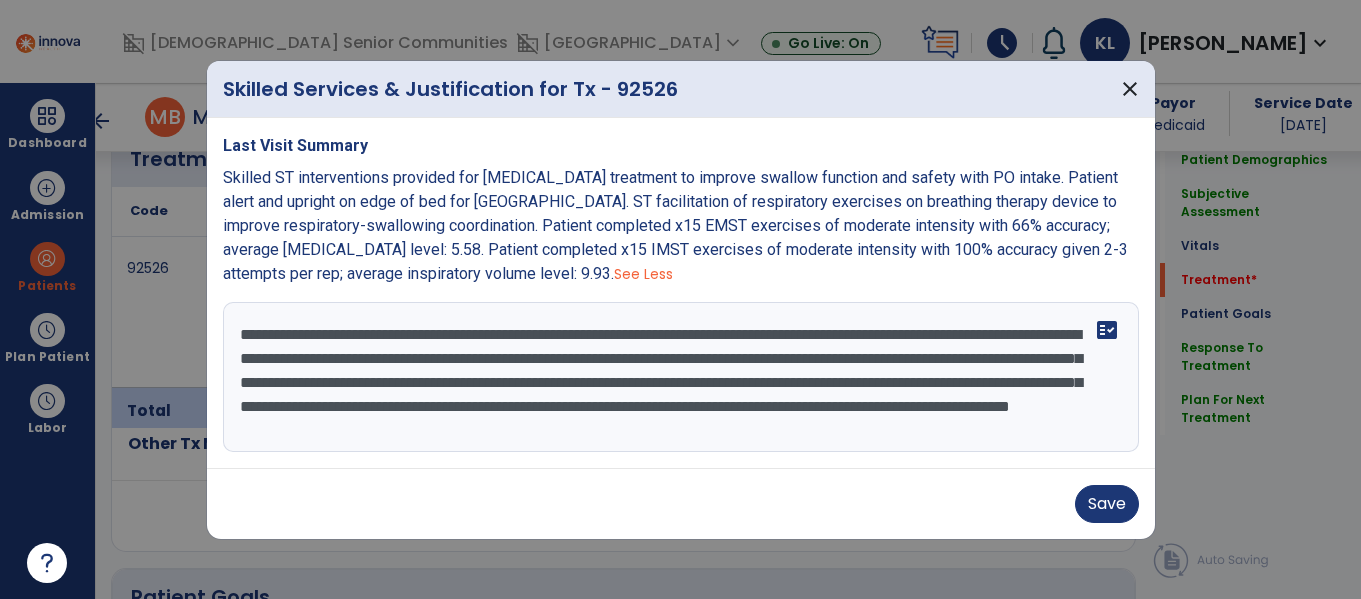 click on "**********" at bounding box center [681, 377] 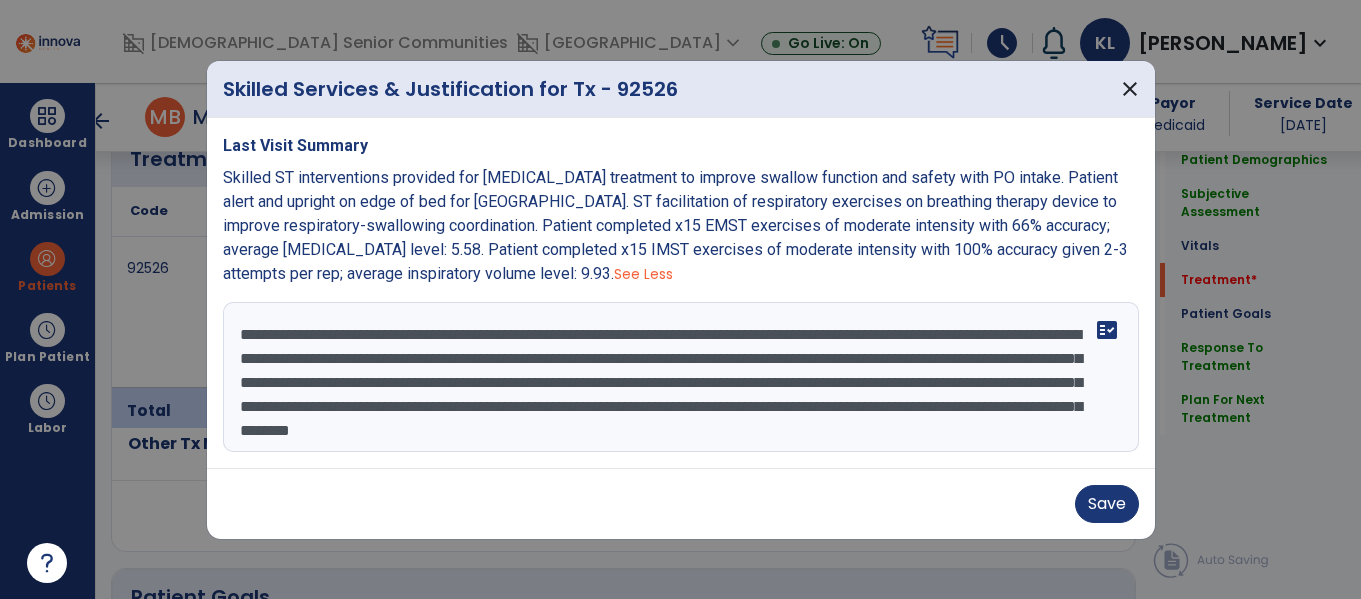 click on "**********" at bounding box center [681, 377] 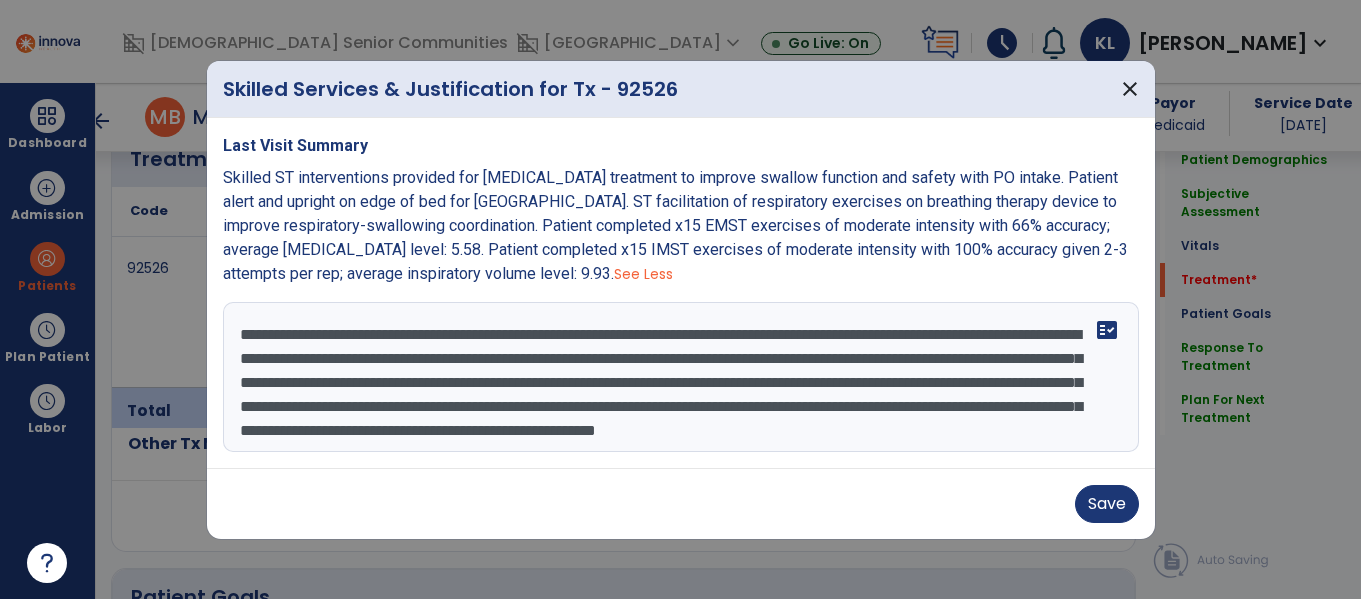 scroll, scrollTop: 48, scrollLeft: 0, axis: vertical 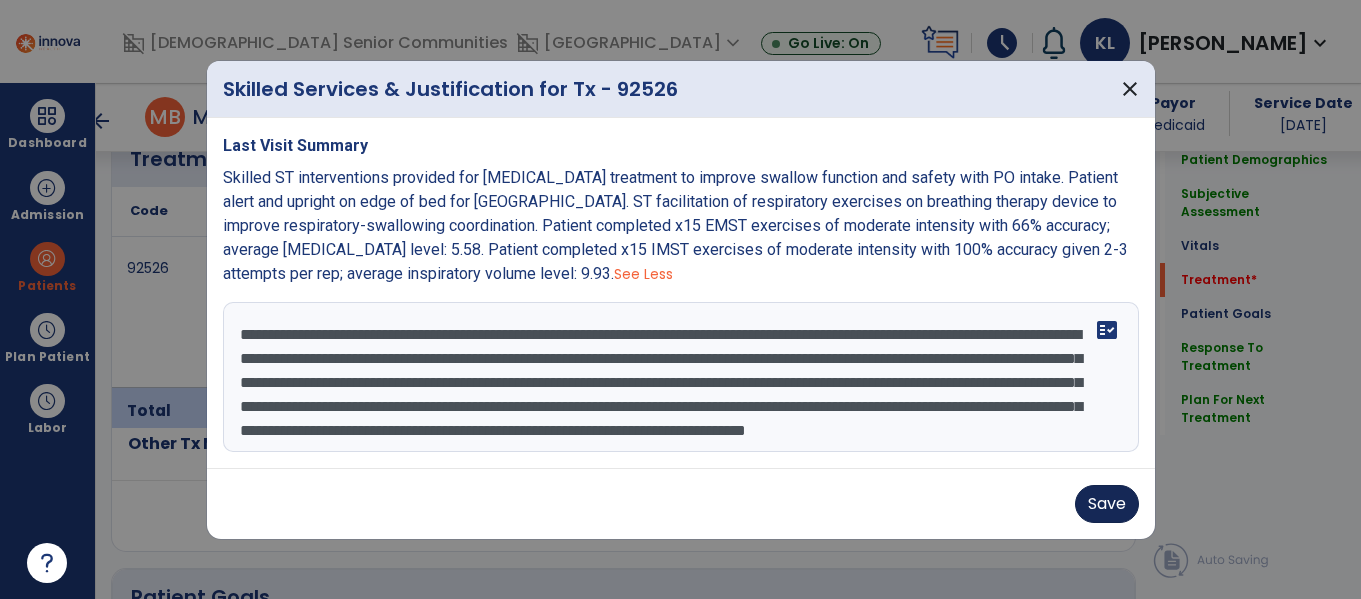 type on "**********" 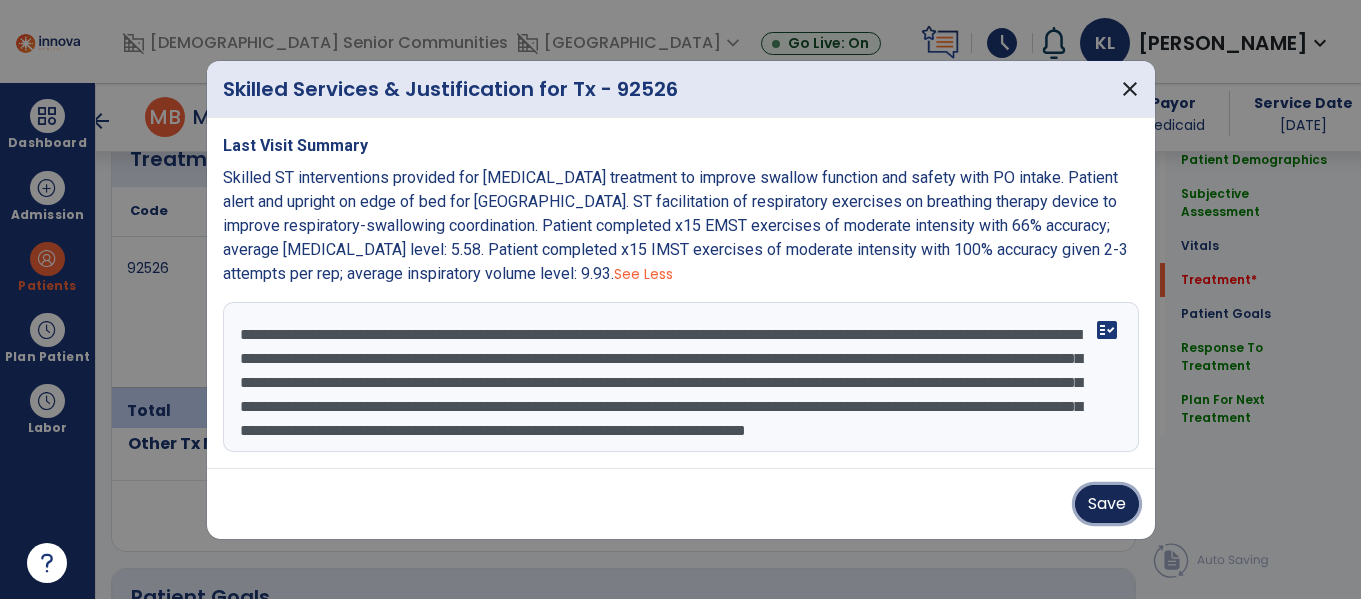 click on "Save" at bounding box center [1107, 504] 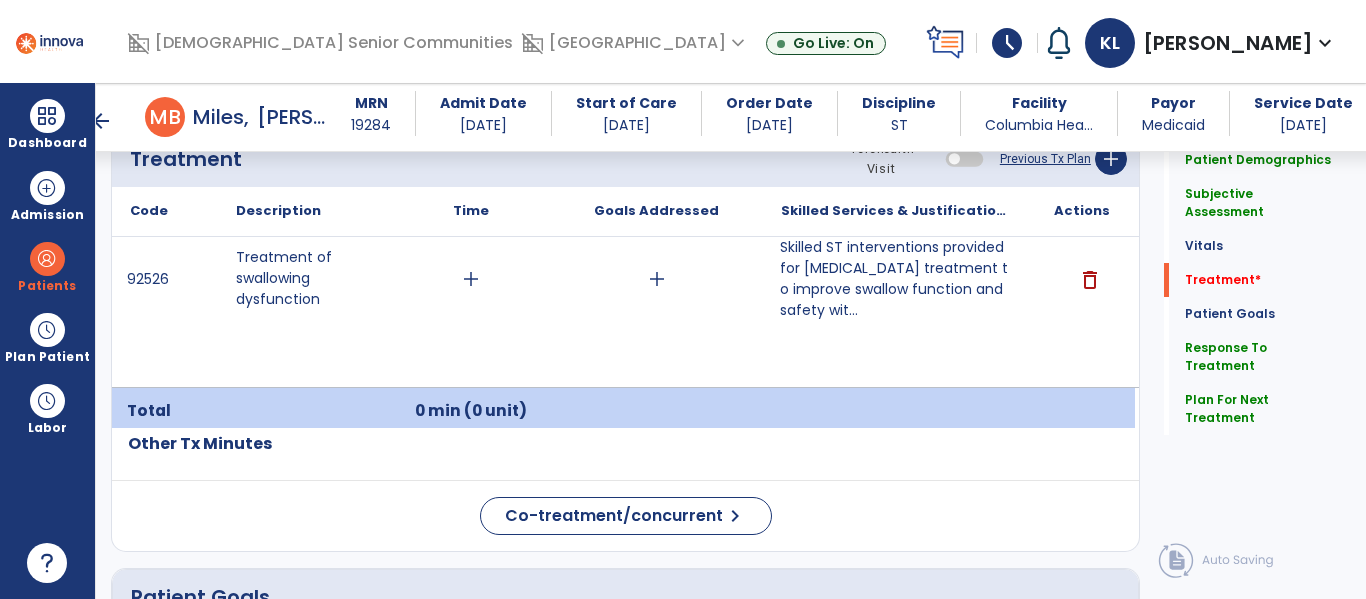click on "add" at bounding box center [471, 279] 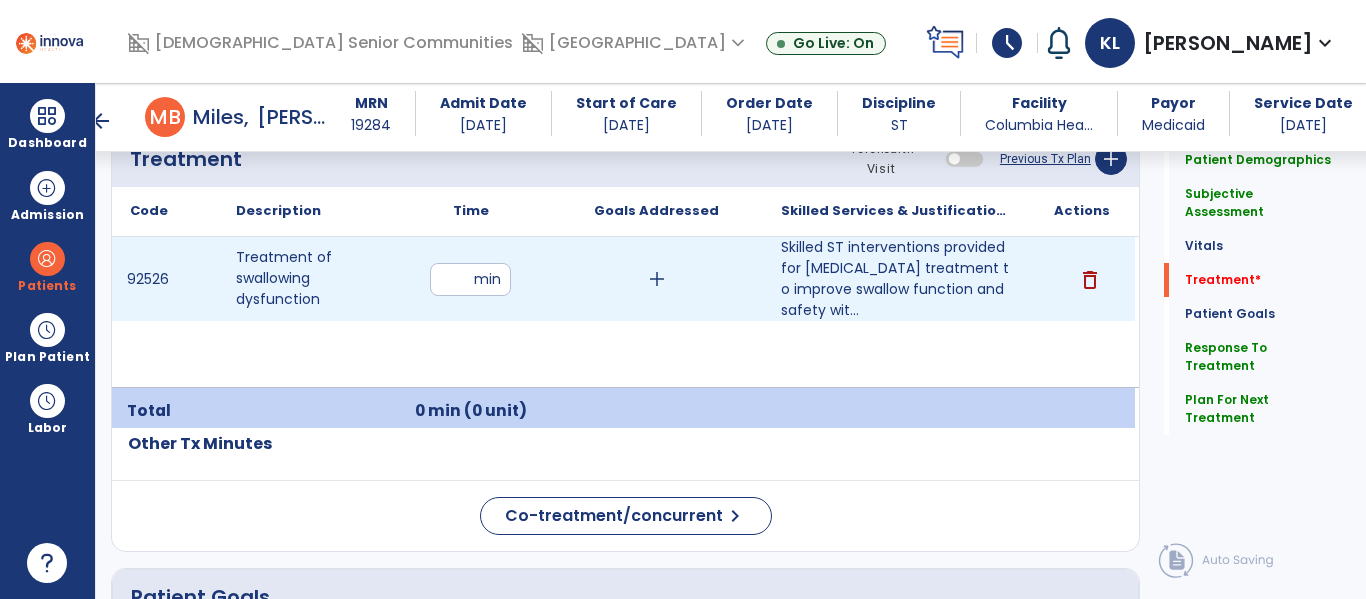 type on "**" 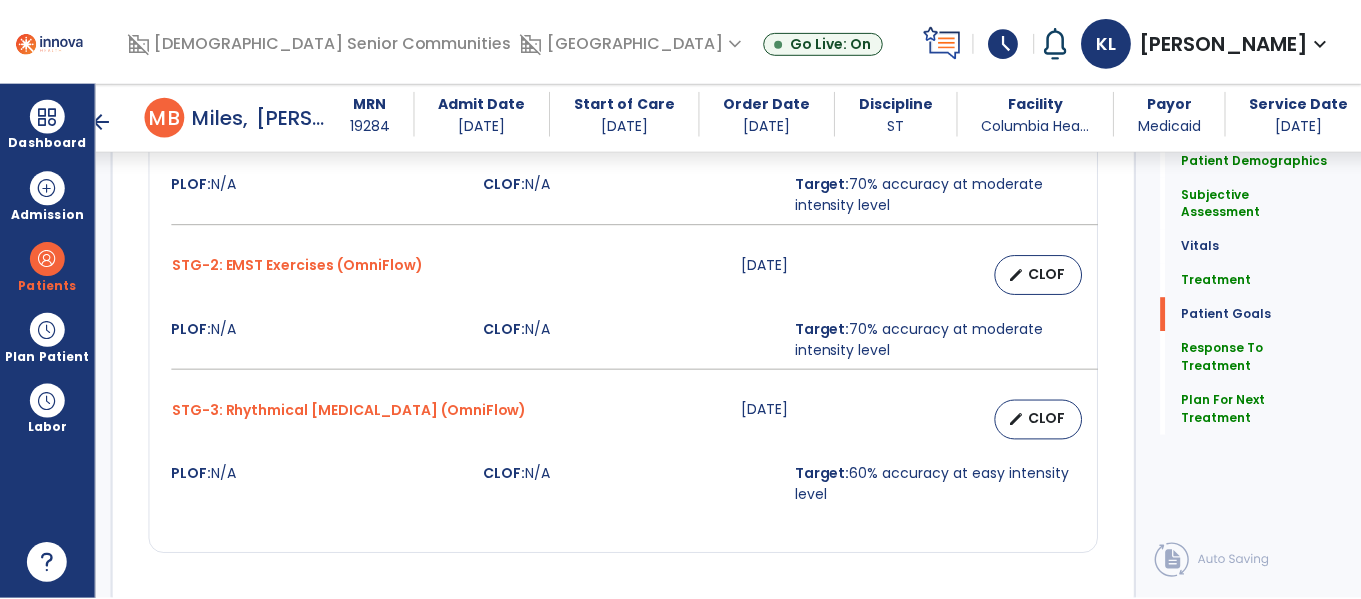 scroll 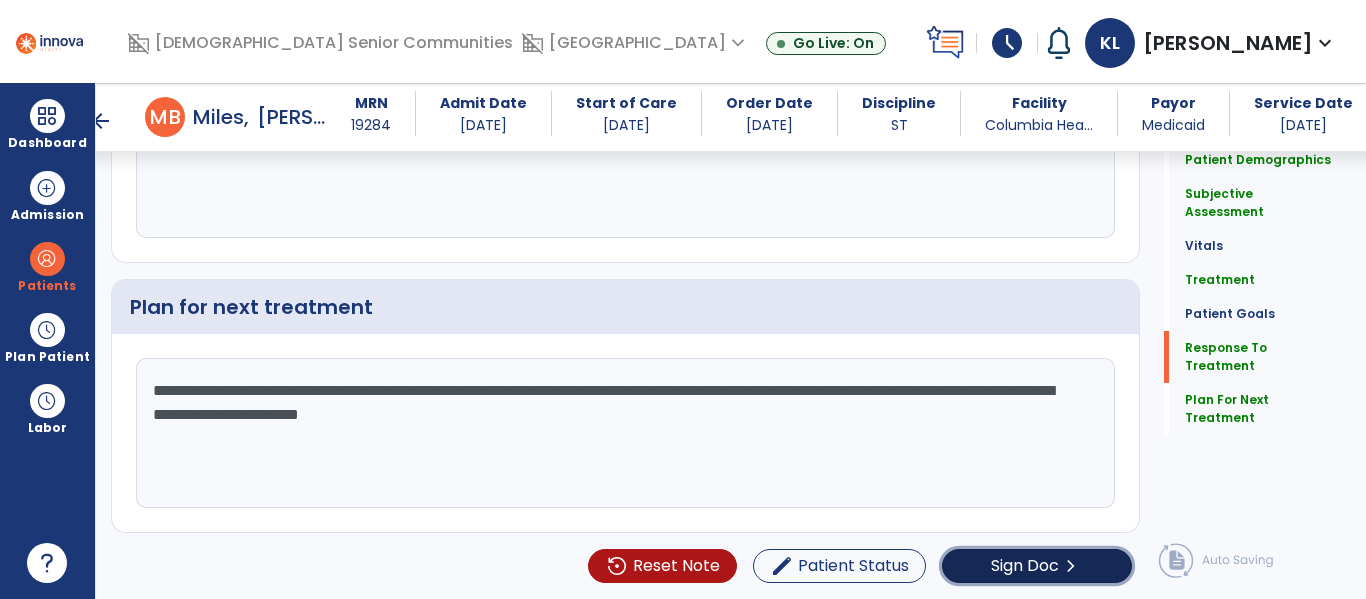 click on "chevron_right" 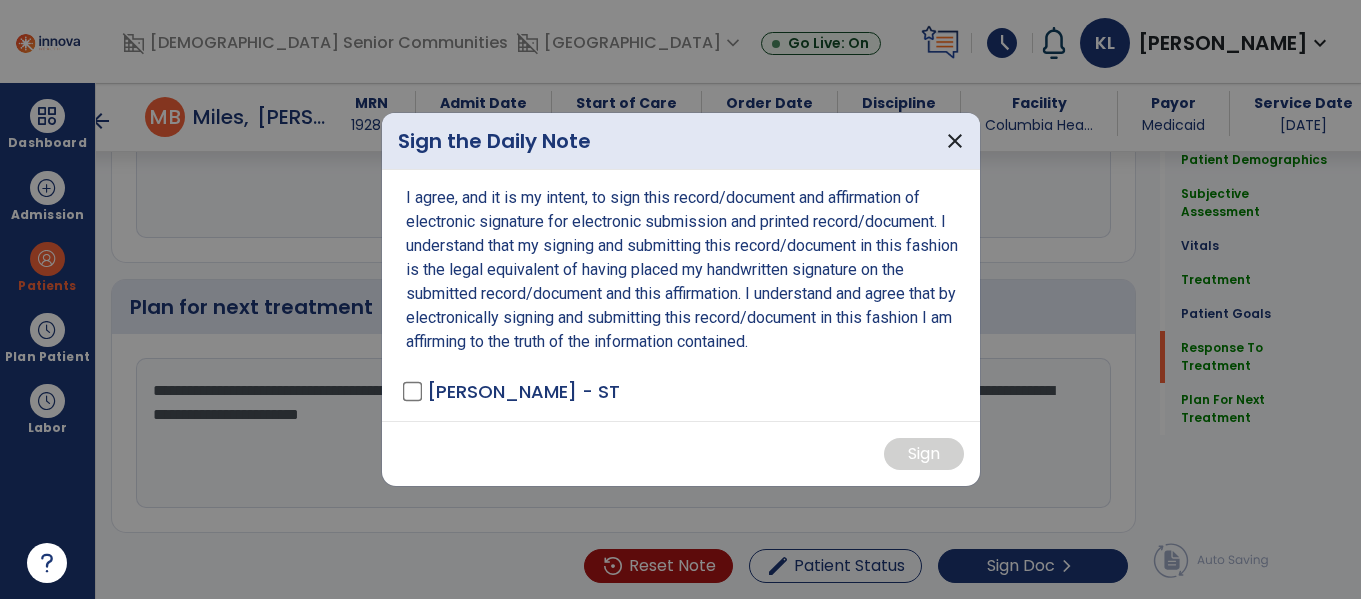 click on "[PERSON_NAME]  - ST" at bounding box center [523, 391] 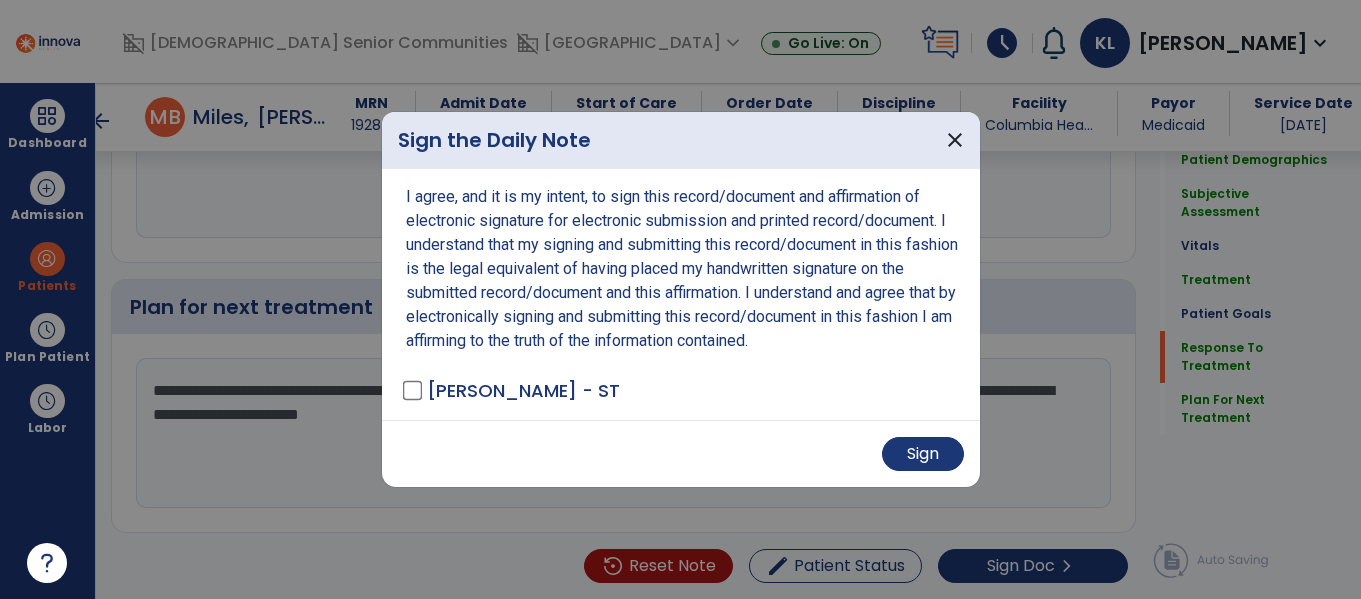 click on "Sign" at bounding box center (681, 453) 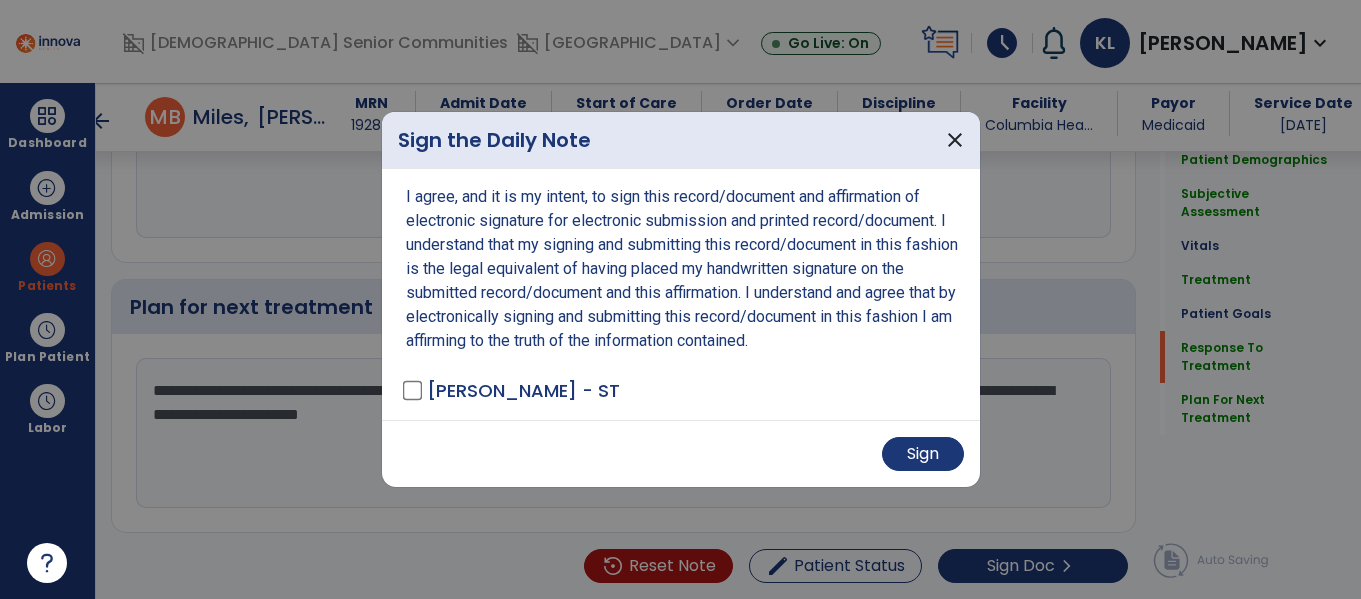 click on "Sign" at bounding box center [681, 453] 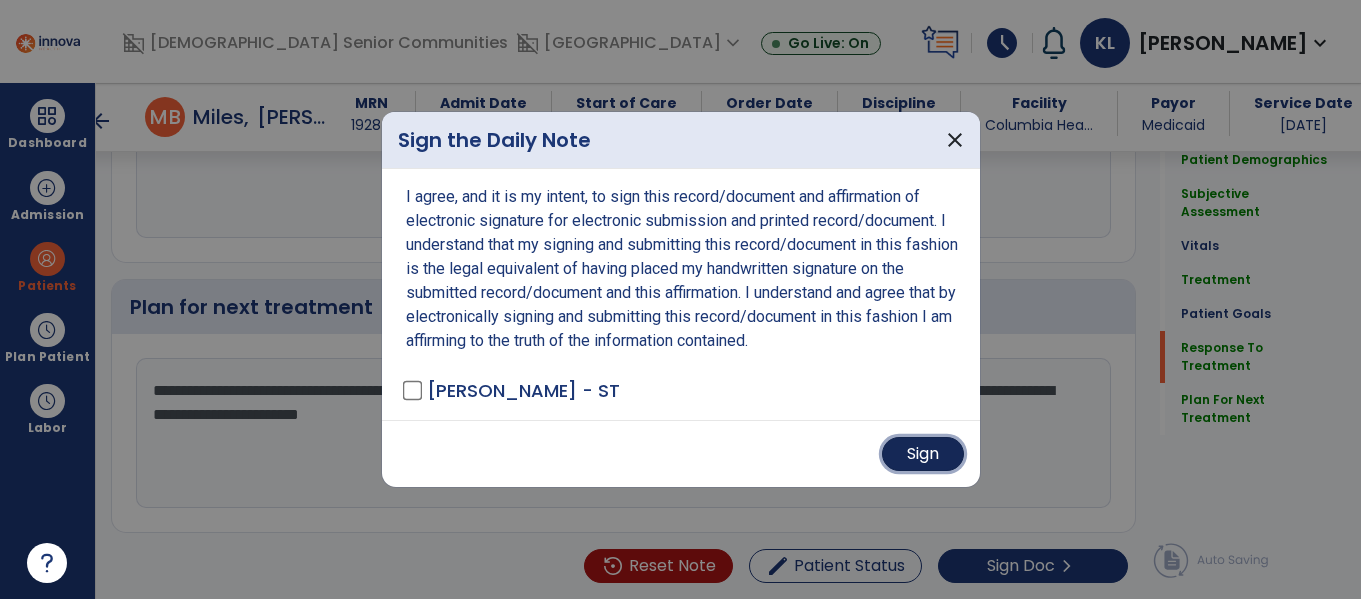 click on "Sign" at bounding box center [923, 454] 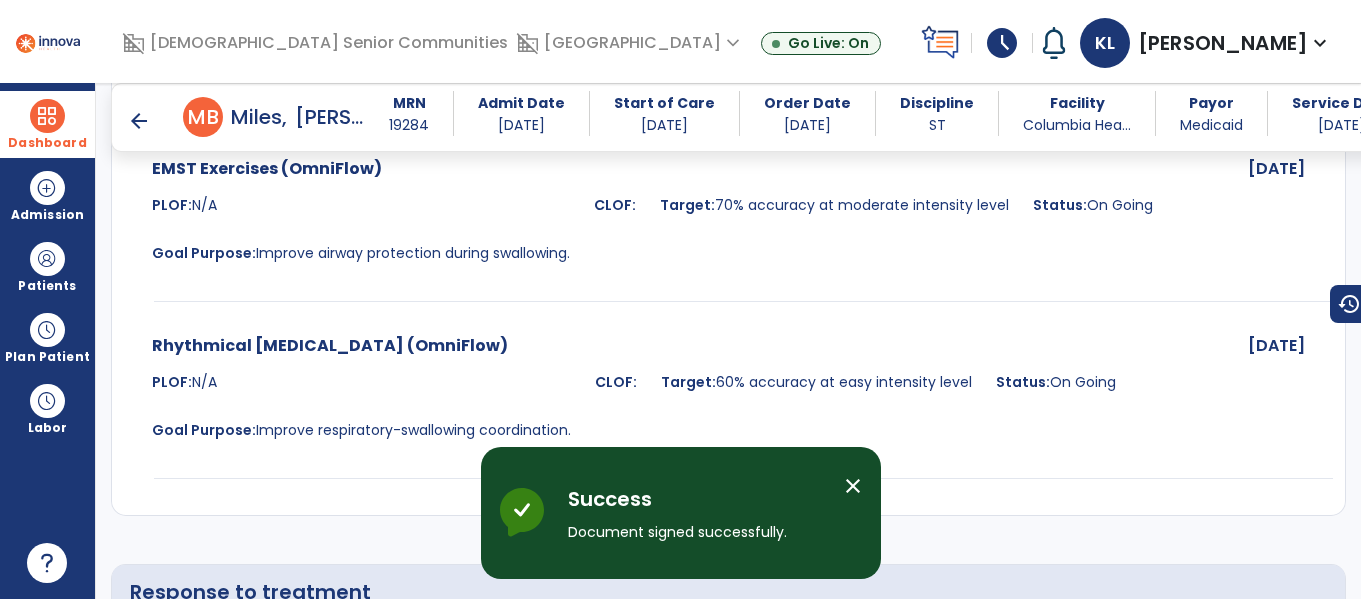 click at bounding box center [47, 116] 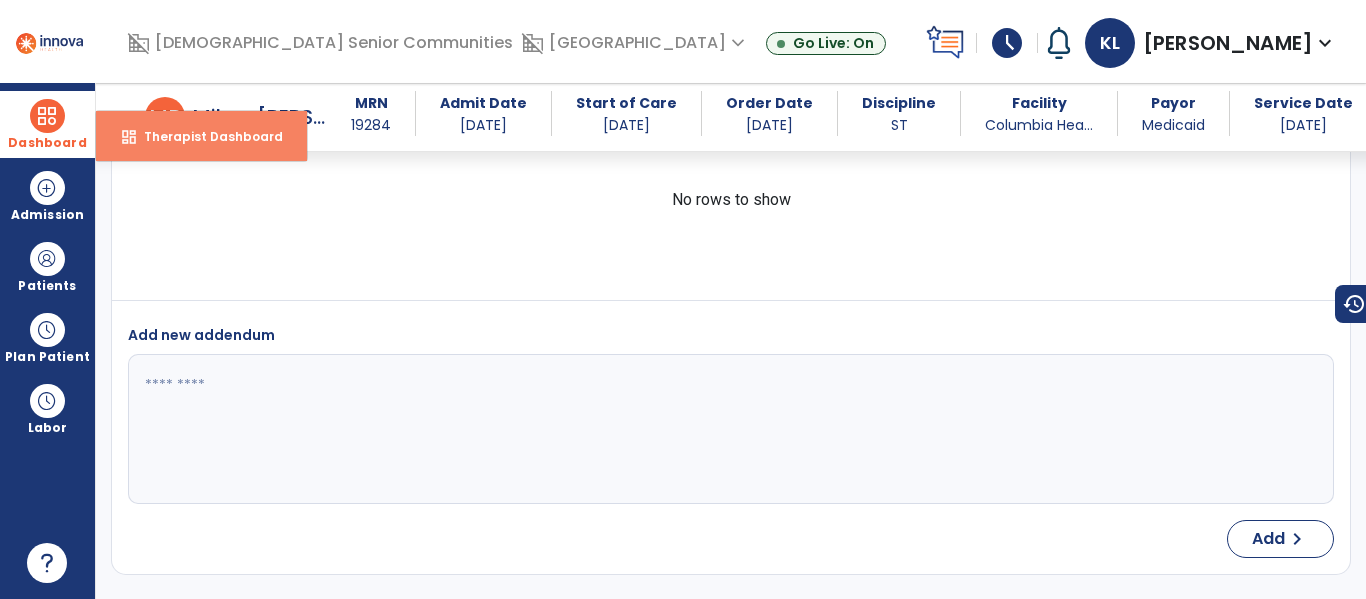 click on "dashboard  Therapist Dashboard" at bounding box center (201, 136) 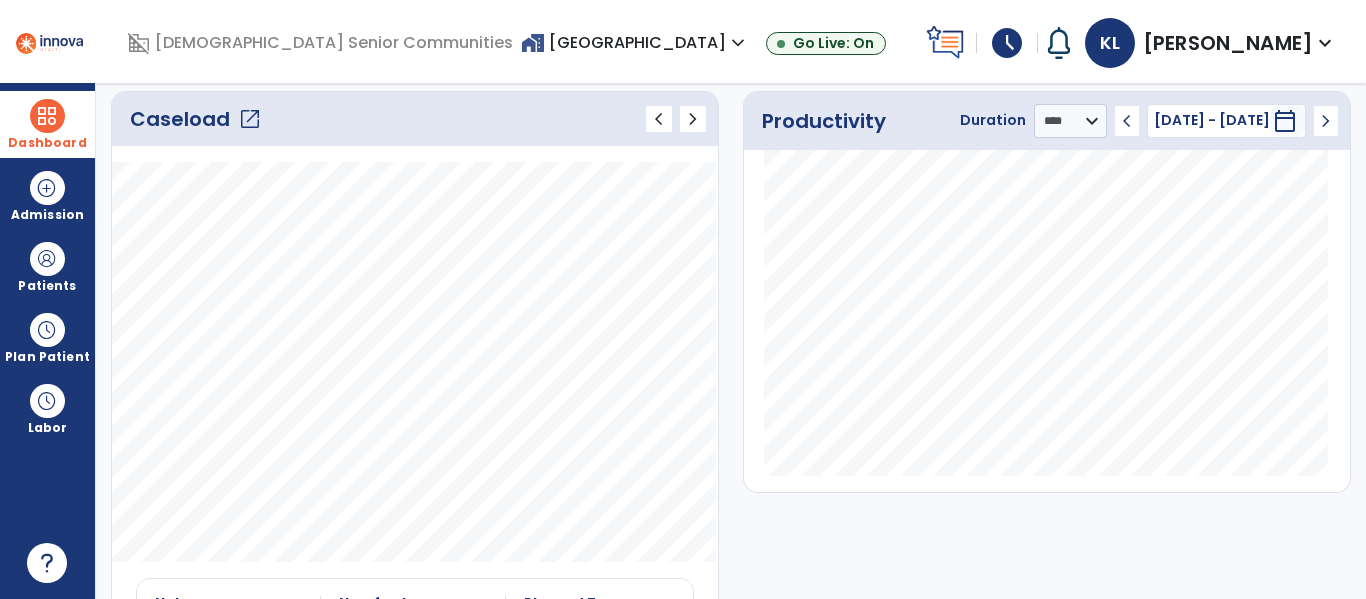 click on "open_in_new" 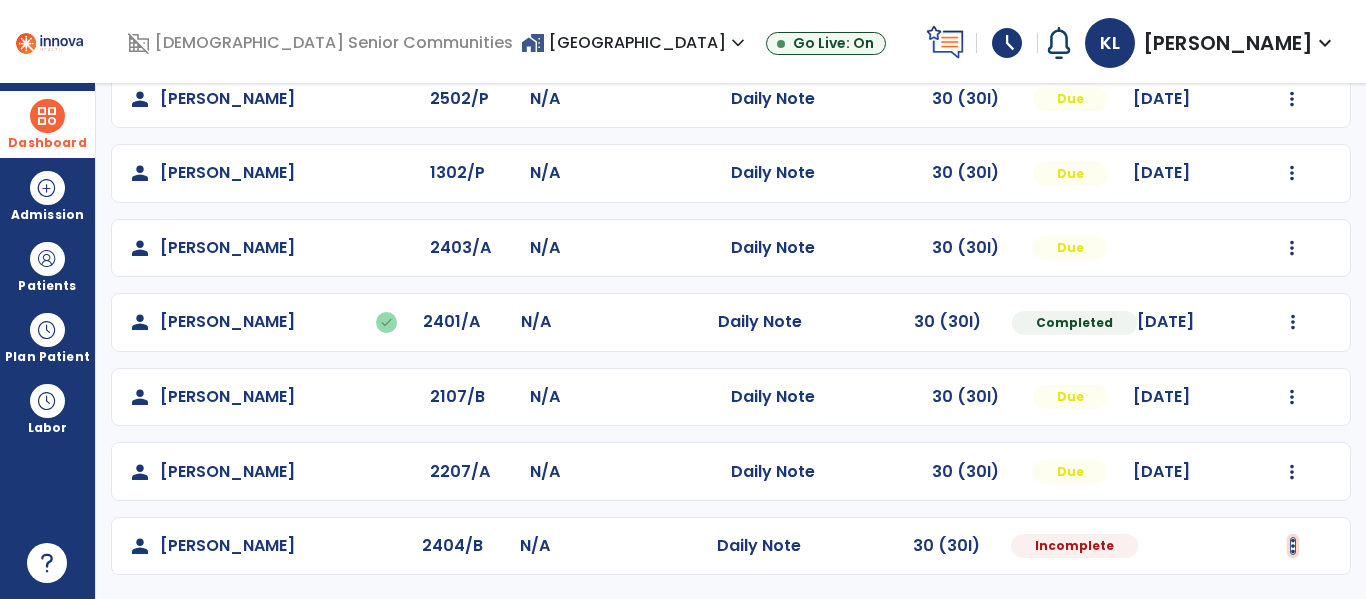 click at bounding box center (1292, -199) 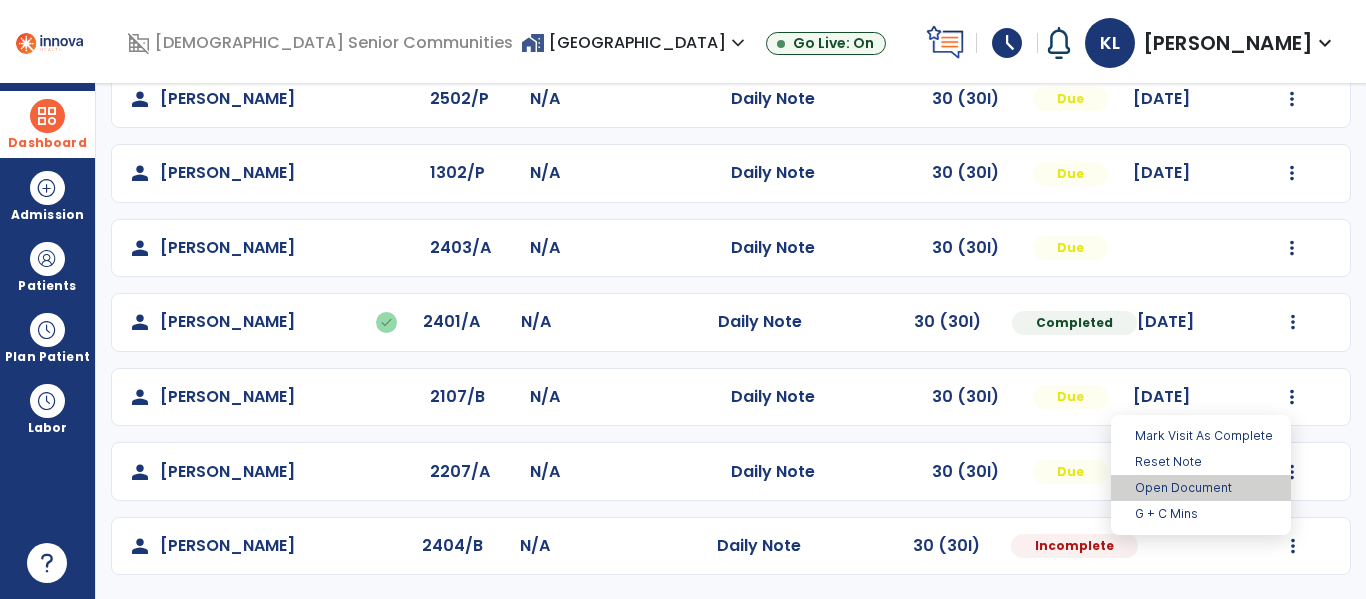 click on "Open Document" at bounding box center (1201, 488) 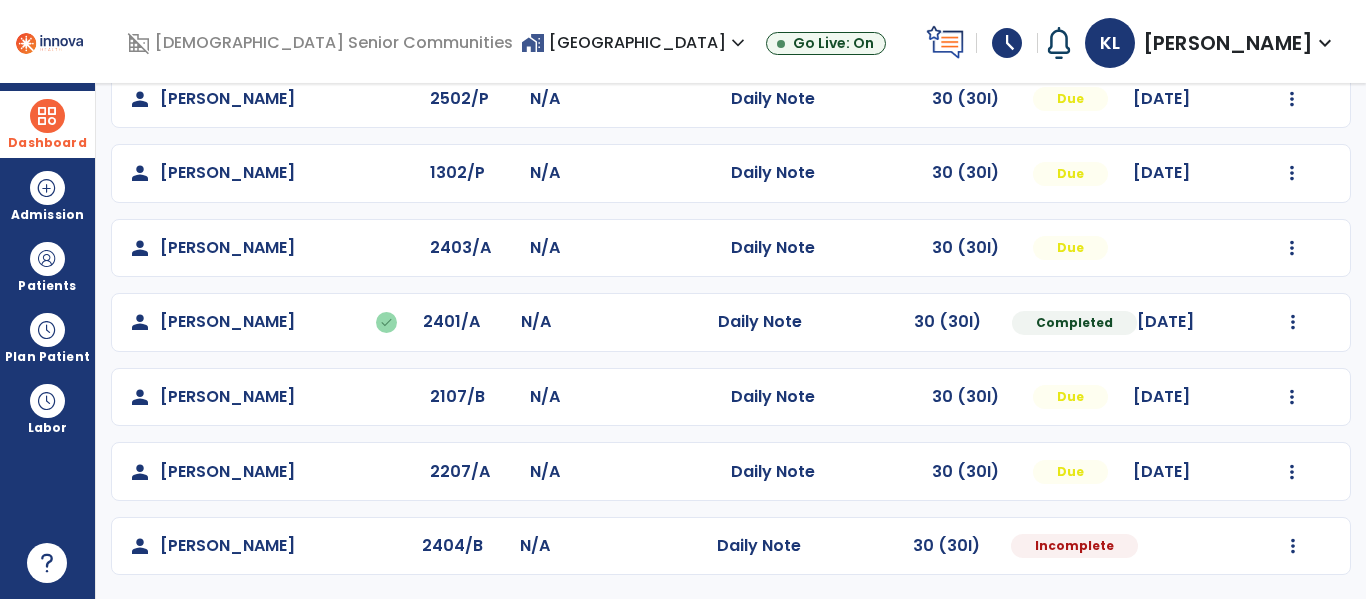 select on "*" 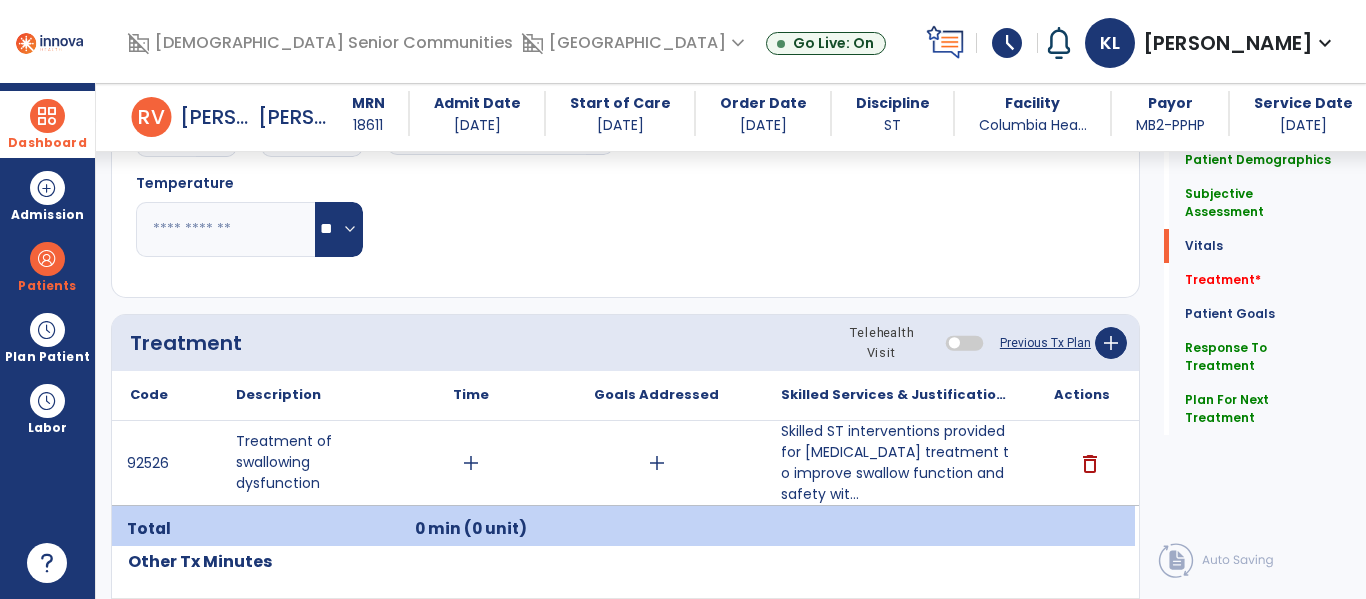 click on "add" at bounding box center (471, 463) 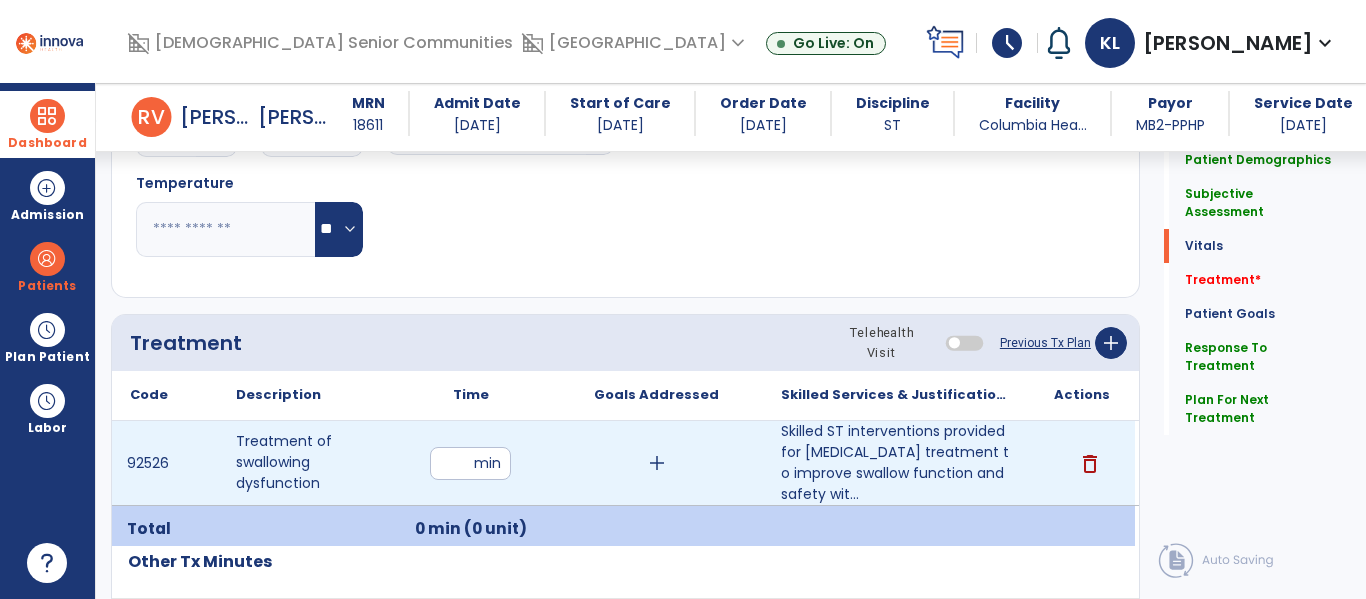 type on "**" 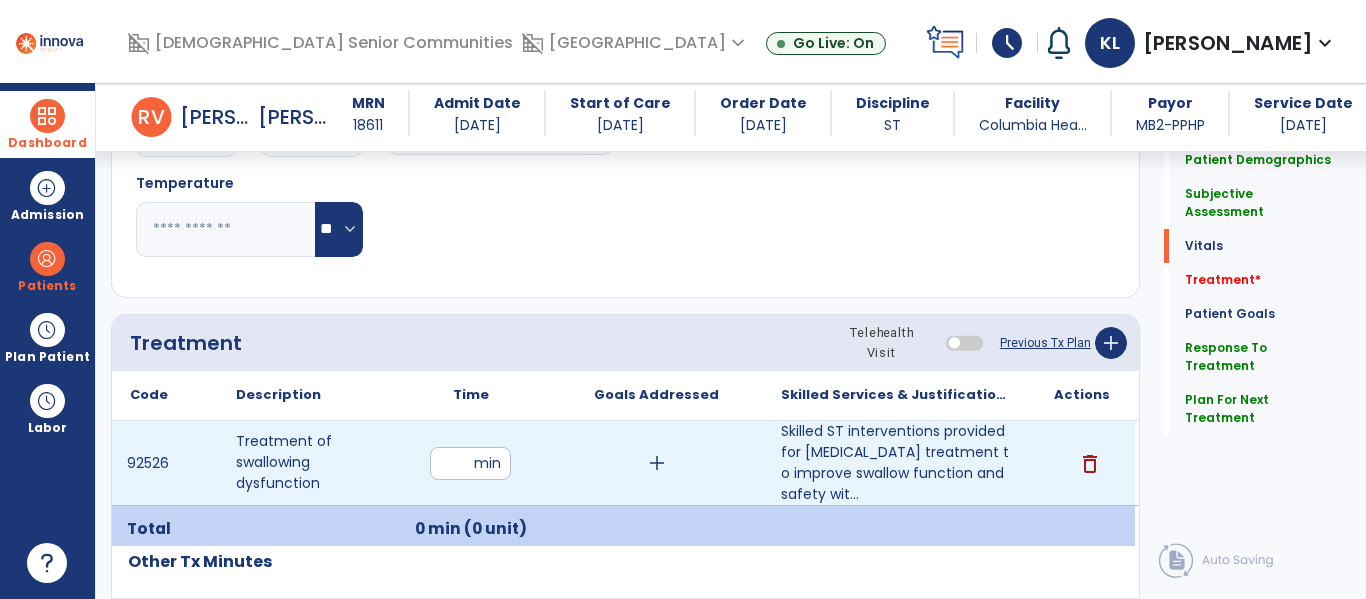 click on "Quick Links  Patient Demographics   Patient Demographics   Subjective Assessment   Subjective Assessment   Vitals   Vitals   Treatment   *  Treatment   *  Patient Goals   Patient Goals   Response To Treatment   Response To Treatment   Plan For Next Treatment   Plan For Next Treatment" 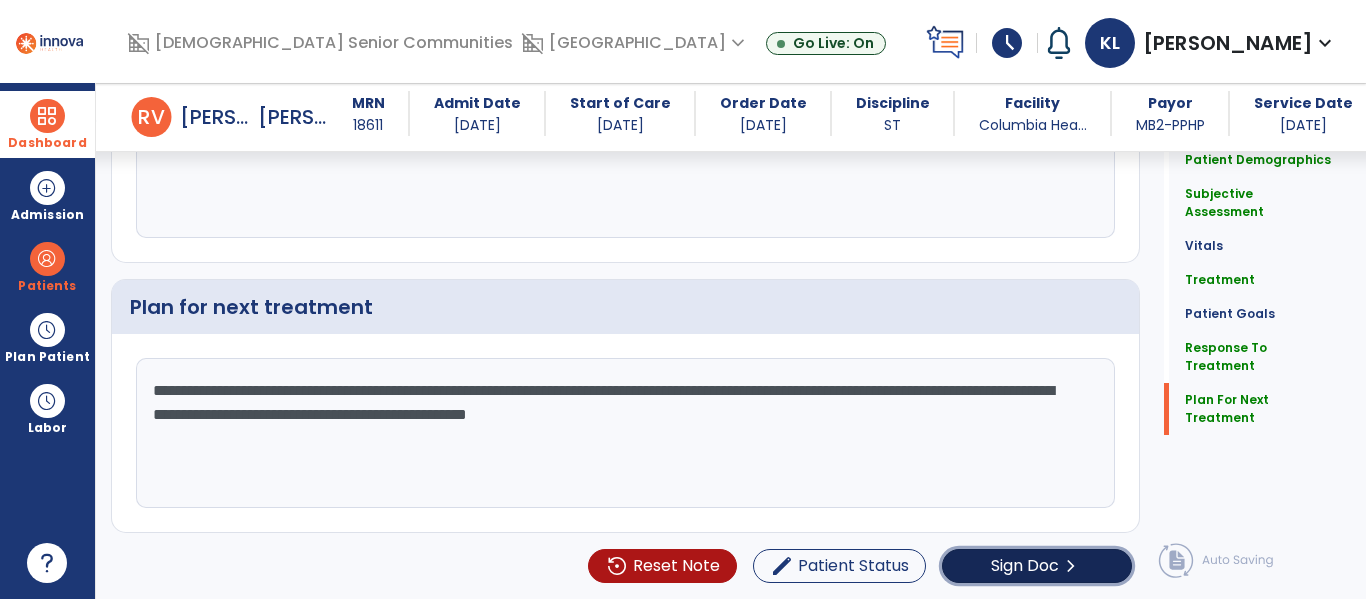 click on "Sign Doc  chevron_right" 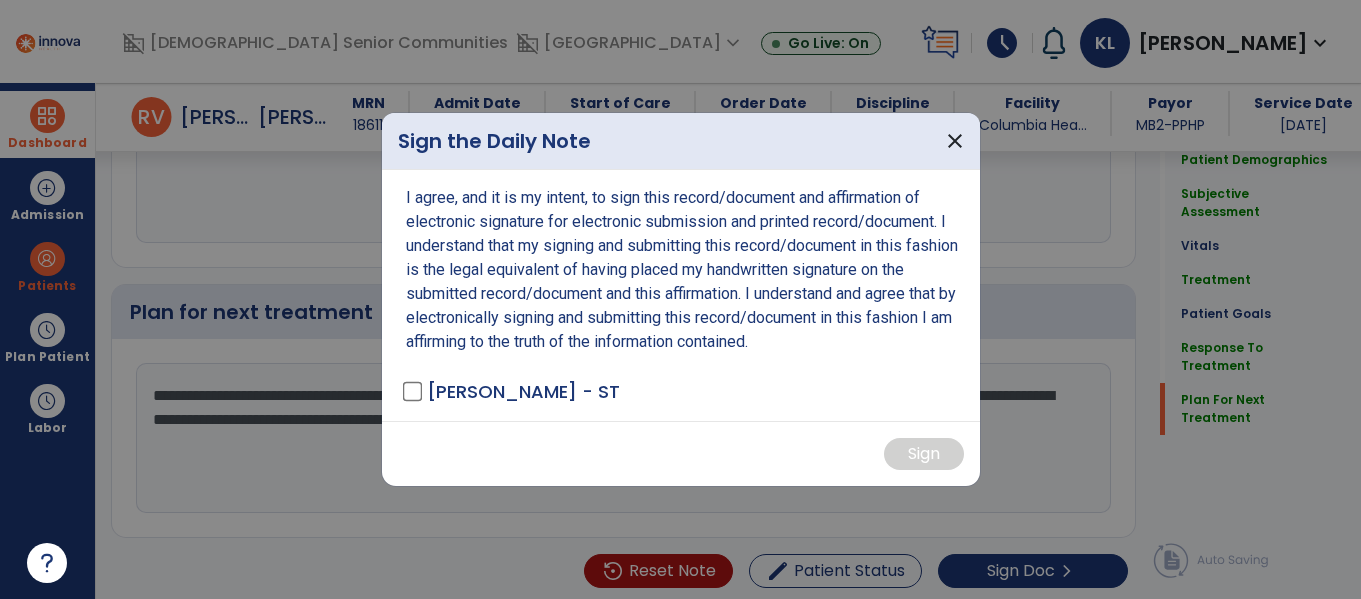 click on "I agree, and it is my intent, to sign this record/document and affirmation of electronic signature for electronic submission and printed record/document. I understand that my signing and submitting this record/document in this fashion is the legal equivalent of having placed my handwritten signature on the submitted record/document and this affirmation. I understand and agree that by electronically signing and submitting this record/document in this fashion I am affirming to the truth of the information contained.  Leonard, Kaylee  - ST" at bounding box center [681, 295] 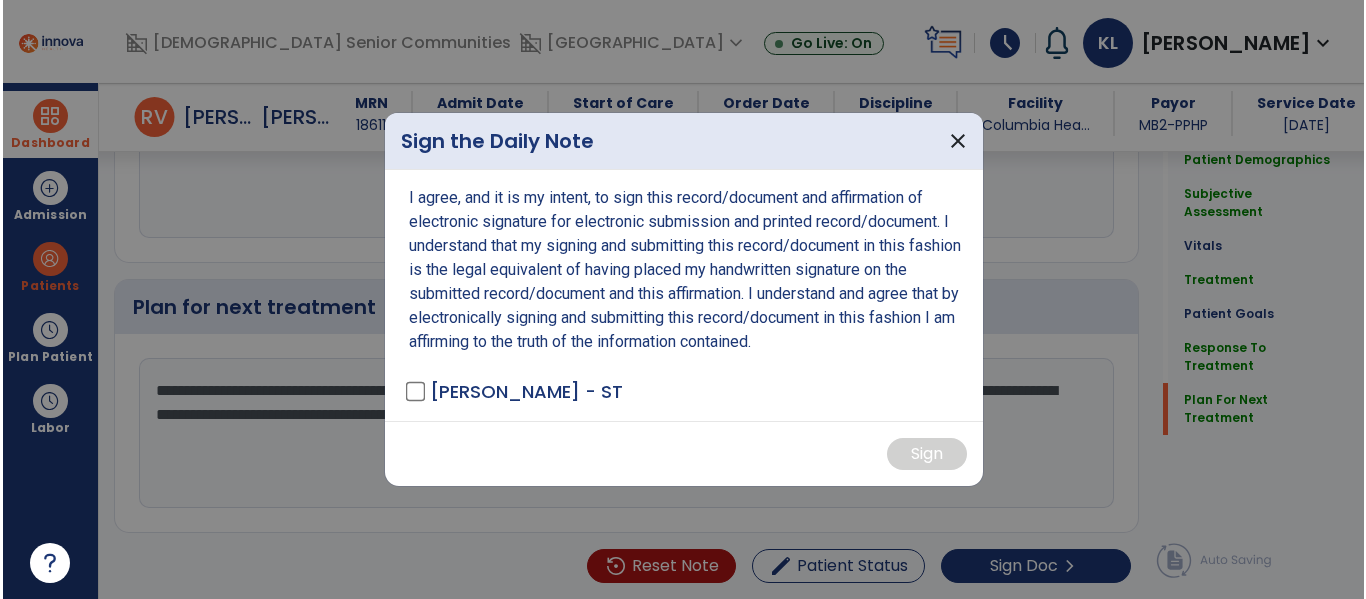 scroll, scrollTop: 2493, scrollLeft: 0, axis: vertical 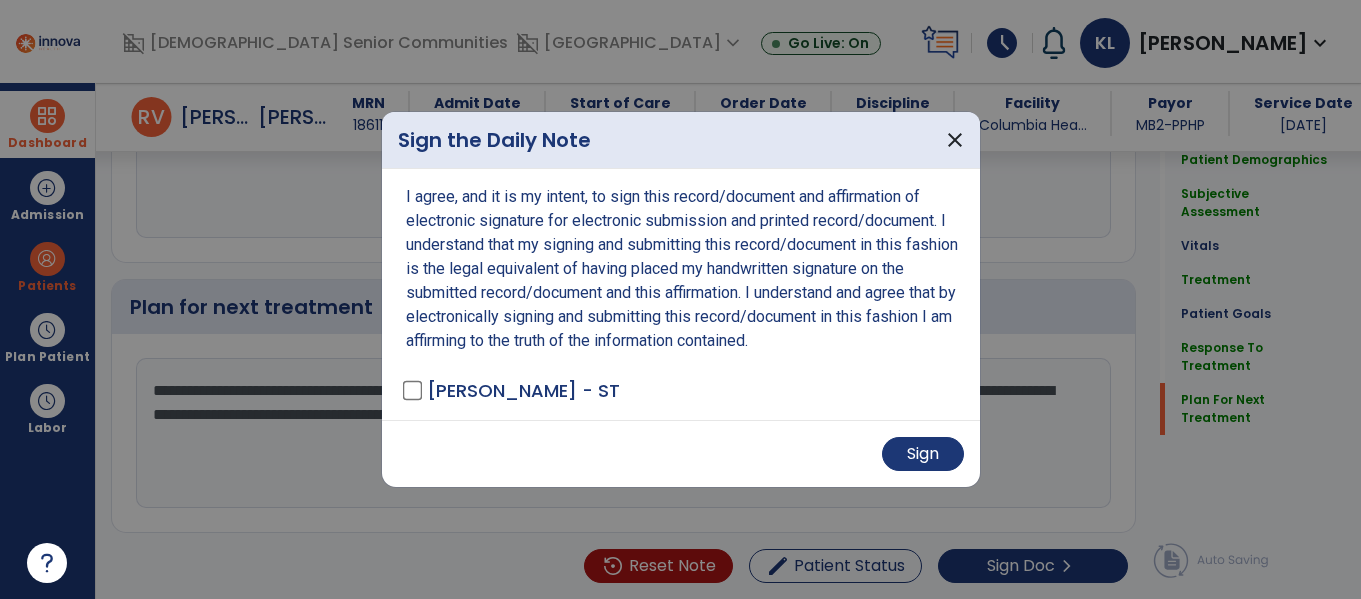 click on "Sign" at bounding box center [681, 453] 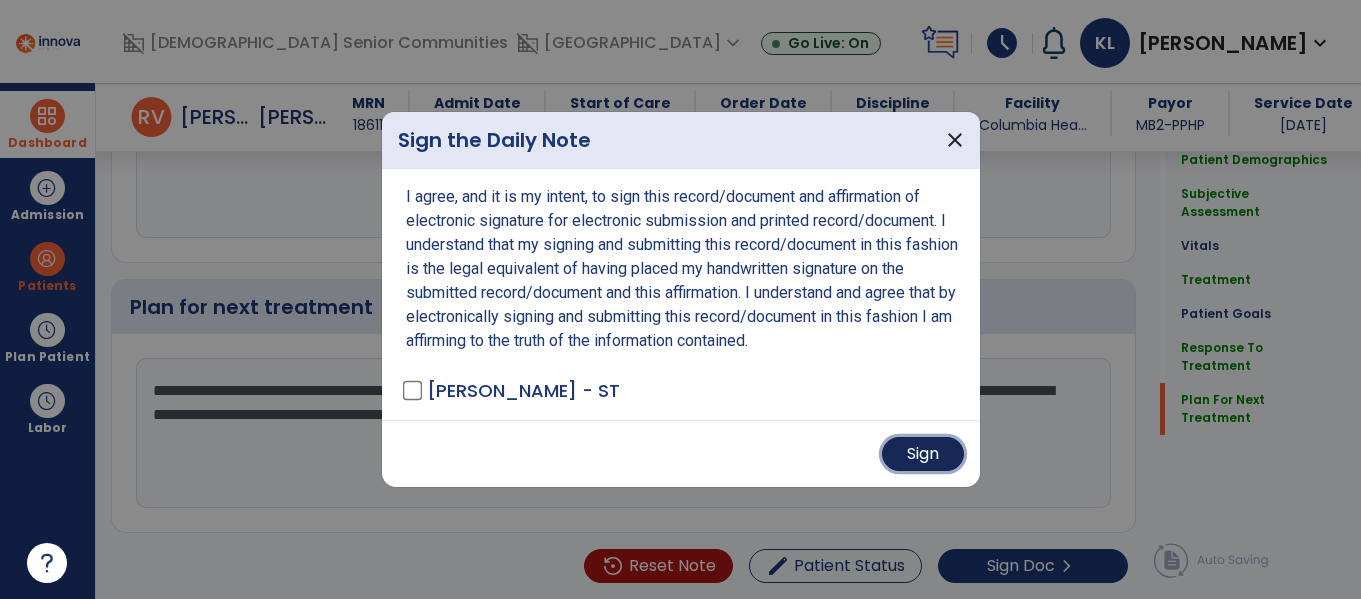 click on "Sign" at bounding box center [923, 454] 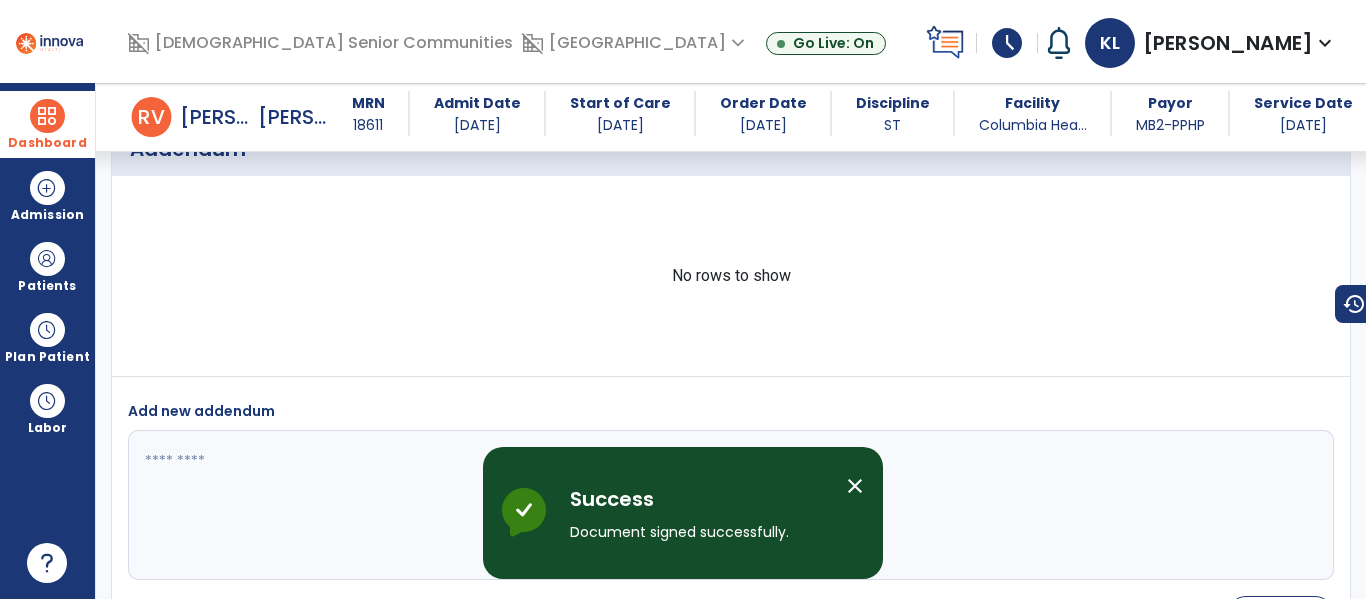 click on "Dashboard" at bounding box center [47, 143] 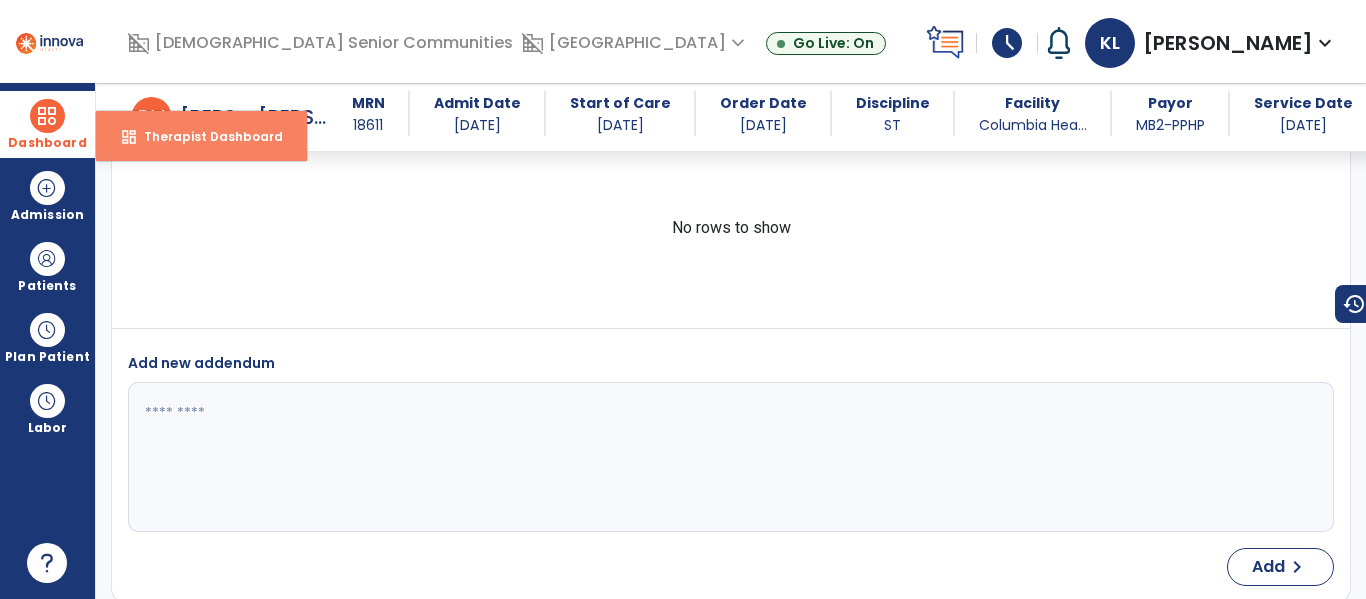 click on "Therapist Dashboard" at bounding box center [205, 136] 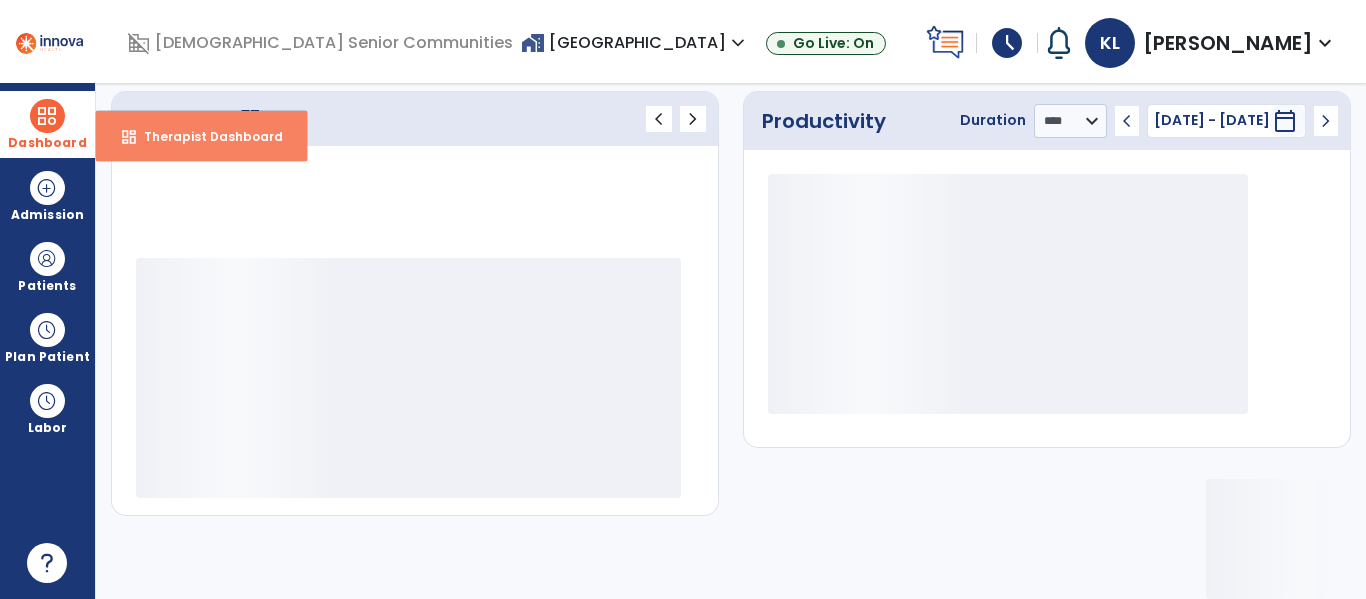 scroll, scrollTop: 278, scrollLeft: 0, axis: vertical 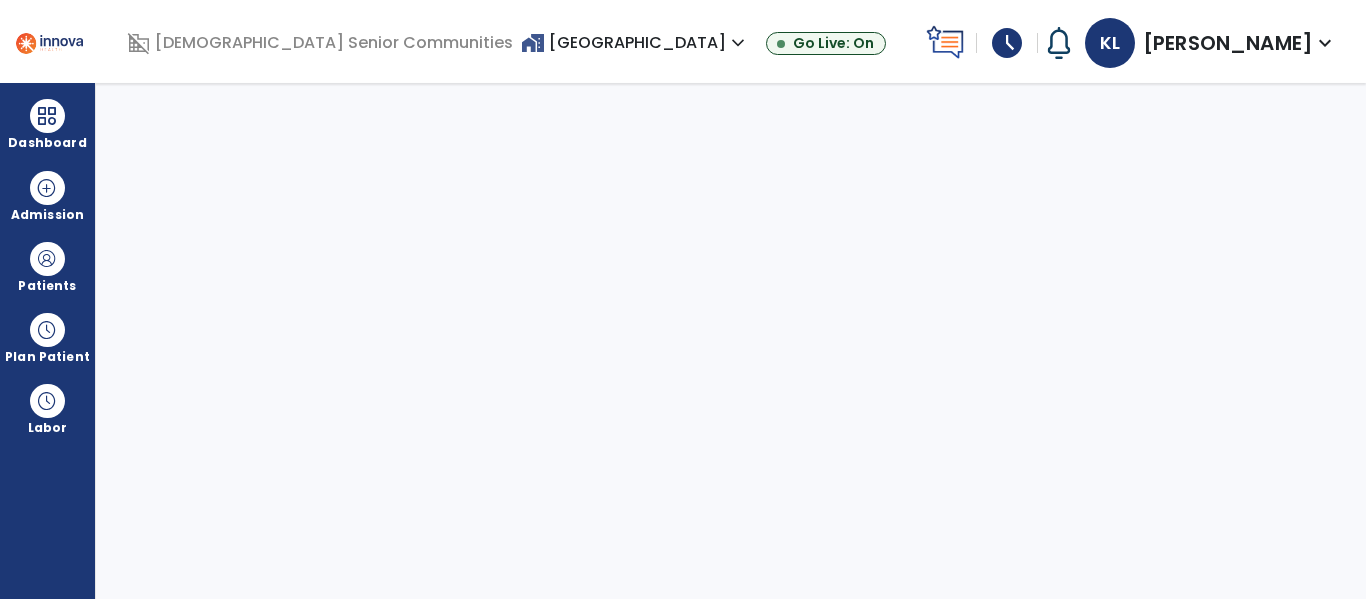 select on "****" 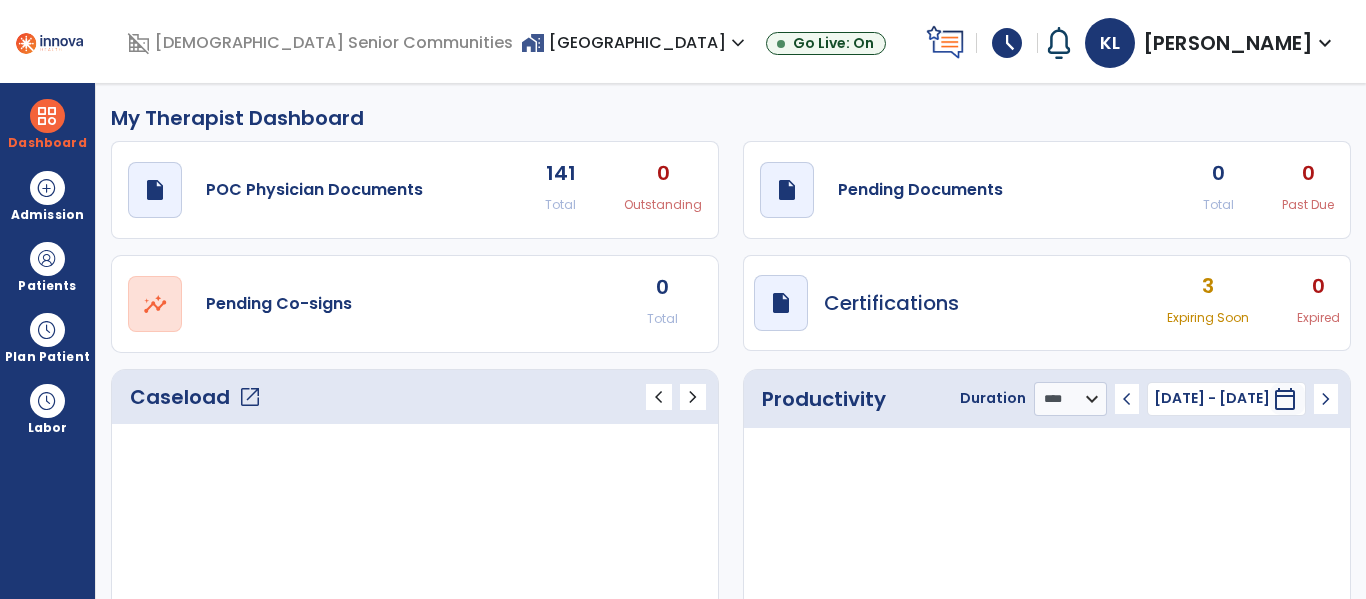 click on "open_in_new" 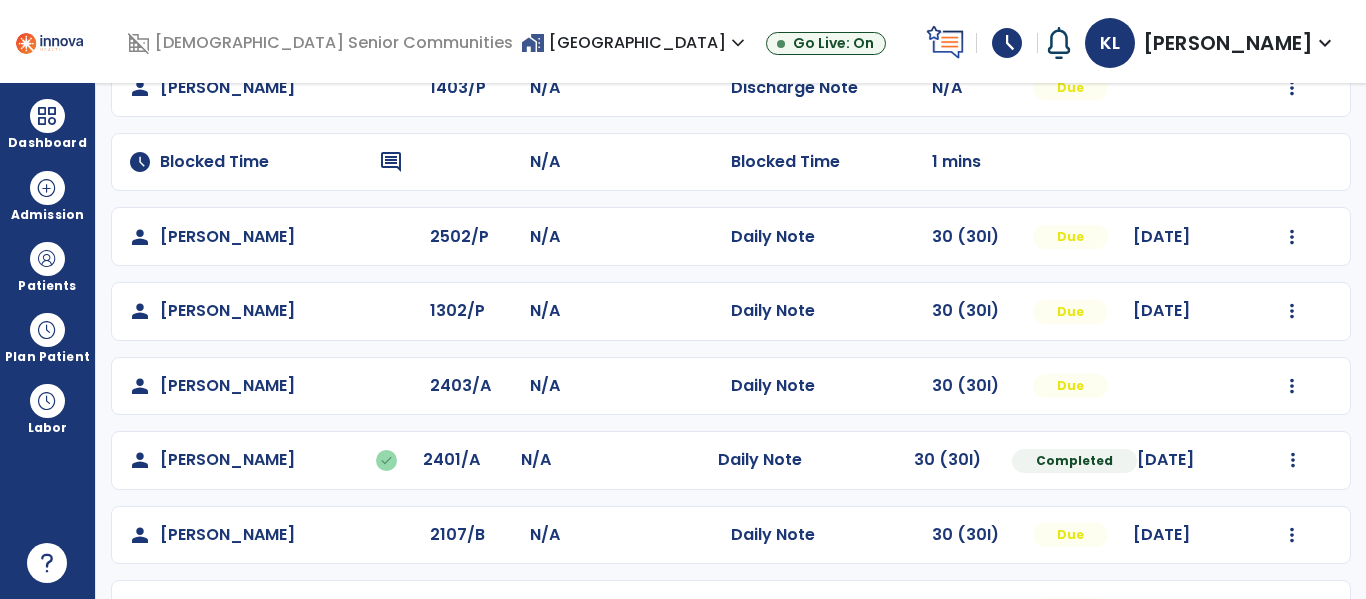 scroll, scrollTop: 487, scrollLeft: 0, axis: vertical 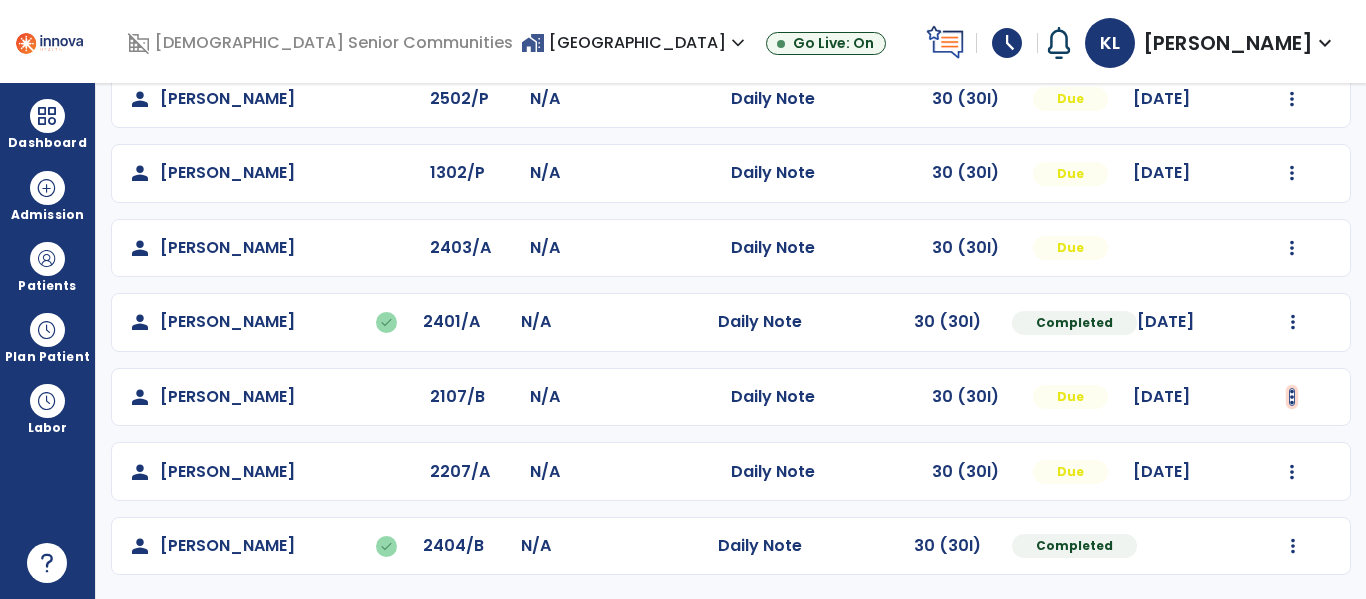 click at bounding box center (1292, -199) 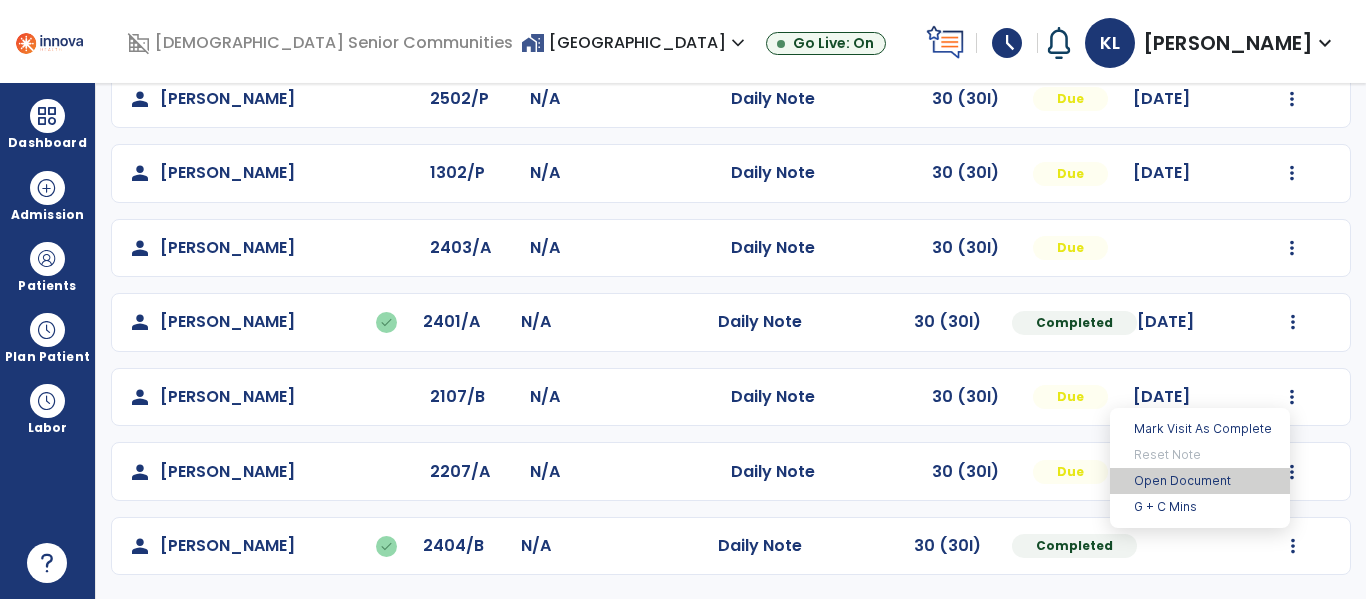 click on "Open Document" at bounding box center [1200, 481] 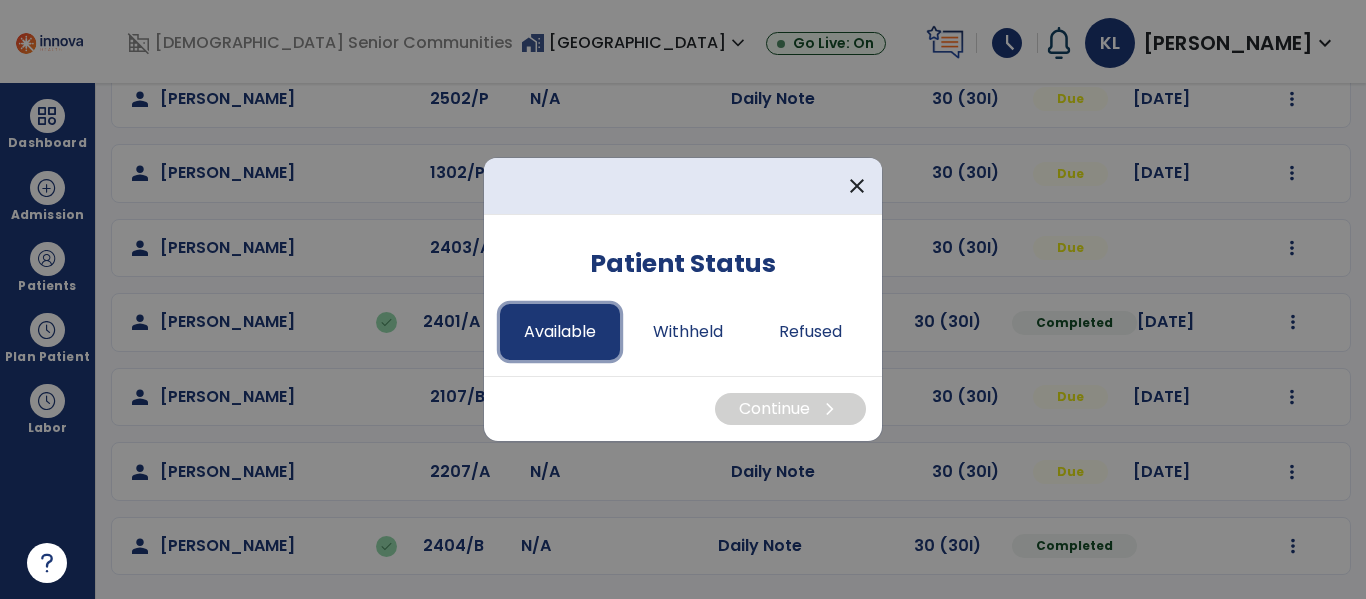 click on "Available" at bounding box center (560, 332) 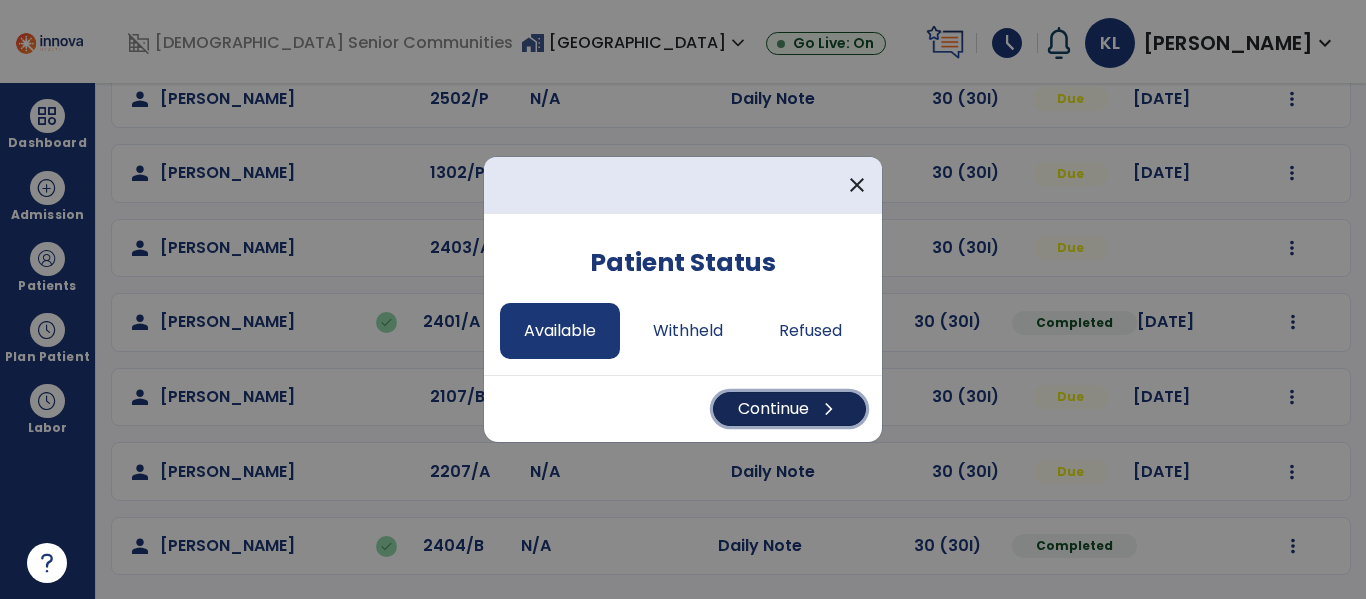 click on "Continue   chevron_right" at bounding box center [789, 409] 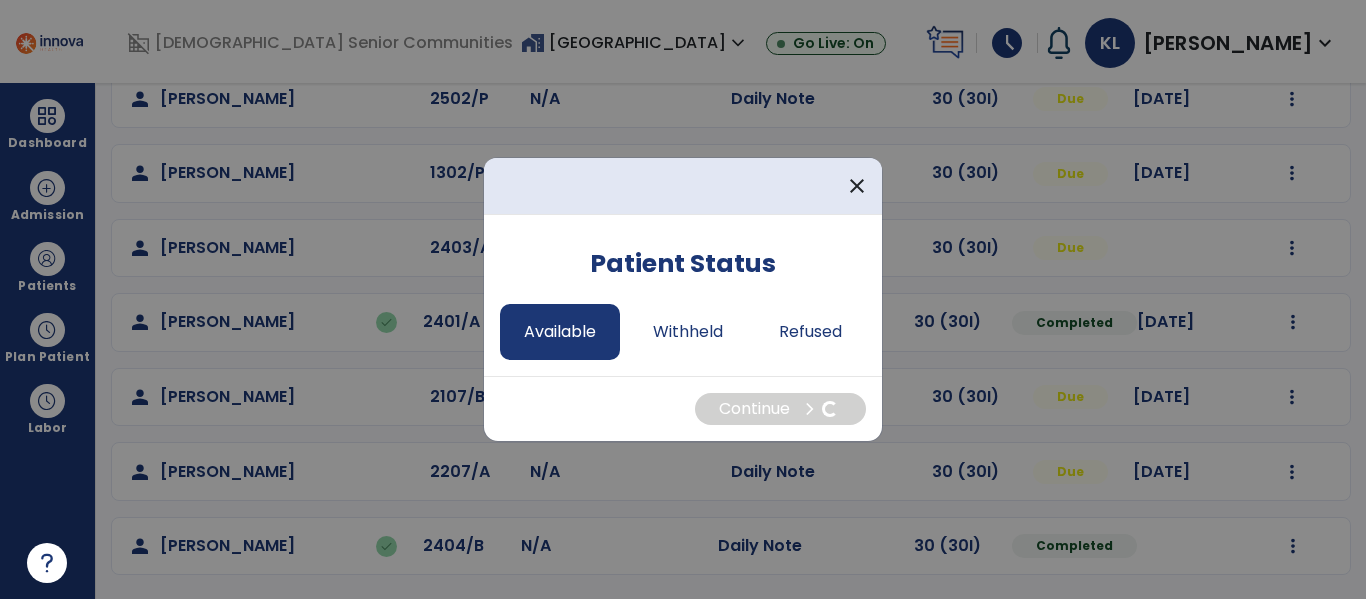 select on "*" 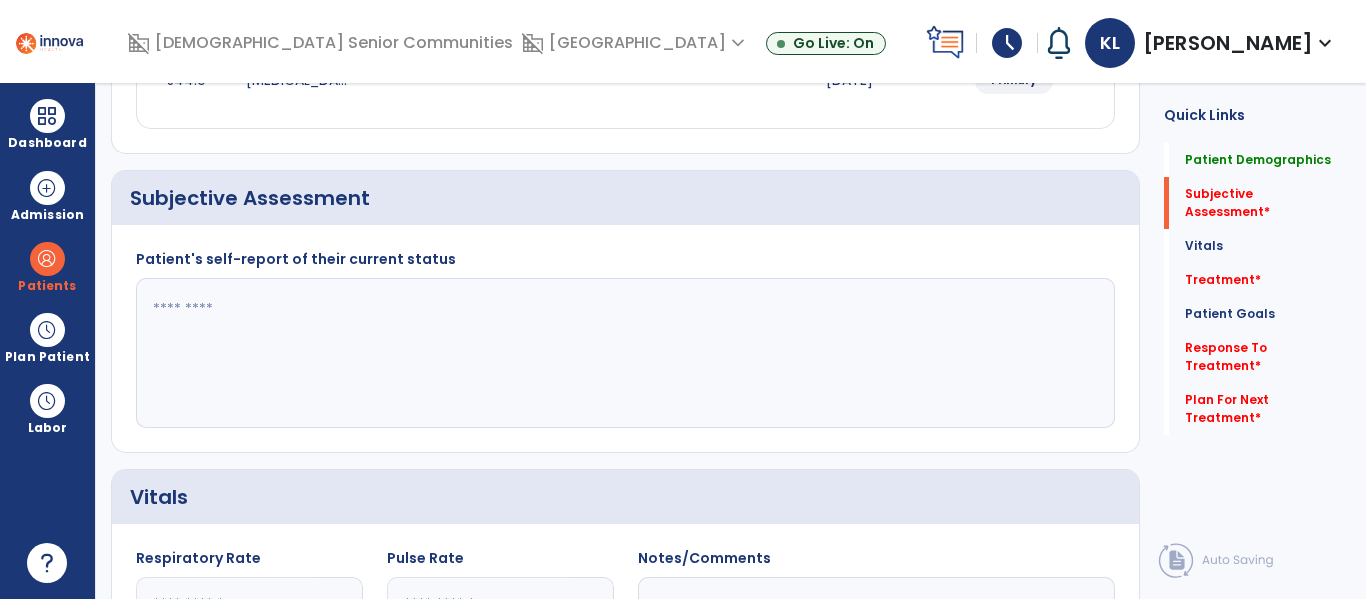 click 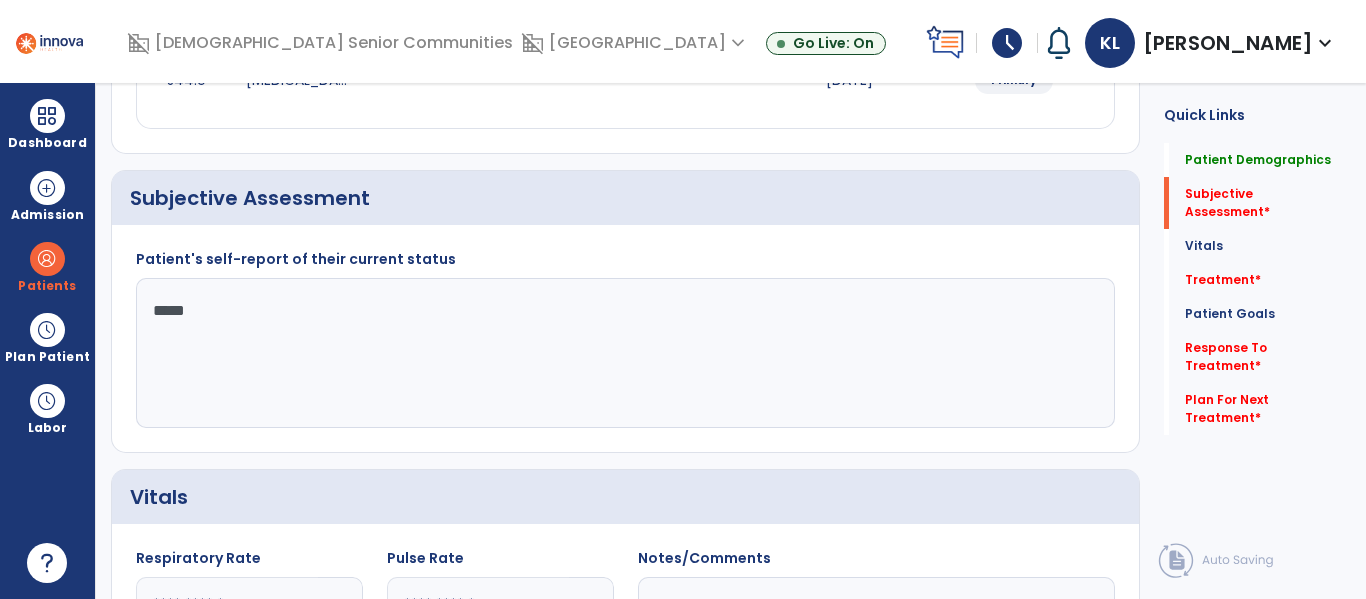type on "******" 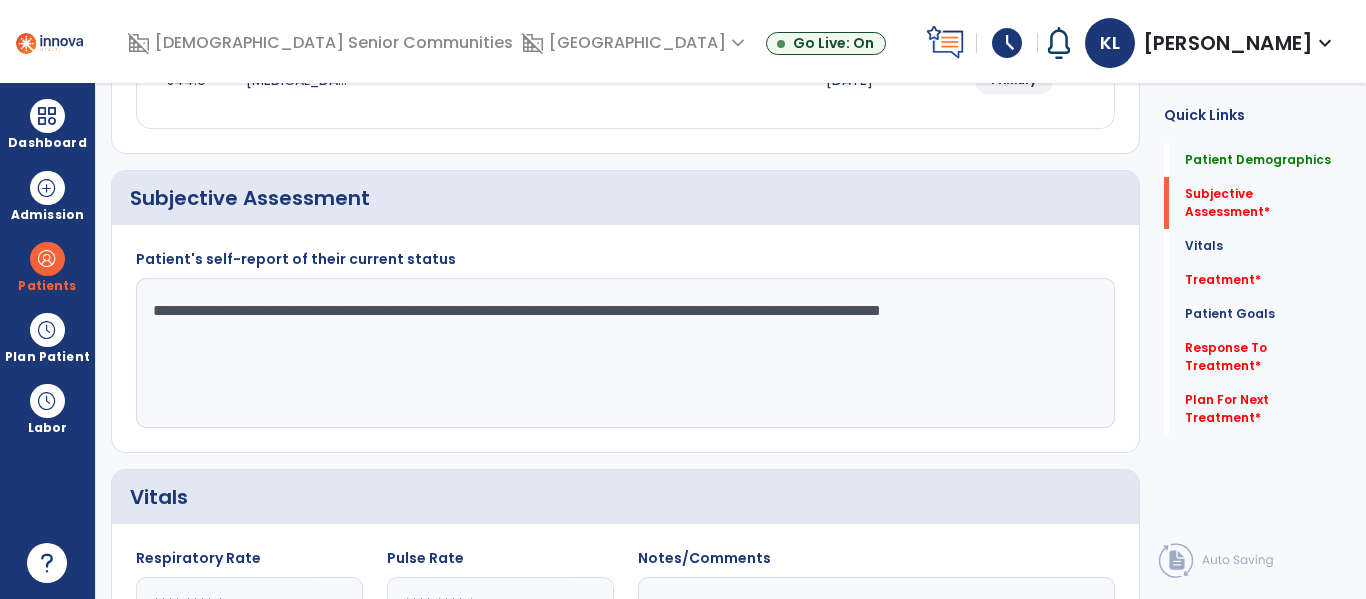 type on "**********" 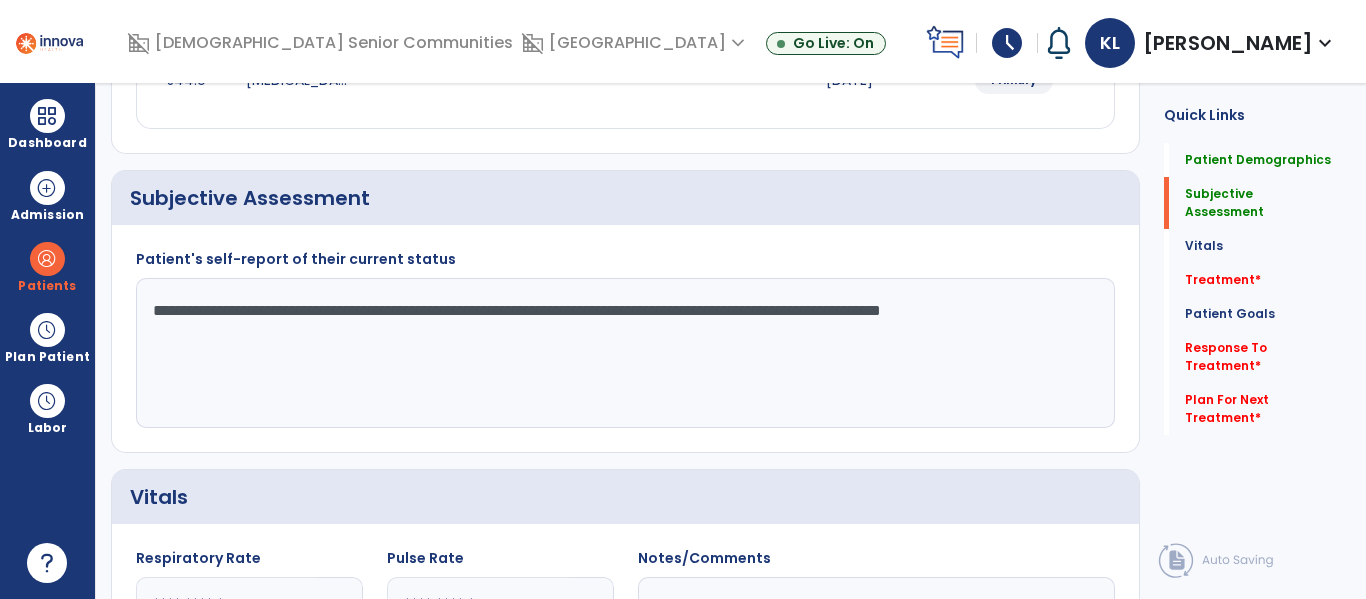 click on "**********" 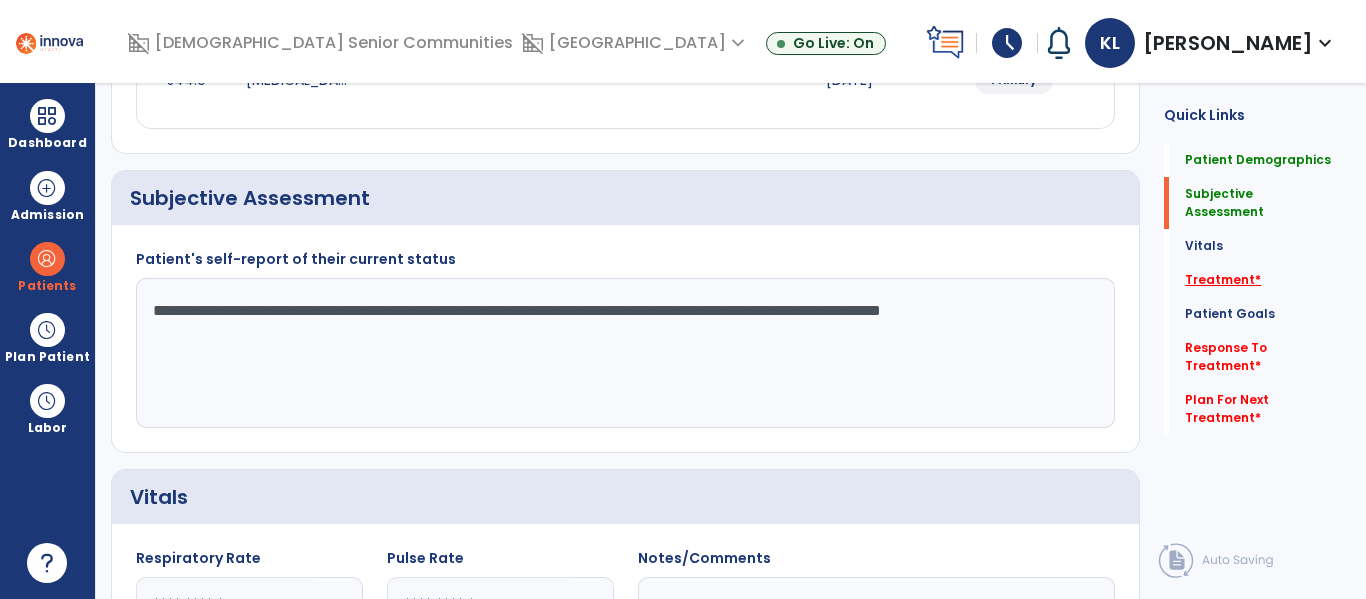 click on "*" 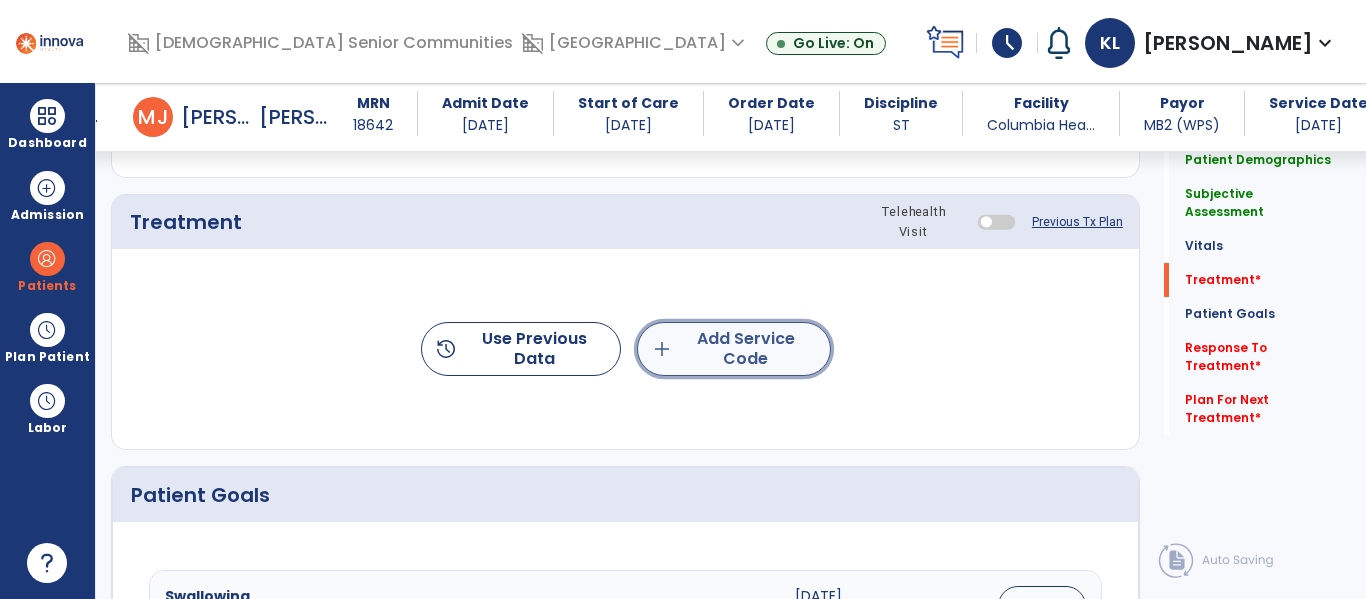 click on "add  Add Service Code" 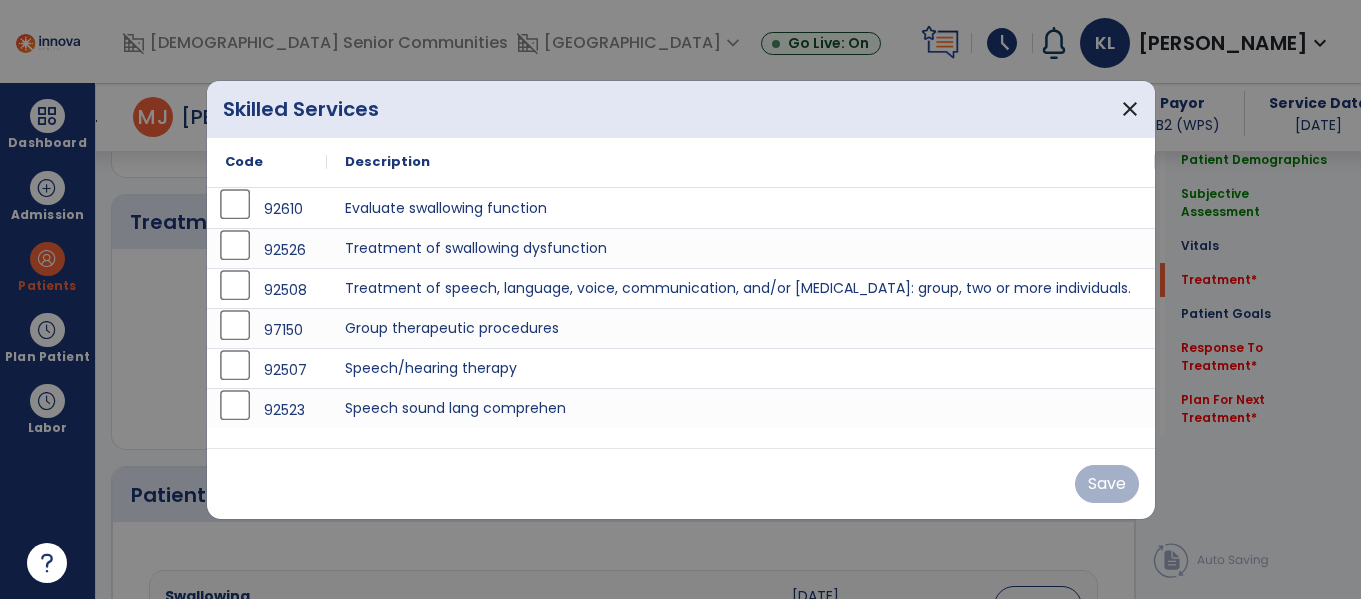 scroll, scrollTop: 1165, scrollLeft: 0, axis: vertical 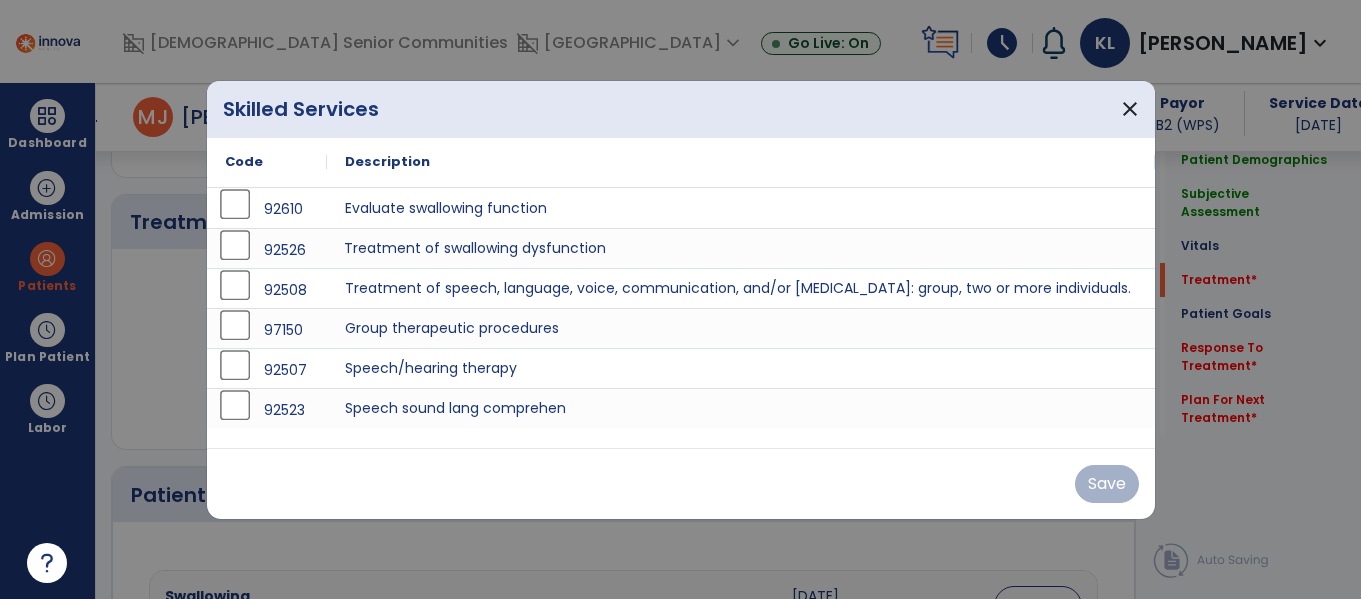 click on "Treatment of swallowing dysfunction" at bounding box center [741, 248] 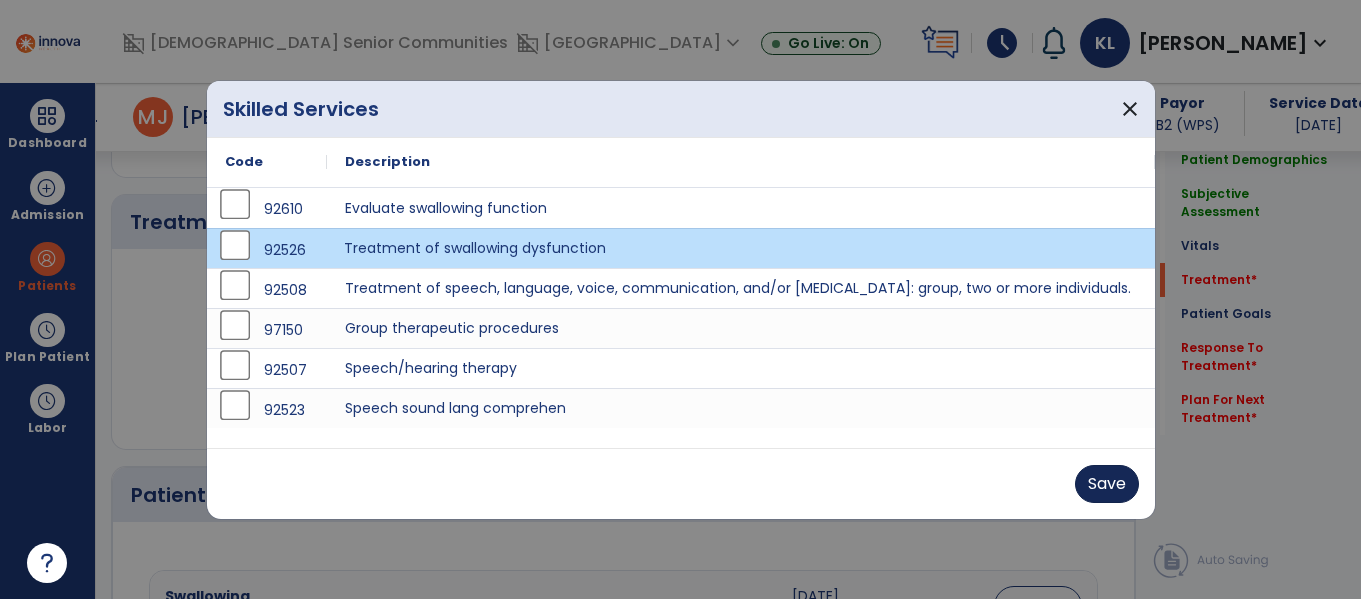 click on "Save" at bounding box center (1107, 484) 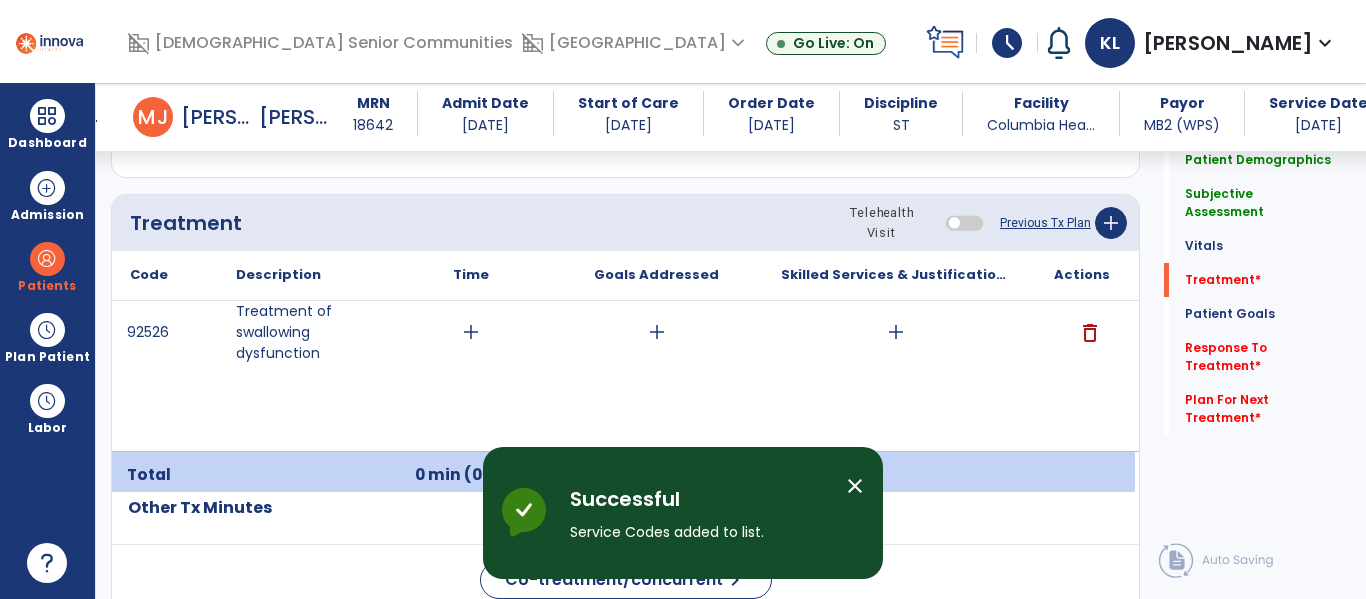 click on "add" at bounding box center (896, 332) 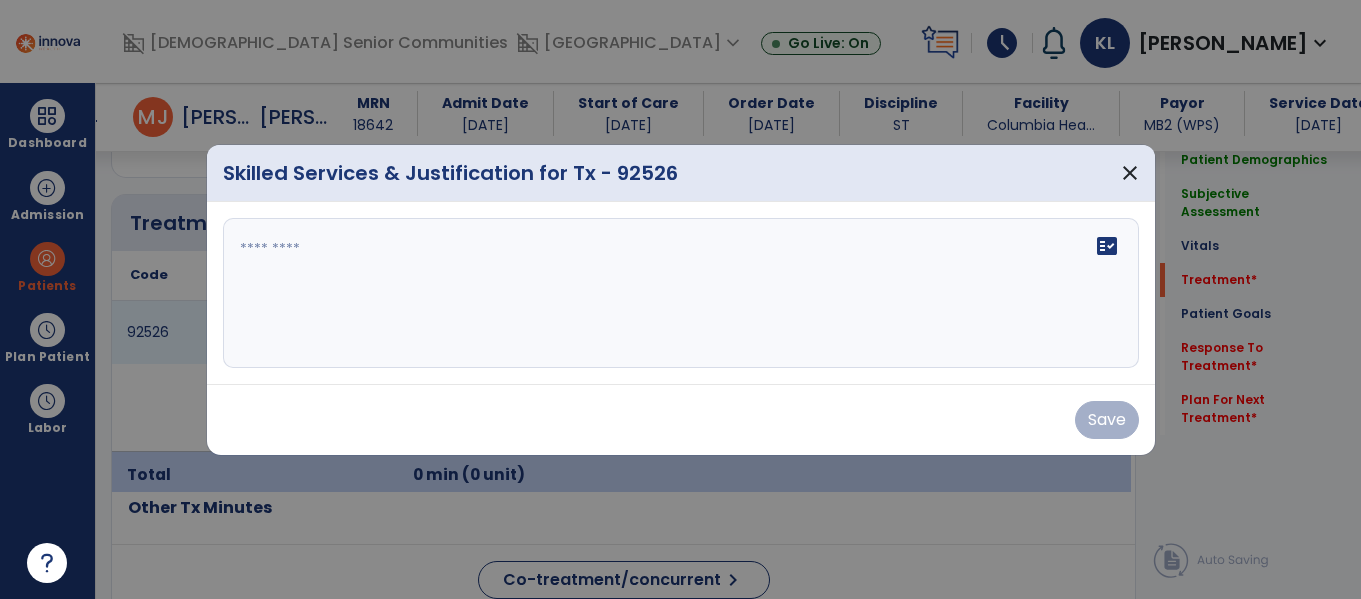 scroll, scrollTop: 1165, scrollLeft: 0, axis: vertical 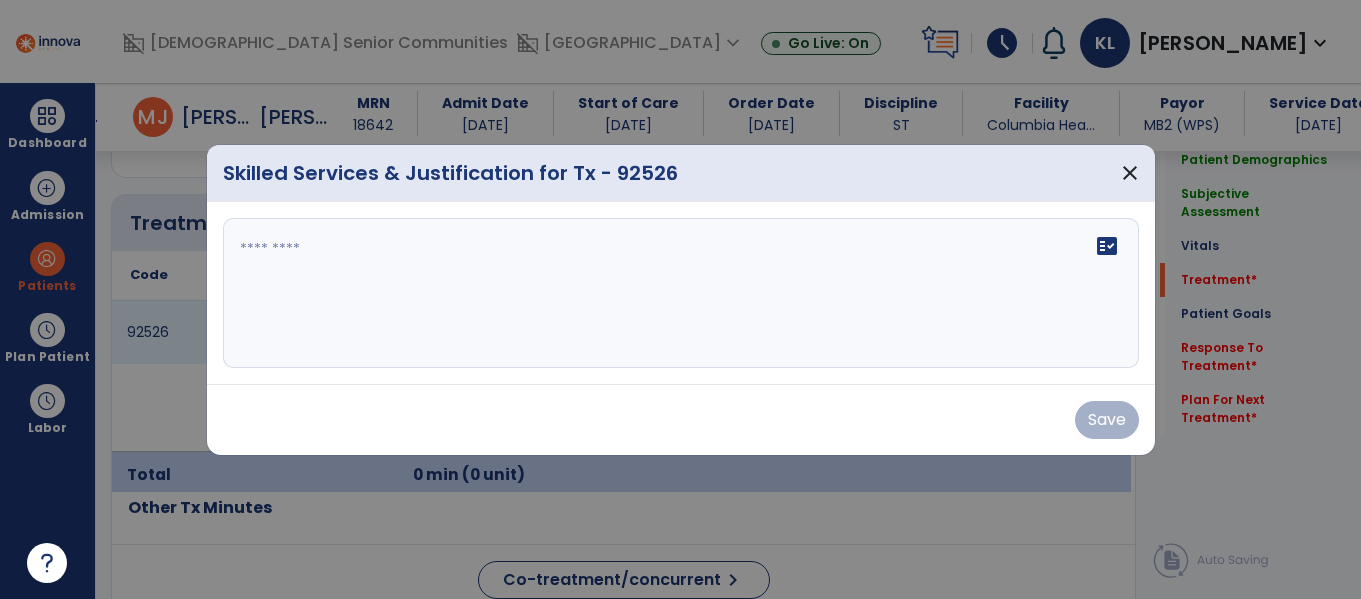 click on "fact_check" at bounding box center (681, 293) 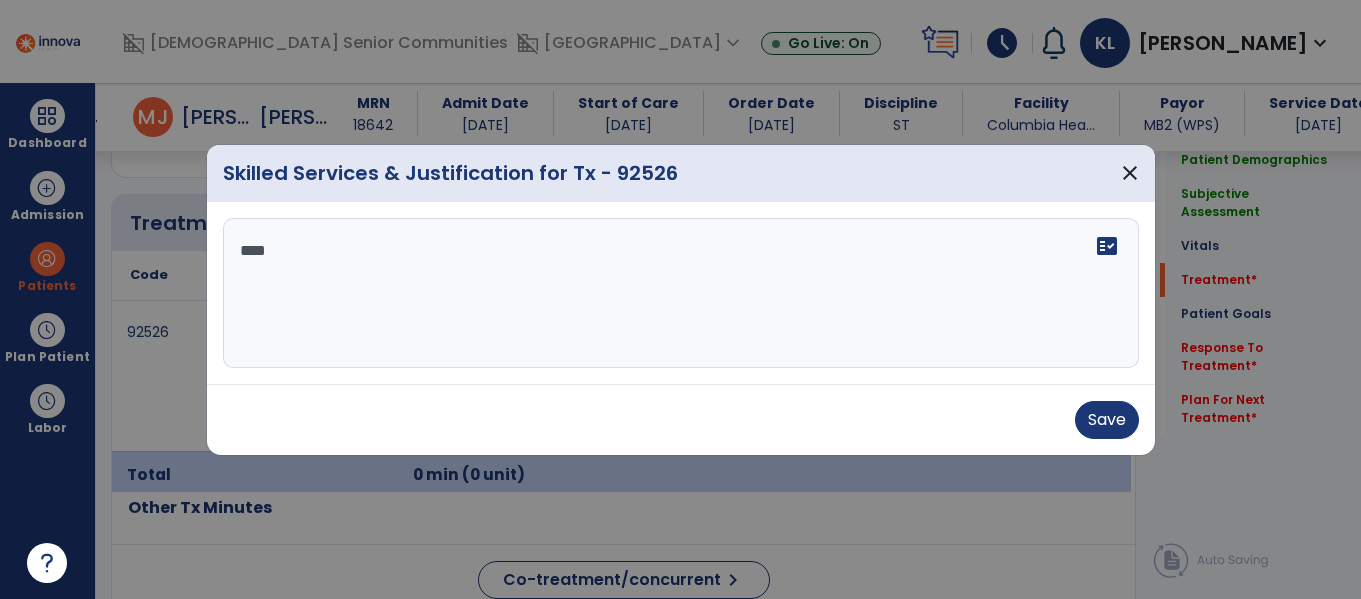 scroll, scrollTop: 0, scrollLeft: 0, axis: both 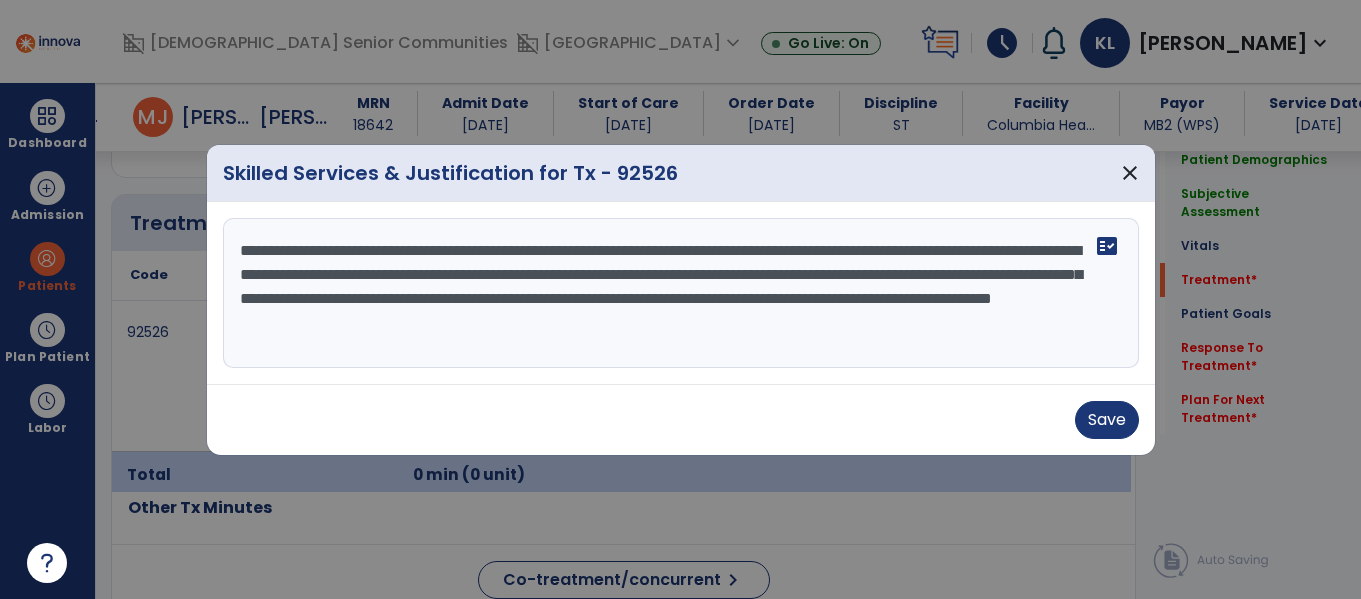 click on "**********" at bounding box center (681, 293) 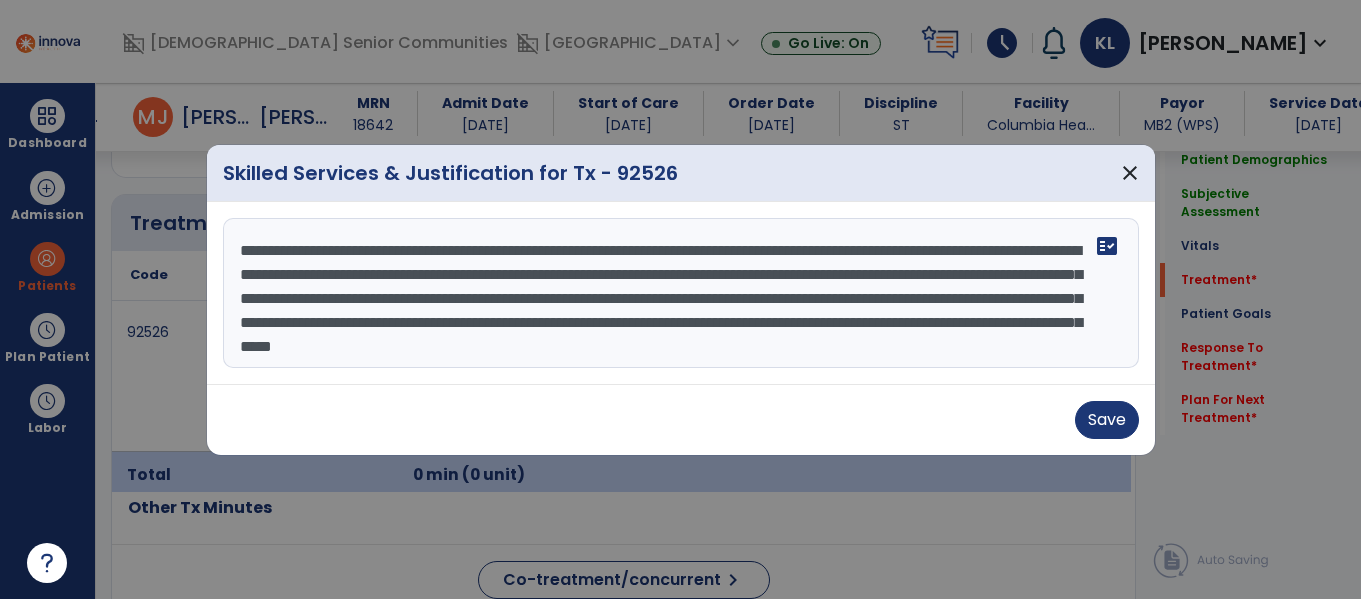 scroll, scrollTop: 16, scrollLeft: 0, axis: vertical 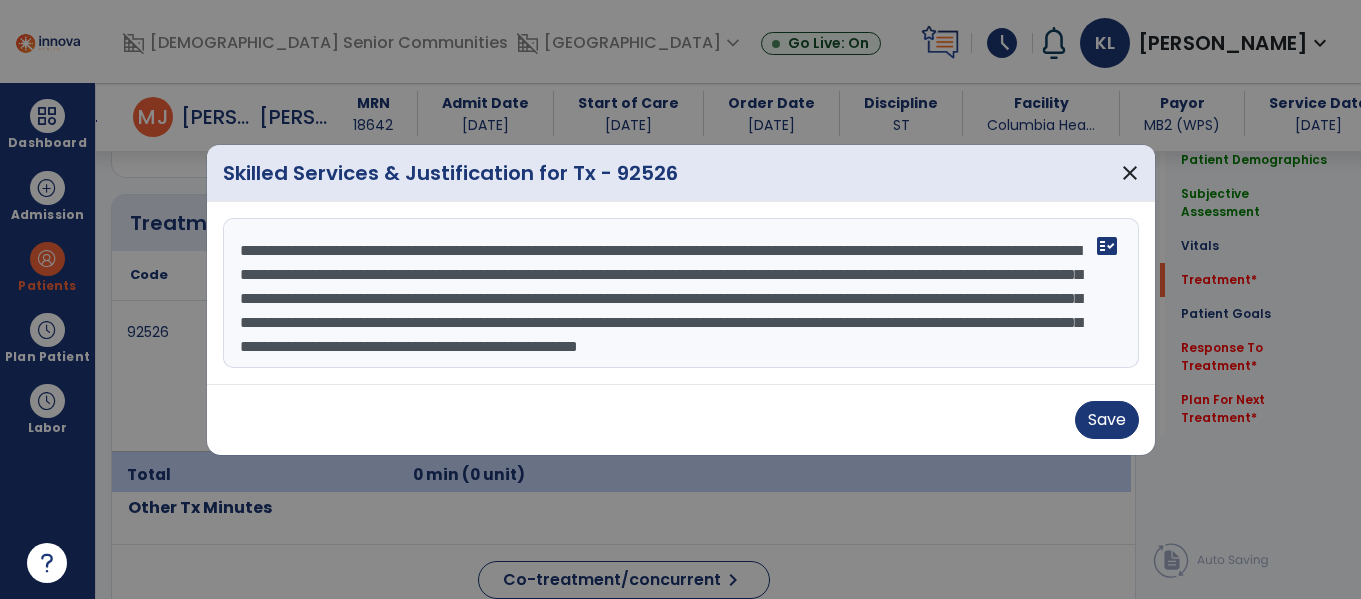 click on "**********" at bounding box center [681, 293] 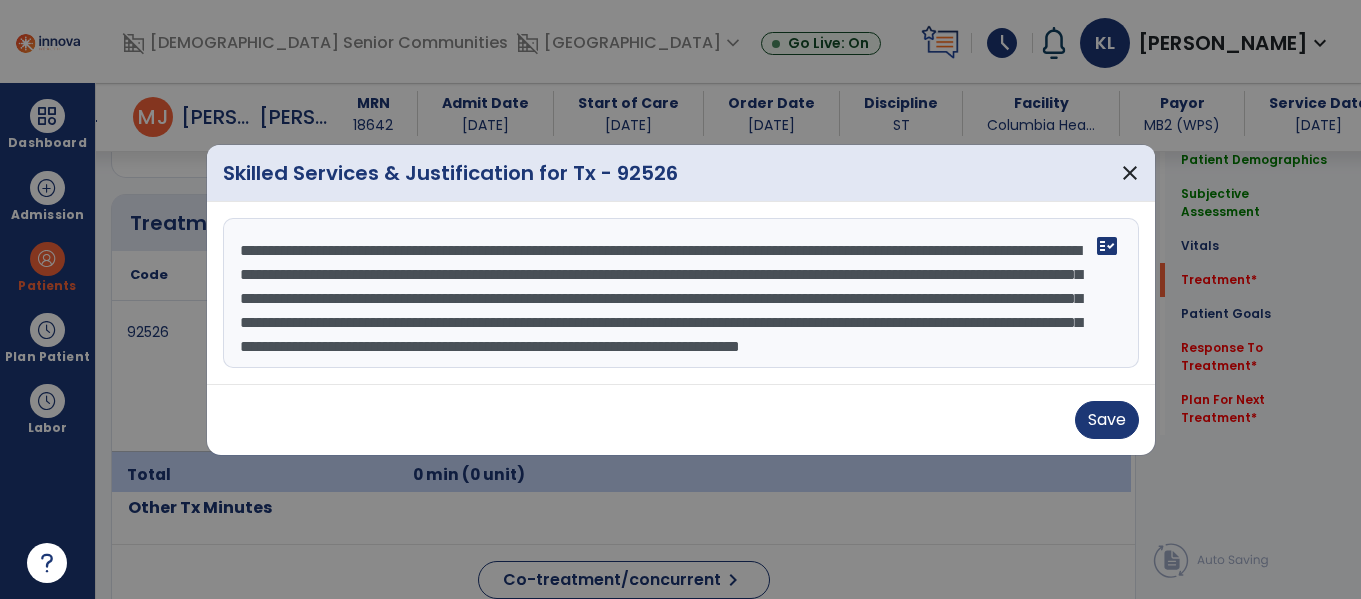 scroll, scrollTop: 40, scrollLeft: 0, axis: vertical 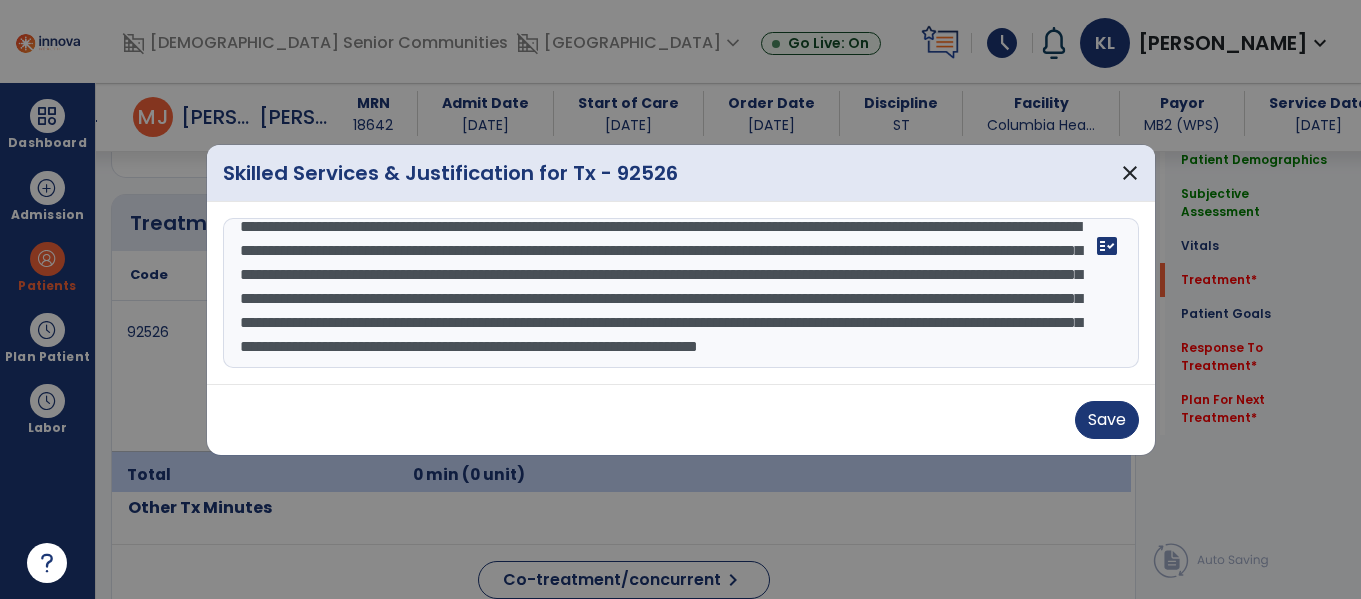 click on "**********" at bounding box center (681, 293) 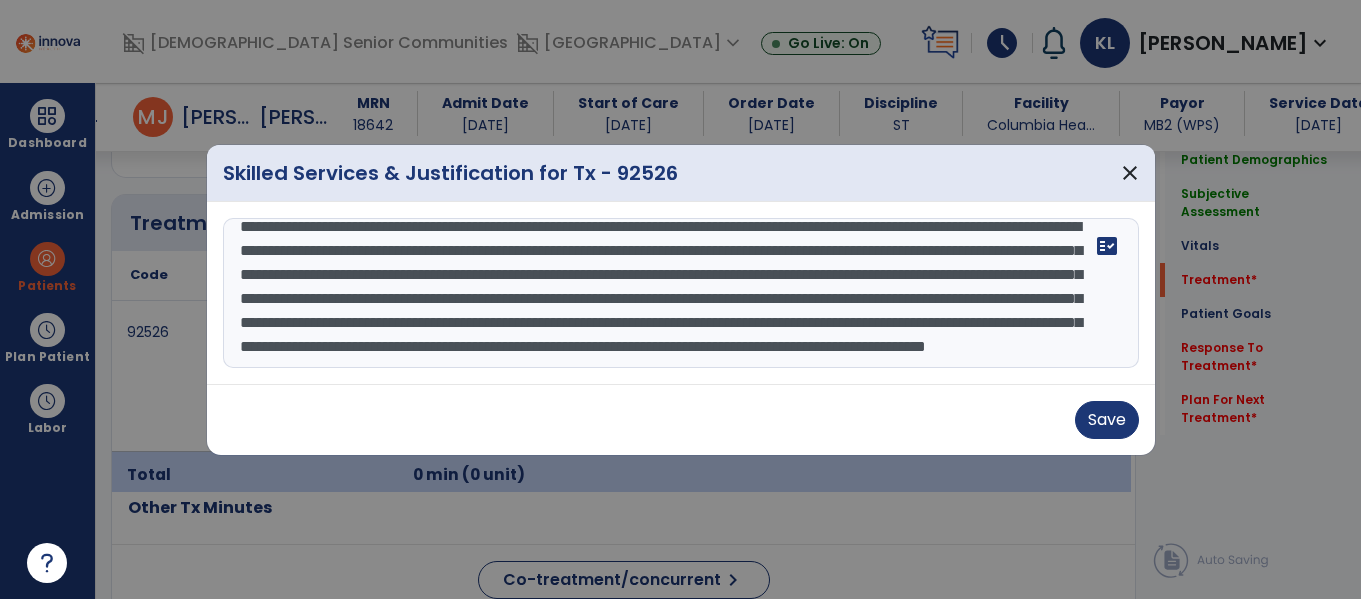 click on "**********" at bounding box center (681, 293) 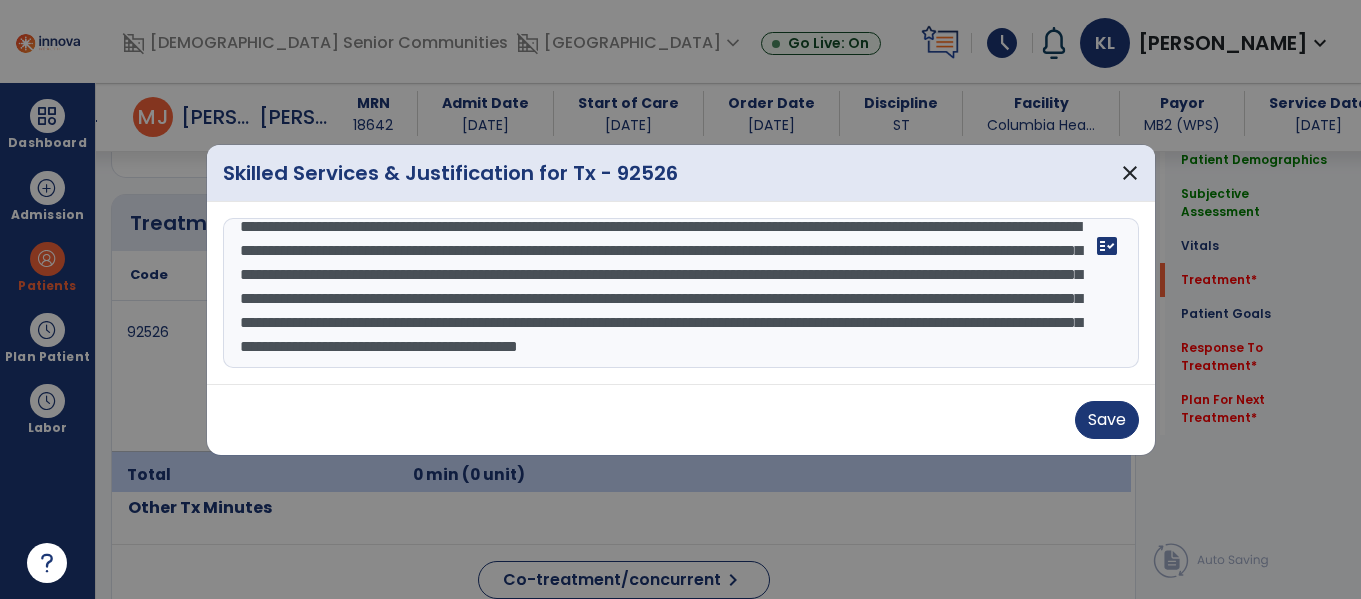 click on "**********" at bounding box center (681, 293) 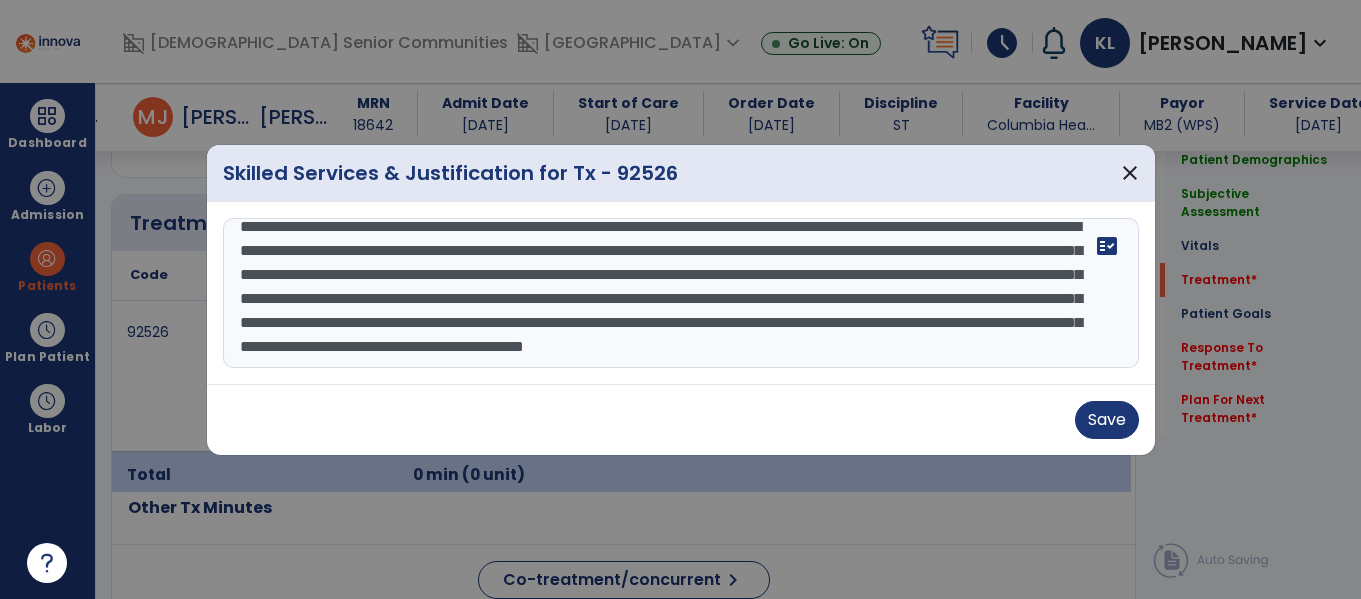 click on "**********" at bounding box center (681, 293) 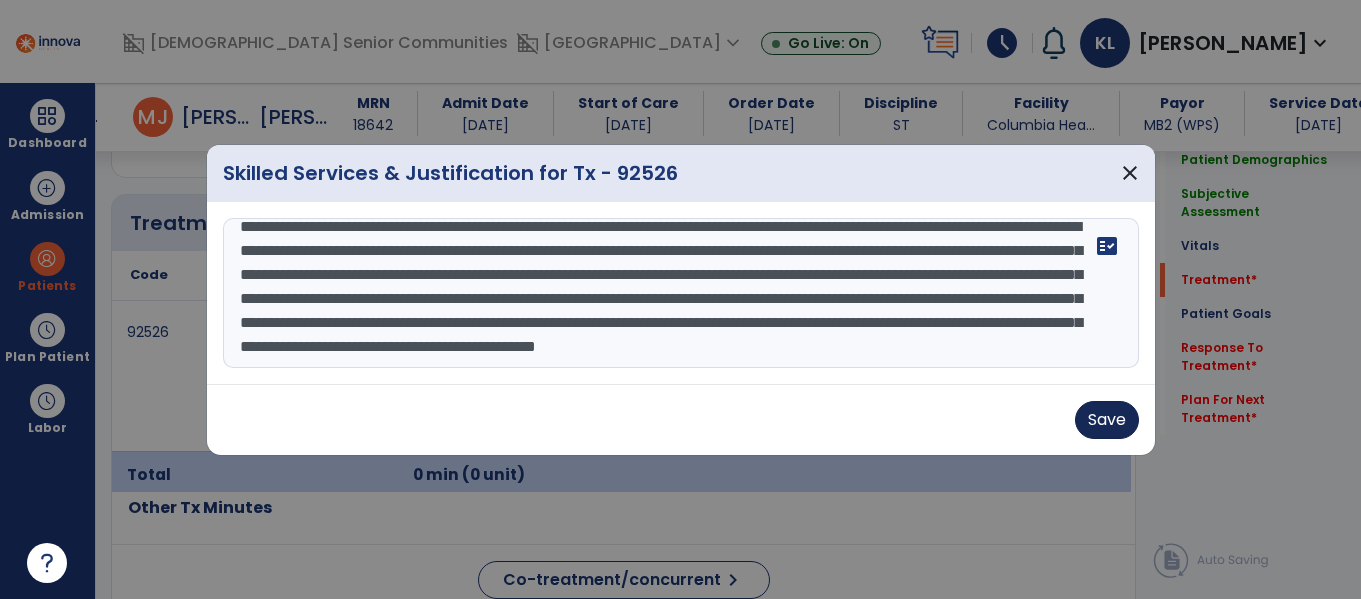 type on "**********" 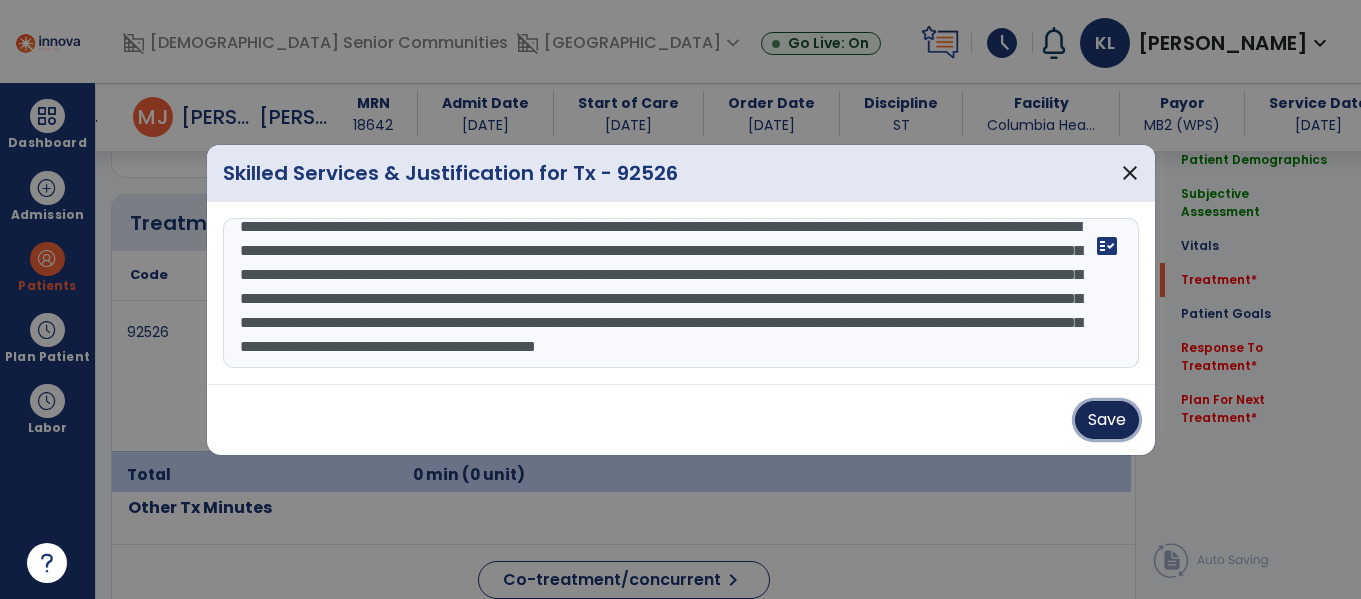 click on "Save" at bounding box center [1107, 420] 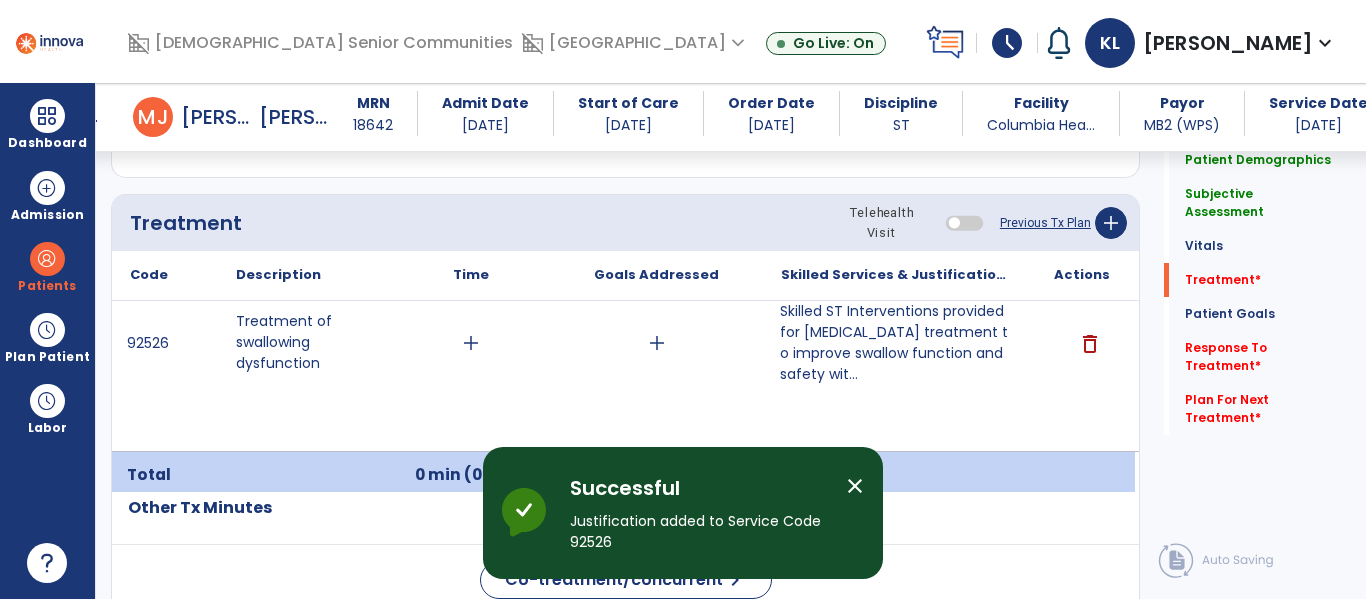 click on "Previous Tx Plan" 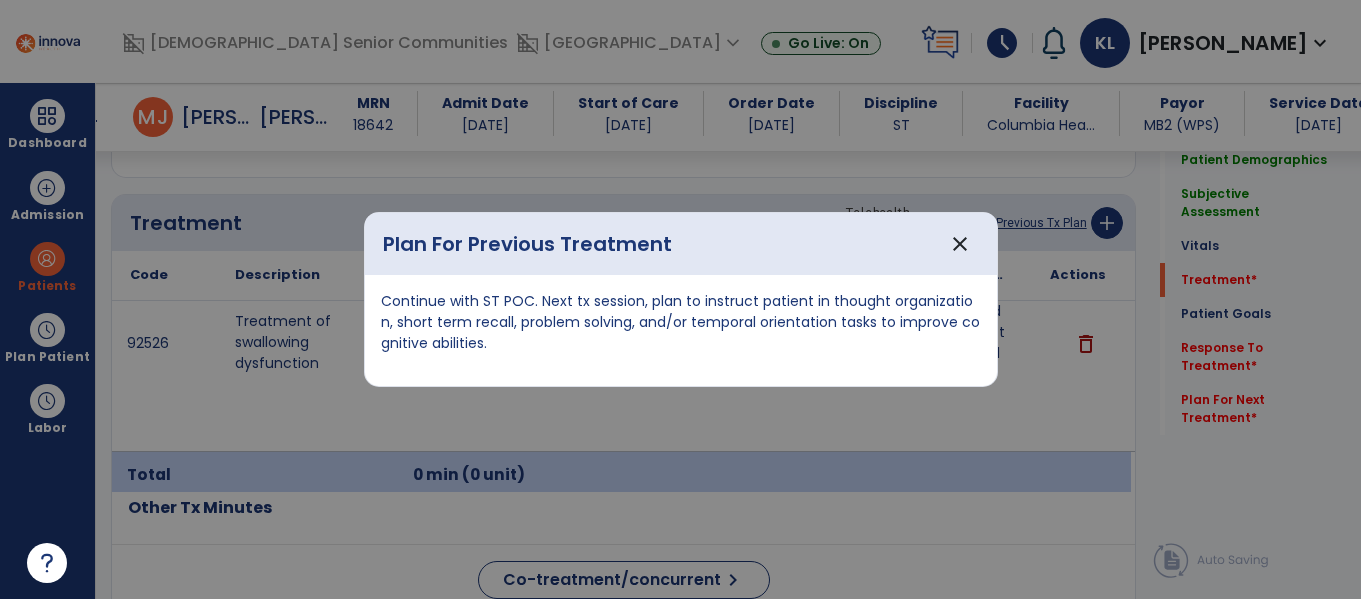 click on "Continue with ST POC. Next tx session, plan to instruct patient in thought organization, short term recall, problem solving, and/or temporal orientation tasks to improve cognitive abilities." at bounding box center [681, 322] 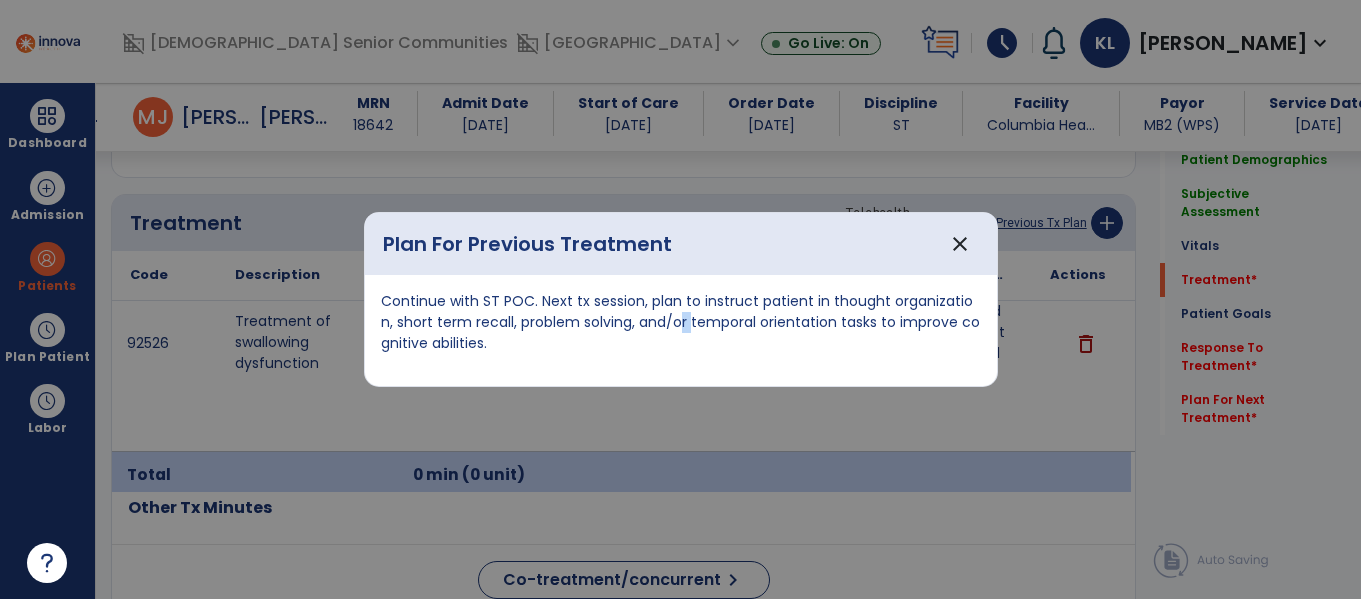 click on "Continue with ST POC. Next tx session, plan to instruct patient in thought organization, short term recall, problem solving, and/or temporal orientation tasks to improve cognitive abilities." at bounding box center (681, 322) 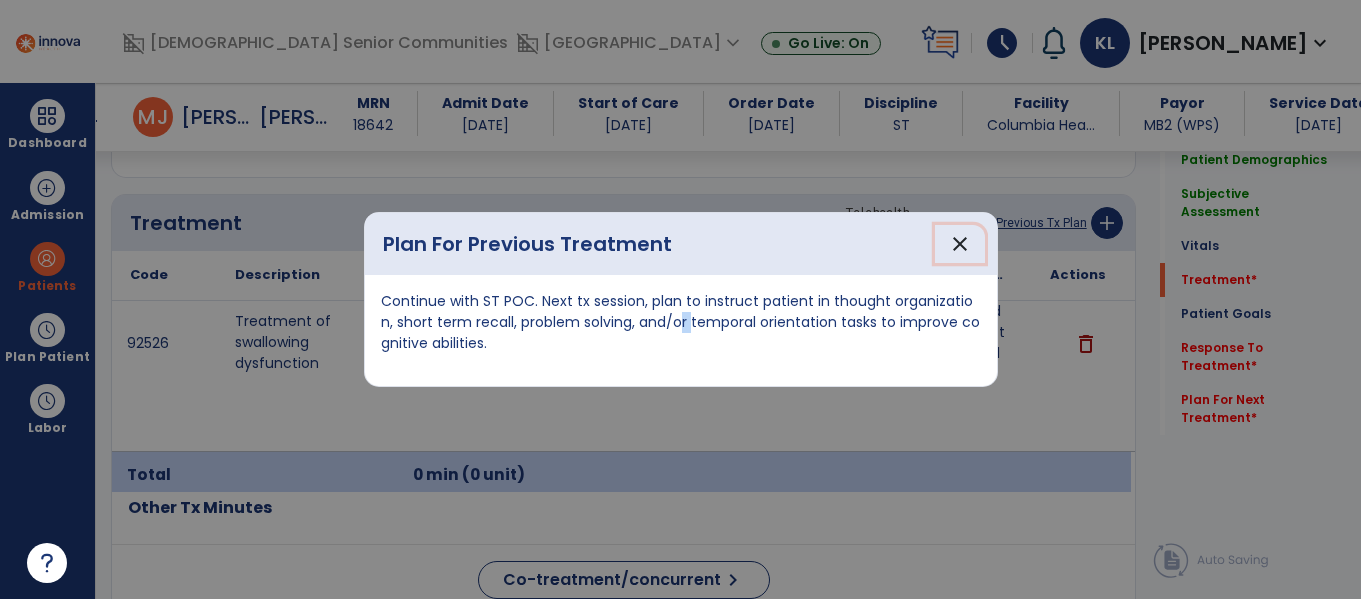 click on "close" at bounding box center (960, 244) 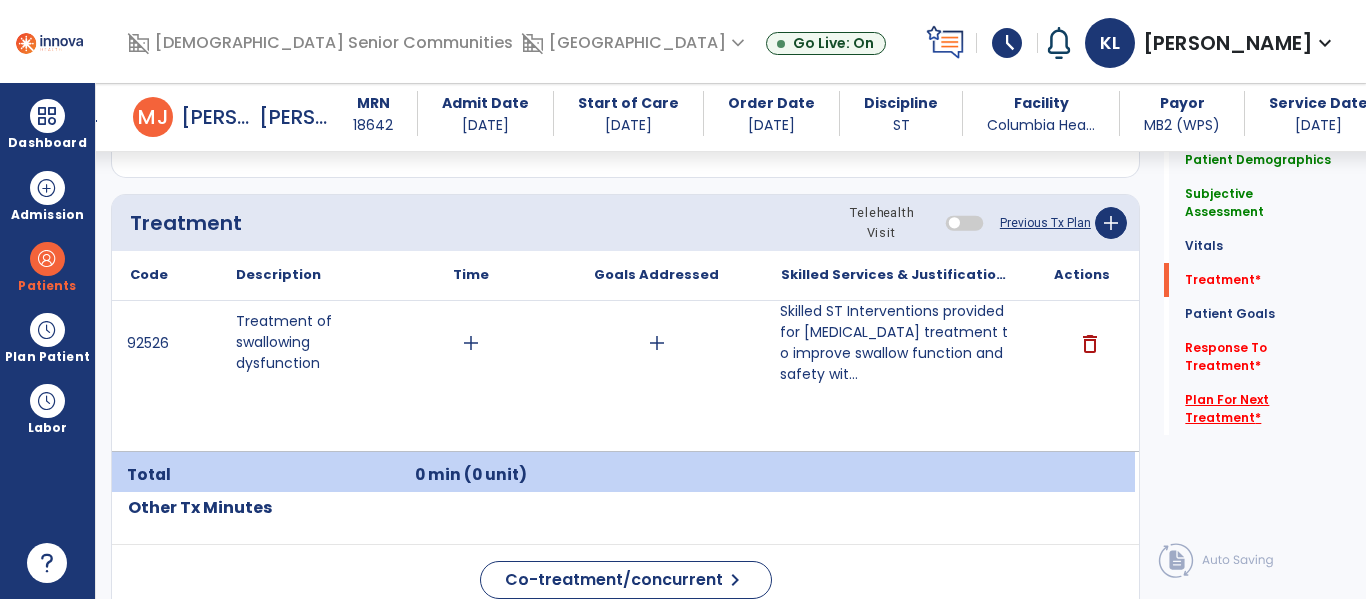 click on "Plan For Next Treatment   *" 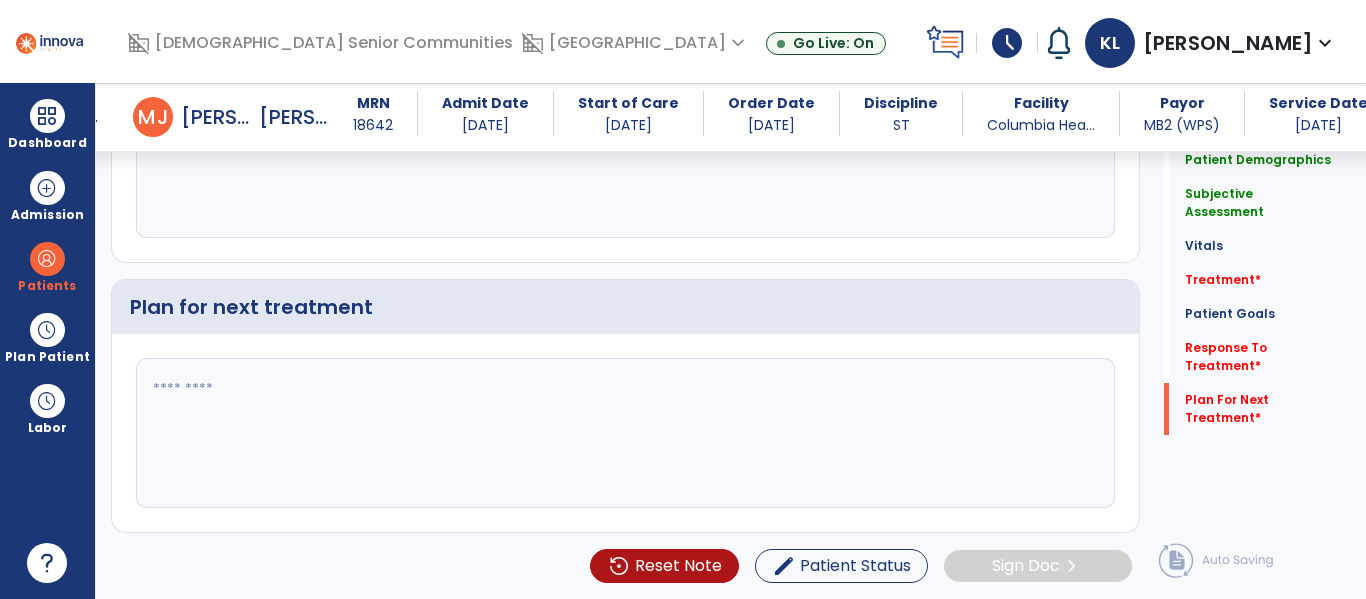 click 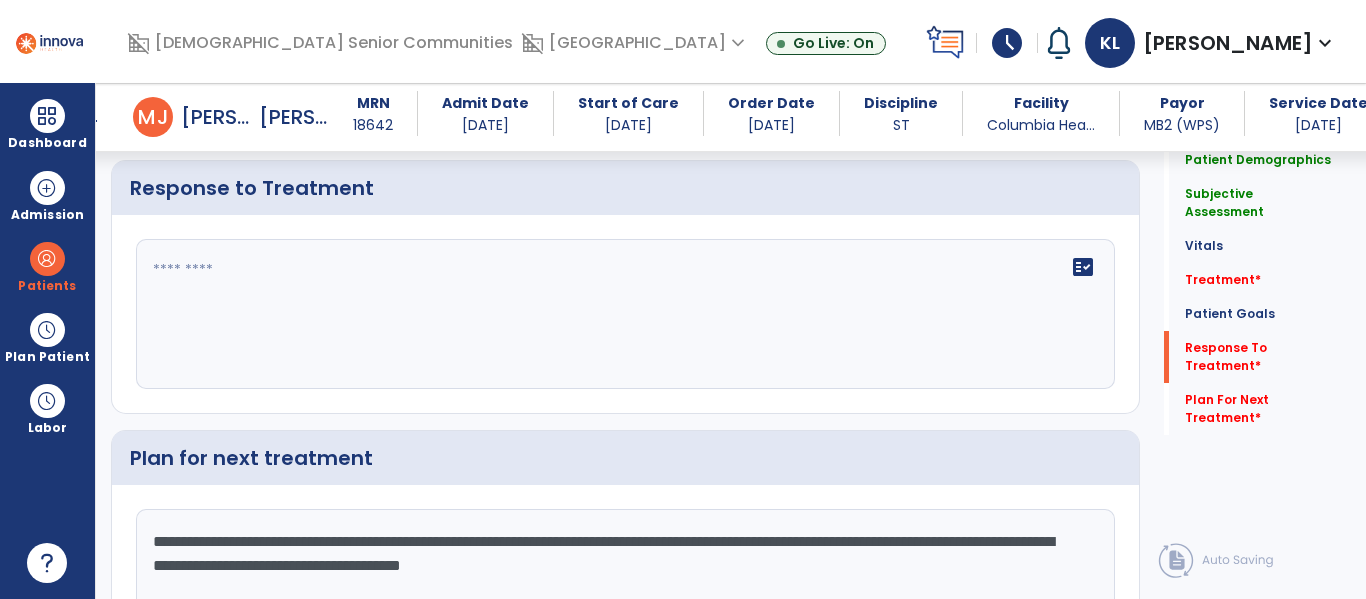 type on "**********" 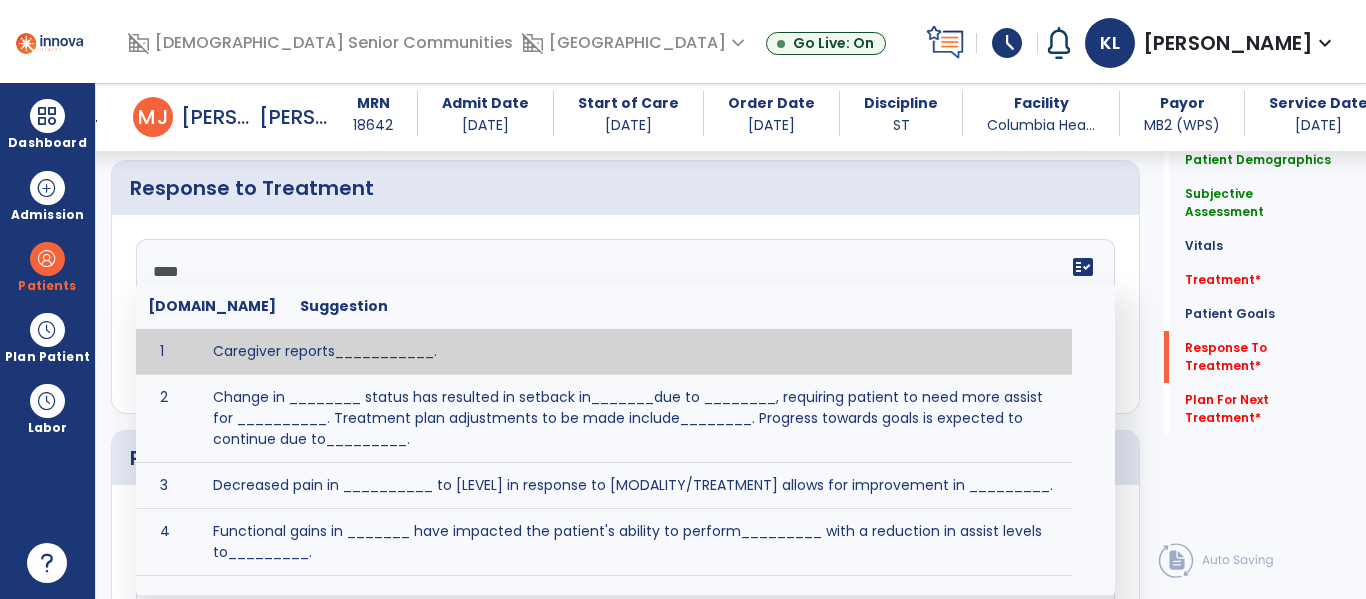 type on "*****" 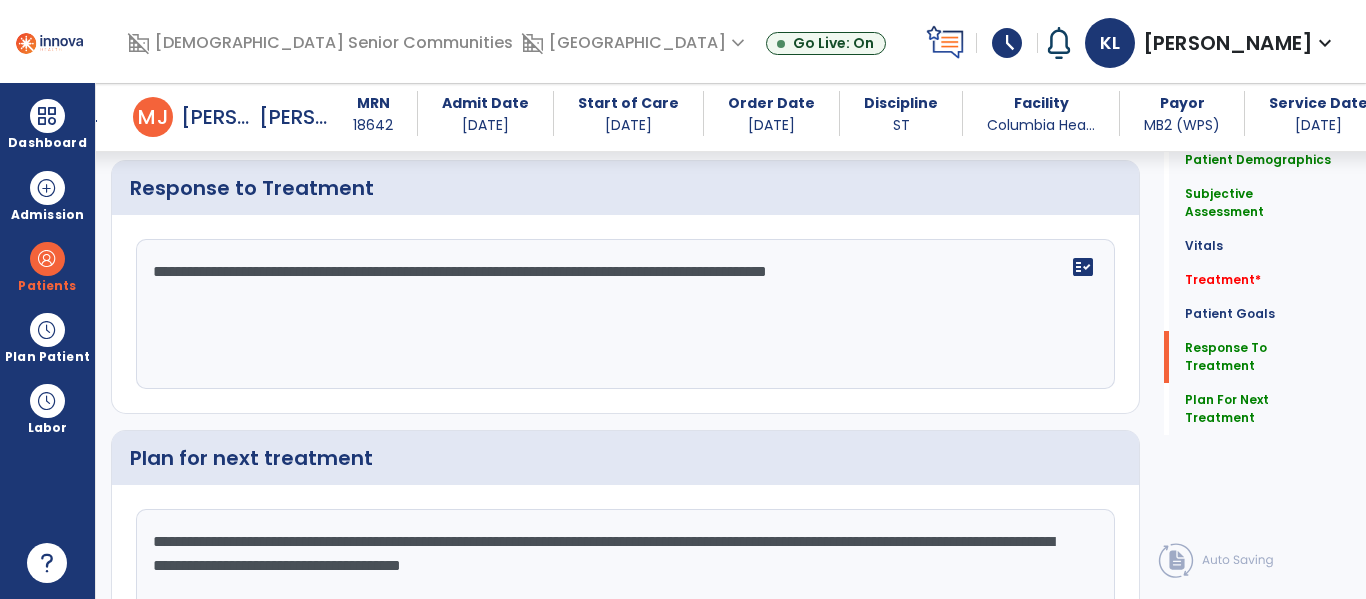 type on "**********" 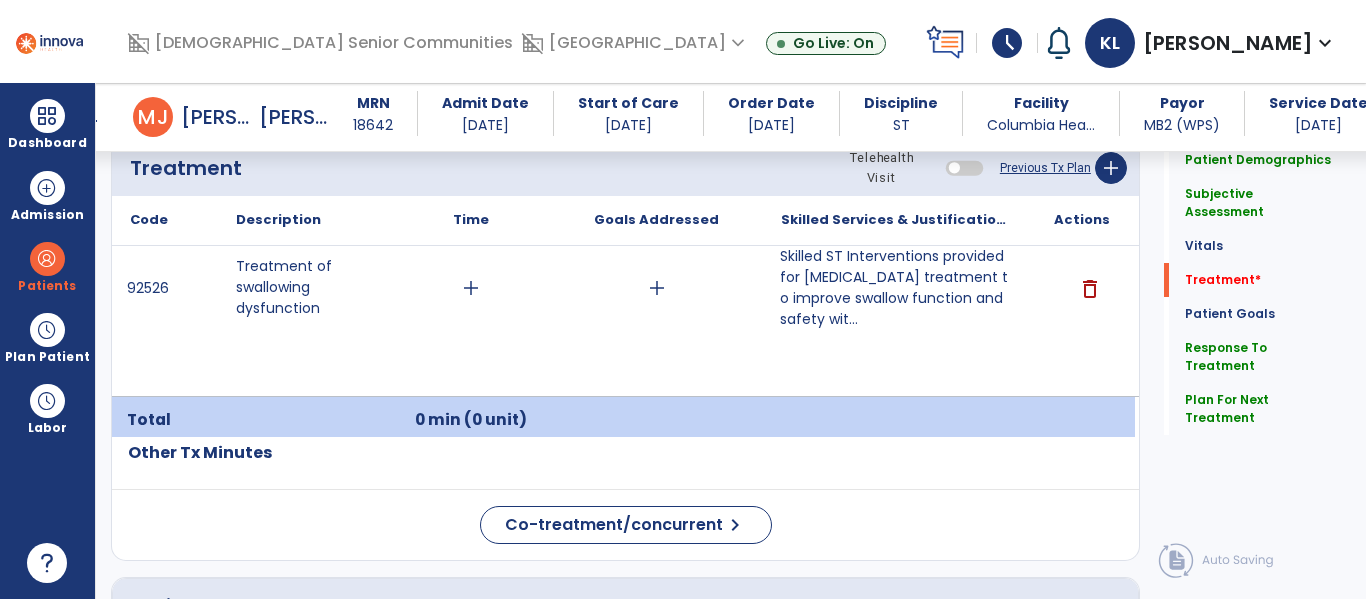 scroll, scrollTop: 1222, scrollLeft: 0, axis: vertical 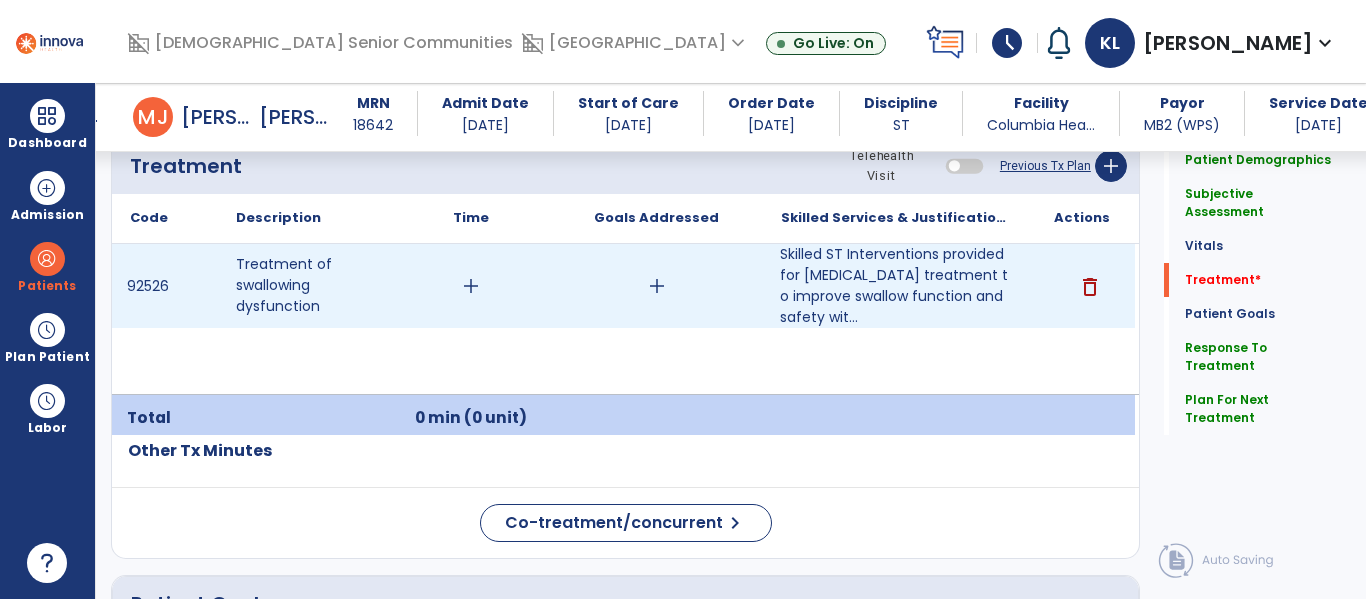 click on "add" at bounding box center [471, 286] 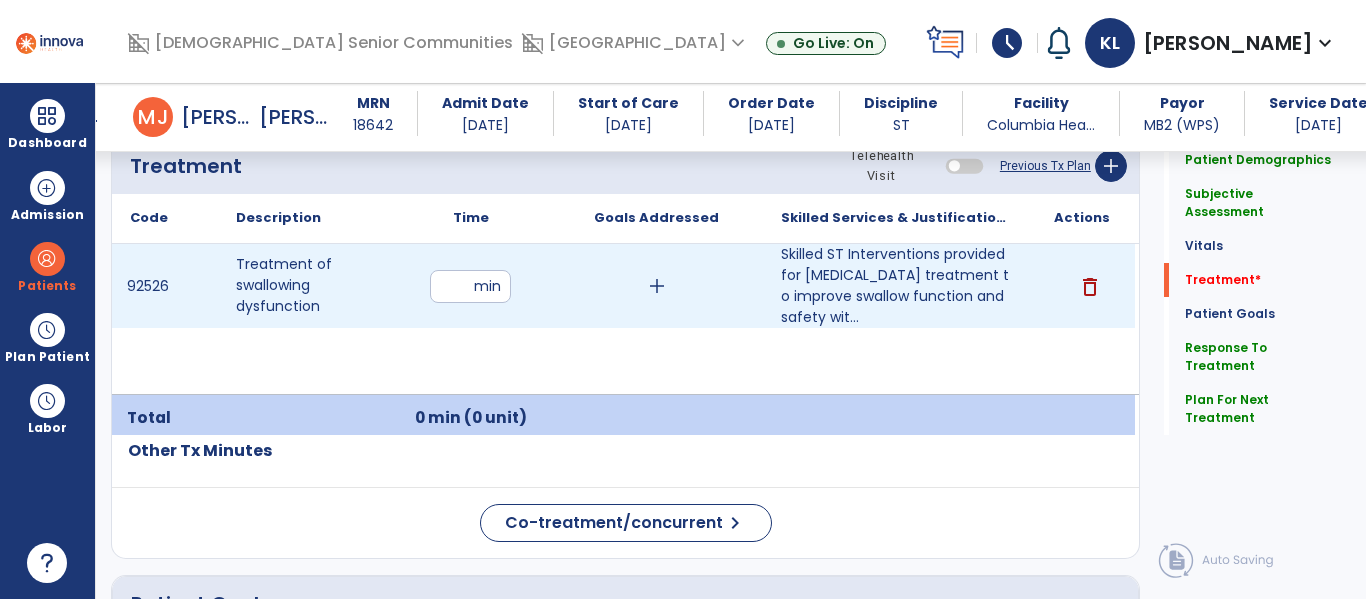 type on "**" 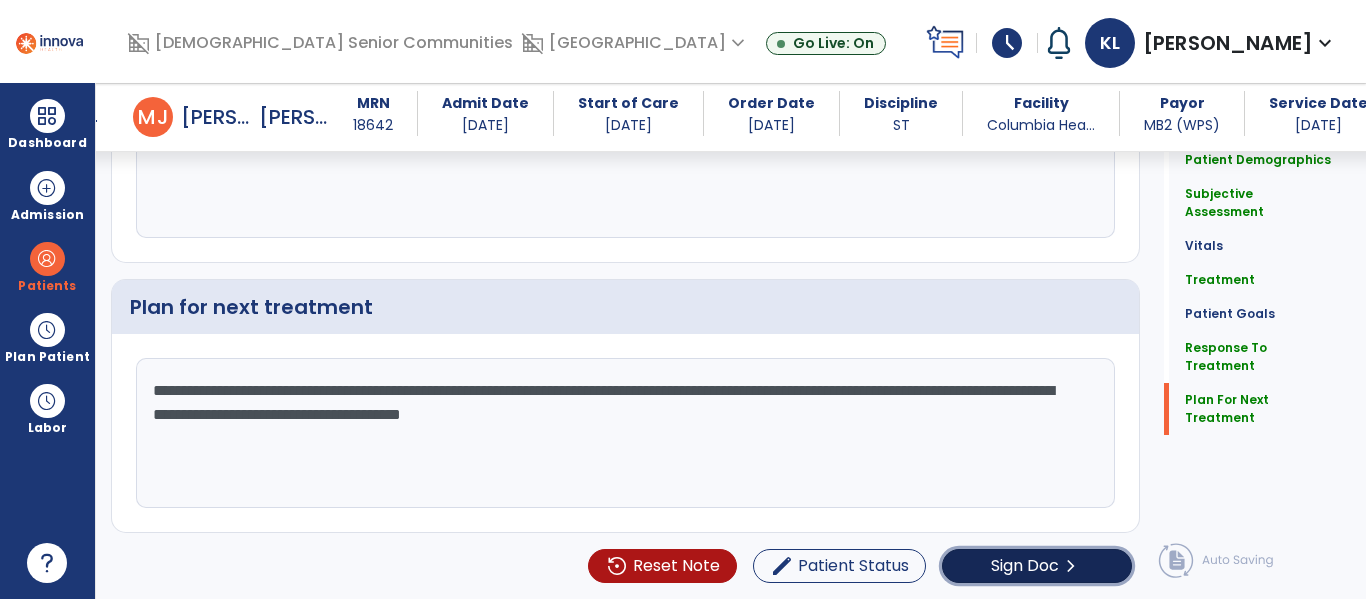 click on "chevron_right" 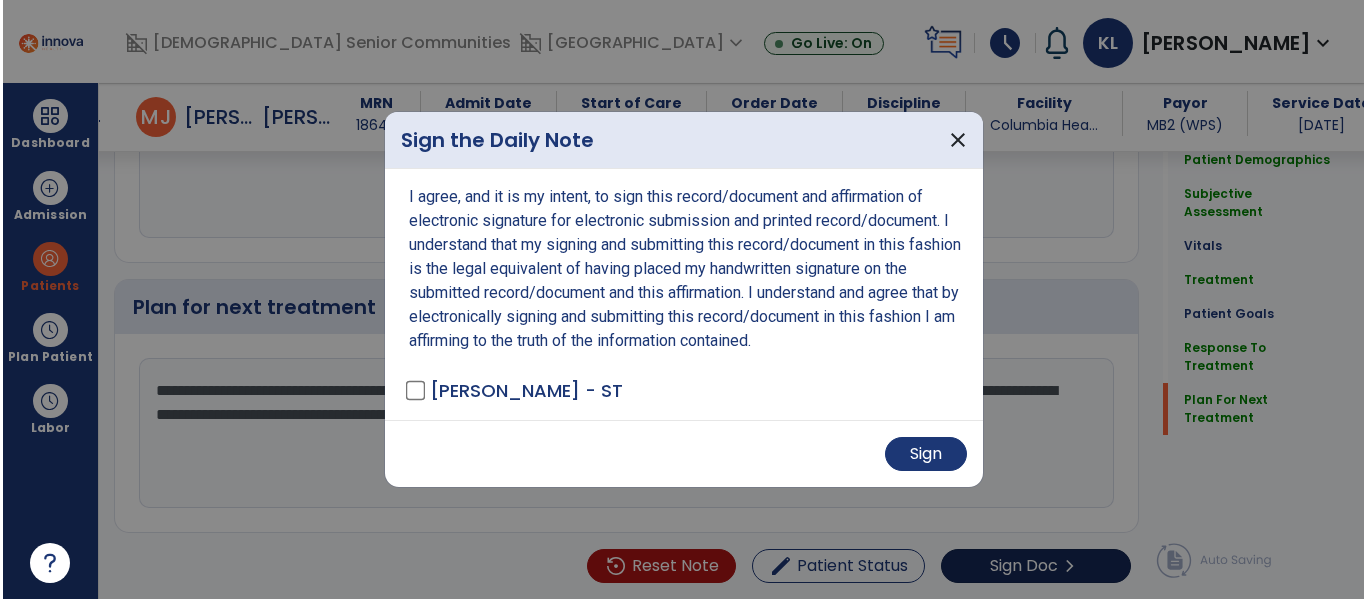 scroll, scrollTop: 4101, scrollLeft: 0, axis: vertical 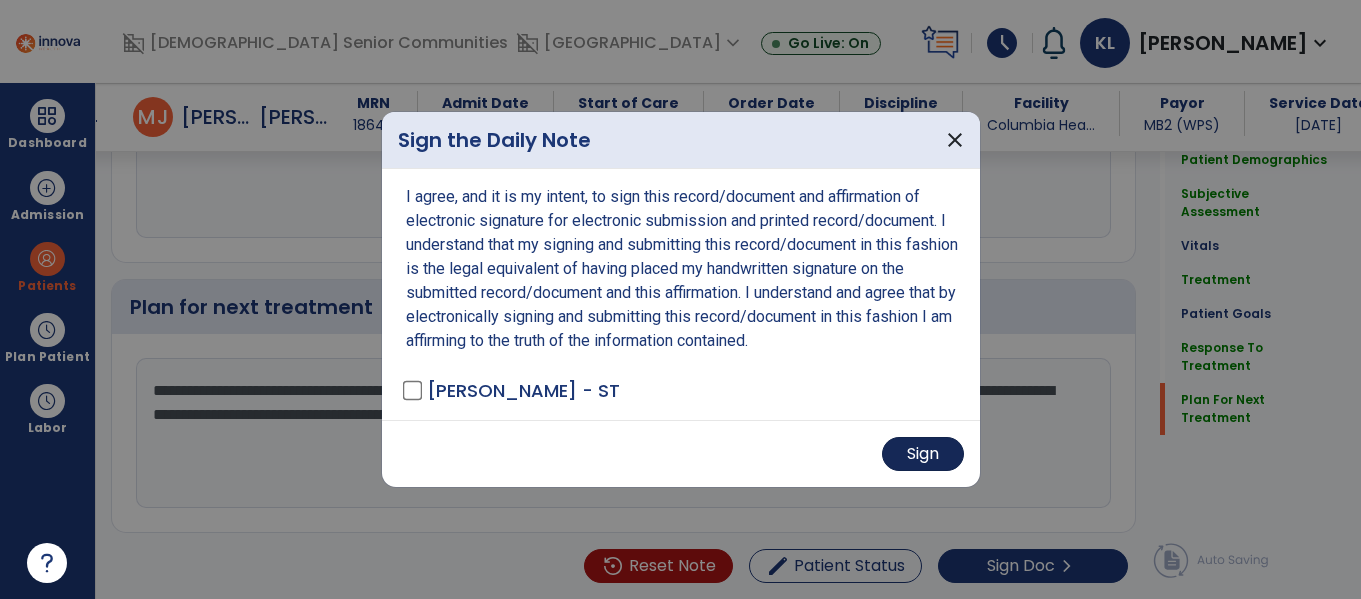 click on "Sign" at bounding box center (923, 454) 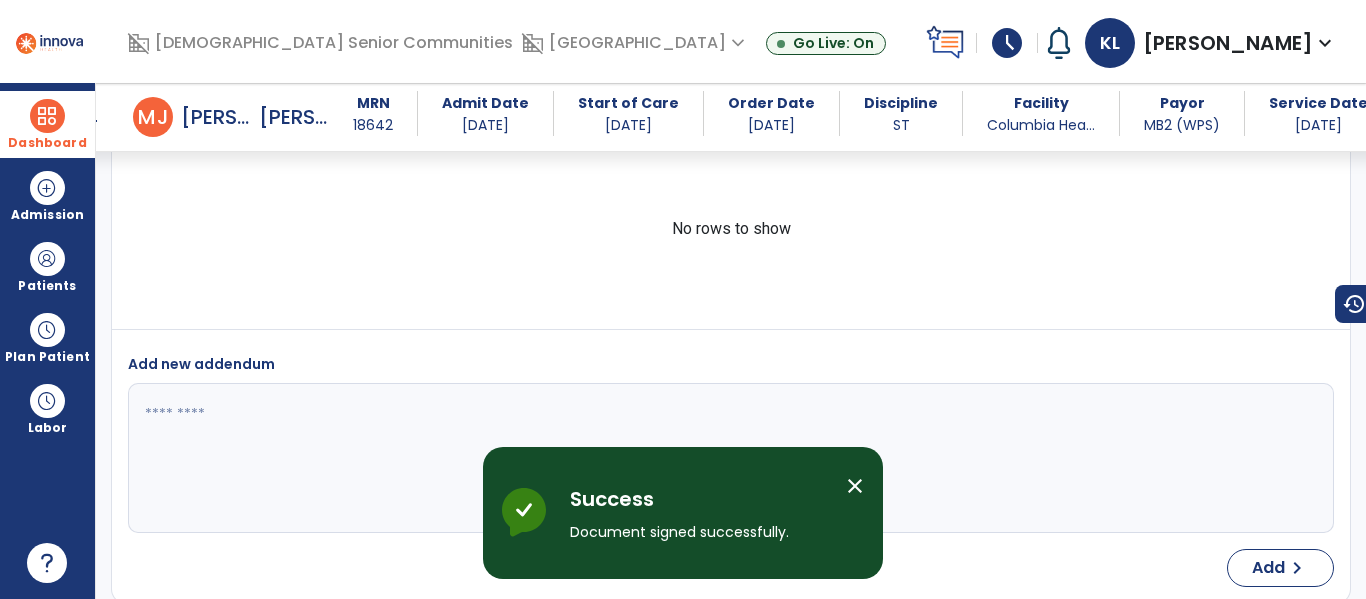 click at bounding box center (47, 116) 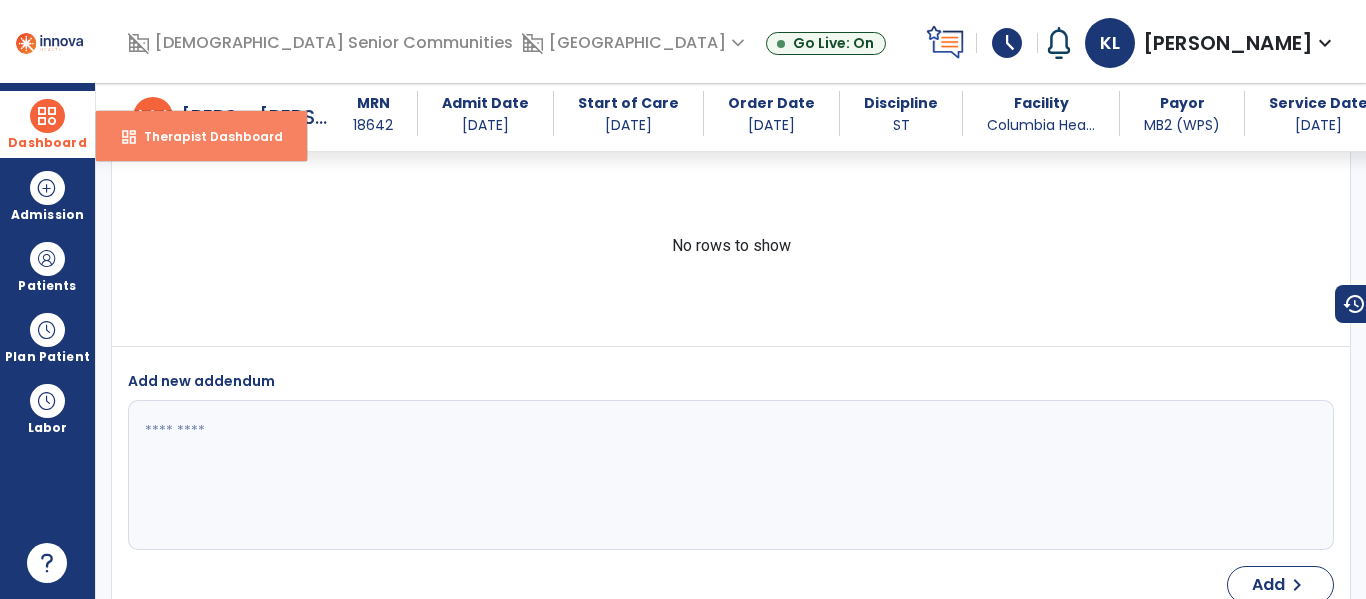 click on "Therapist Dashboard" at bounding box center [205, 136] 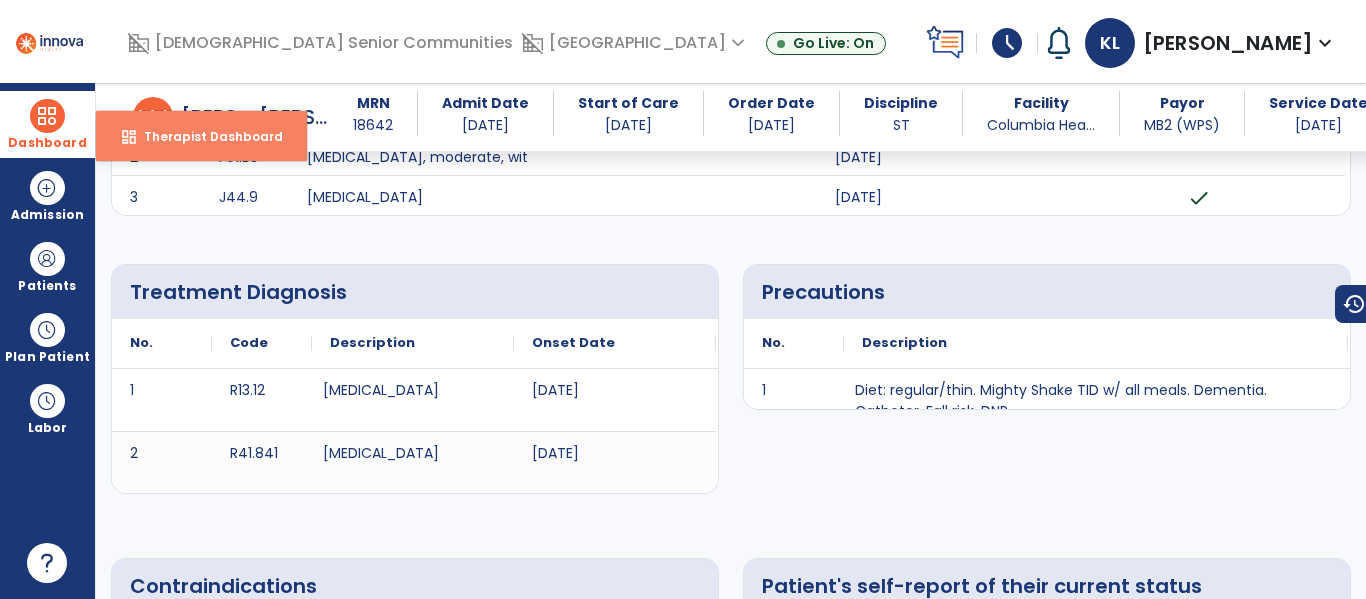 select on "****" 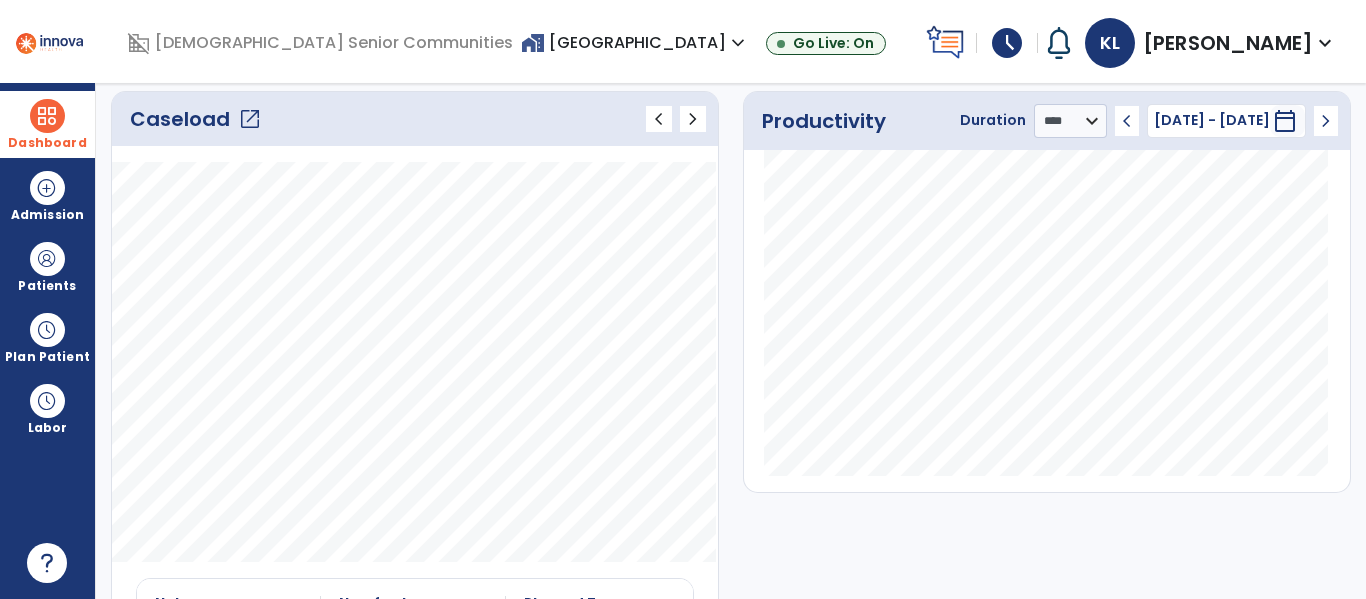 click on "open_in_new" 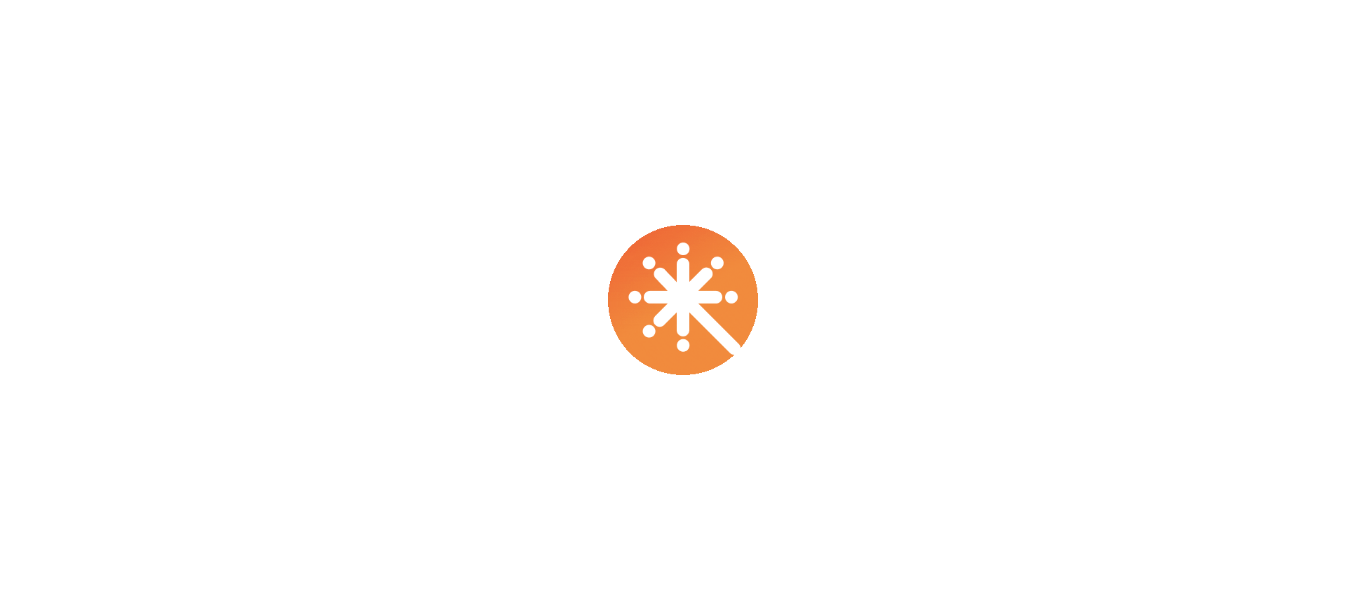scroll, scrollTop: 0, scrollLeft: 0, axis: both 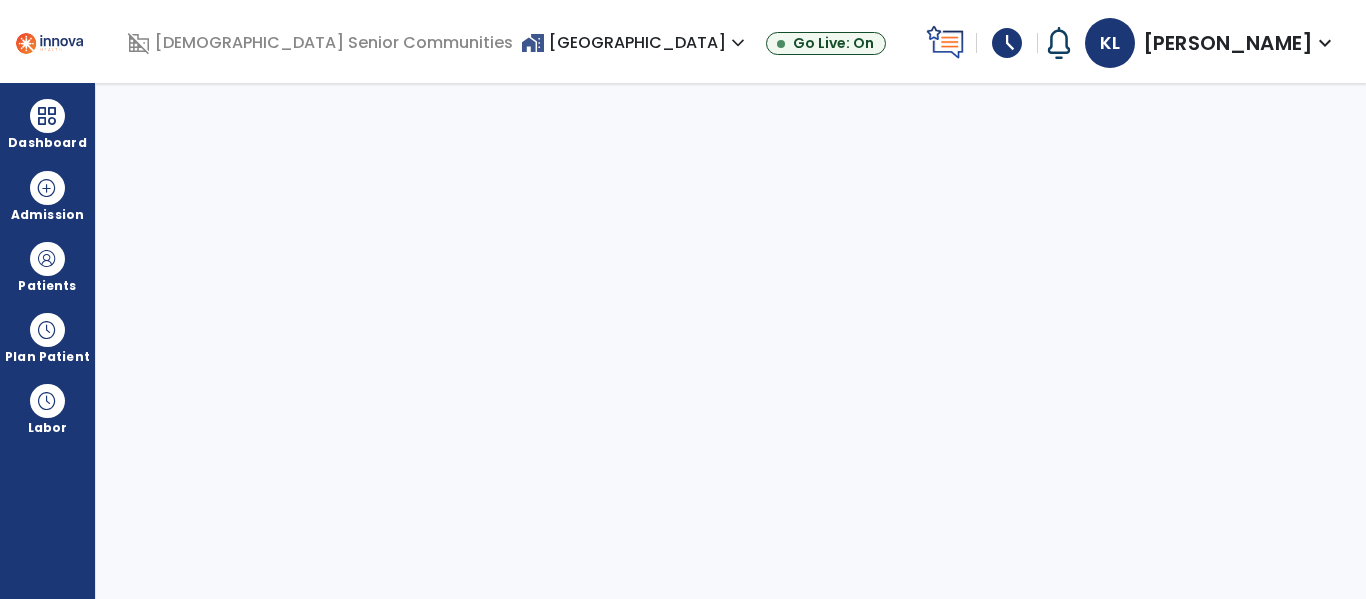 select on "****" 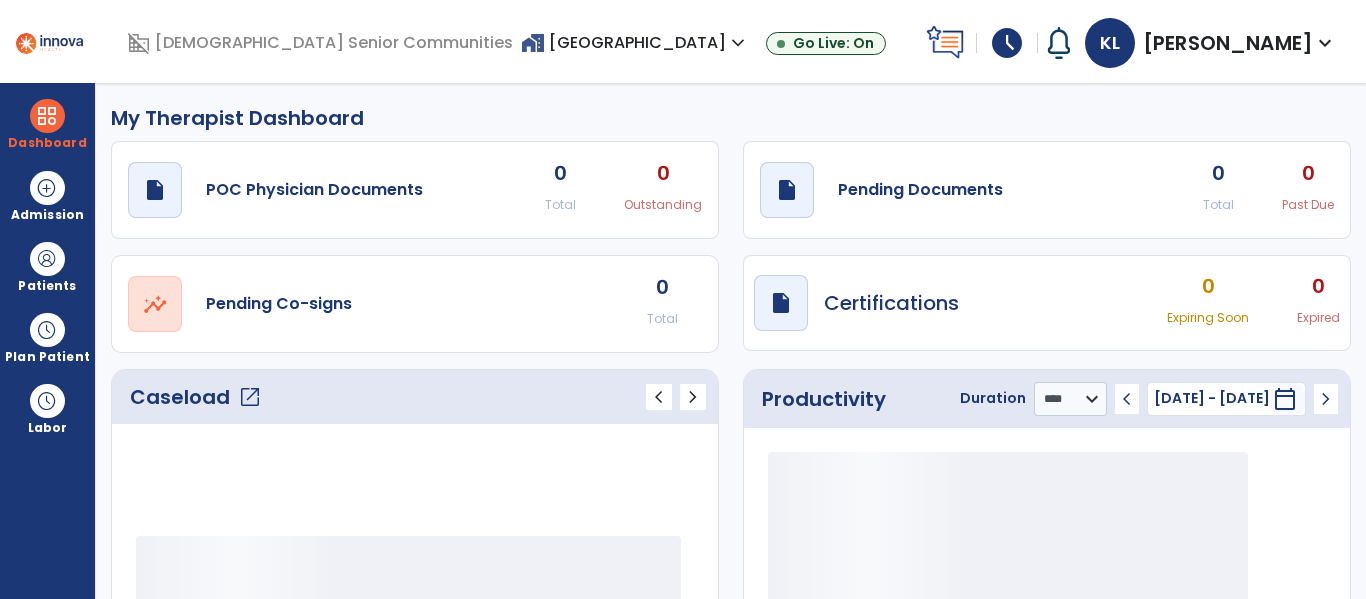 click on "open_in_new" 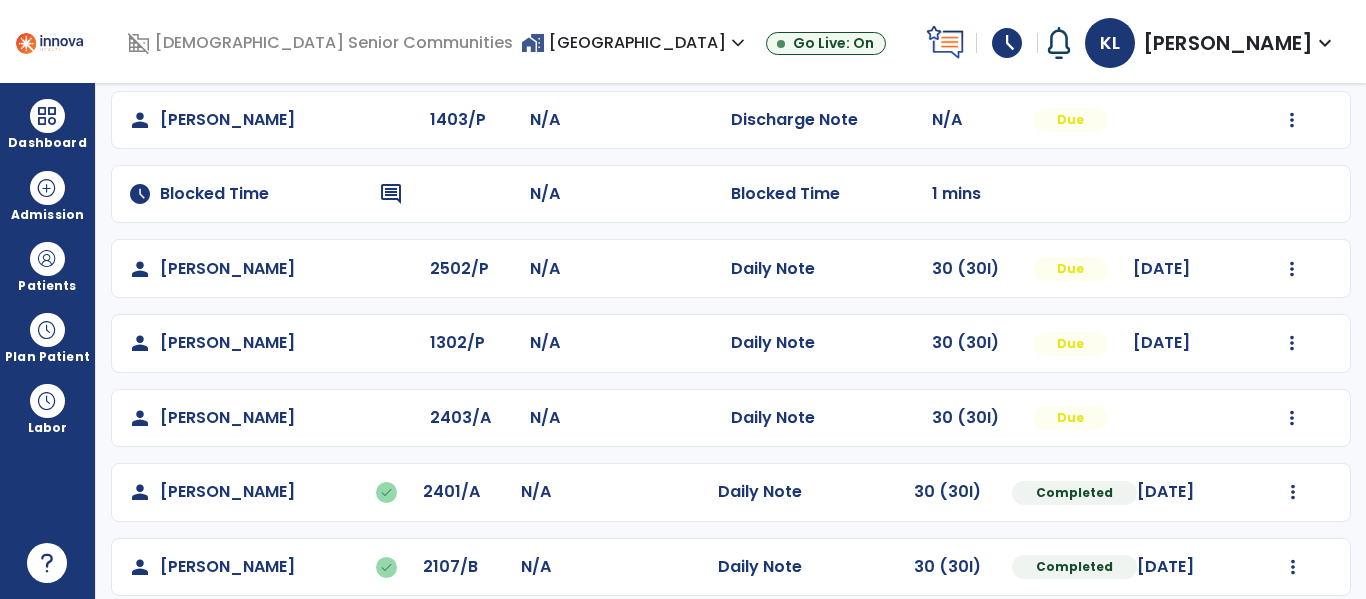 scroll, scrollTop: 314, scrollLeft: 0, axis: vertical 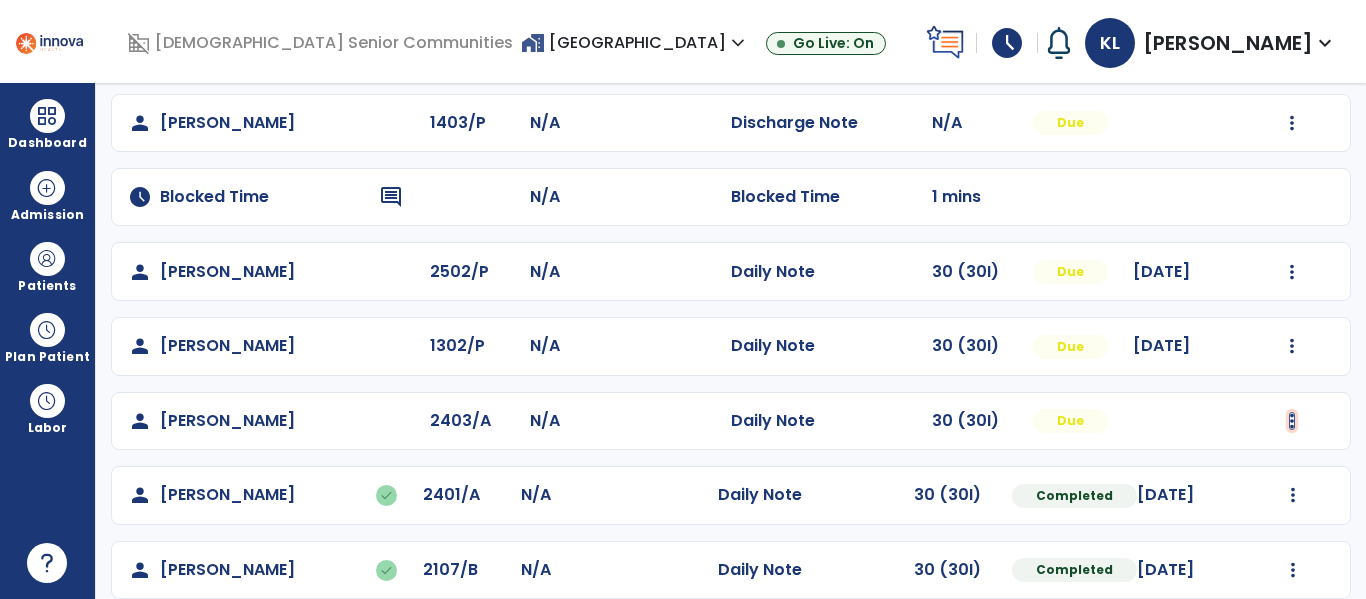 click at bounding box center (1292, -26) 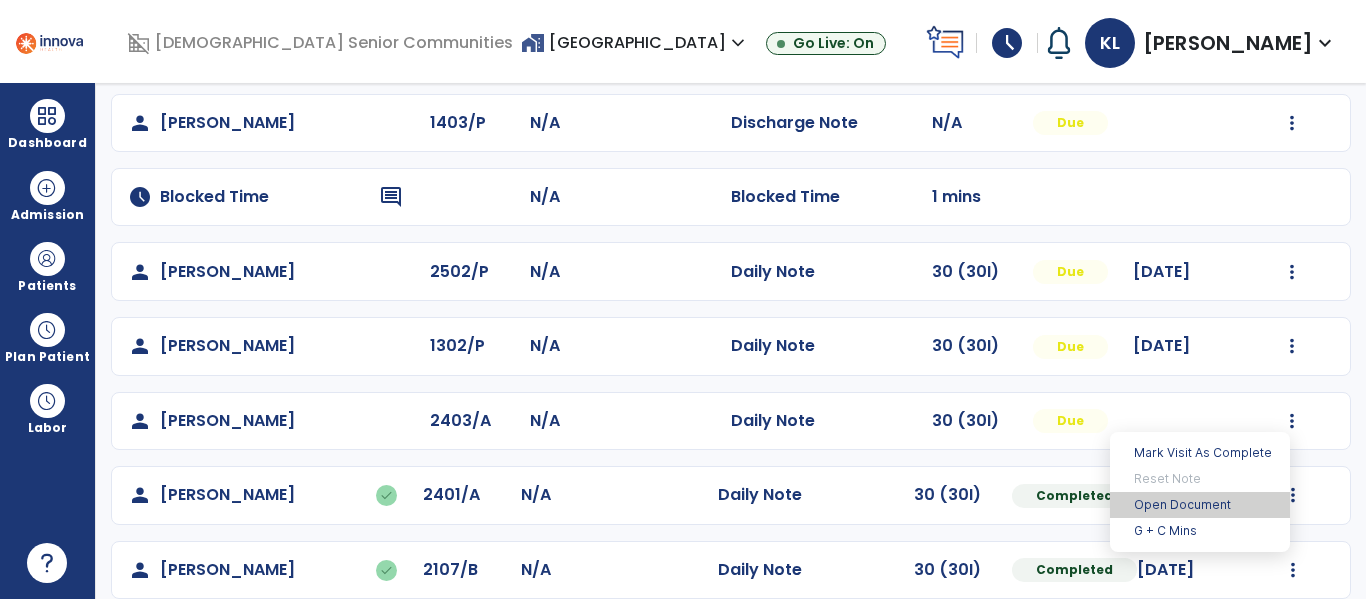 click on "Open Document" at bounding box center (1200, 505) 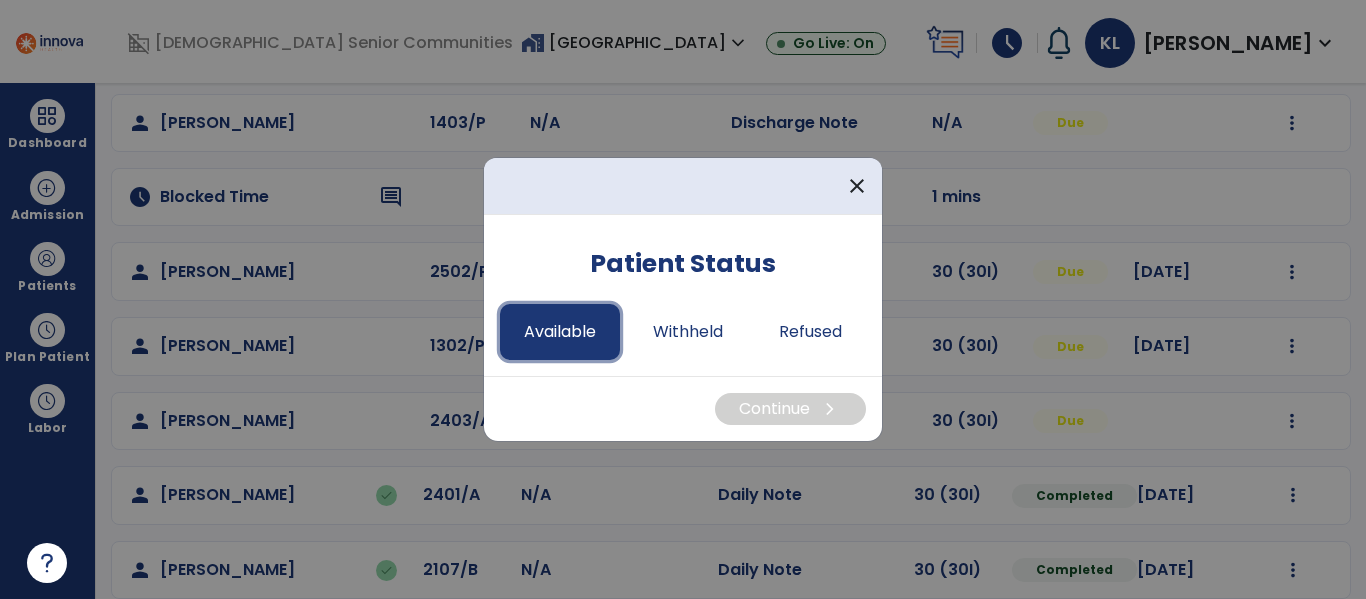 click on "Available" at bounding box center [560, 332] 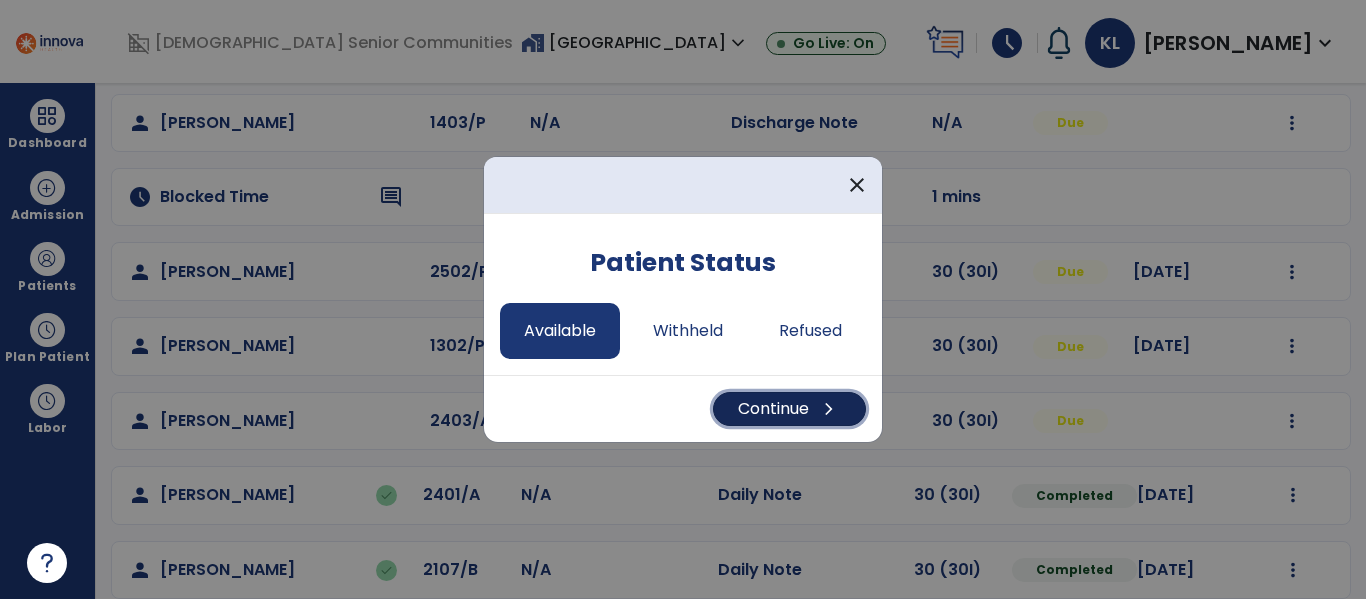 click on "Continue   chevron_right" at bounding box center [789, 409] 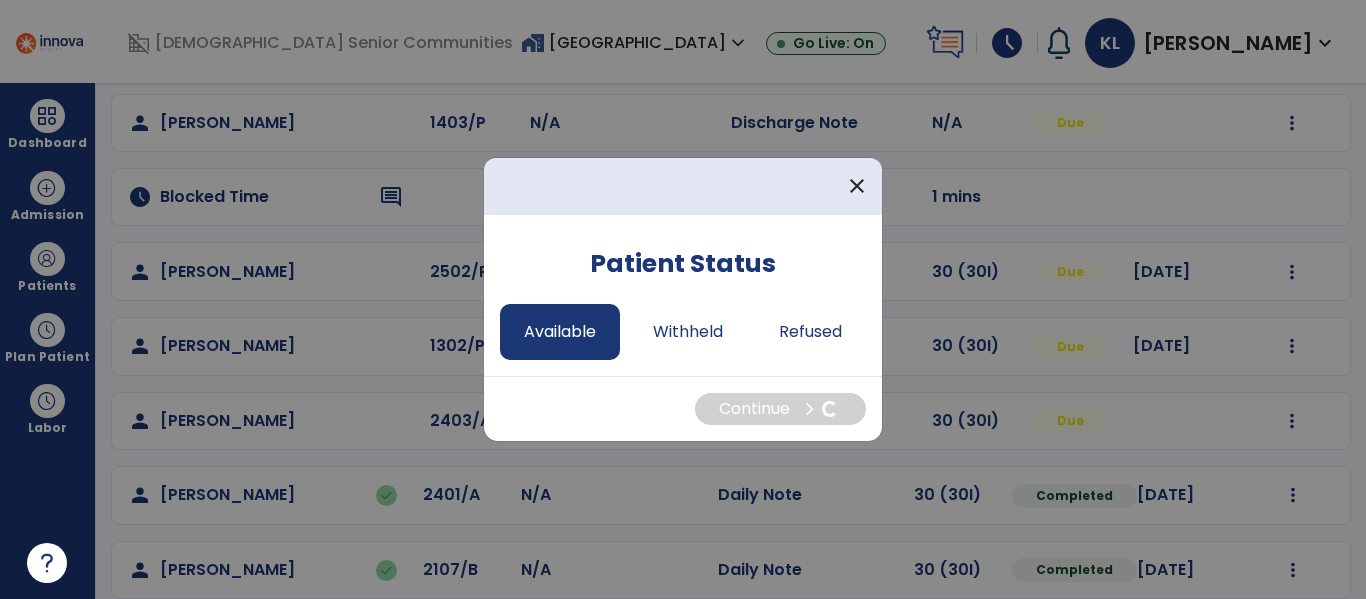 select on "*" 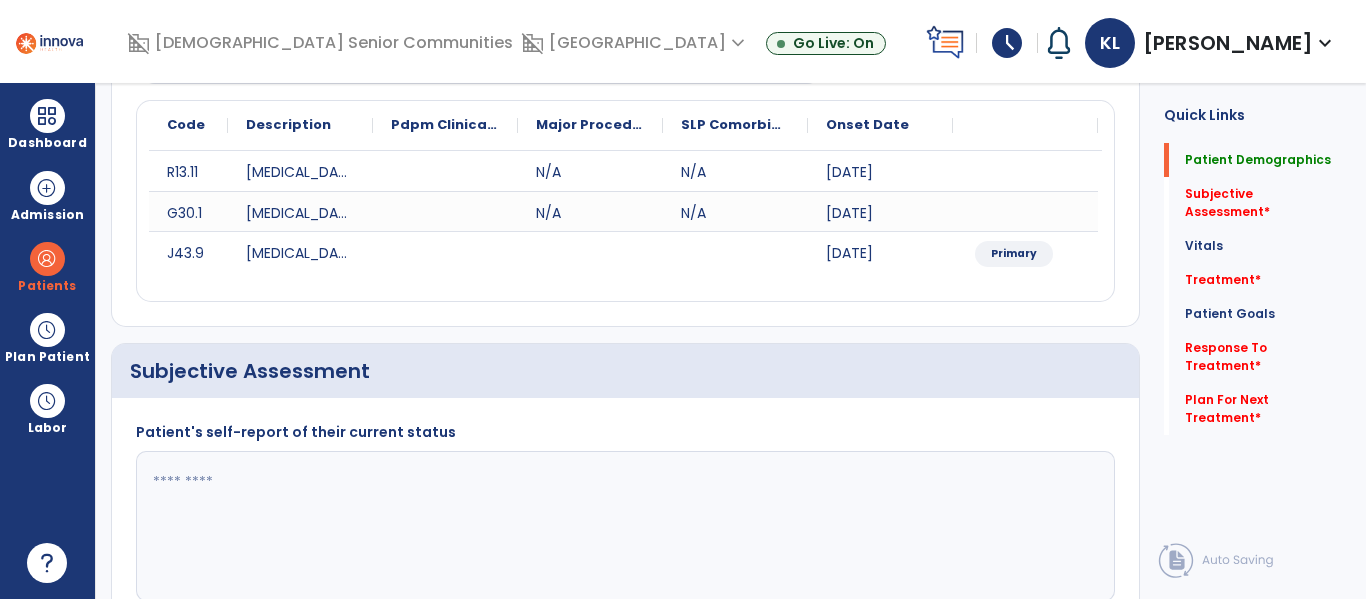 click 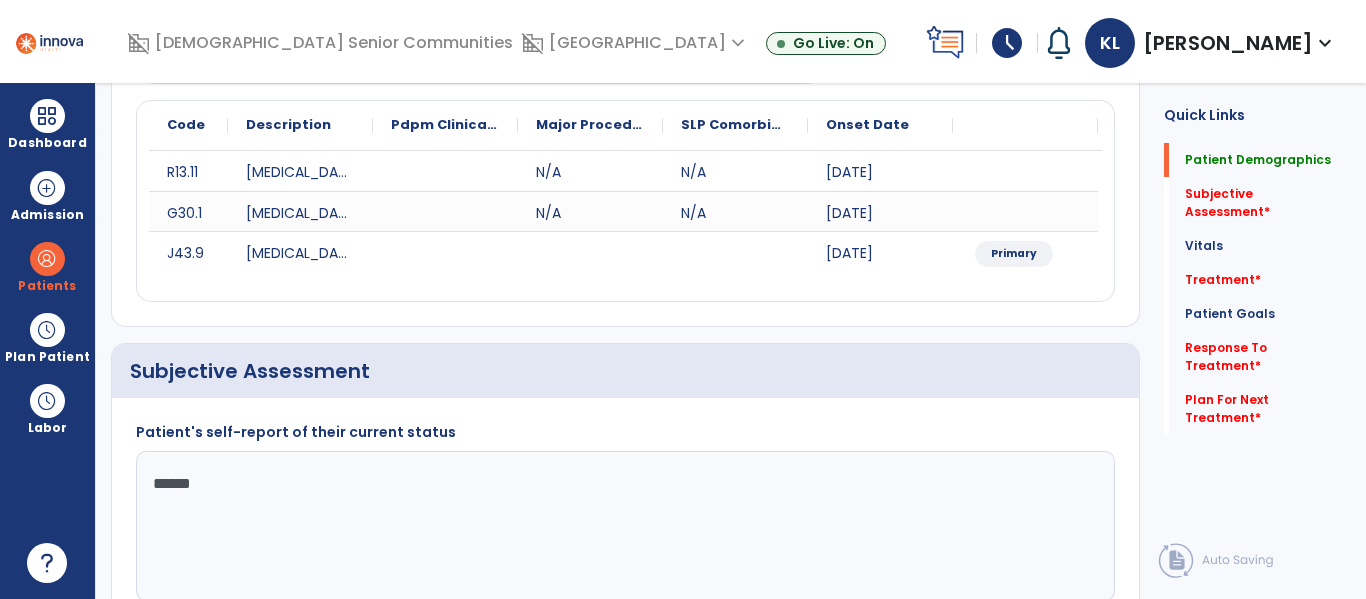 type on "*******" 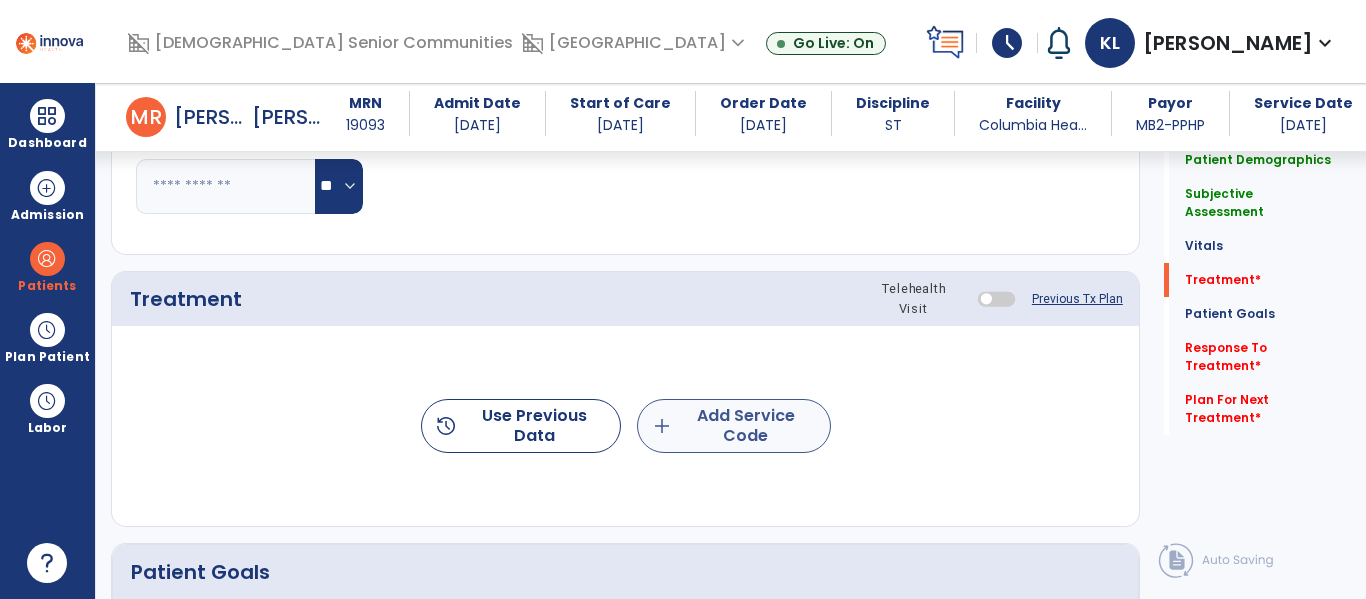type on "**********" 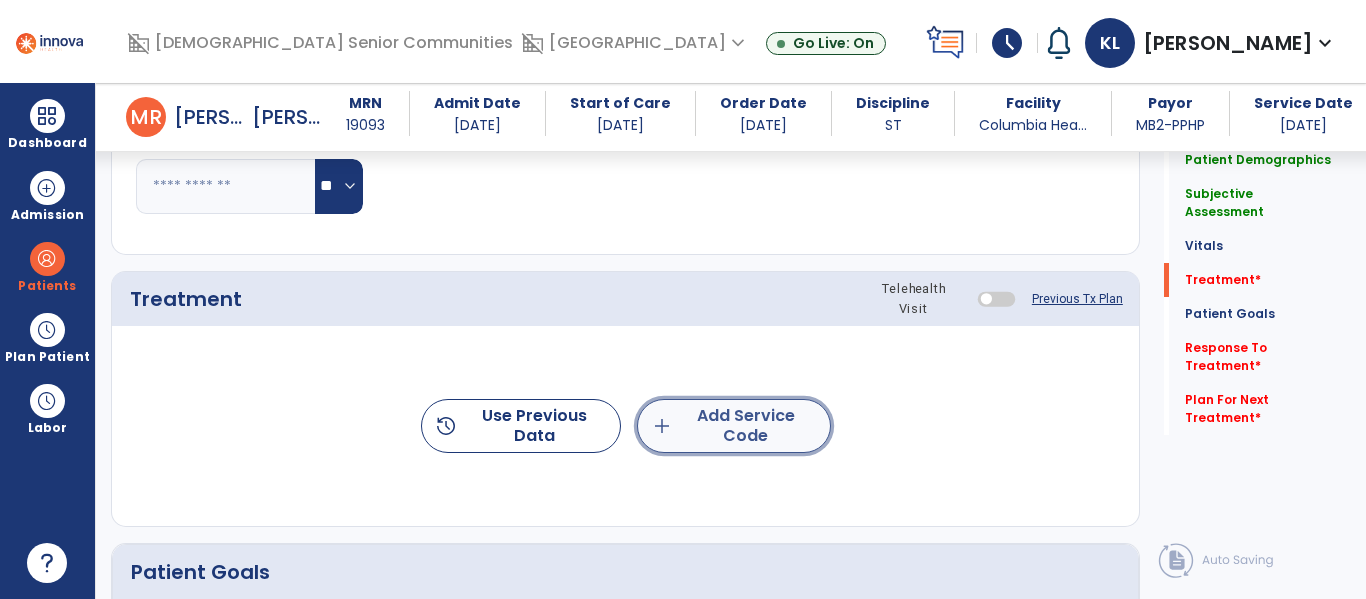 click on "add  Add Service Code" 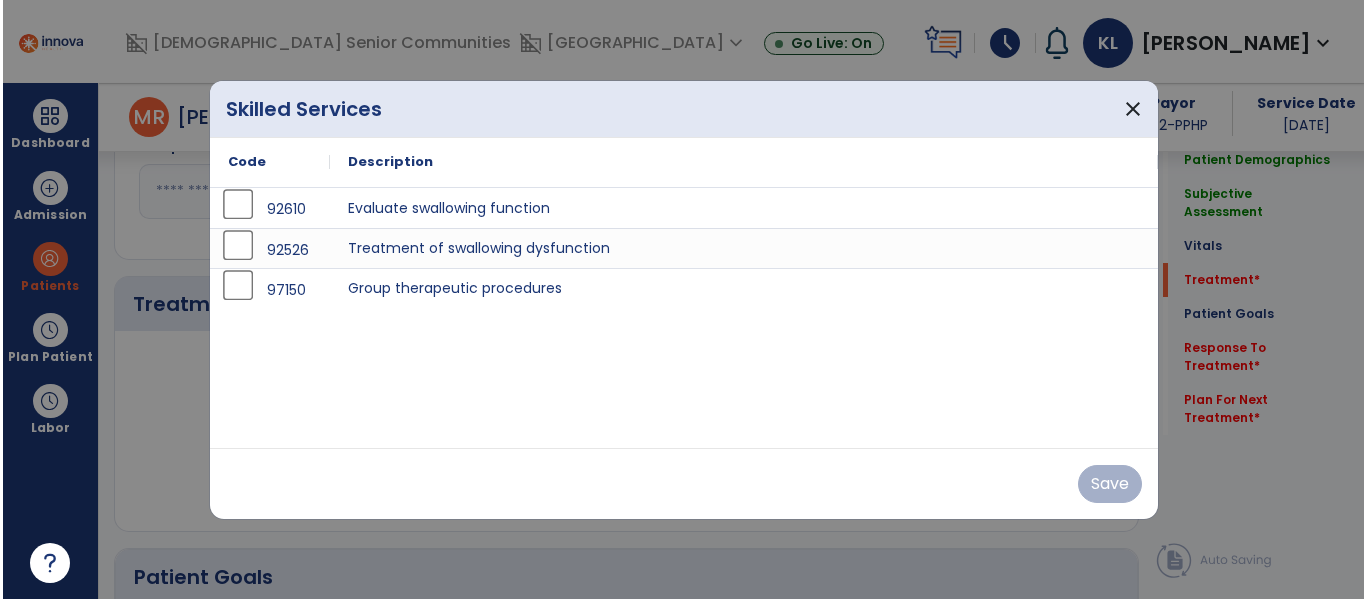 scroll, scrollTop: 1088, scrollLeft: 0, axis: vertical 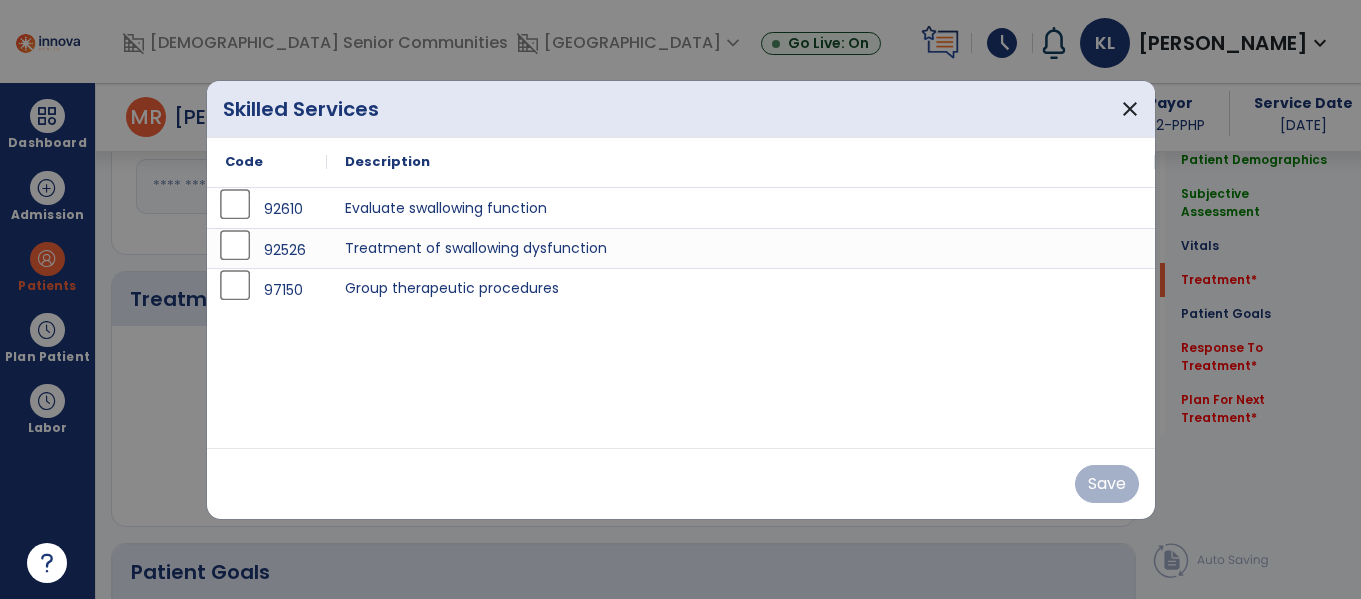 click on "97150 Group therapeutic procedures" at bounding box center [681, 288] 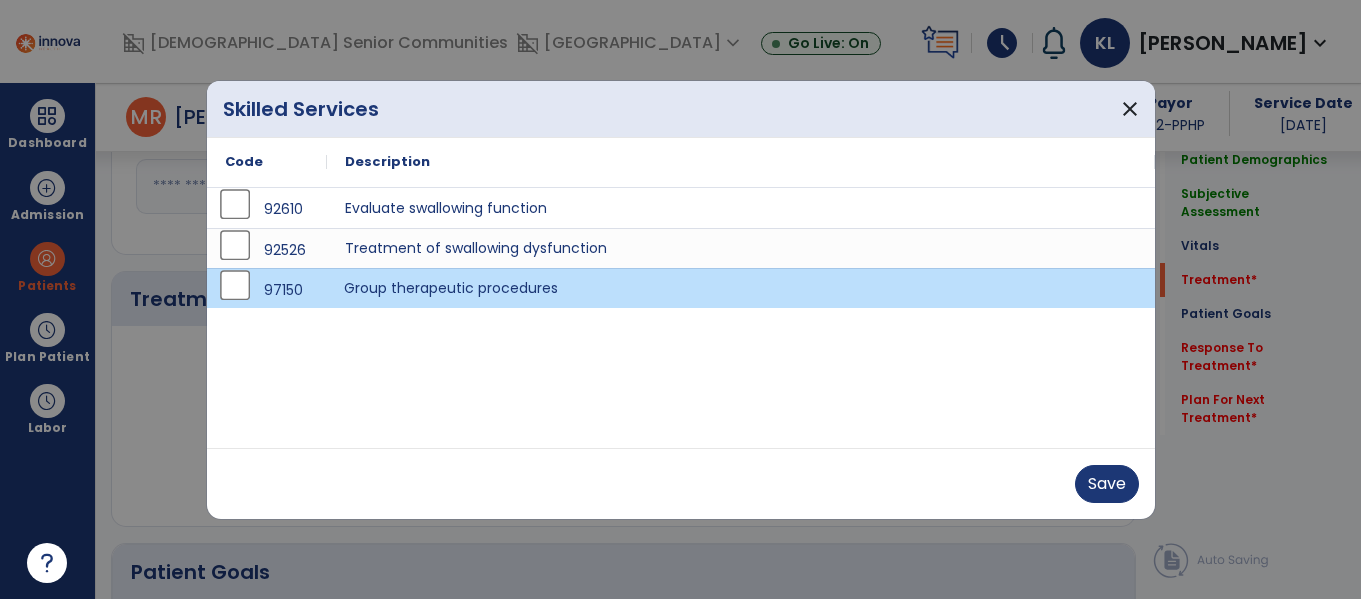 click on "Group therapeutic procedures" at bounding box center [741, 288] 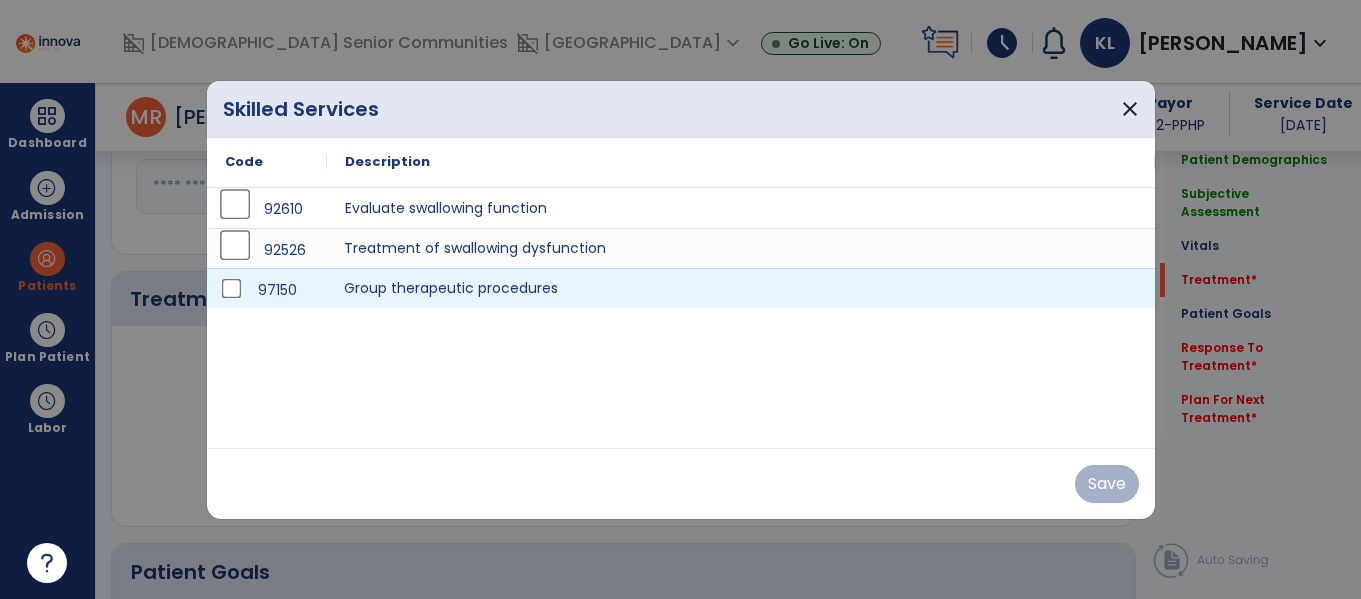 click on "Treatment of swallowing dysfunction" at bounding box center (741, 248) 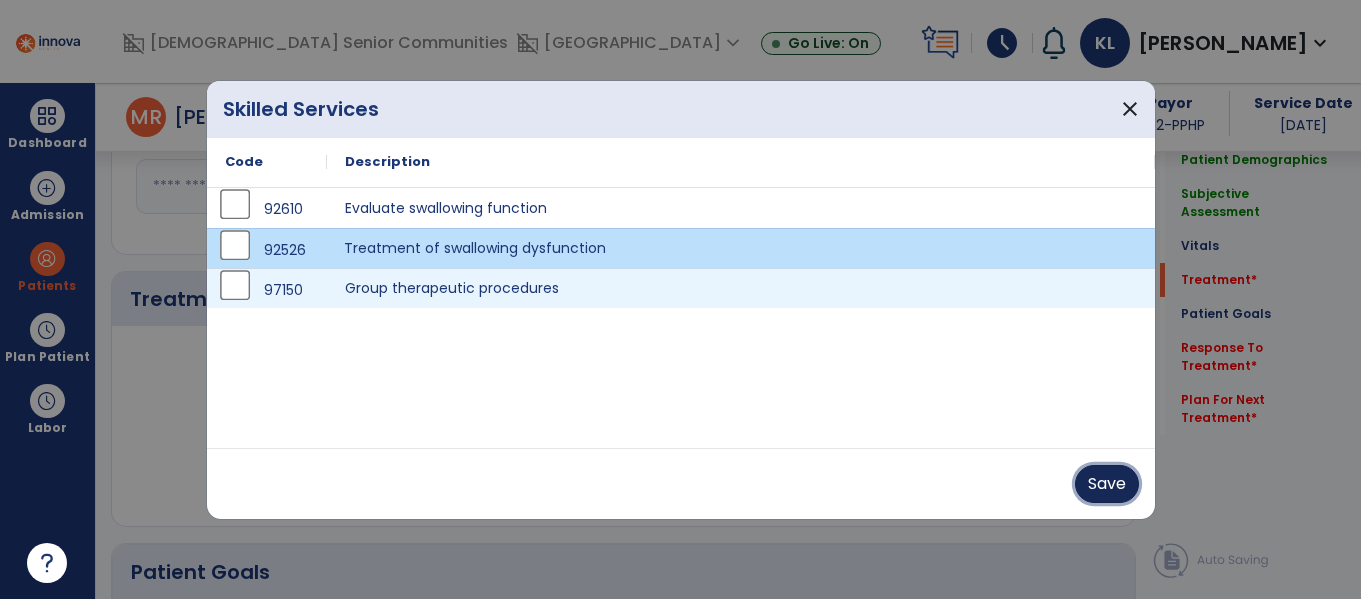 click on "Save" at bounding box center (1107, 484) 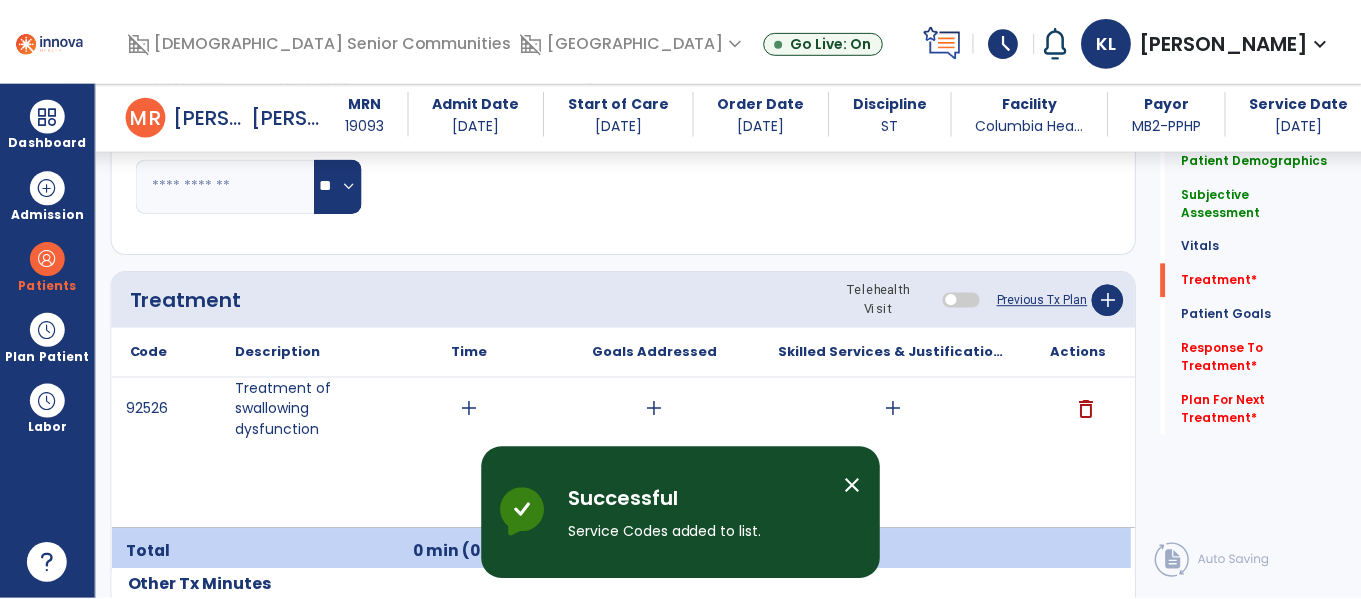 scroll, scrollTop: 1089, scrollLeft: 0, axis: vertical 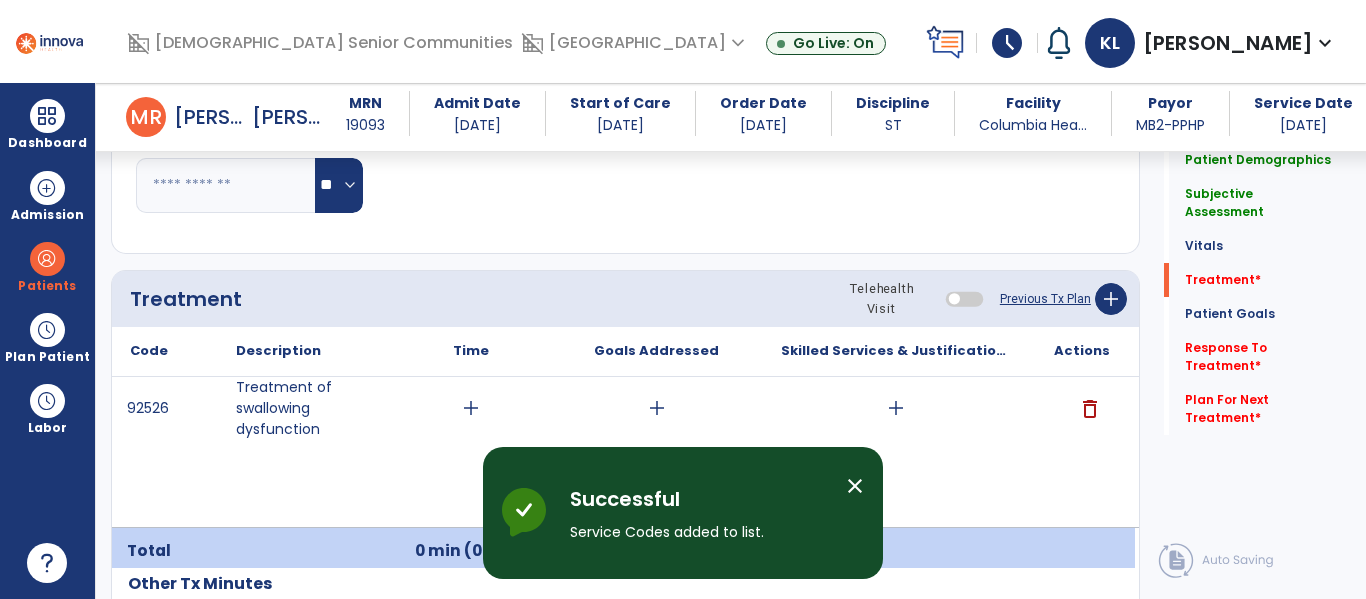click on "Previous Tx Plan" 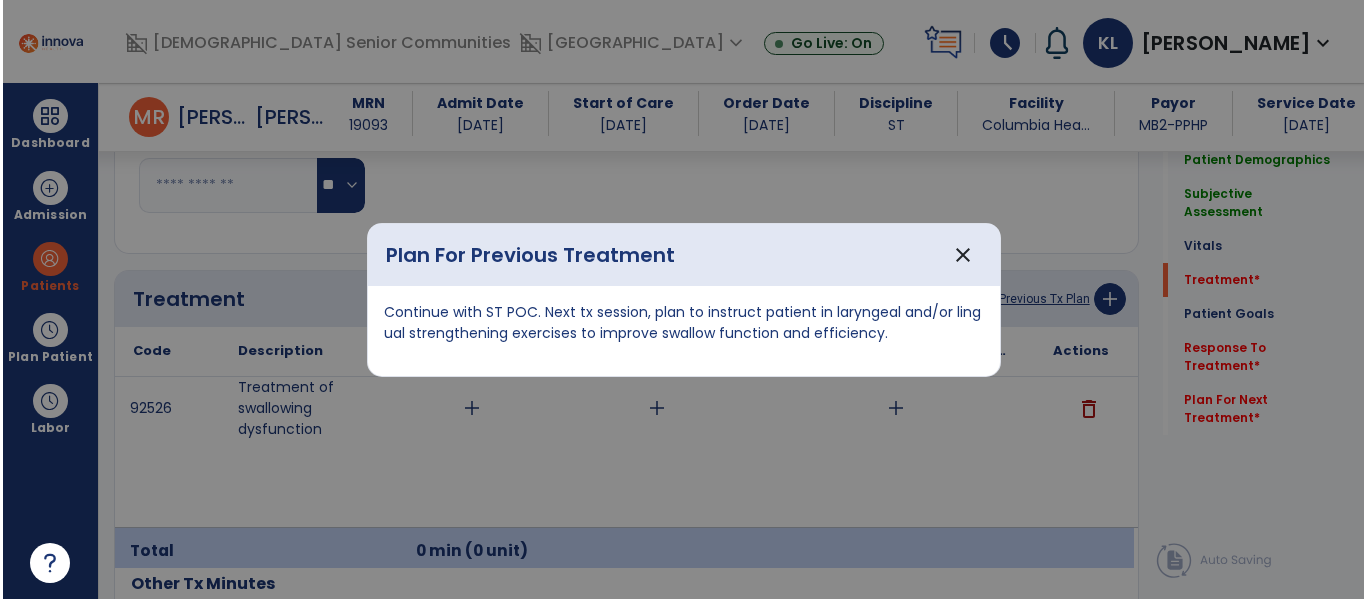 scroll, scrollTop: 1089, scrollLeft: 0, axis: vertical 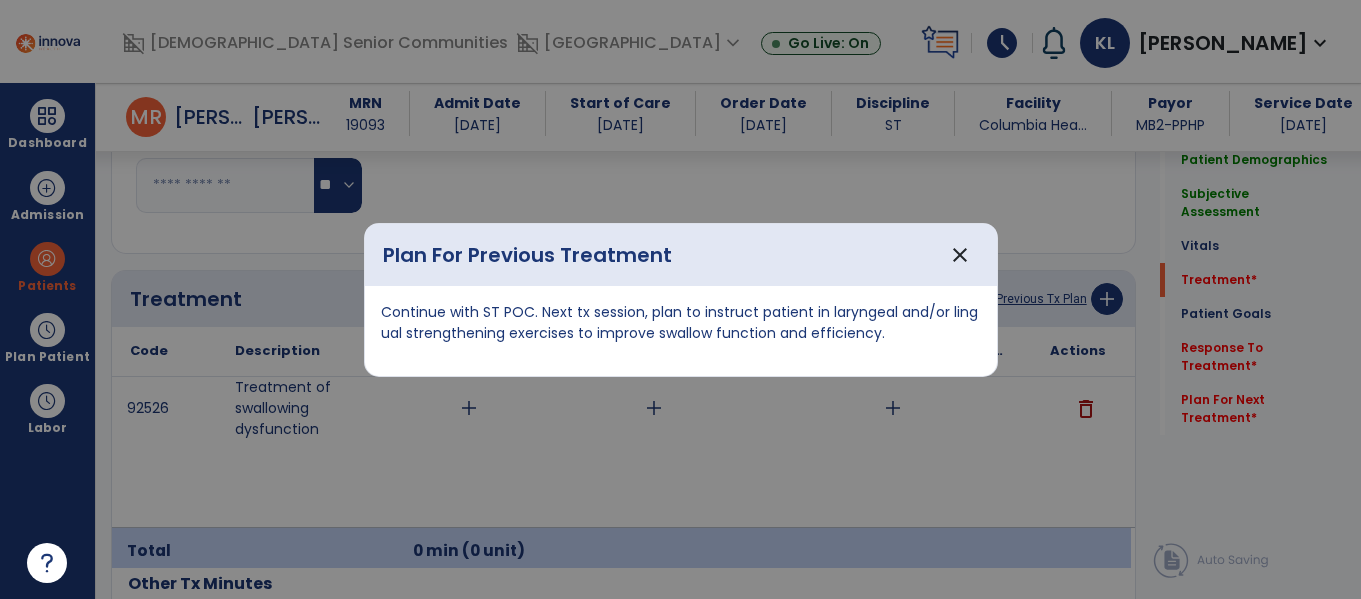 click on "Continue with ST POC. Next tx session, plan to instruct patient in laryngeal and/or lingual strengthening exercises to improve swallow function and efficiency." at bounding box center (681, 323) 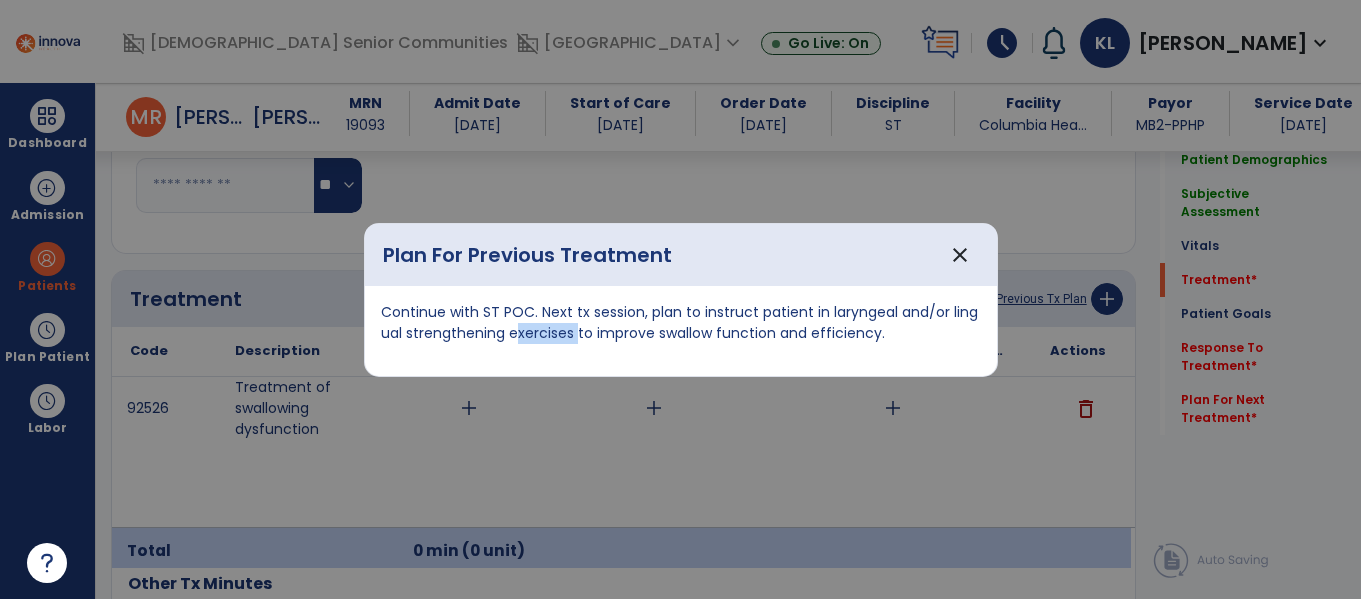 click on "Continue with ST POC. Next tx session, plan to instruct patient in laryngeal and/or lingual strengthening exercises to improve swallow function and efficiency." at bounding box center [681, 323] 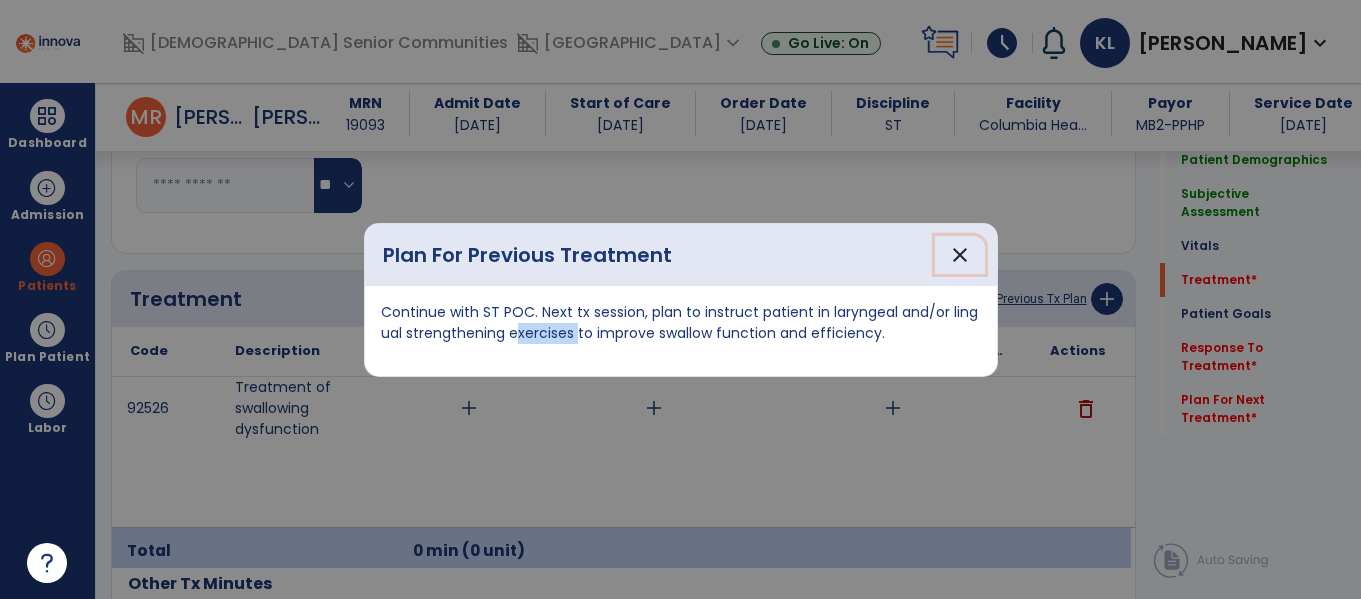 click on "close" at bounding box center [960, 255] 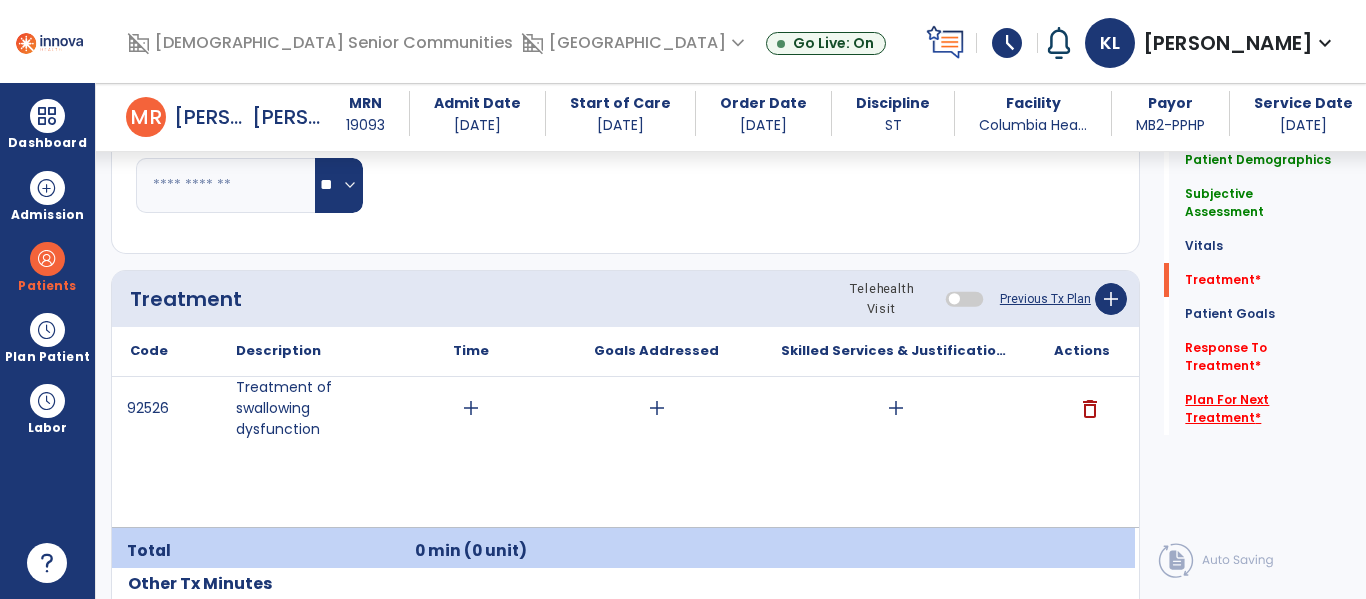click on "Plan For Next Treatment   *" 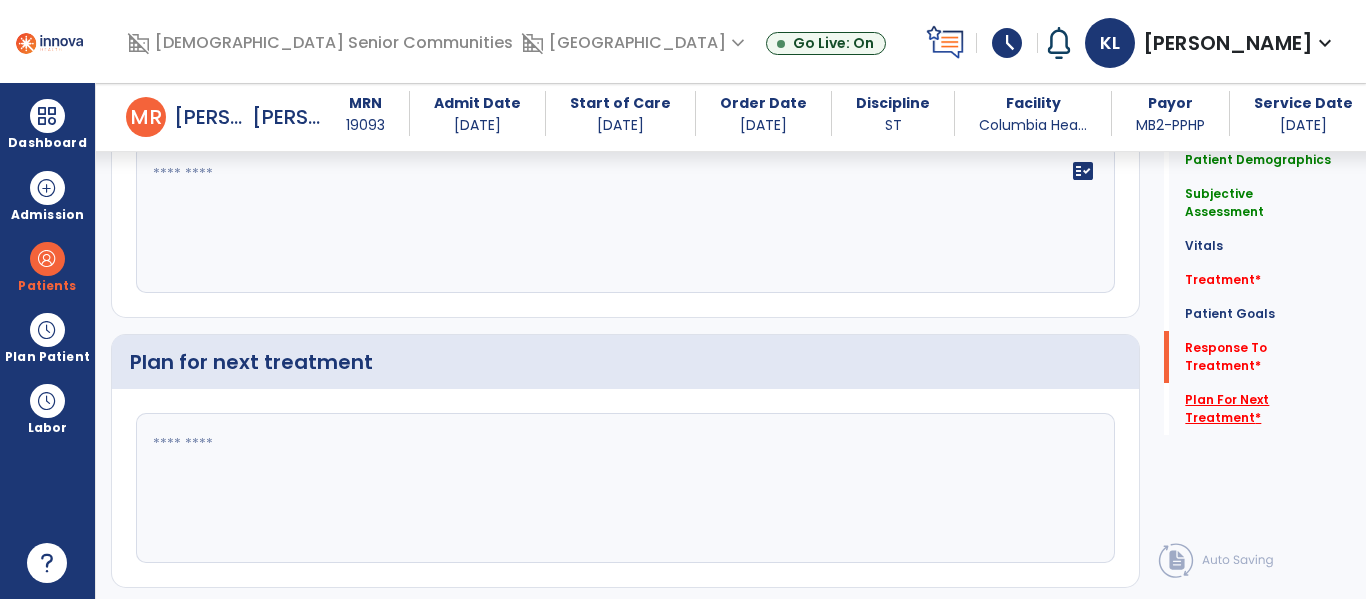 scroll, scrollTop: 3039, scrollLeft: 0, axis: vertical 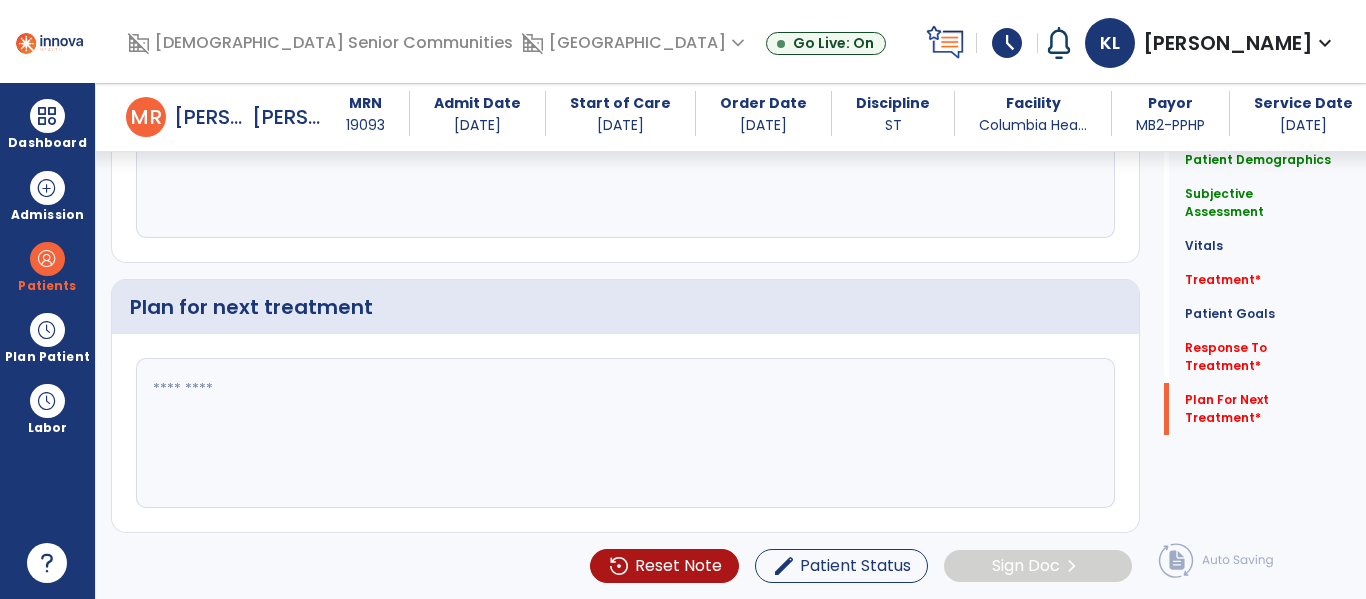 click 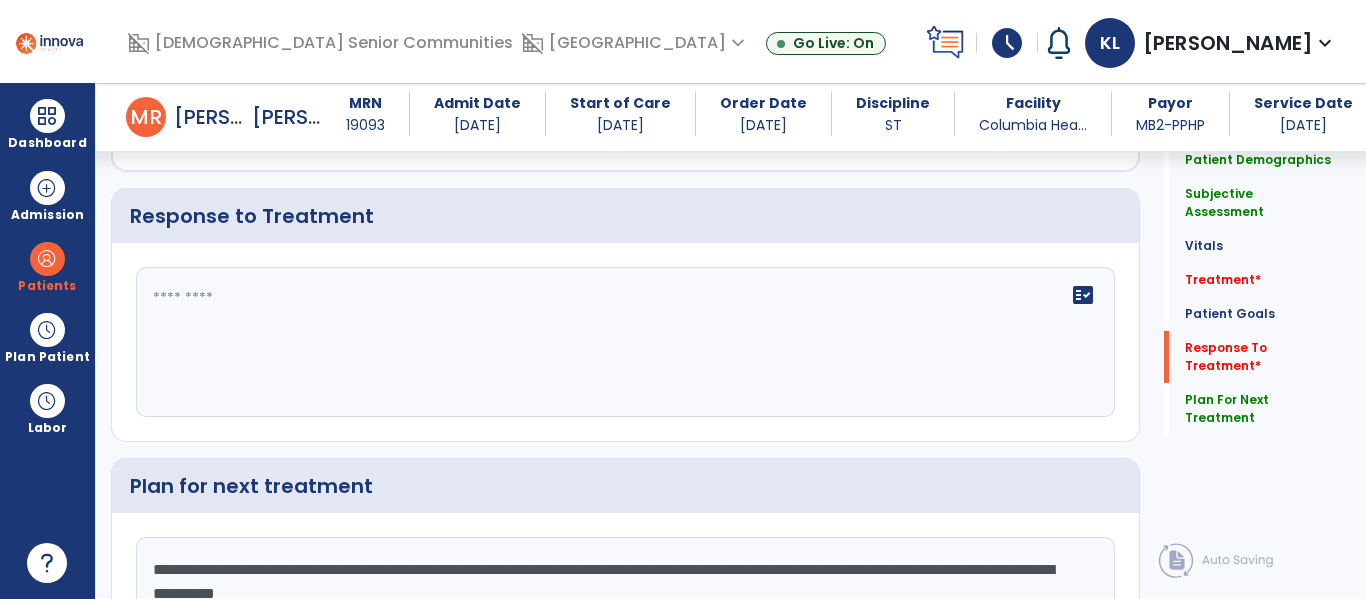 scroll, scrollTop: 2875, scrollLeft: 0, axis: vertical 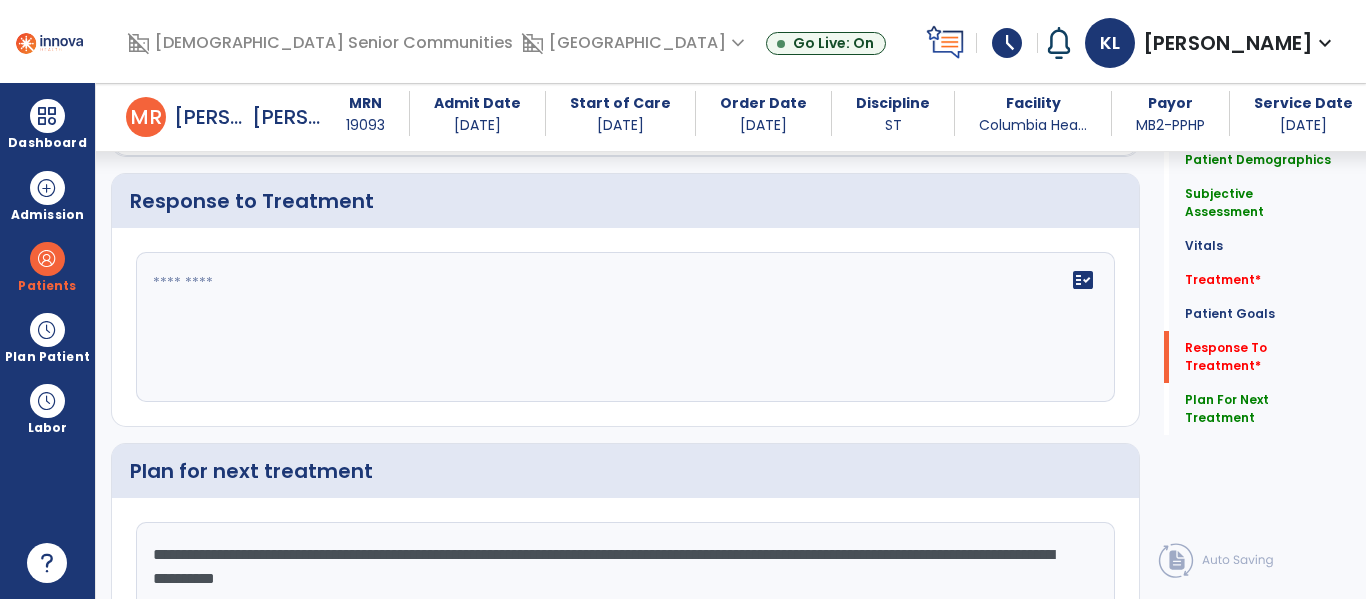 type on "**********" 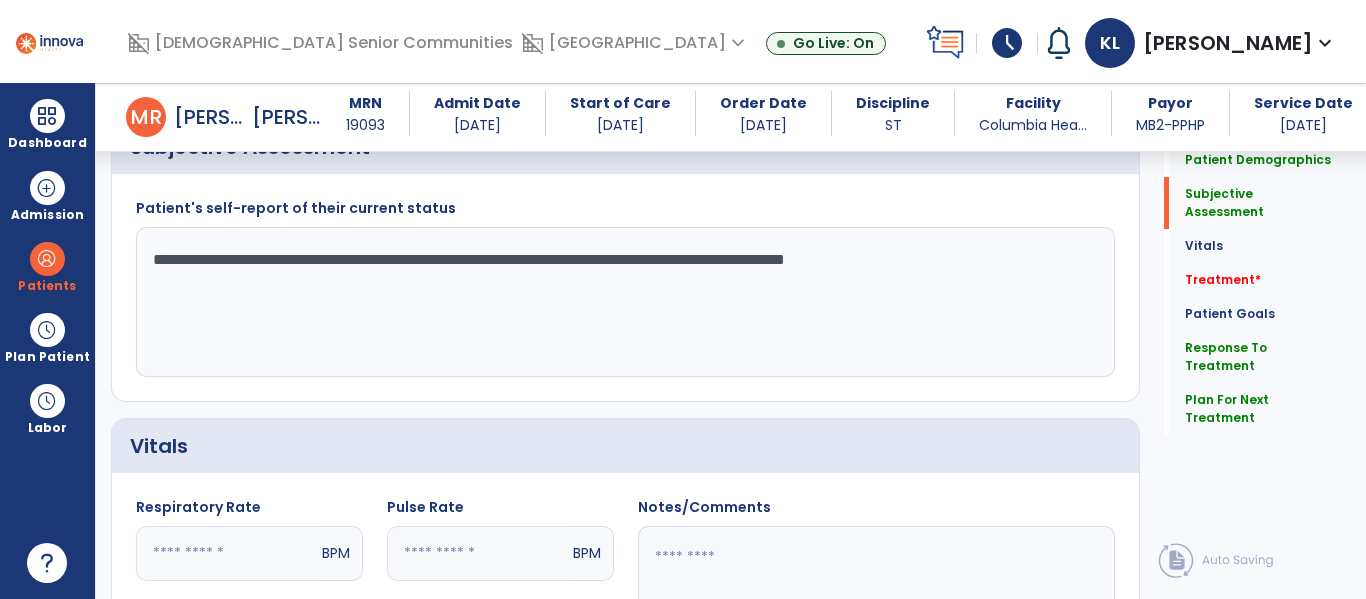 scroll, scrollTop: 530, scrollLeft: 0, axis: vertical 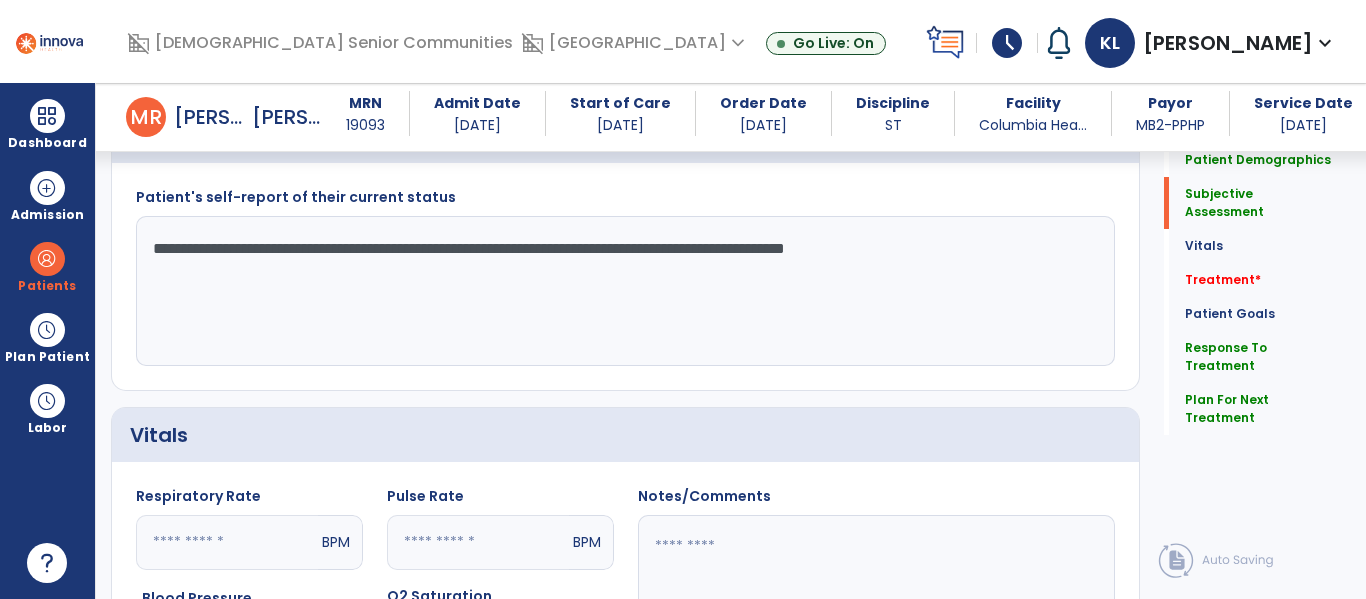 type on "**********" 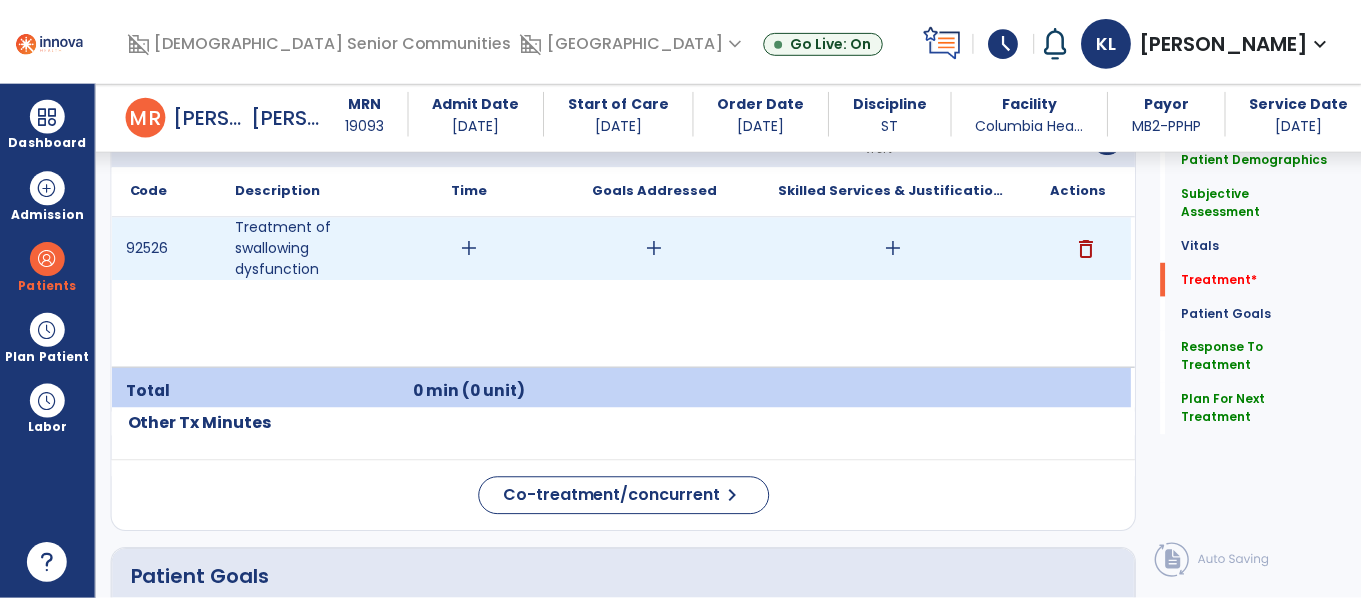 scroll, scrollTop: 1252, scrollLeft: 0, axis: vertical 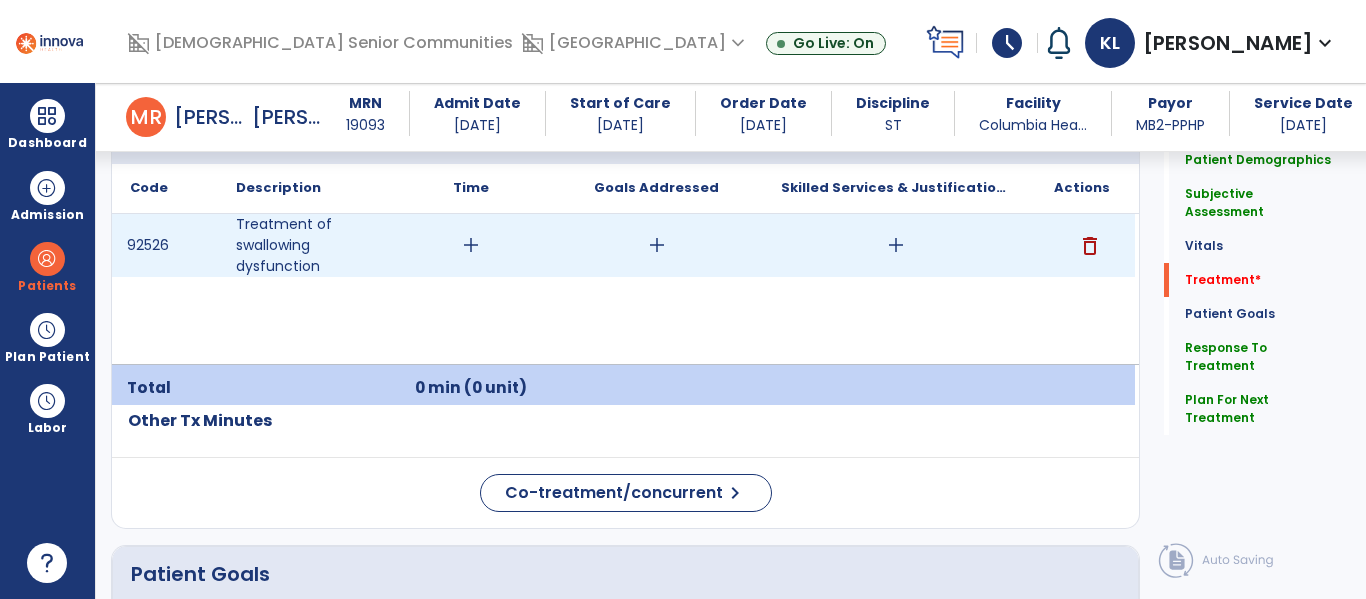 click on "add" at bounding box center (896, 245) 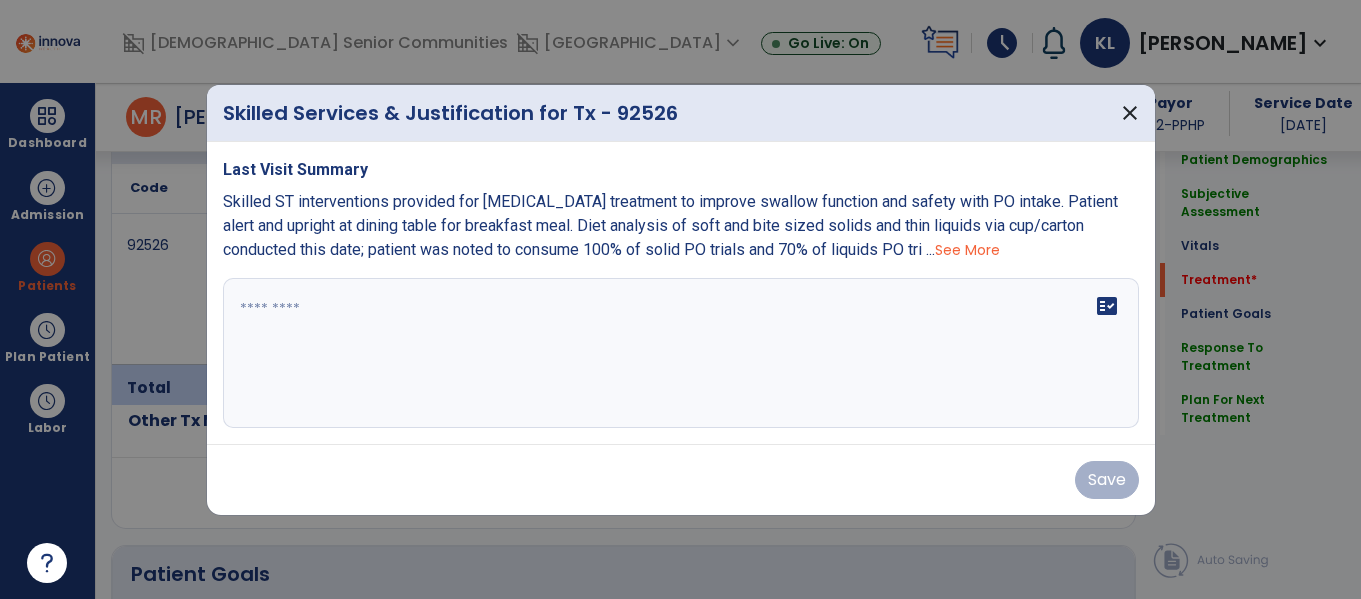 scroll, scrollTop: 1252, scrollLeft: 0, axis: vertical 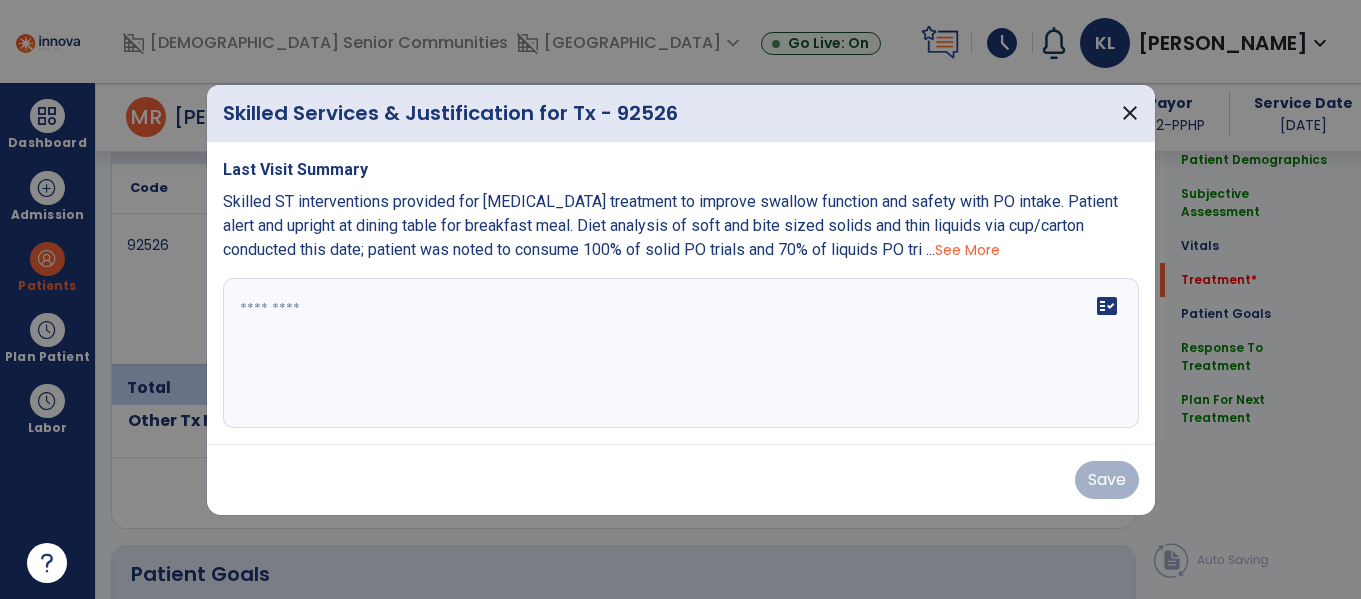 click on "See More" at bounding box center [967, 250] 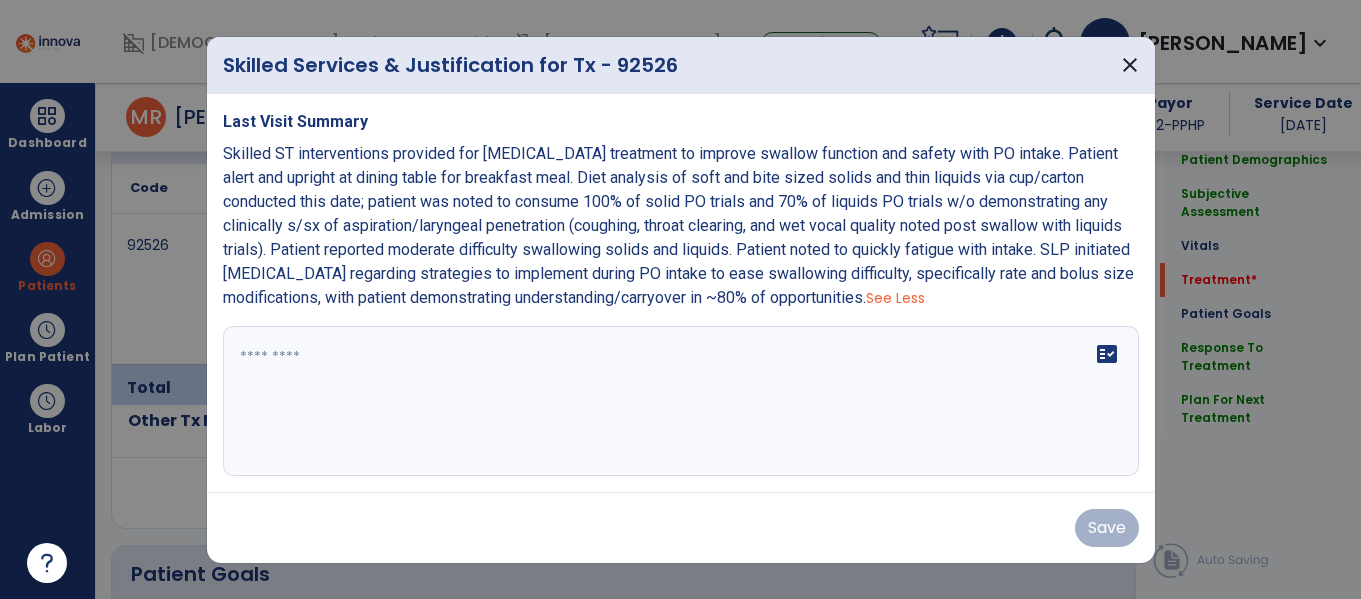 click on "fact_check" at bounding box center [681, 401] 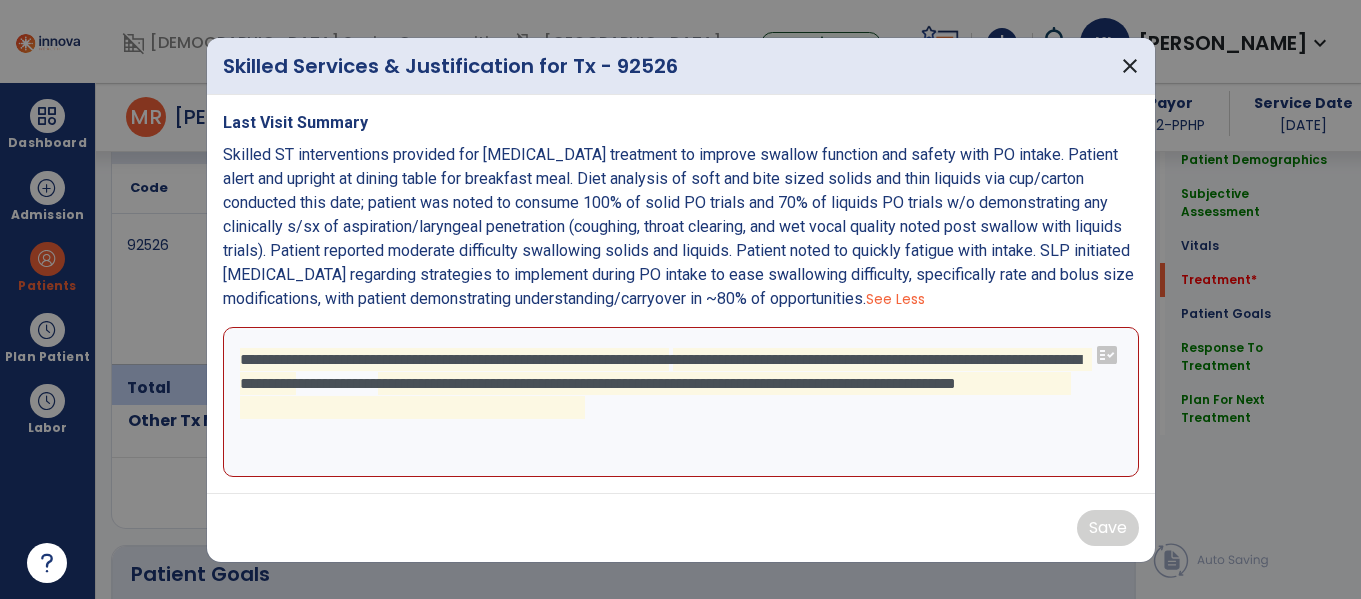 scroll, scrollTop: 0, scrollLeft: 0, axis: both 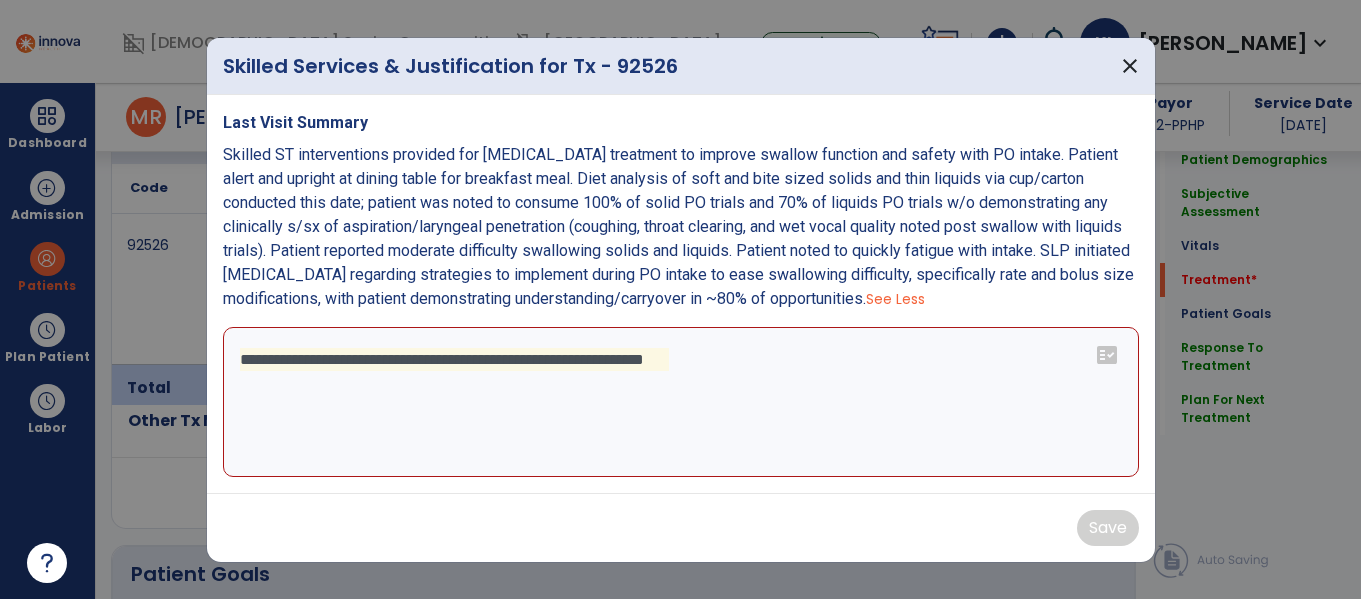 click on "**********" at bounding box center (681, 402) 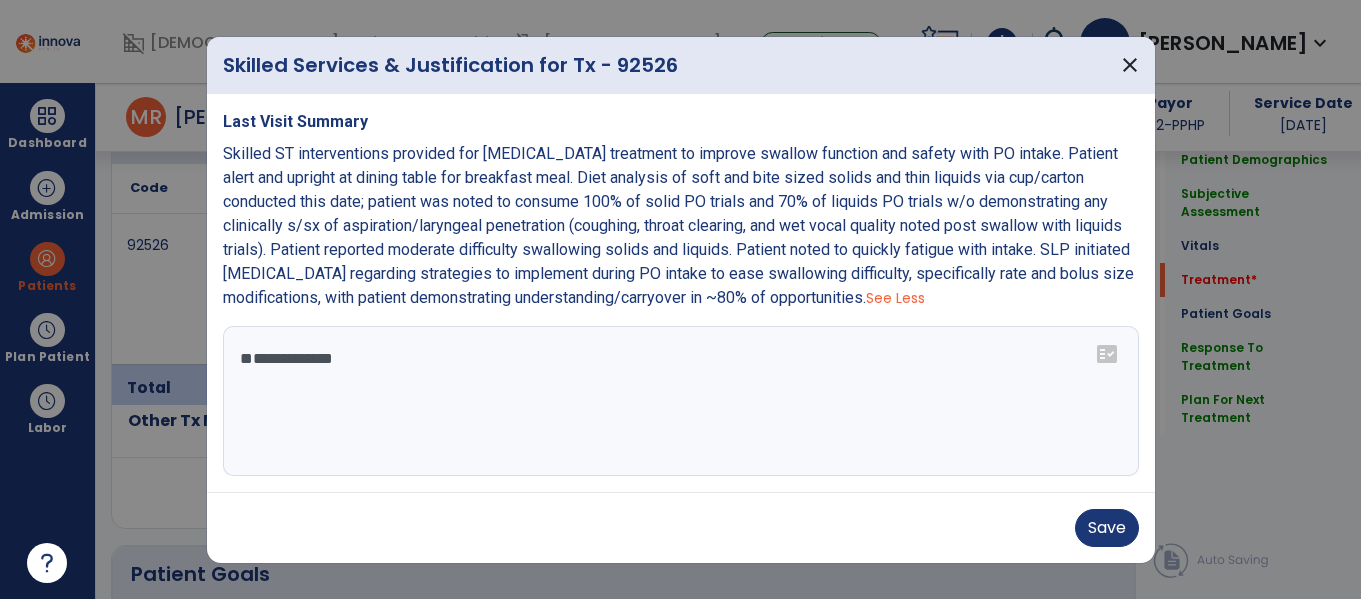 click on "**********" at bounding box center (681, 401) 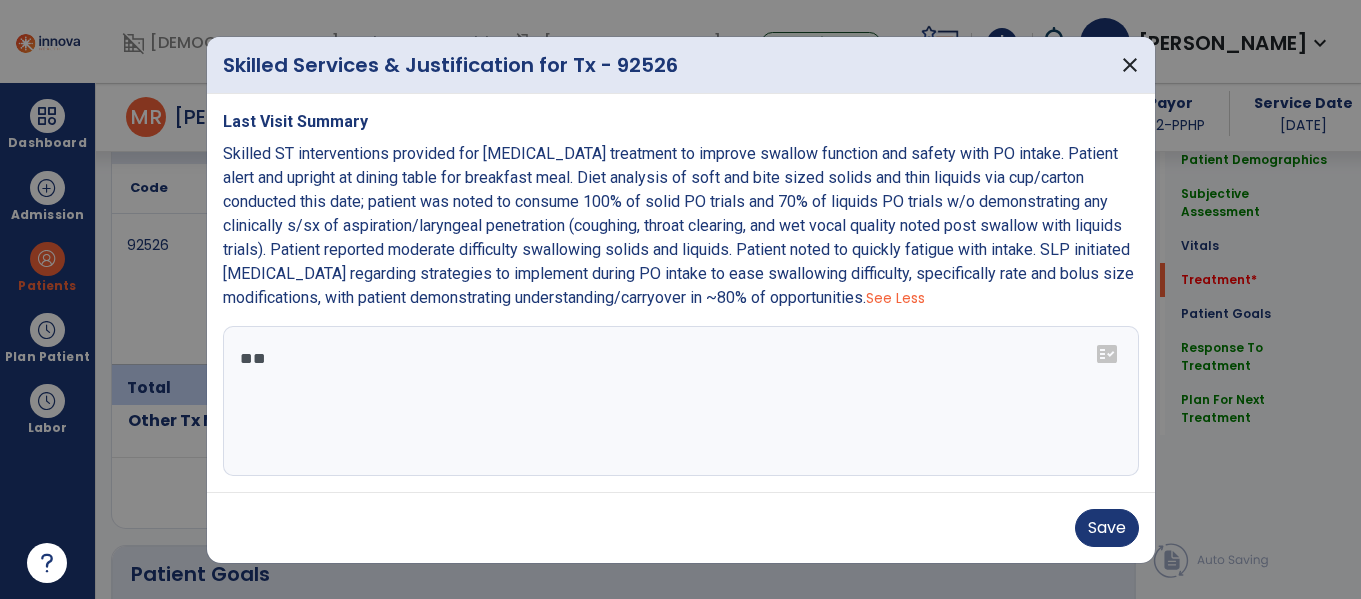 type on "*" 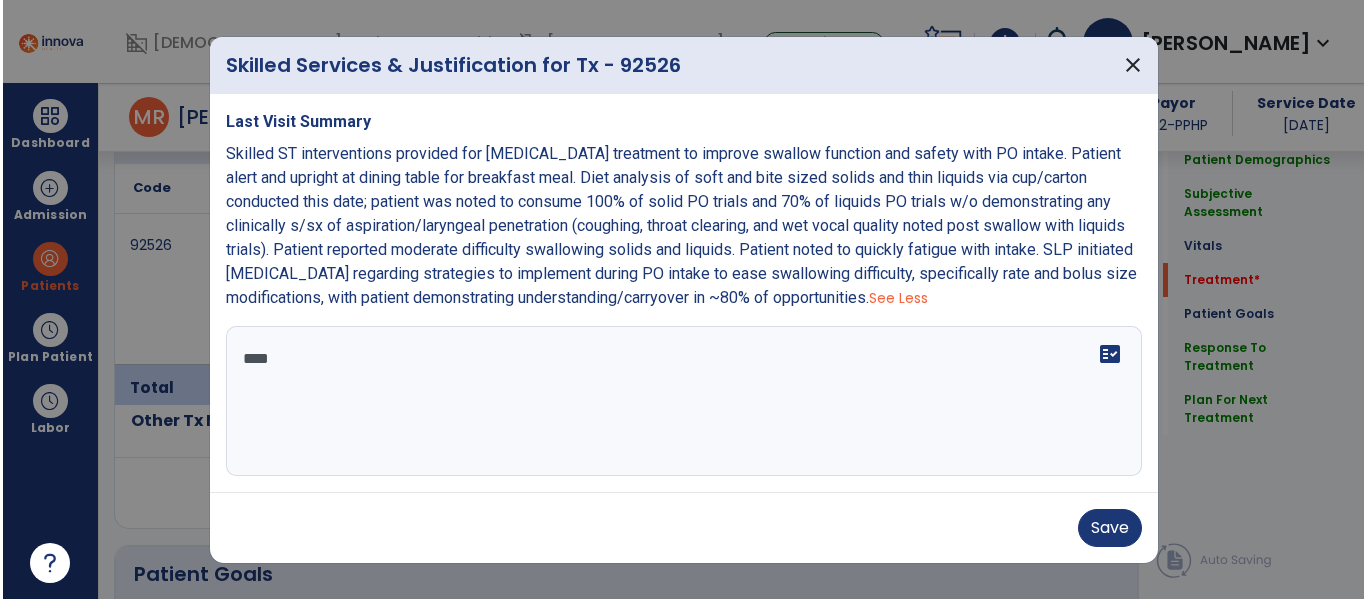 scroll, scrollTop: 0, scrollLeft: 0, axis: both 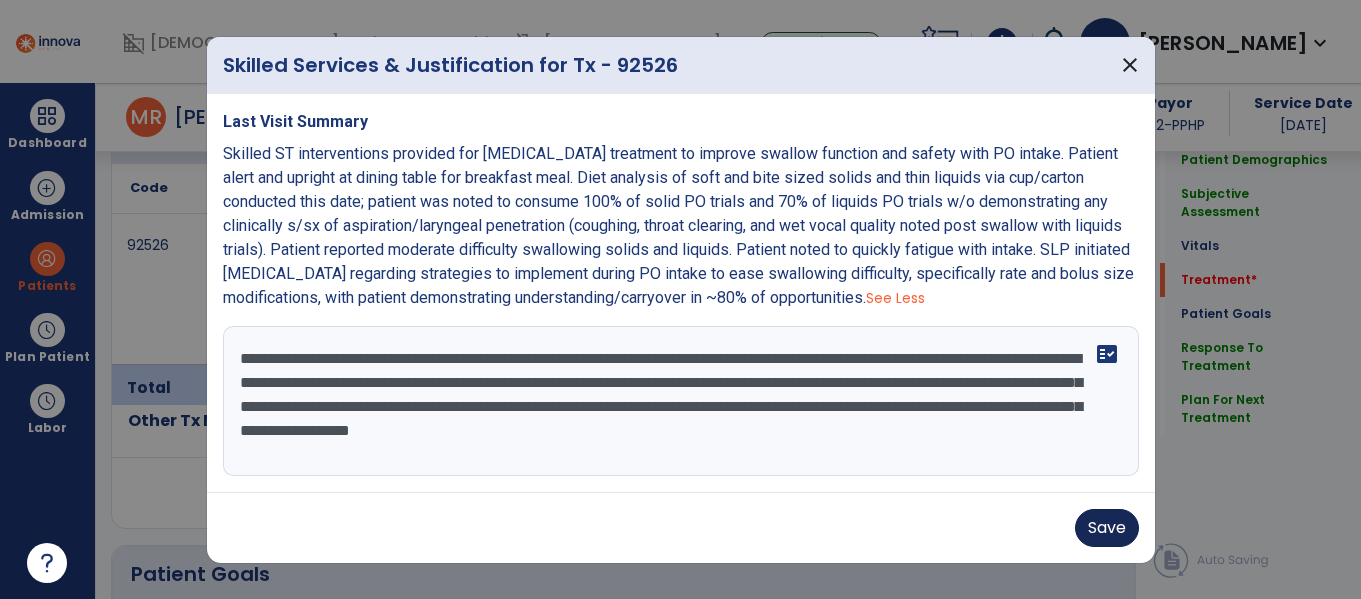type on "**********" 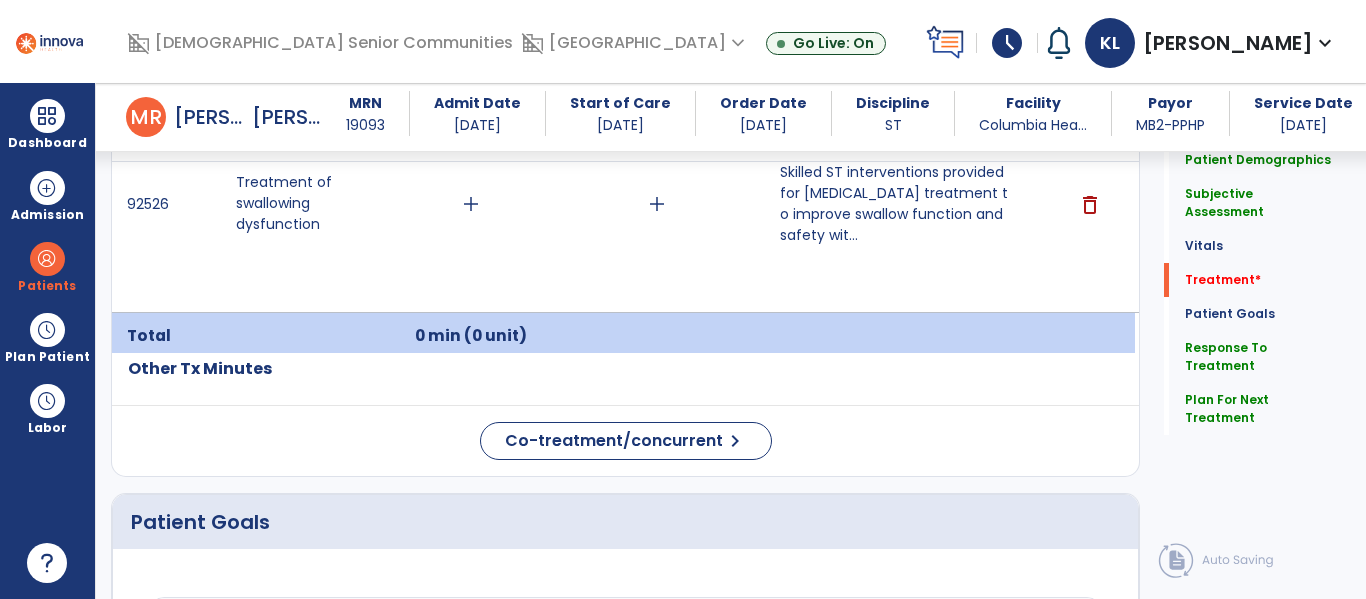 scroll, scrollTop: 1305, scrollLeft: 0, axis: vertical 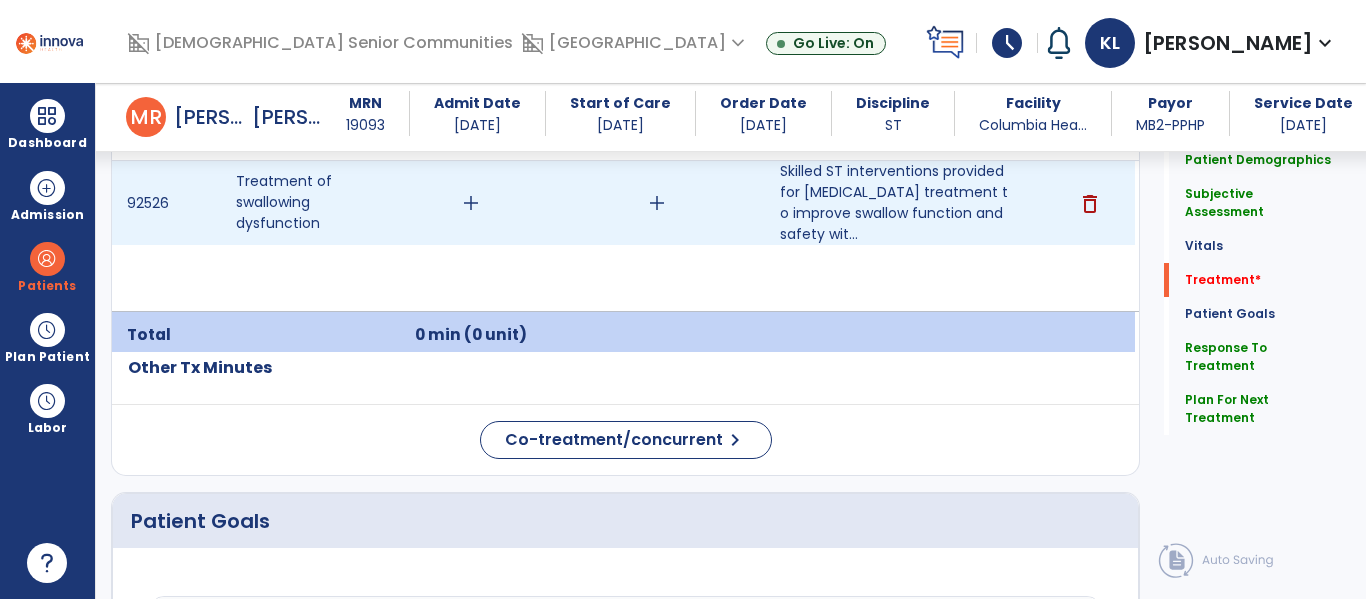 click on "add" at bounding box center (471, 203) 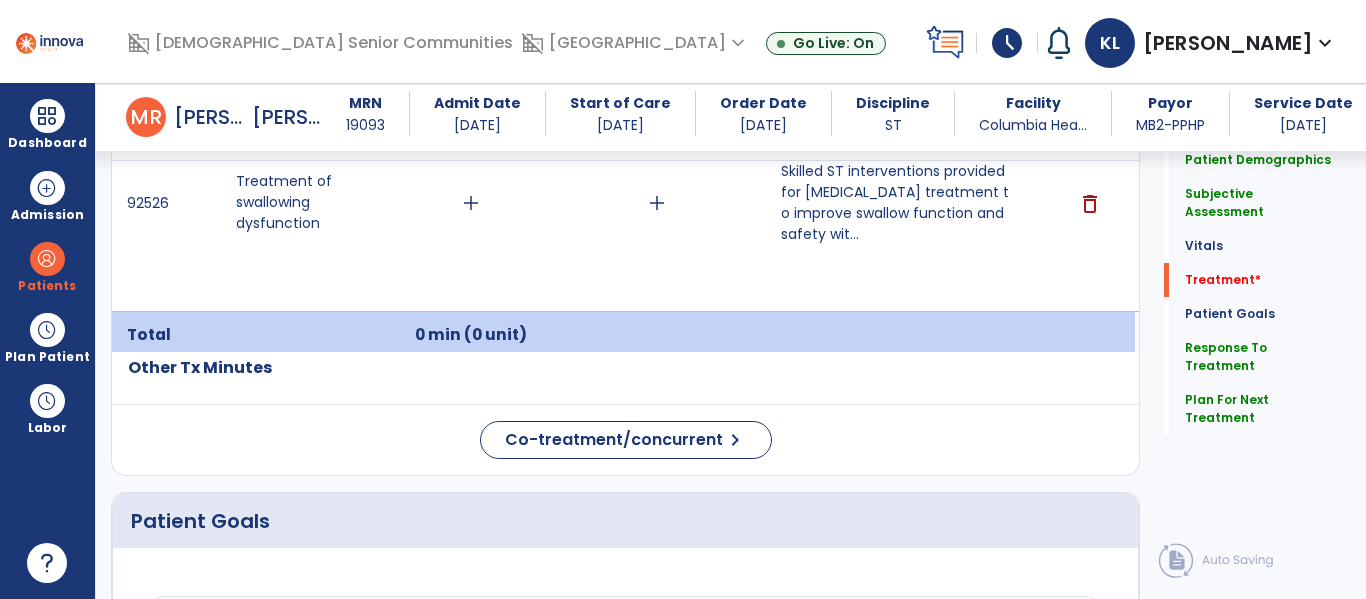 click on "add" at bounding box center (470, 203) 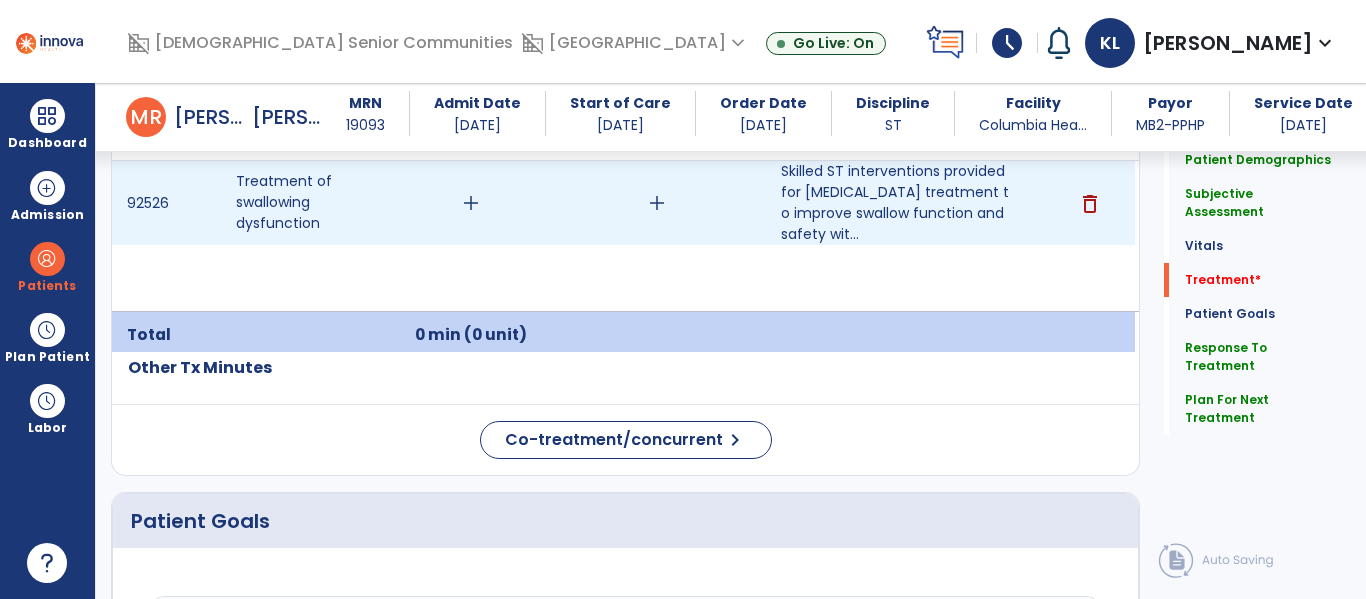 click on "add" at bounding box center [471, 203] 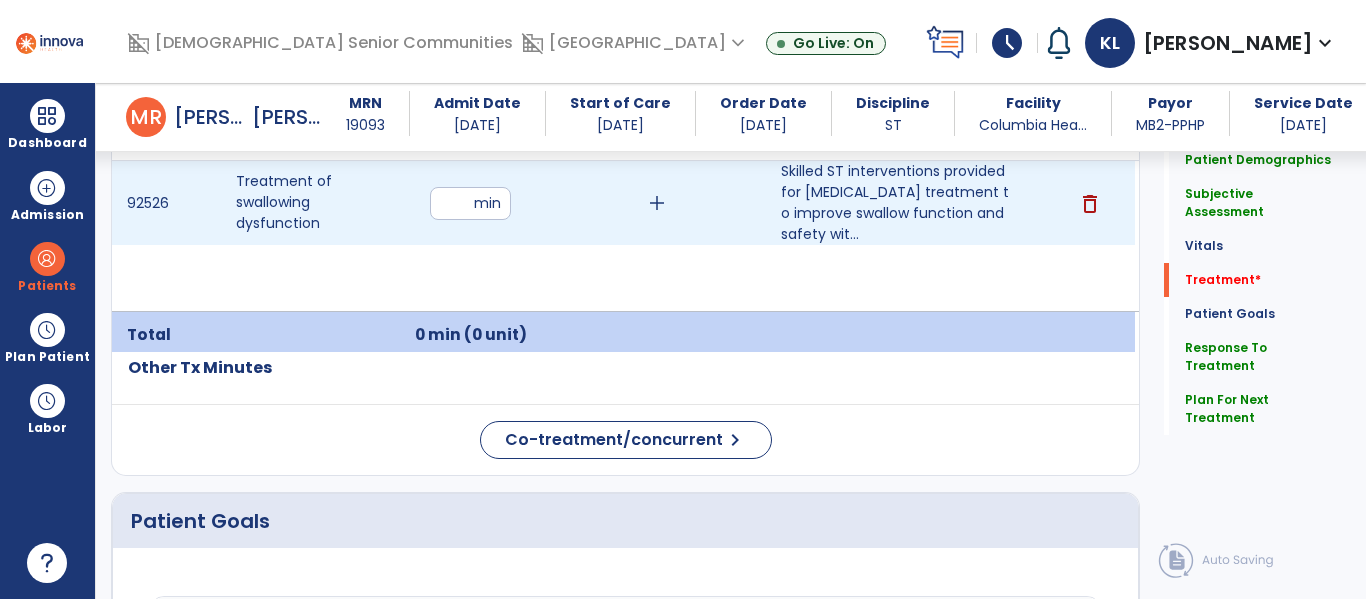 type on "**" 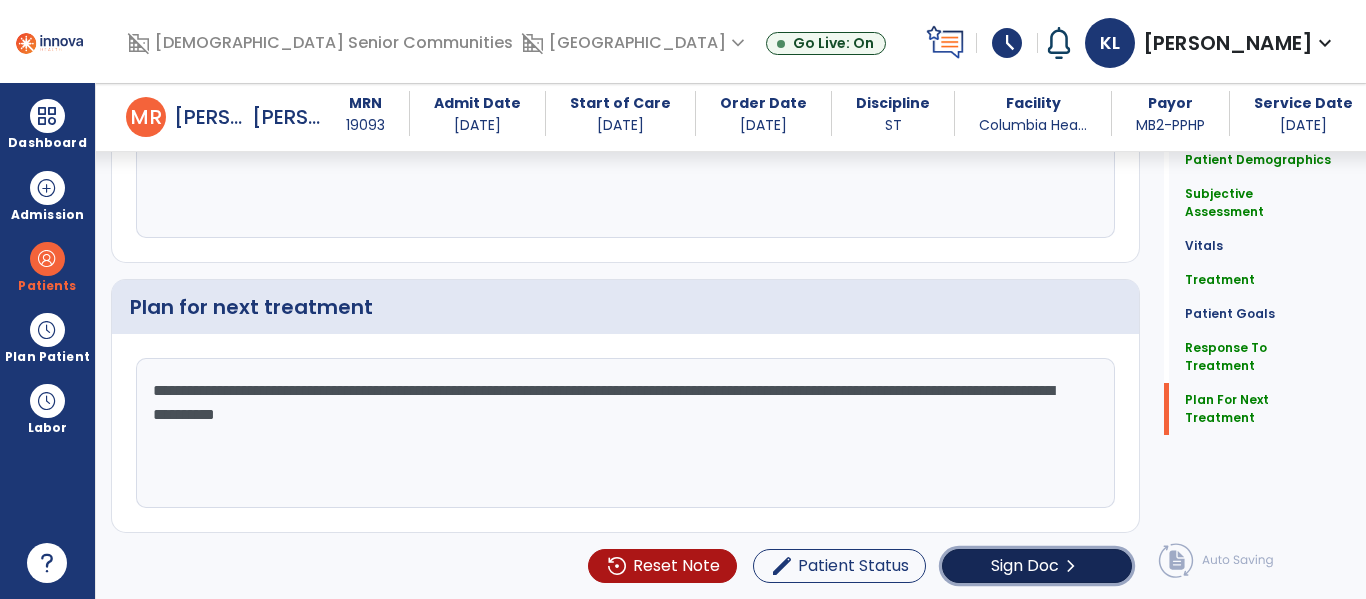 click on "Sign Doc  chevron_right" 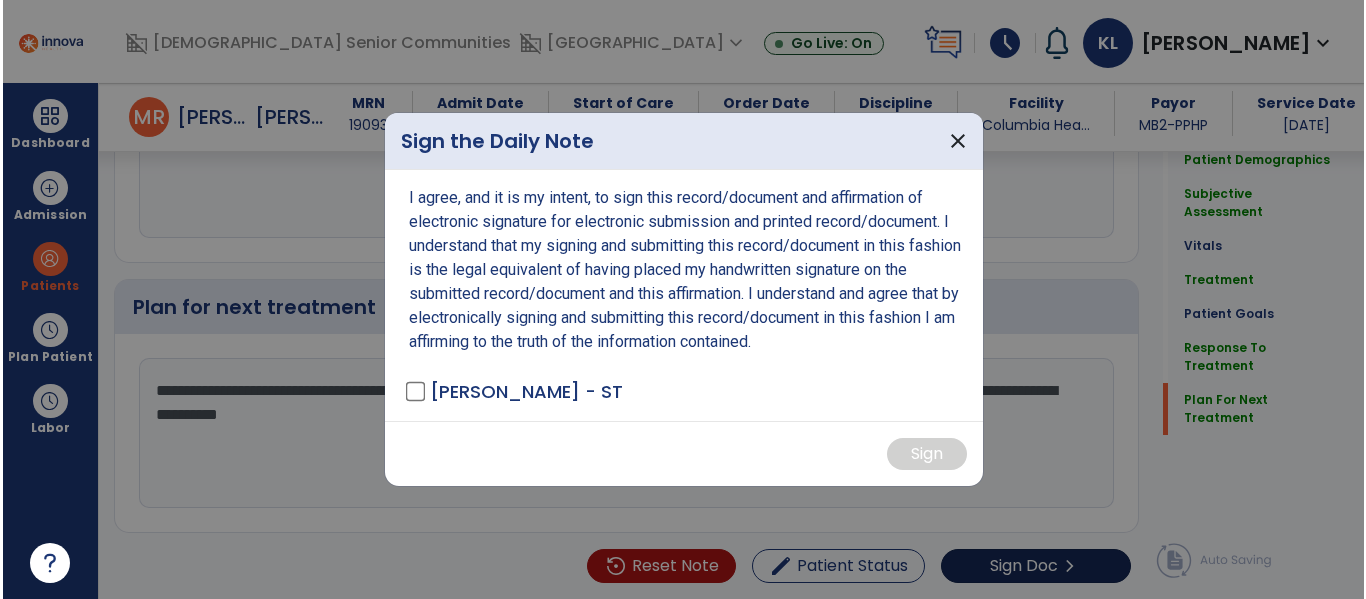 scroll, scrollTop: 3039, scrollLeft: 0, axis: vertical 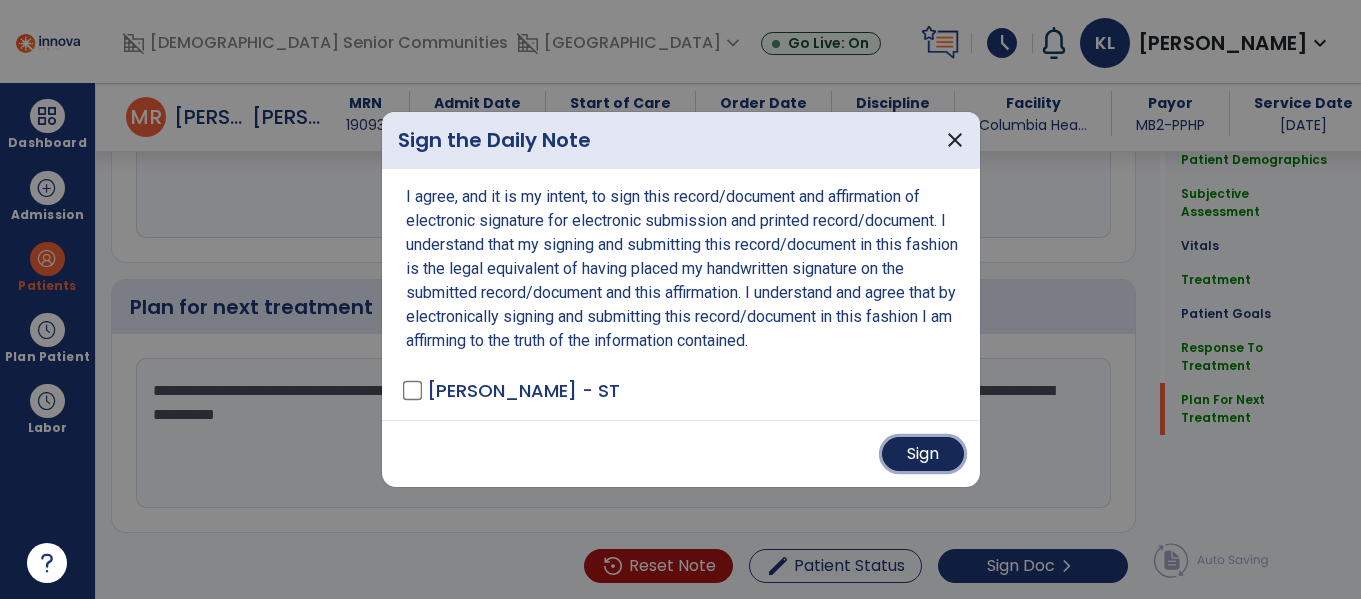 click on "Sign" at bounding box center (923, 454) 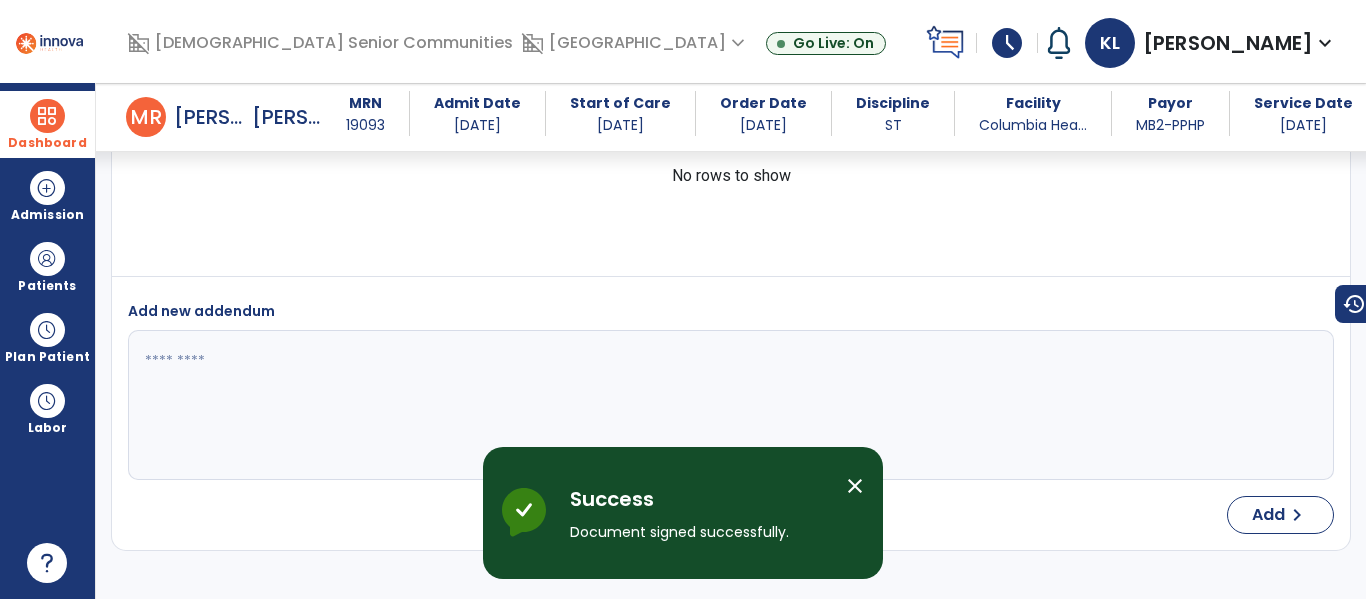 click at bounding box center [47, 116] 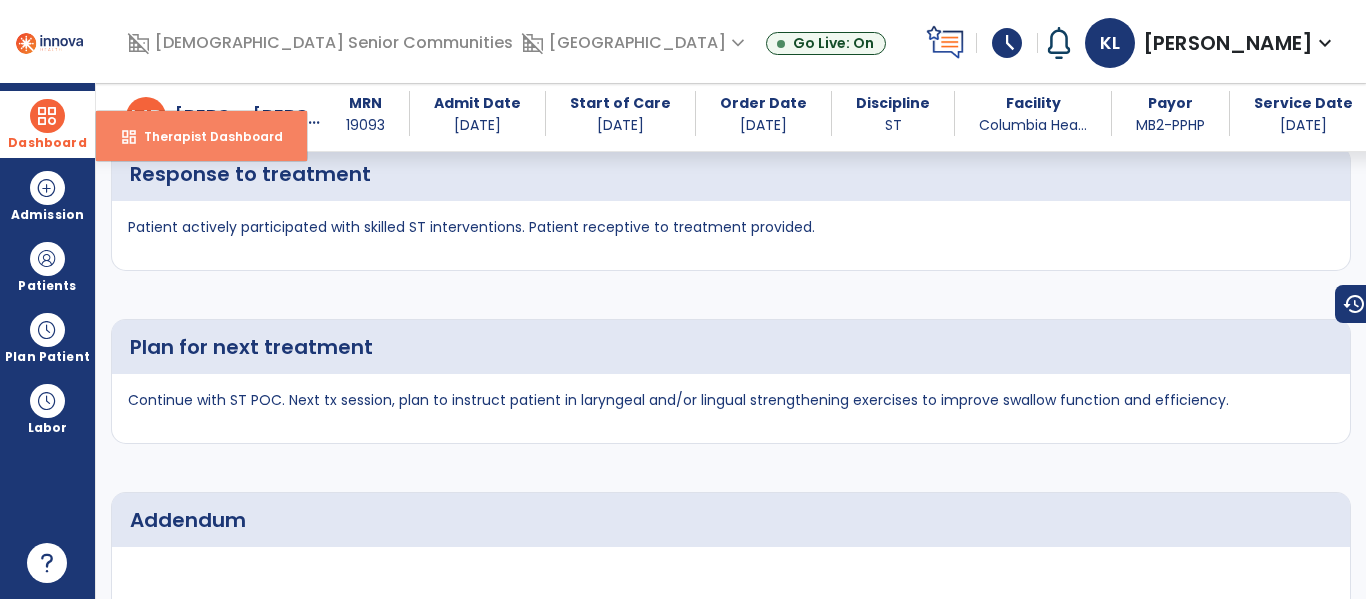 click on "dashboard  Therapist Dashboard" at bounding box center [201, 136] 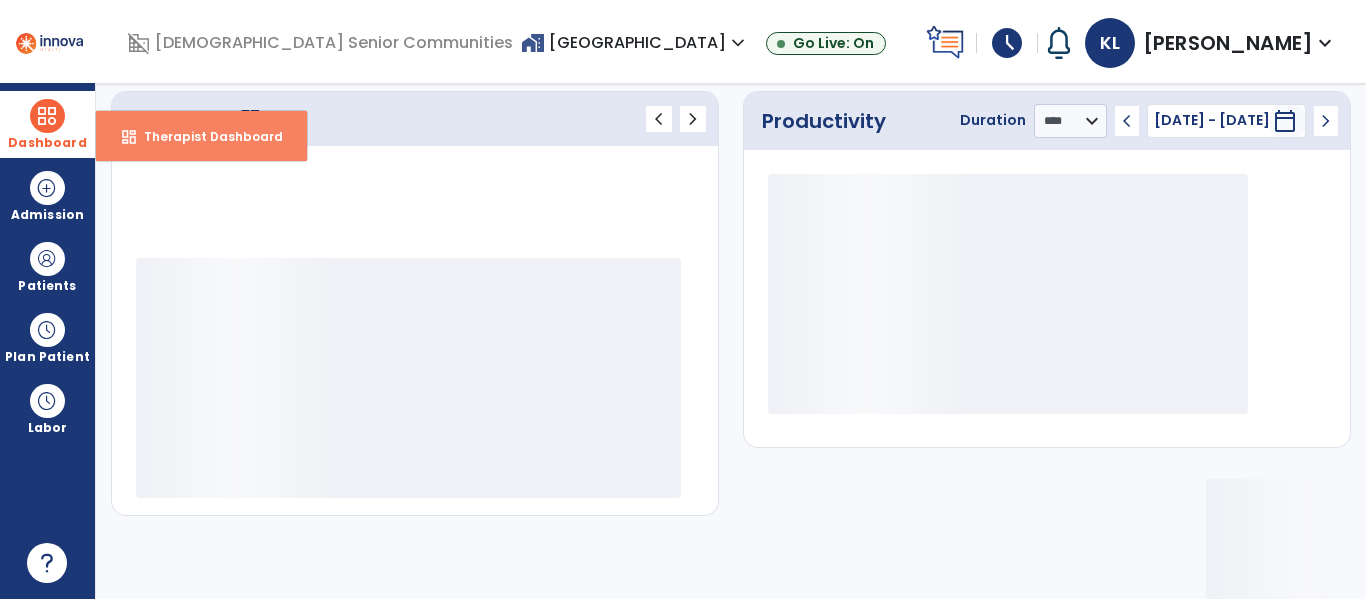 scroll, scrollTop: 278, scrollLeft: 0, axis: vertical 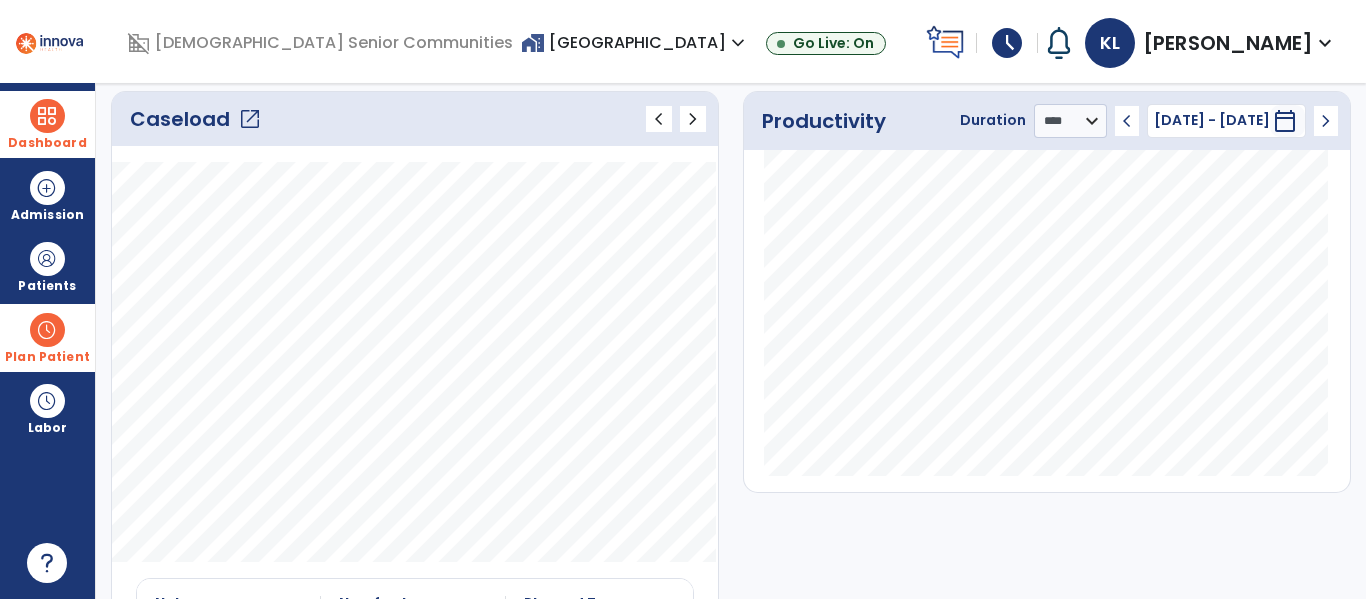 click at bounding box center [47, 330] 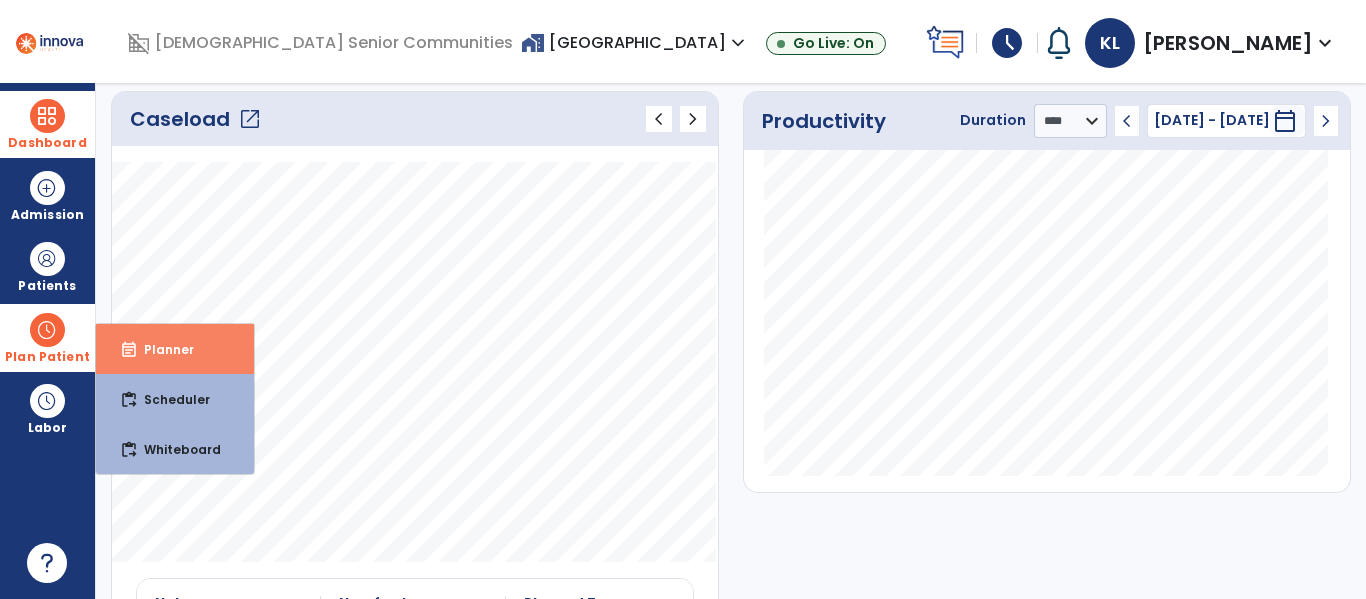 click on "event_note  Planner" at bounding box center [175, 349] 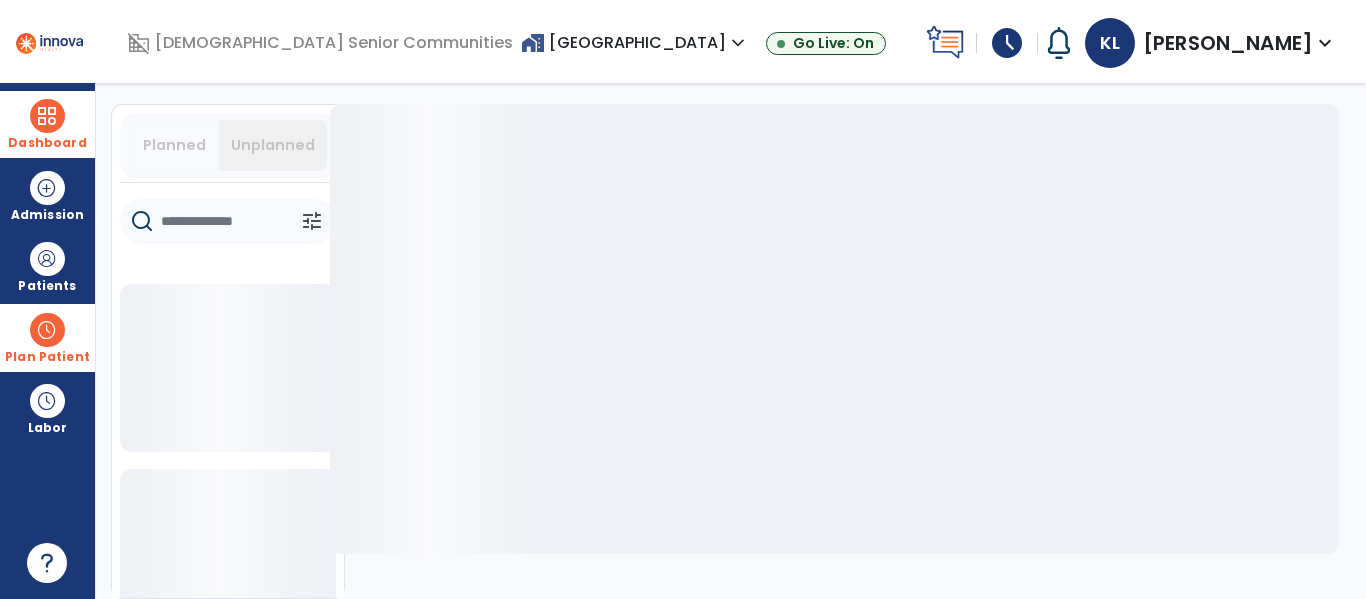 scroll, scrollTop: 53, scrollLeft: 0, axis: vertical 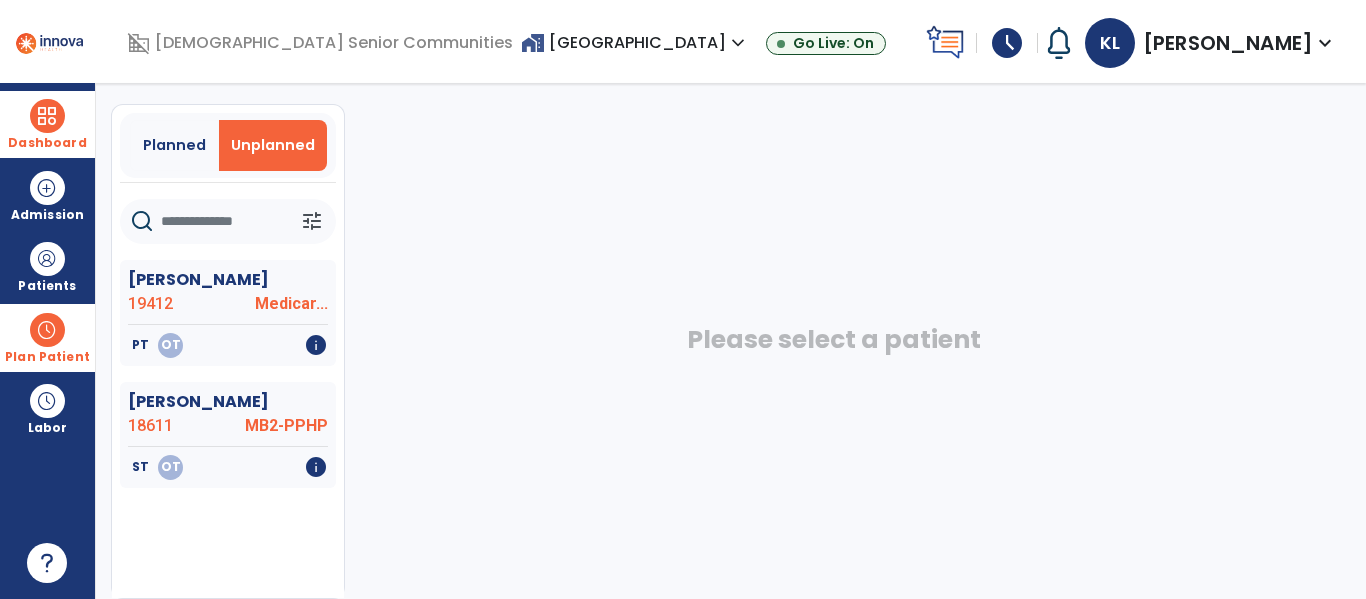 click on "Plan Patient" at bounding box center [47, 357] 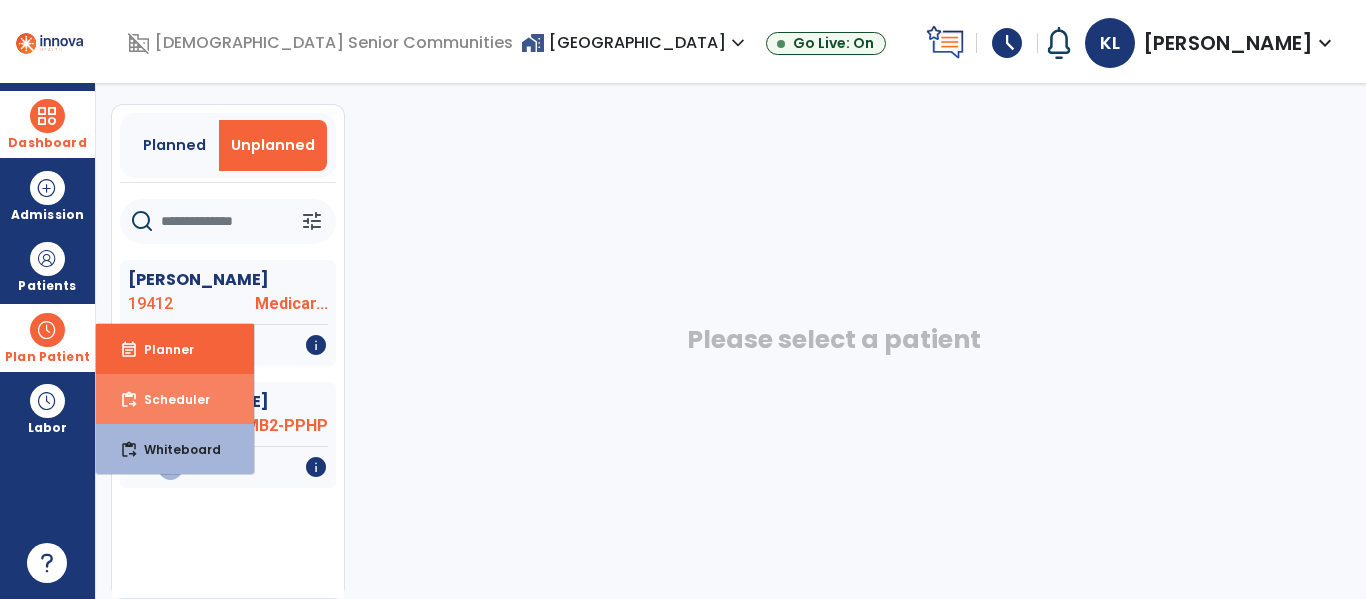 click on "content_paste_go  Scheduler" at bounding box center [175, 399] 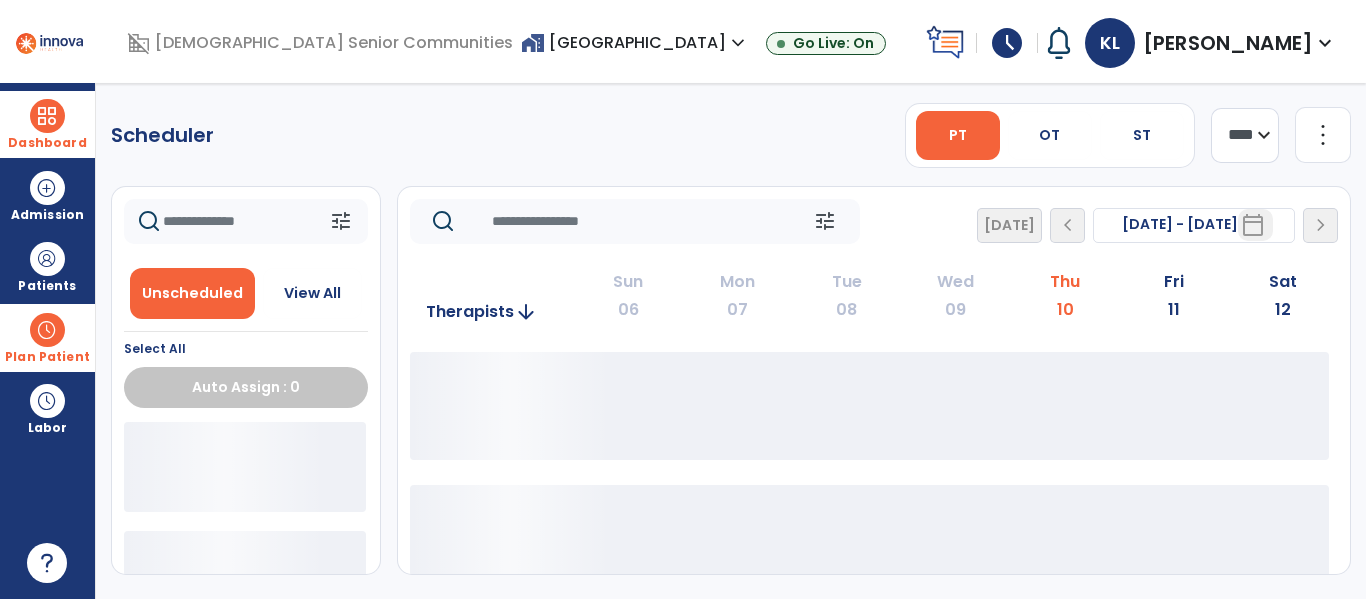 scroll, scrollTop: 0, scrollLeft: 0, axis: both 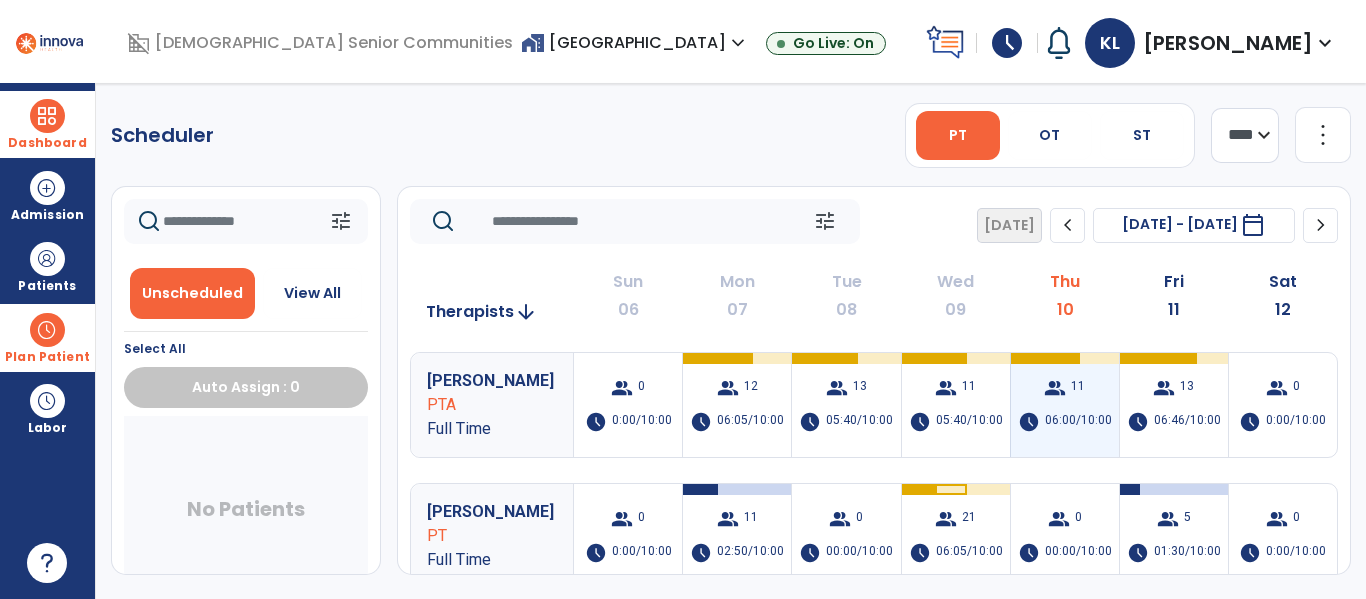 click on "06:00/10:00" at bounding box center [1078, 422] 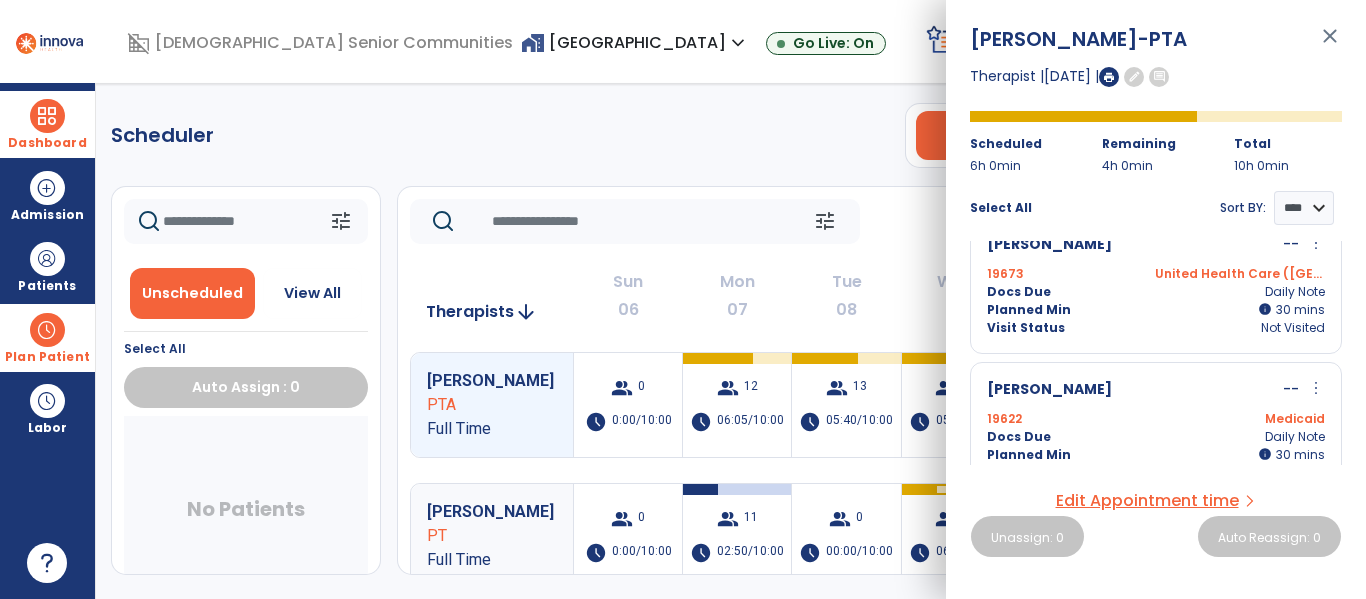 scroll, scrollTop: 1373, scrollLeft: 0, axis: vertical 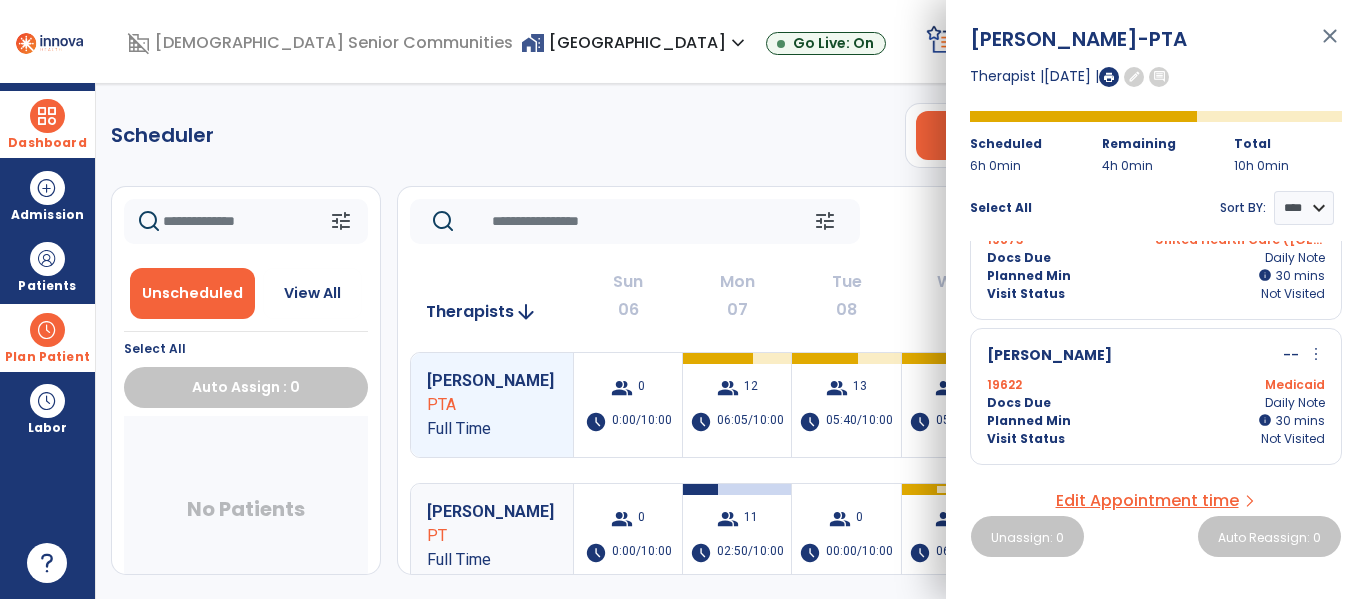click on "close" at bounding box center (1330, 45) 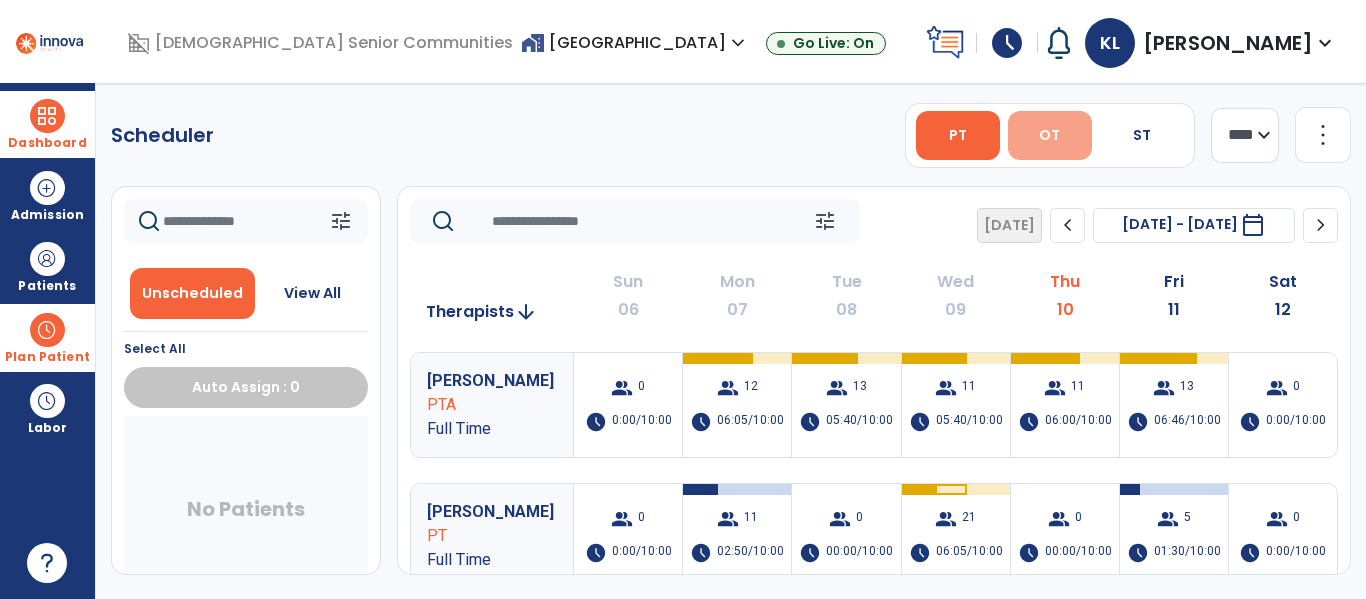 click on "OT" at bounding box center (1049, 135) 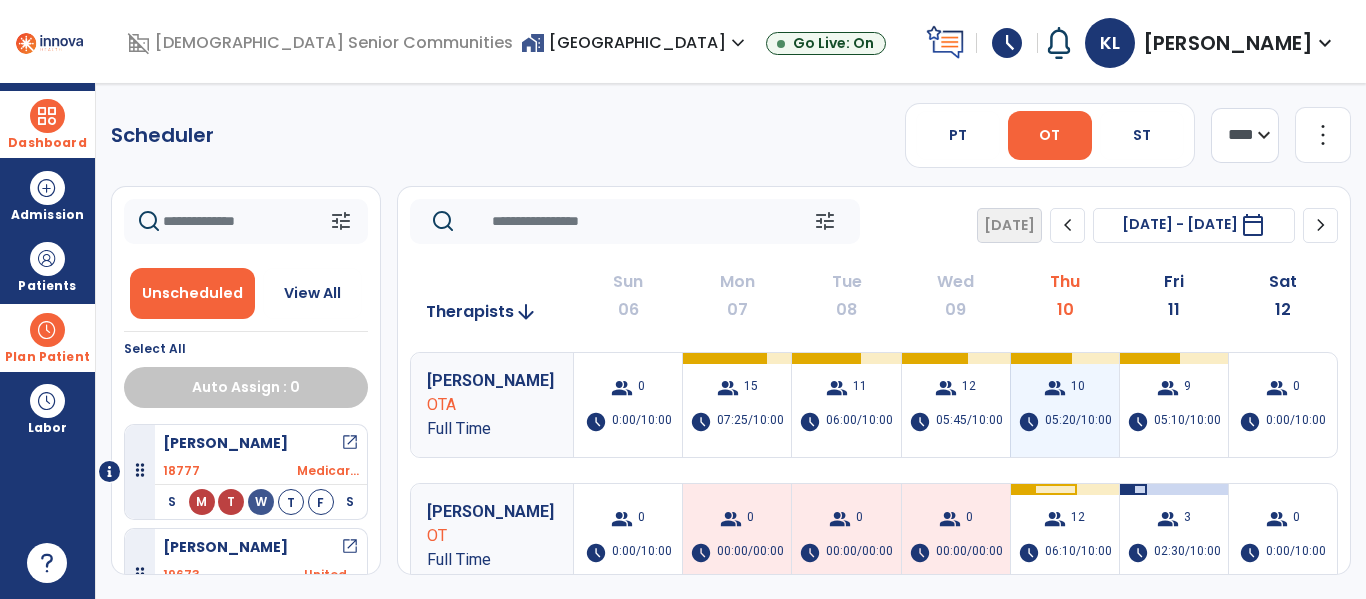click on "05:20/10:00" at bounding box center (1078, 422) 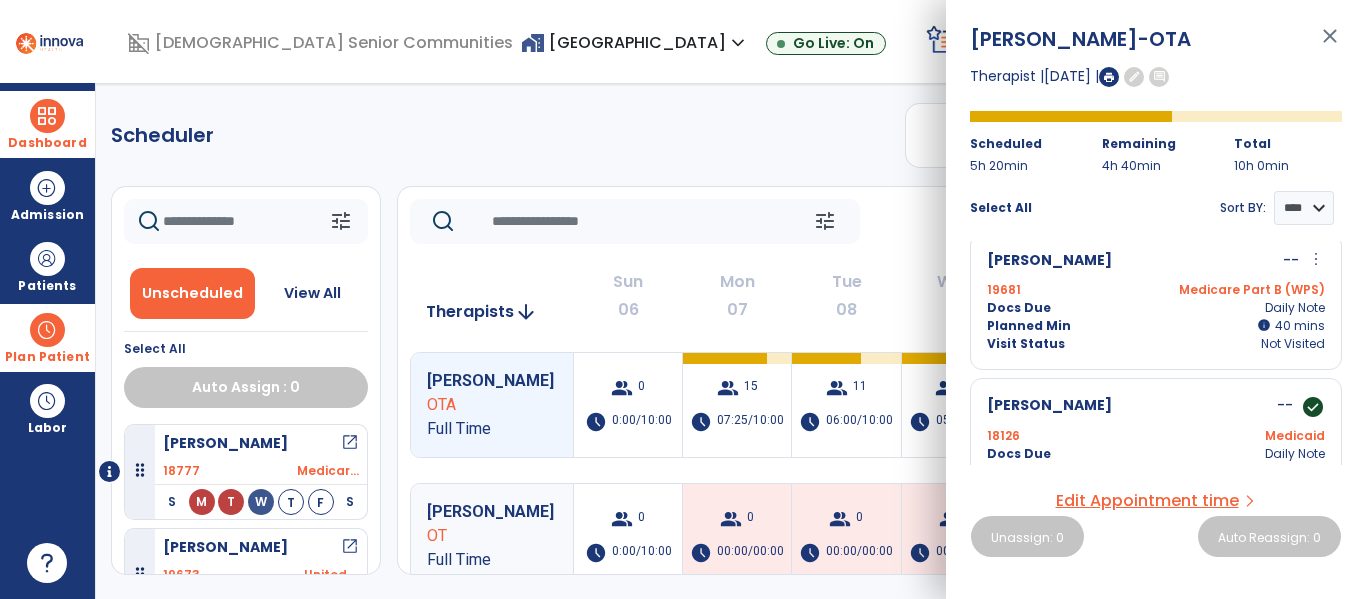 scroll, scrollTop: 181, scrollLeft: 0, axis: vertical 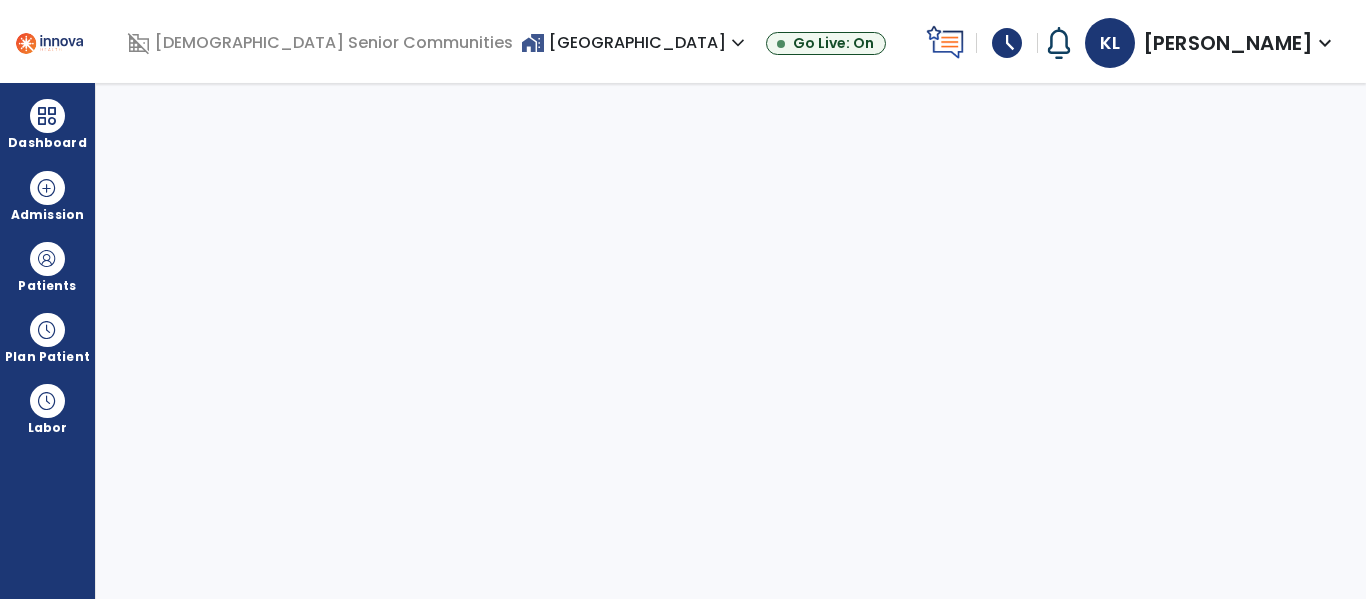 select on "****" 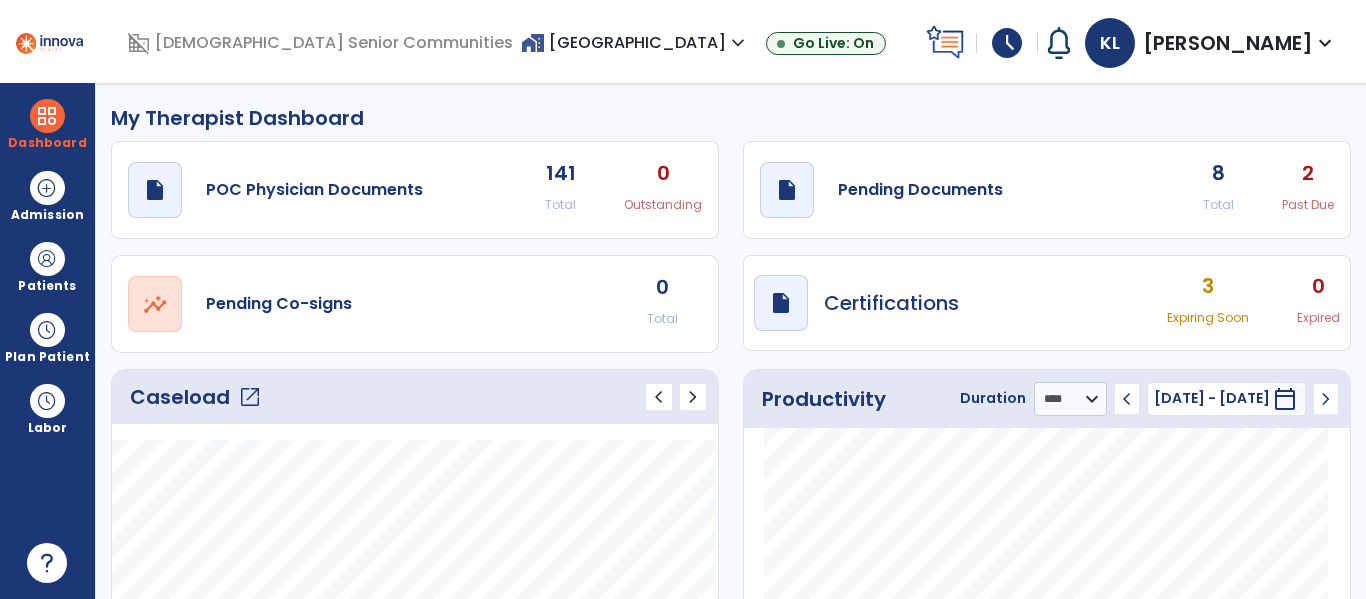 click on "open_in_new" 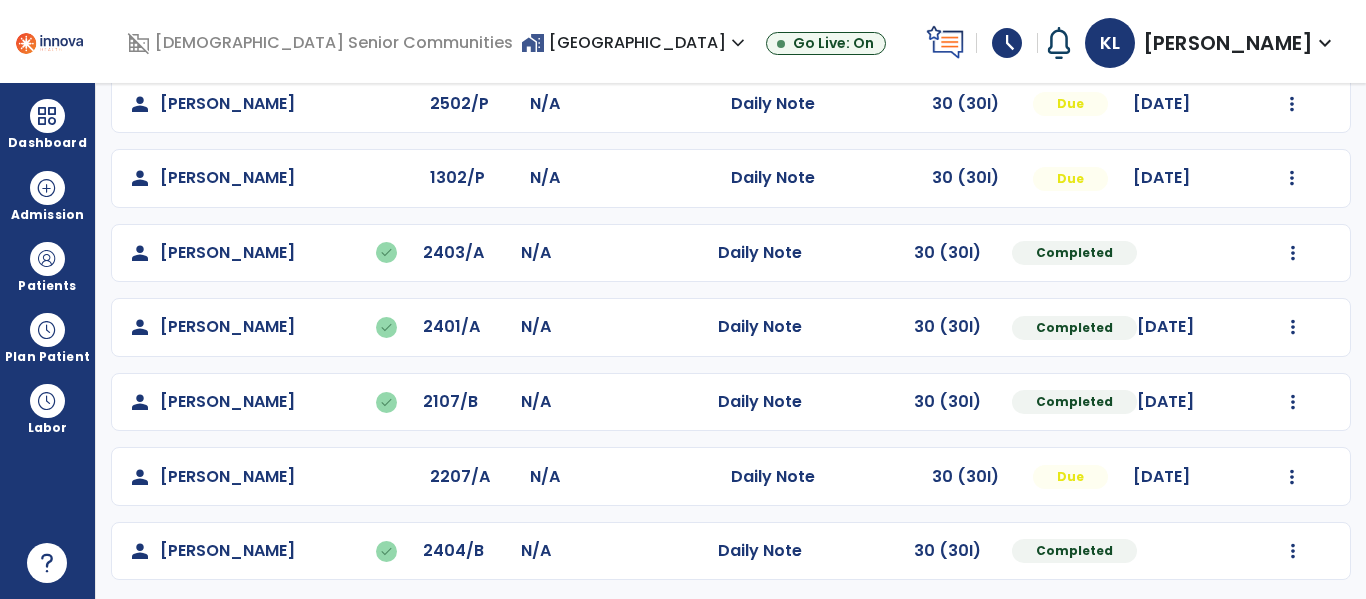 scroll, scrollTop: 487, scrollLeft: 0, axis: vertical 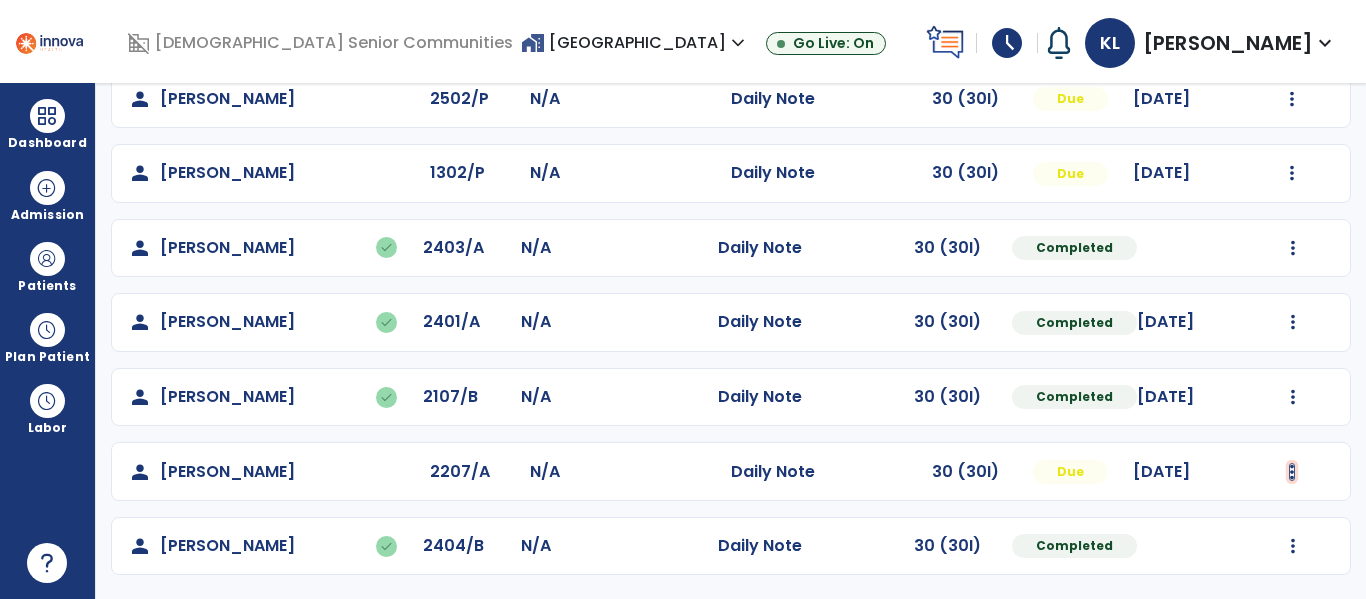 click at bounding box center (1292, -199) 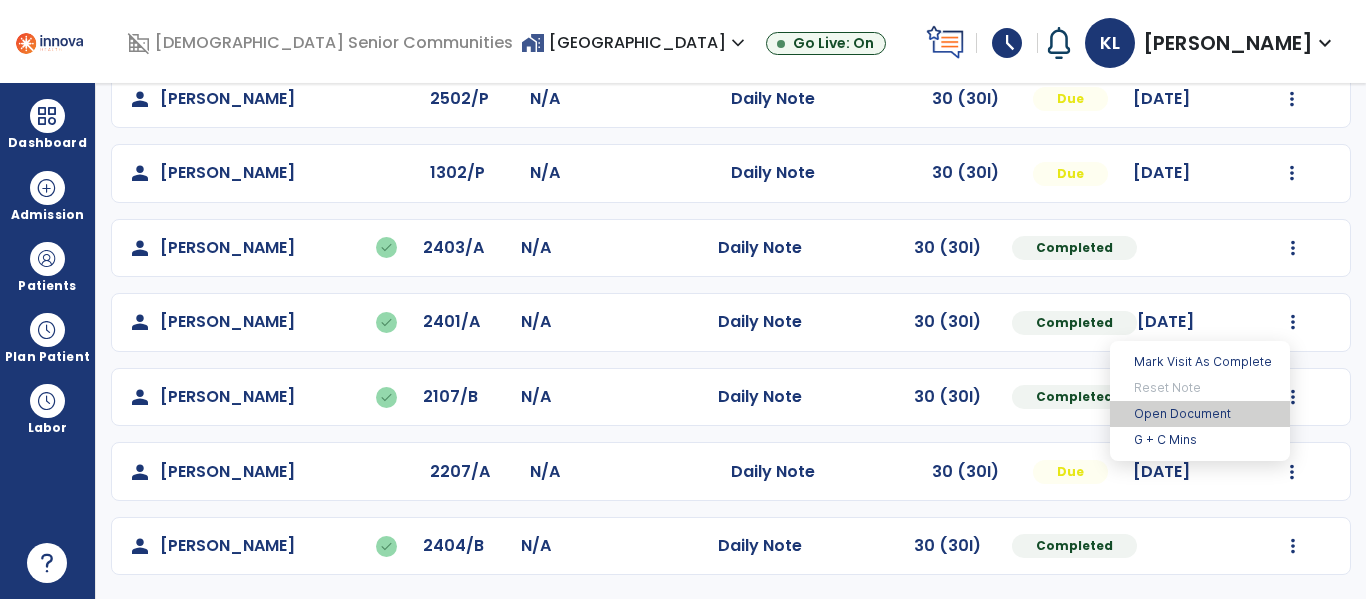 click on "Open Document" at bounding box center [1200, 414] 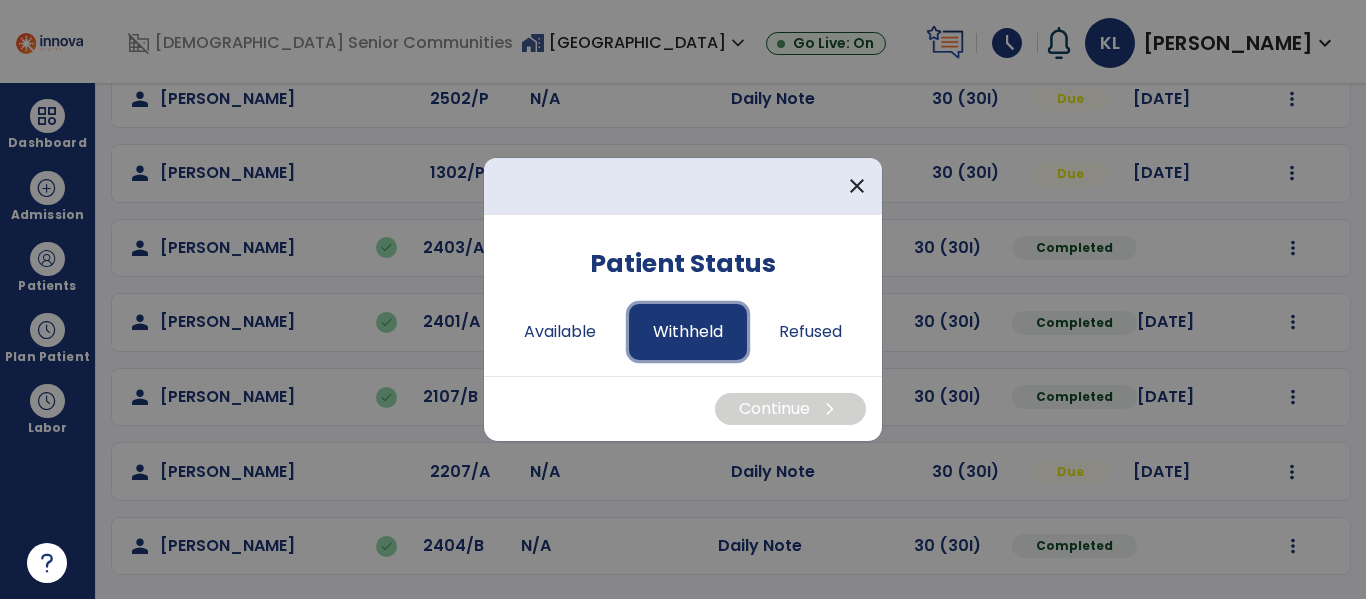 click on "Withheld" at bounding box center (688, 332) 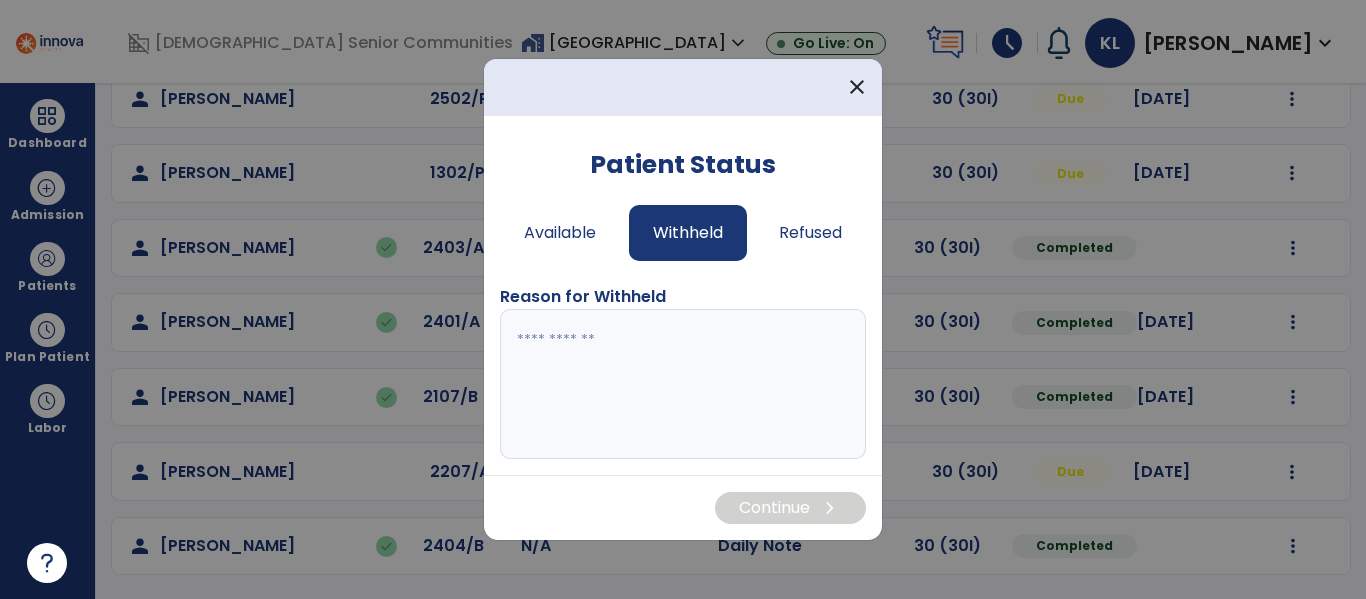 click at bounding box center [683, 384] 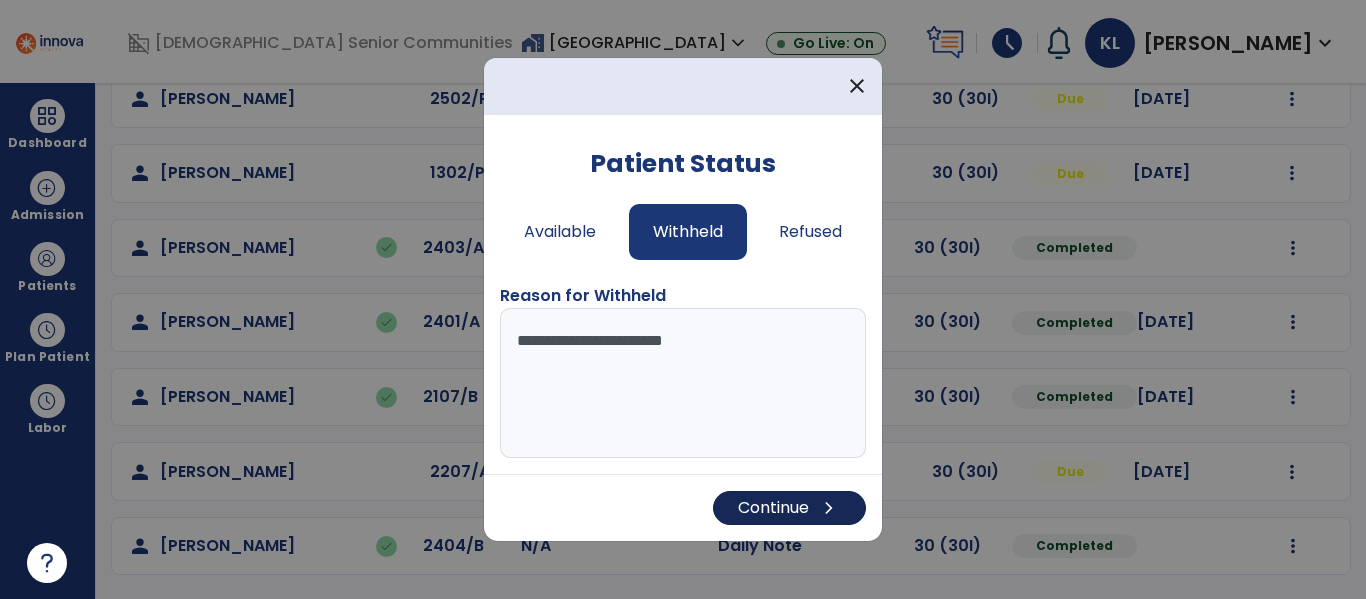type on "**********" 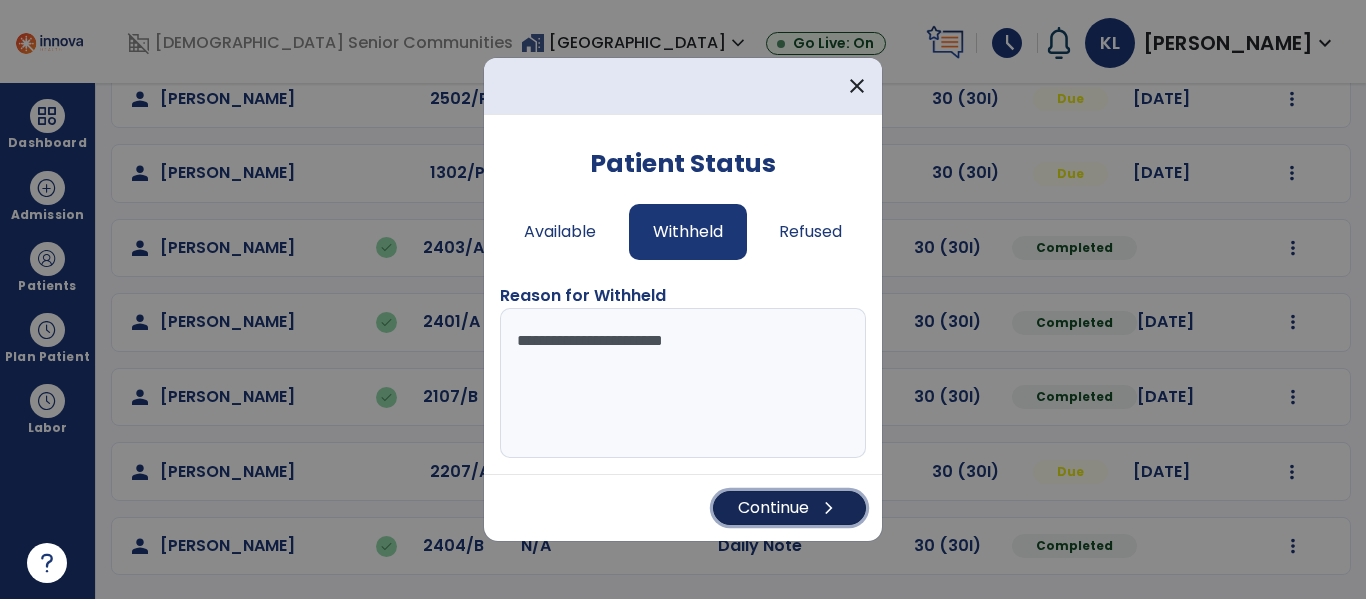 click on "chevron_right" at bounding box center [829, 508] 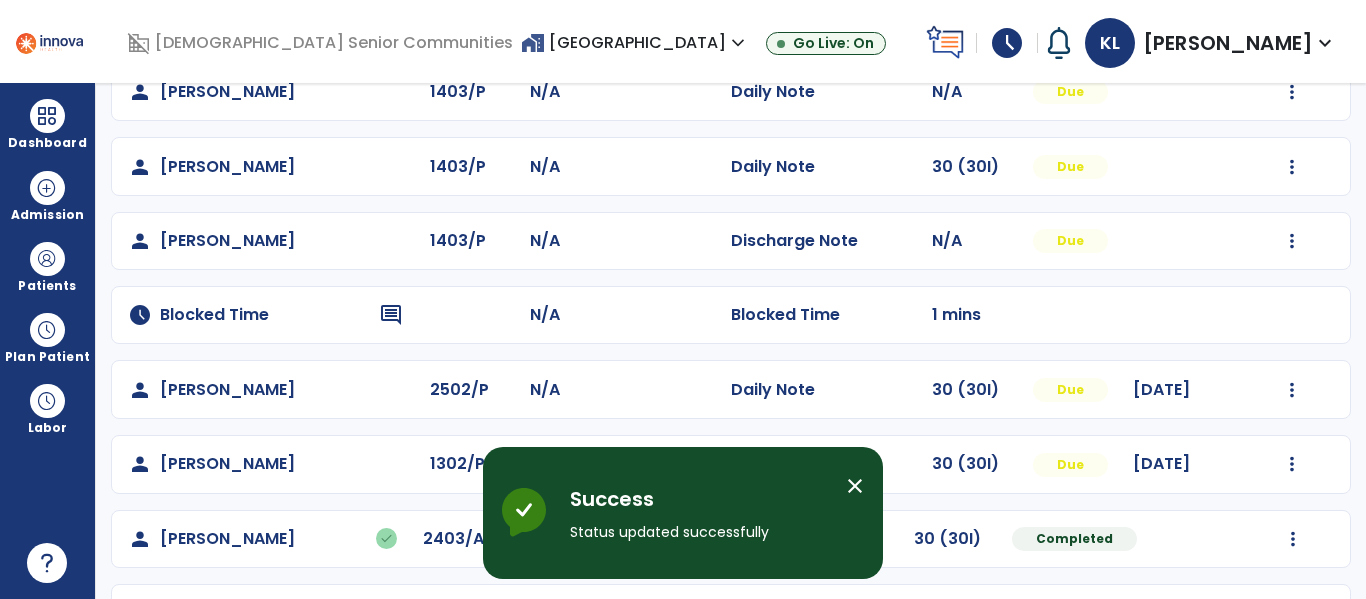 scroll, scrollTop: 191, scrollLeft: 0, axis: vertical 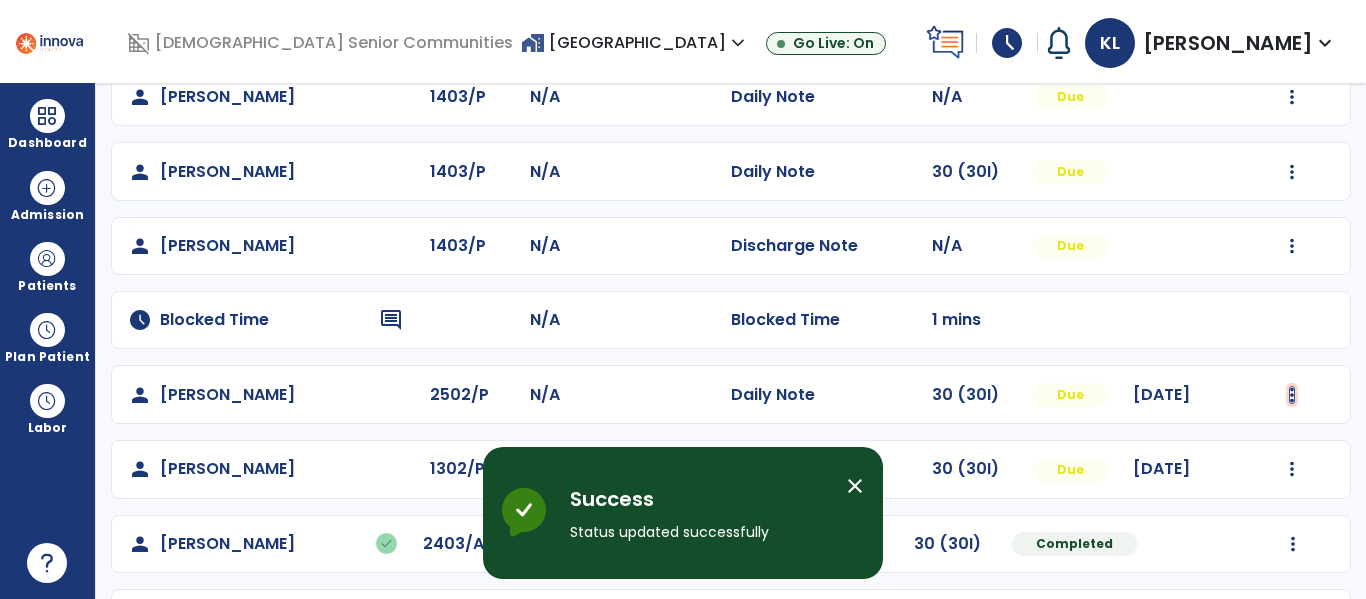 click at bounding box center [1292, 97] 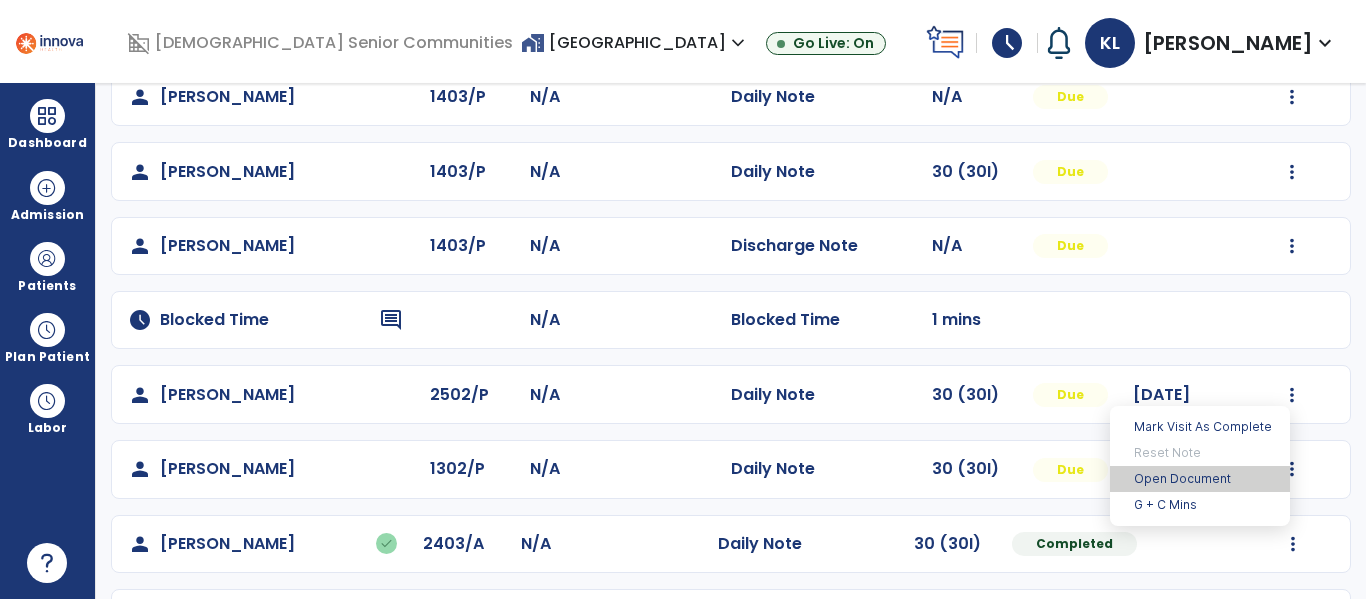 click on "Open Document" at bounding box center (1200, 479) 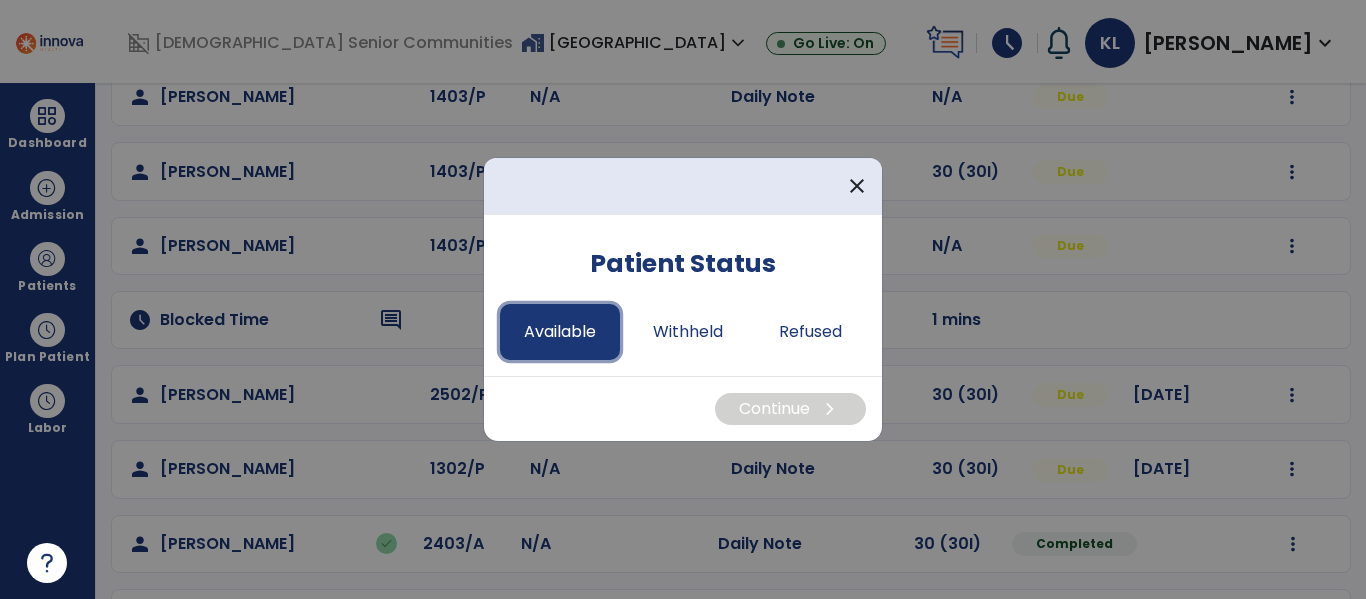 click on "Available" at bounding box center [560, 332] 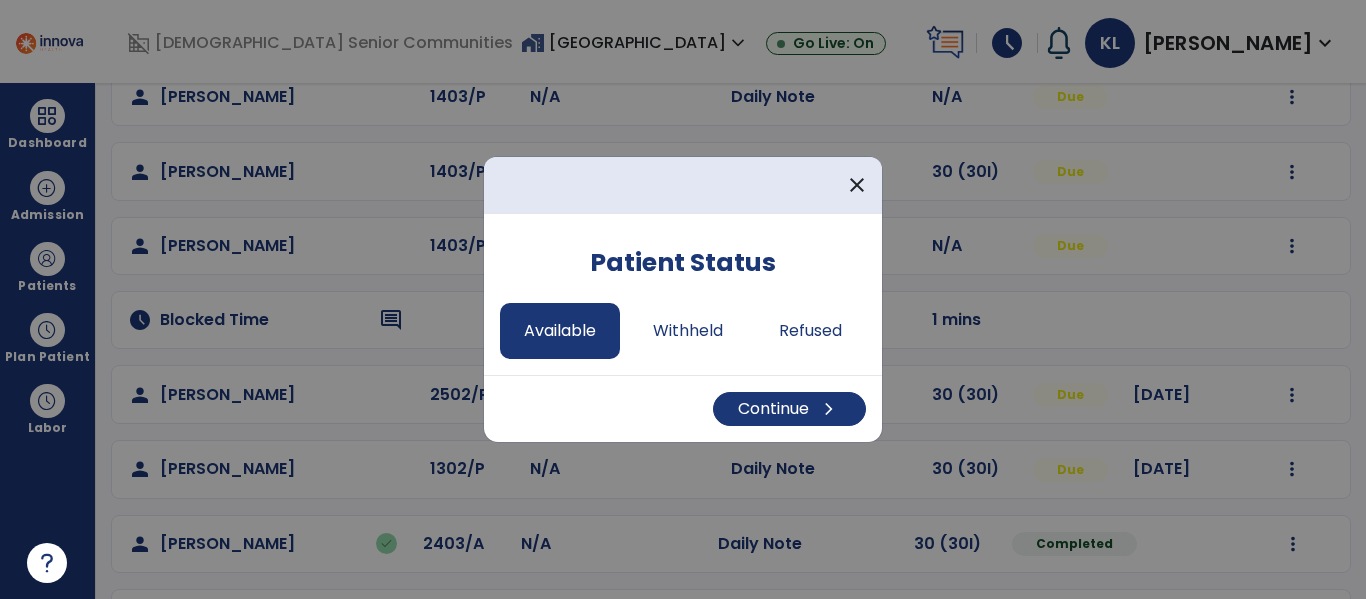 click on "Continue   chevron_right" at bounding box center [683, 408] 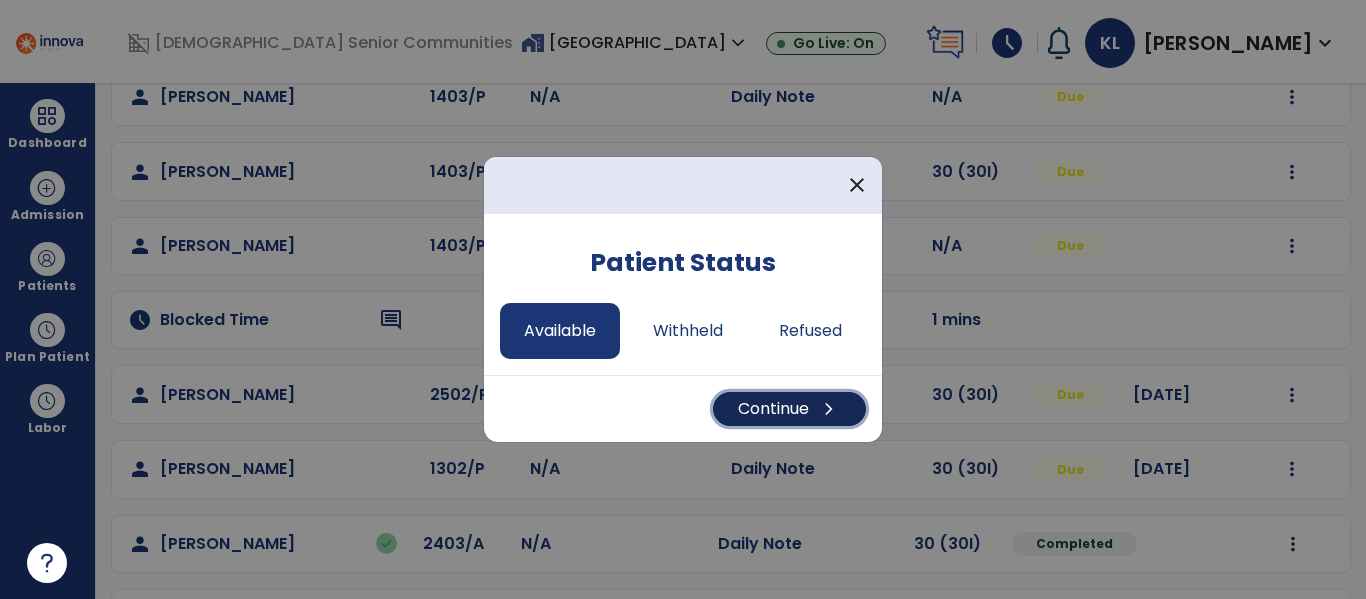 click on "Continue   chevron_right" at bounding box center [789, 409] 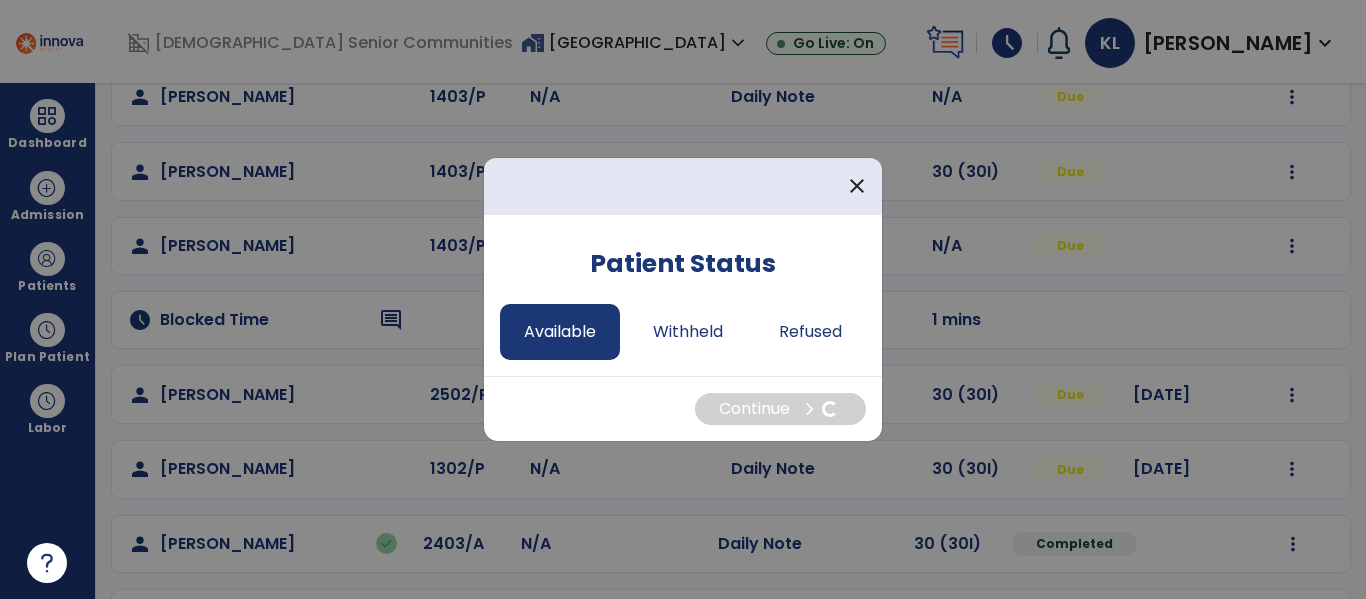 select on "*" 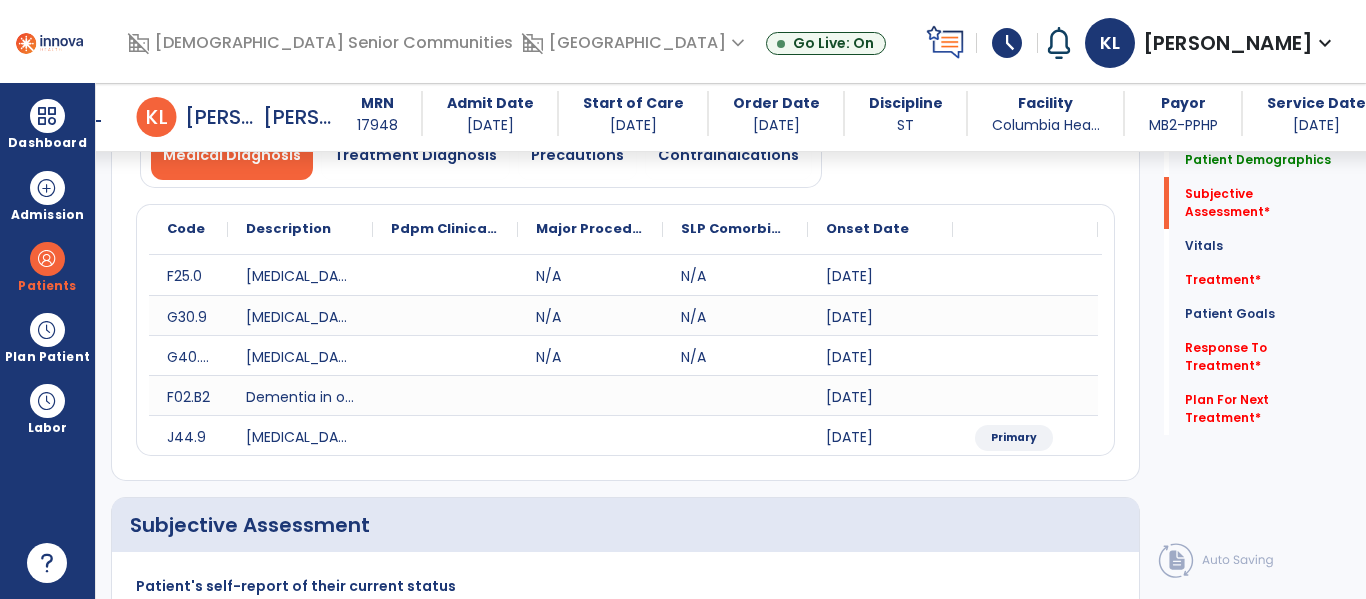 scroll, scrollTop: 559, scrollLeft: 0, axis: vertical 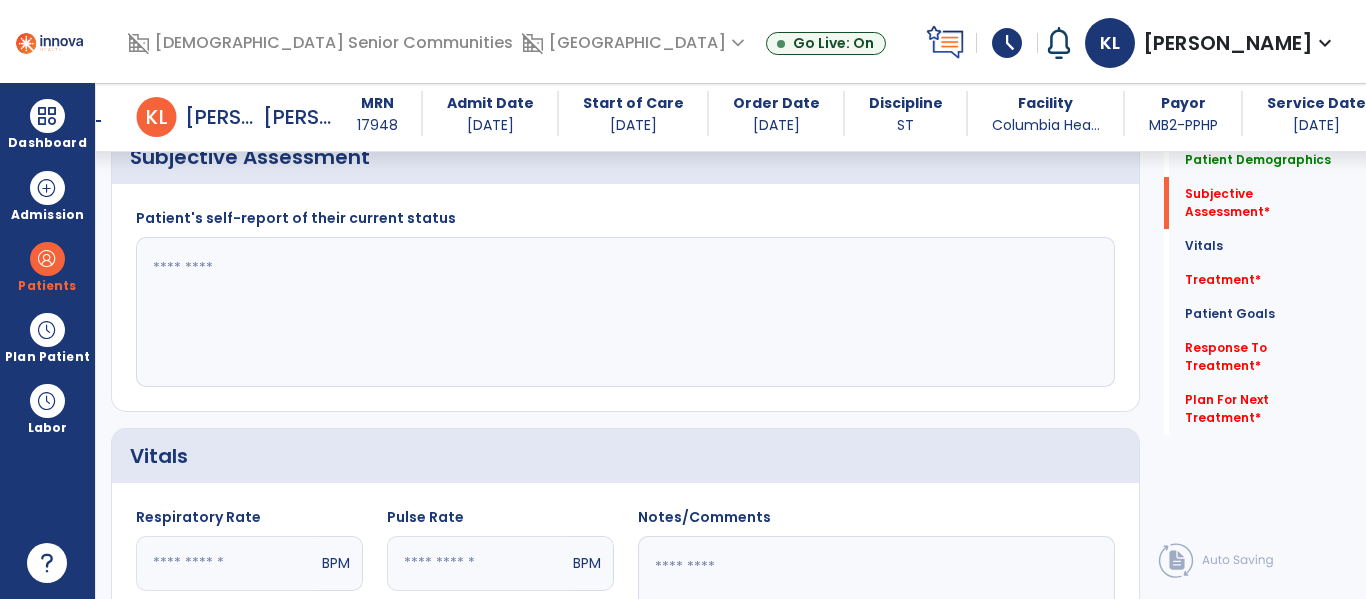 click 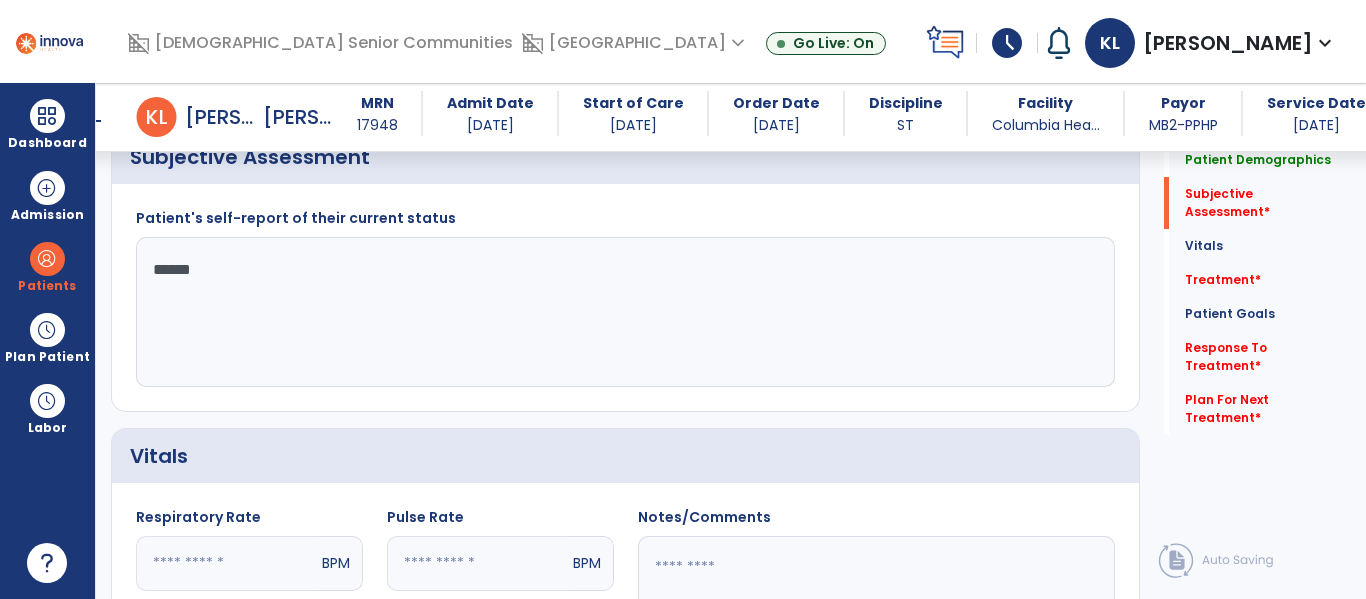 type on "*******" 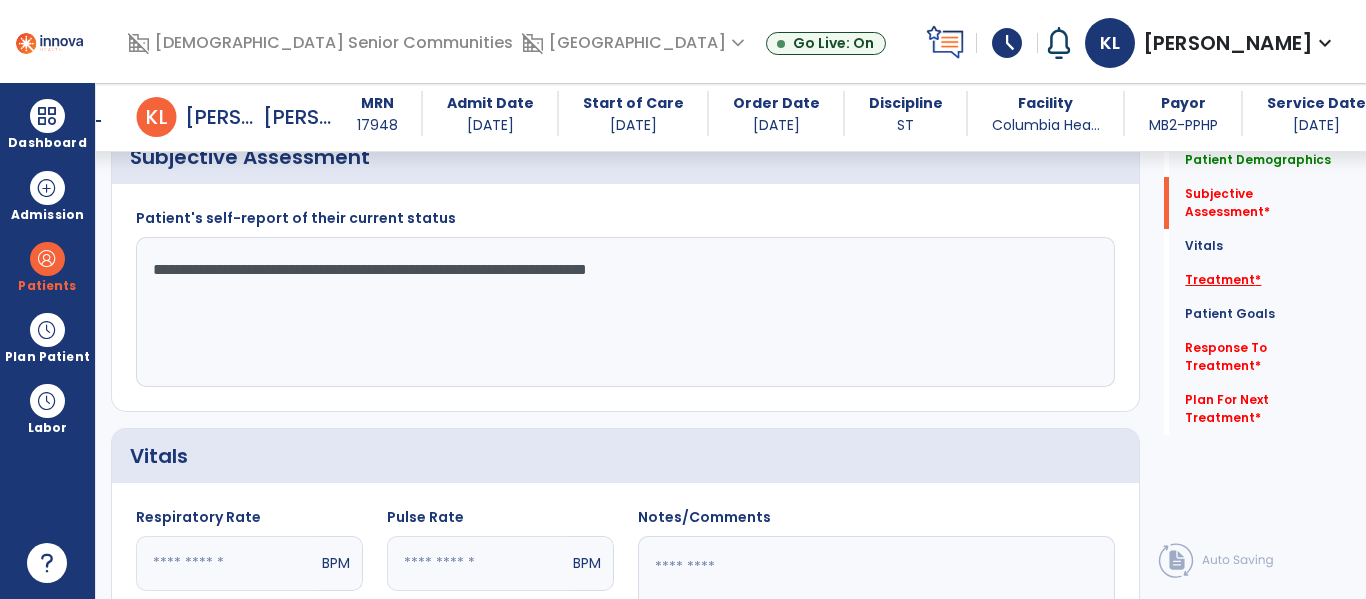 type on "**********" 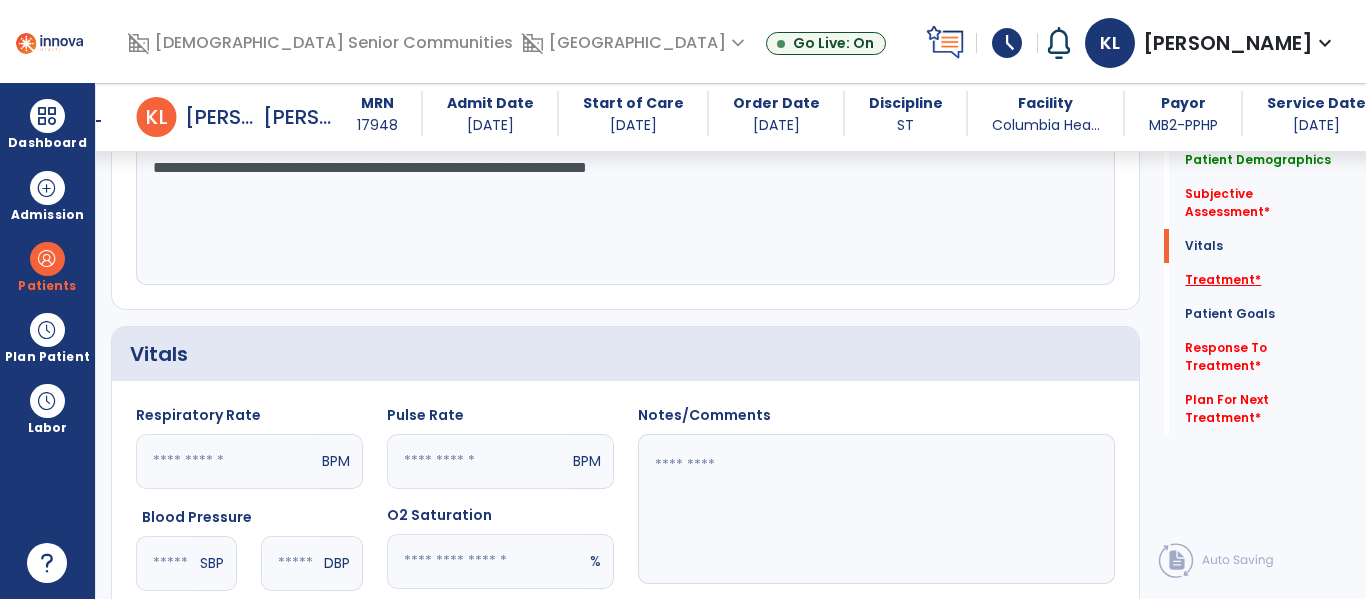 scroll, scrollTop: 1018, scrollLeft: 0, axis: vertical 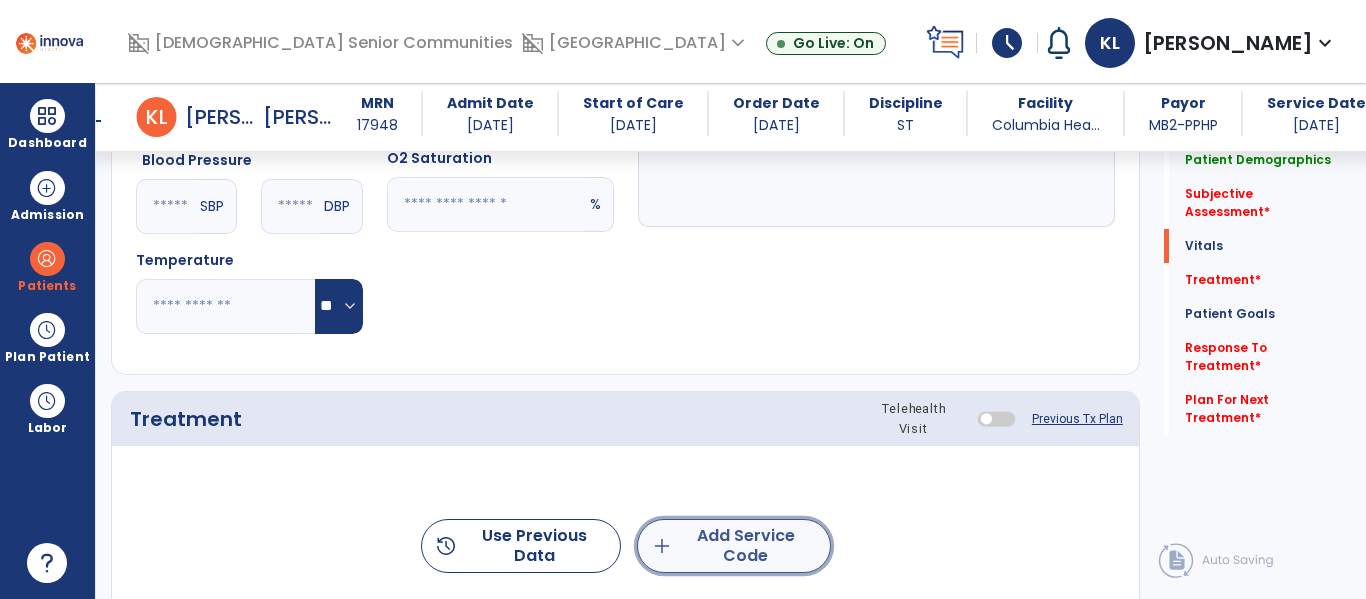 click on "add  Add Service Code" 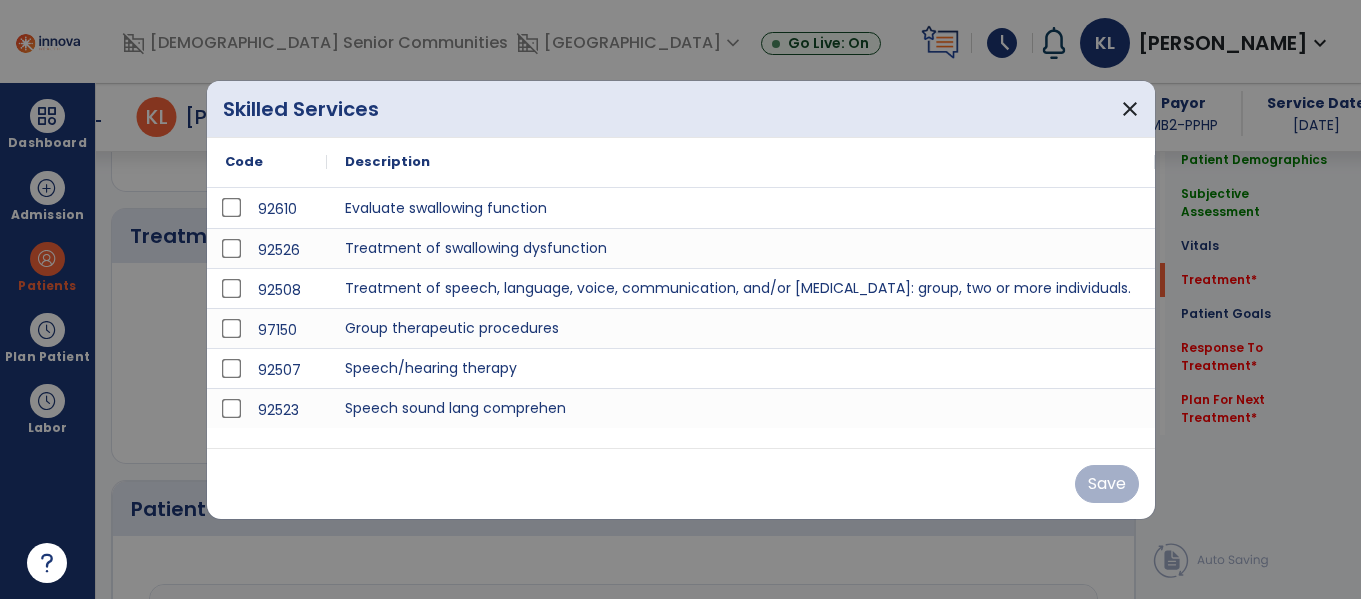 scroll, scrollTop: 1196, scrollLeft: 0, axis: vertical 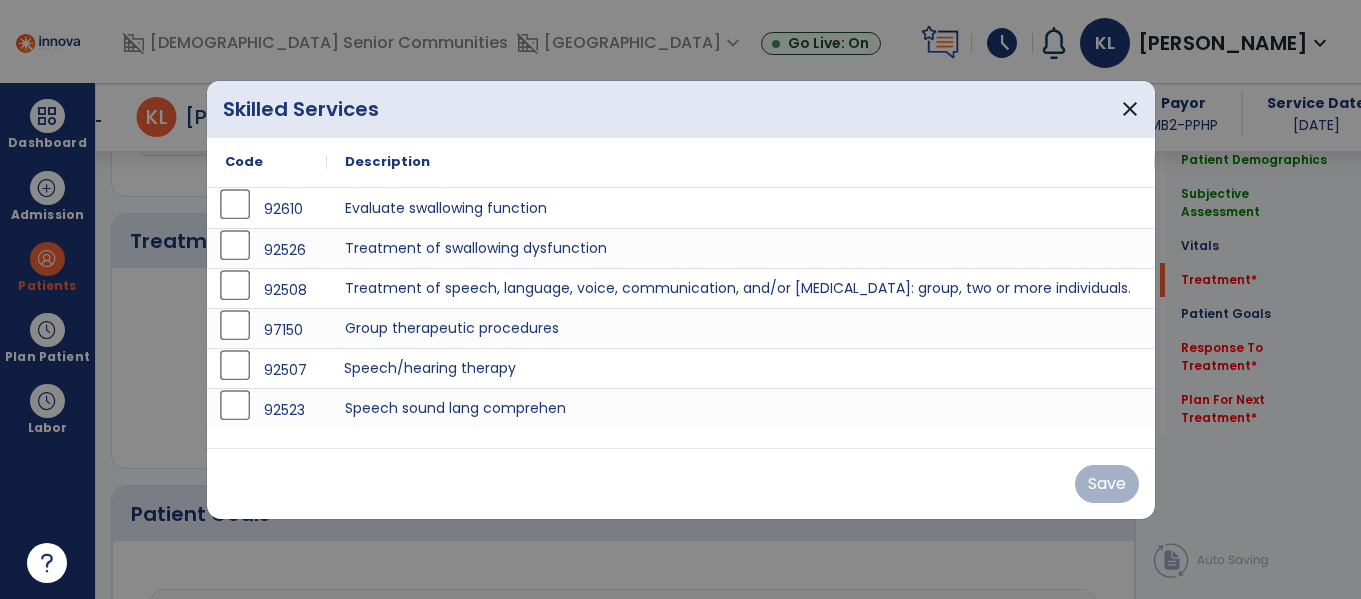 click on "Speech/hearing therapy" at bounding box center [741, 368] 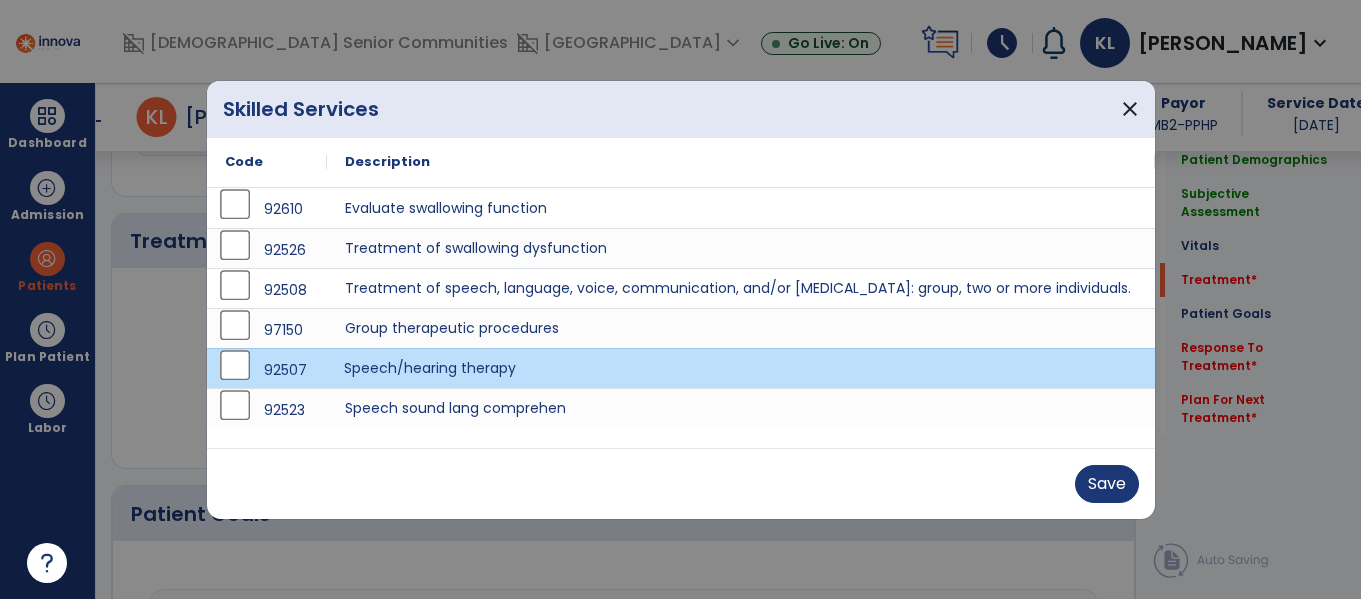 click on "Save" at bounding box center [681, 483] 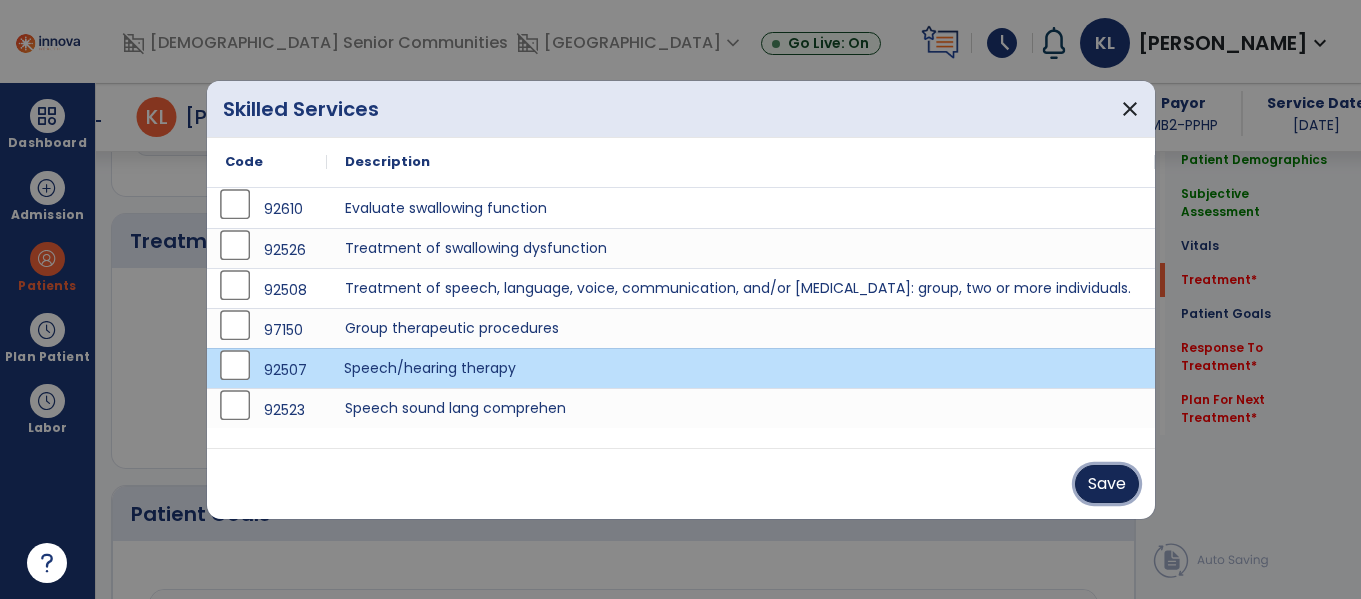 click on "Save" at bounding box center [1107, 484] 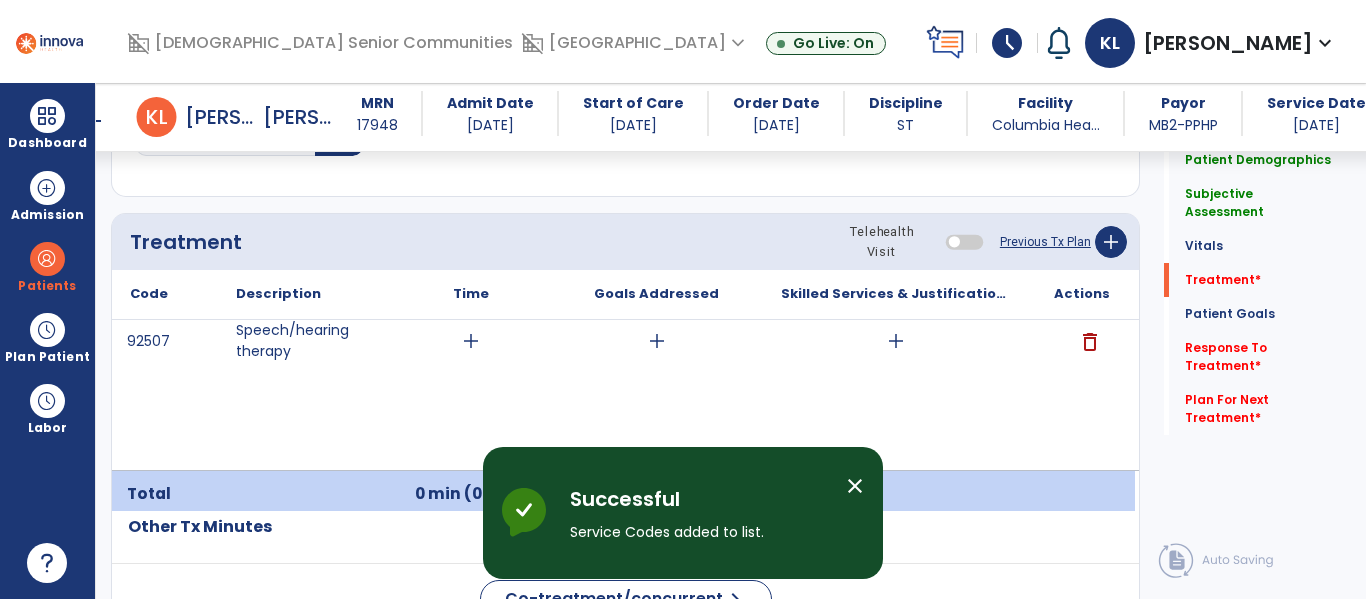 click on "add" at bounding box center (896, 341) 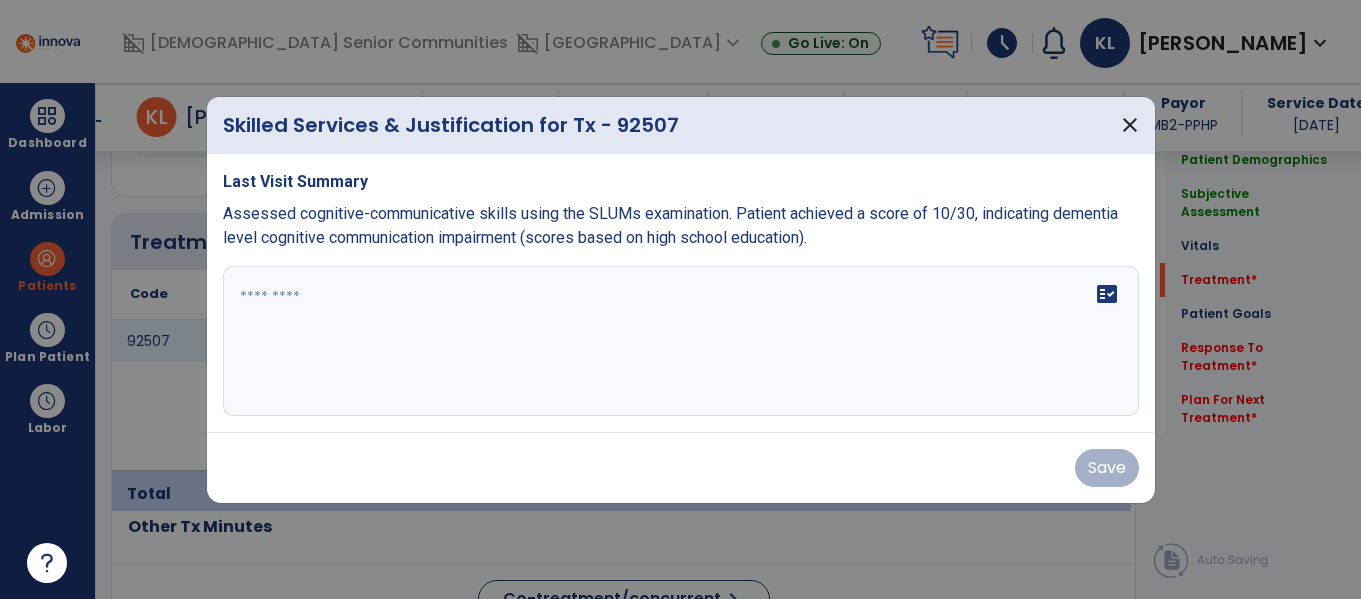click on "fact_check" at bounding box center [681, 341] 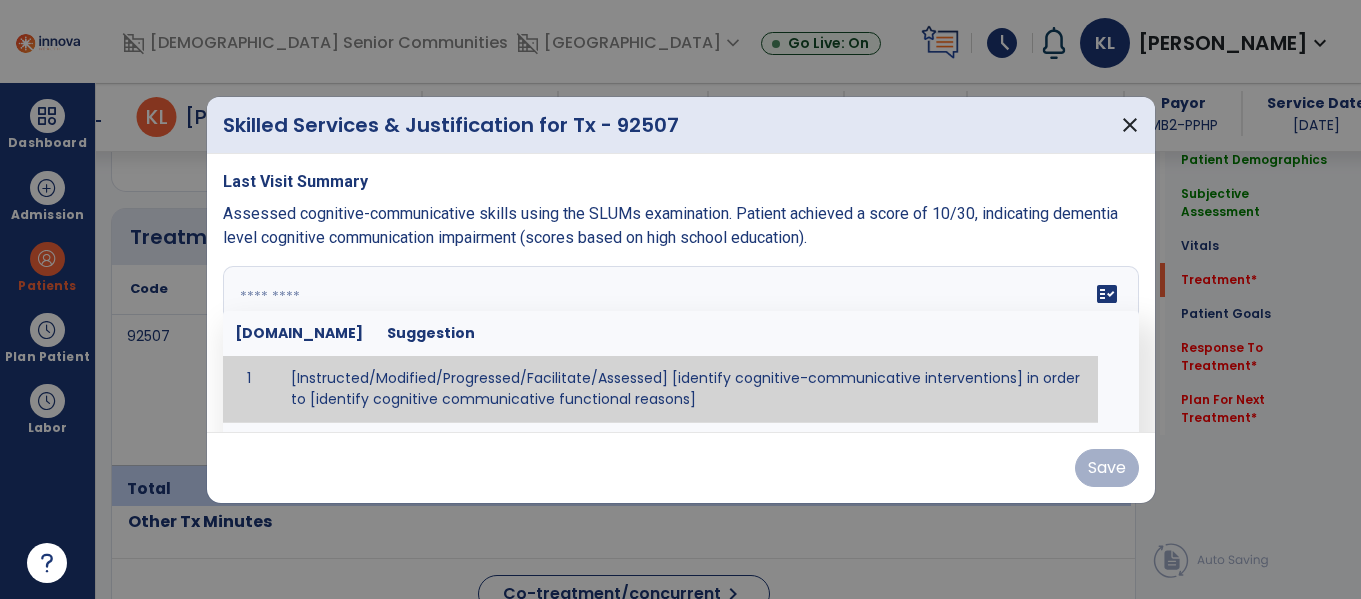 scroll, scrollTop: 1196, scrollLeft: 0, axis: vertical 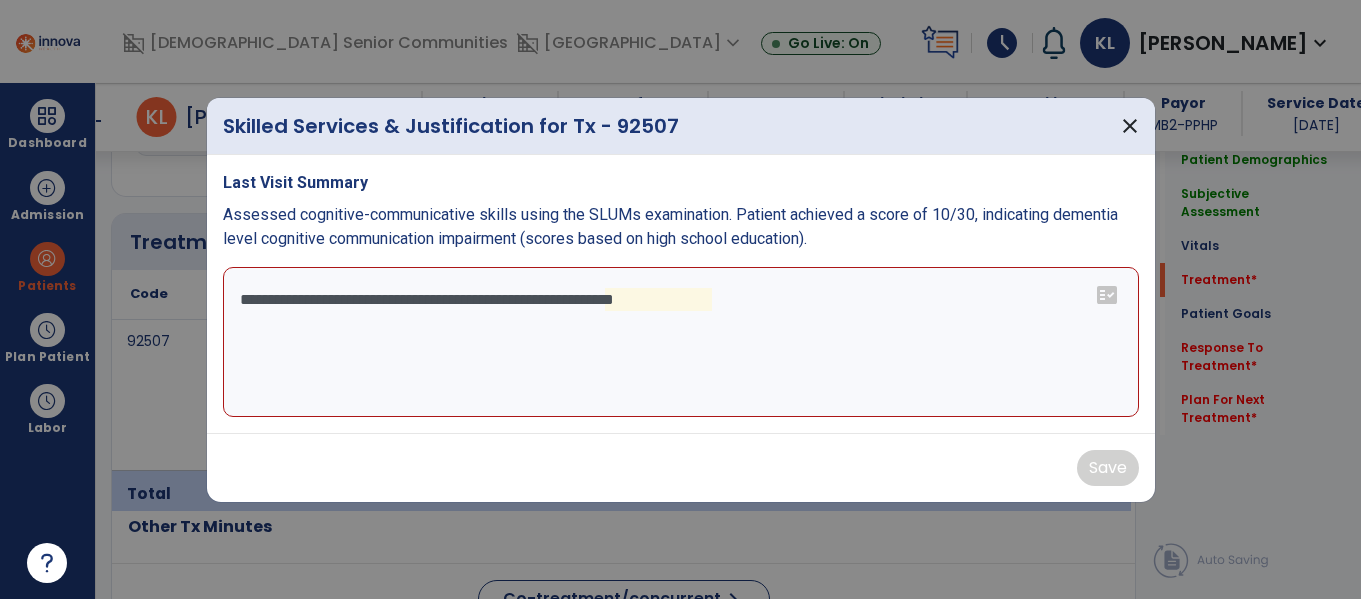 click on "**********" at bounding box center [681, 342] 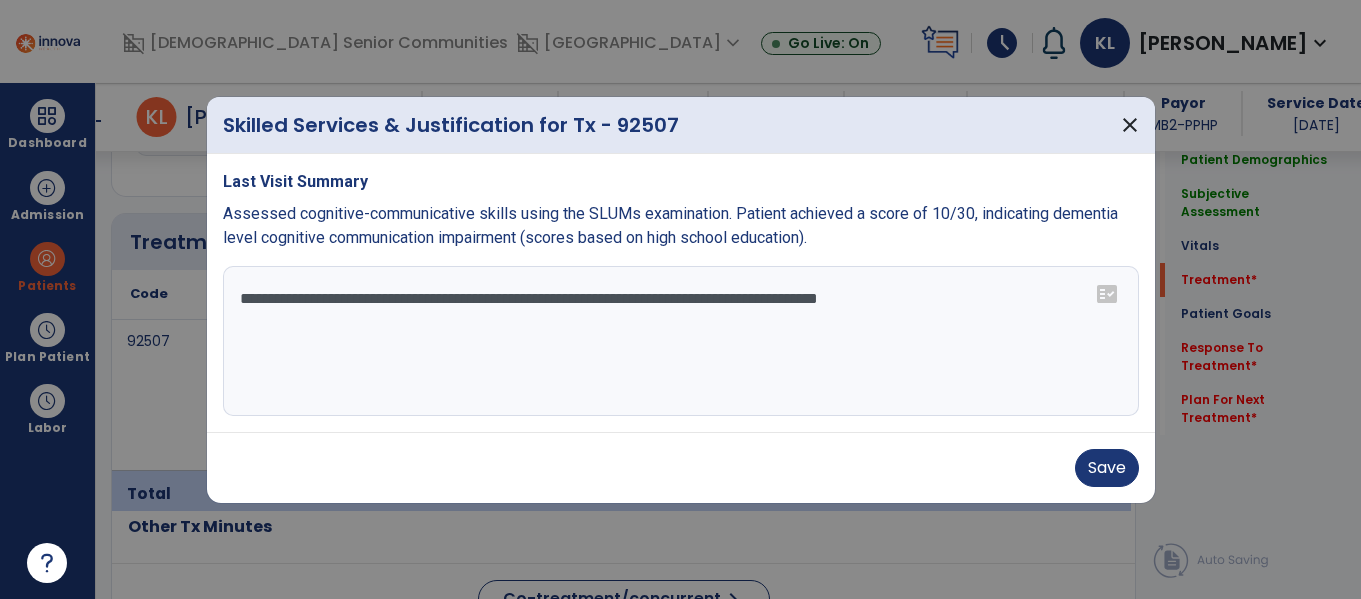 click on "**********" at bounding box center (681, 341) 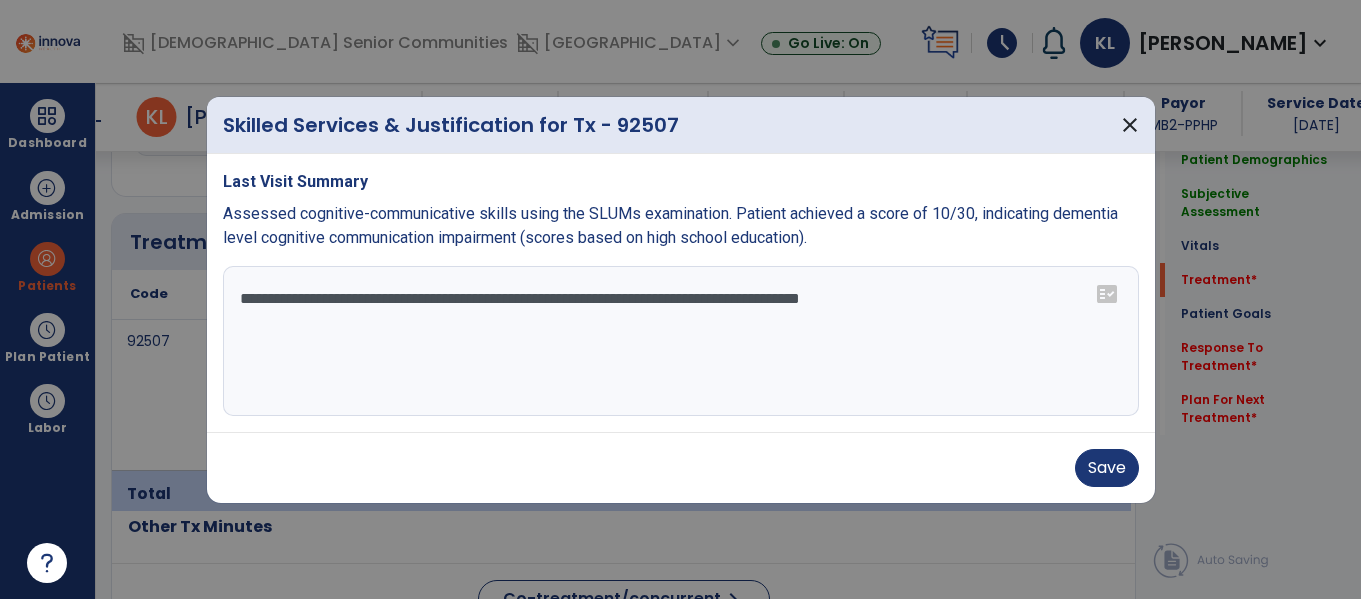 click on "**********" at bounding box center [681, 341] 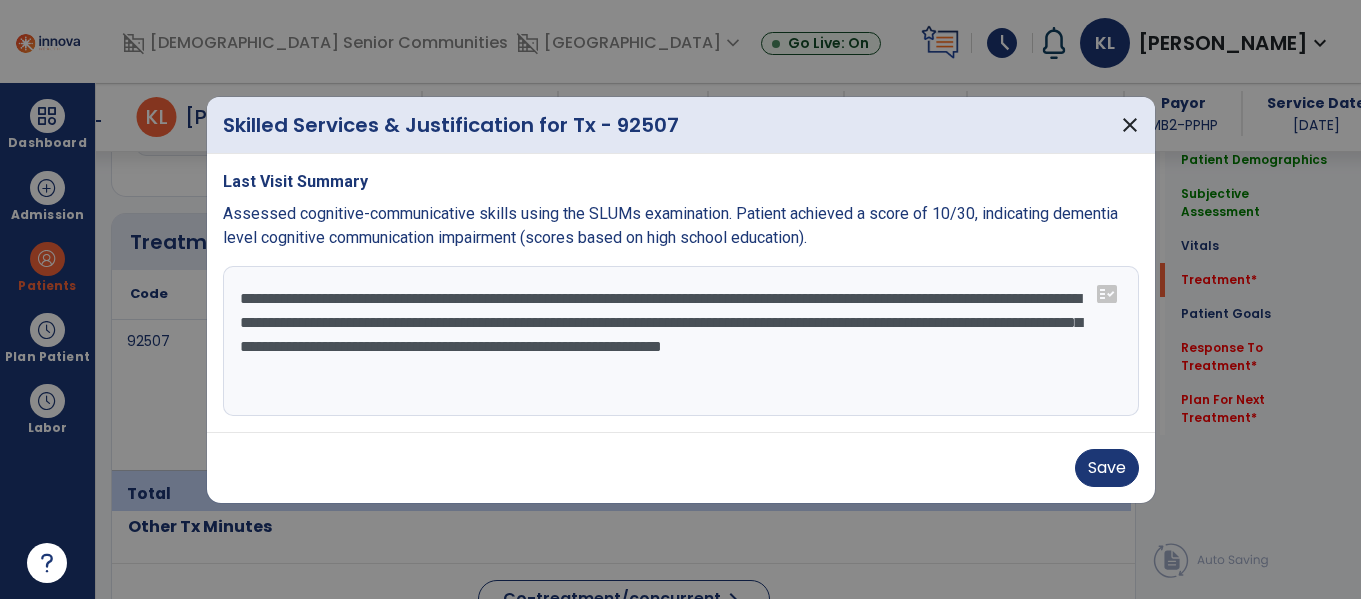 click on "**********" at bounding box center (681, 341) 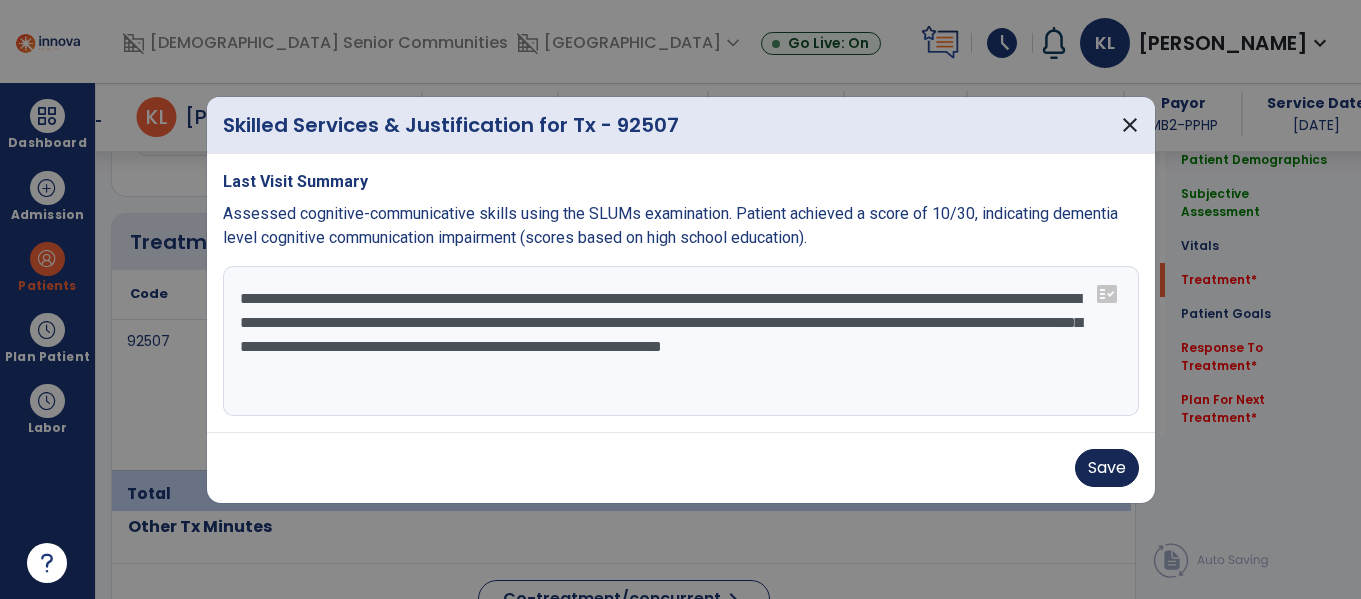 type on "**********" 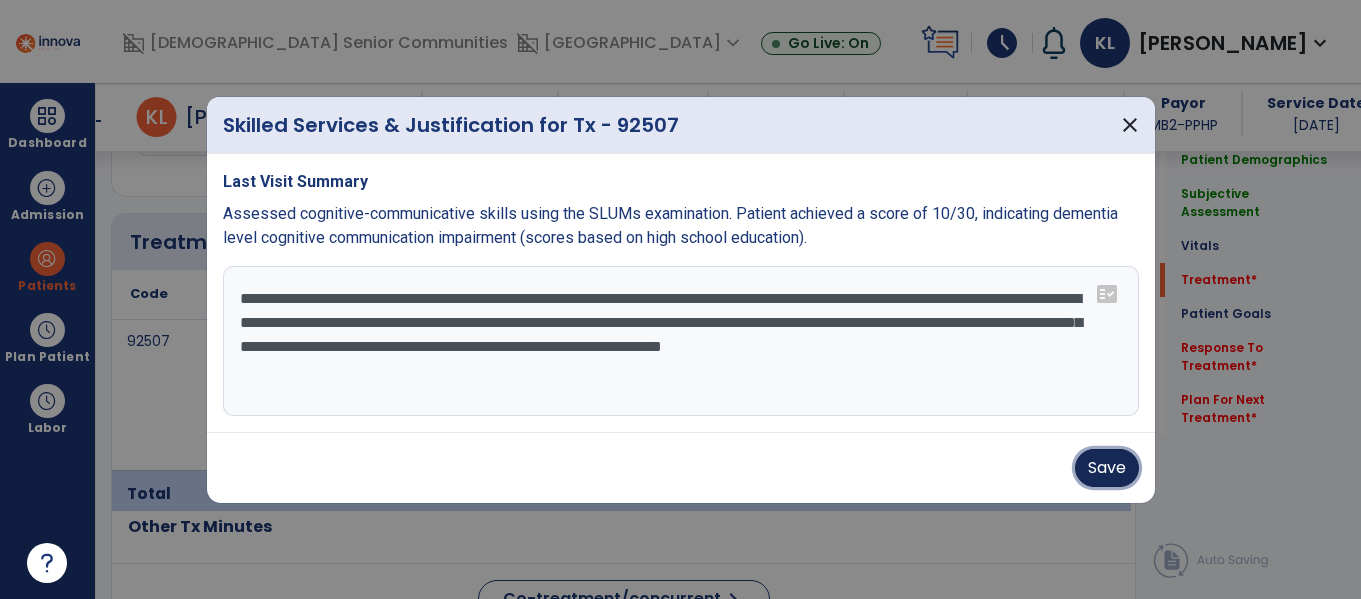 click on "Save" at bounding box center [1107, 468] 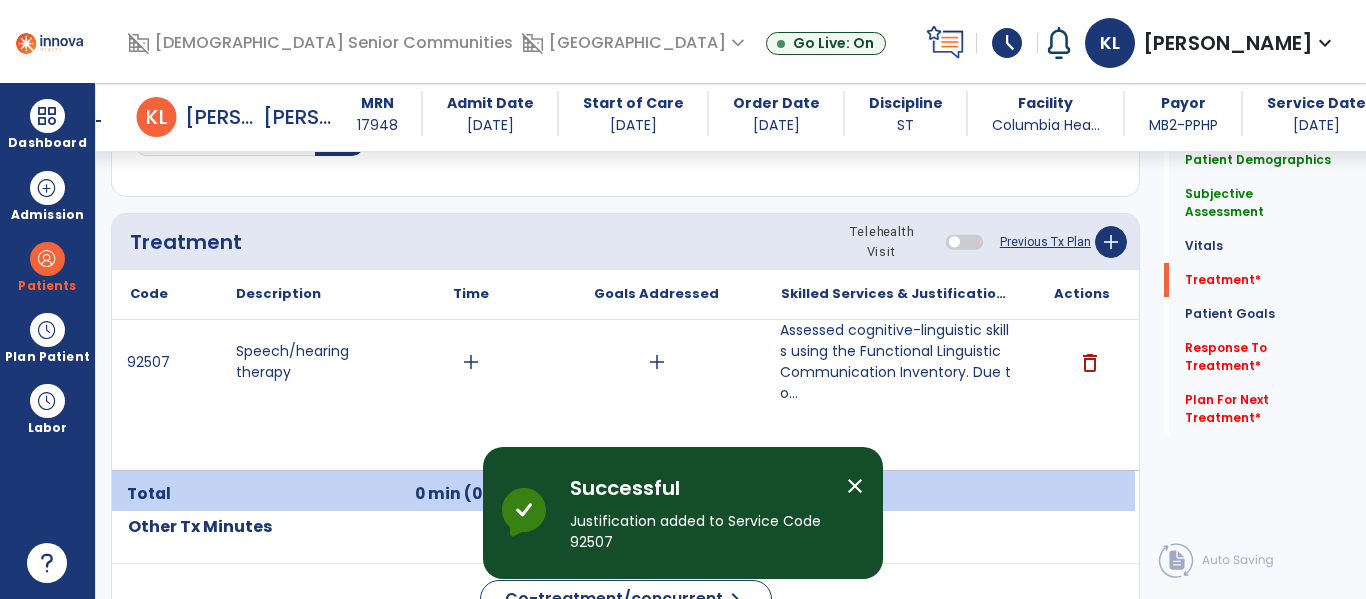 click on "Previous Tx Plan" 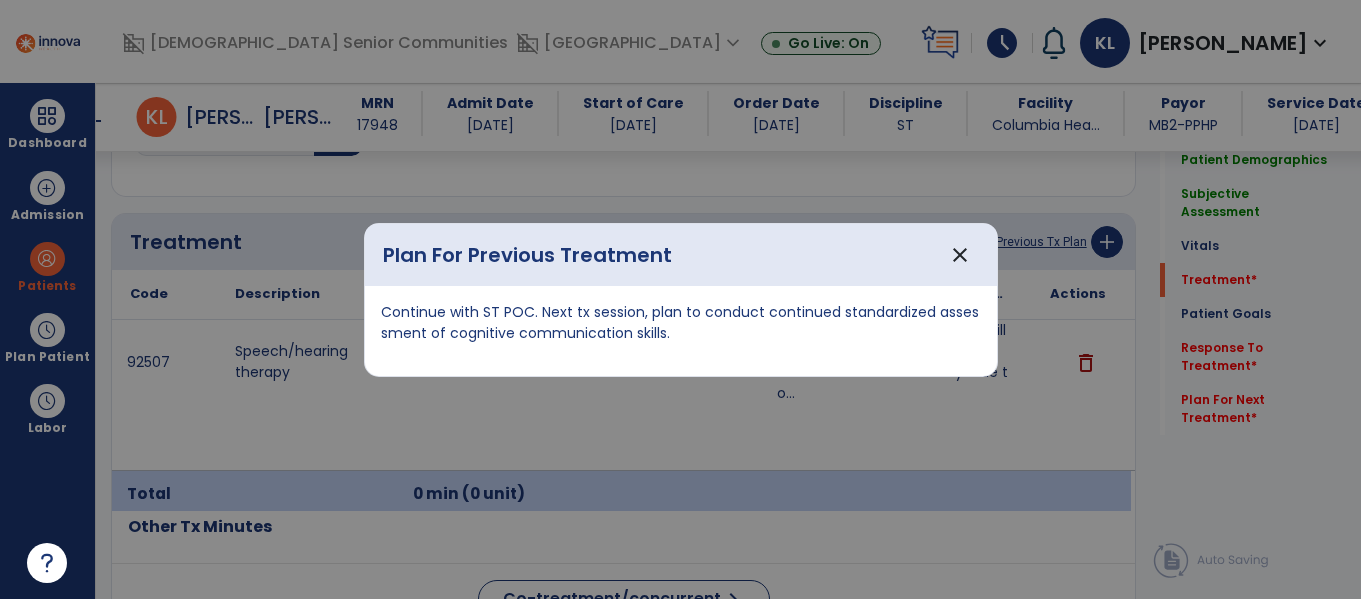 click on "Continue with ST POC. Next tx session, plan to conduct continued standardized assessment of cognitive communication skills." at bounding box center [681, 323] 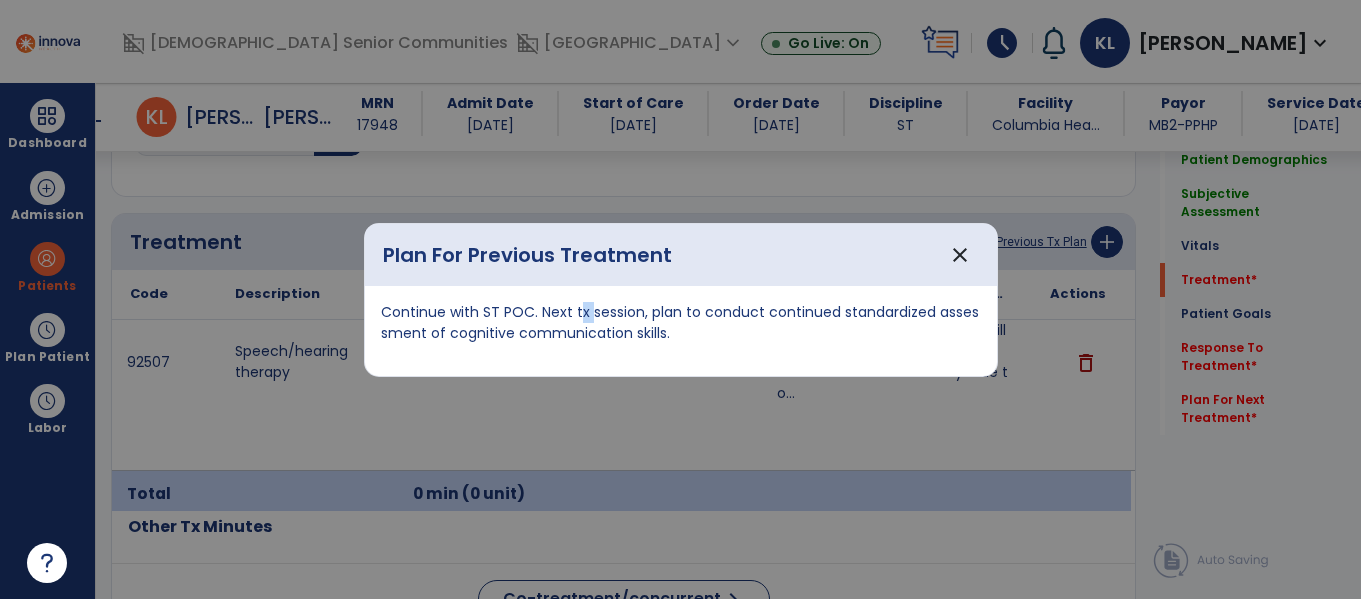 click on "Continue with ST POC. Next tx session, plan to conduct continued standardized assessment of cognitive communication skills." at bounding box center (681, 323) 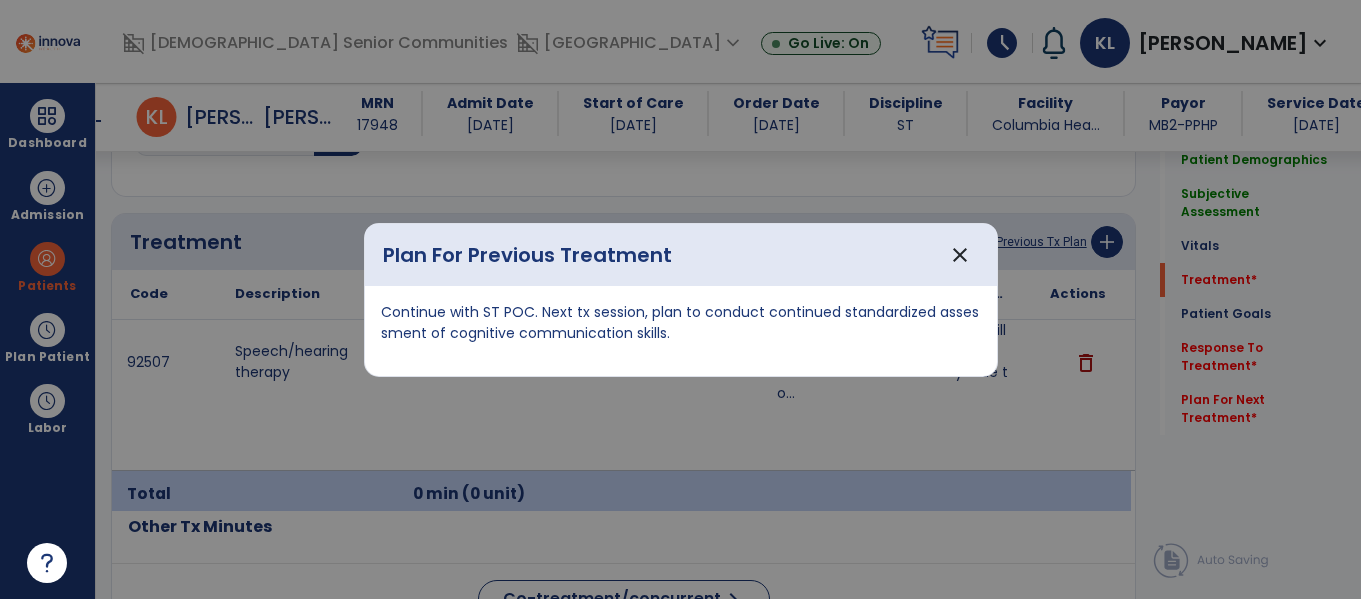 click at bounding box center (680, 299) 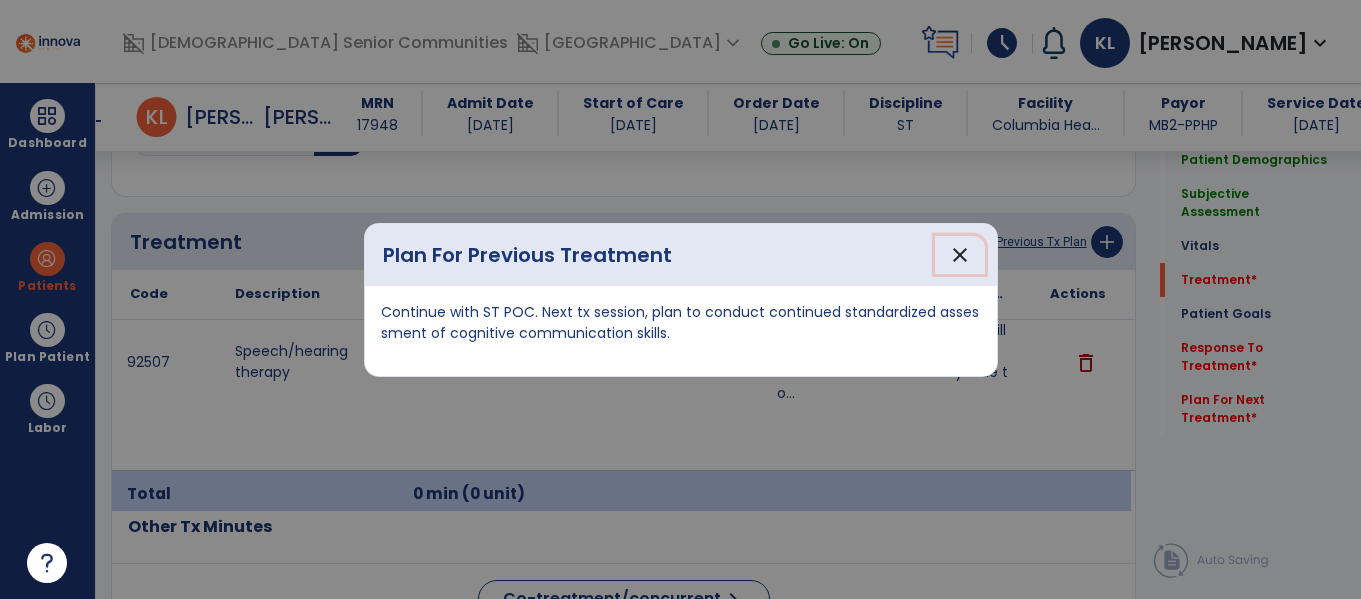 click on "close" at bounding box center (960, 255) 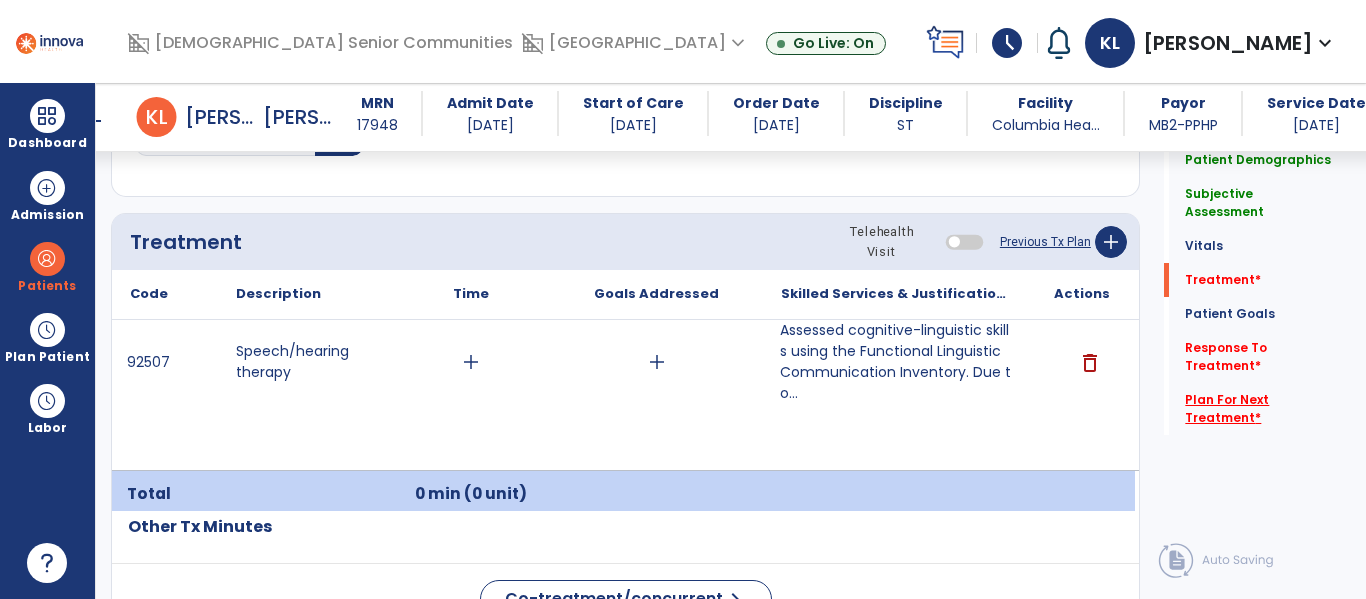 click on "Plan For Next Treatment   *" 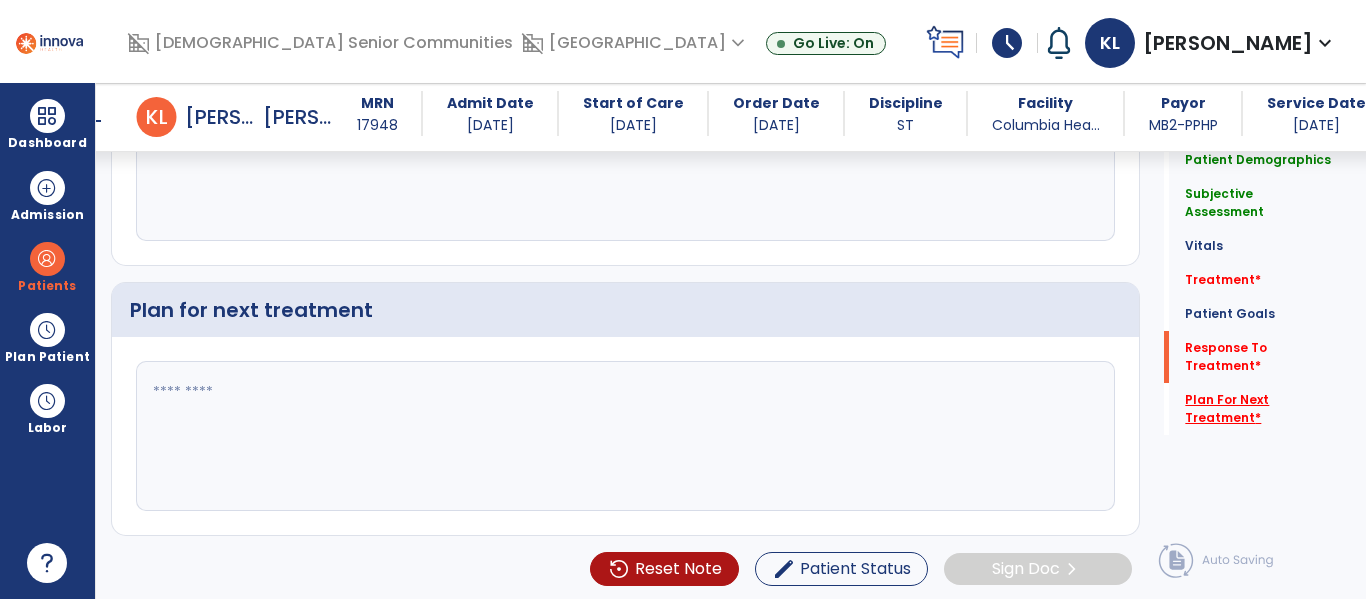 scroll, scrollTop: 3679, scrollLeft: 0, axis: vertical 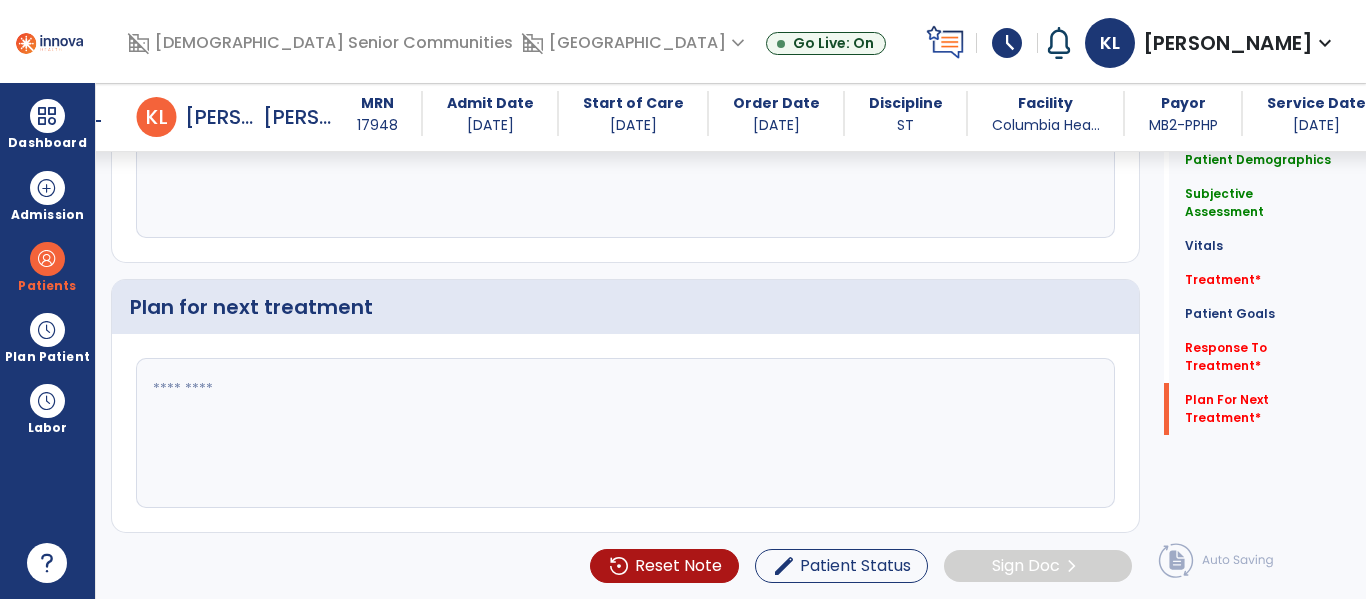 click 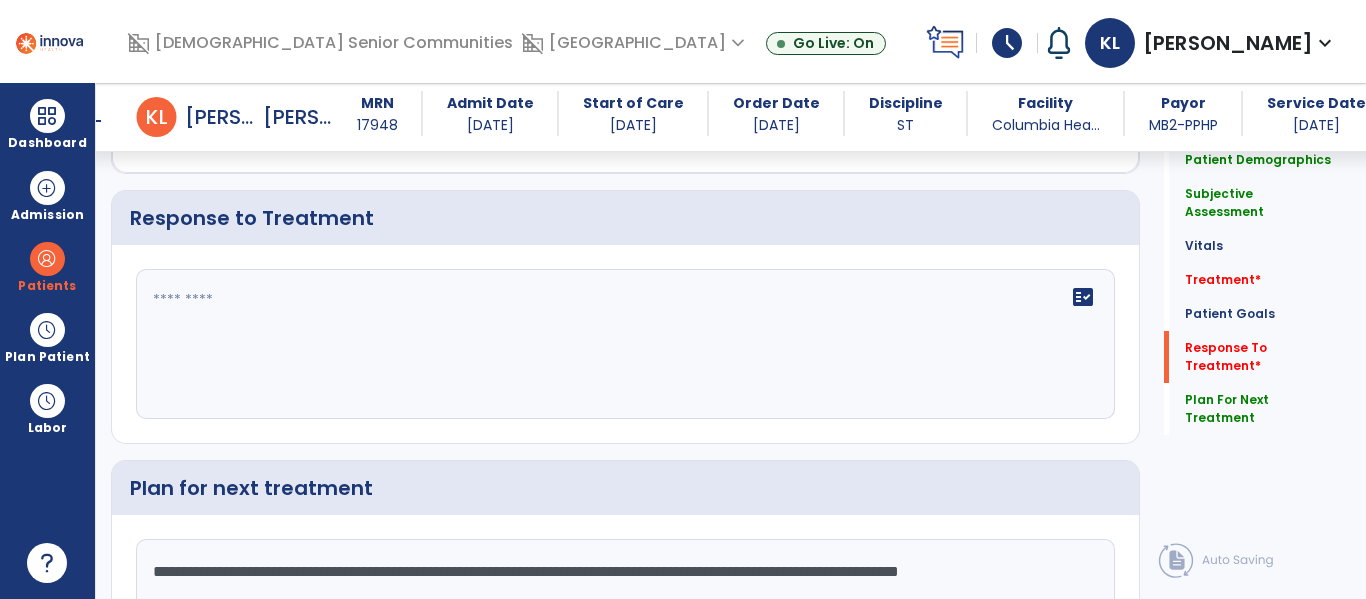 scroll, scrollTop: 3498, scrollLeft: 0, axis: vertical 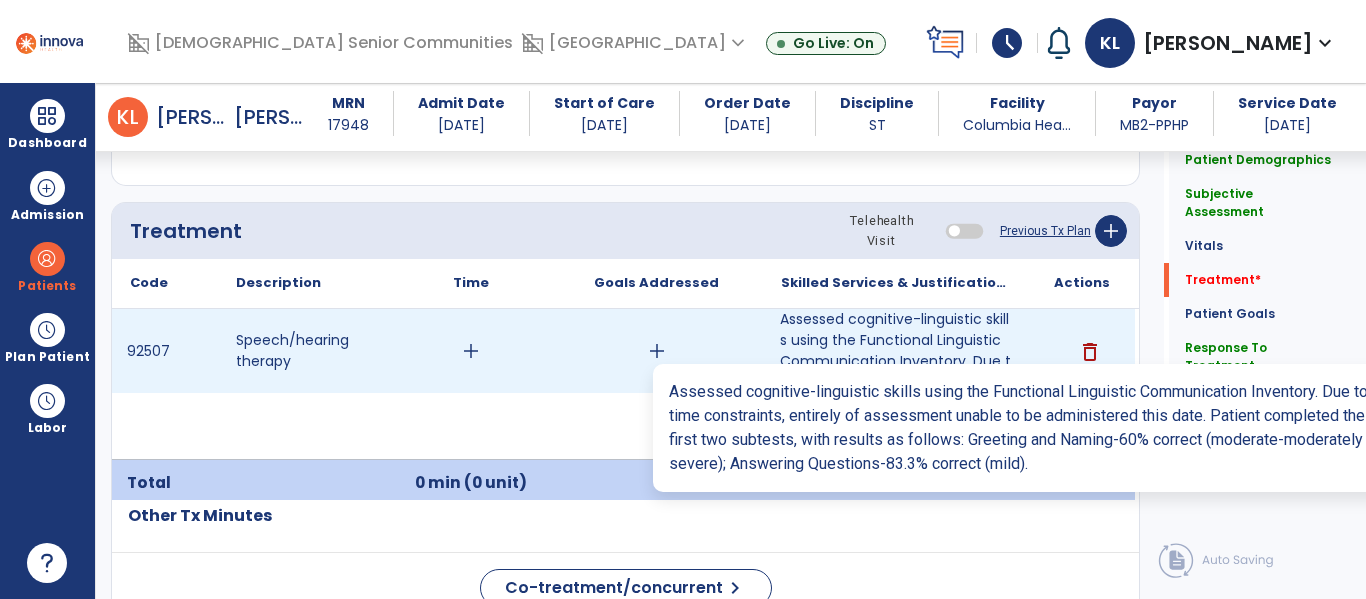 type on "**********" 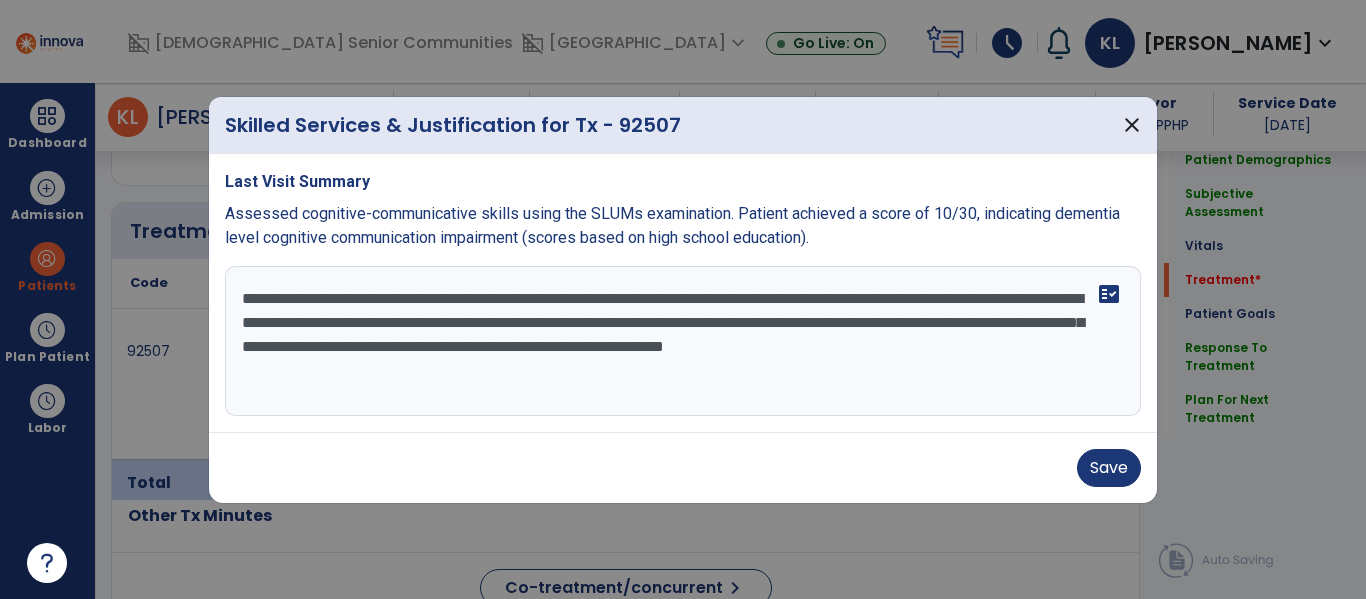 click on "**********" at bounding box center [683, 341] 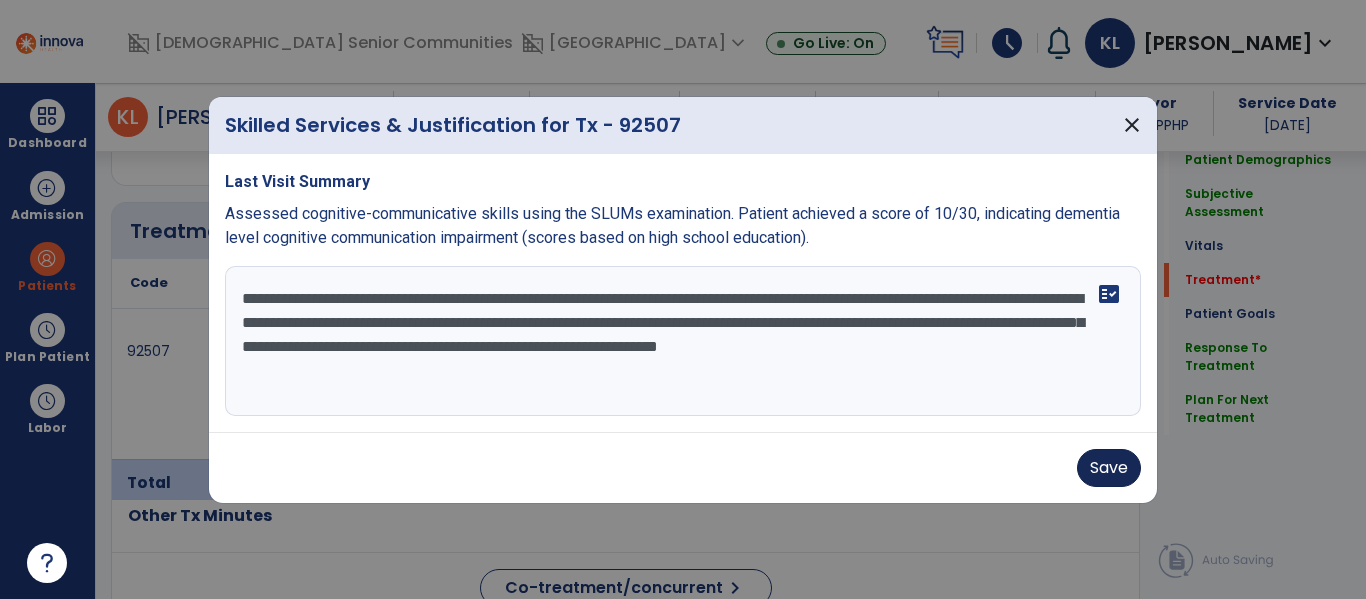 type on "**********" 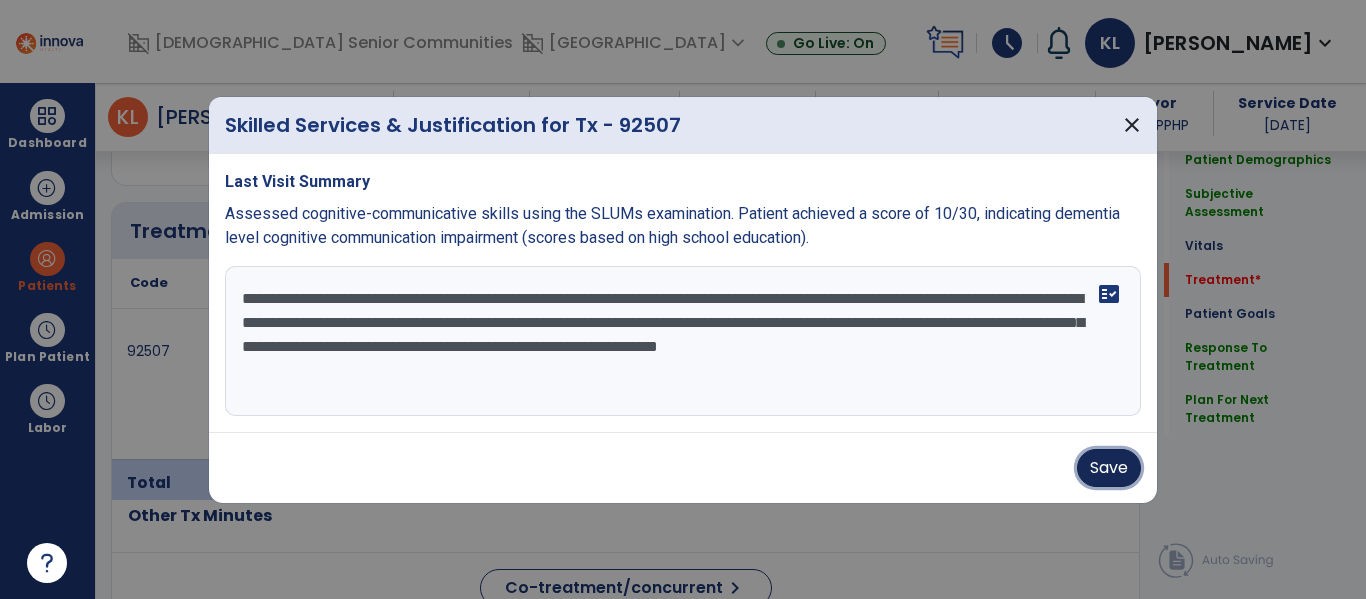 click on "Save" at bounding box center (1109, 468) 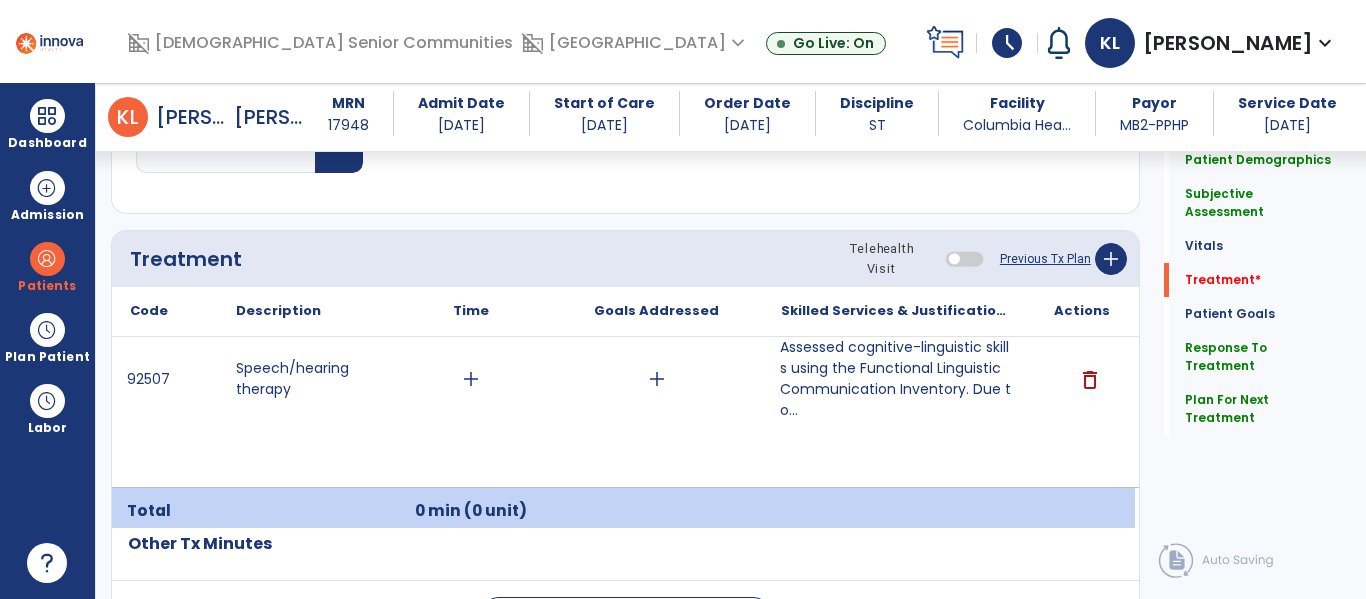 scroll, scrollTop: 1187, scrollLeft: 0, axis: vertical 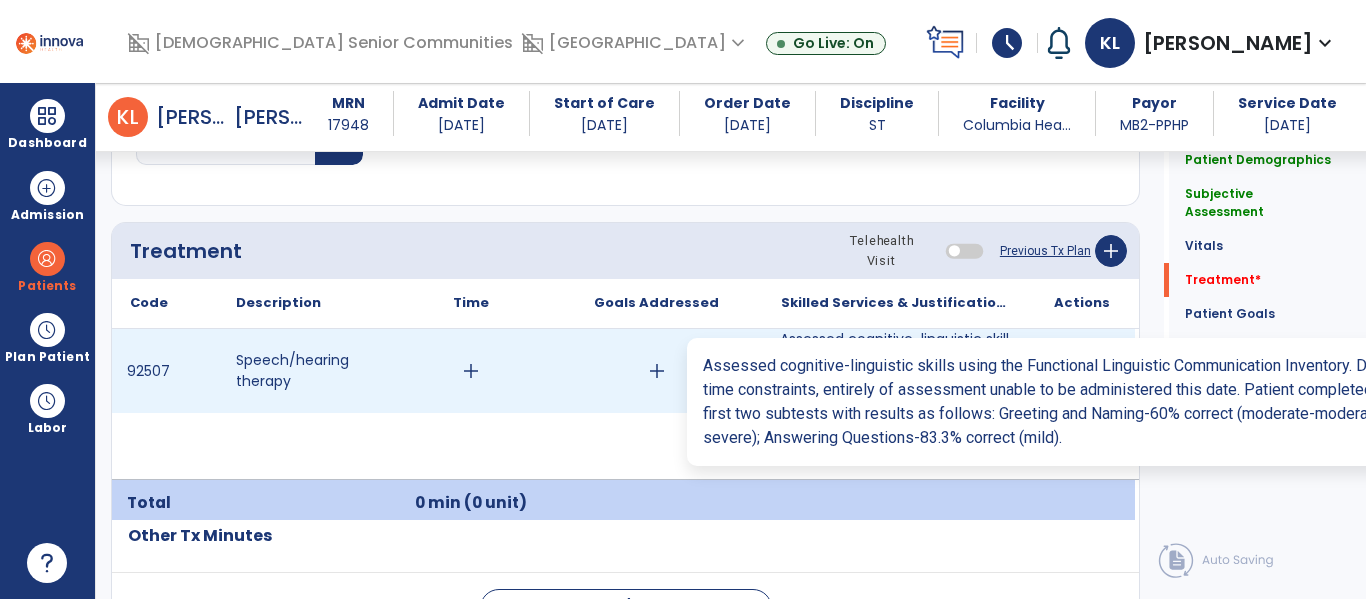 click on "add" at bounding box center (471, 371) 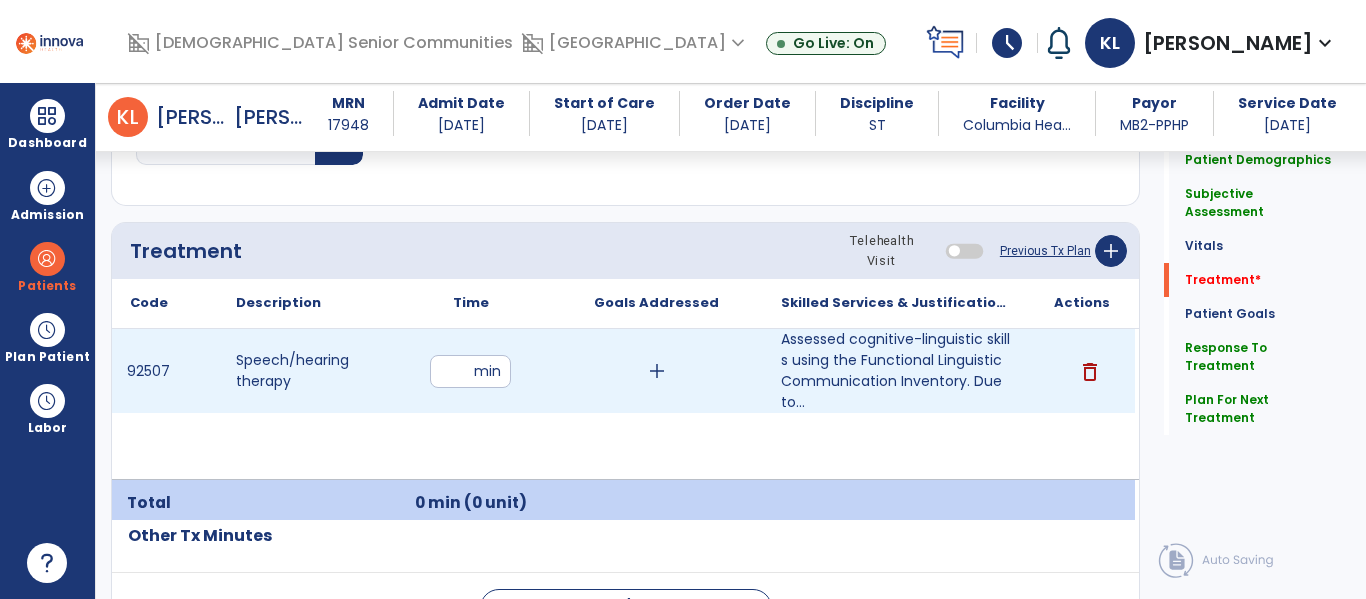 type on "**" 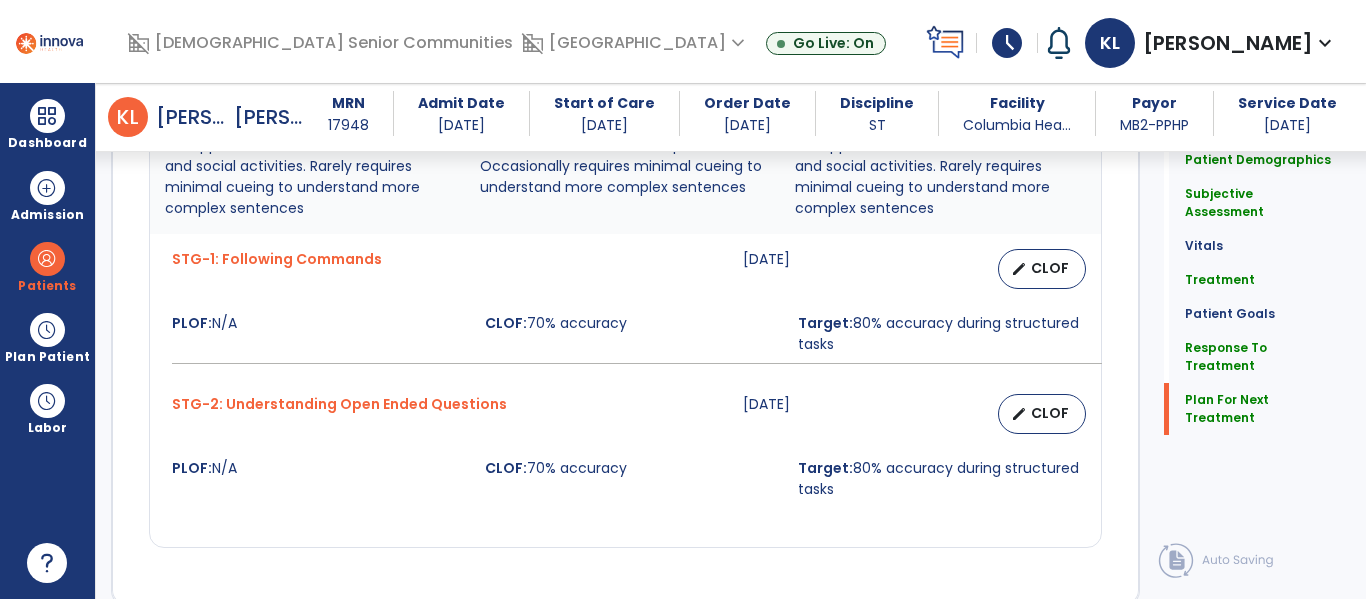 scroll, scrollTop: 3679, scrollLeft: 0, axis: vertical 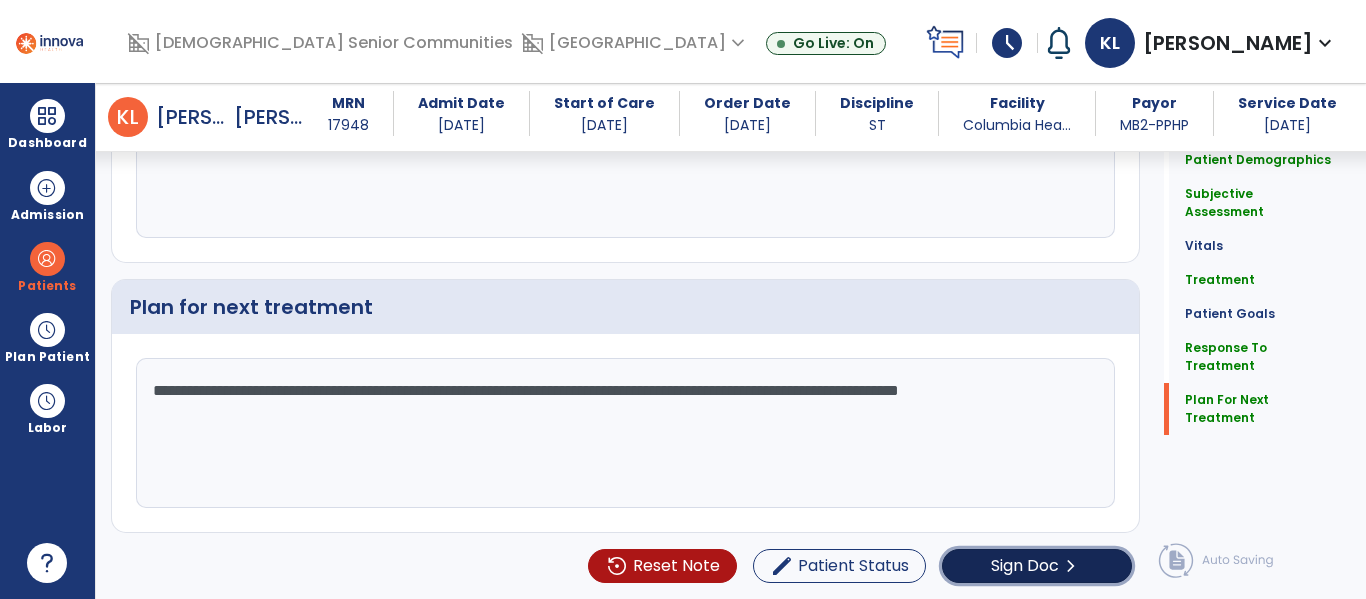 click on "Sign Doc" 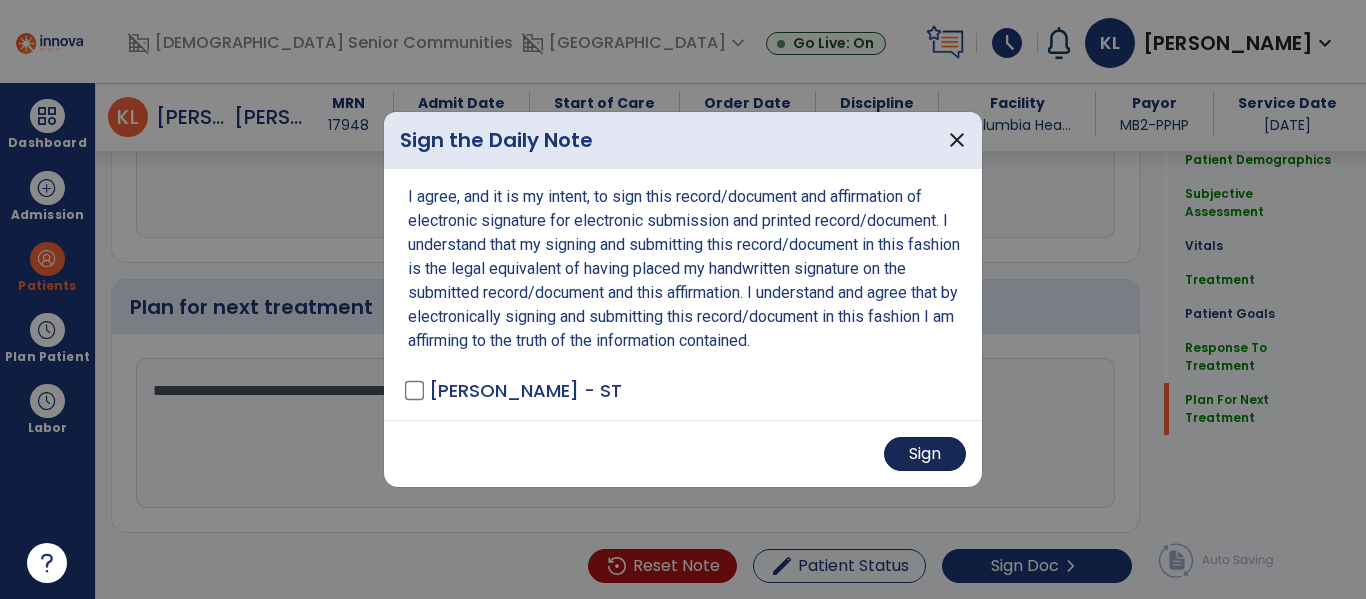 click on "Sign" at bounding box center (925, 454) 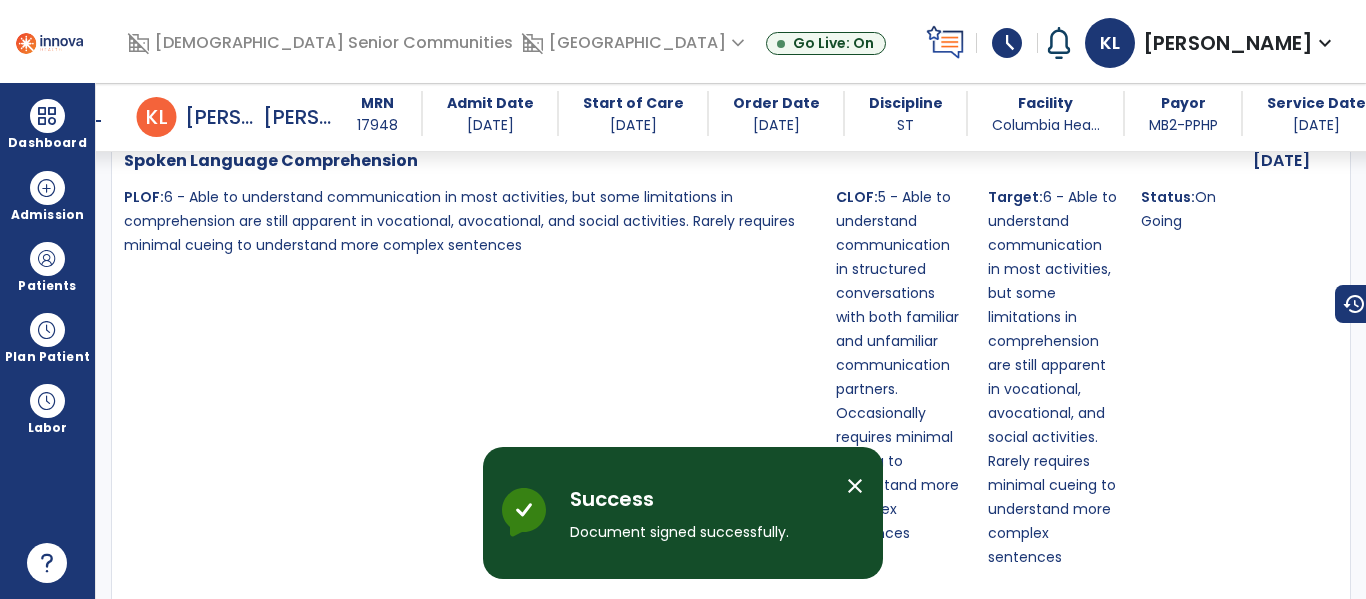 scroll, scrollTop: 5169, scrollLeft: 0, axis: vertical 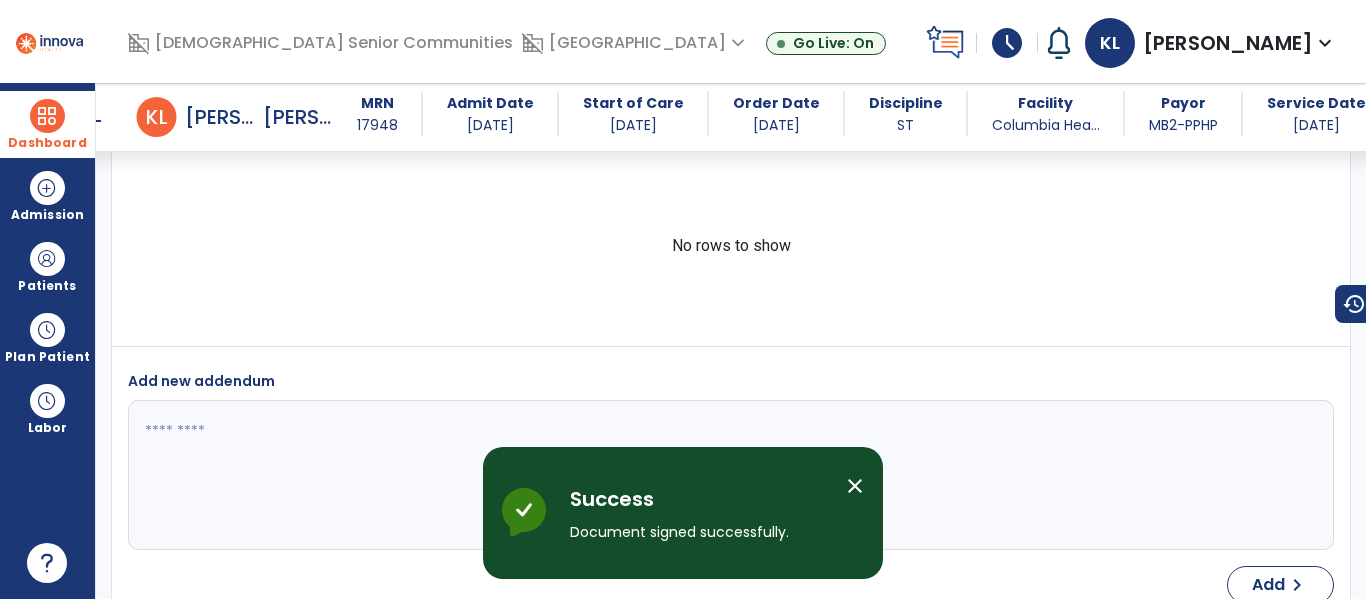 click on "Dashboard" at bounding box center [47, 143] 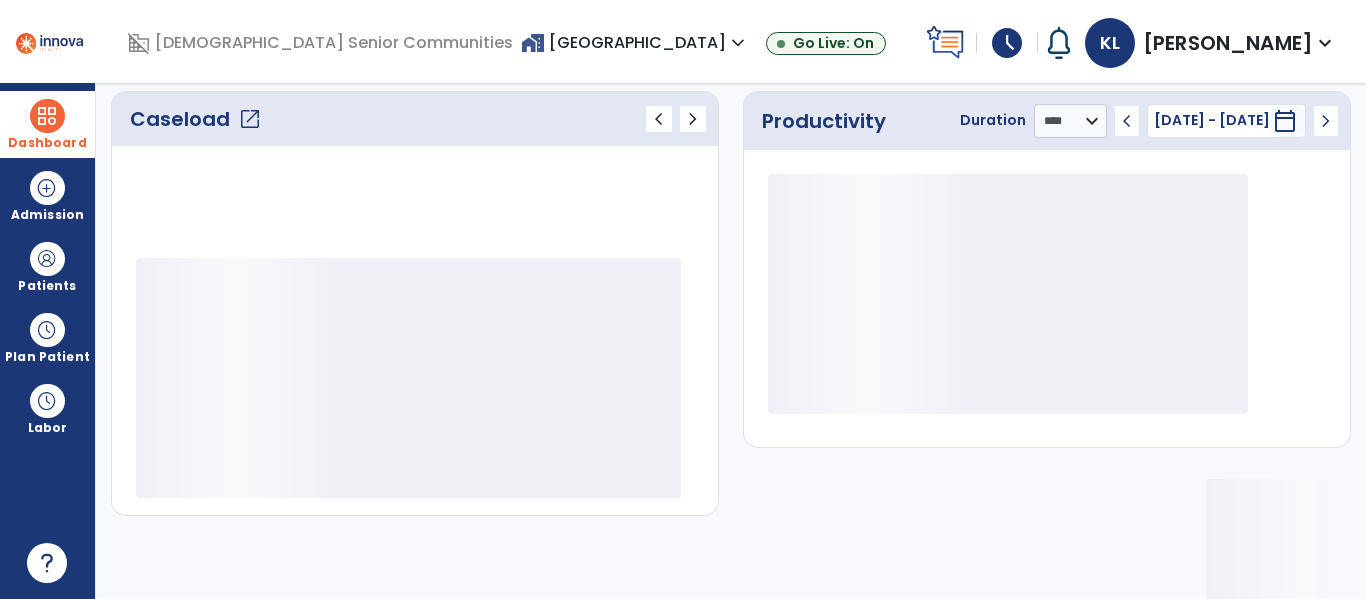 scroll, scrollTop: 278, scrollLeft: 0, axis: vertical 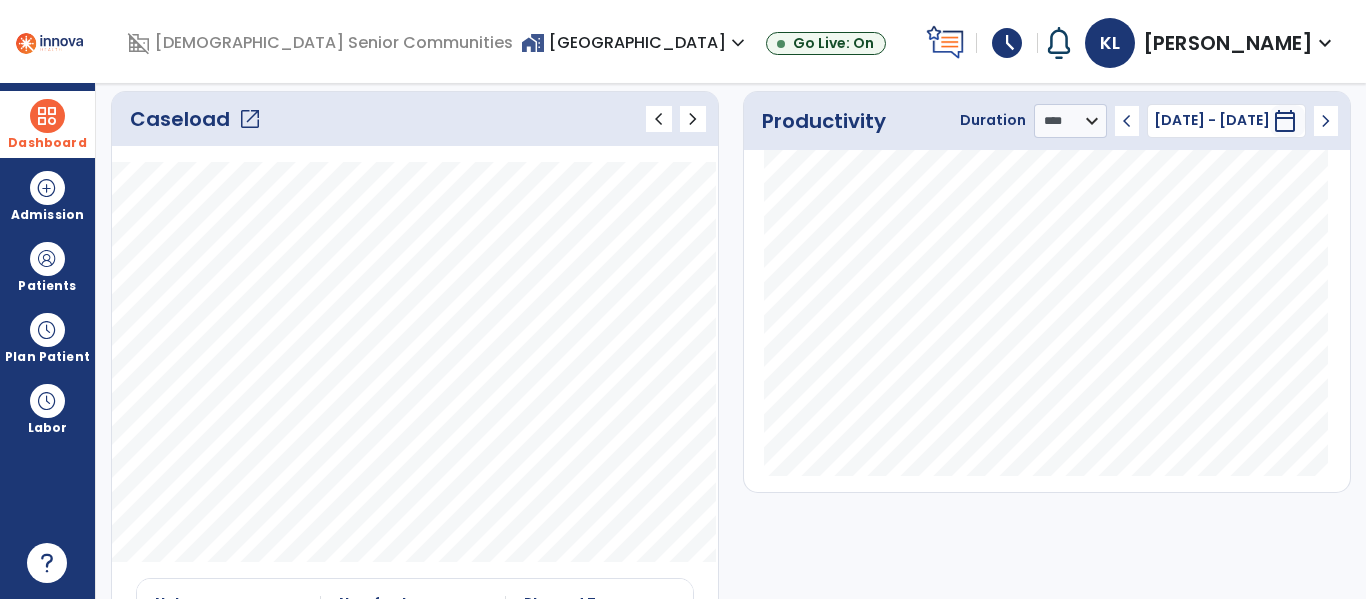 click on "open_in_new" 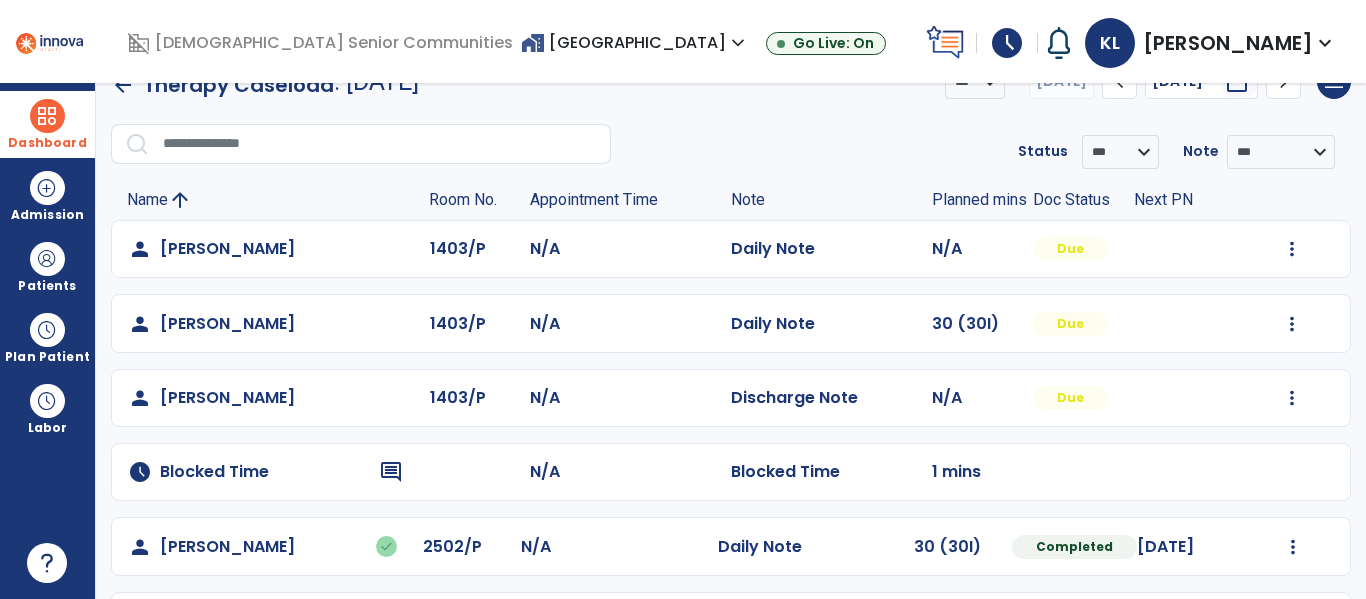scroll, scrollTop: 35, scrollLeft: 0, axis: vertical 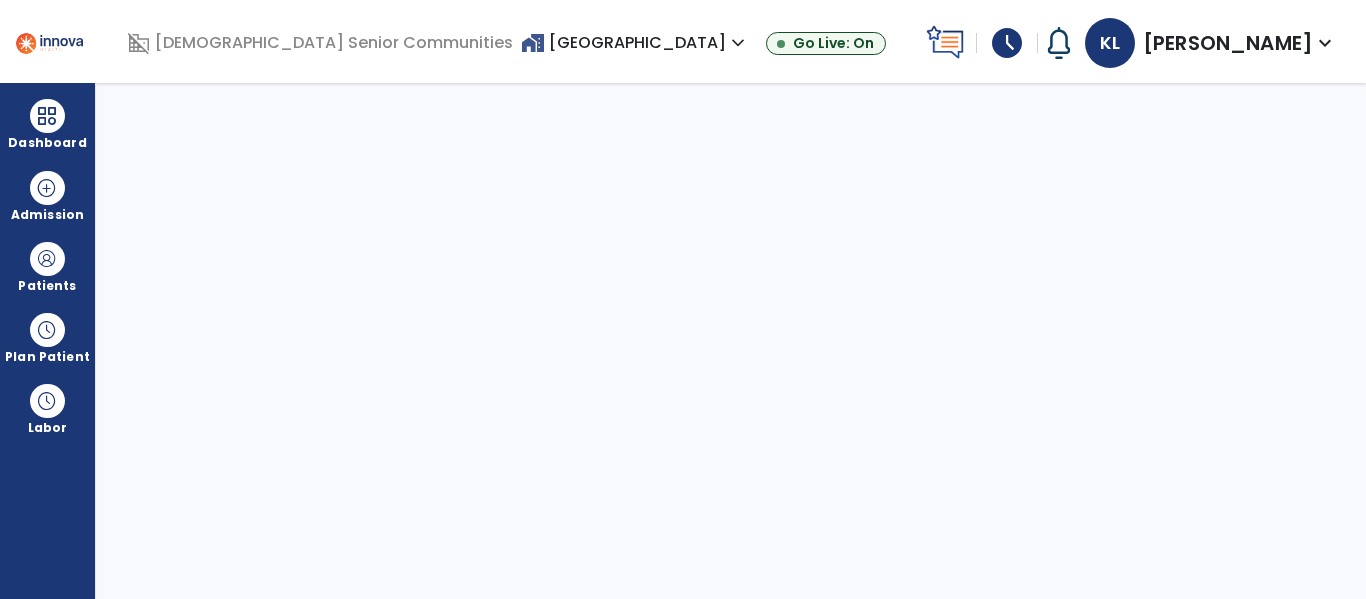 select on "****" 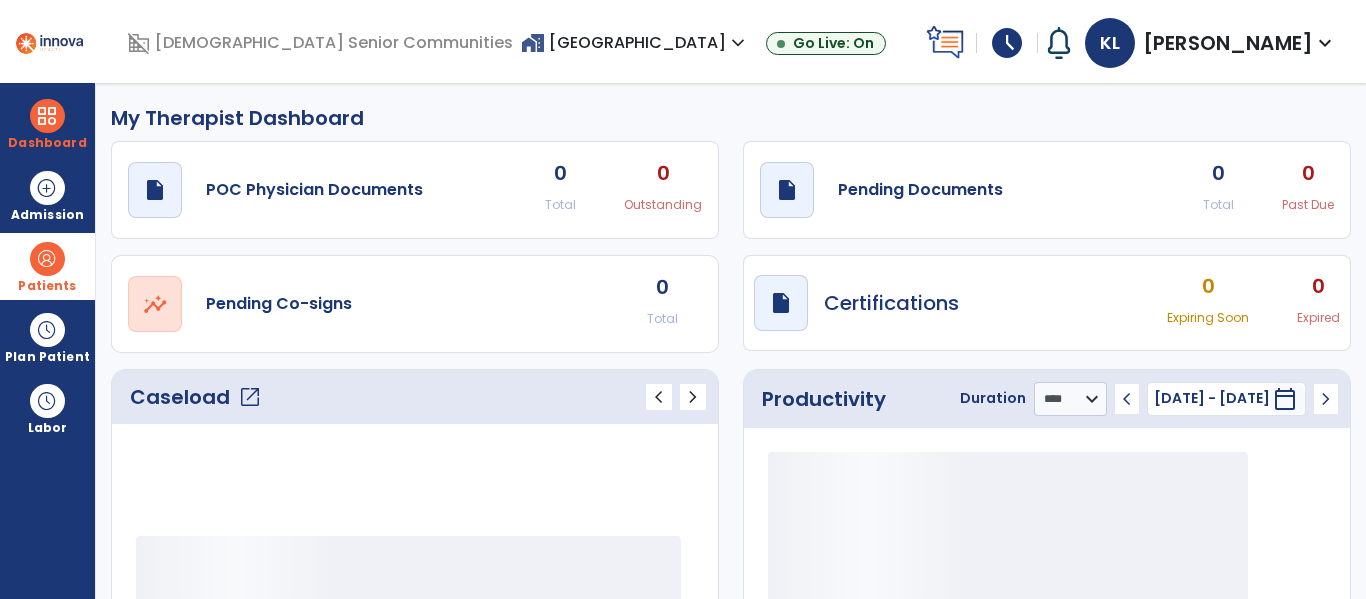 click on "Patients" at bounding box center [47, 286] 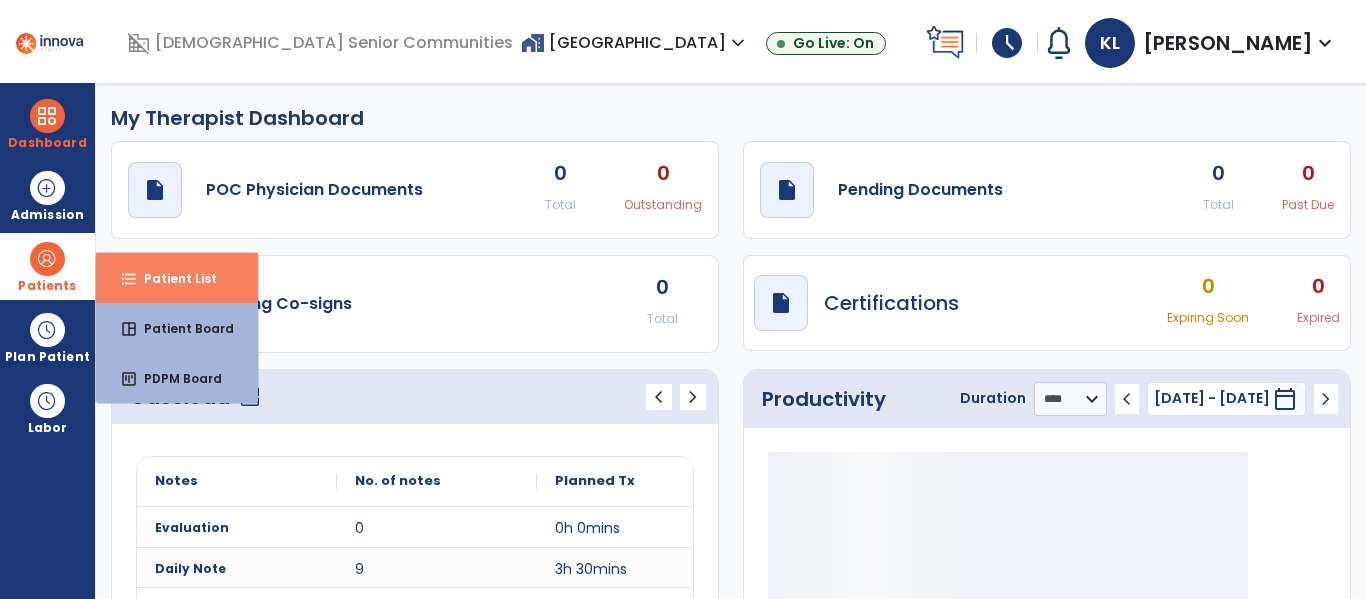 click on "Patient List" at bounding box center (172, 278) 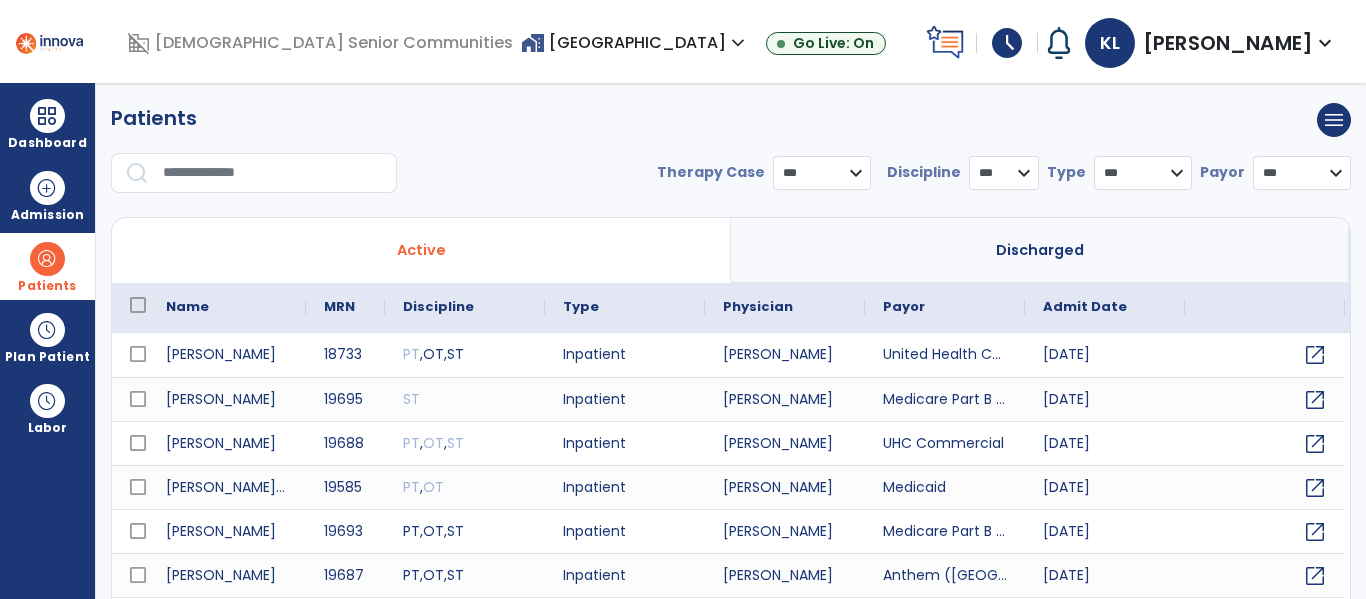 select on "***" 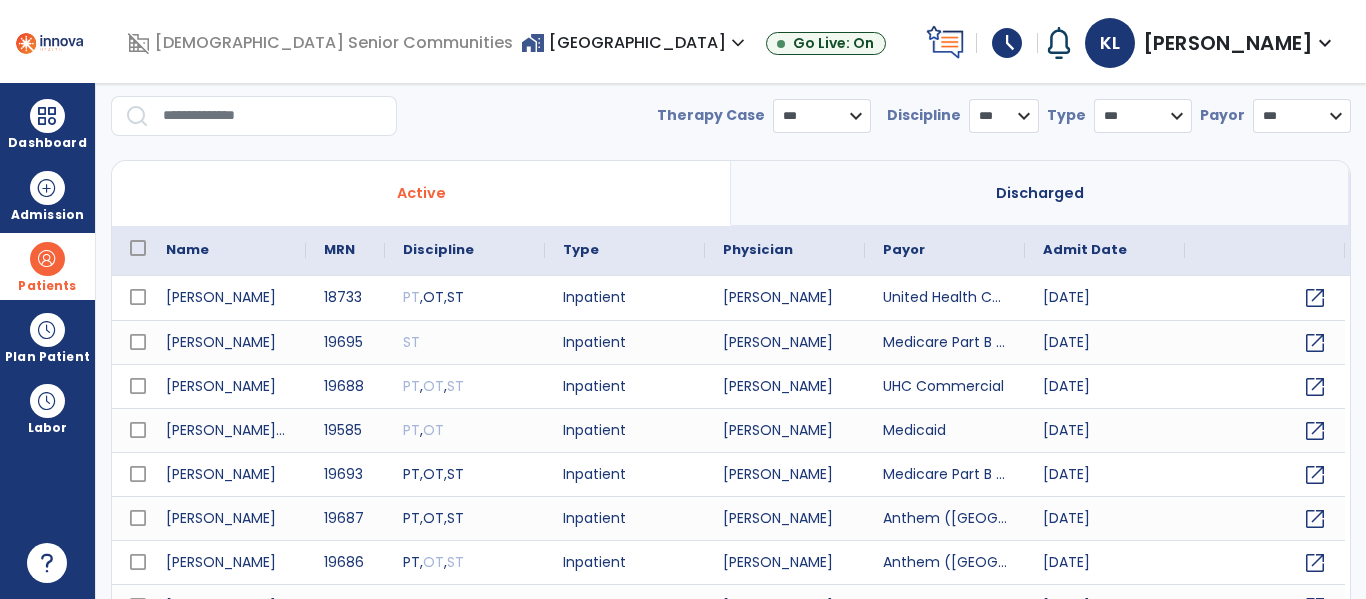 scroll, scrollTop: 58, scrollLeft: 0, axis: vertical 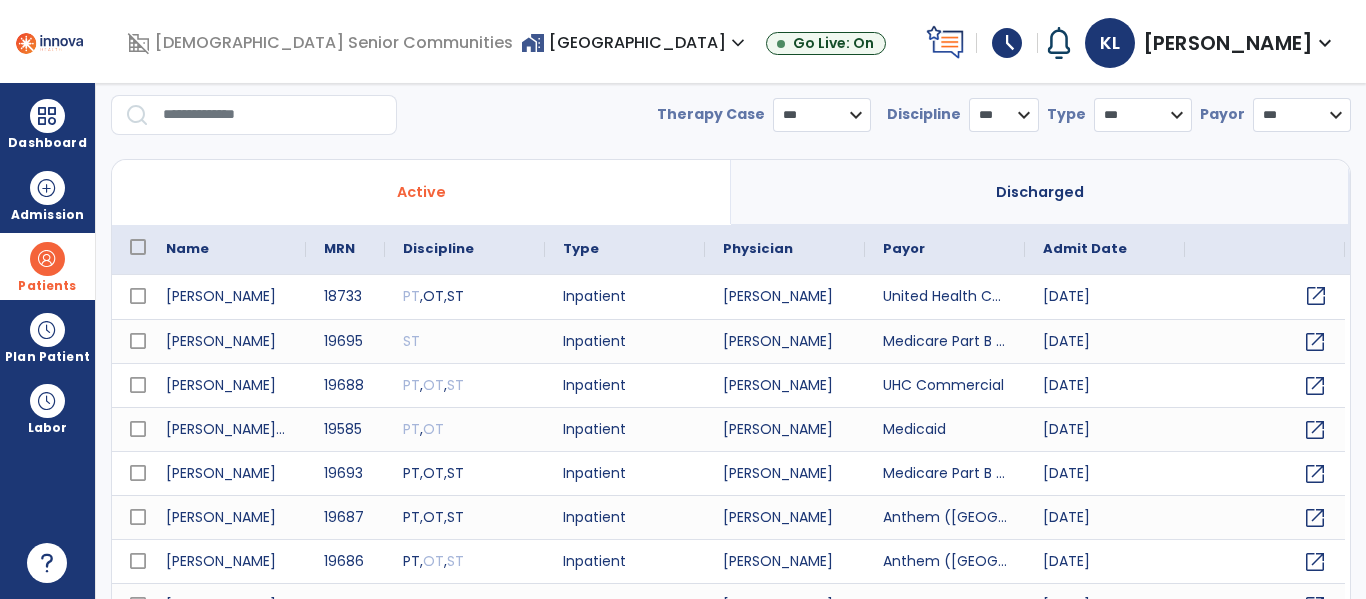 click on "open_in_new" at bounding box center [1316, 296] 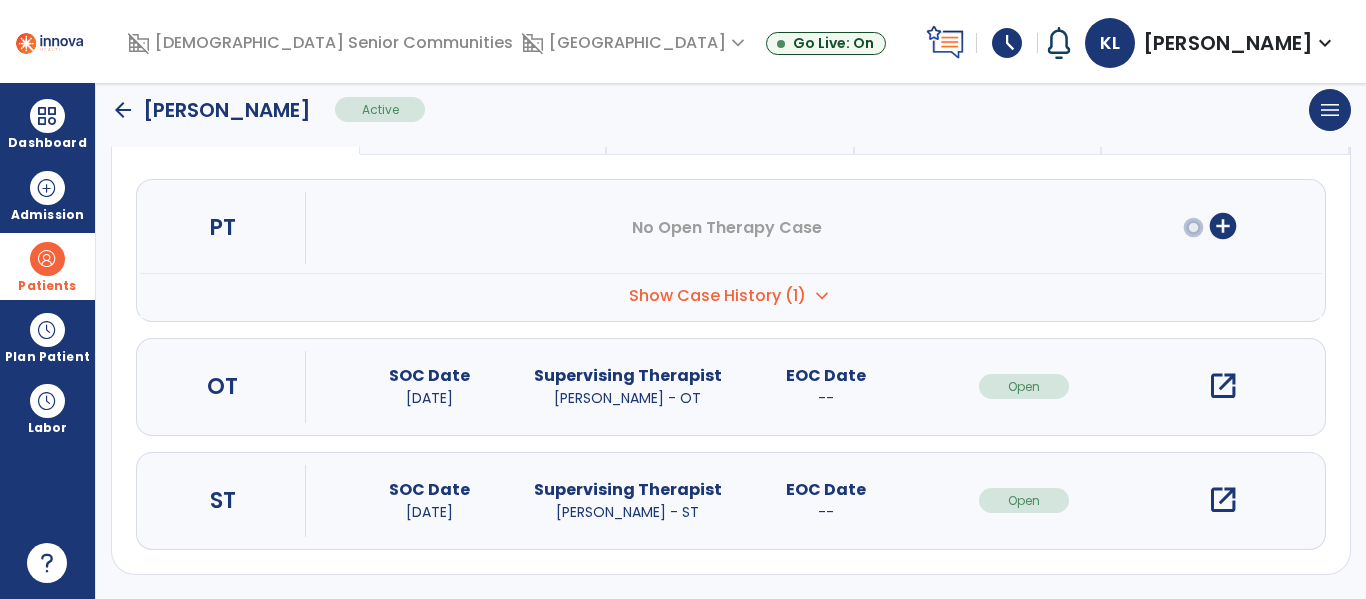 scroll, scrollTop: 204, scrollLeft: 0, axis: vertical 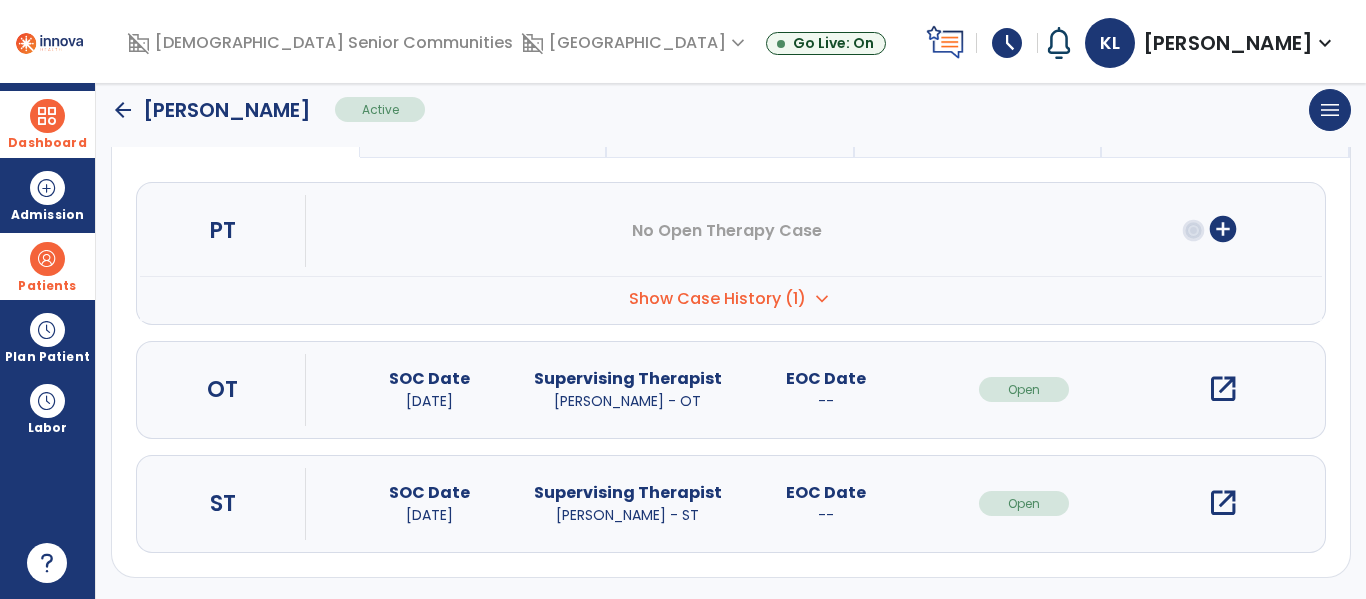 click on "Dashboard" at bounding box center [47, 143] 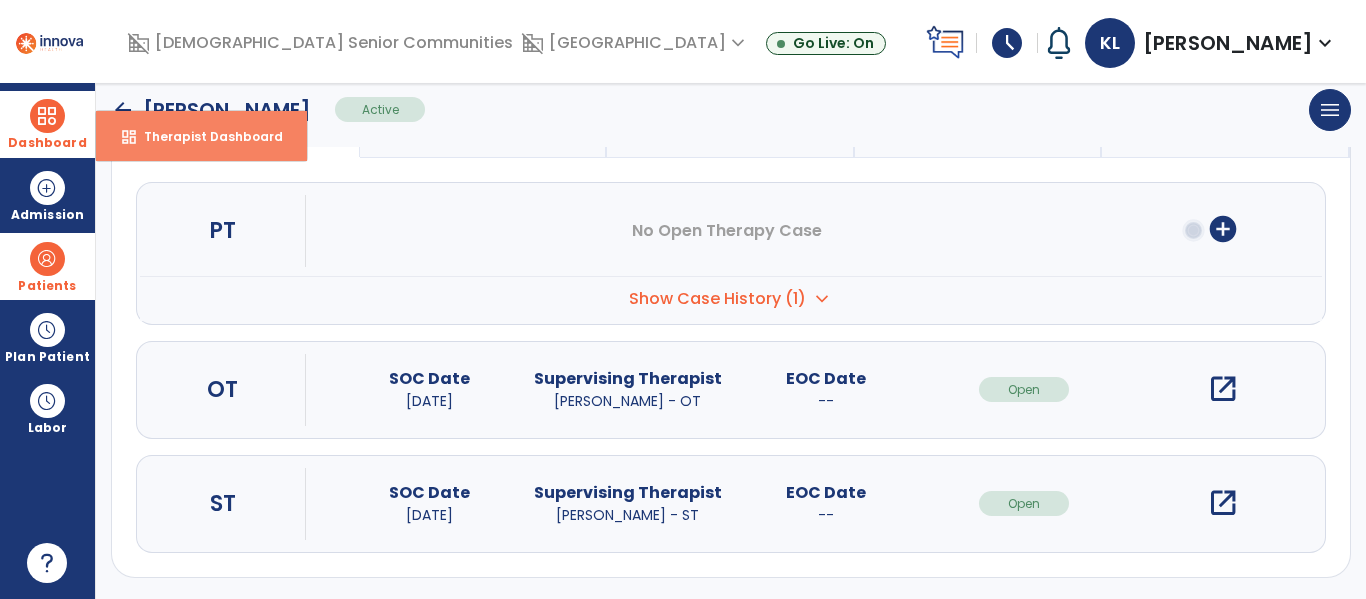 click on "dashboard  Therapist Dashboard" at bounding box center [201, 136] 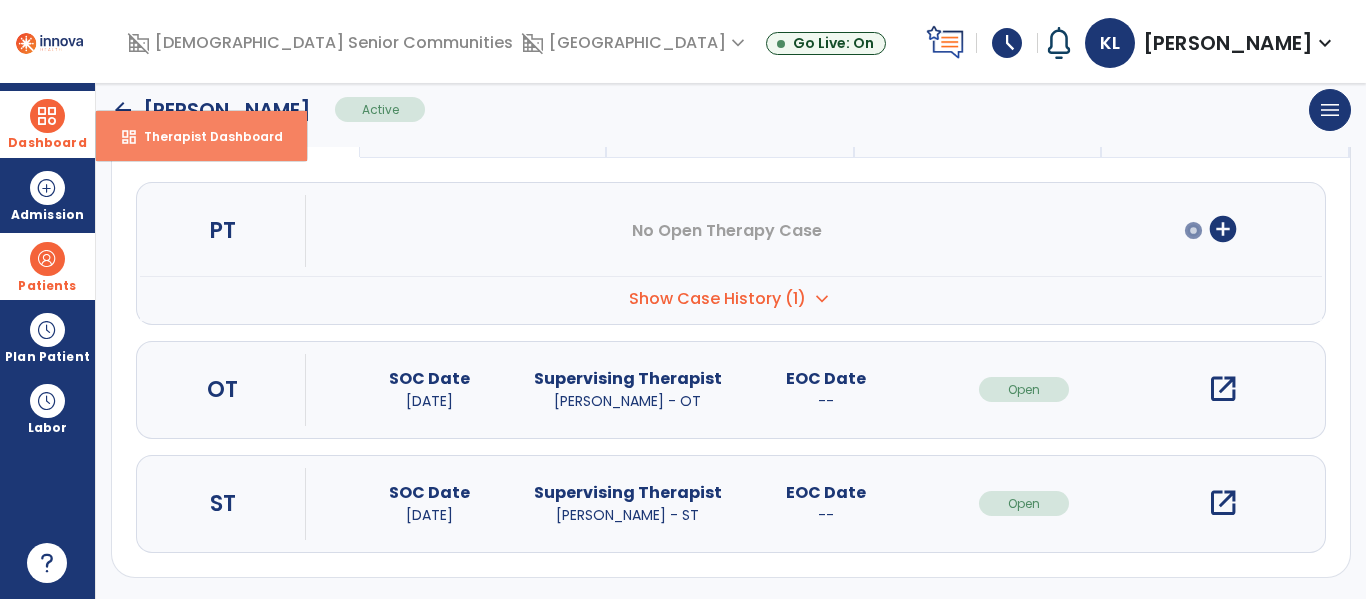 select on "****" 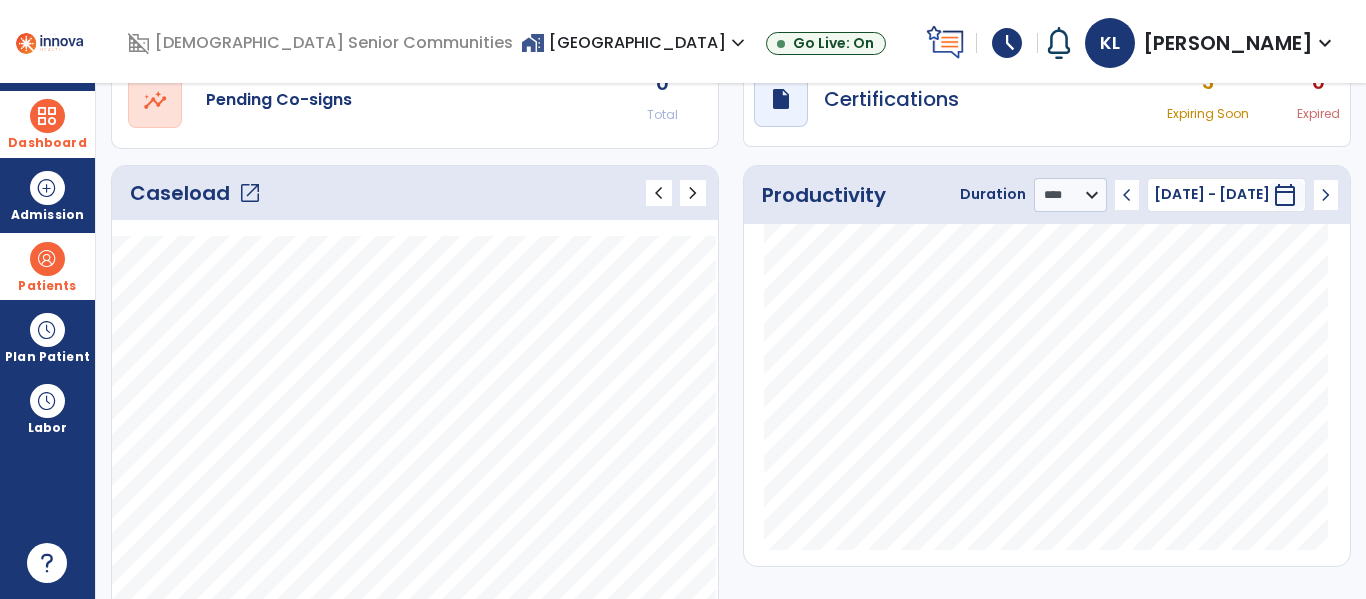 click on "open_in_new" 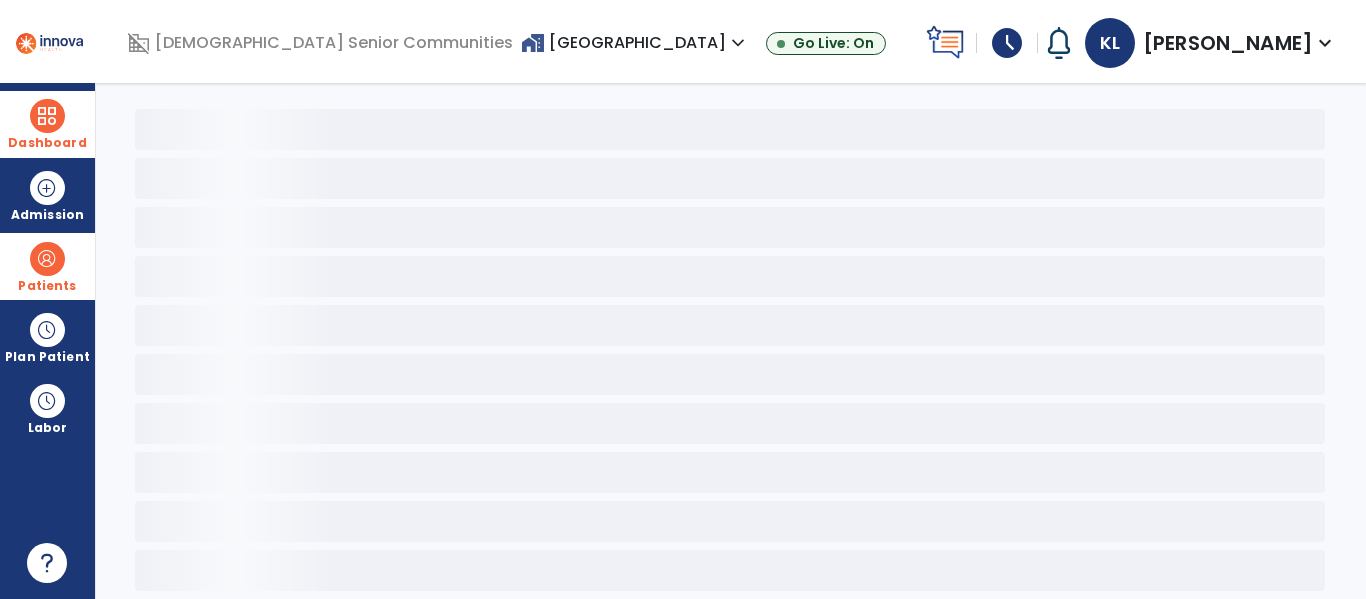 scroll, scrollTop: 78, scrollLeft: 0, axis: vertical 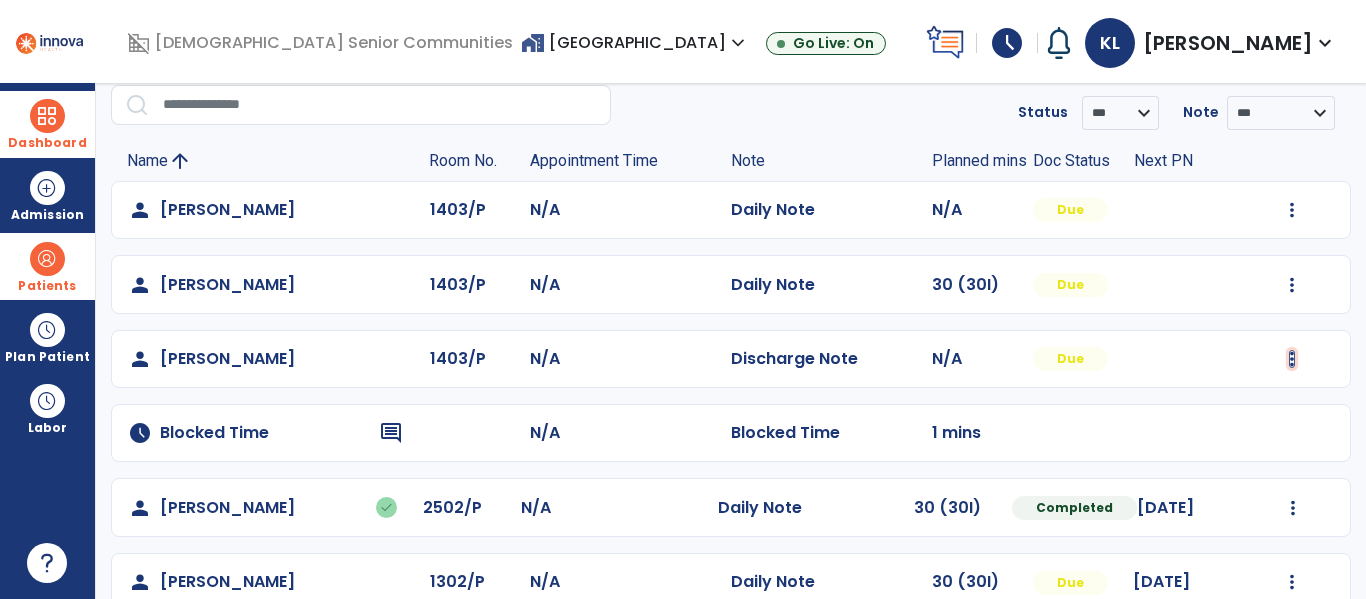 click at bounding box center [1292, 210] 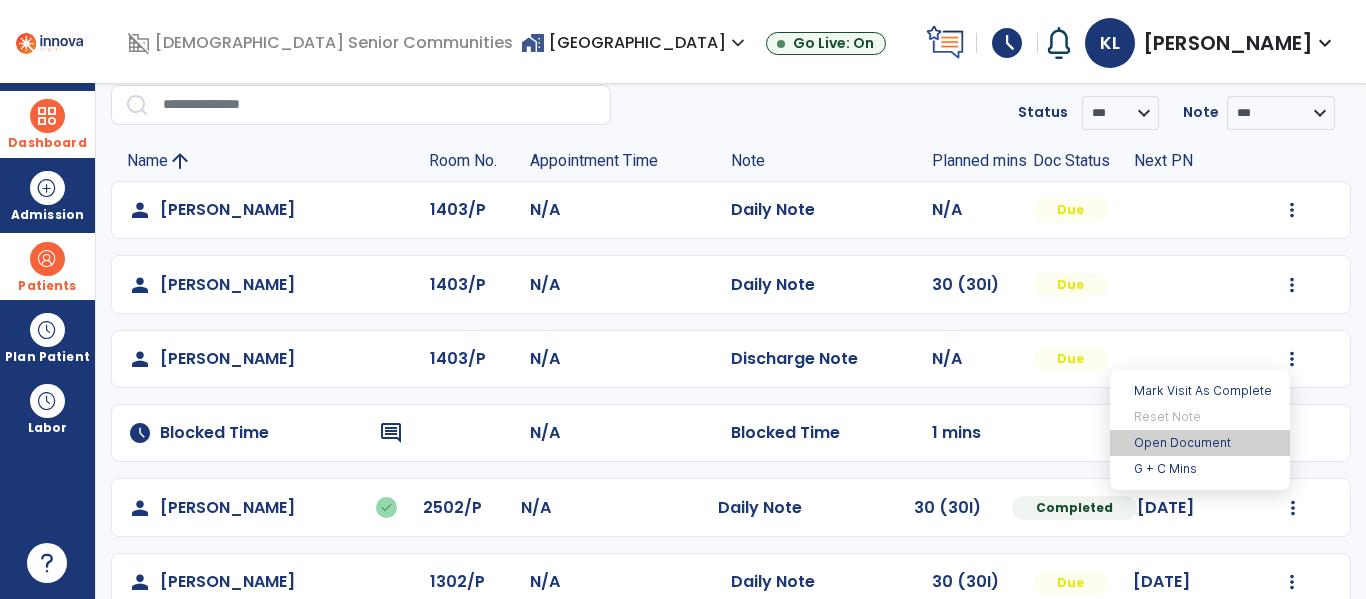 click on "Open Document" at bounding box center [1200, 443] 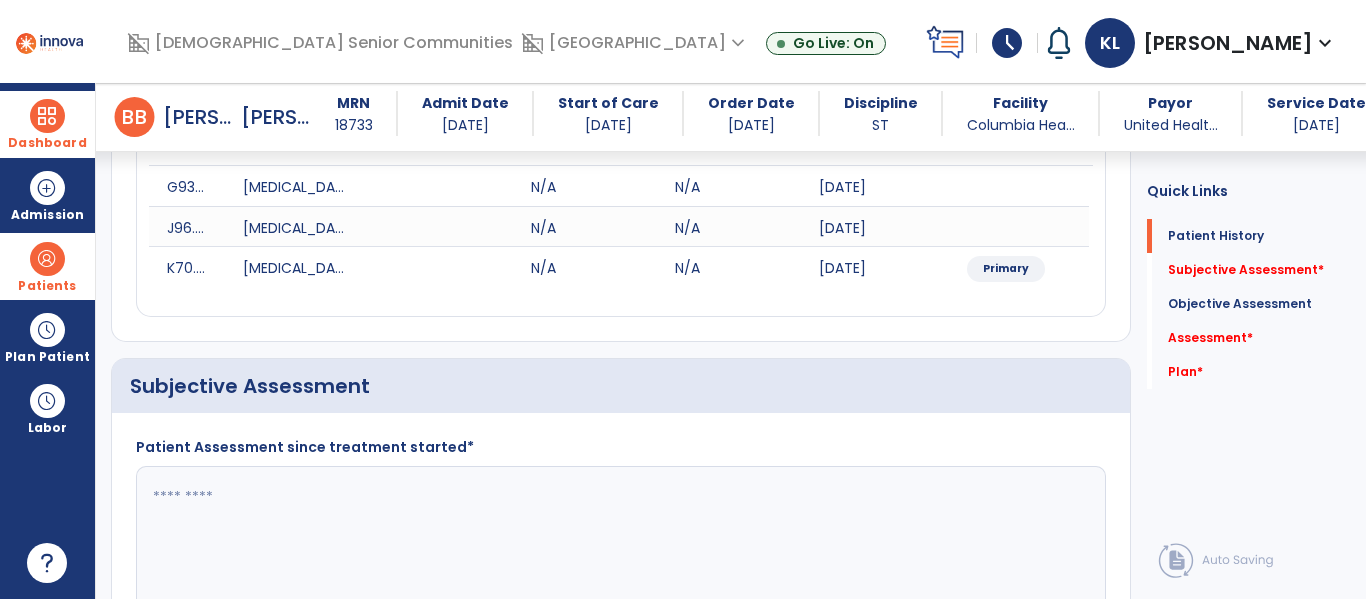 scroll, scrollTop: 324, scrollLeft: 0, axis: vertical 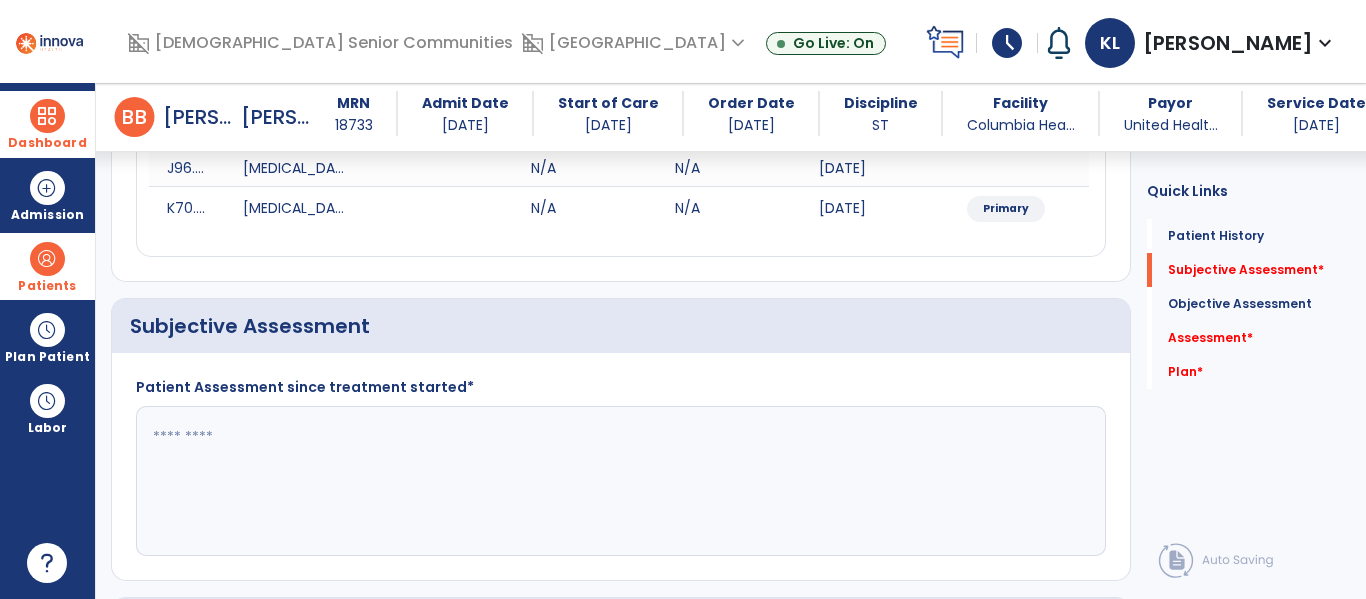 click 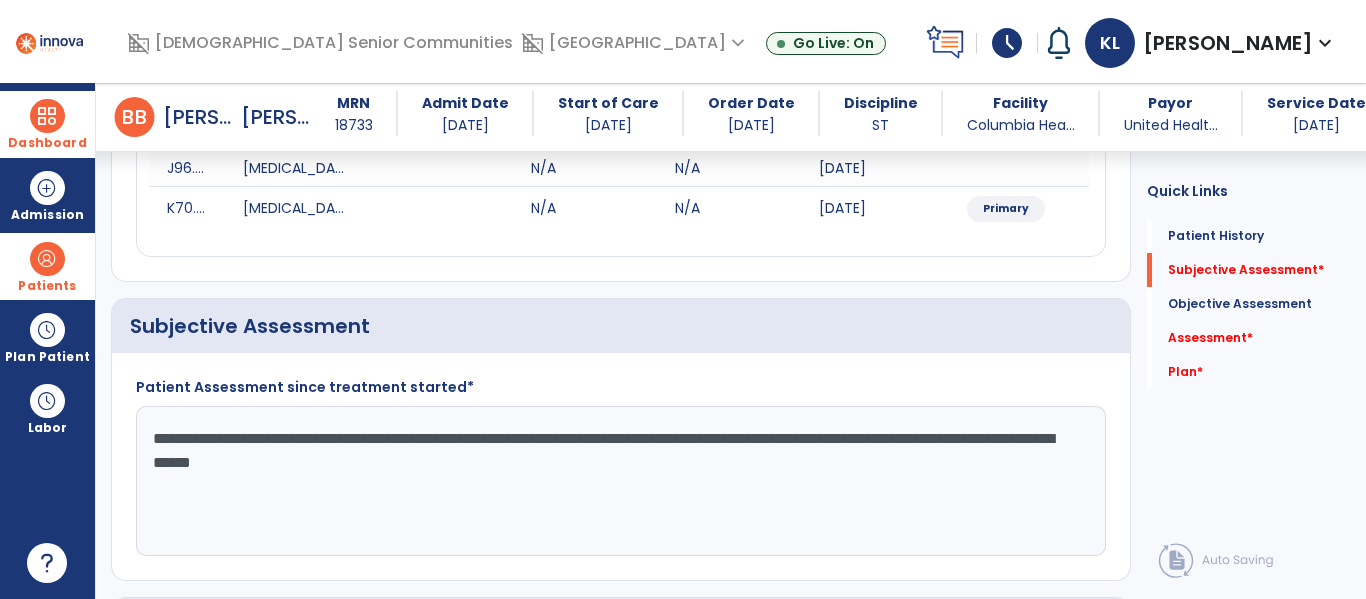 type on "**********" 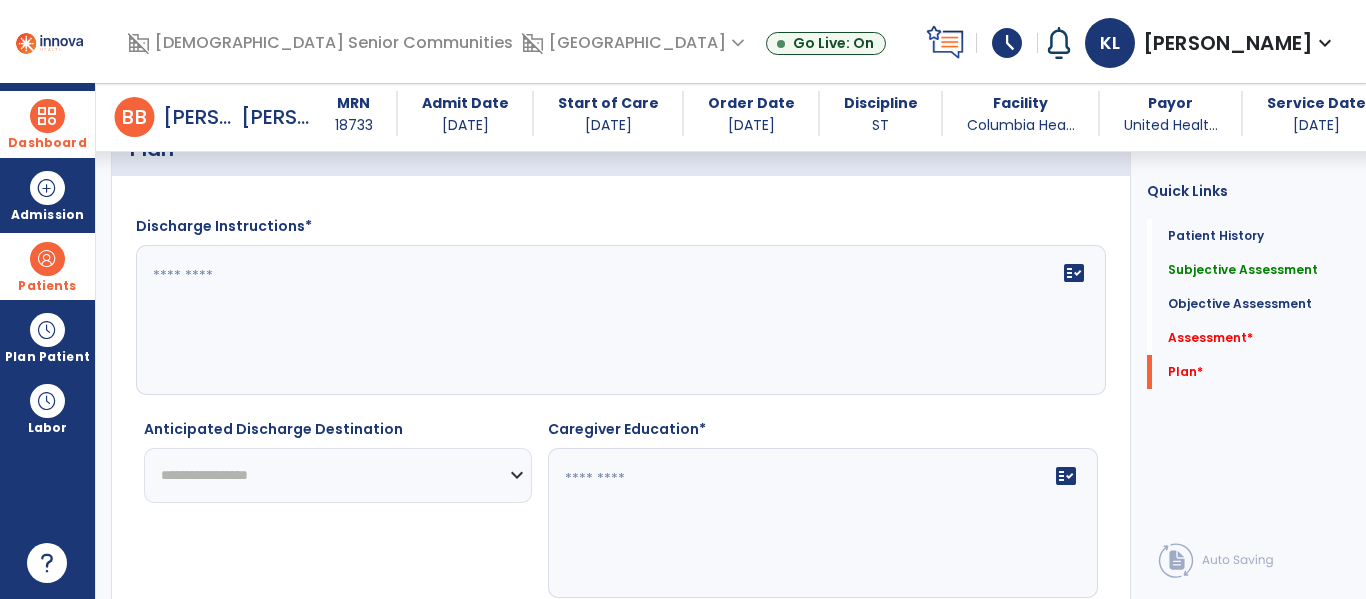 scroll, scrollTop: 2949, scrollLeft: 0, axis: vertical 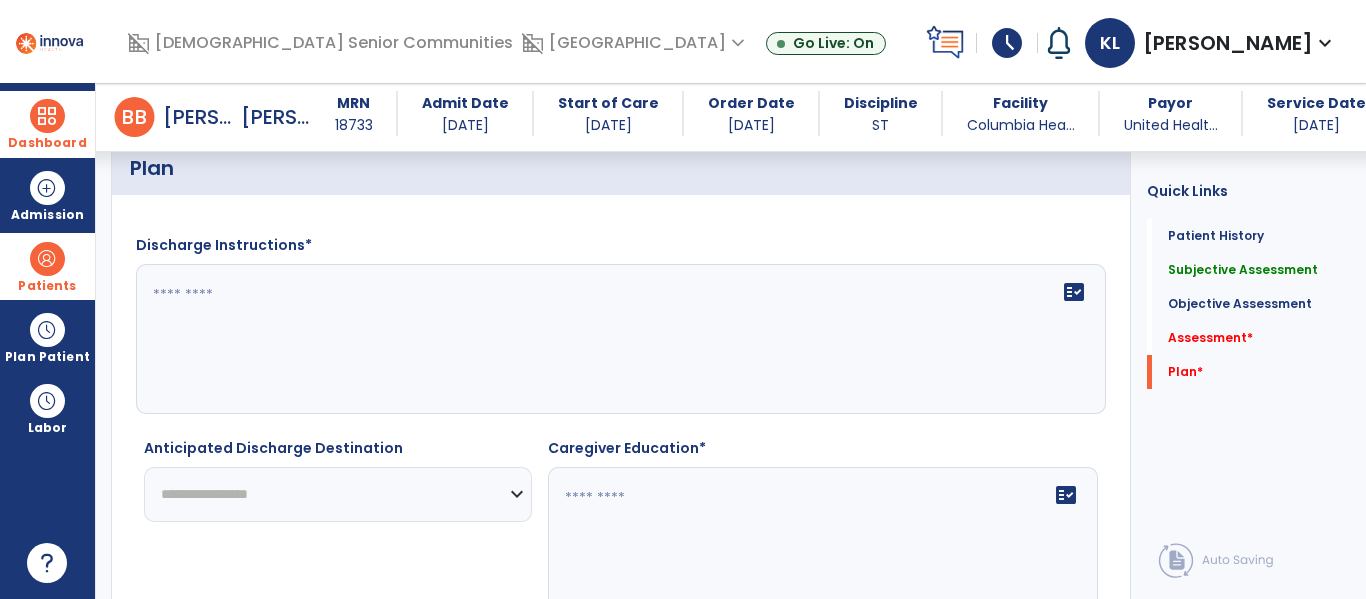 click on "**********" 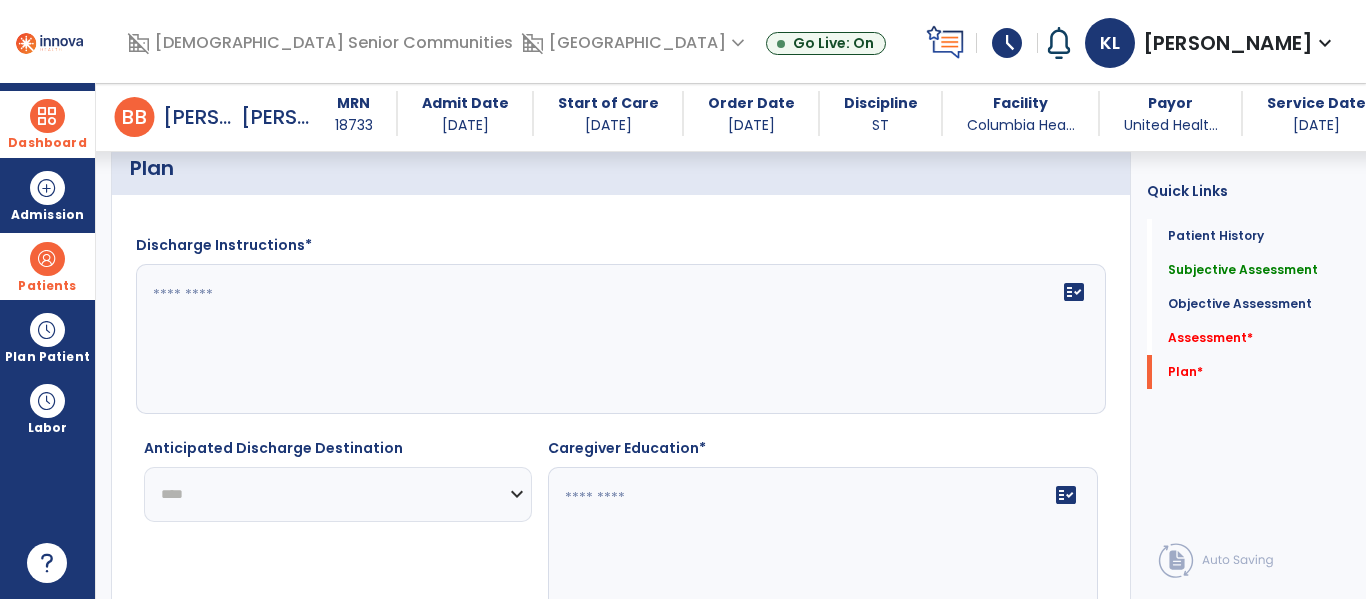 click on "**********" 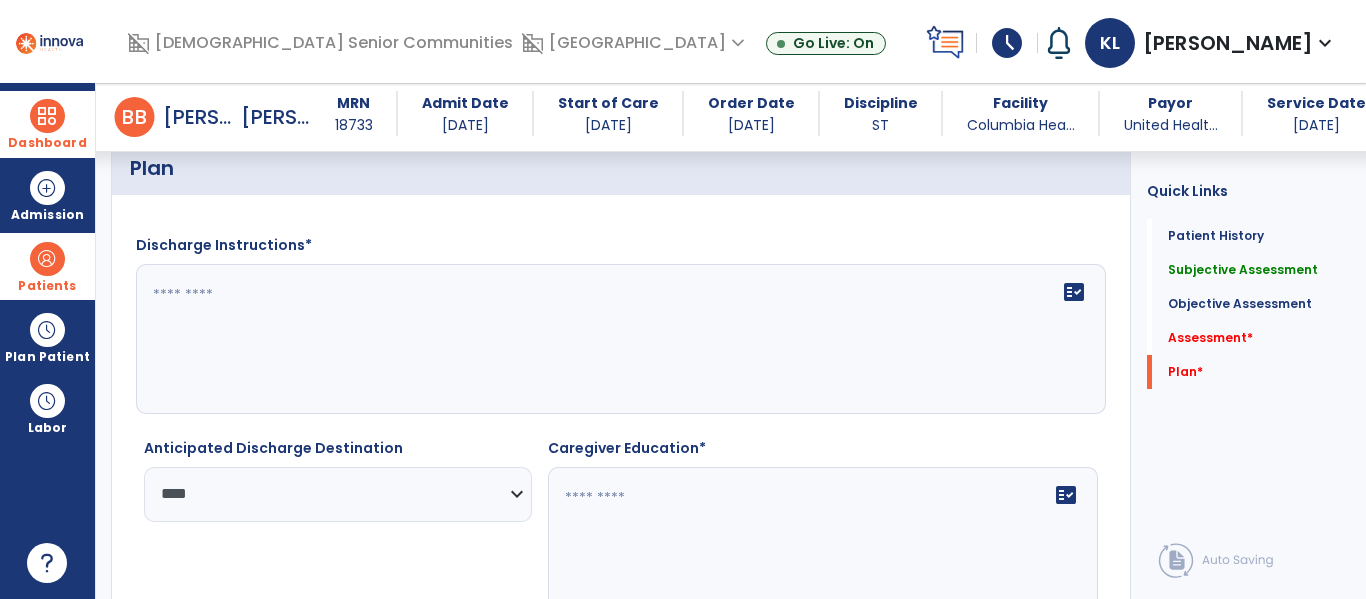 click on "**********" 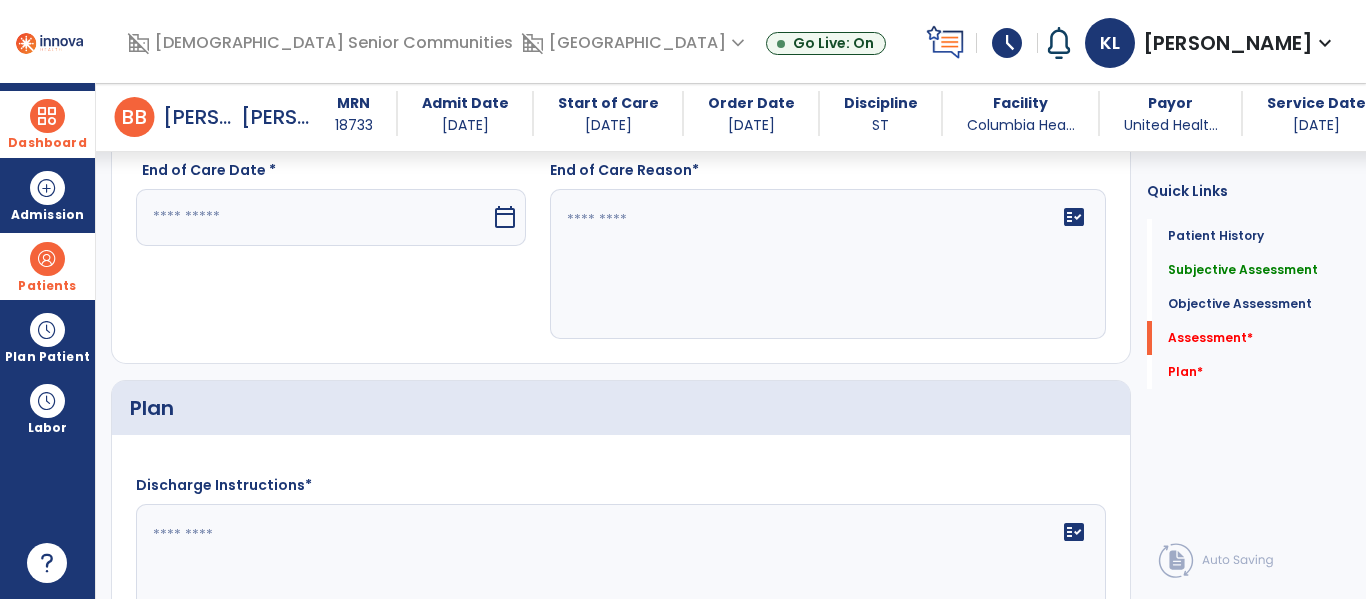 scroll, scrollTop: 2612, scrollLeft: 0, axis: vertical 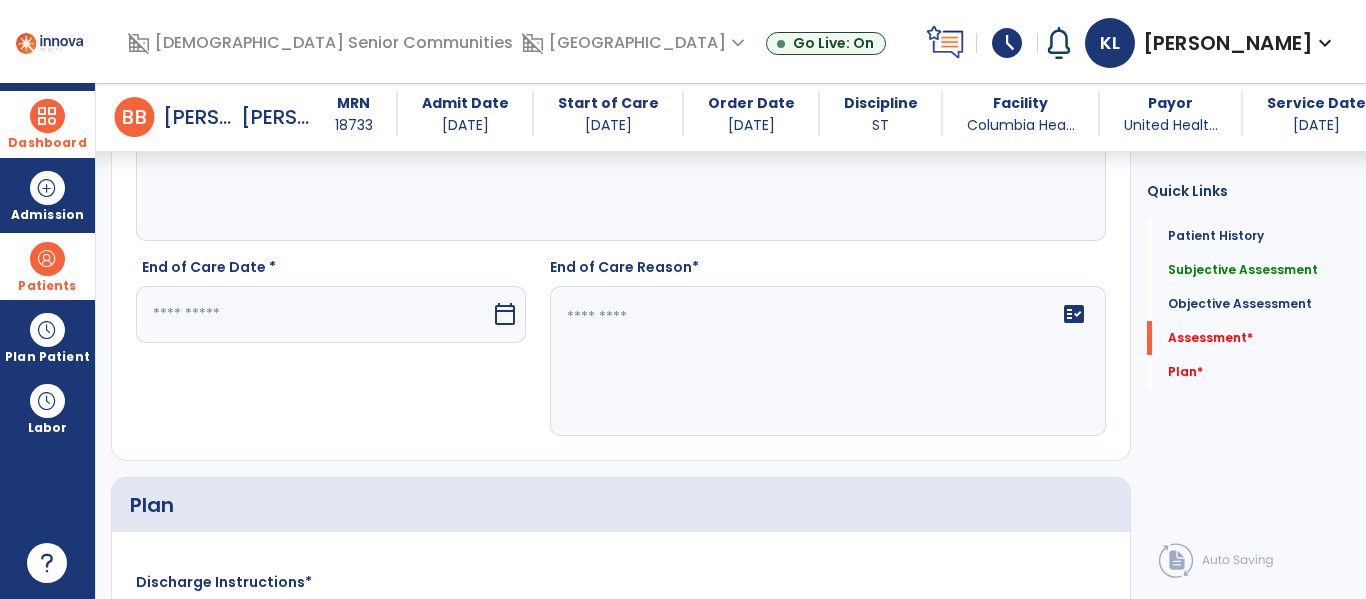 click 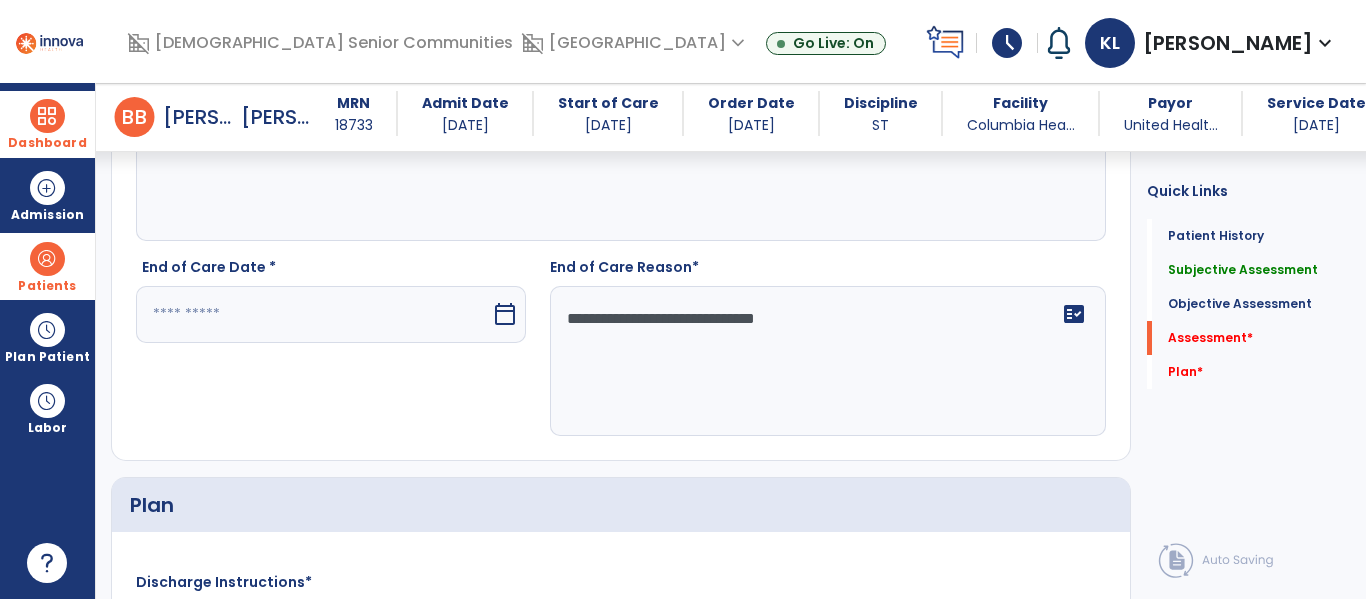 type on "**********" 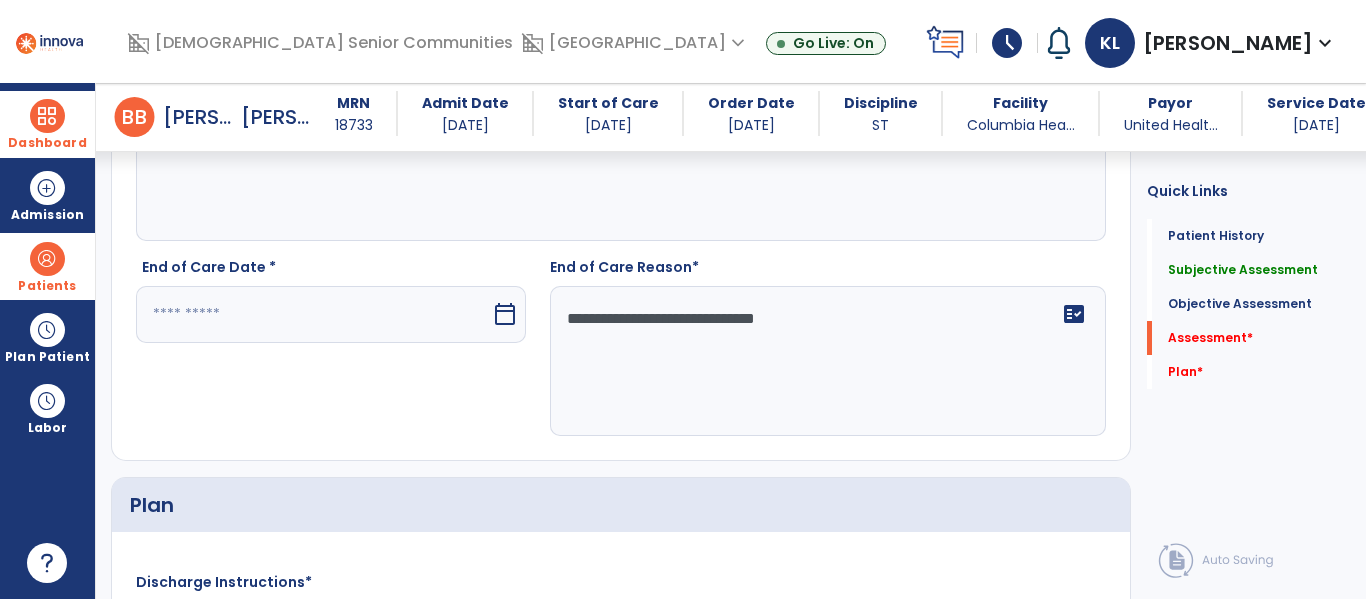 click at bounding box center (313, 314) 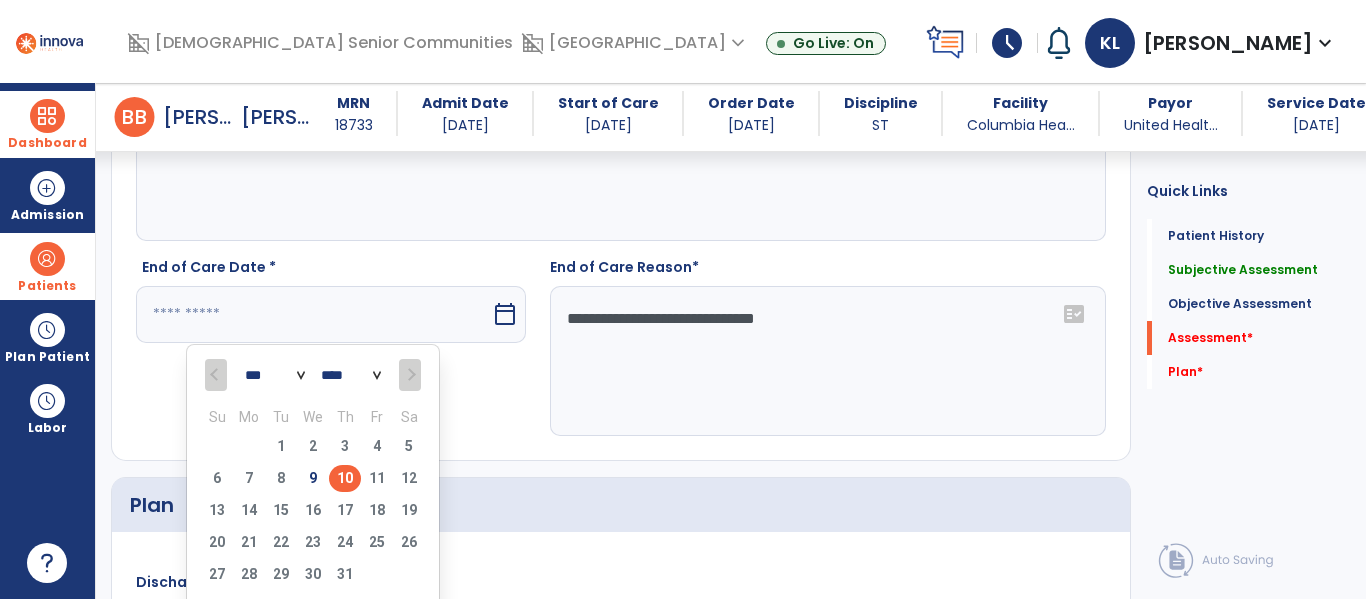 click on "10" at bounding box center (345, 478) 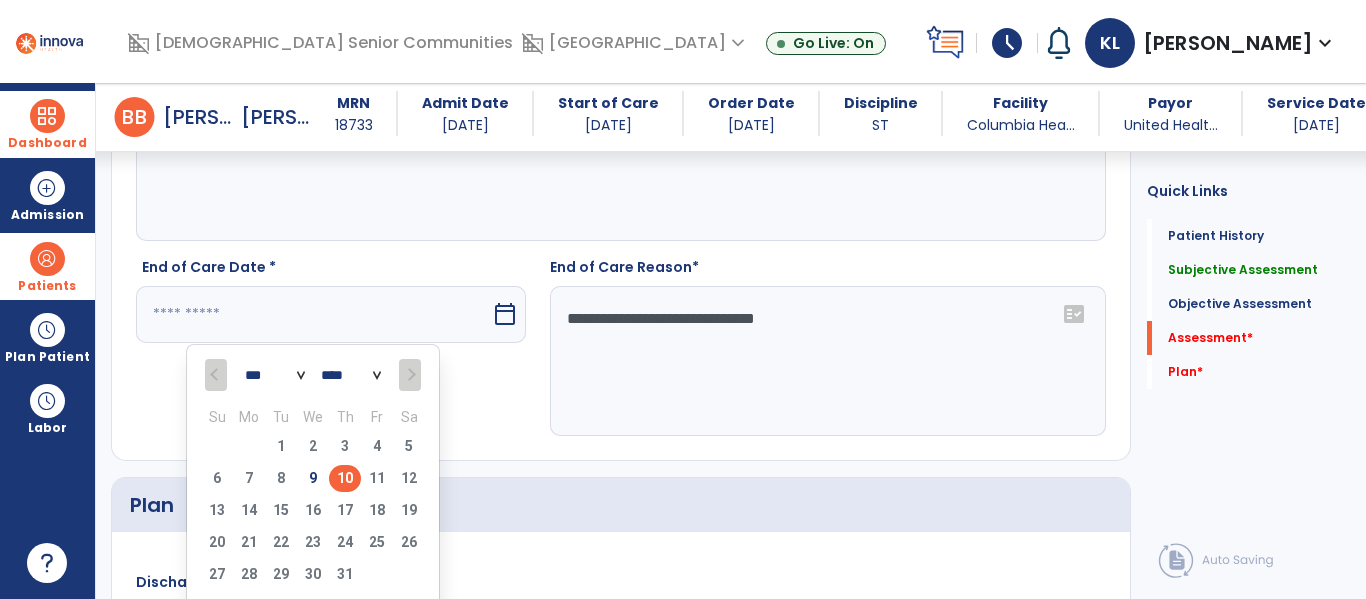 type on "*********" 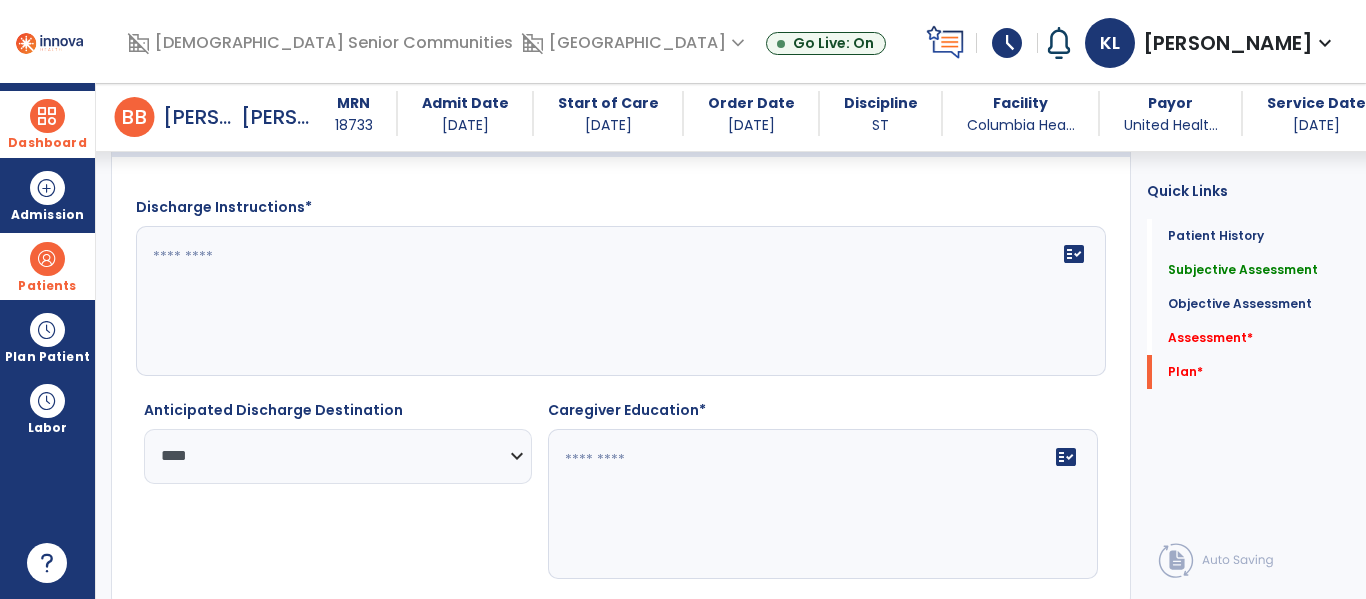 scroll, scrollTop: 2988, scrollLeft: 0, axis: vertical 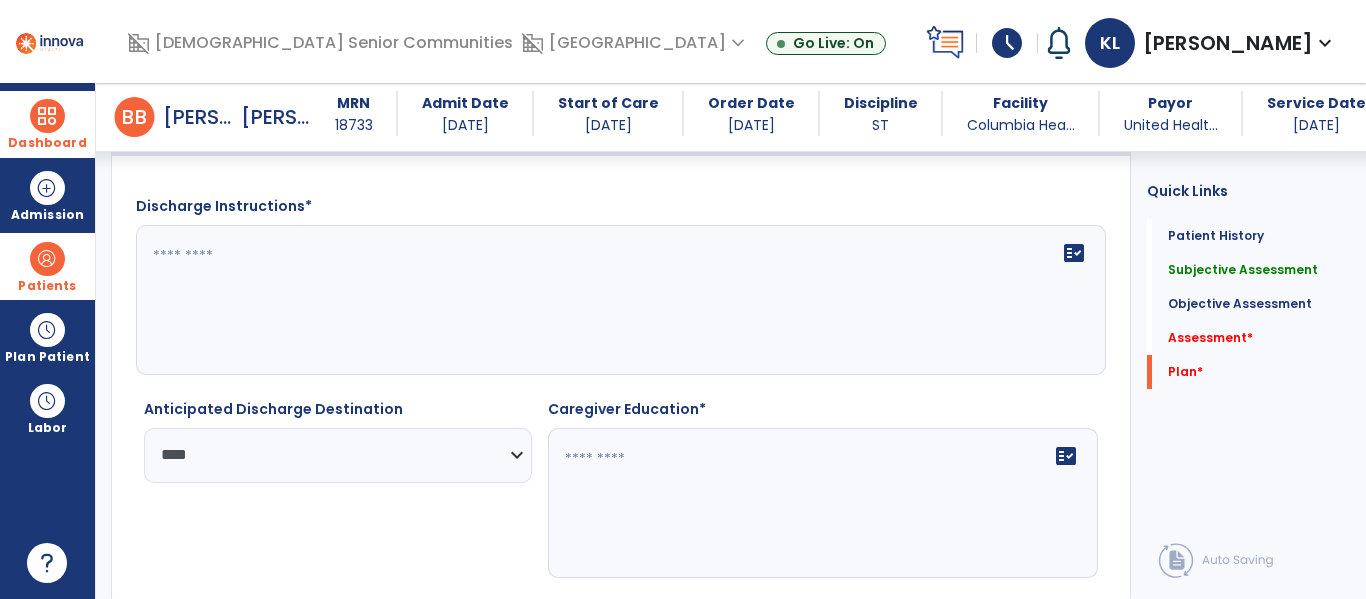 click on "fact_check" 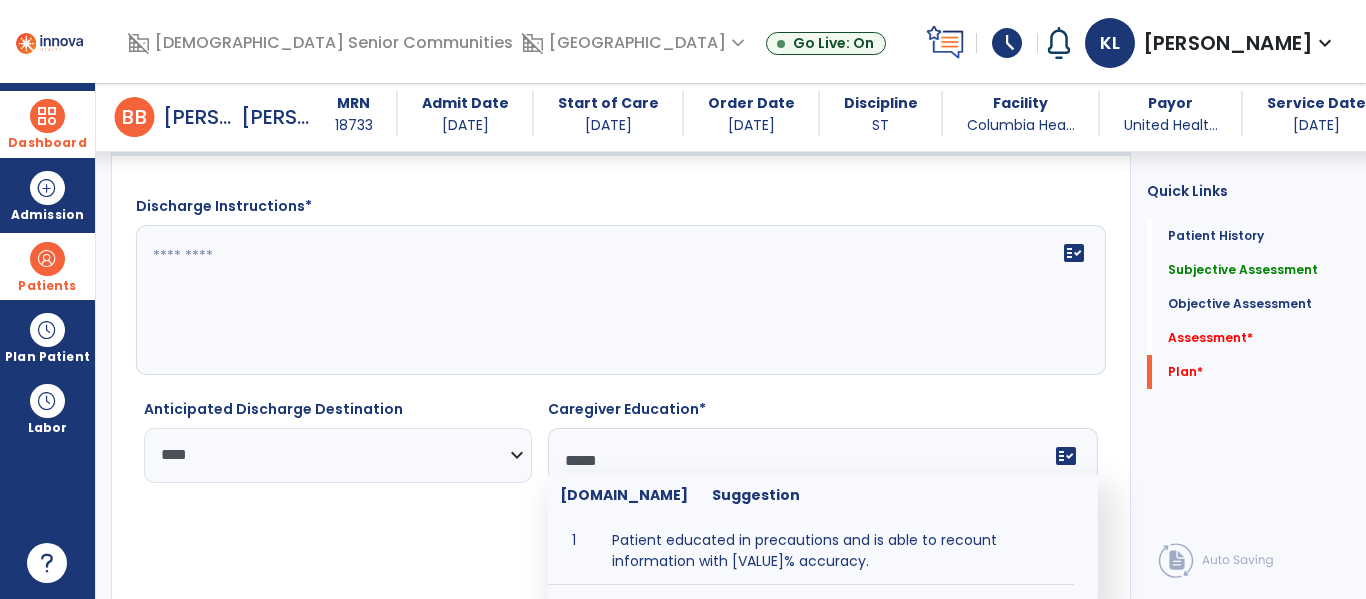 type on "******" 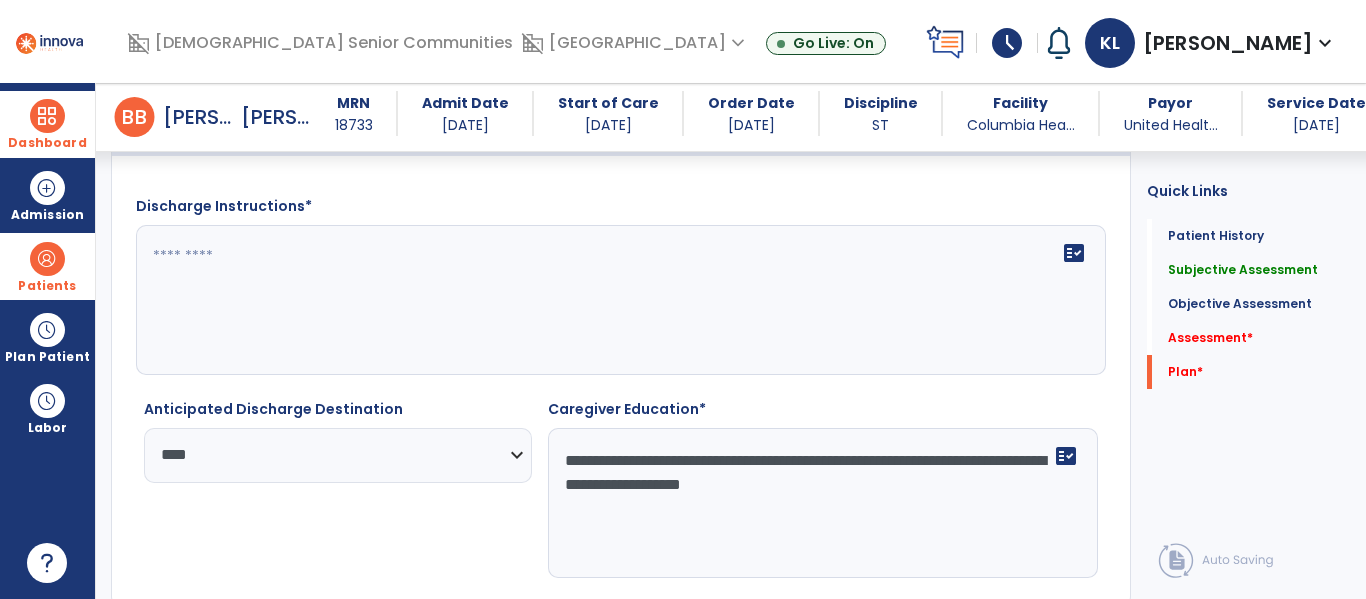 type on "**********" 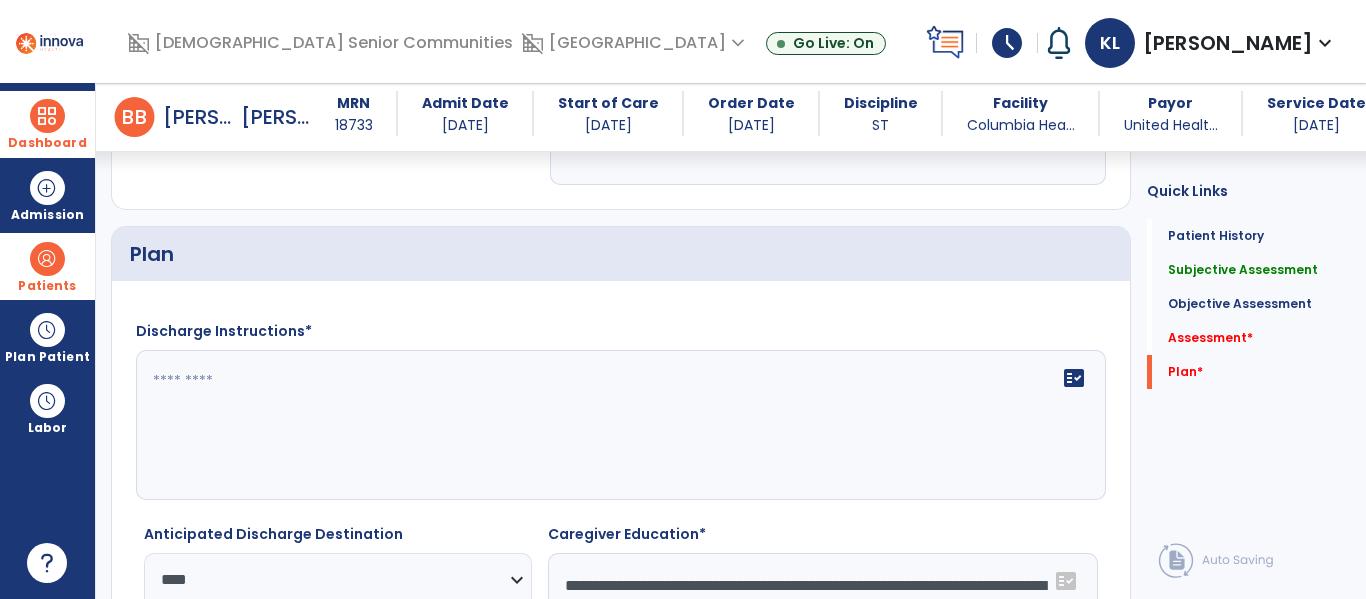 scroll, scrollTop: 2859, scrollLeft: 0, axis: vertical 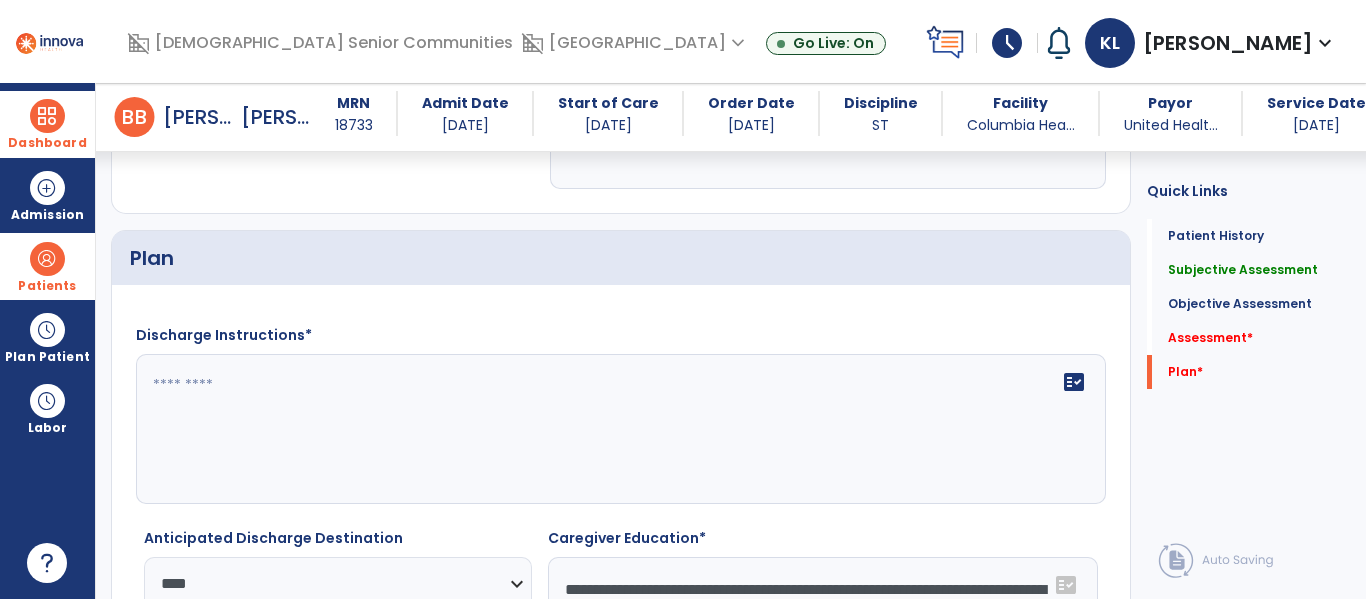 click on "fact_check" 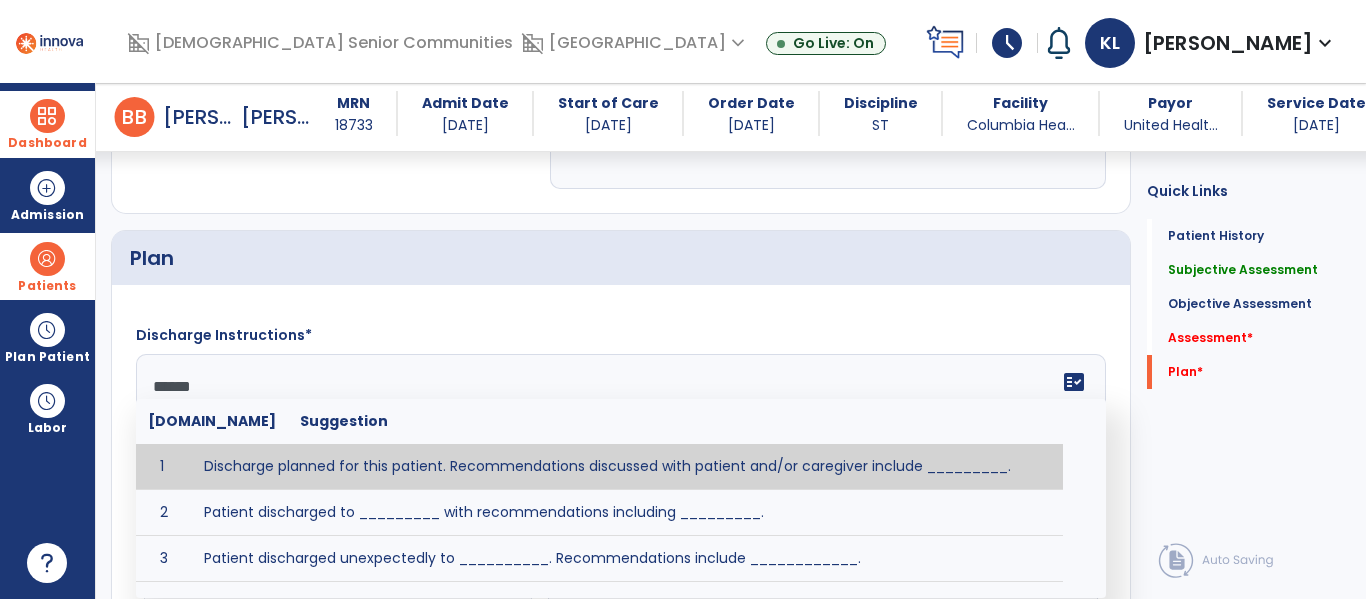 type on "*******" 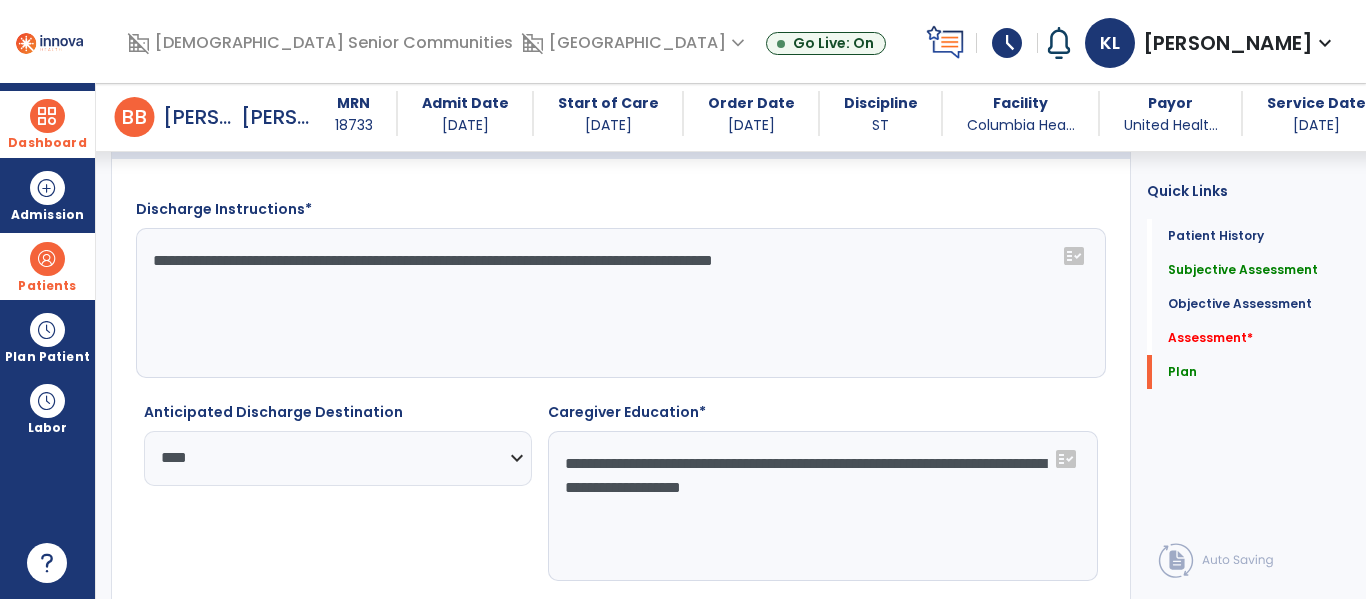 scroll, scrollTop: 2979, scrollLeft: 0, axis: vertical 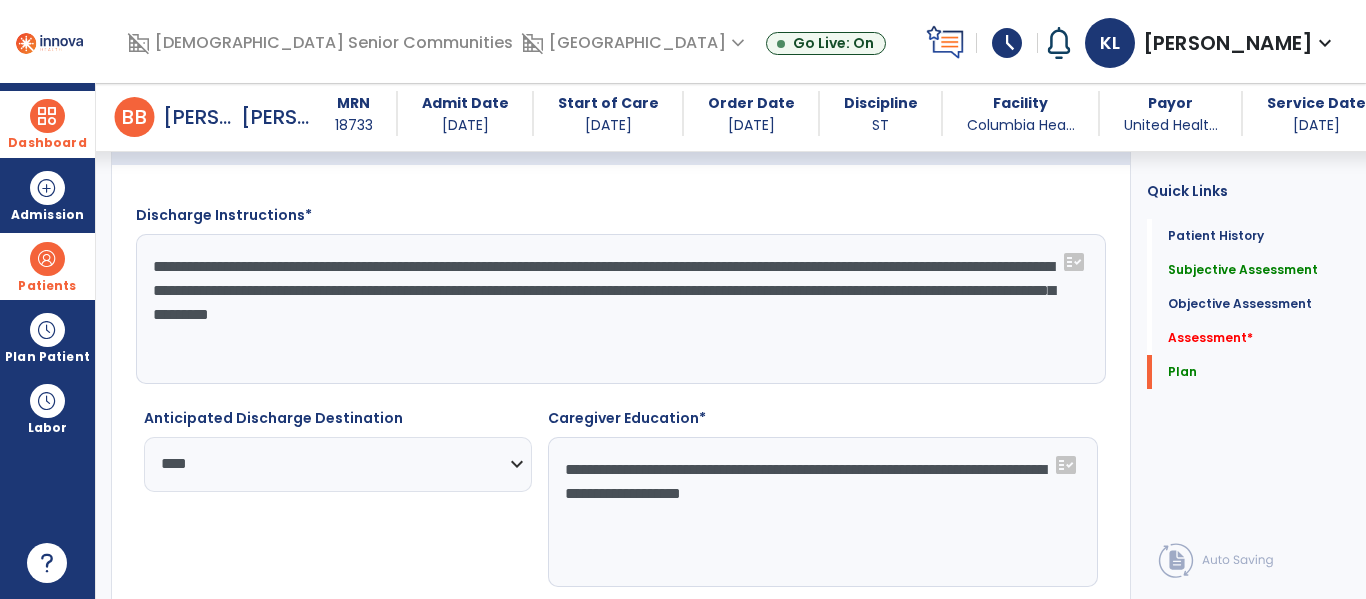 click on "Quick Links  Patient History   Patient History   Subjective Assessment   Subjective Assessment   Objective Assessment   Objective Assessment   Assessment   *  Assessment   *  Plan   Plan" 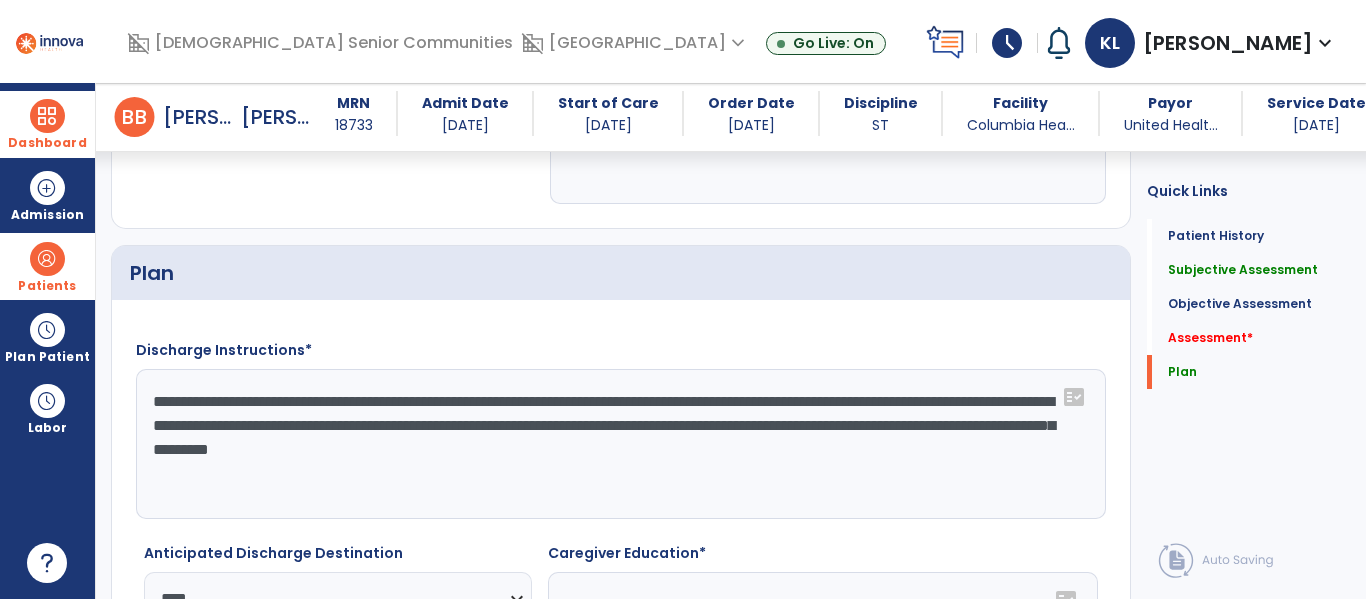 scroll, scrollTop: 2850, scrollLeft: 0, axis: vertical 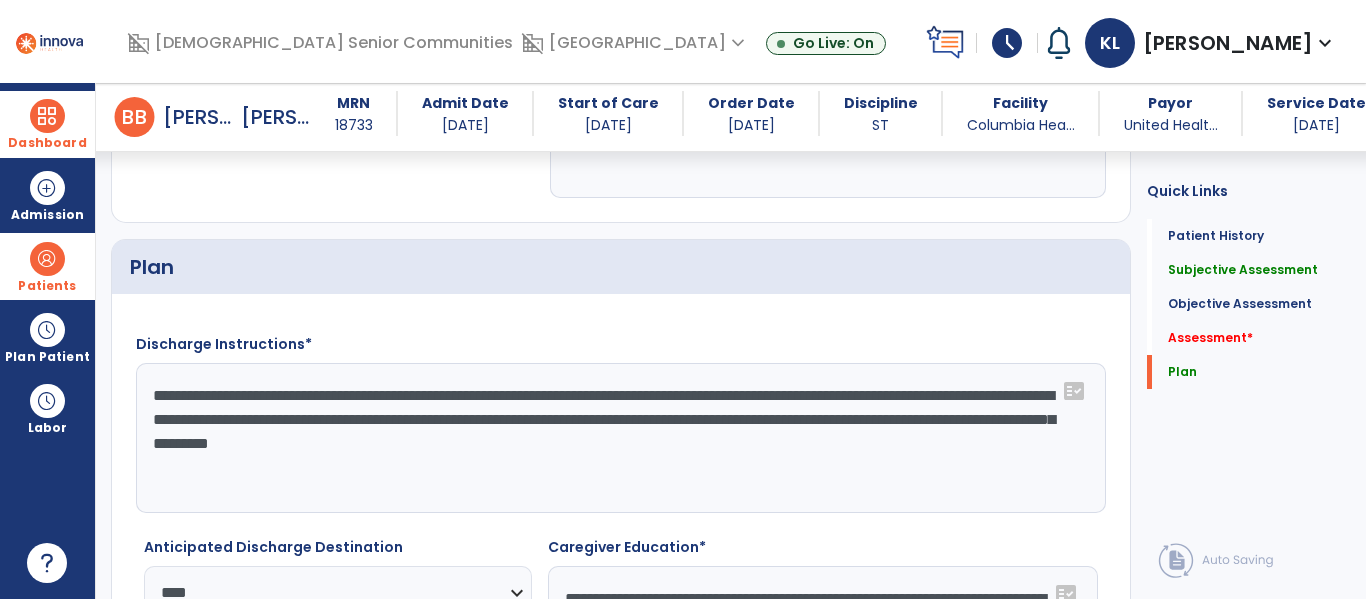 click on "**********" 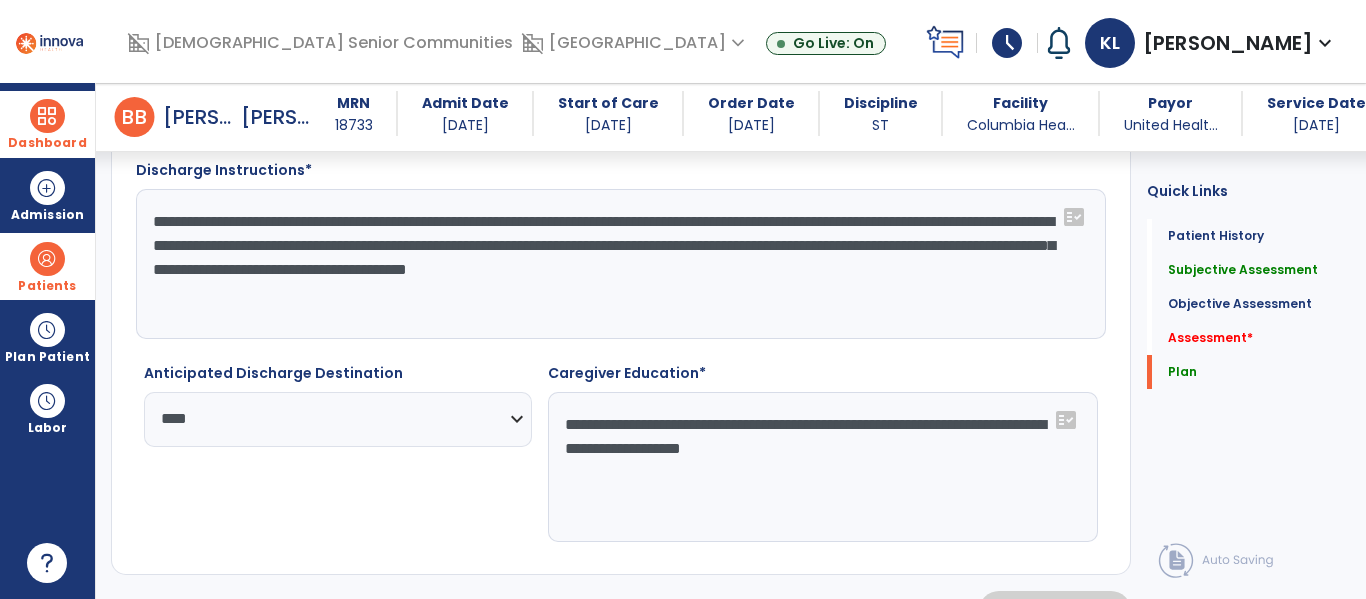 scroll, scrollTop: 3026, scrollLeft: 0, axis: vertical 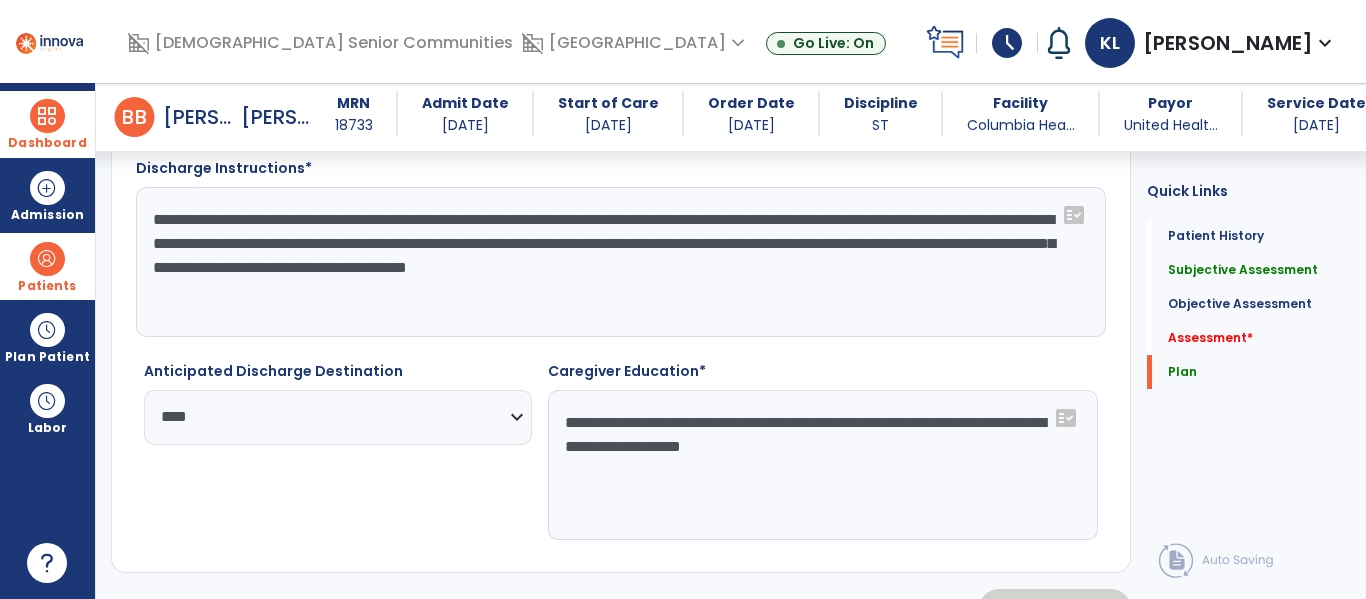 type on "**********" 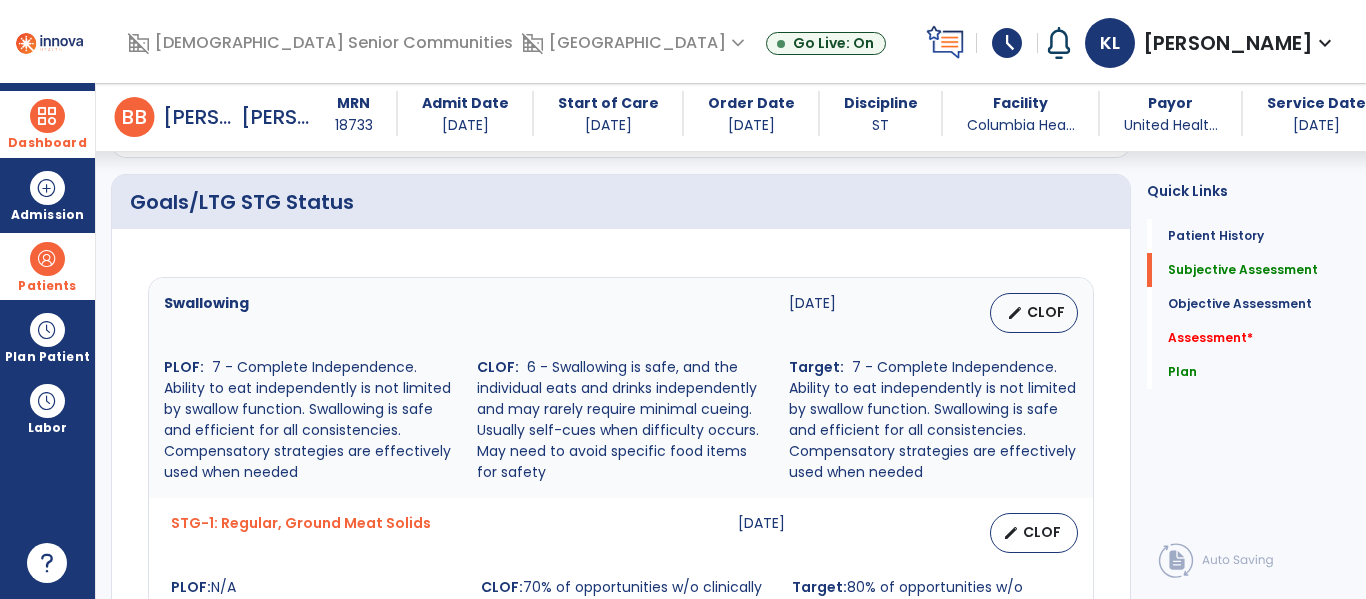 scroll, scrollTop: 773, scrollLeft: 0, axis: vertical 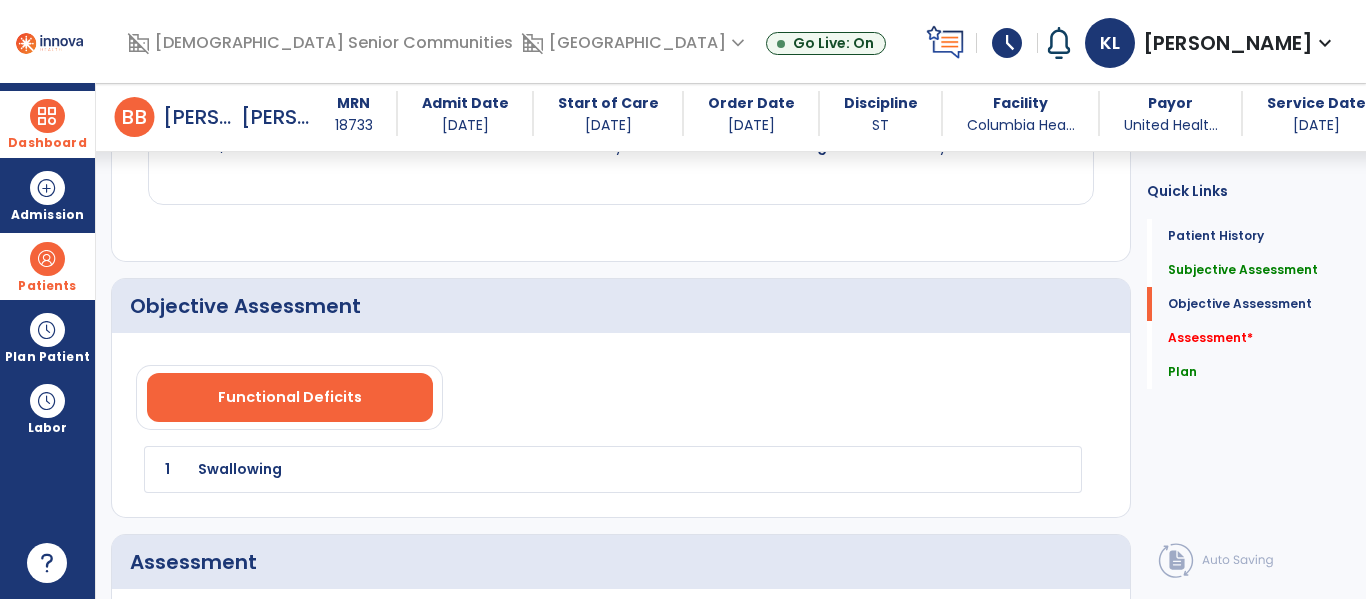 click on "1 Swallowing" 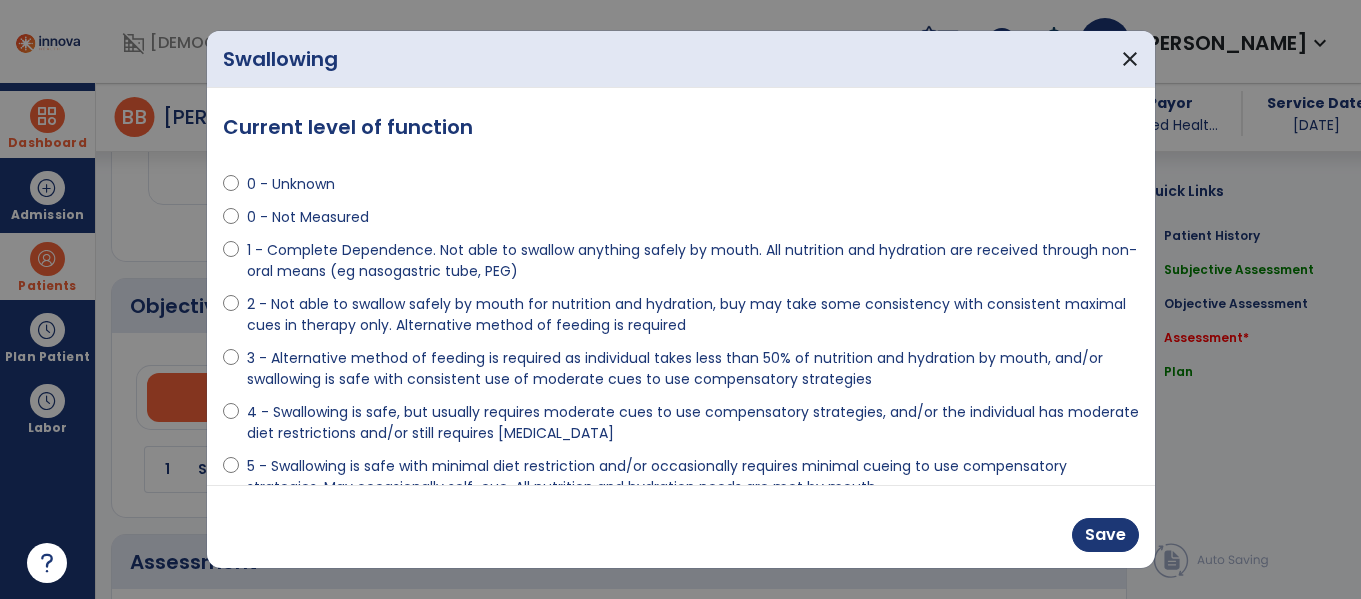 scroll, scrollTop: 2061, scrollLeft: 0, axis: vertical 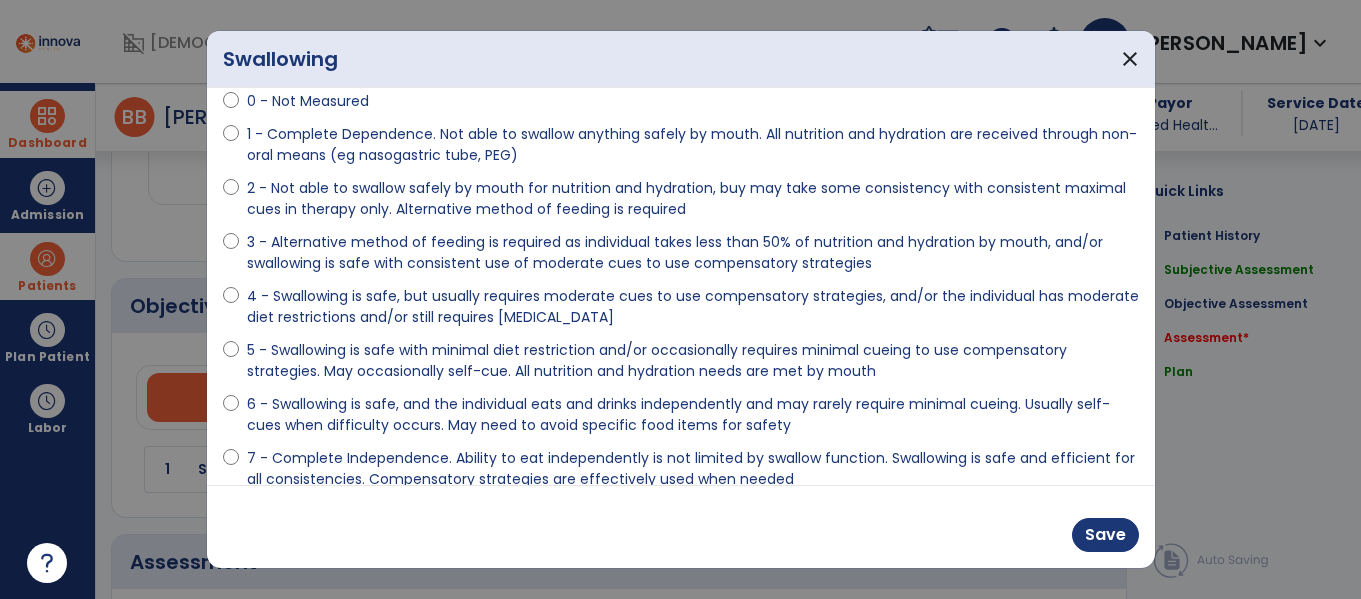 click on "6 - Swallowing is safe, and the individual eats and drinks independently and may rarely require minimal cueing. Usually self-cues when difficulty occurs. May need to avoid specific food items for safety" at bounding box center [693, 415] 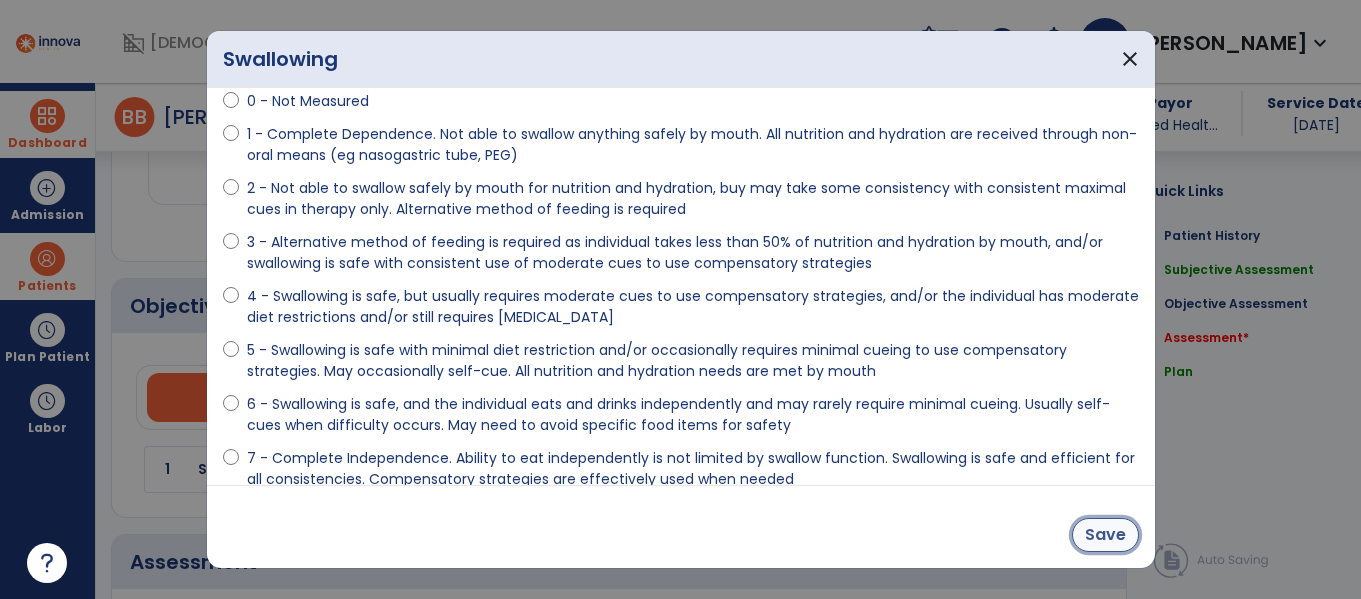 click on "Save" at bounding box center (1105, 535) 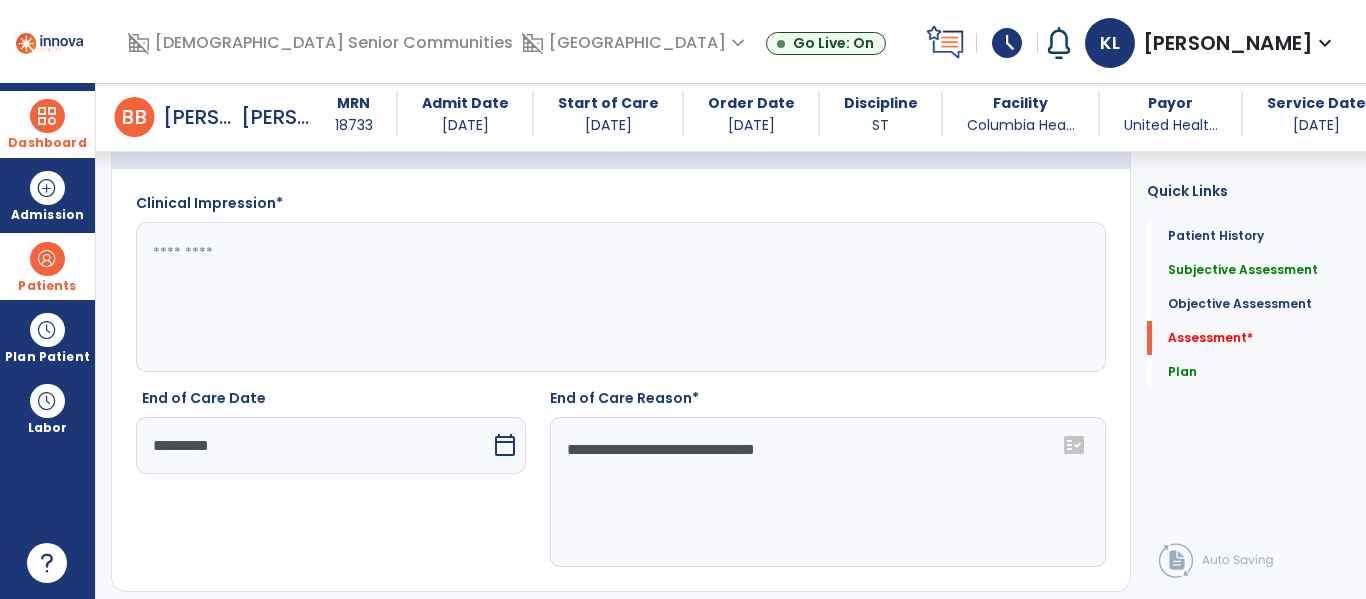 click on "Quick Links  Patient History   Patient History   Subjective Assessment   Subjective Assessment   Objective Assessment   Objective Assessment   Assessment   *  Assessment   *  Plan   Plan" 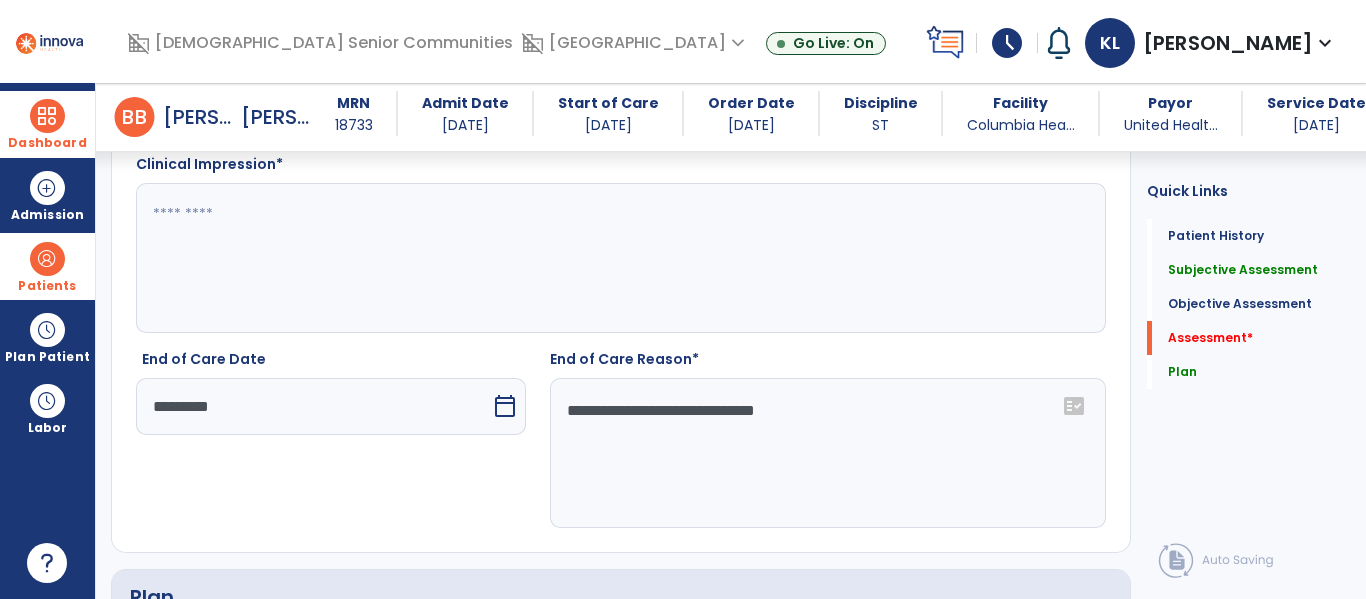 scroll, scrollTop: 2522, scrollLeft: 0, axis: vertical 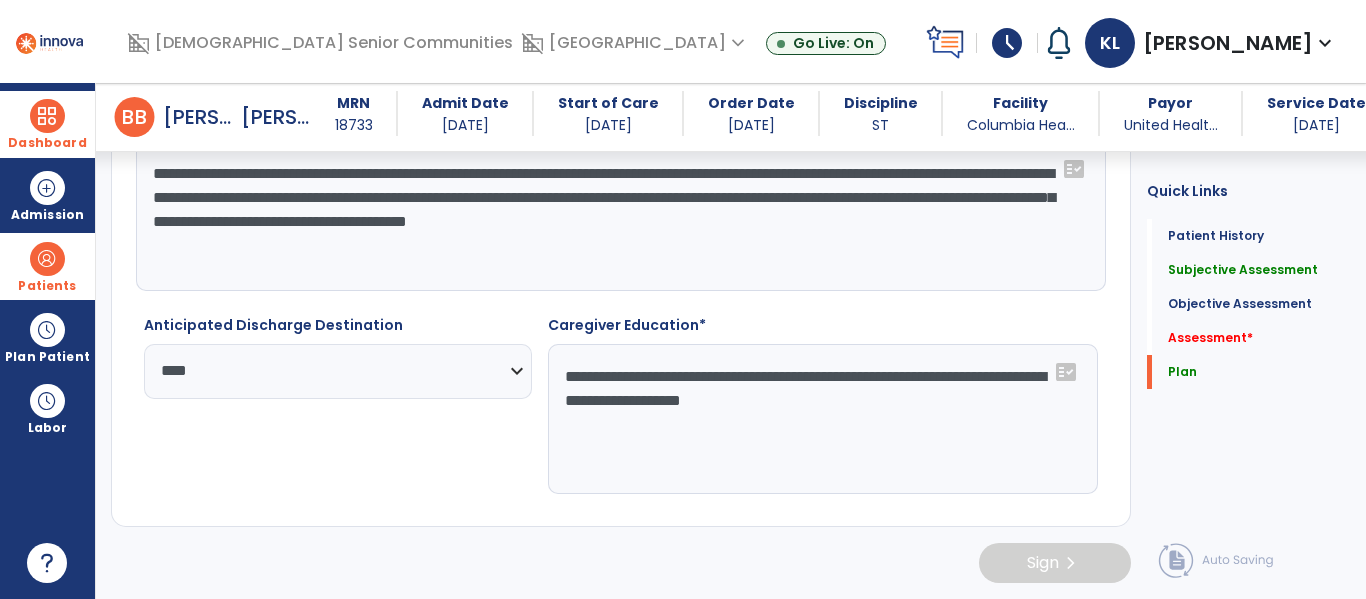 click on "Quick Links  Patient History   Patient History   Subjective Assessment   Subjective Assessment   Objective Assessment   Objective Assessment   Assessment   *  Assessment   *  Plan   Plan" 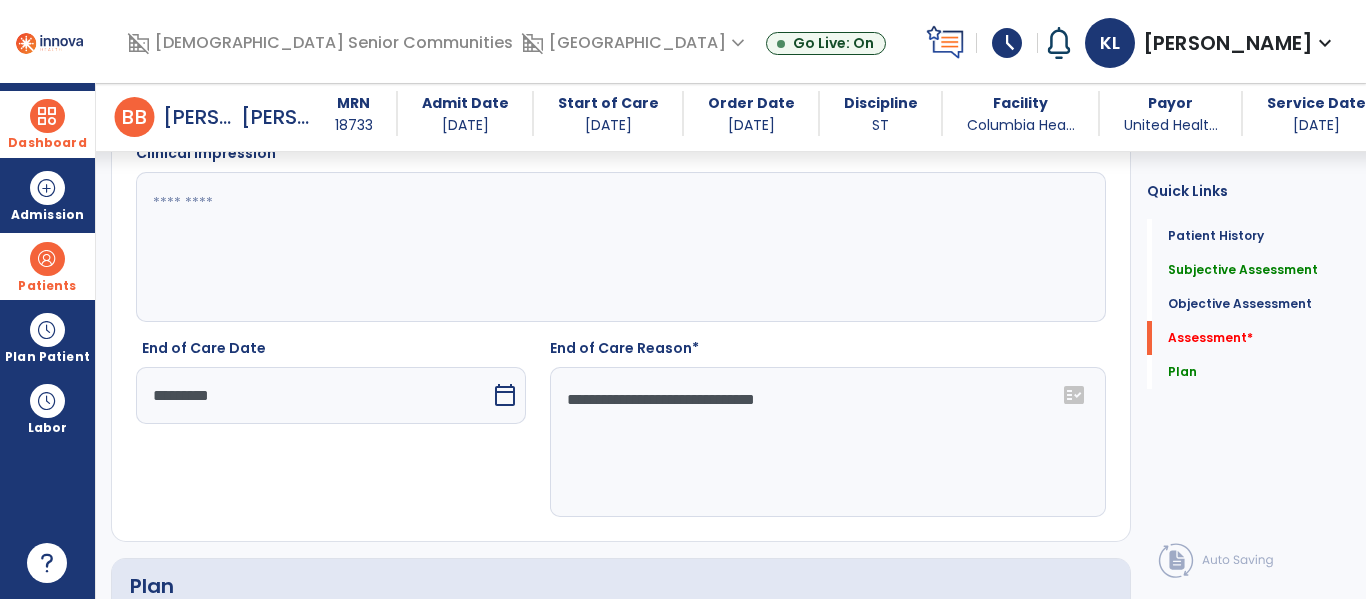 scroll, scrollTop: 2310, scrollLeft: 0, axis: vertical 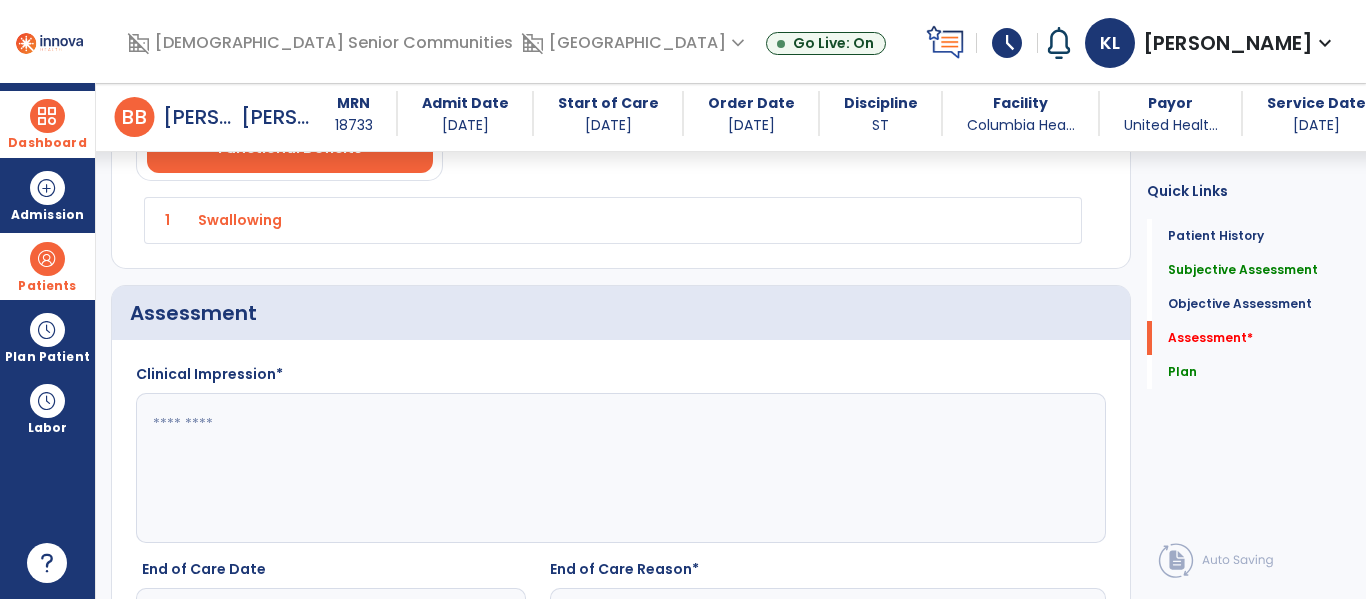 click 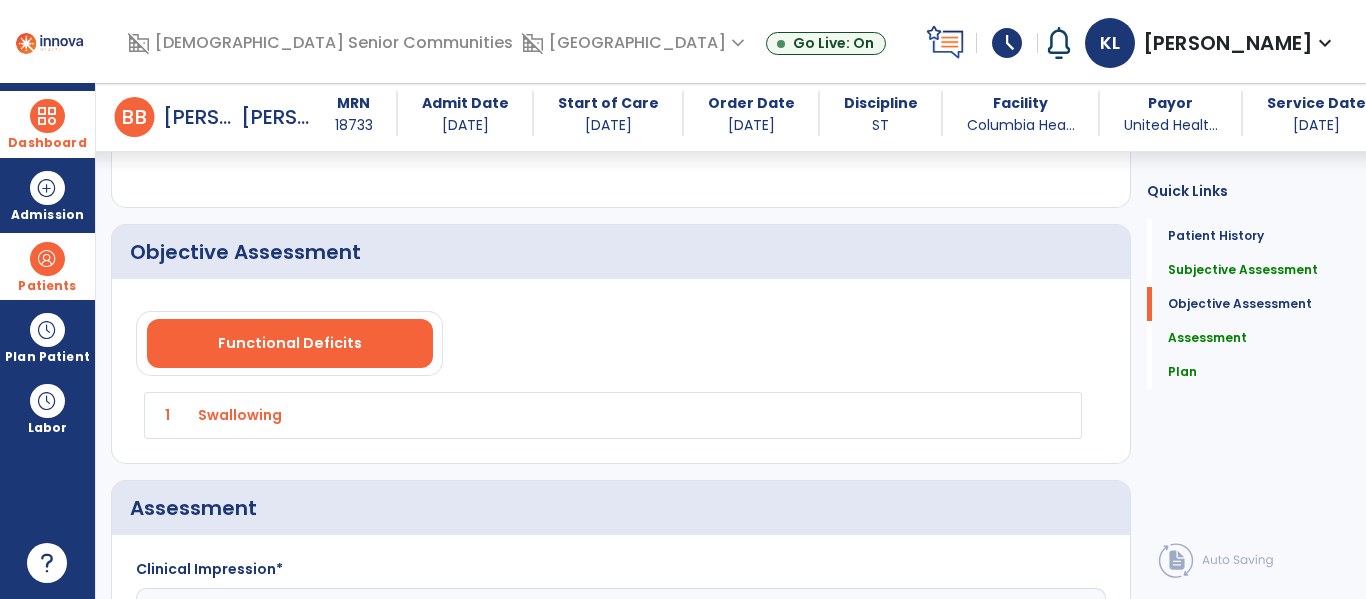 scroll, scrollTop: 2108, scrollLeft: 0, axis: vertical 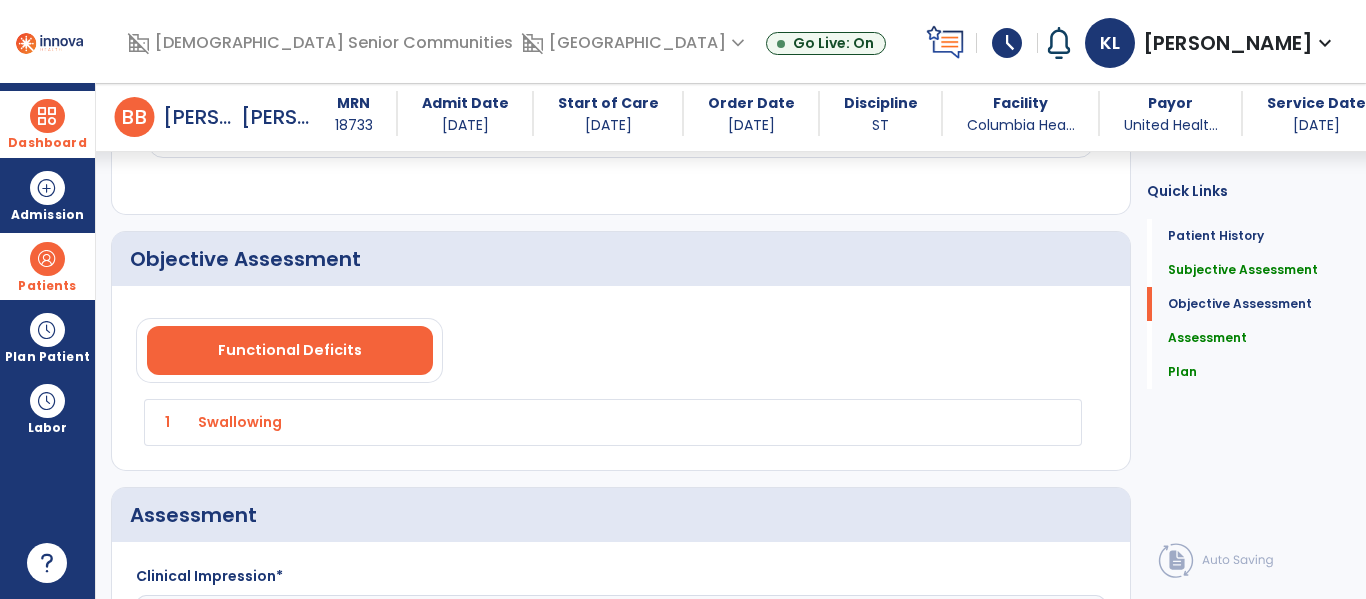 type on "**********" 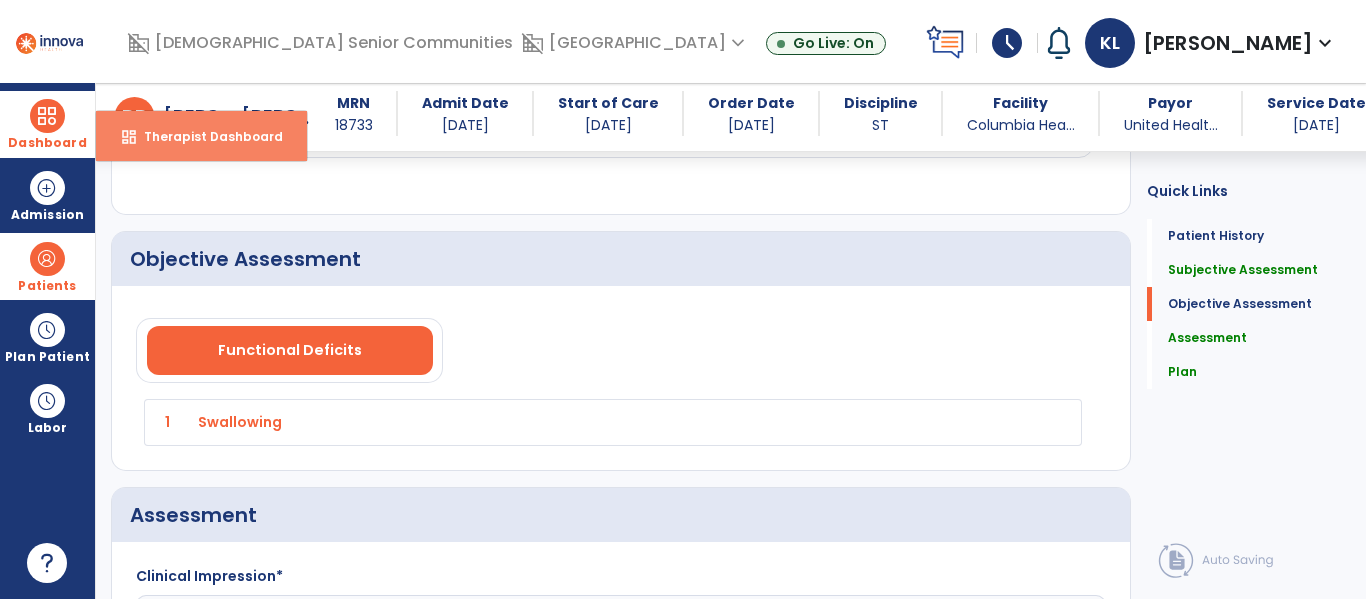 click on "dashboard  Therapist Dashboard" at bounding box center (201, 136) 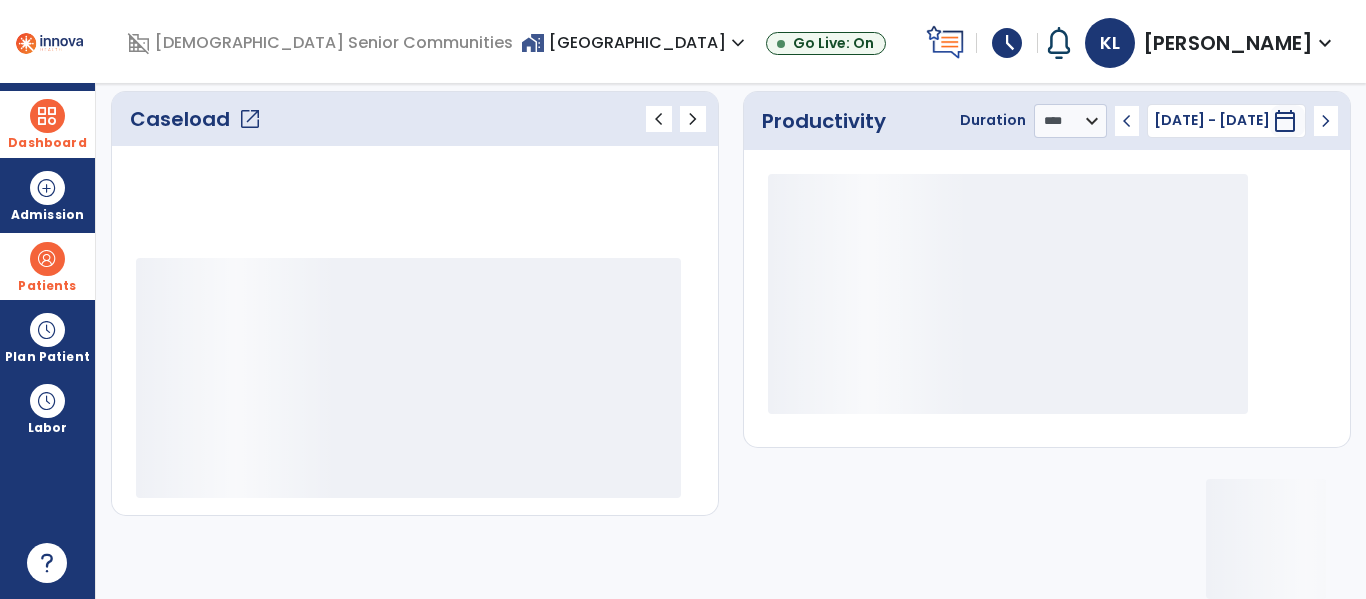 scroll, scrollTop: 278, scrollLeft: 0, axis: vertical 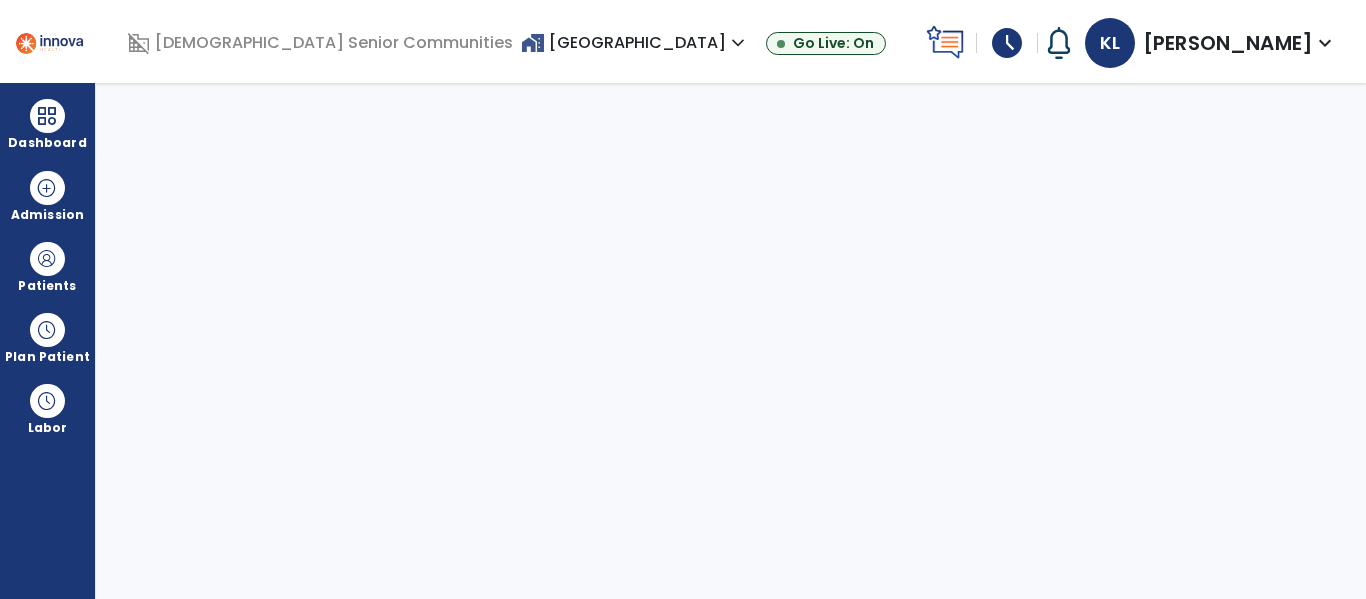 select on "****" 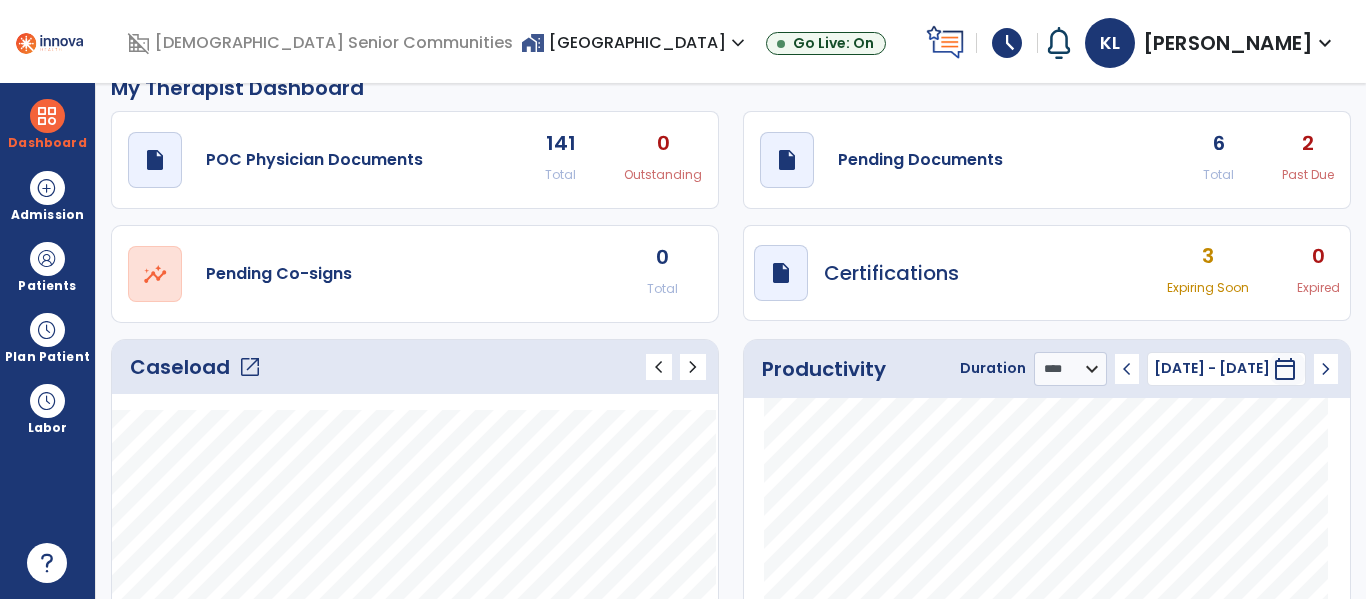 scroll, scrollTop: 0, scrollLeft: 0, axis: both 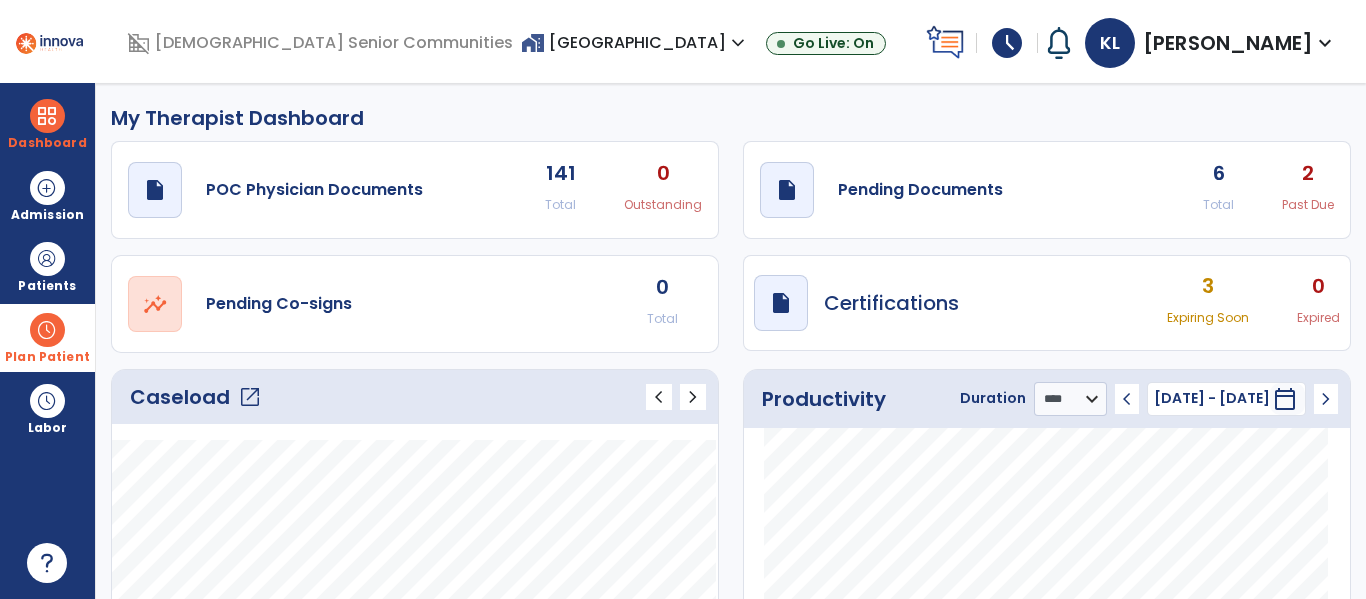 click on "Plan Patient" at bounding box center [47, 266] 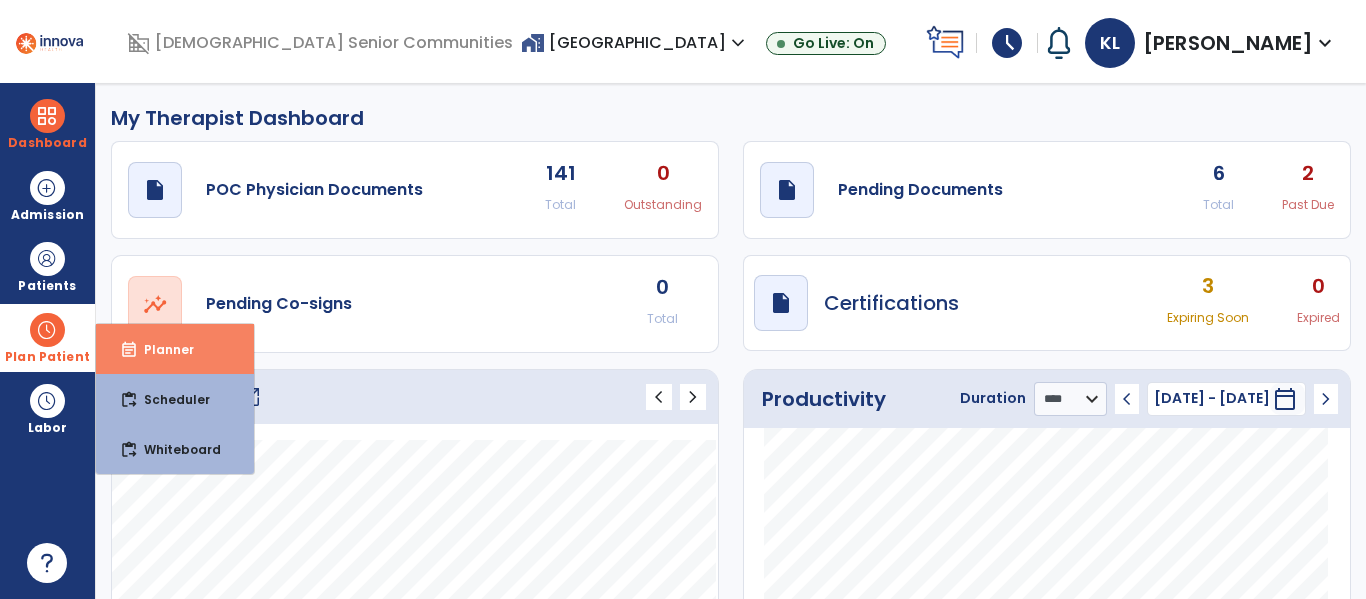 click on "Planner" at bounding box center (161, 349) 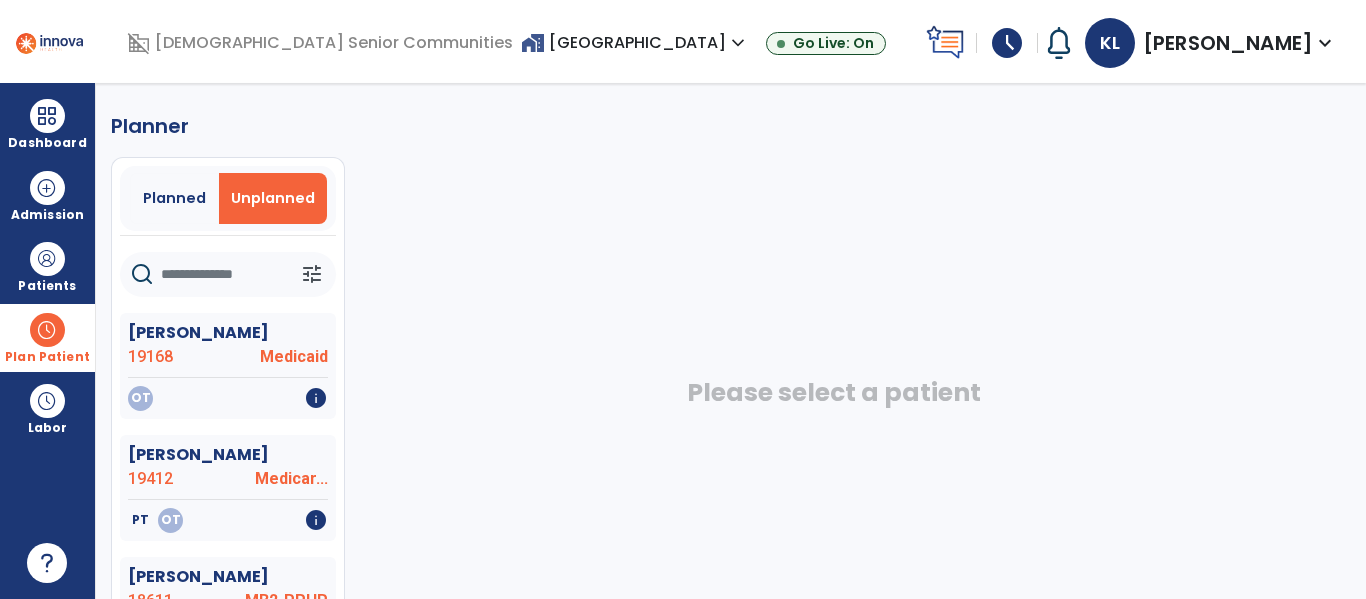 click on "Plan Patient" at bounding box center (47, 357) 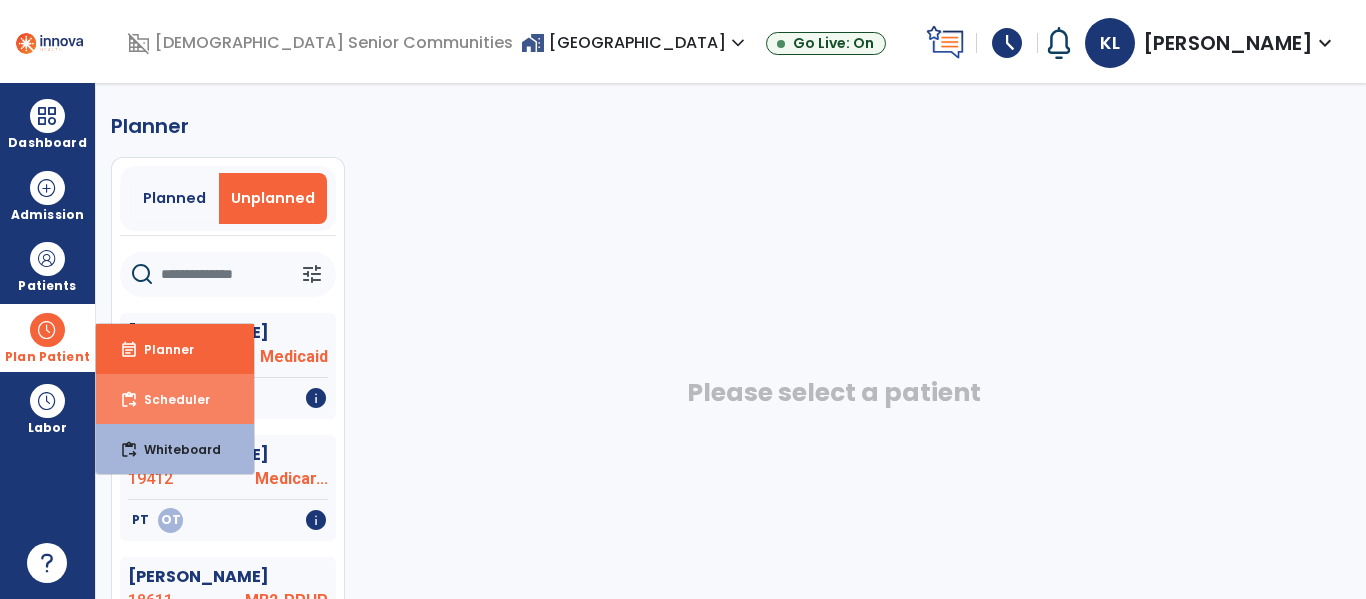 click on "content_paste_go  Scheduler" at bounding box center [175, 399] 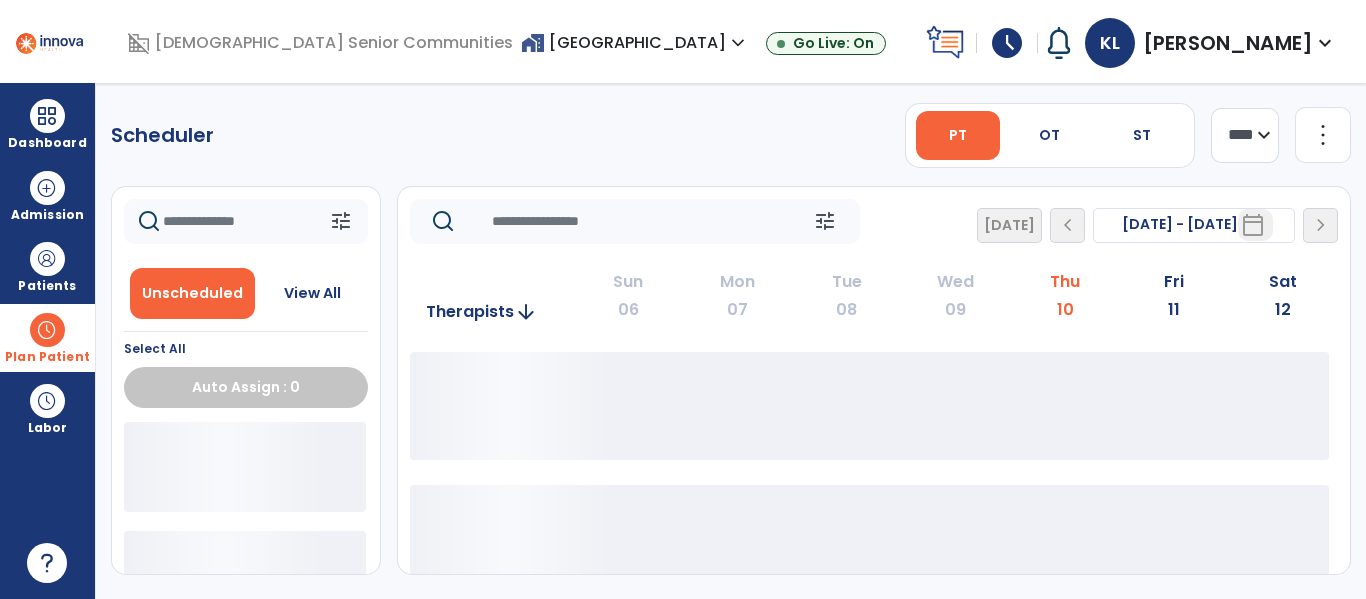click on "home_work   Columbia Healthcare Center   expand_more" at bounding box center (635, 42) 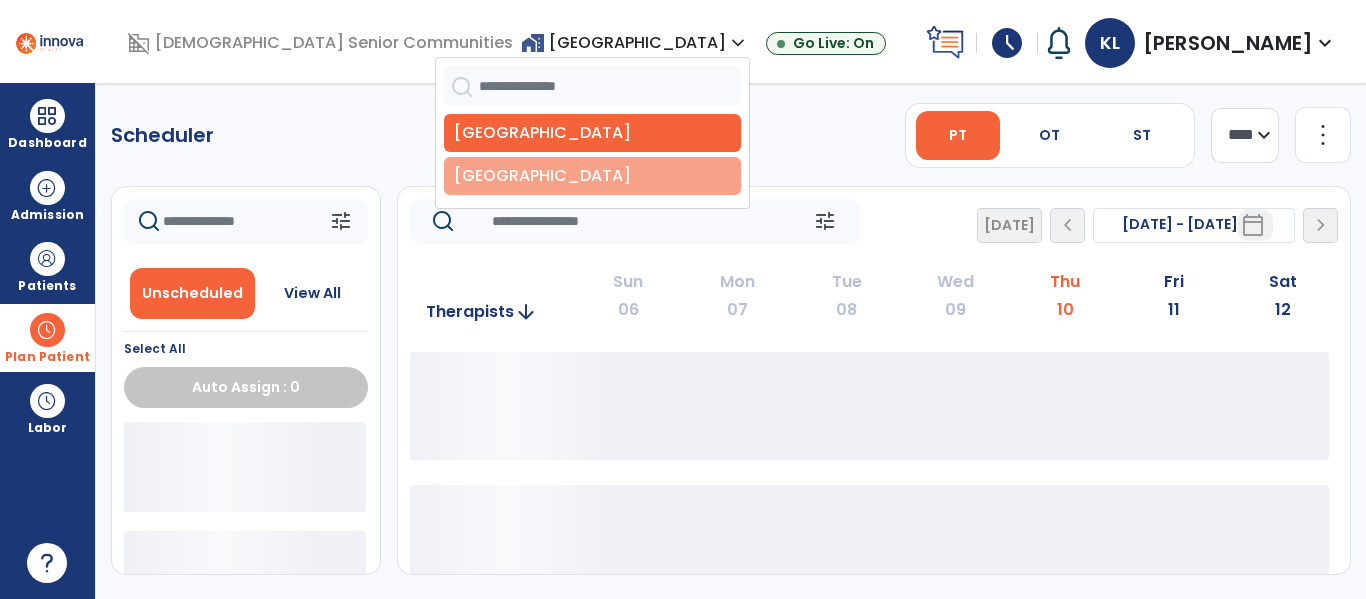 click on "[GEOGRAPHIC_DATA]" at bounding box center [592, 176] 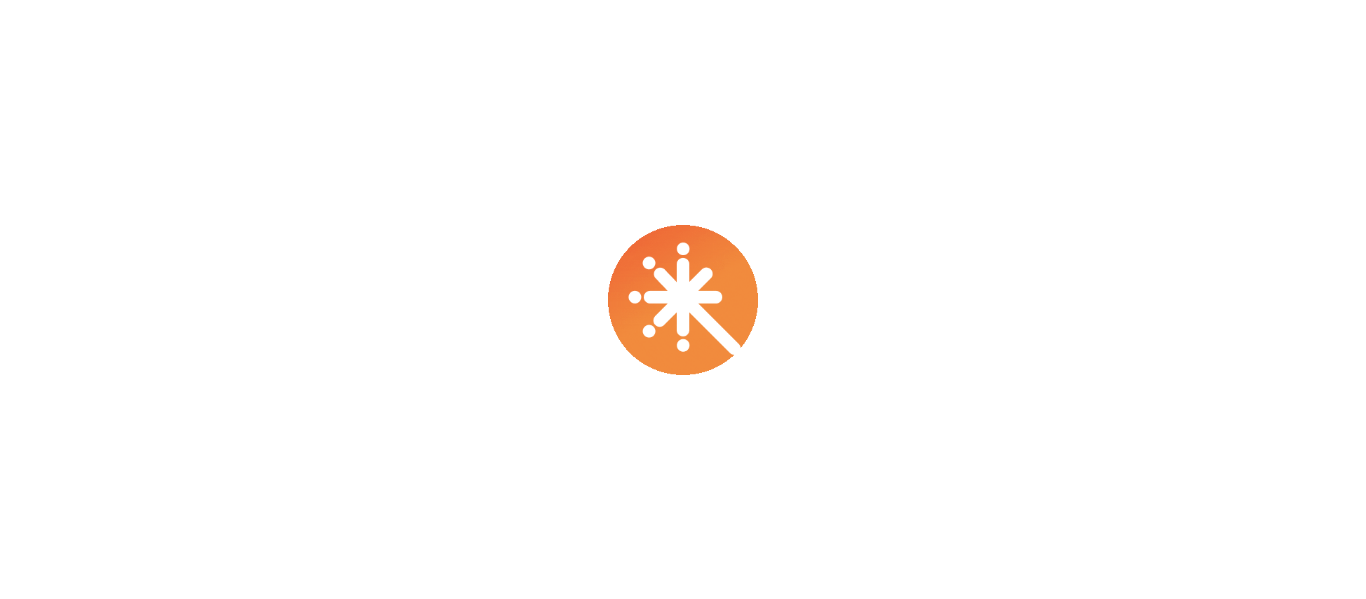 scroll, scrollTop: 0, scrollLeft: 0, axis: both 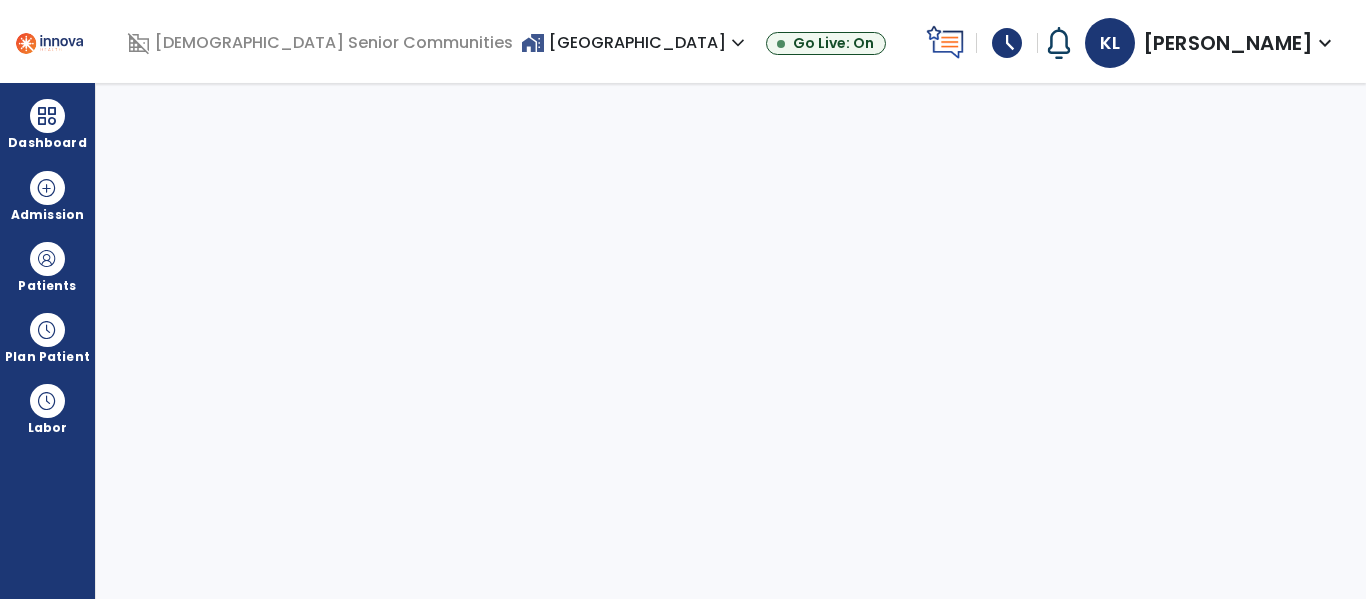 select on "****" 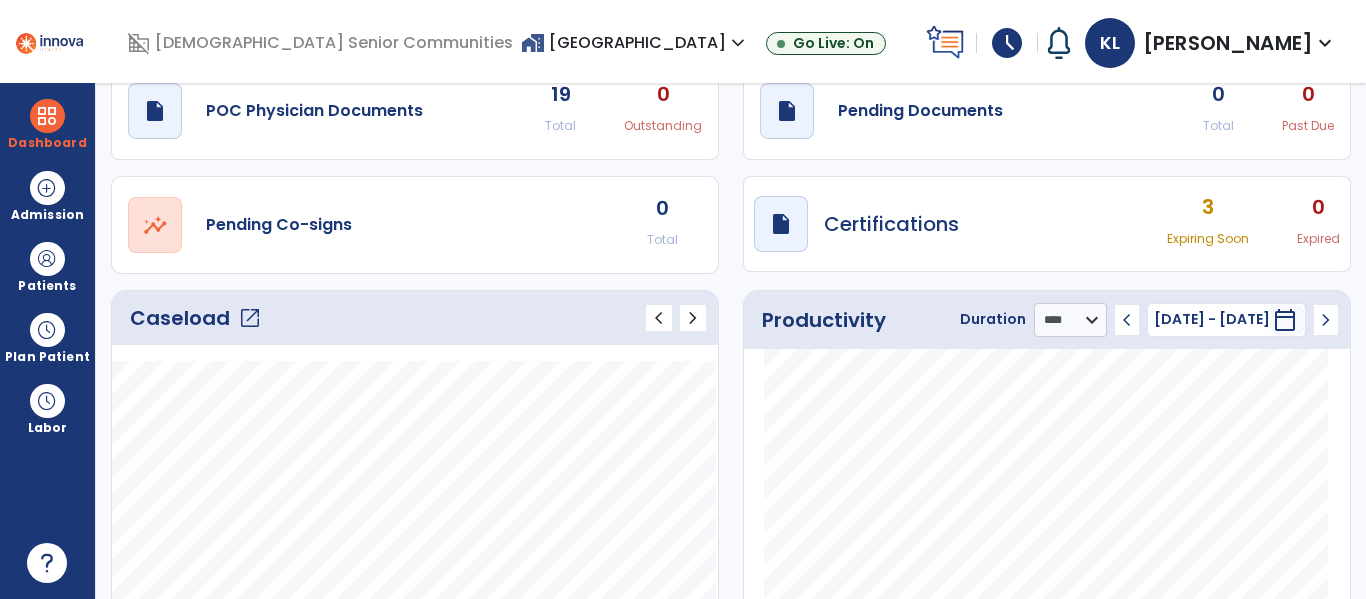 scroll, scrollTop: 0, scrollLeft: 0, axis: both 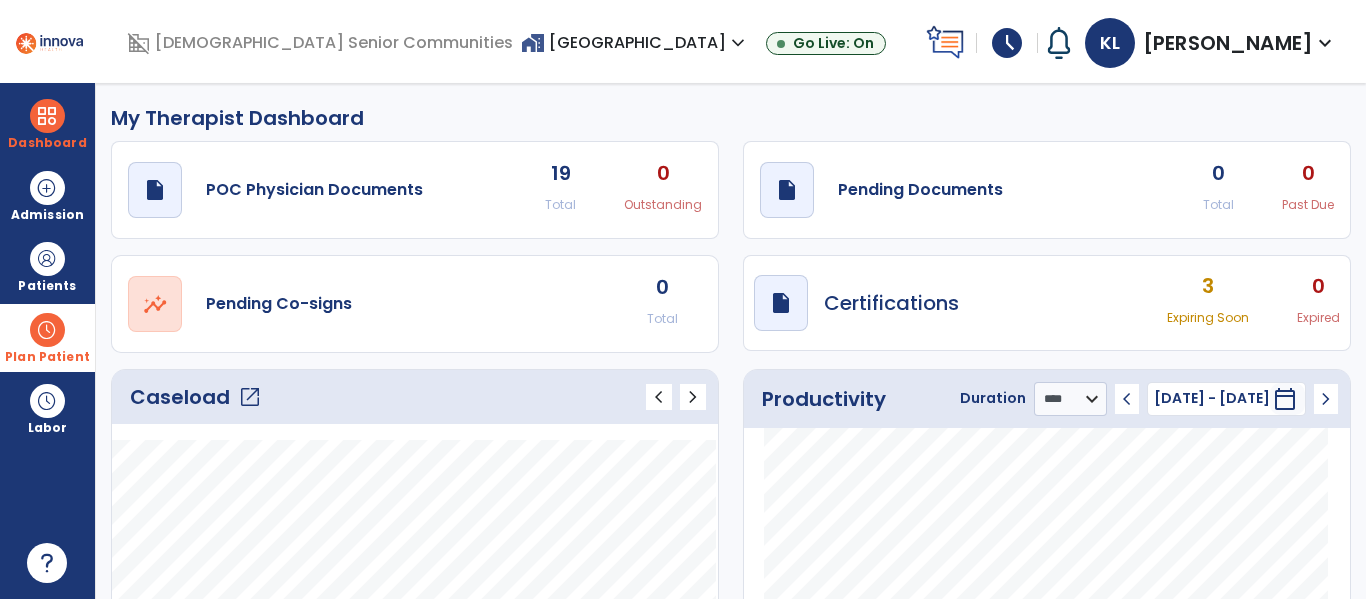 click on "Plan Patient" at bounding box center [47, 266] 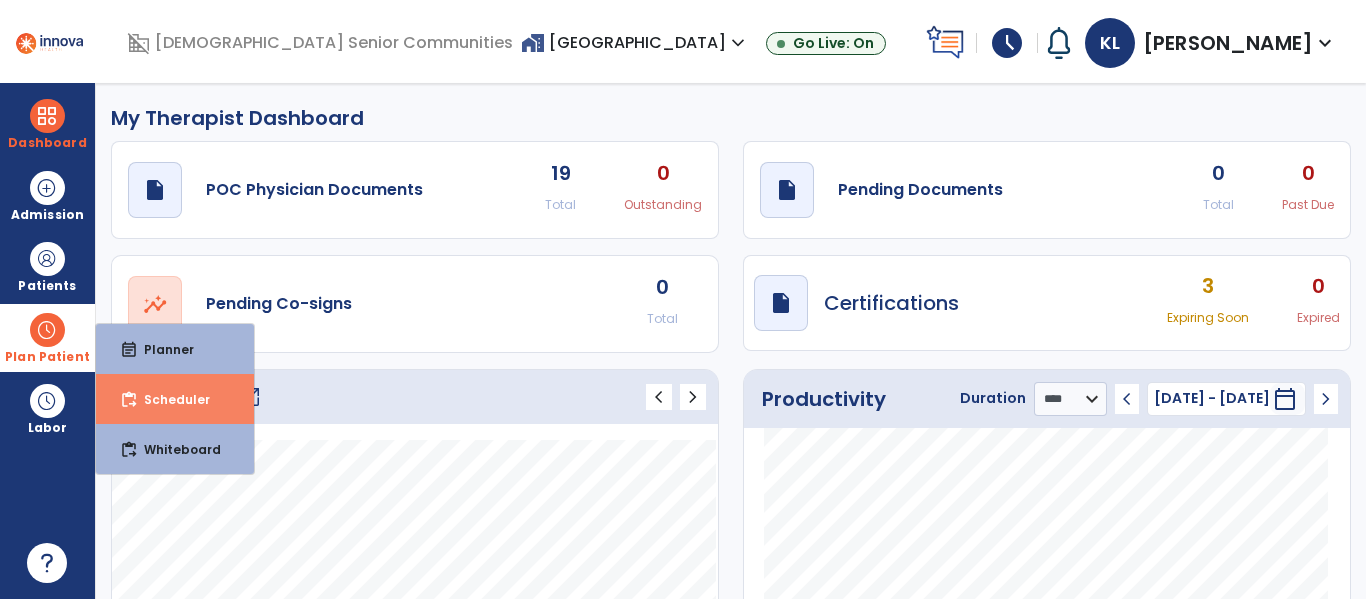 click on "content_paste_go  Scheduler" at bounding box center [175, 399] 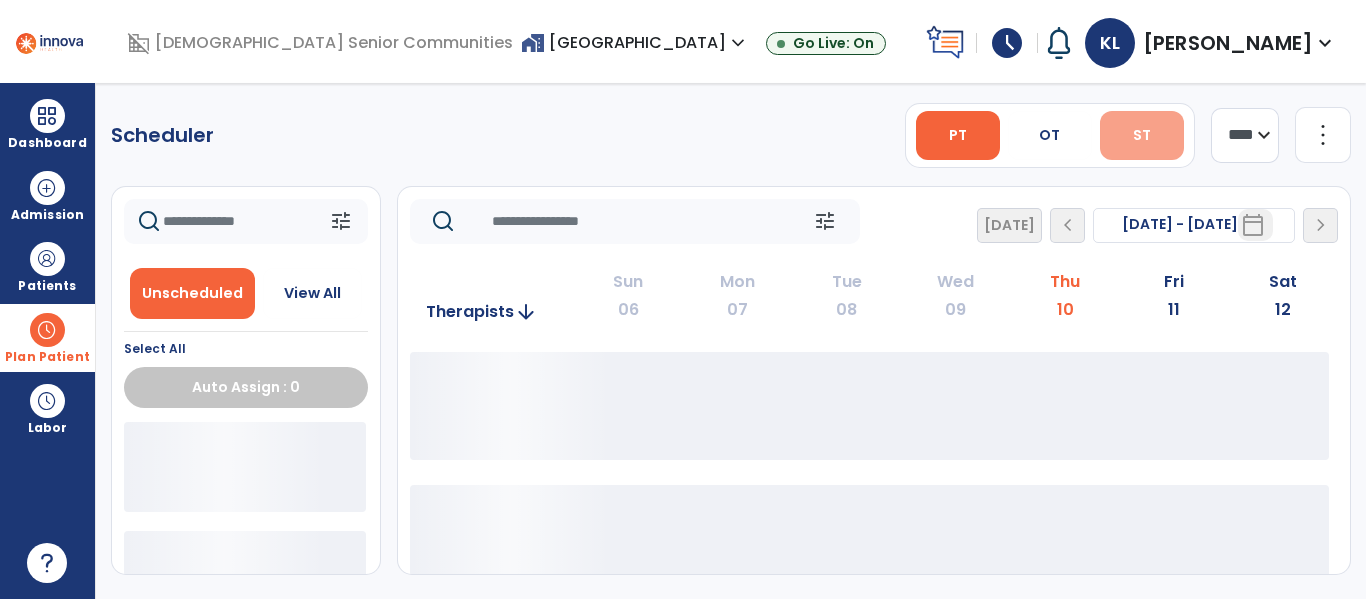 click on "ST" at bounding box center [1142, 135] 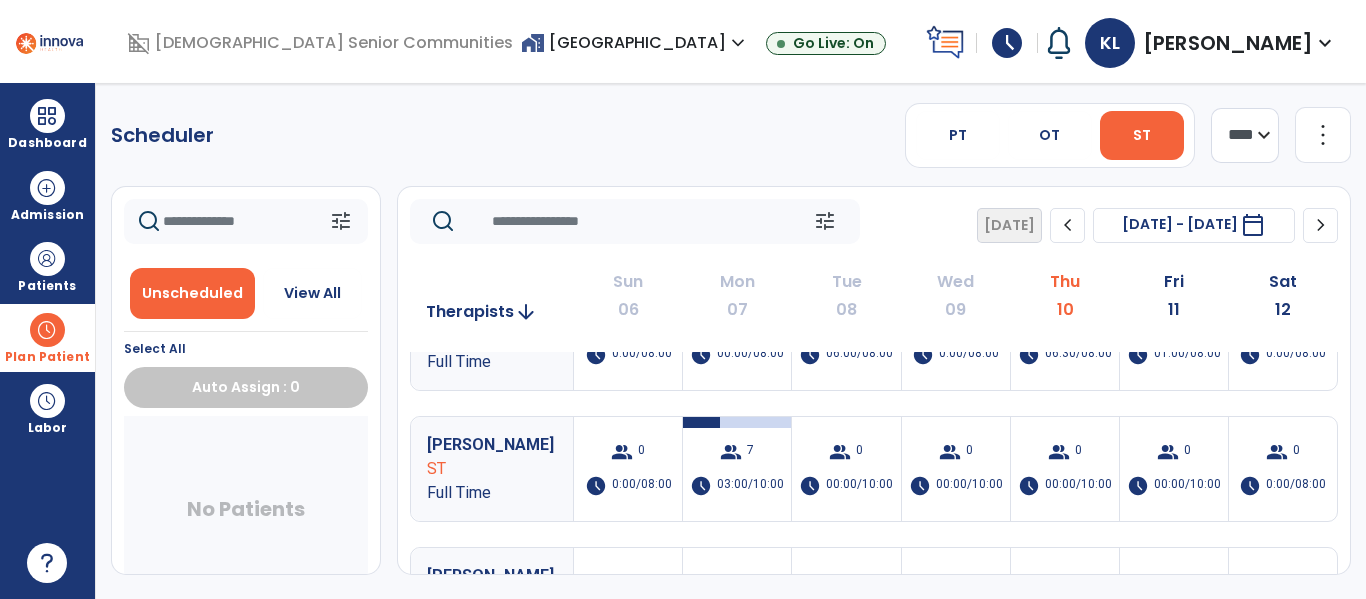 scroll, scrollTop: 0, scrollLeft: 0, axis: both 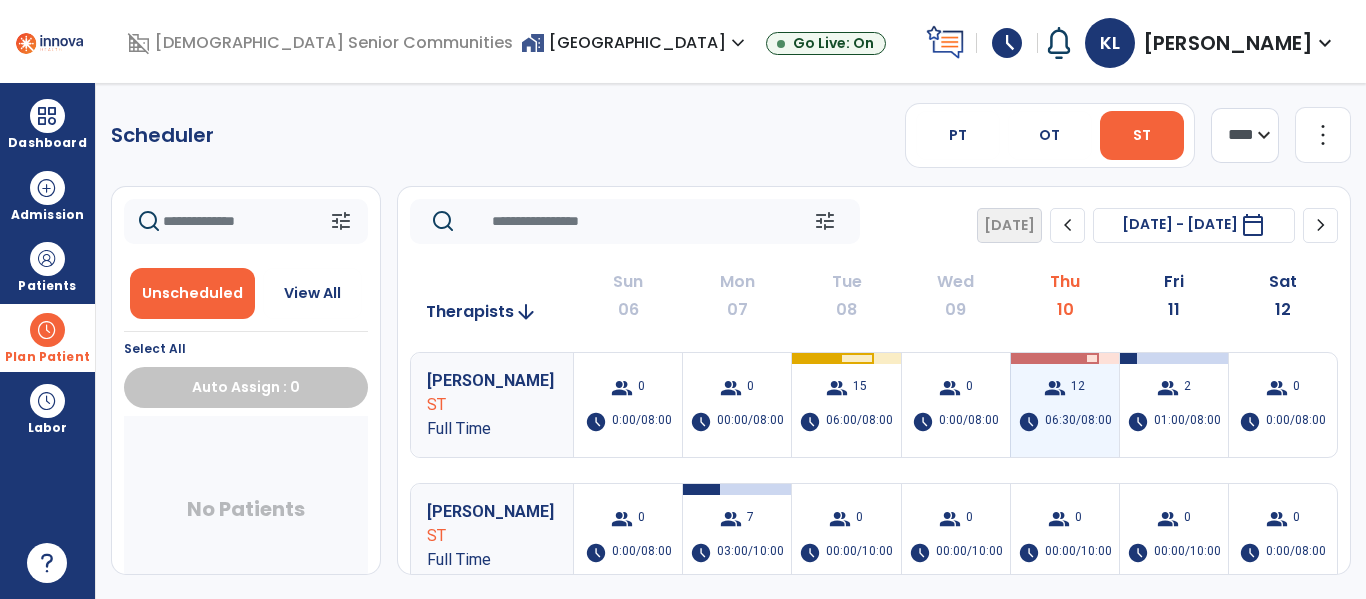 click on "group  12  schedule  06:30/08:00" at bounding box center [1065, 405] 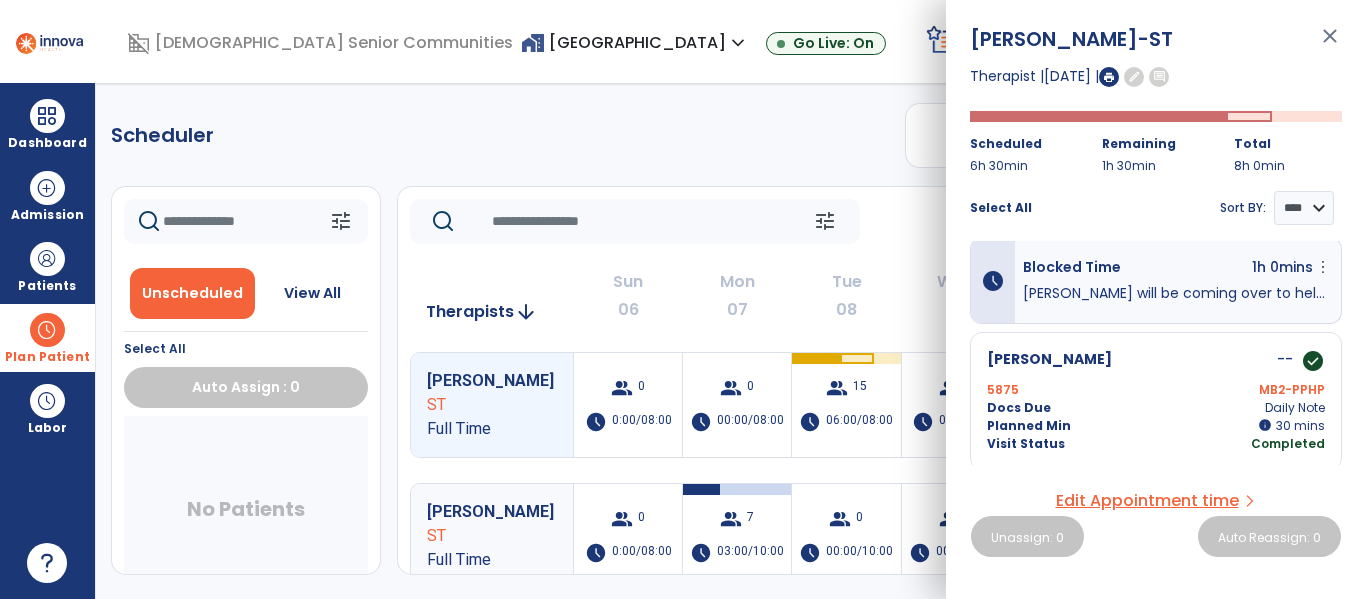 scroll, scrollTop: 0, scrollLeft: 0, axis: both 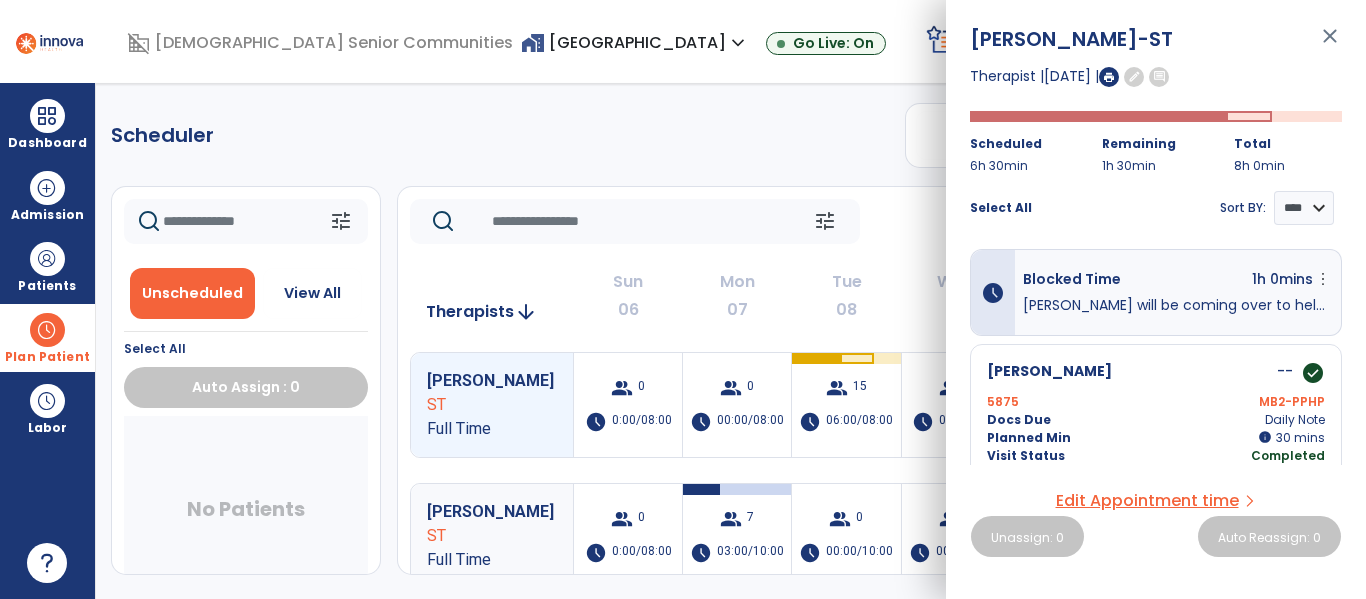 click on "close" at bounding box center [1330, 45] 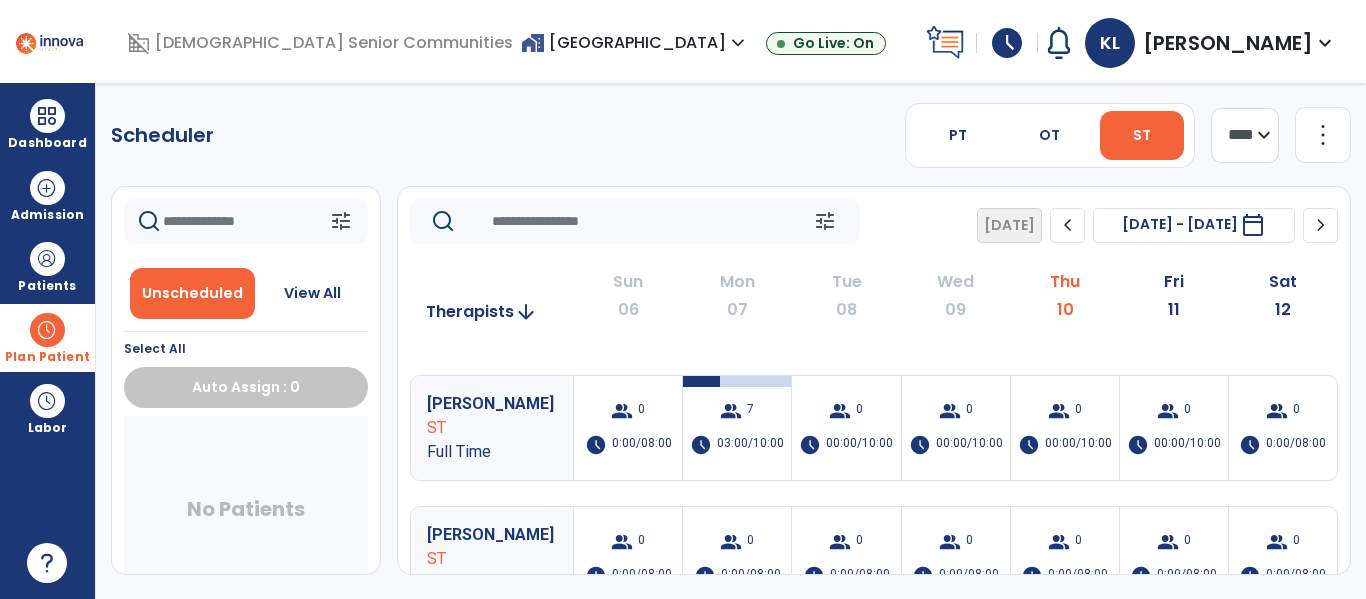 scroll, scrollTop: 0, scrollLeft: 0, axis: both 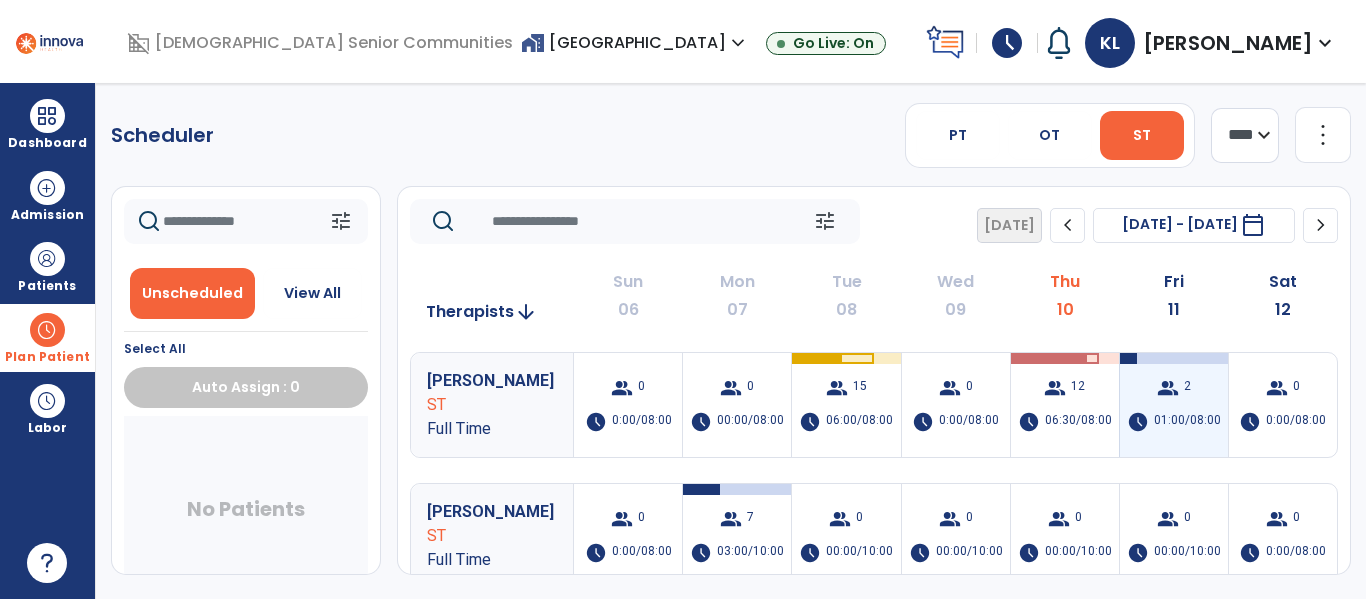 click on "01:00/08:00" at bounding box center (1187, 422) 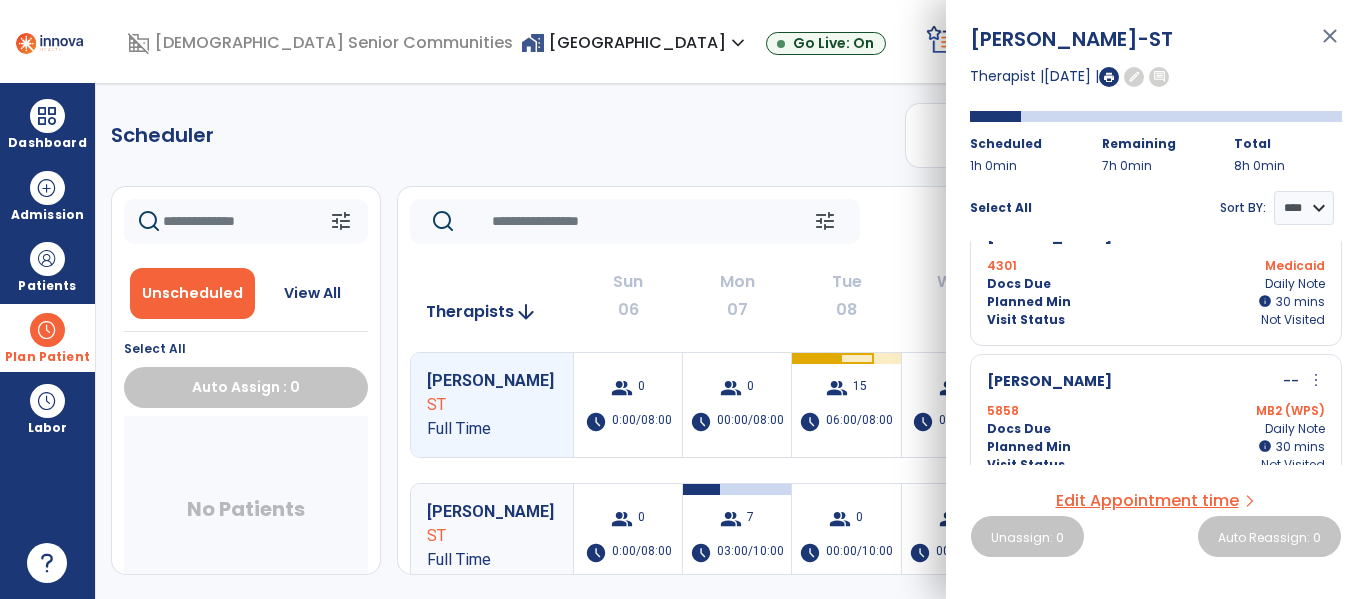 scroll, scrollTop: 0, scrollLeft: 0, axis: both 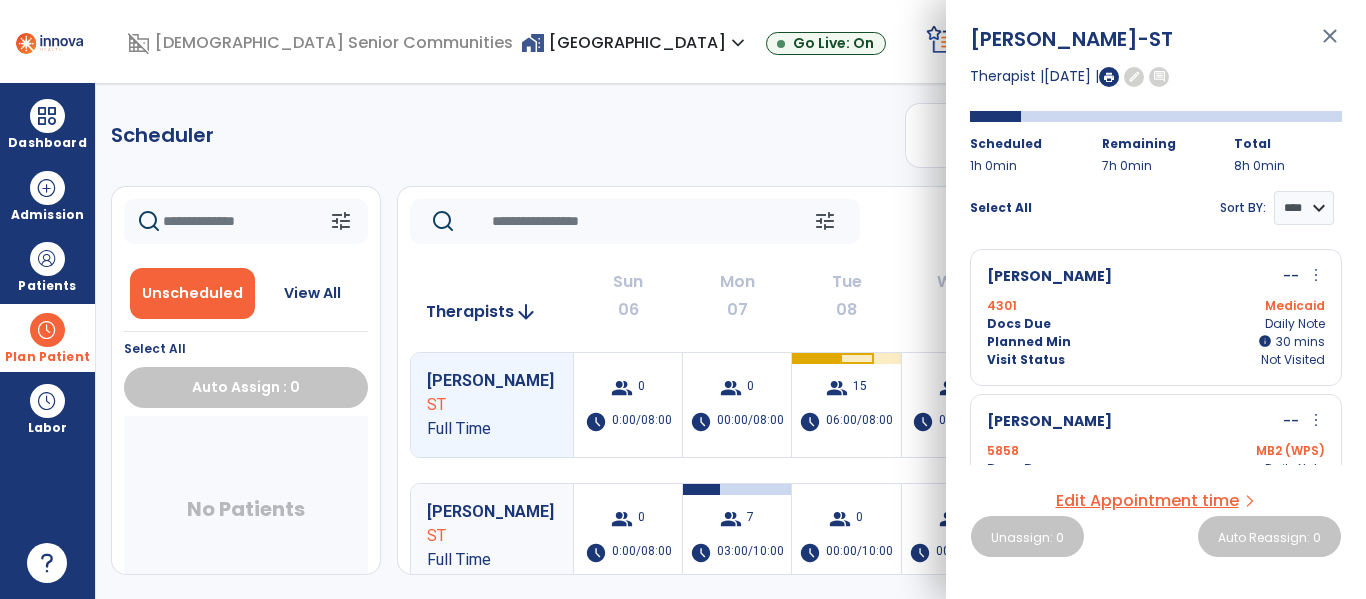 click on "close" at bounding box center (1330, 45) 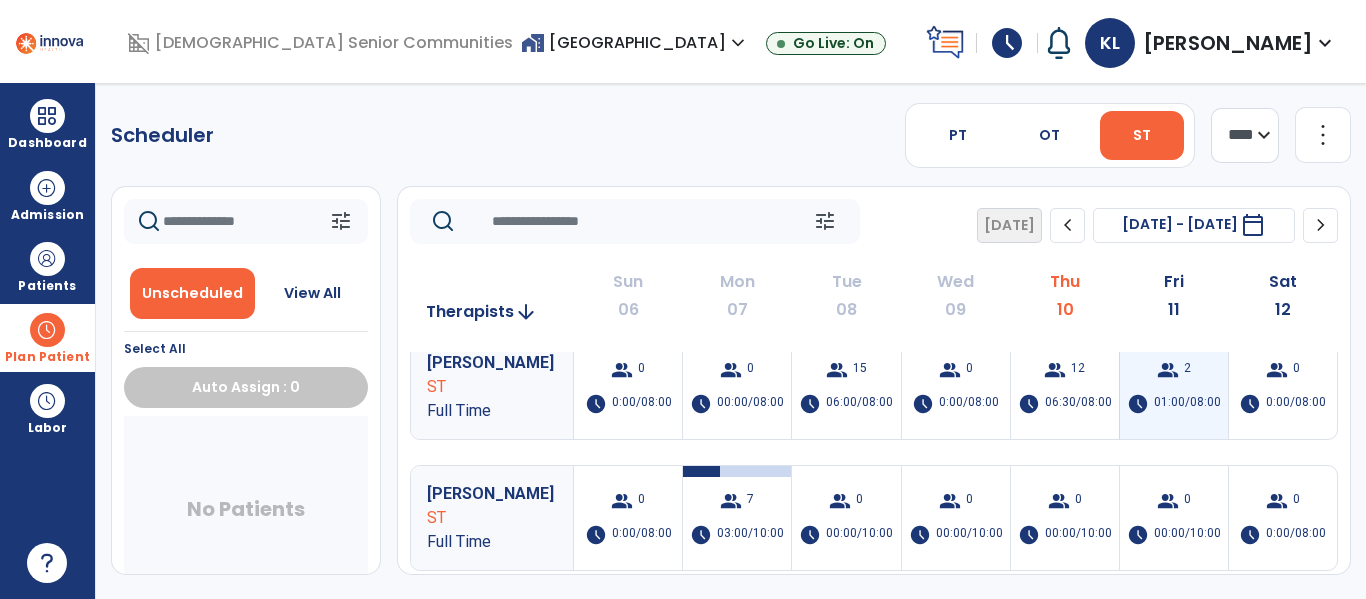 scroll, scrollTop: 0, scrollLeft: 0, axis: both 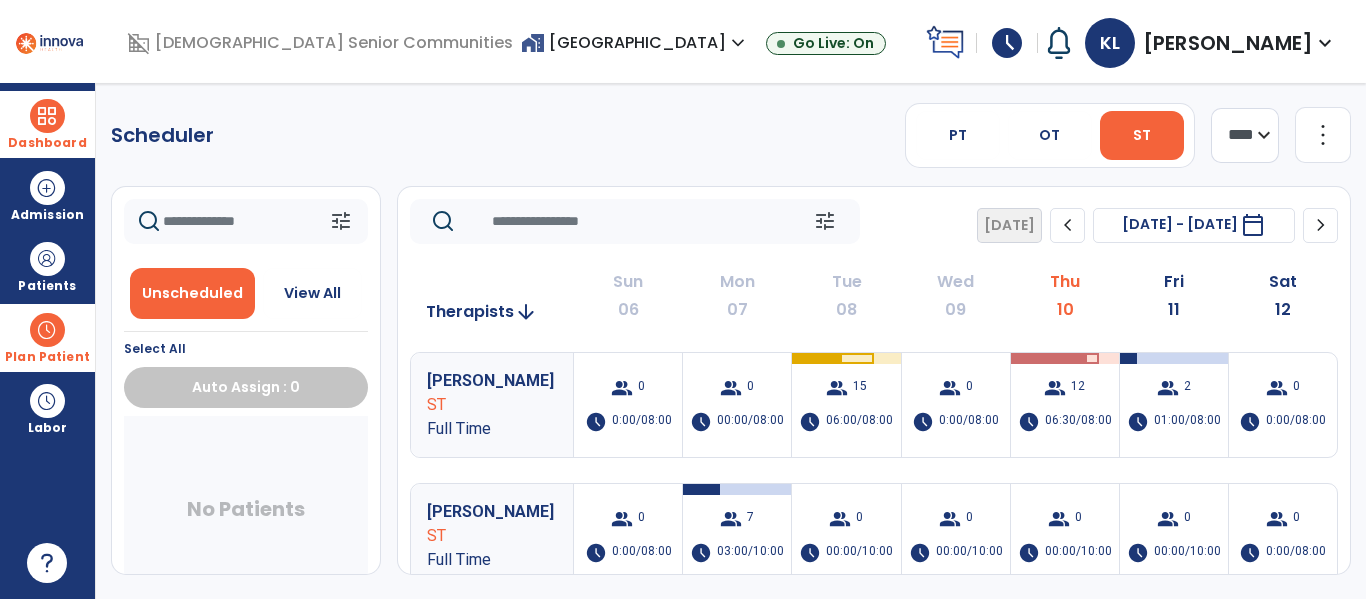 click on "Dashboard" at bounding box center [47, 143] 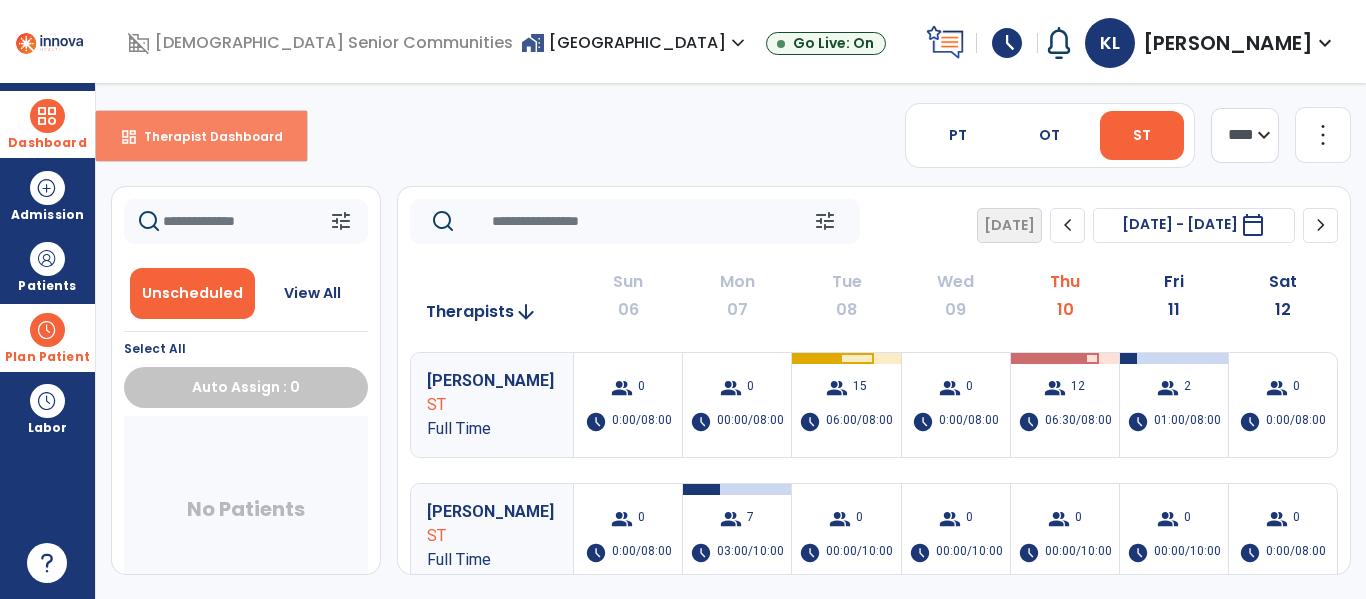 click on "dashboard  Therapist Dashboard" at bounding box center [201, 136] 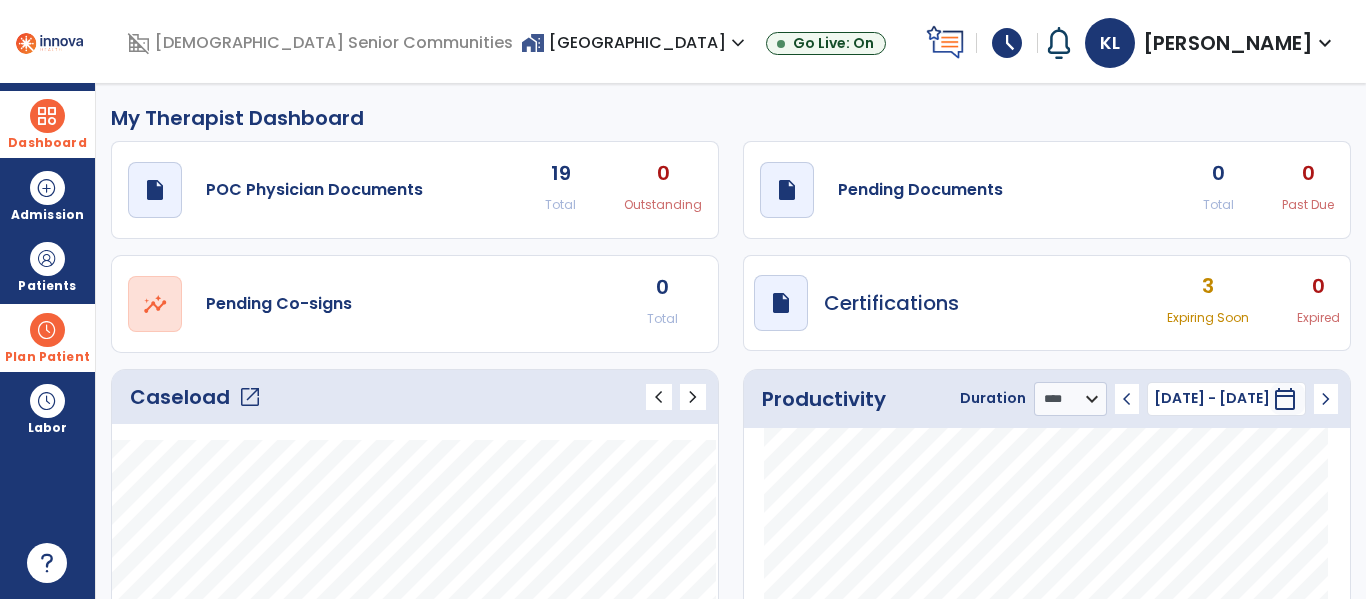 click on "home_work   North Park Nursing Center   expand_more" at bounding box center (635, 42) 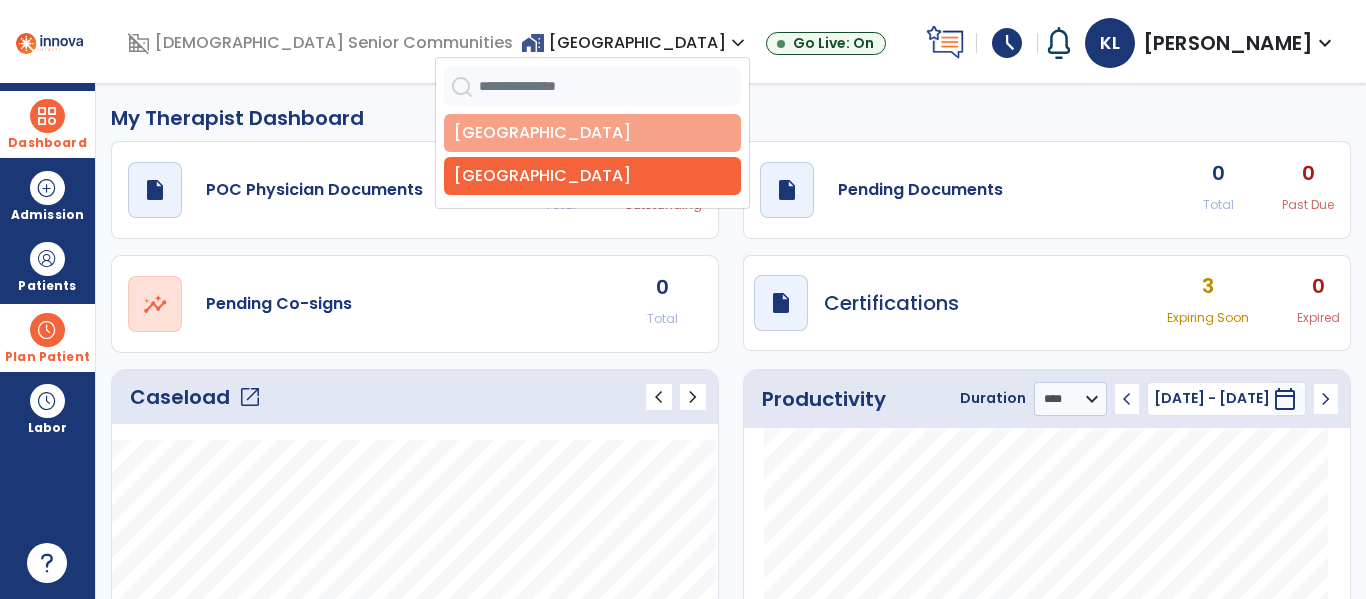 click on "[GEOGRAPHIC_DATA]" at bounding box center (592, 133) 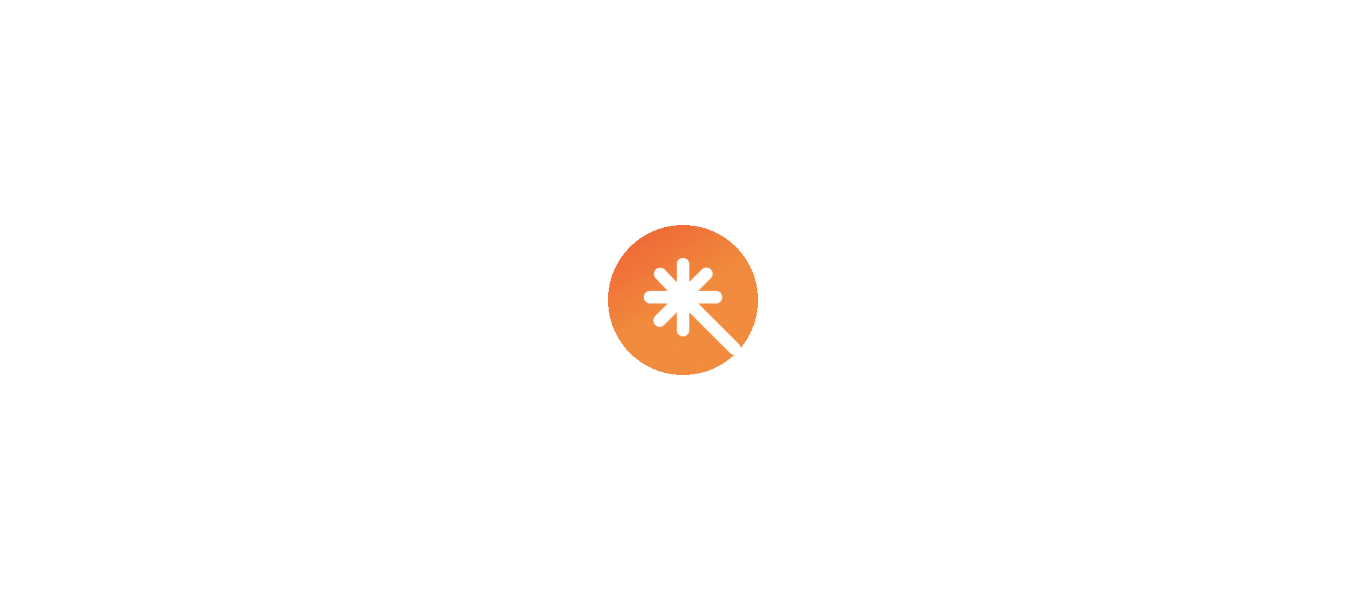 scroll, scrollTop: 0, scrollLeft: 0, axis: both 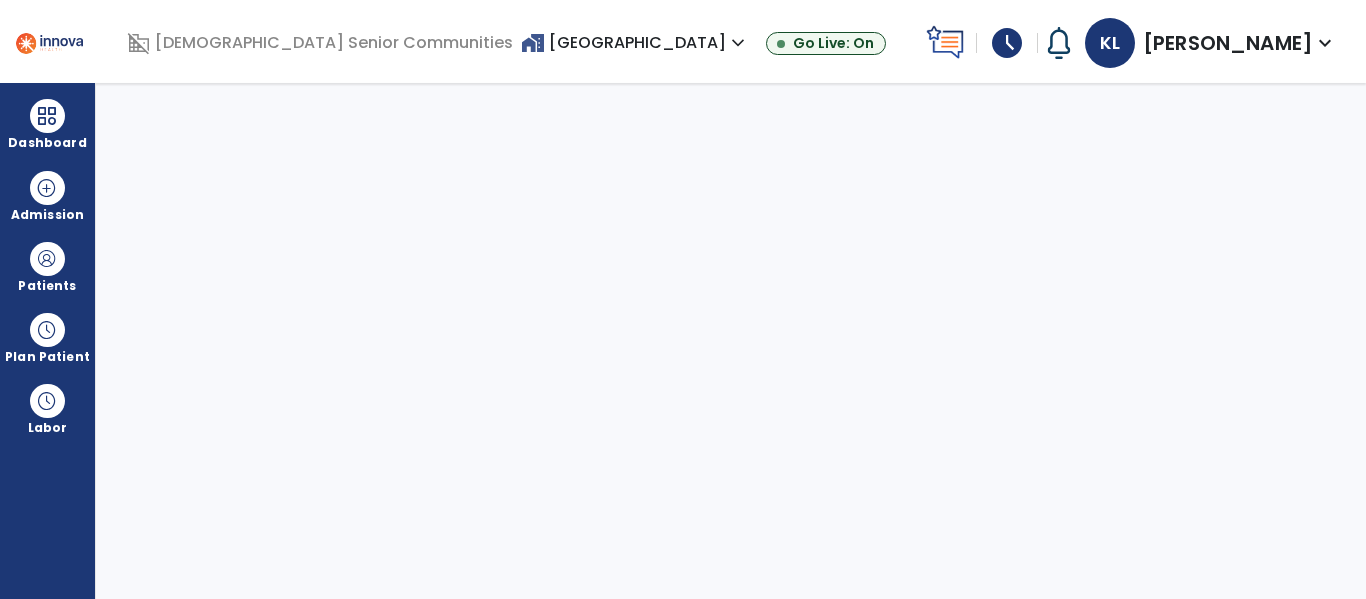 select on "****" 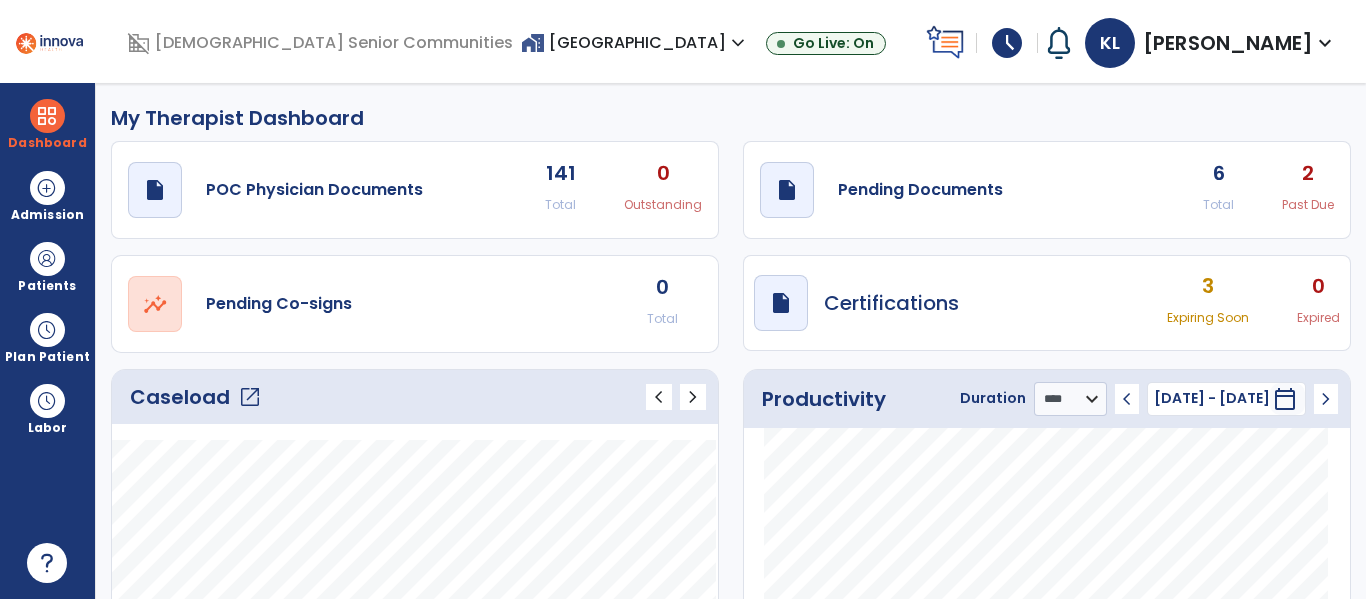 click on "open_in_new" 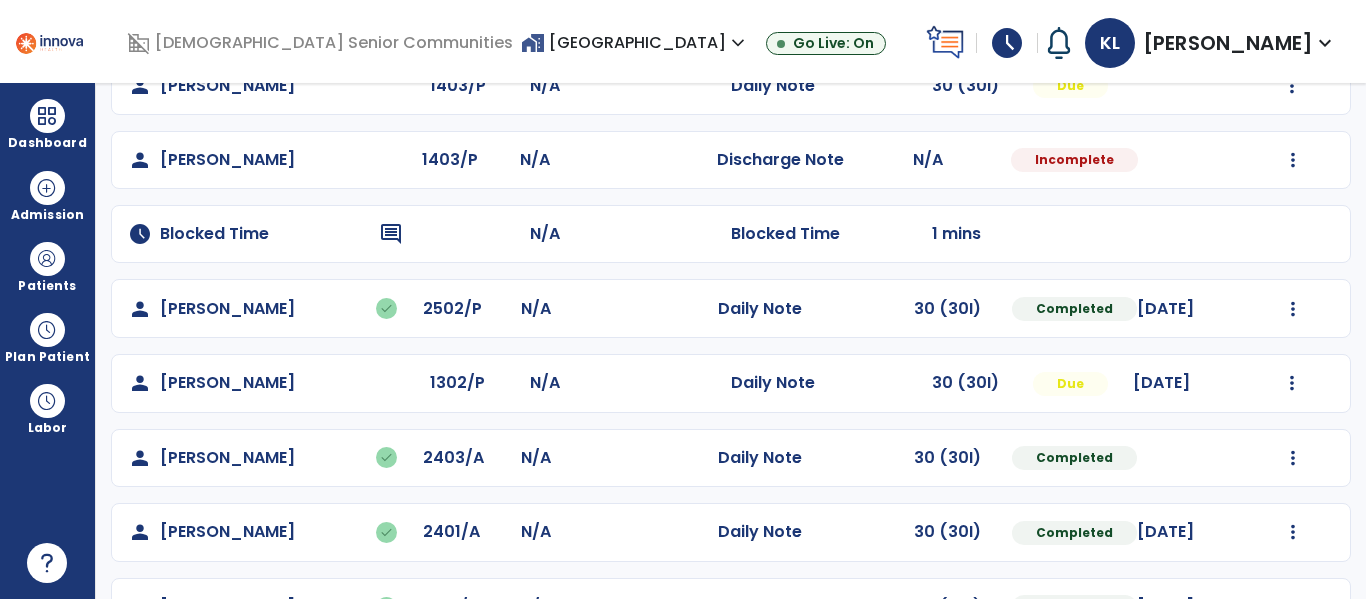 scroll, scrollTop: 0, scrollLeft: 0, axis: both 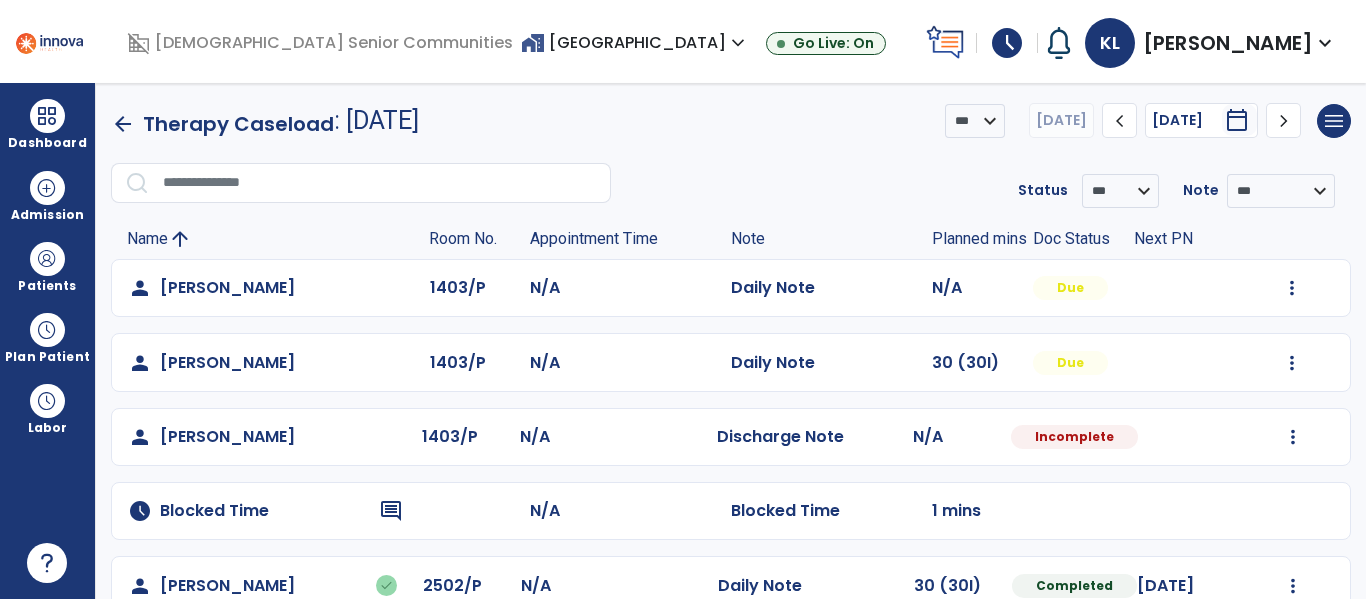 click on "chevron_right" 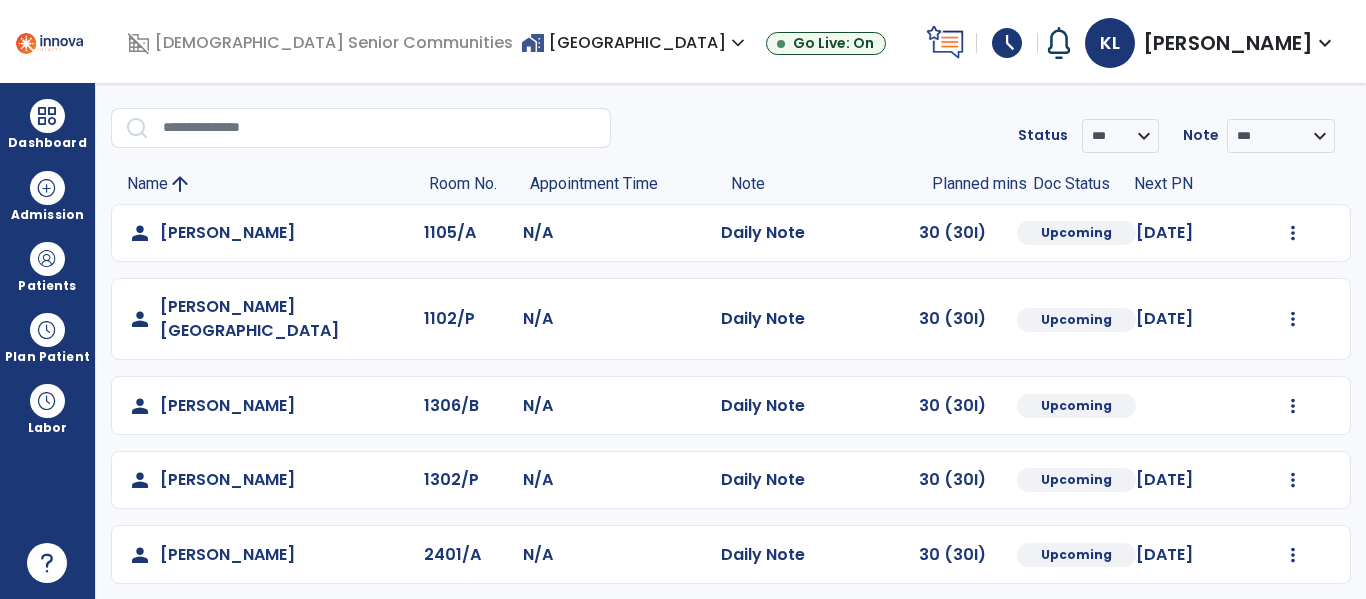 scroll, scrollTop: 0, scrollLeft: 0, axis: both 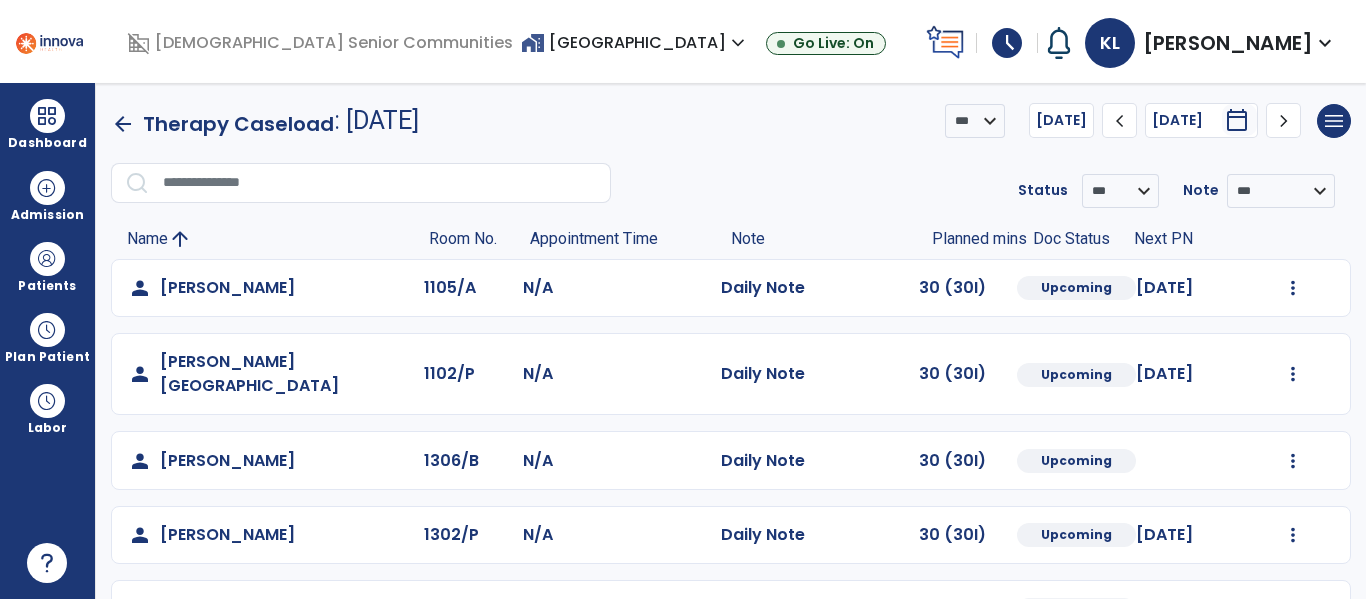 click on "chevron_left" 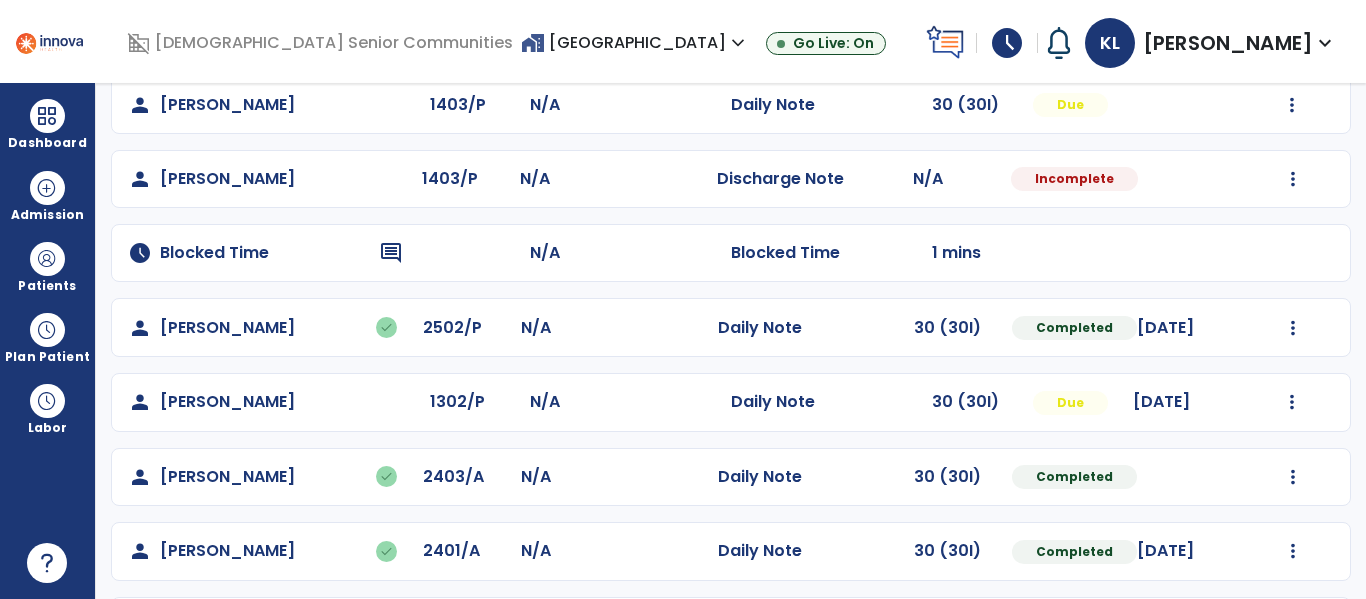 scroll, scrollTop: 255, scrollLeft: 0, axis: vertical 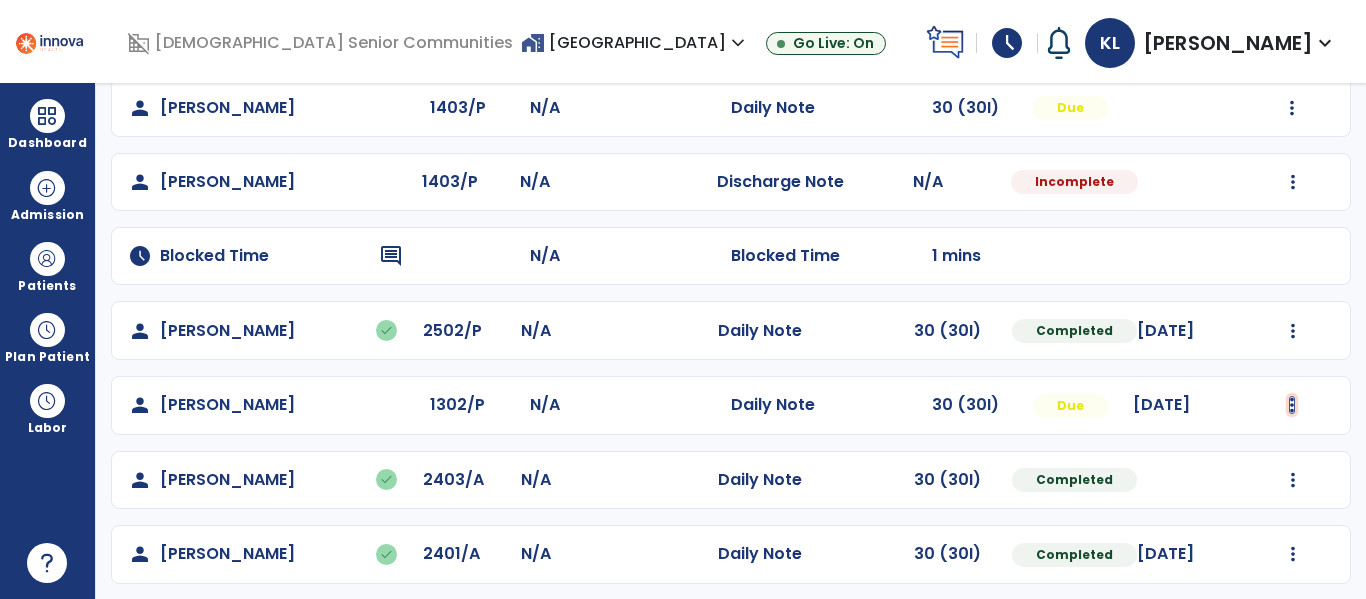 click at bounding box center [1292, 33] 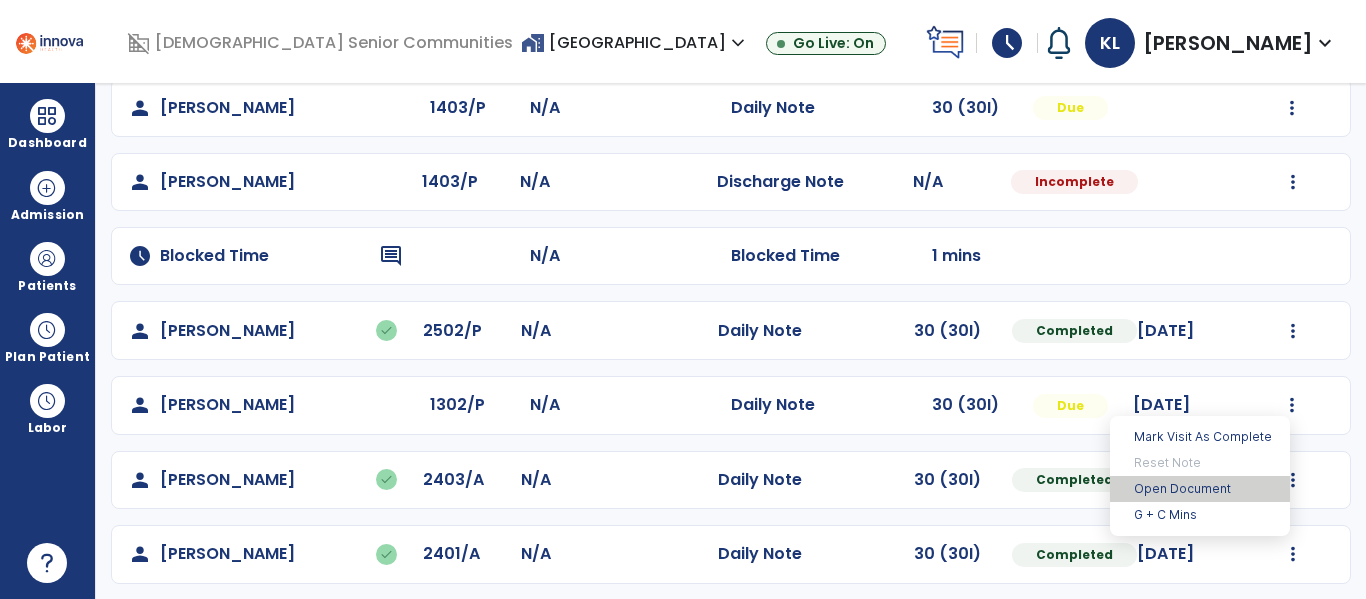 click on "Open Document" at bounding box center [1200, 489] 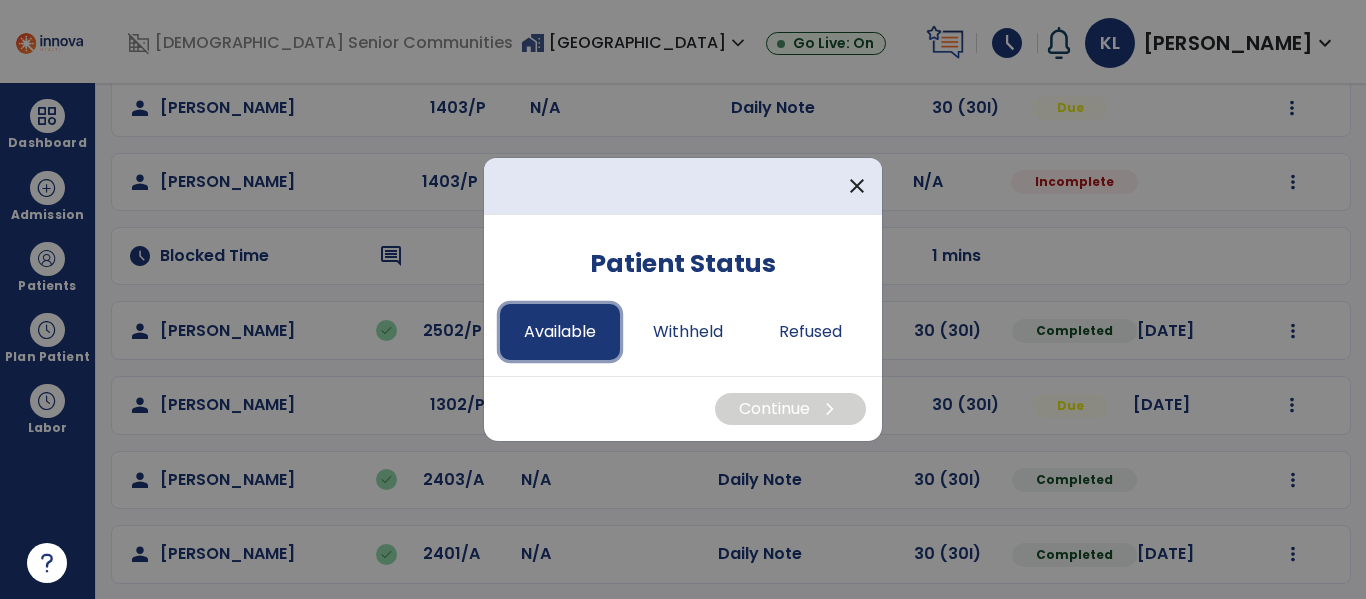 click on "Available" at bounding box center (560, 332) 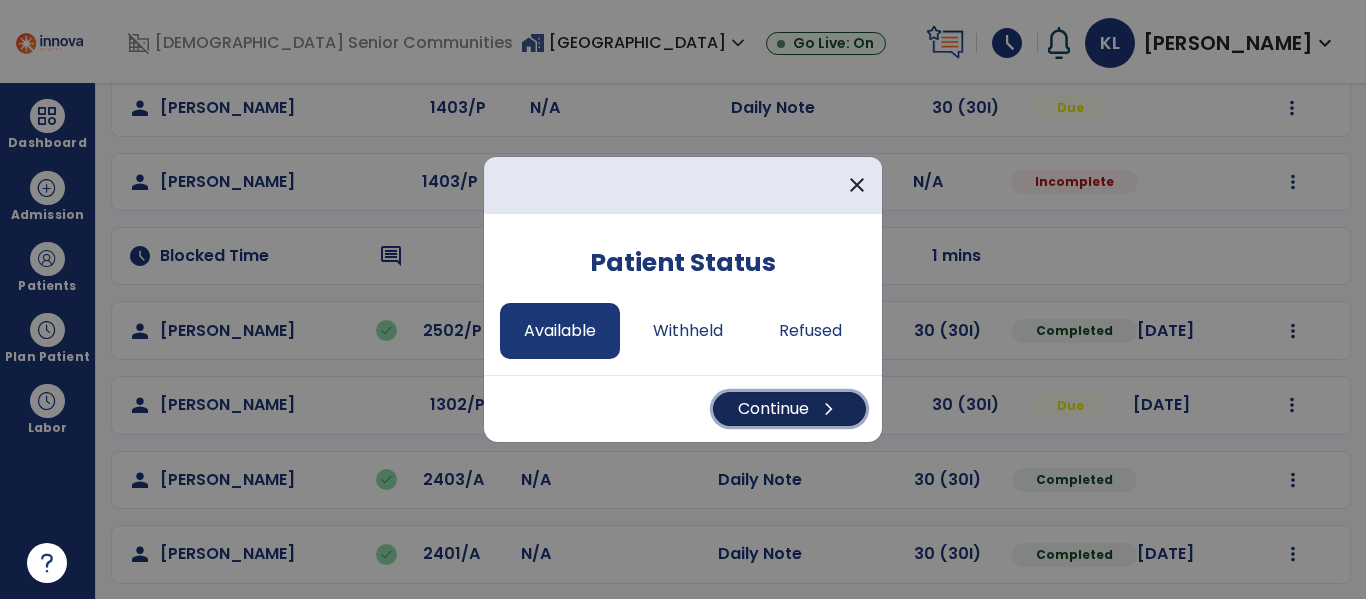 click on "Continue   chevron_right" at bounding box center [789, 409] 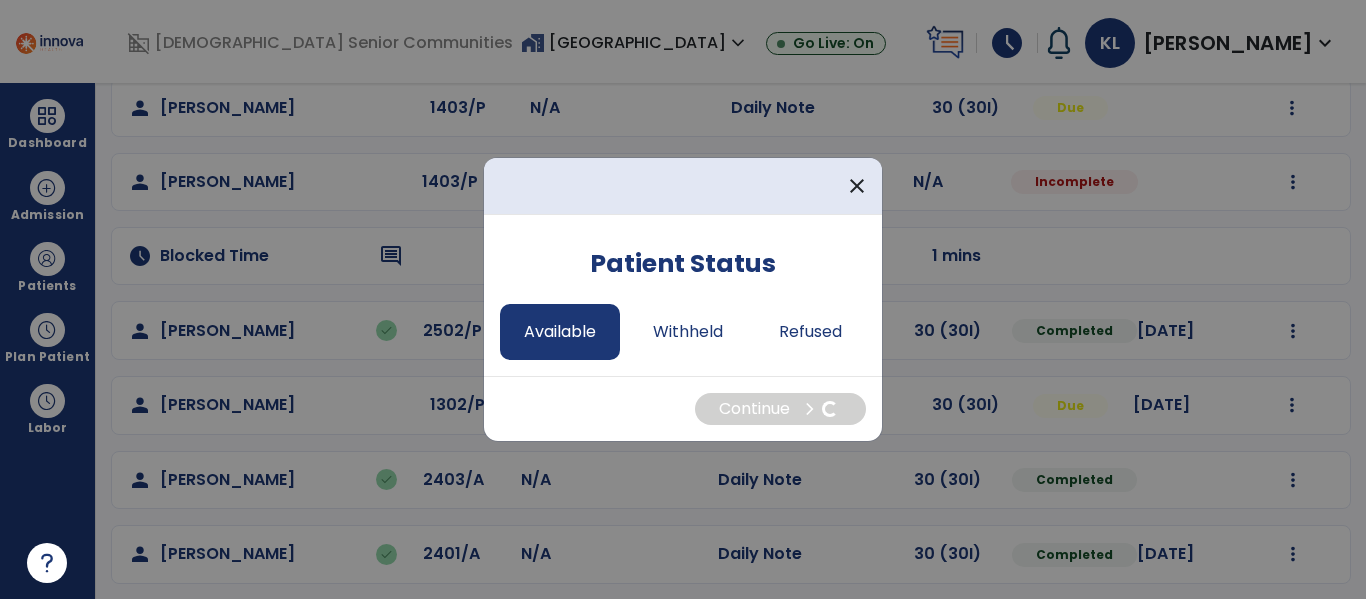 select on "*" 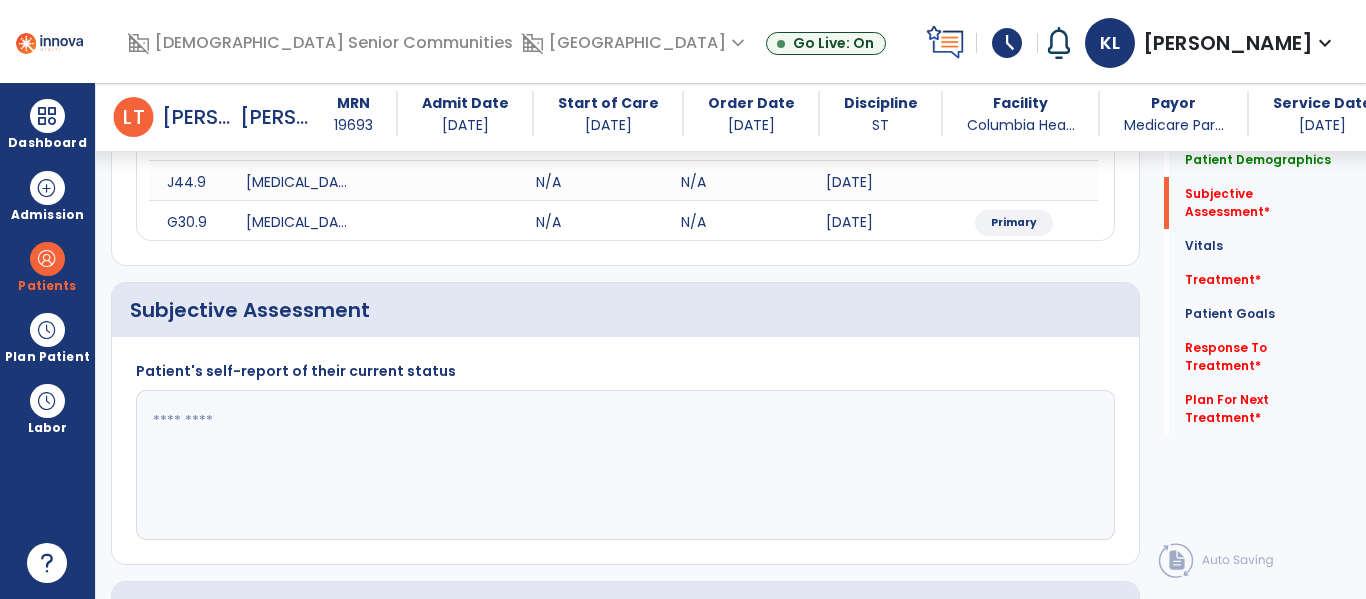 scroll, scrollTop: 547, scrollLeft: 0, axis: vertical 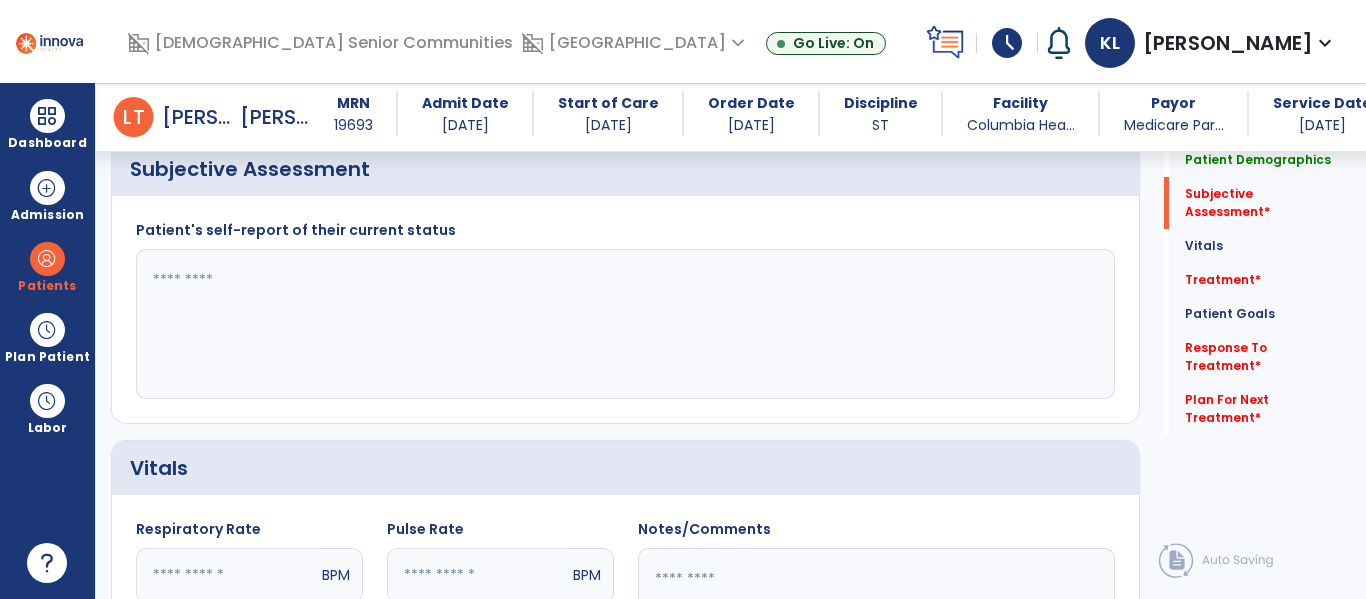 click 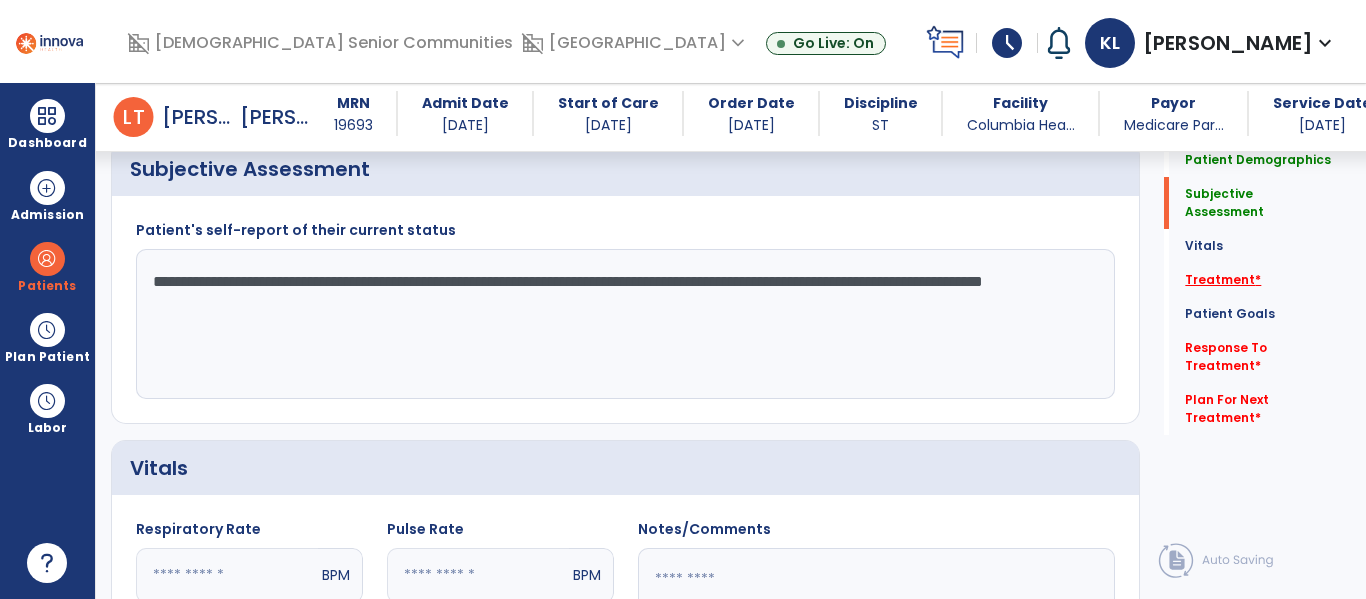 type on "**********" 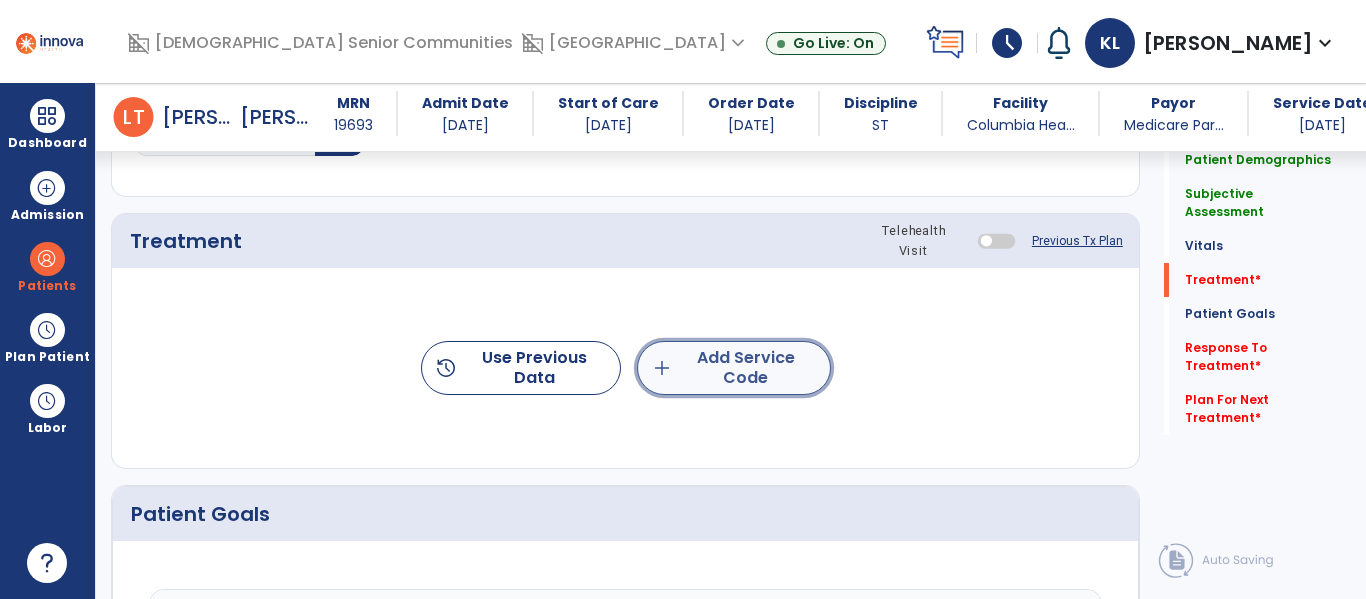 click on "add  Add Service Code" 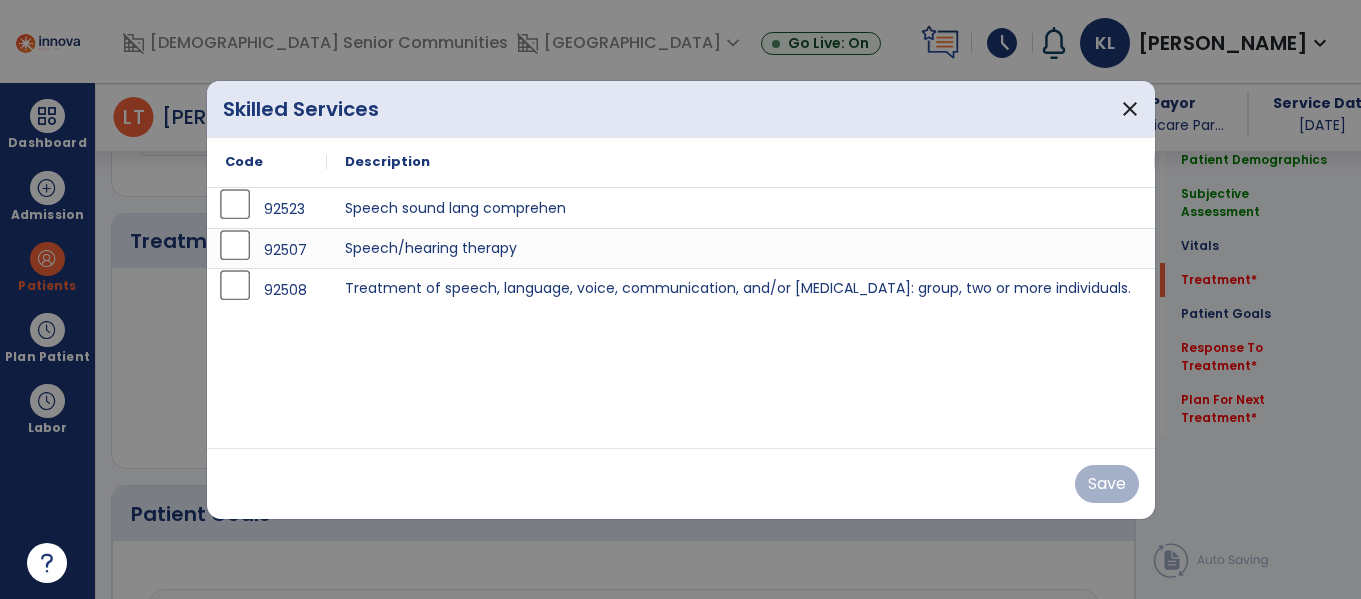 scroll, scrollTop: 1196, scrollLeft: 0, axis: vertical 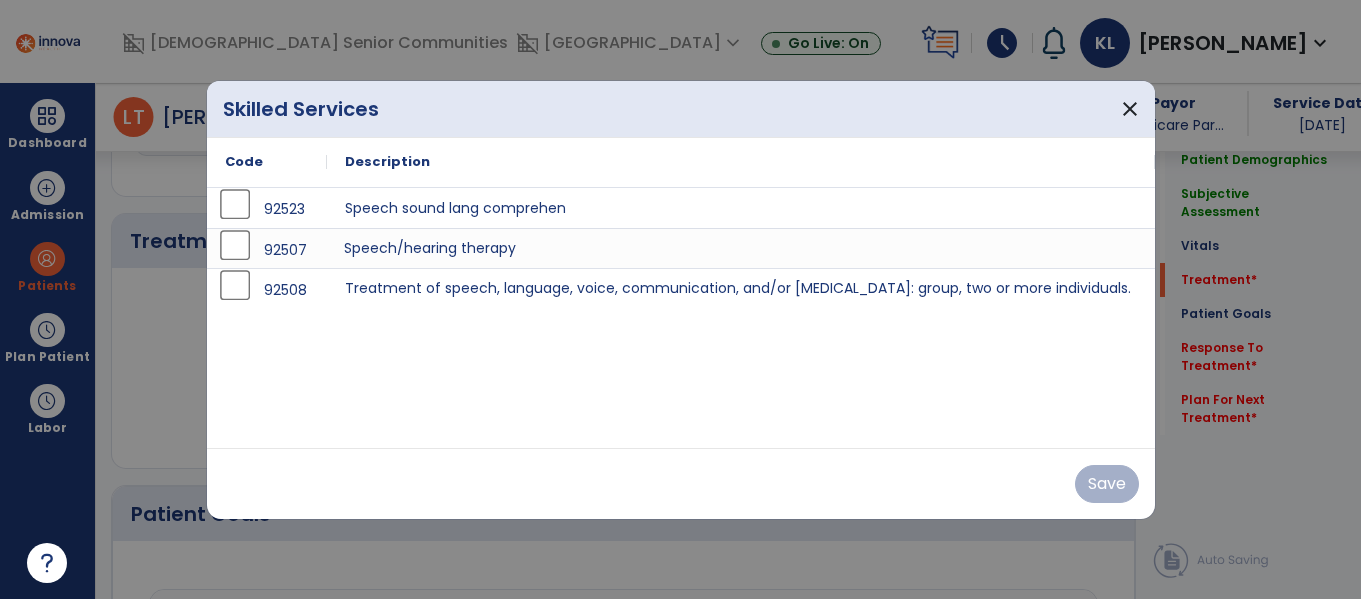 click on "Speech/hearing therapy" at bounding box center (741, 248) 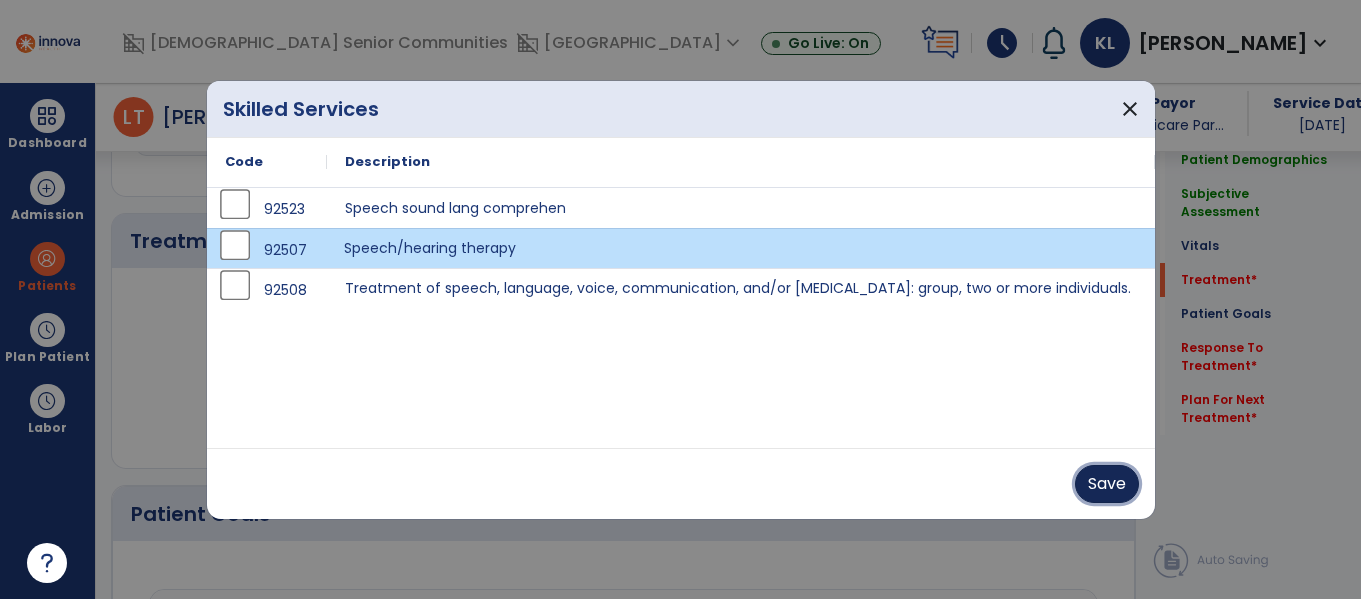 click on "Save" at bounding box center [1107, 484] 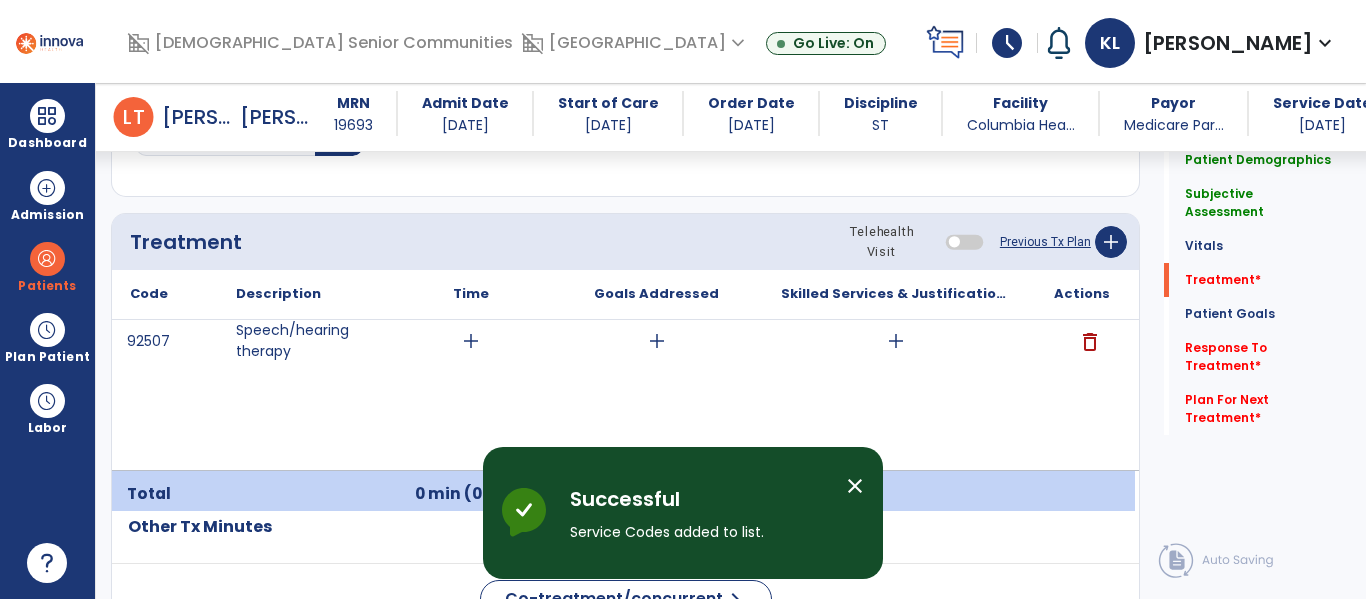 click on "Previous Tx Plan" 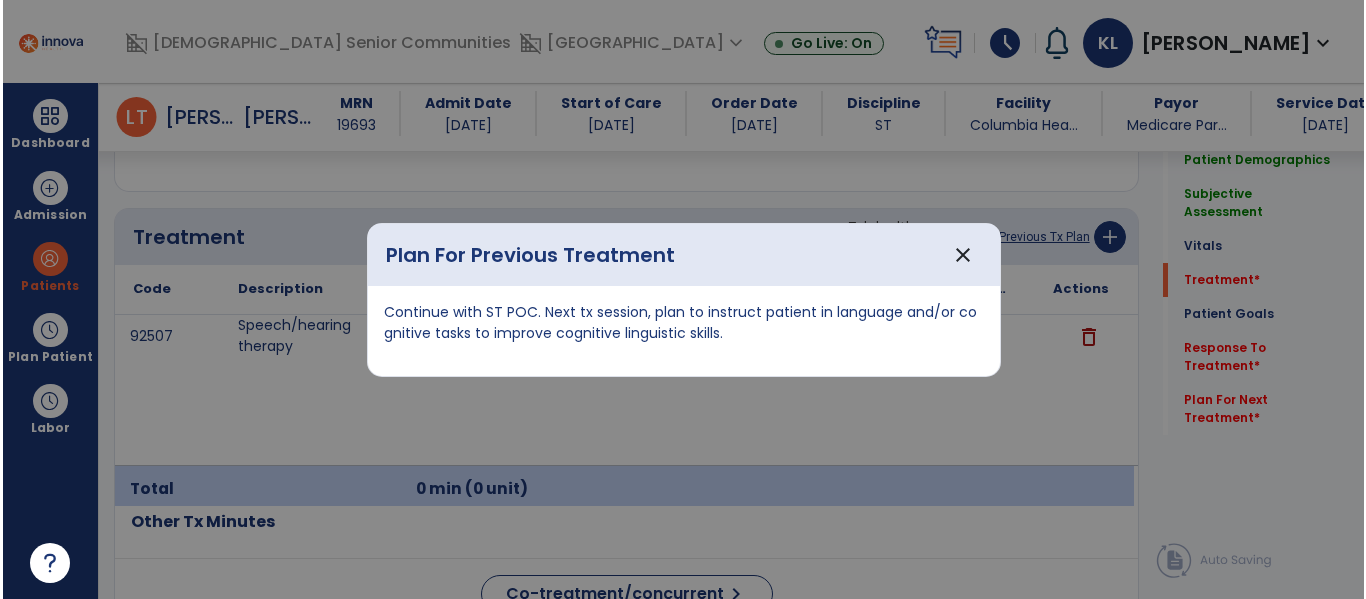 scroll, scrollTop: 1196, scrollLeft: 0, axis: vertical 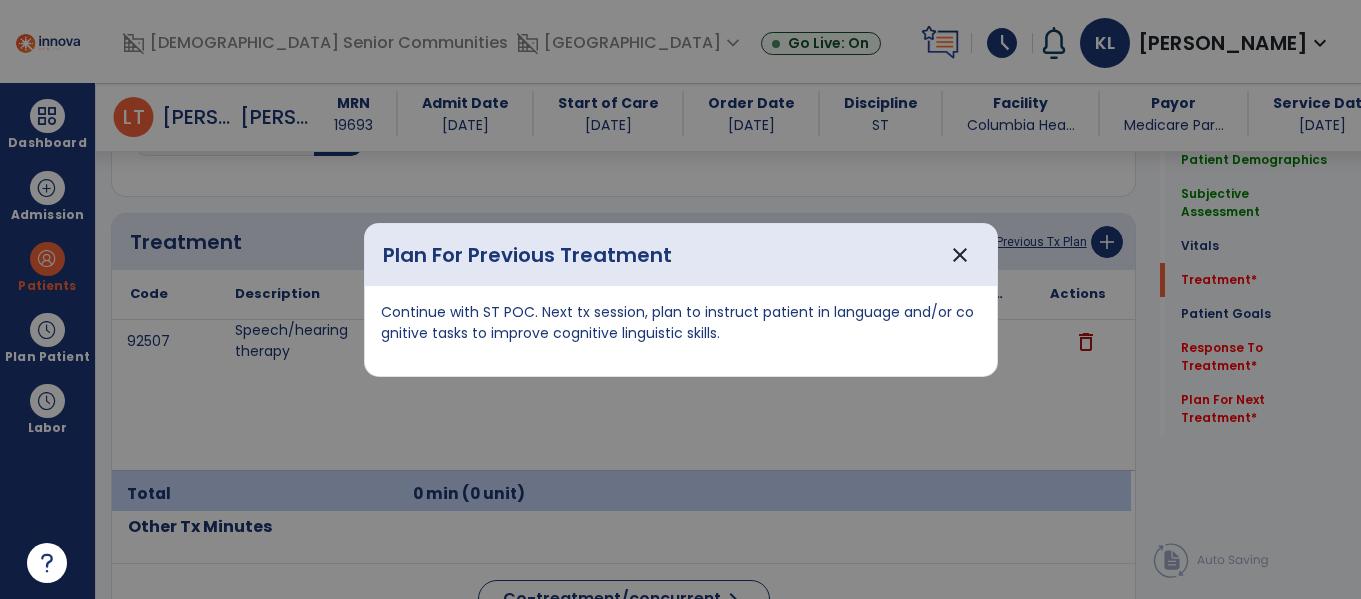 click on "Continue with ST POC. Next tx session, plan to instruct patient in language and/or cognitive tasks to improve cognitive linguistic skills." at bounding box center (681, 323) 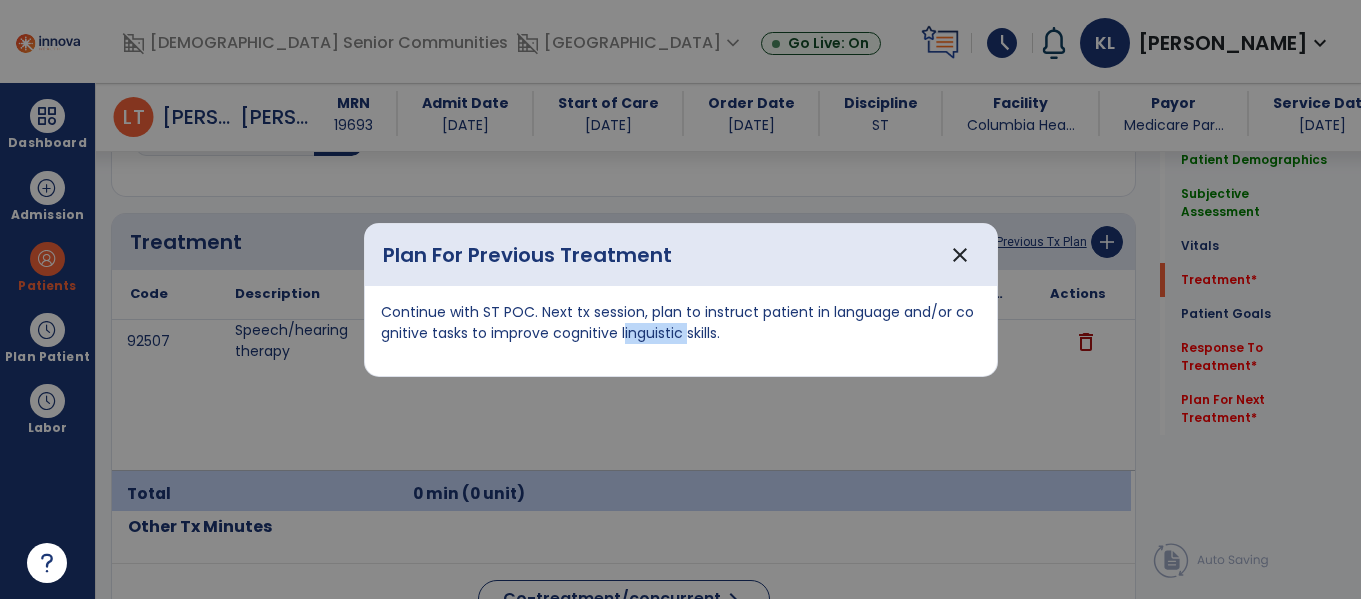 click on "Continue with ST POC. Next tx session, plan to instruct patient in language and/or cognitive tasks to improve cognitive linguistic skills." at bounding box center (681, 323) 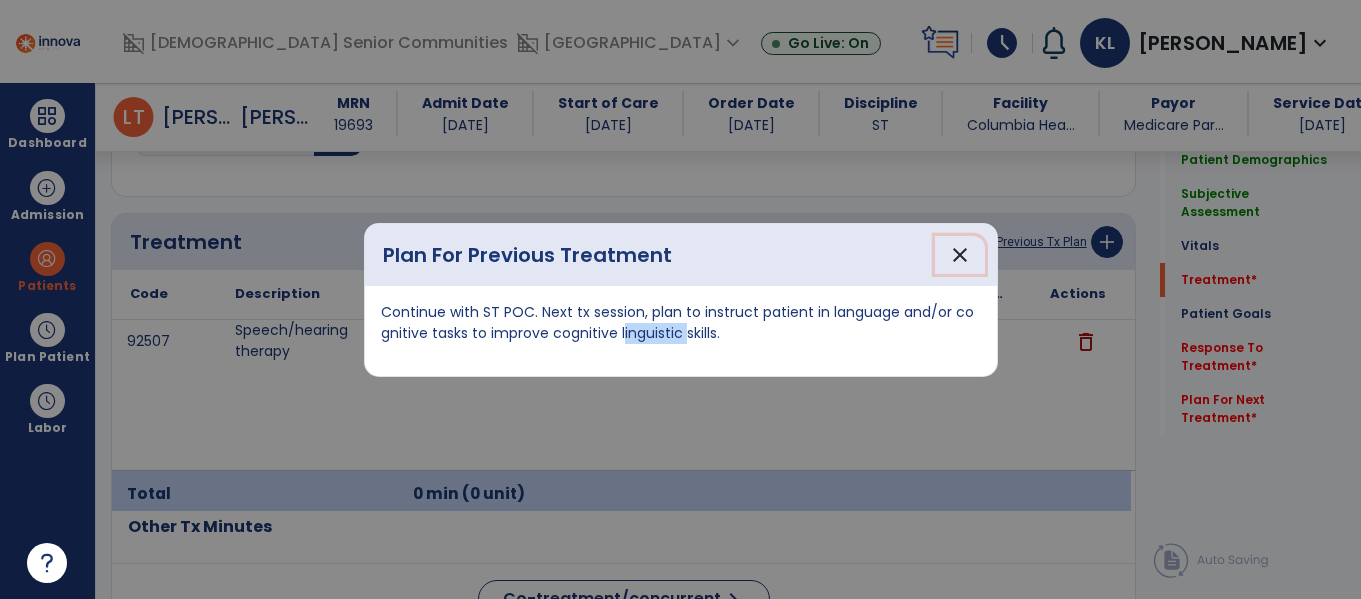 click on "close" at bounding box center (960, 255) 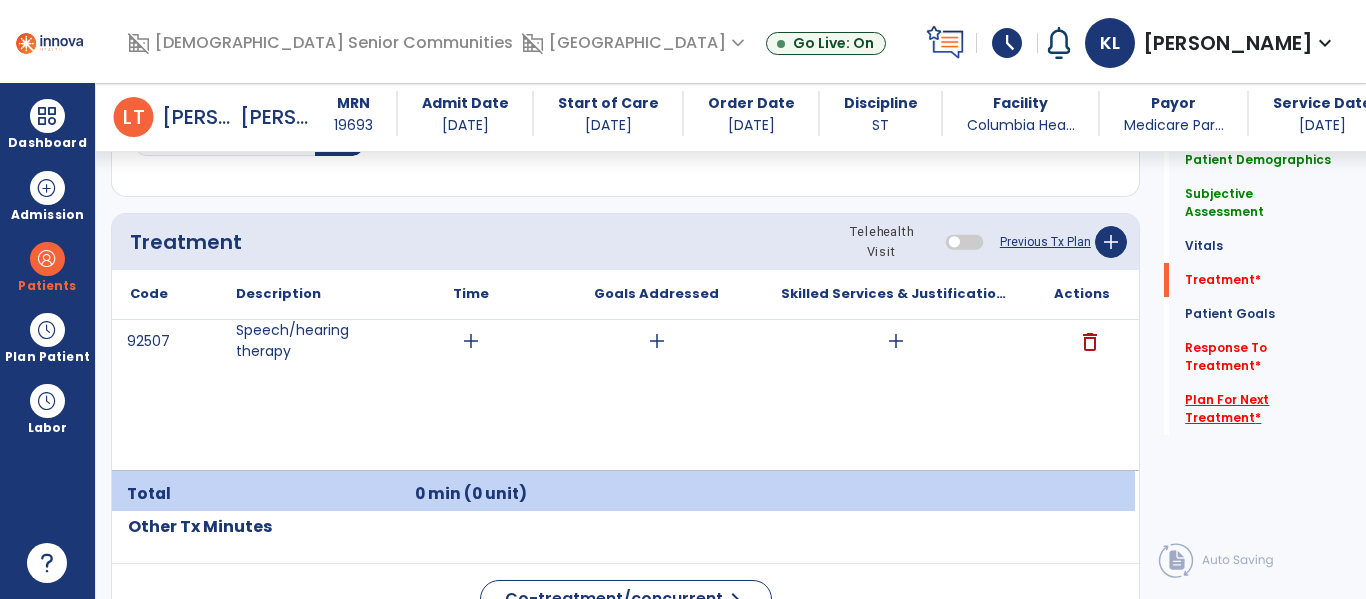 click on "Plan For Next Treatment   *" 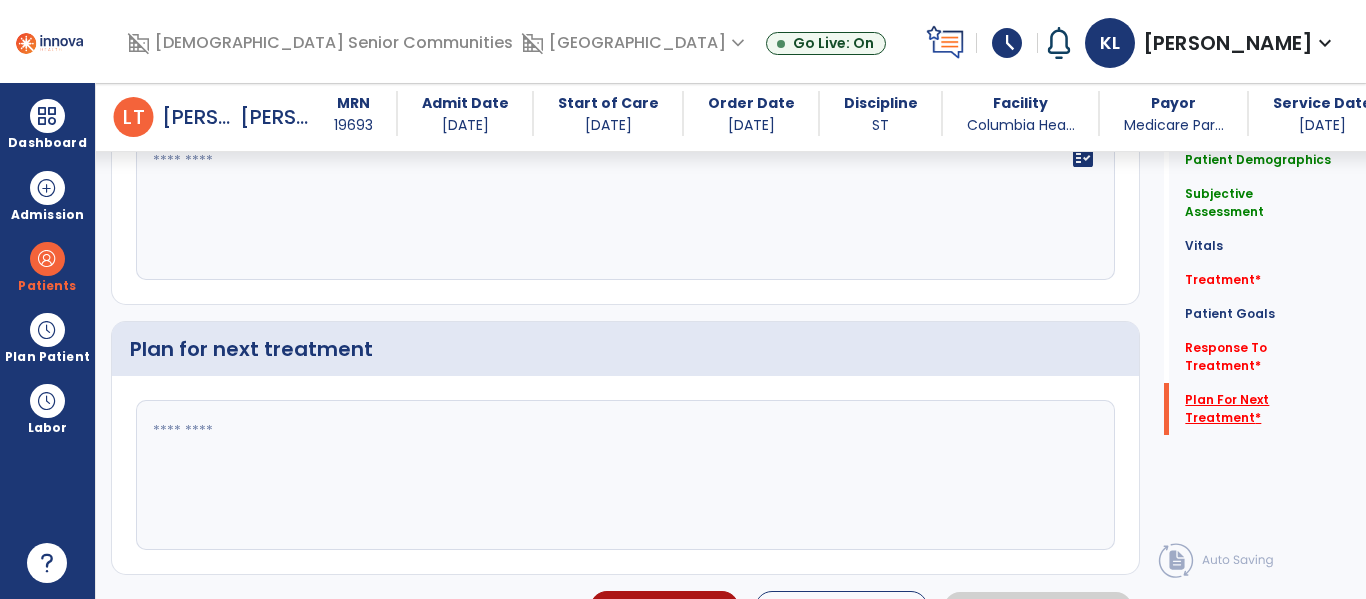 scroll, scrollTop: 3553, scrollLeft: 0, axis: vertical 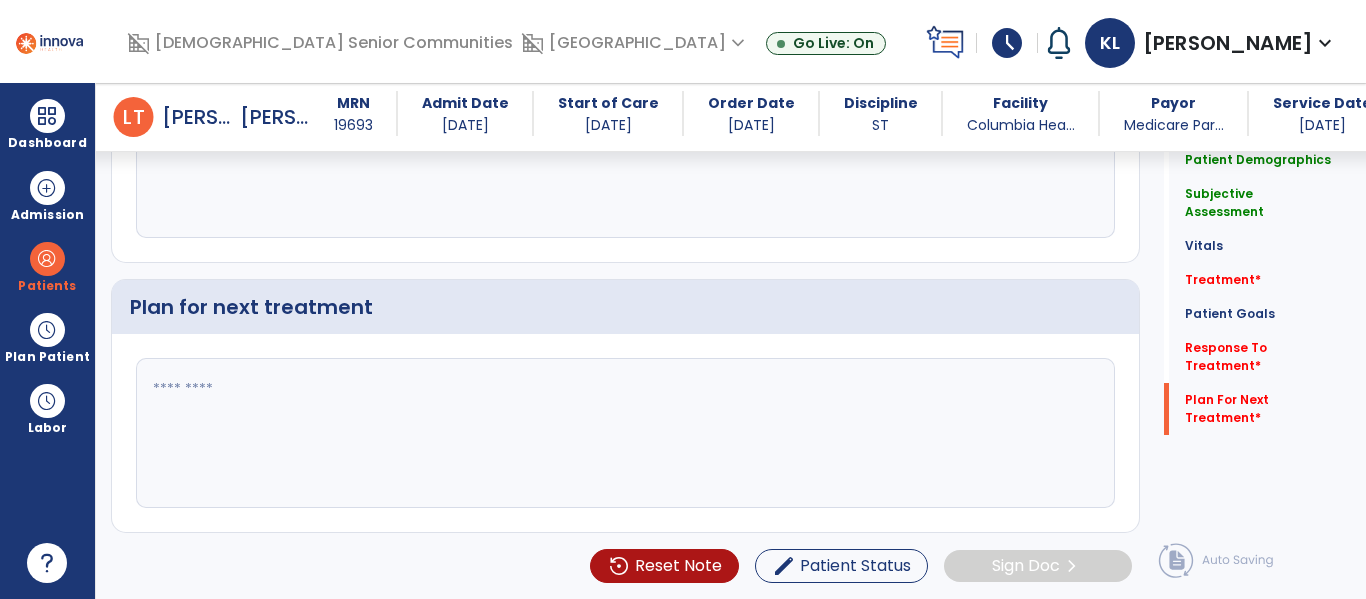 click 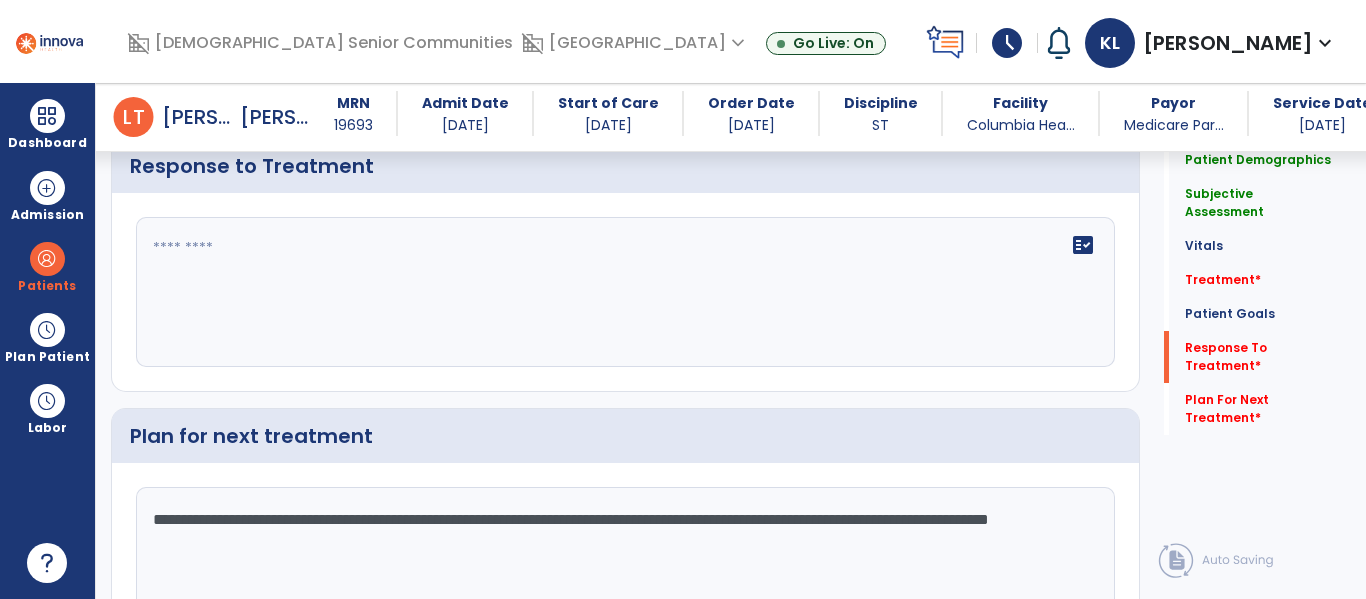 scroll, scrollTop: 3415, scrollLeft: 0, axis: vertical 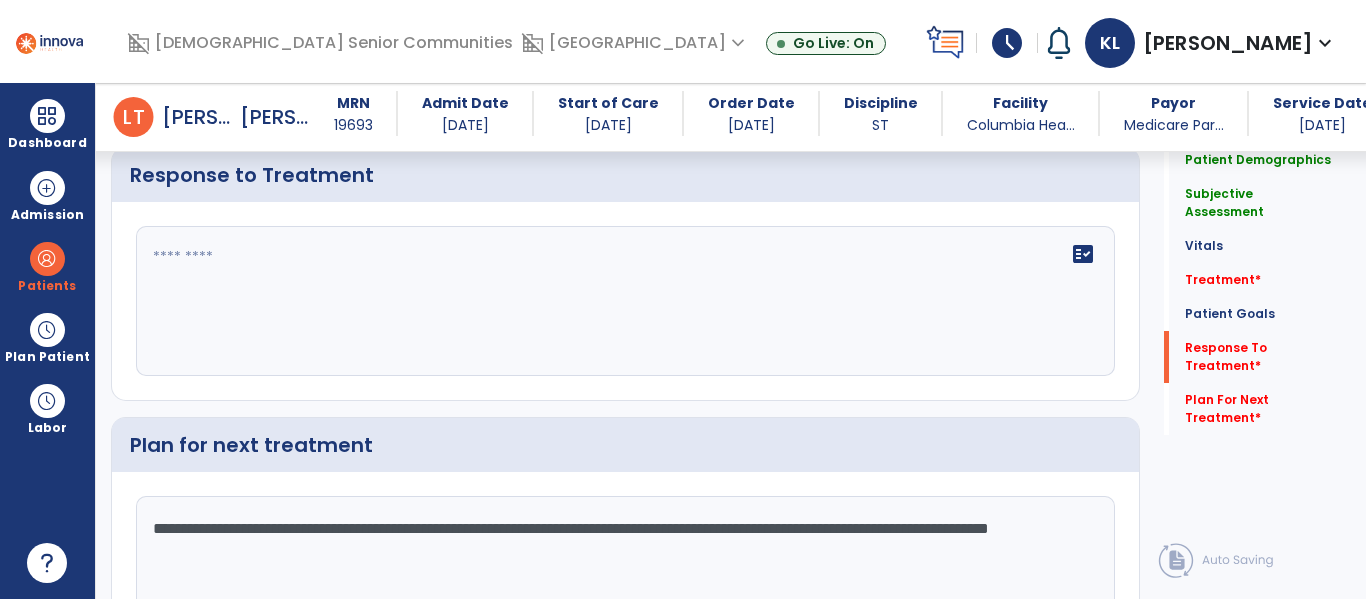 type on "**********" 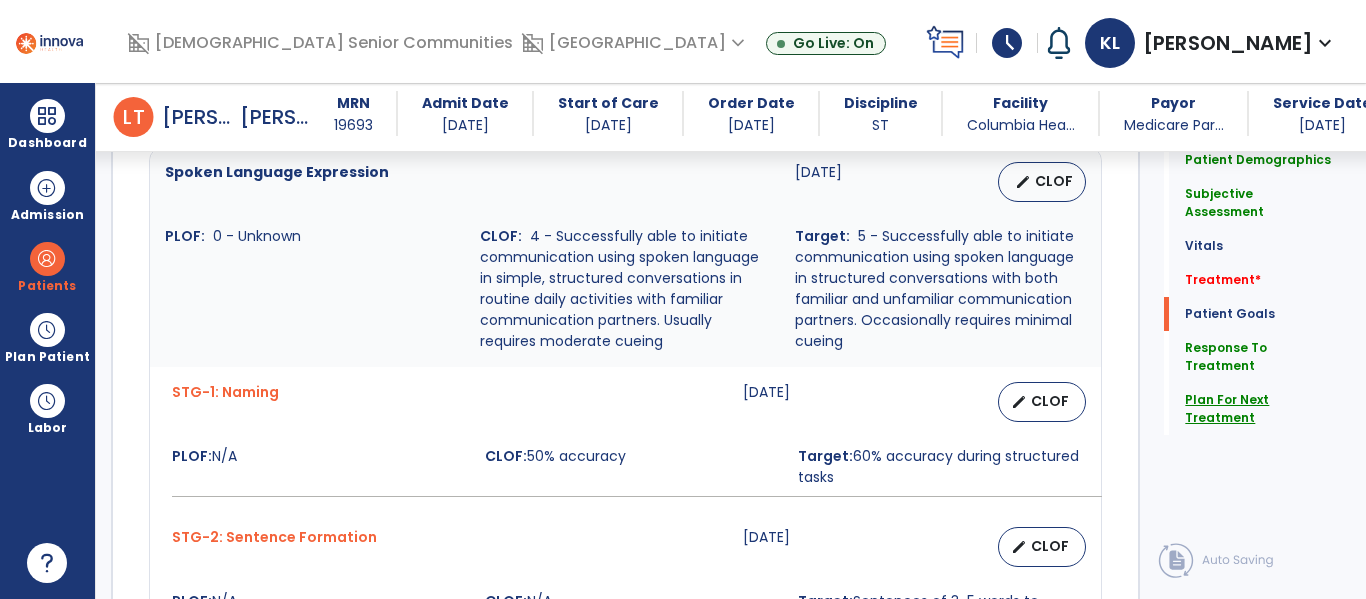 type on "**********" 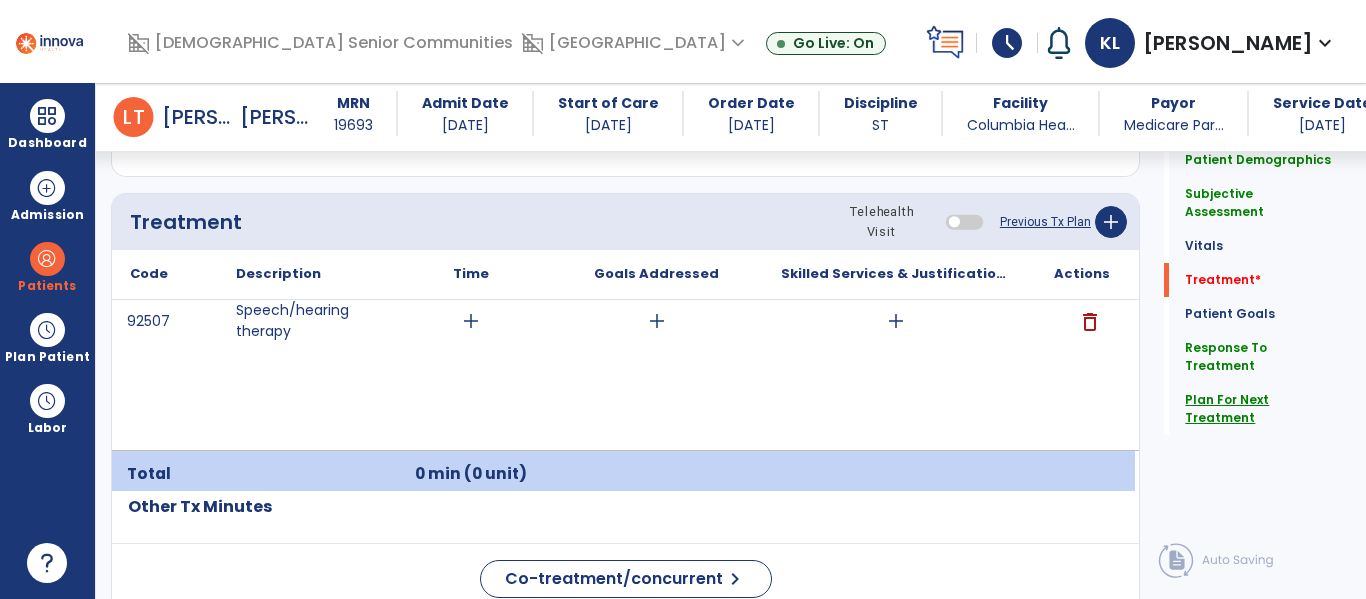 scroll, scrollTop: 1212, scrollLeft: 0, axis: vertical 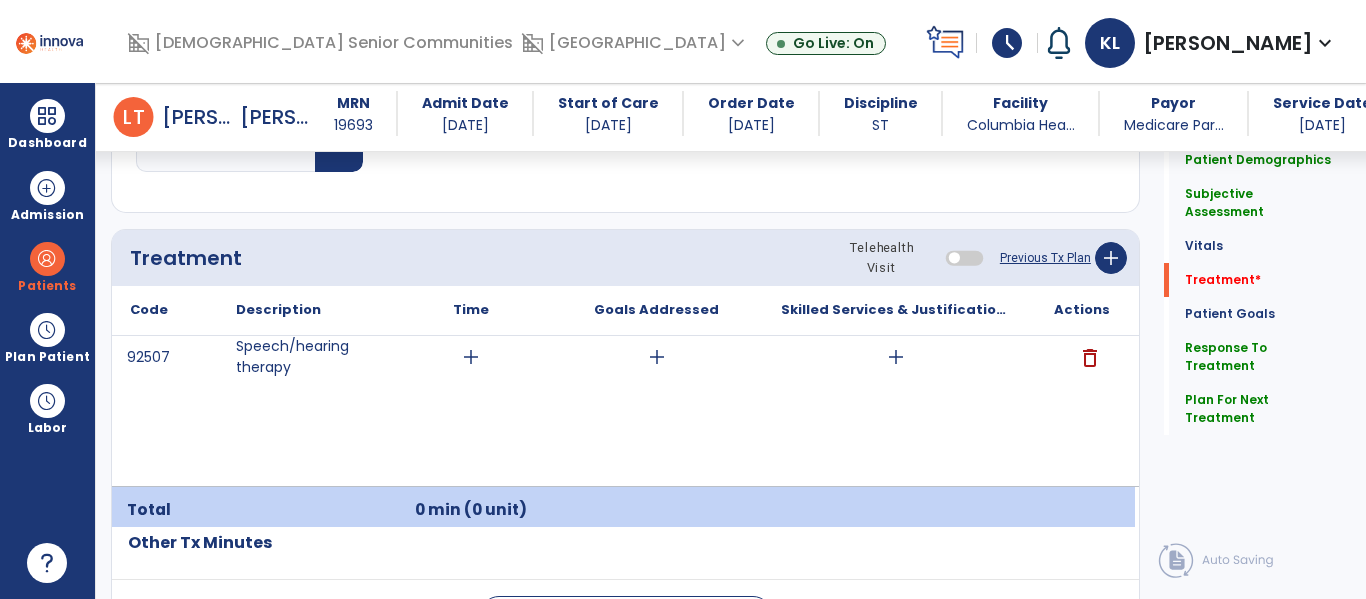 click on "add" at bounding box center (896, 357) 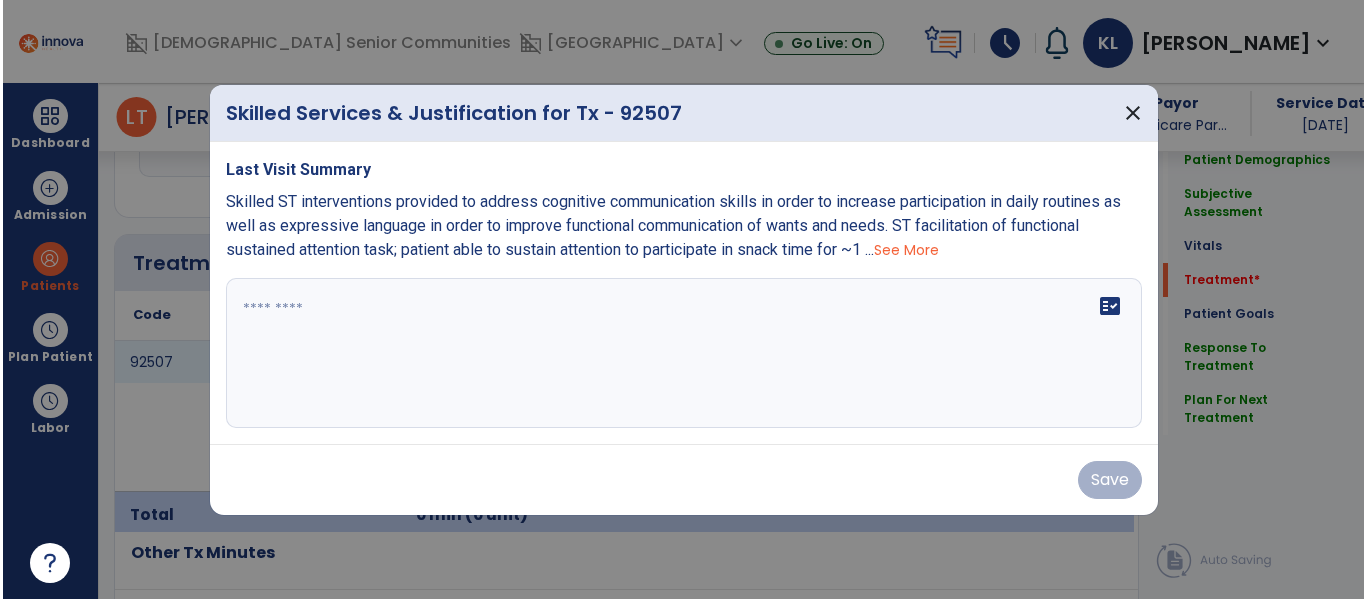 scroll, scrollTop: 1180, scrollLeft: 0, axis: vertical 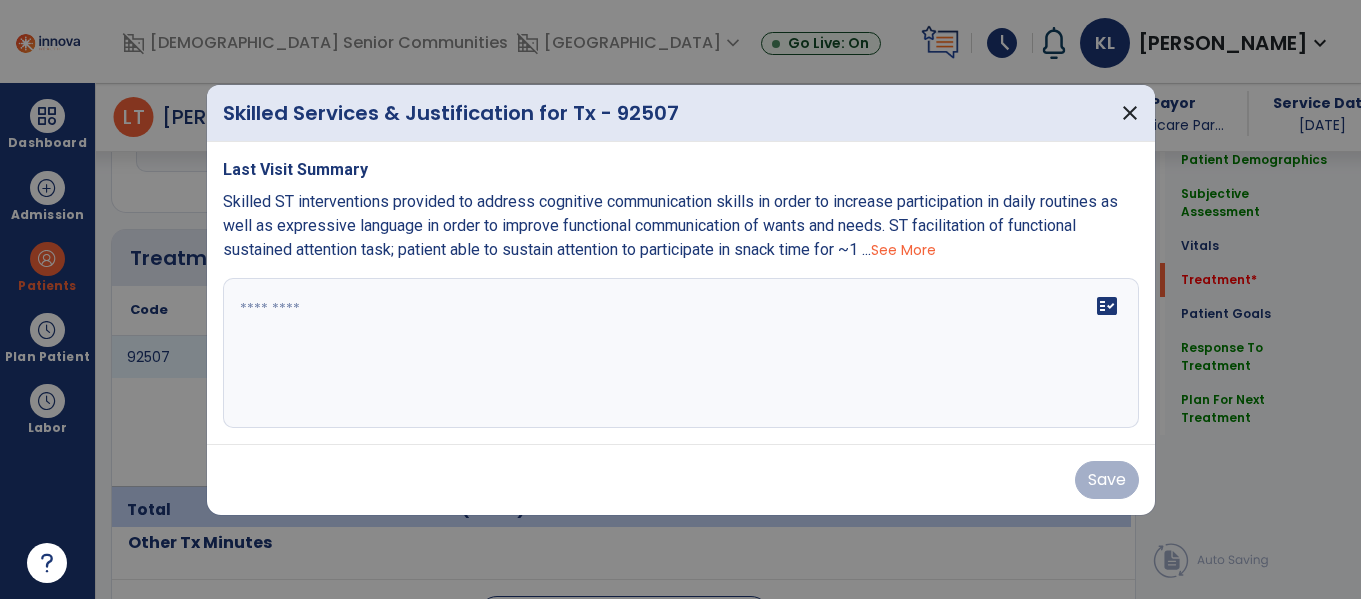 click on "fact_check" at bounding box center [681, 353] 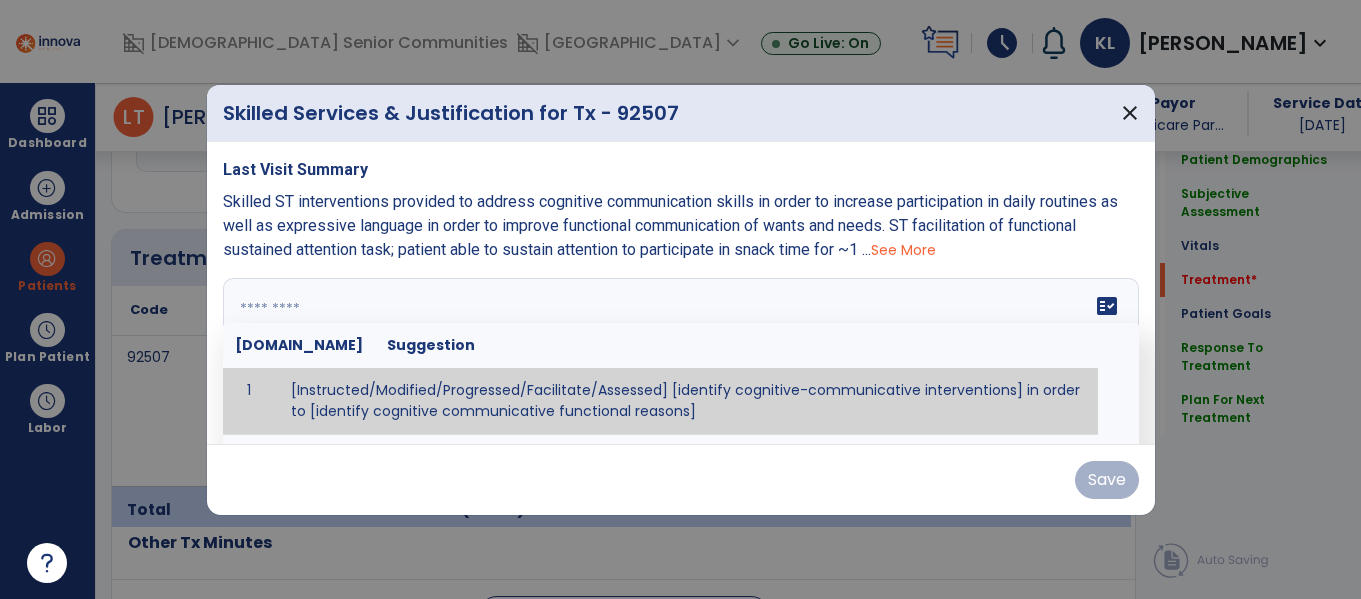 click on "See More" at bounding box center (903, 250) 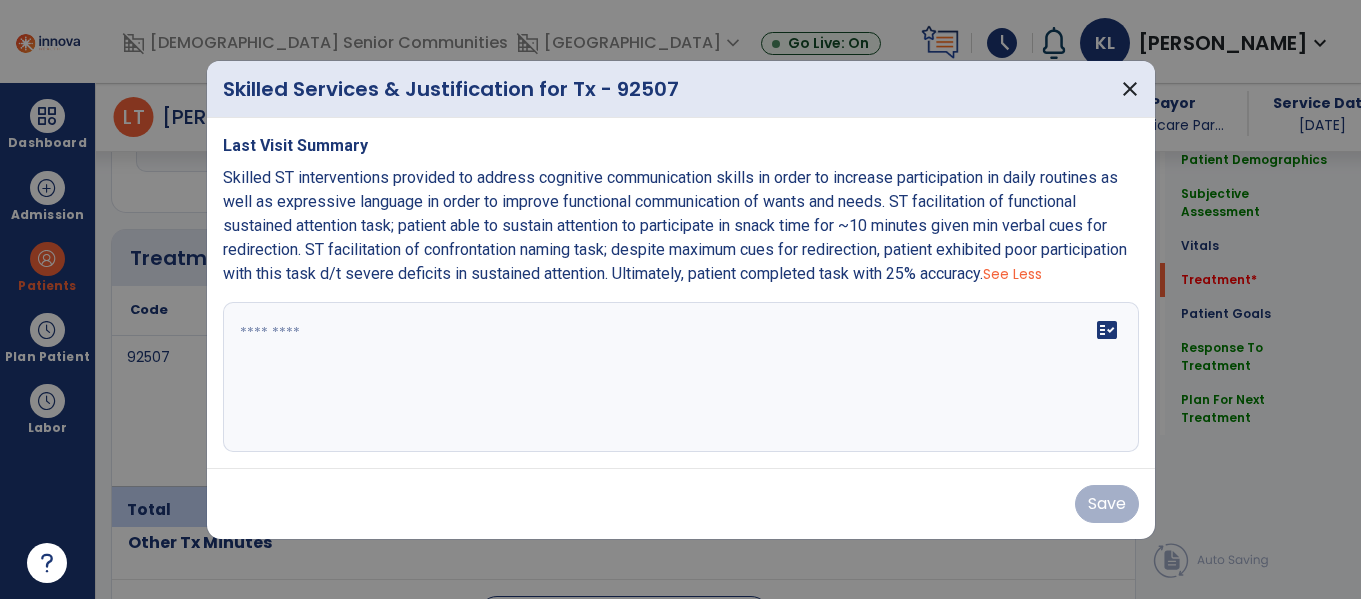 click on "fact_check" at bounding box center [681, 377] 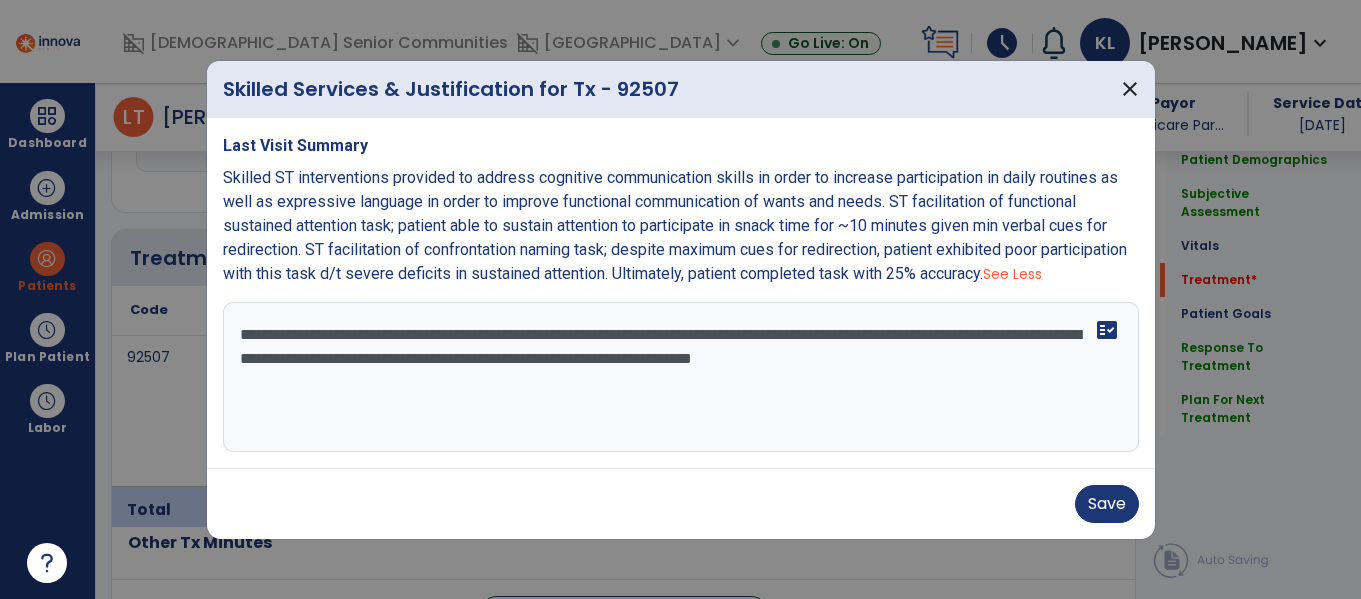 click on "**********" at bounding box center (681, 377) 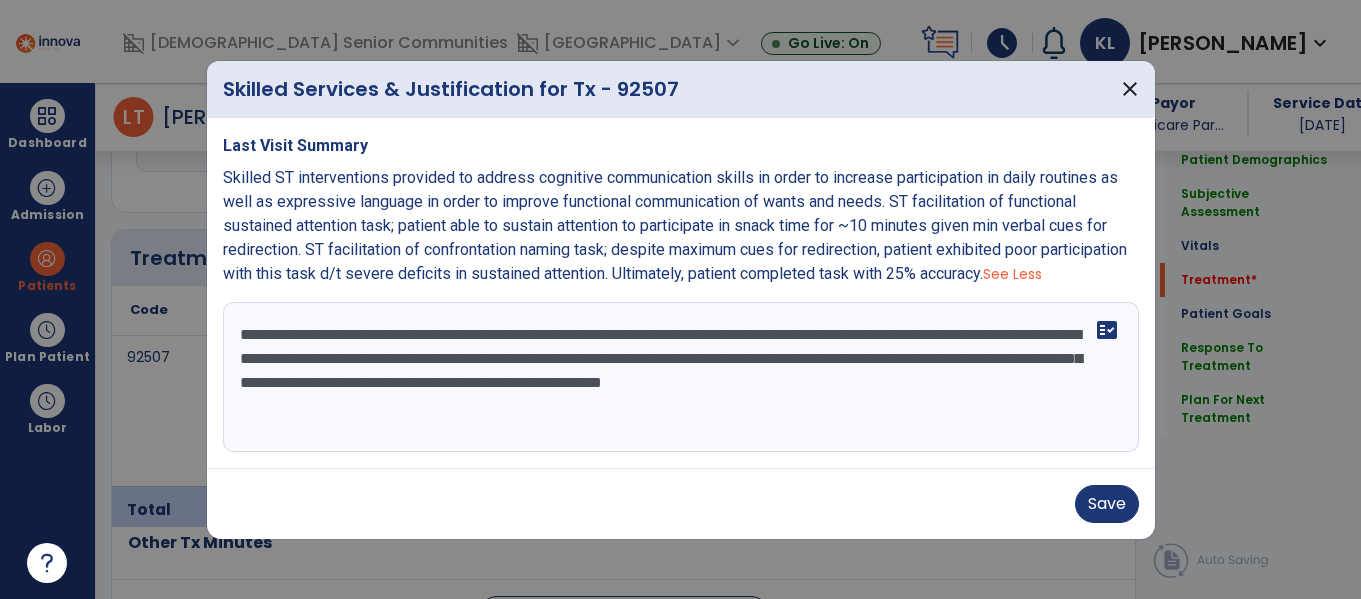 click on "**********" at bounding box center [681, 377] 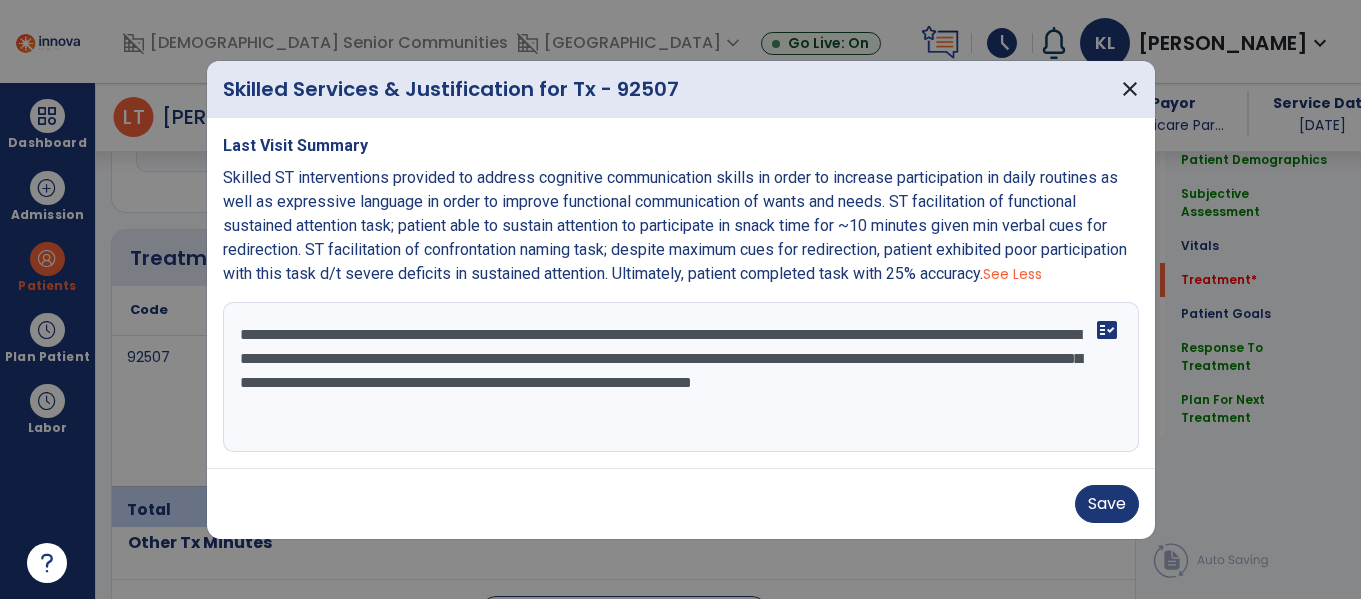 click on "**********" at bounding box center [681, 377] 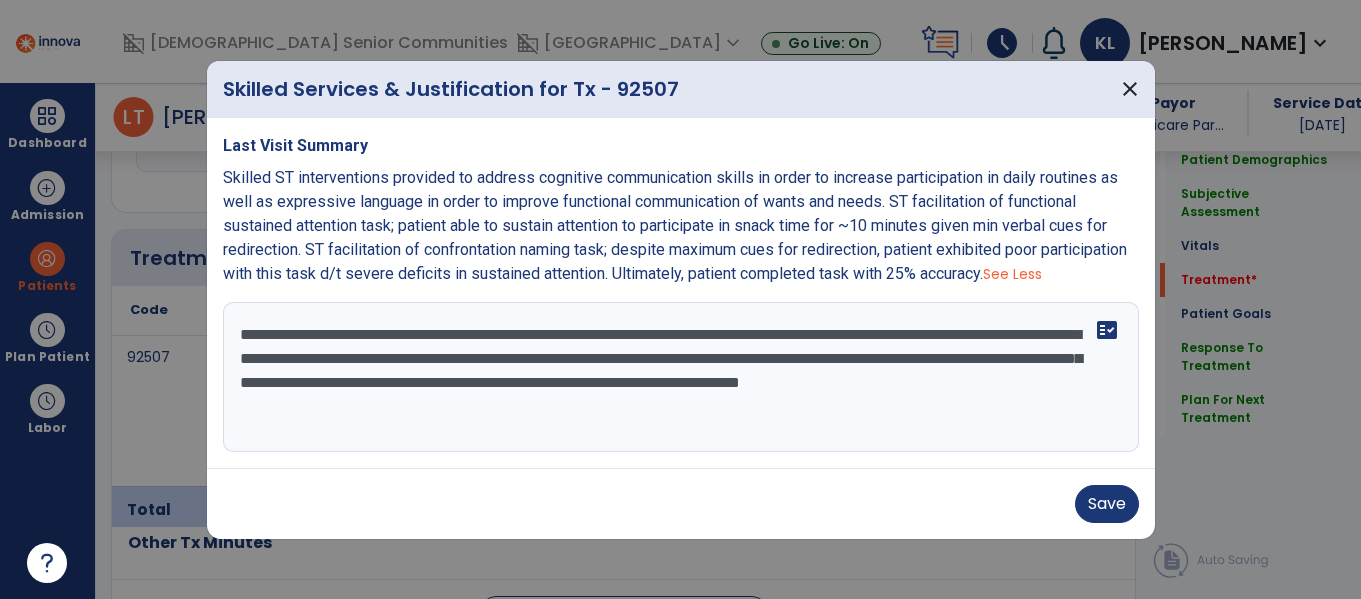 click on "**********" at bounding box center (681, 377) 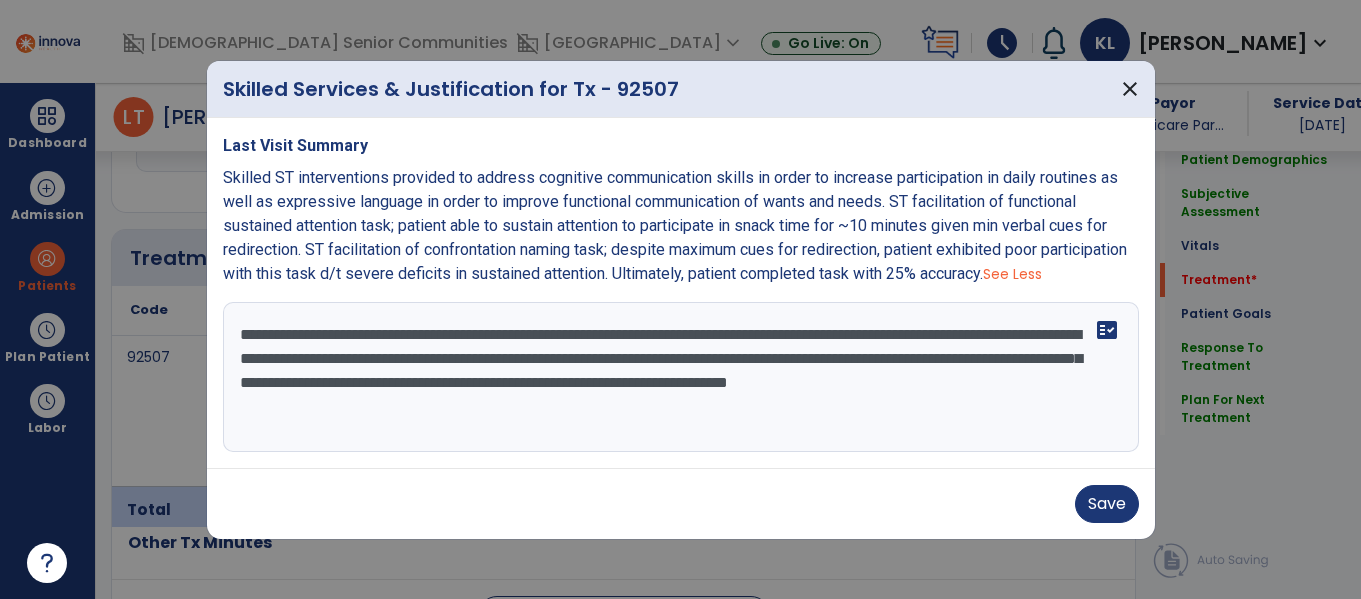 click on "**********" at bounding box center (681, 377) 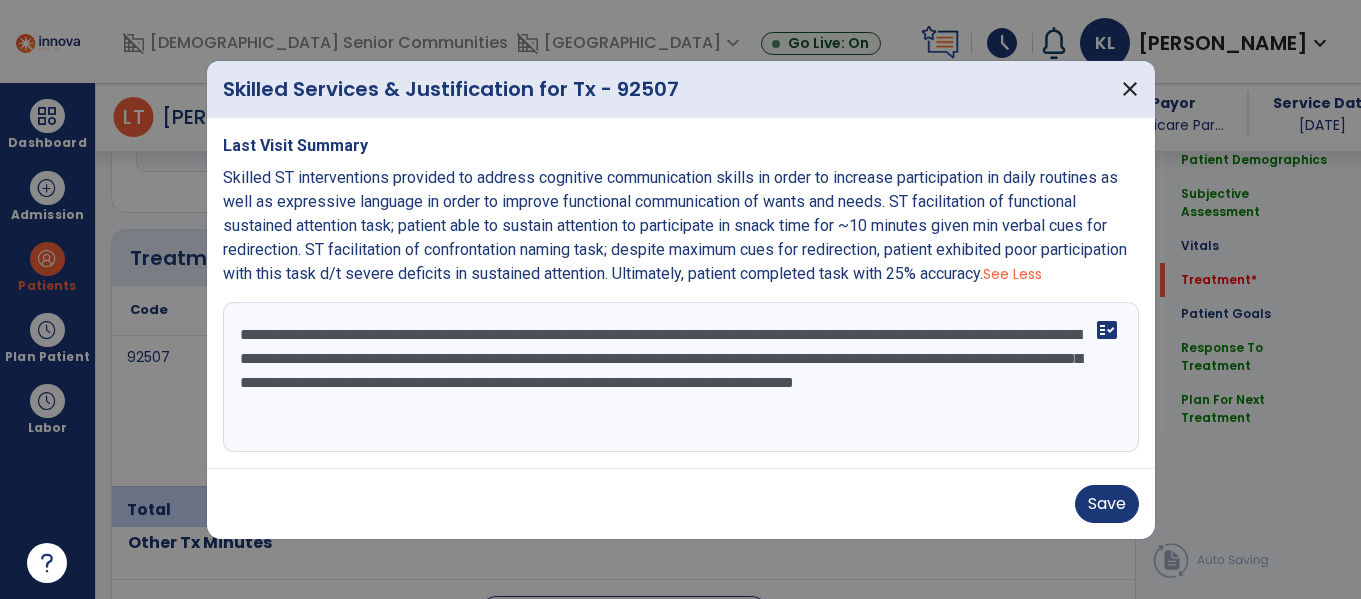click on "**********" at bounding box center [681, 377] 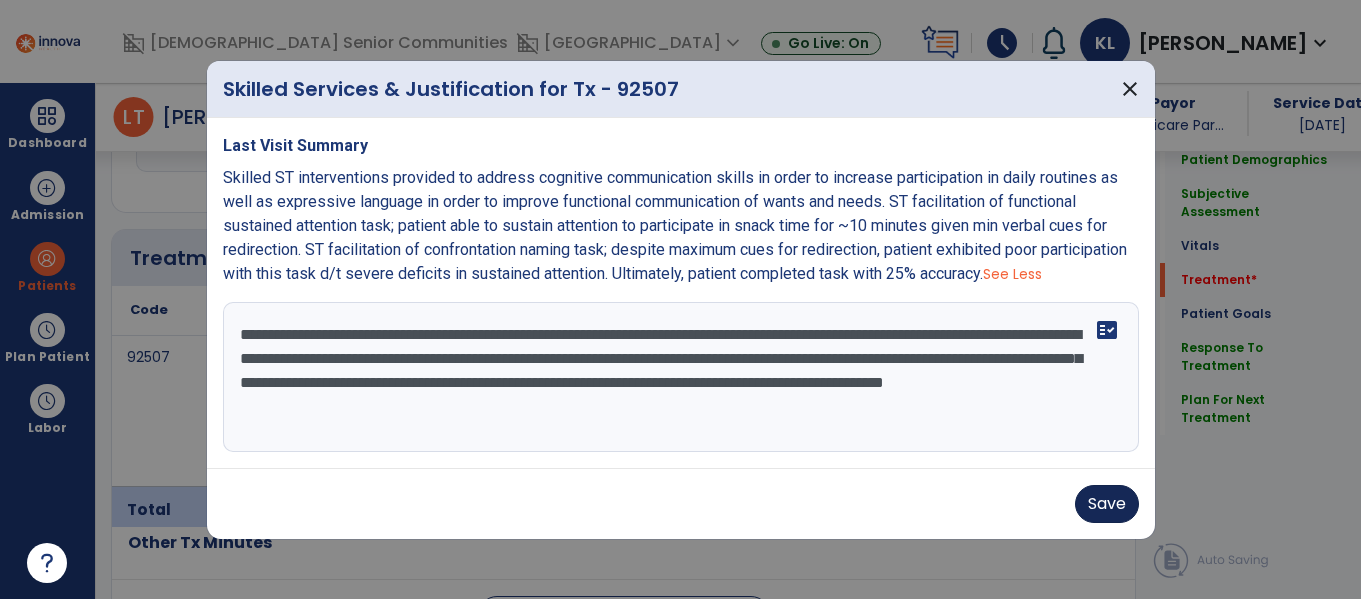 type on "**********" 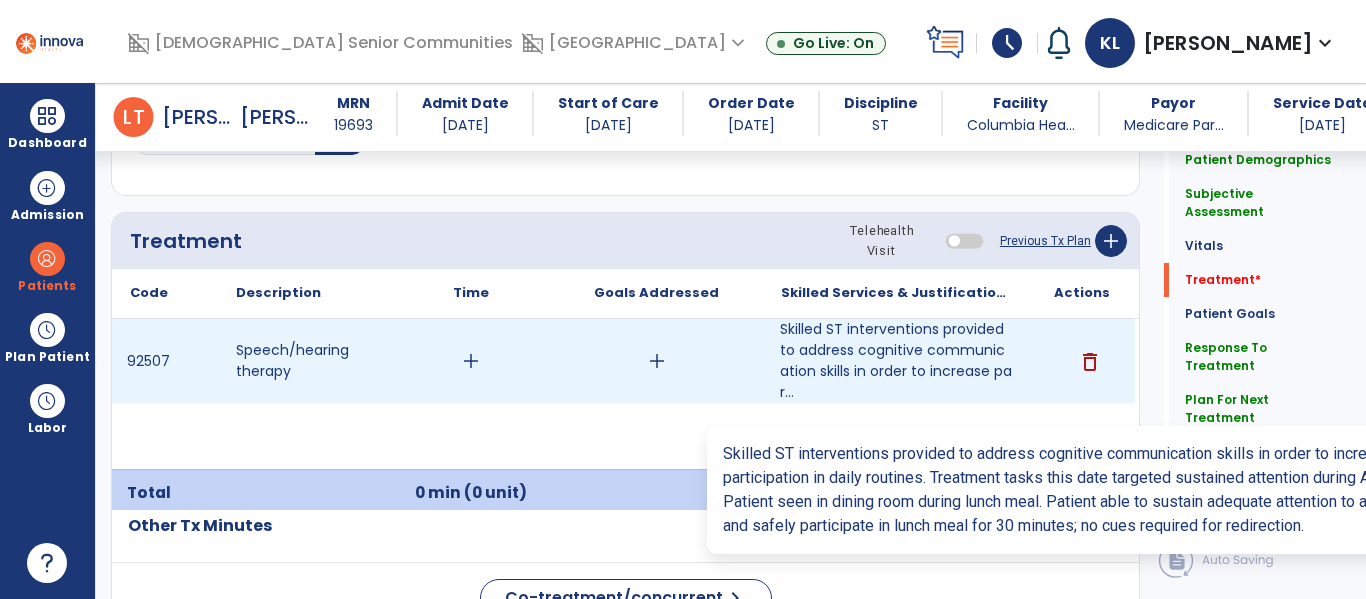 click on "Skilled ST interventions provided to address cognitive communication skills in order to increase par..." at bounding box center (896, 361) 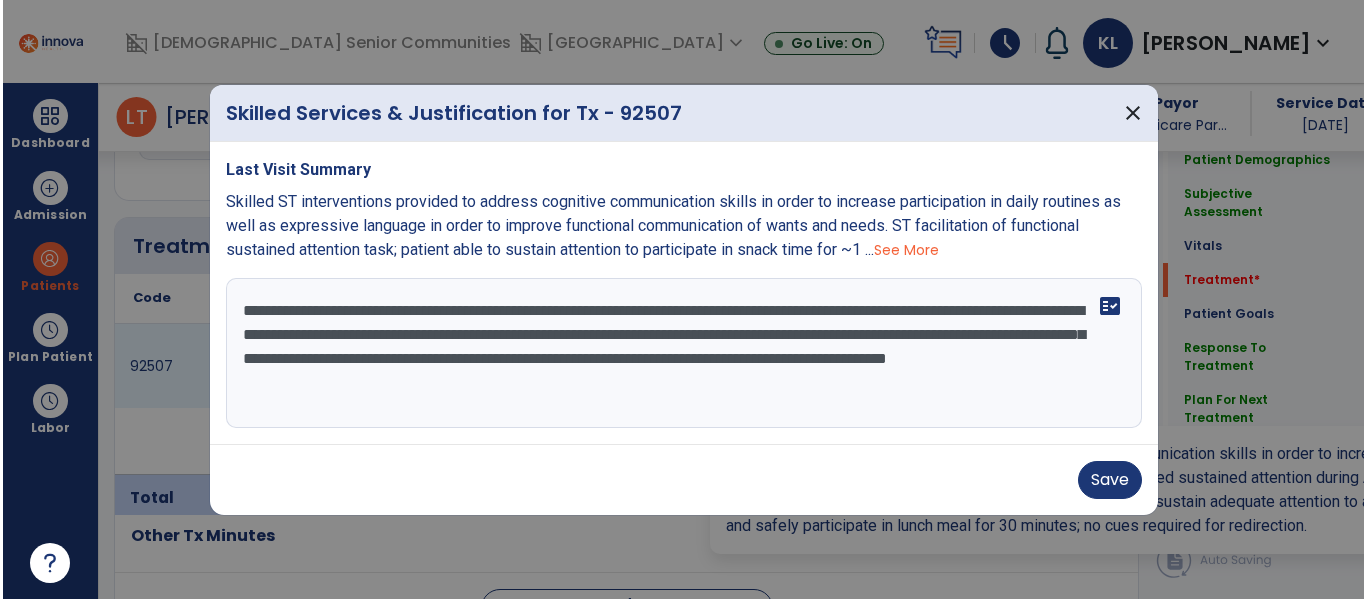 scroll, scrollTop: 1197, scrollLeft: 0, axis: vertical 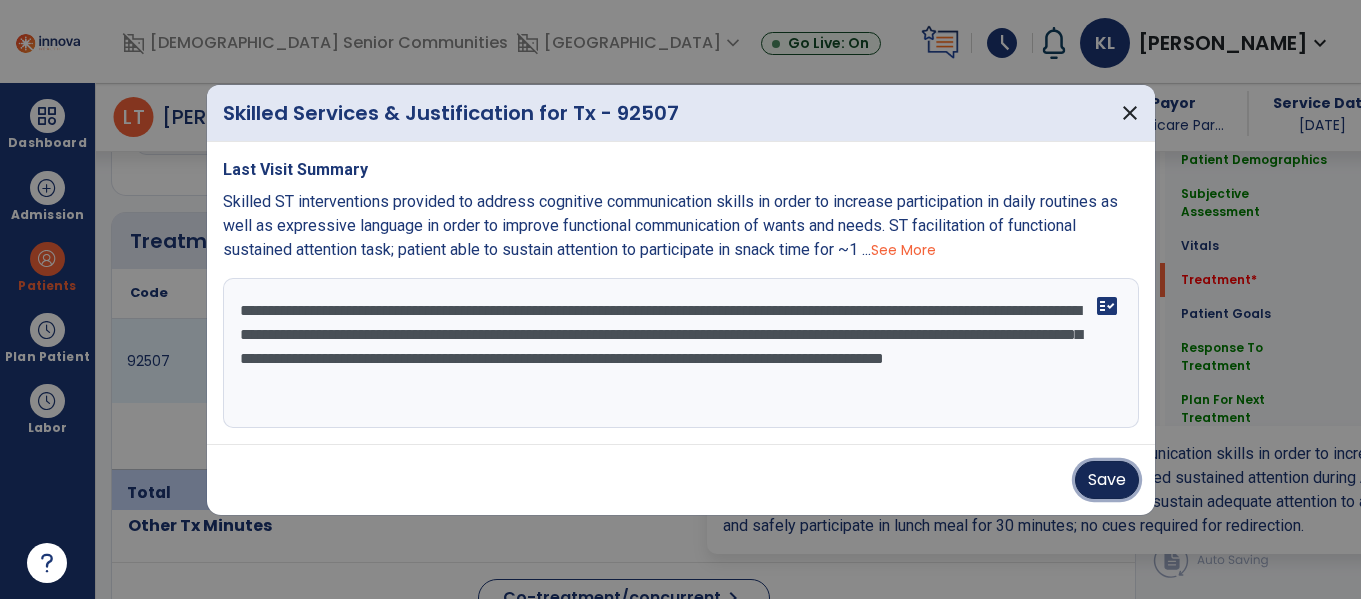 click on "Save" at bounding box center [1107, 480] 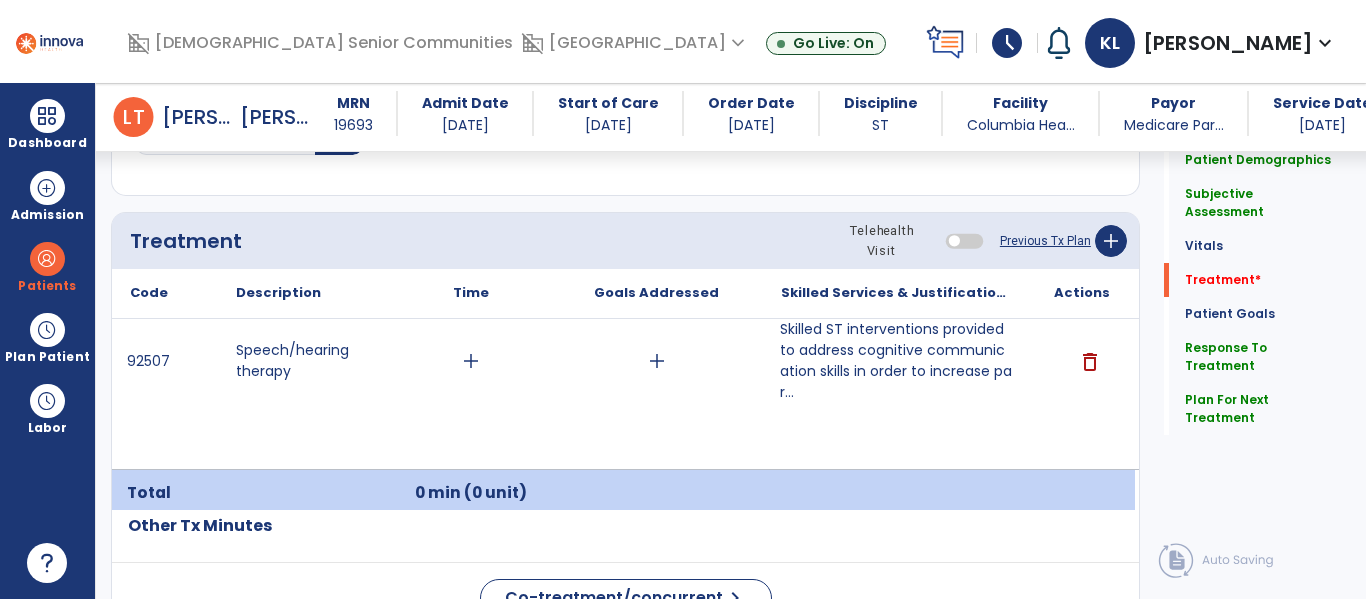 click on "add" at bounding box center (471, 361) 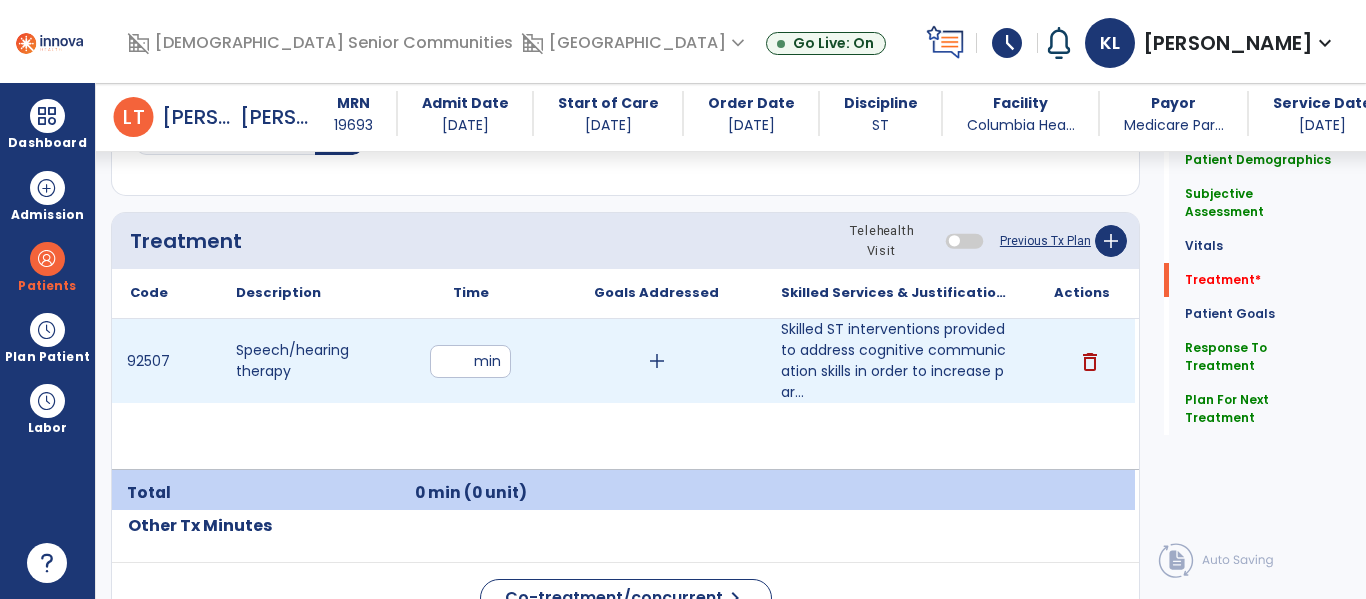 type on "**" 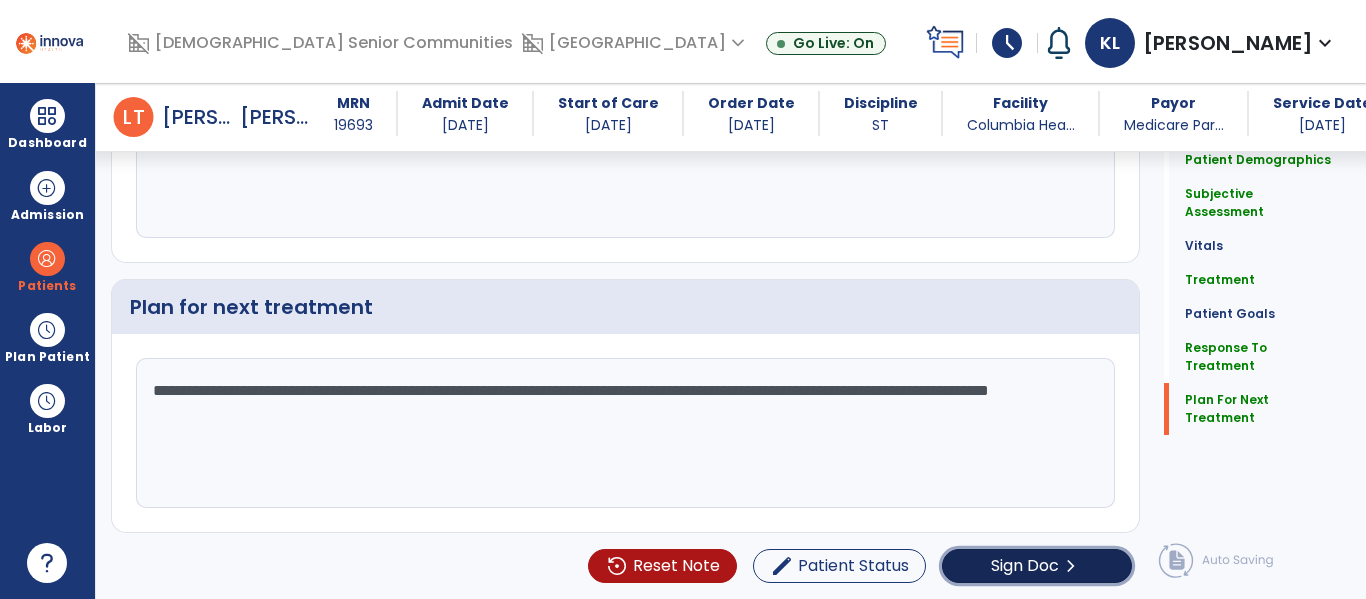 click on "Sign Doc  chevron_right" 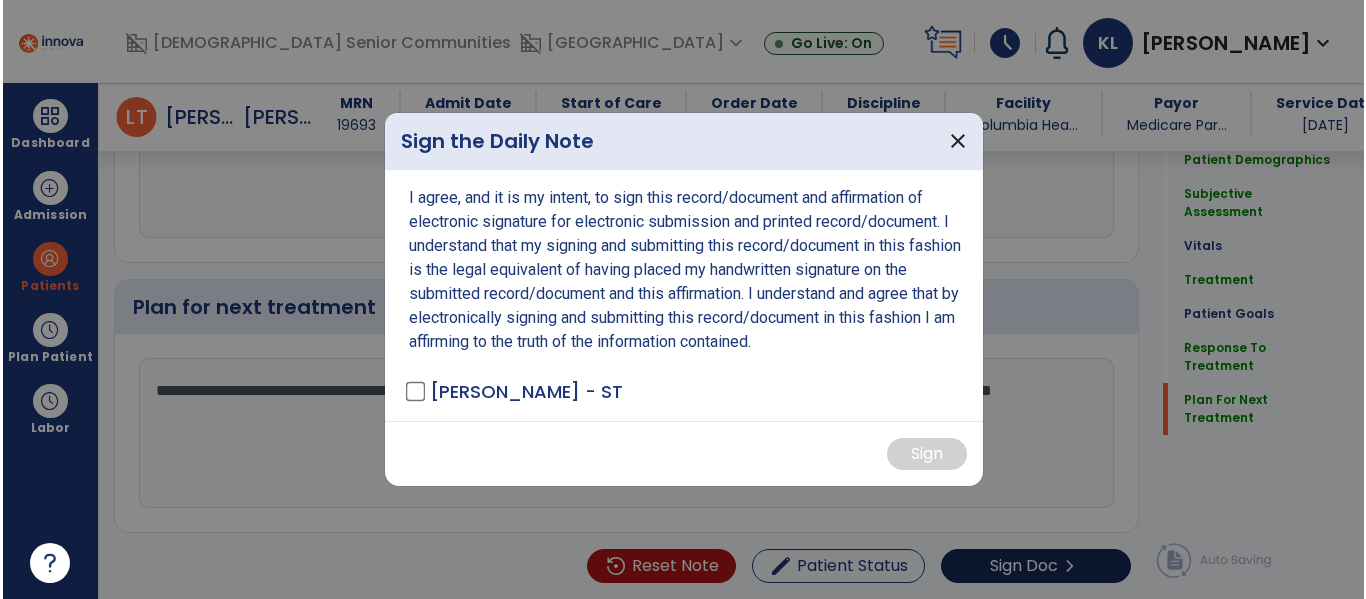 scroll, scrollTop: 3553, scrollLeft: 0, axis: vertical 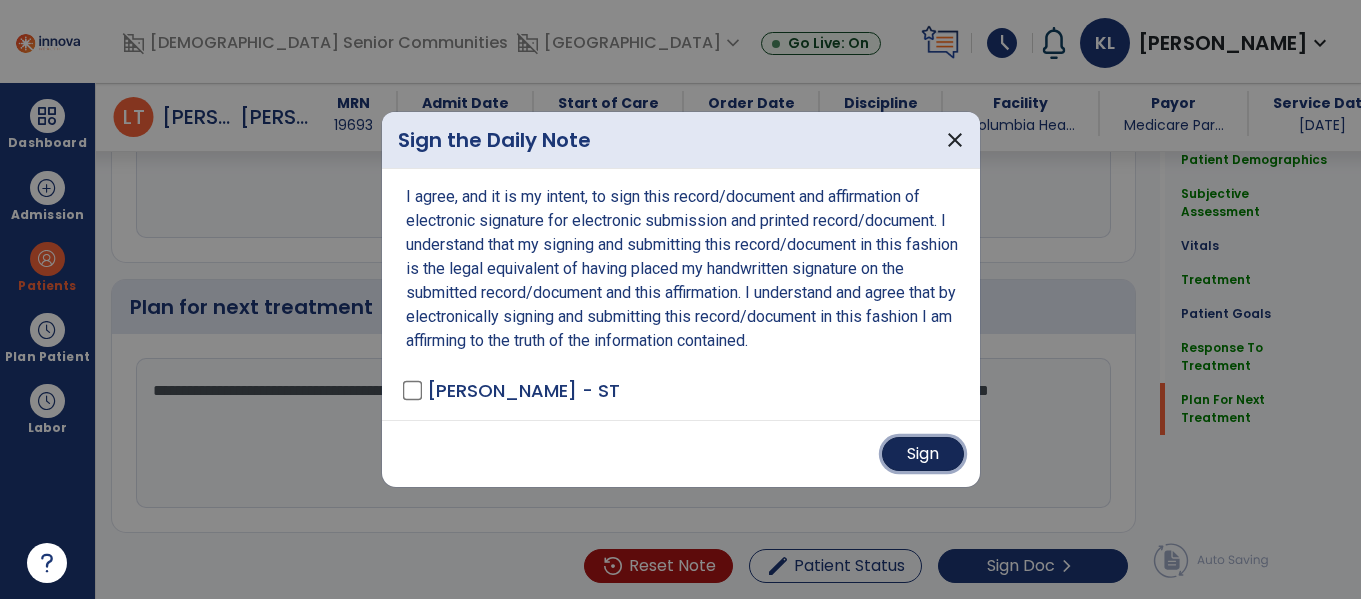 click on "Sign" at bounding box center (923, 454) 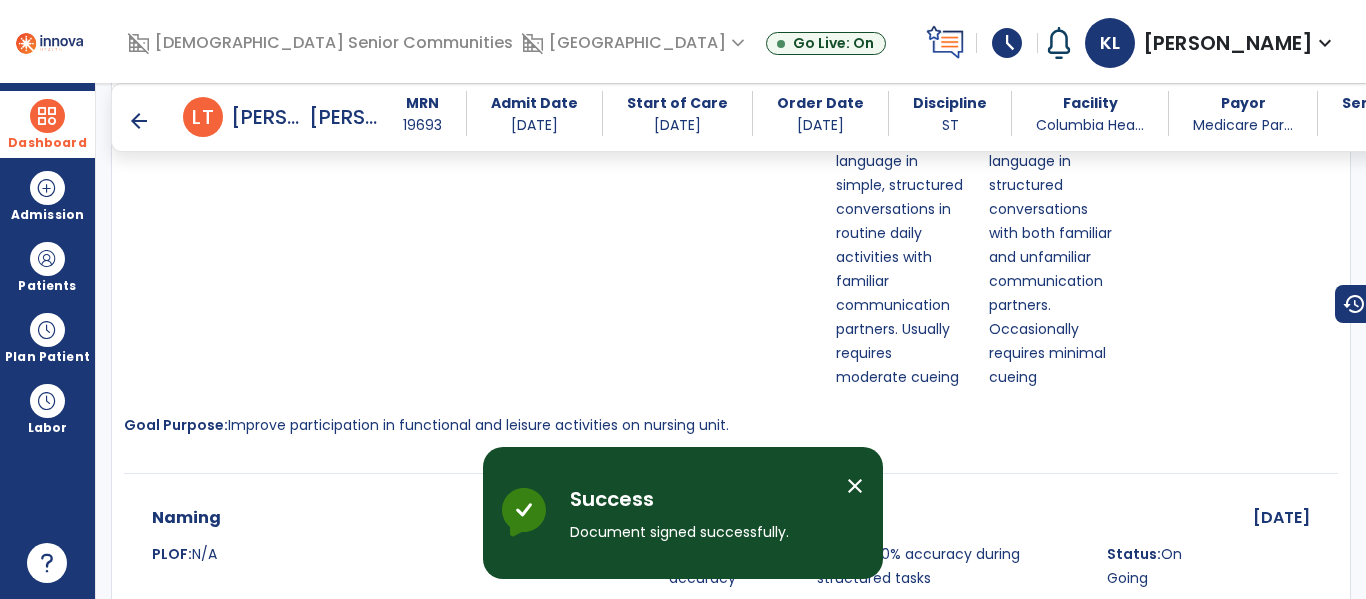 click on "Dashboard" at bounding box center [47, 143] 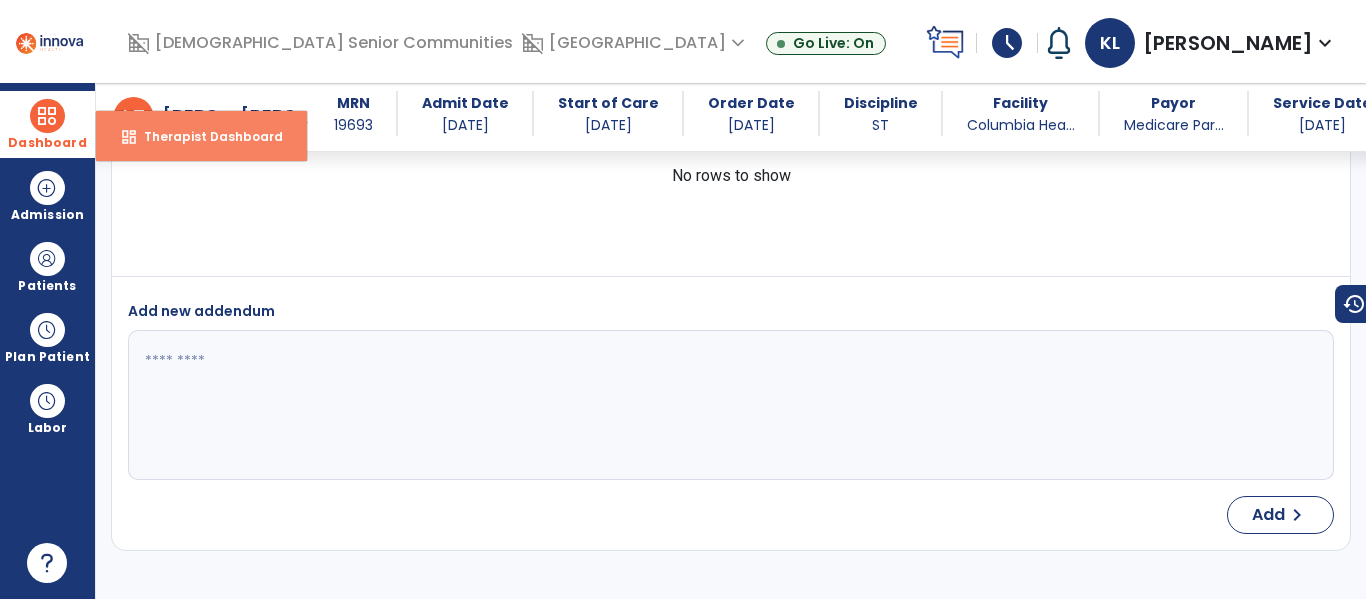 click on "dashboard  Therapist Dashboard" at bounding box center [201, 136] 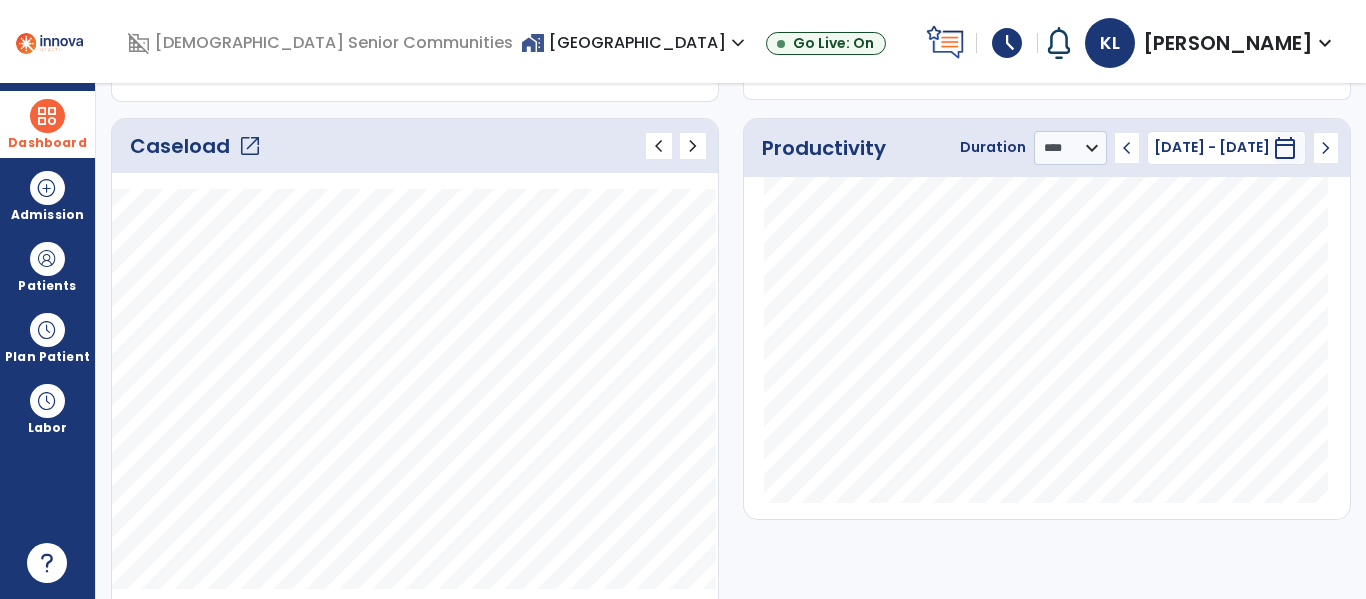 scroll, scrollTop: 248, scrollLeft: 0, axis: vertical 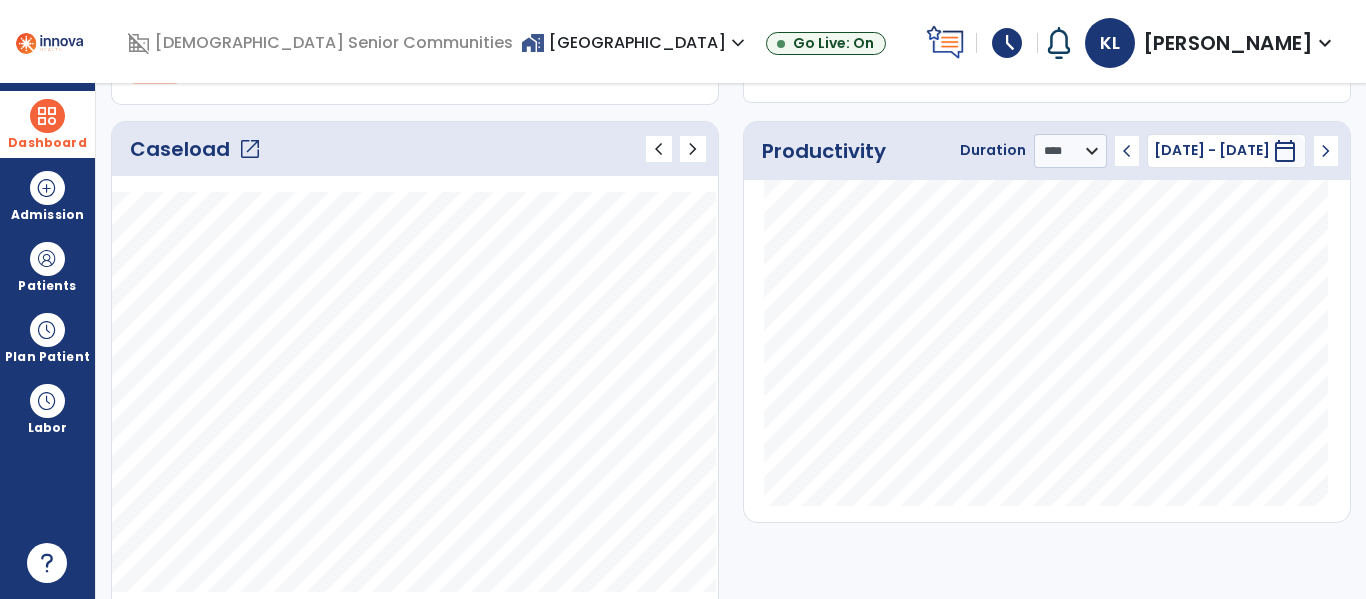 click on "Caseload   open_in_new" 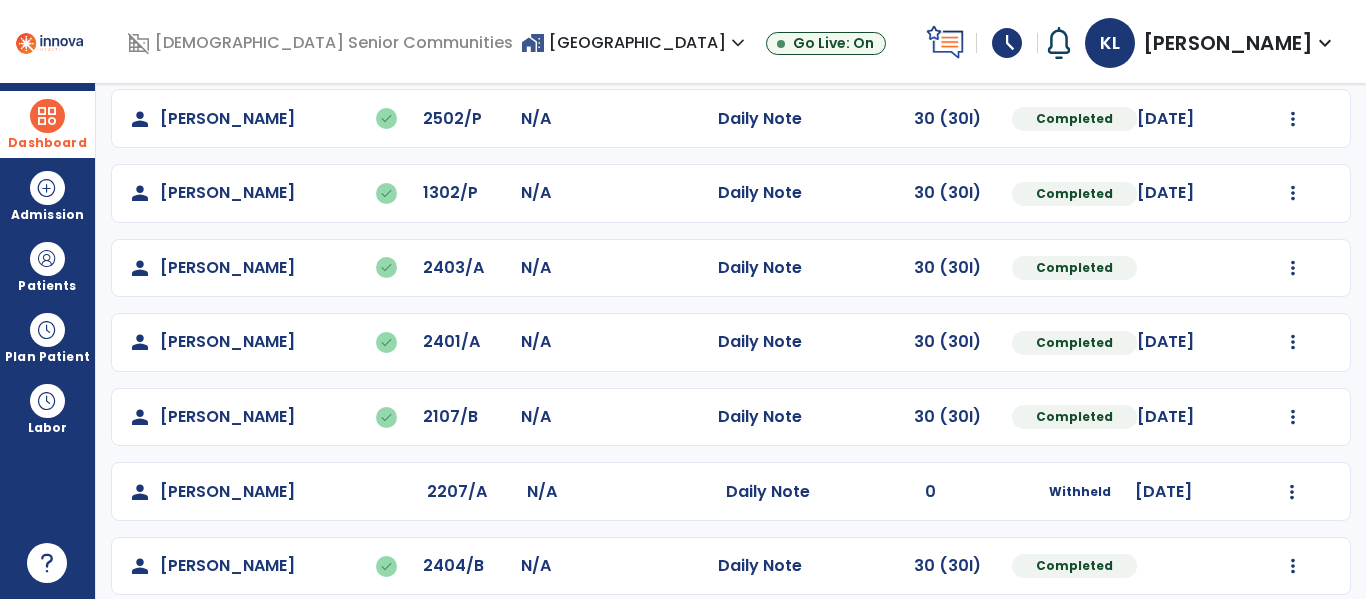 scroll, scrollTop: 463, scrollLeft: 0, axis: vertical 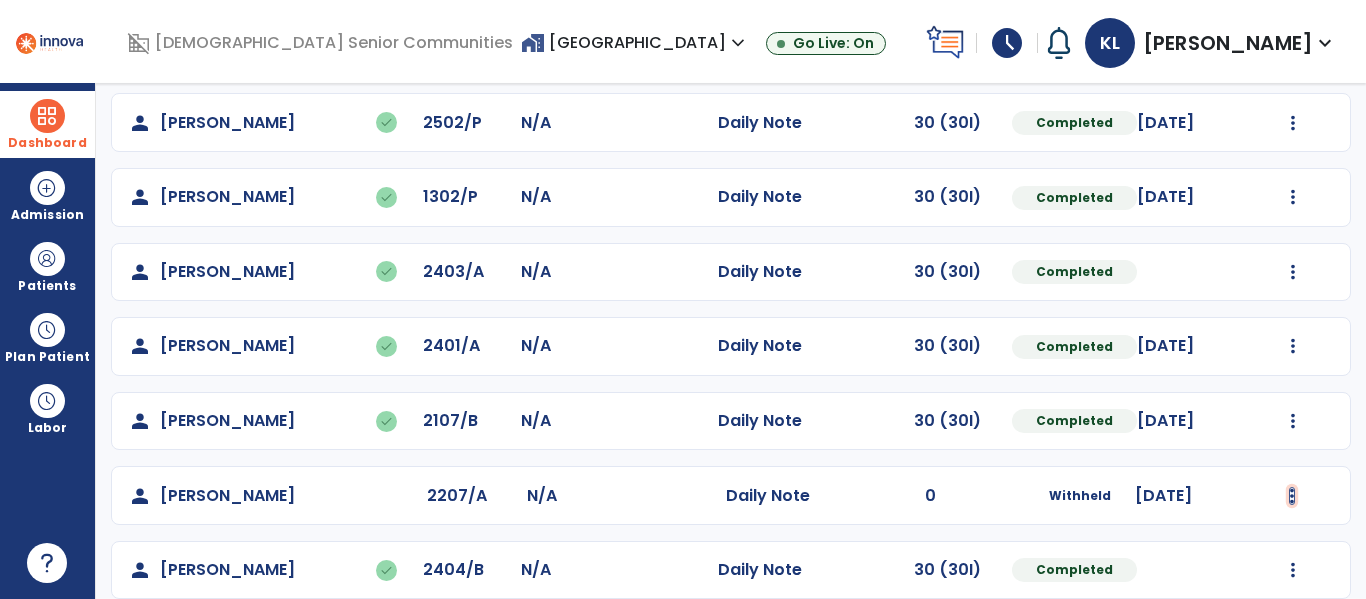 click at bounding box center (1292, -175) 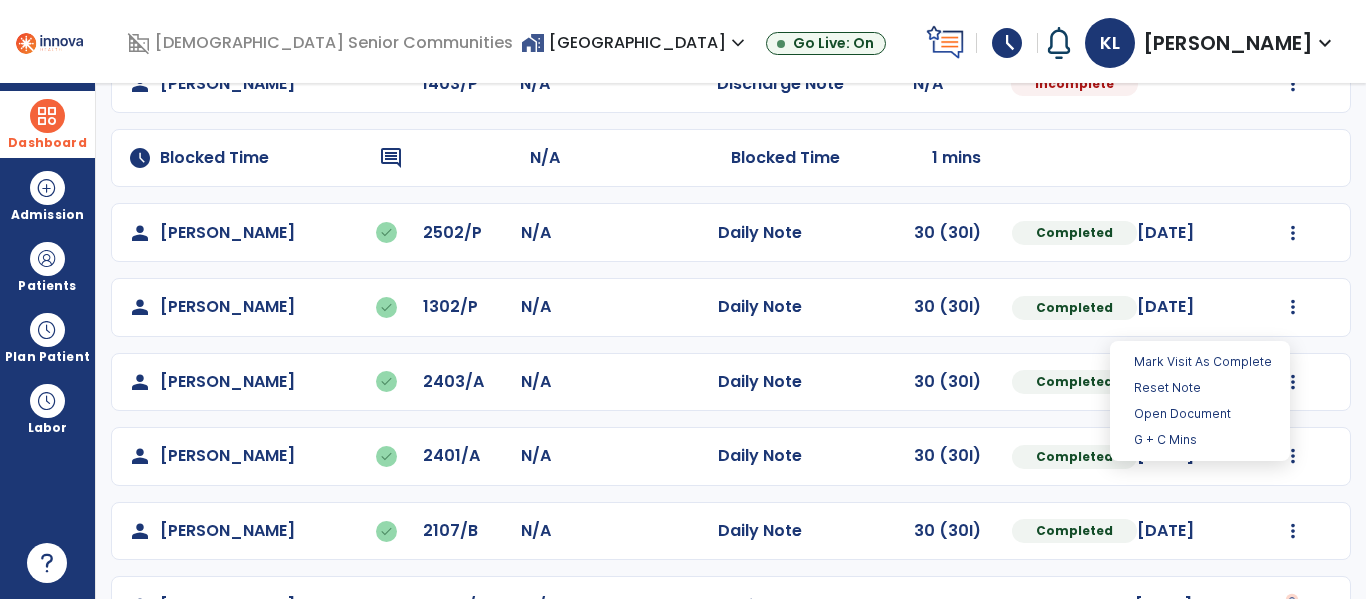 scroll, scrollTop: 158, scrollLeft: 0, axis: vertical 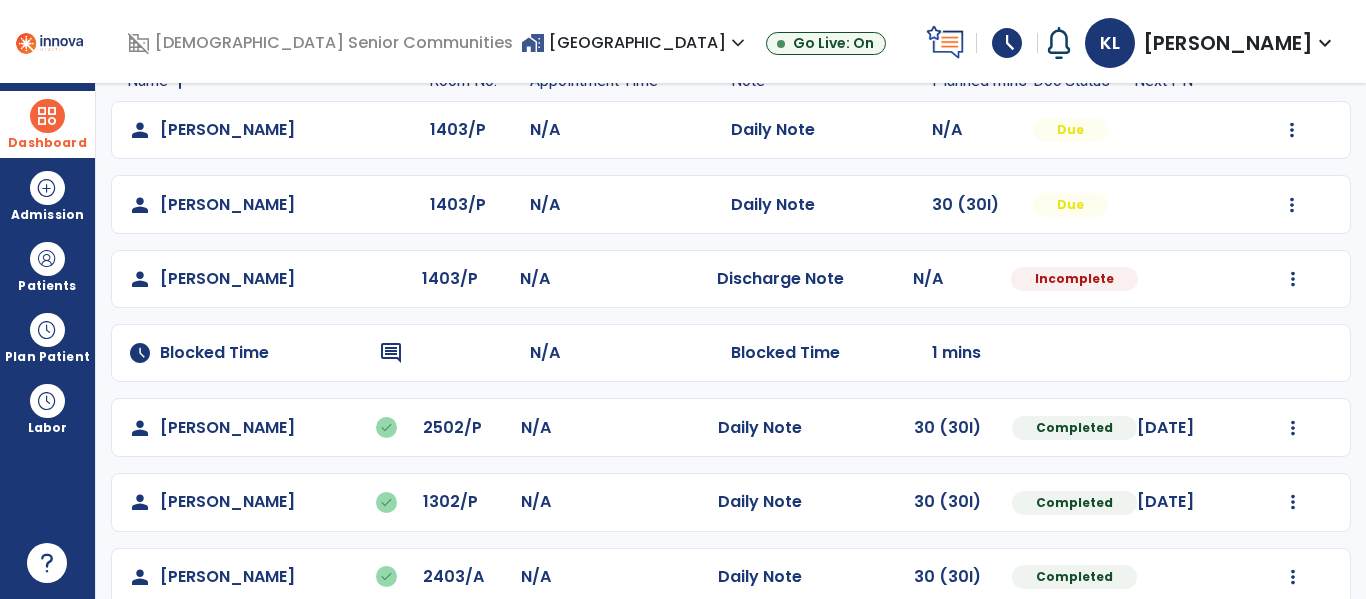 click on "**********" at bounding box center [731, 341] 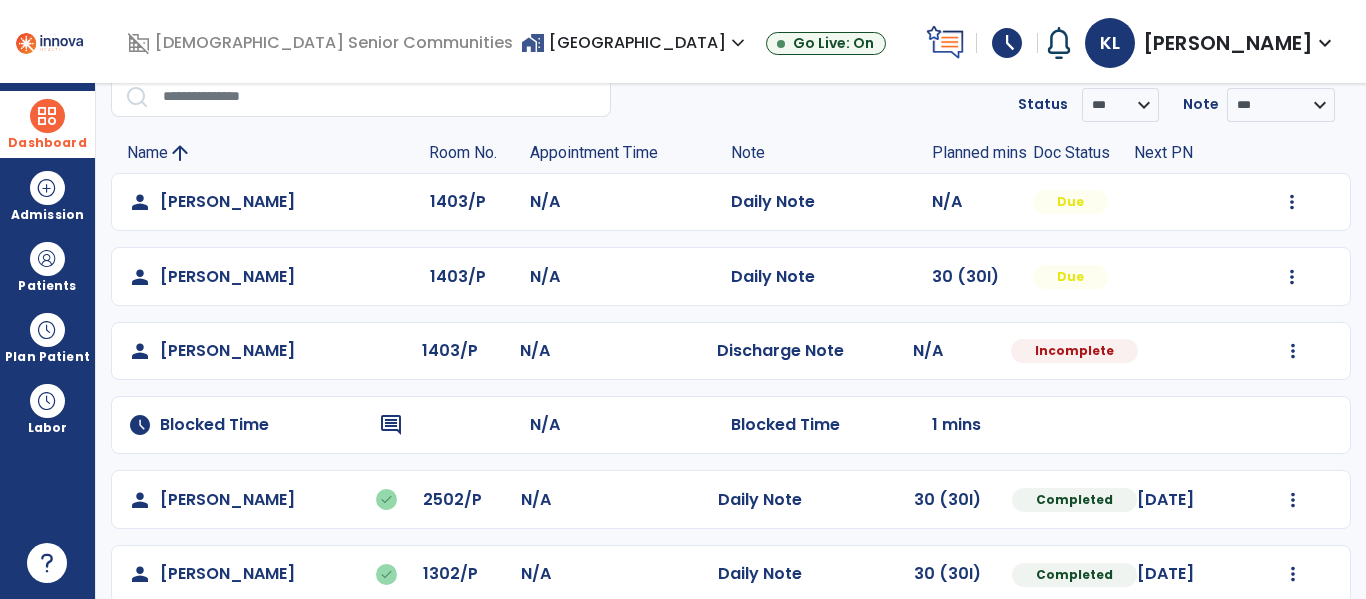 scroll, scrollTop: 70, scrollLeft: 0, axis: vertical 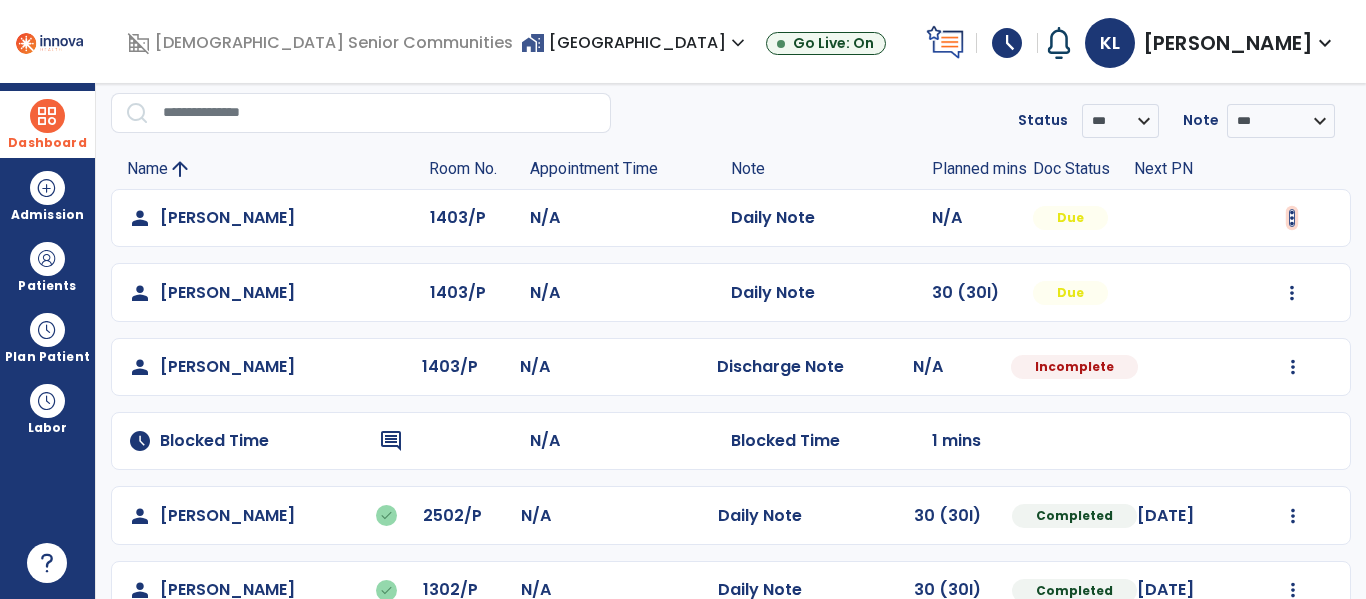 click at bounding box center [1292, 218] 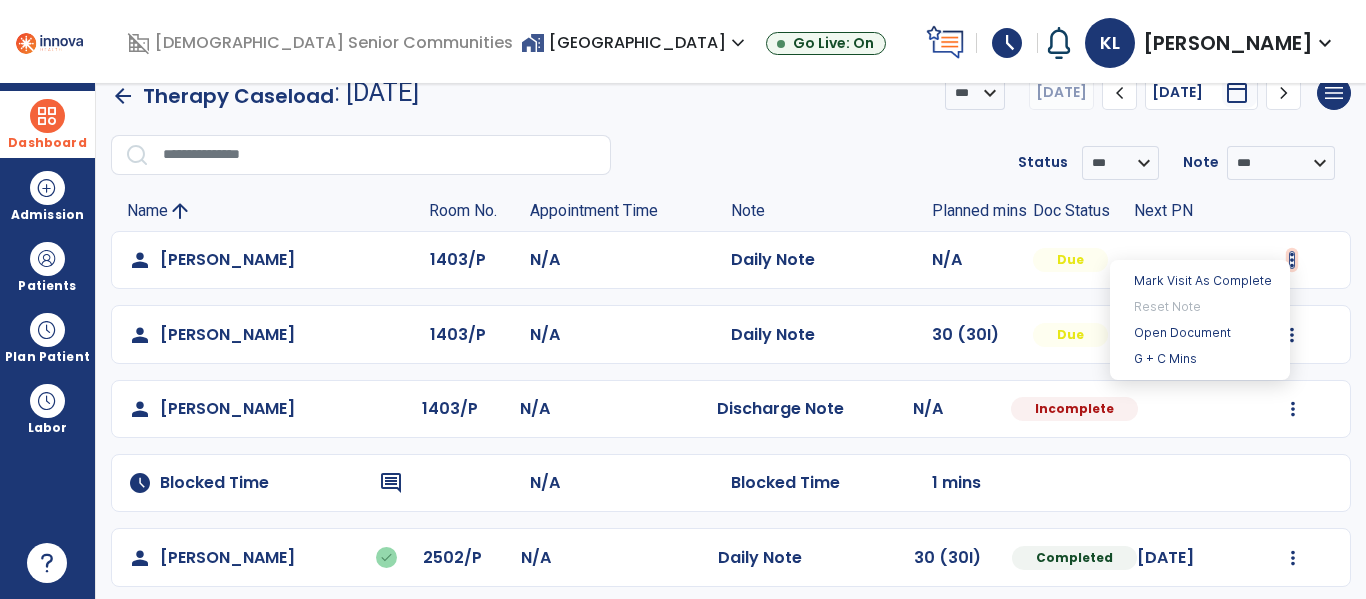 scroll, scrollTop: 26, scrollLeft: 0, axis: vertical 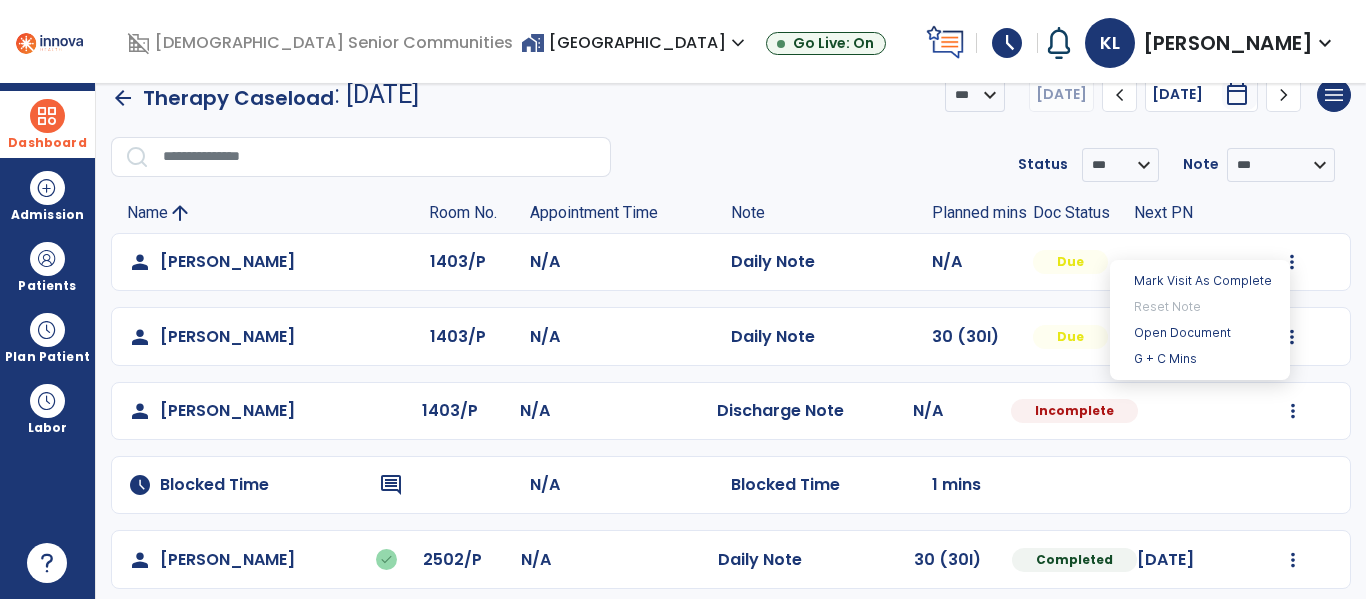 click on "**********" at bounding box center (731, 341) 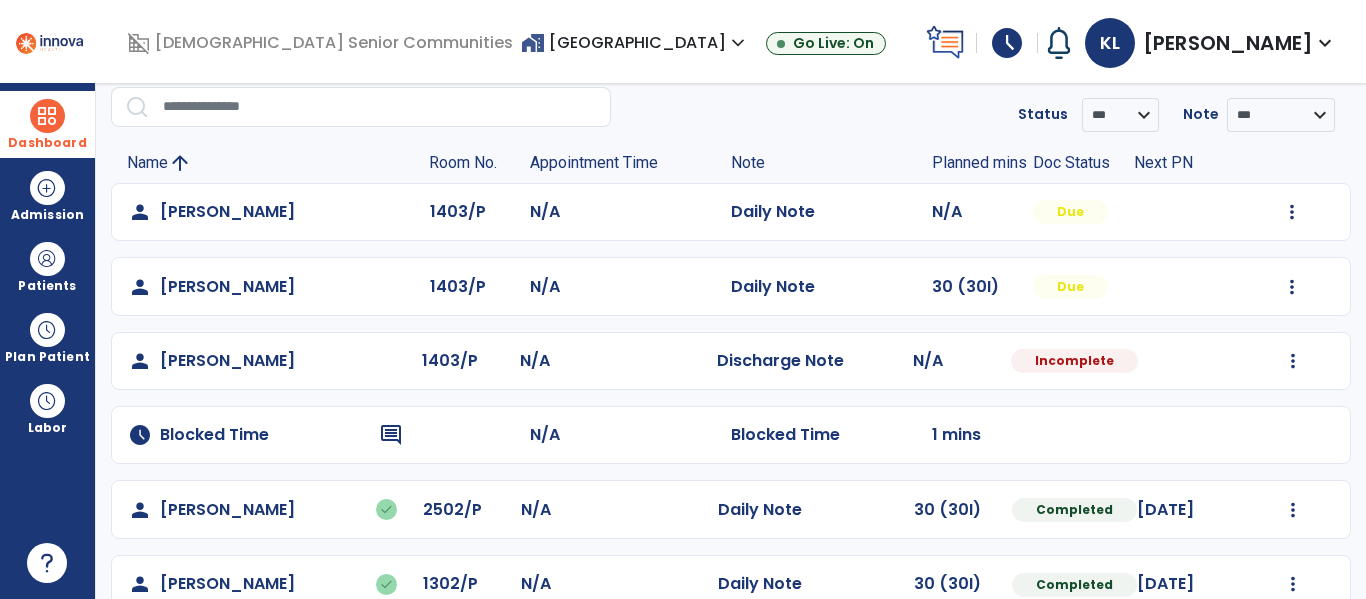 scroll, scrollTop: 57, scrollLeft: 0, axis: vertical 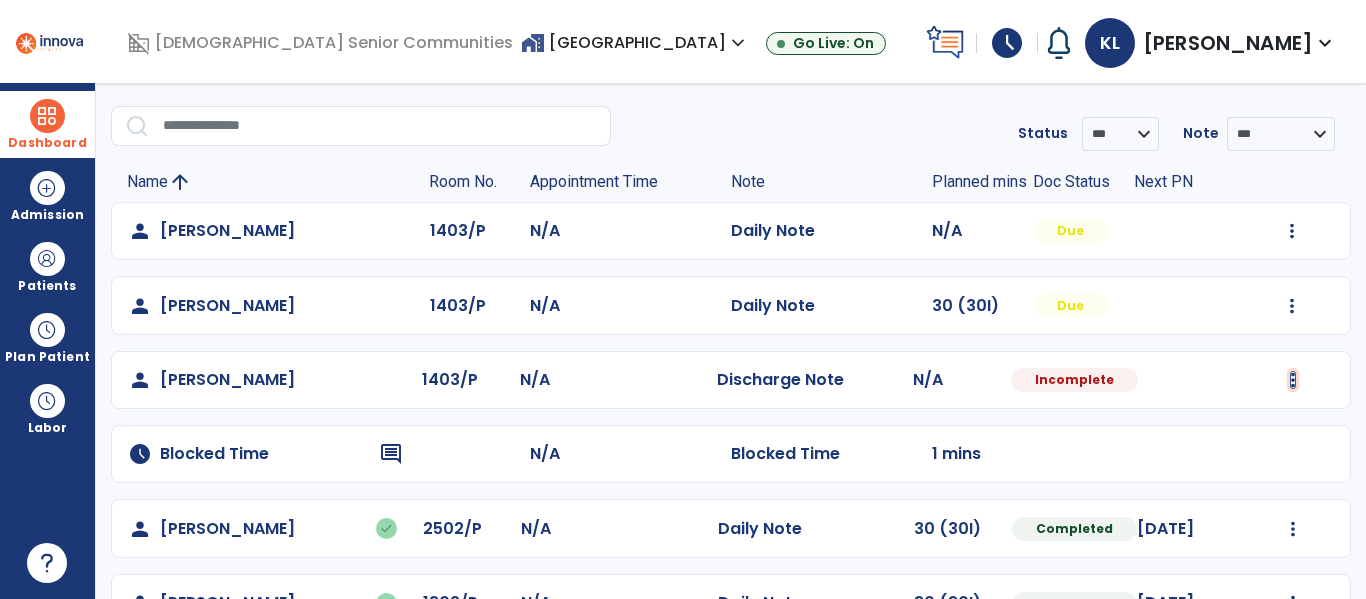click at bounding box center (1292, 231) 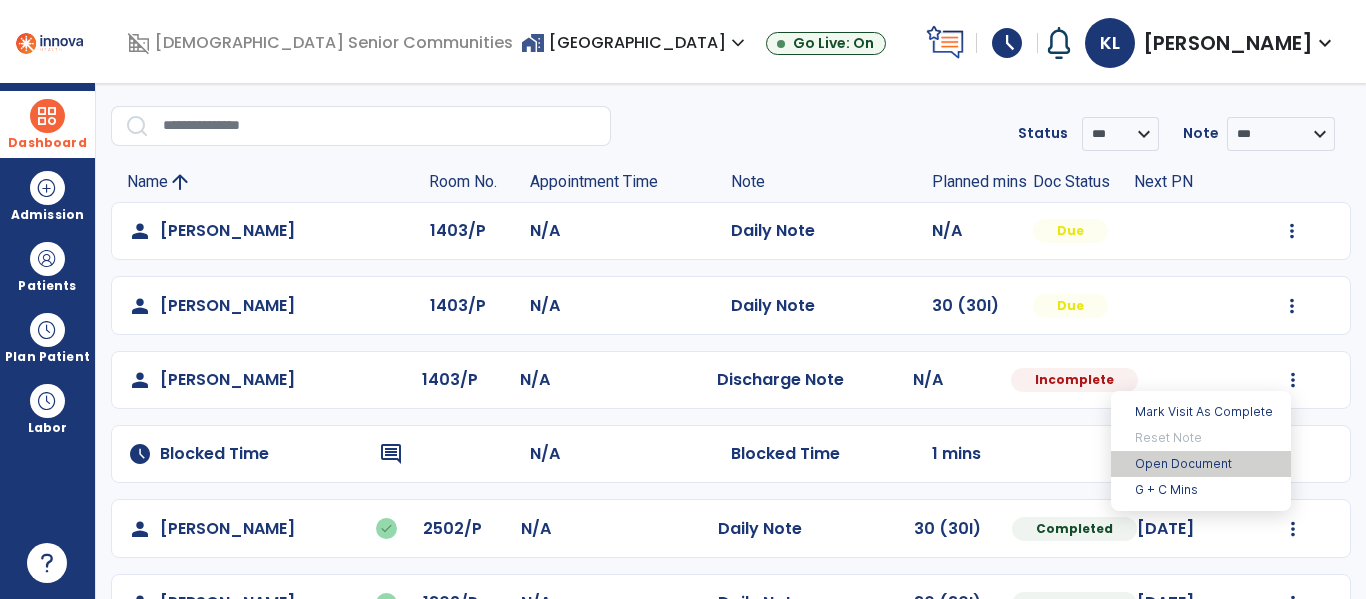 click on "Open Document" at bounding box center (1201, 464) 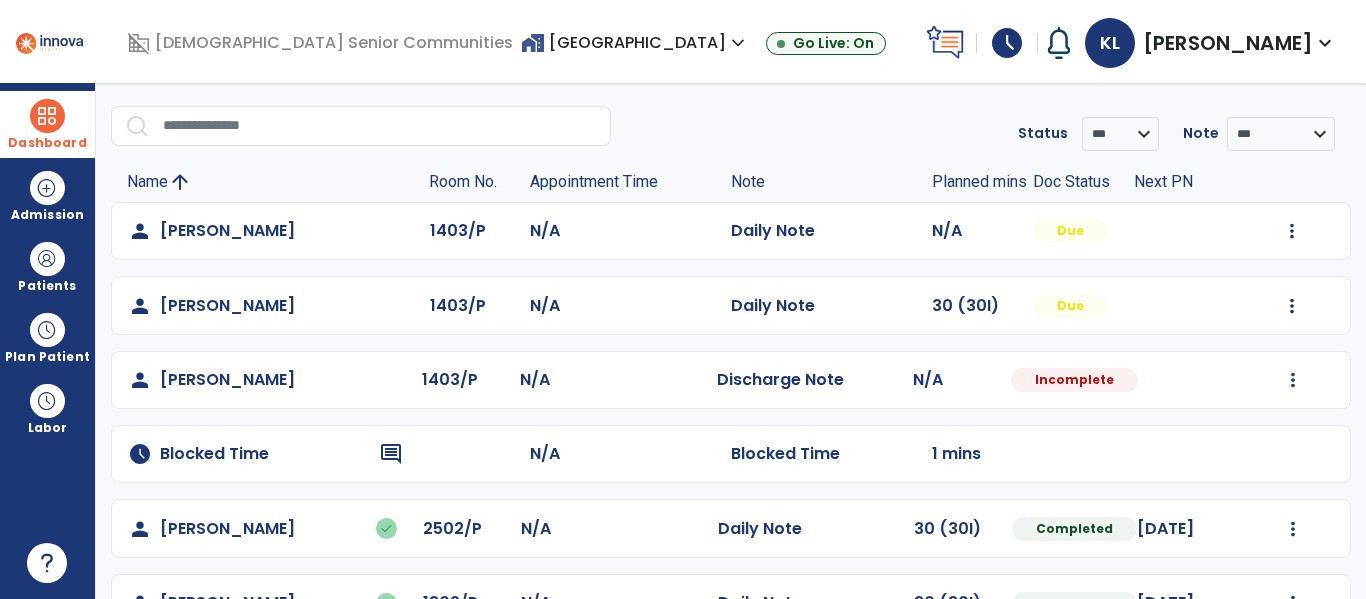 select on "****" 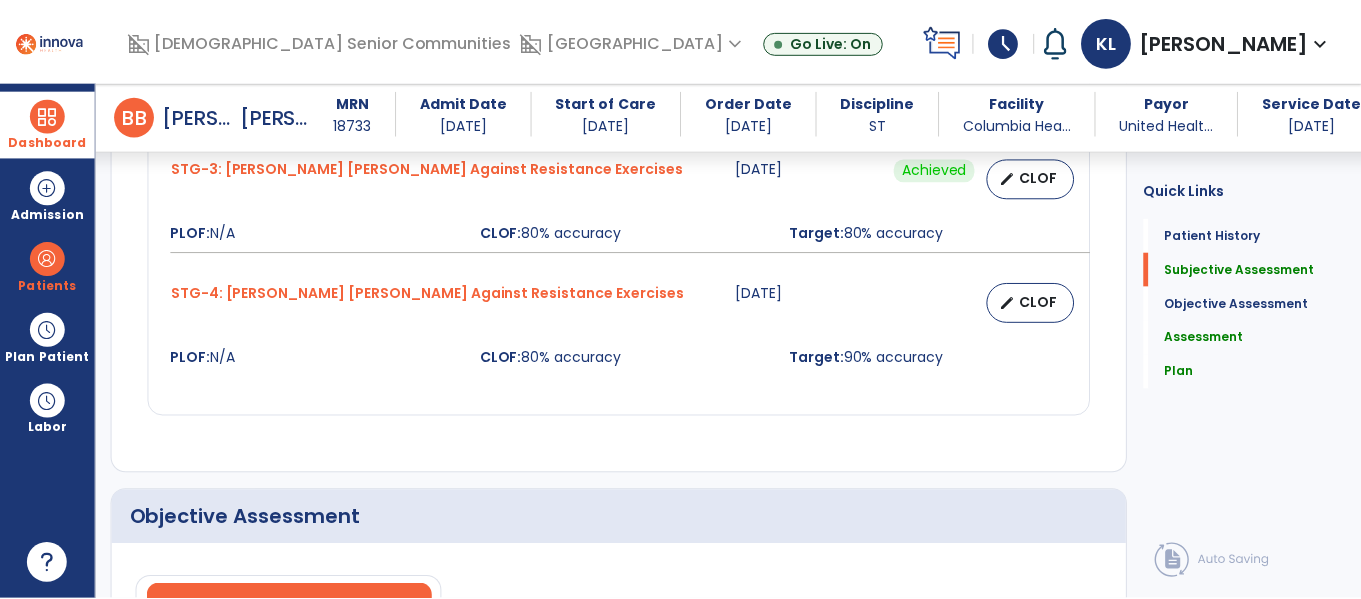 scroll, scrollTop: 1690, scrollLeft: 0, axis: vertical 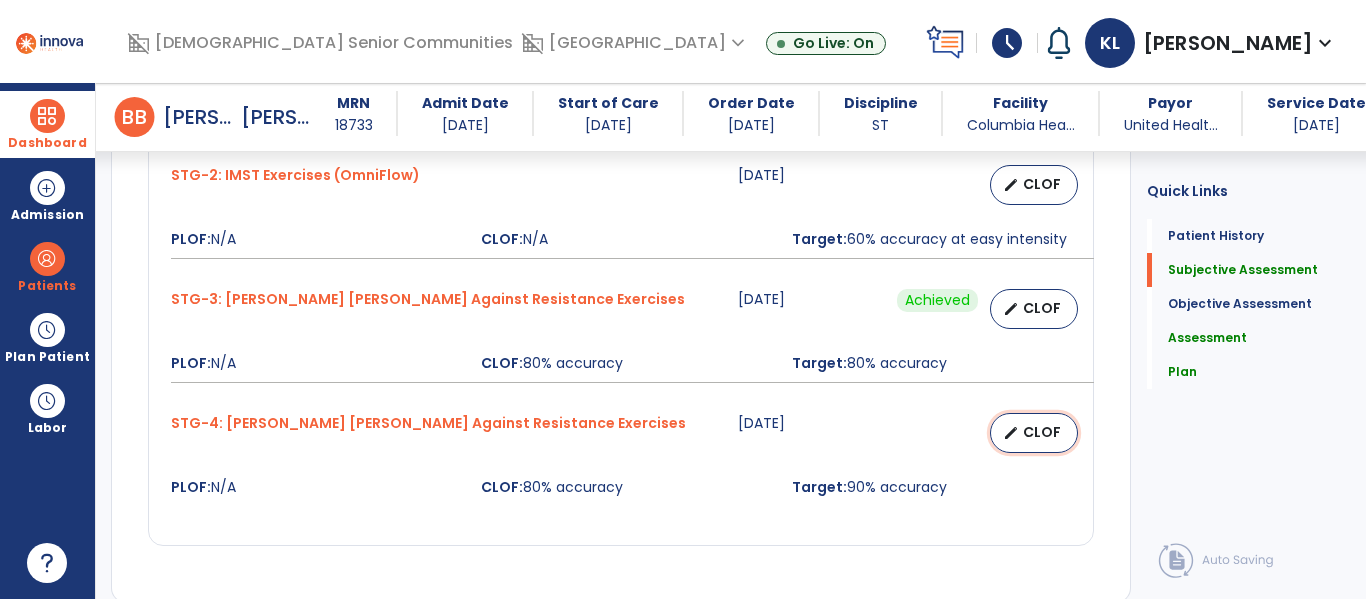 click on "CLOF" at bounding box center (1042, 432) 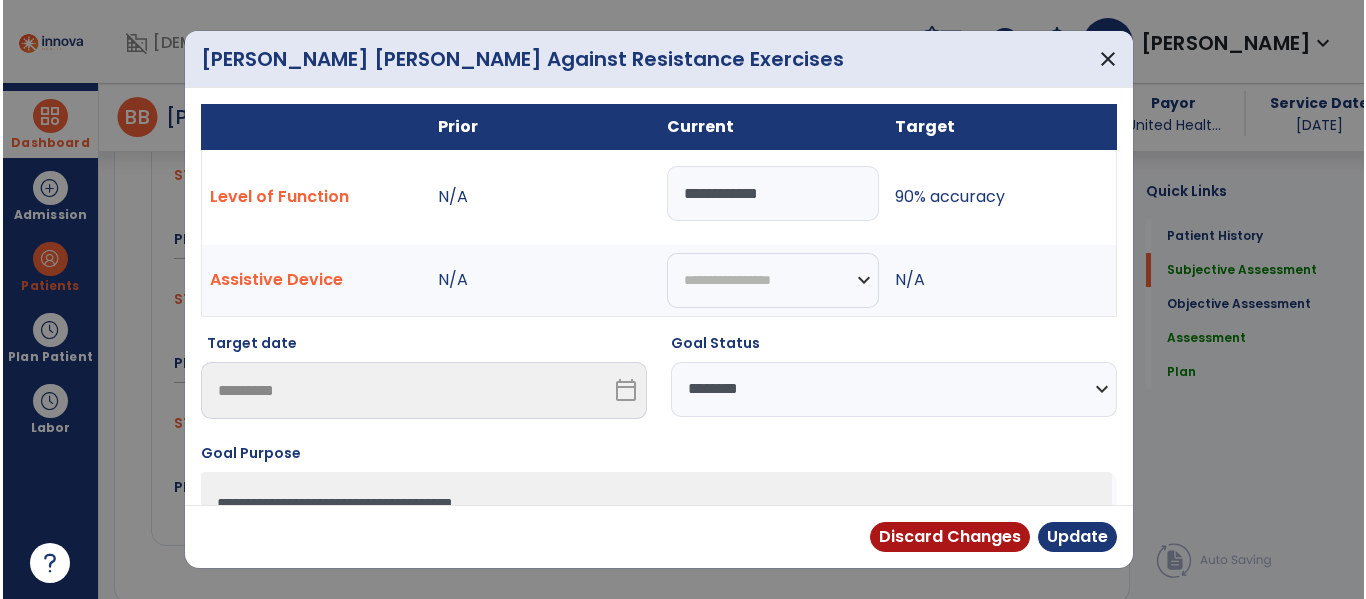 scroll, scrollTop: 1690, scrollLeft: 0, axis: vertical 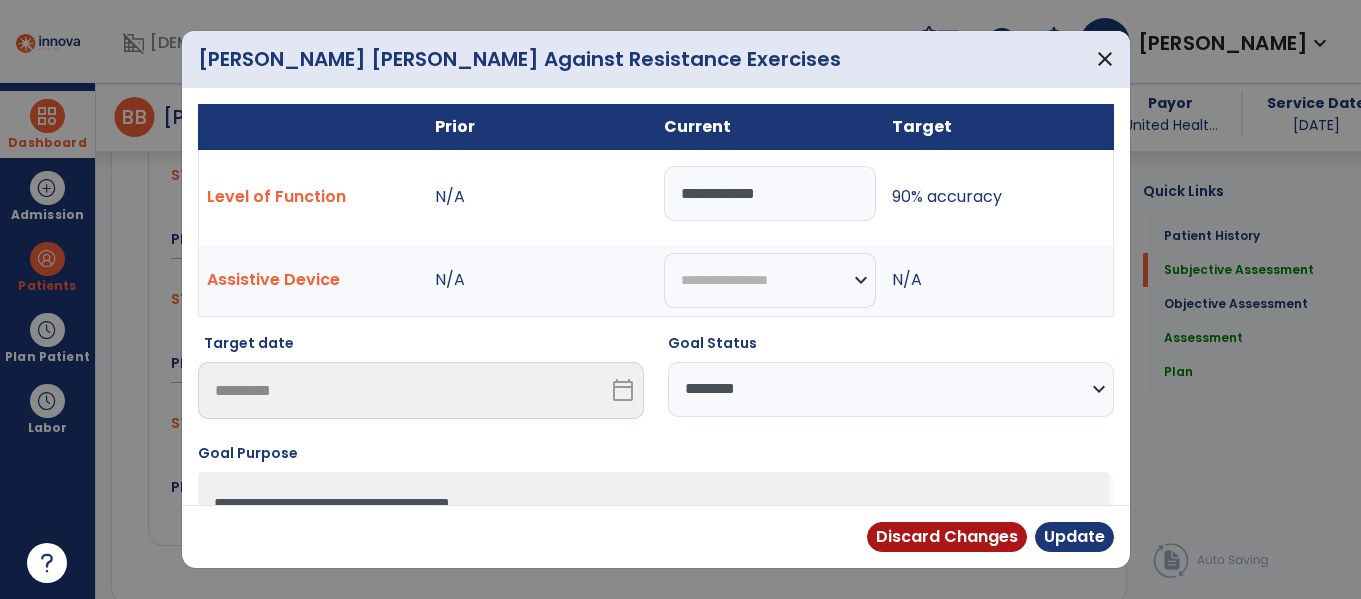 click on "**********" at bounding box center (891, 389) 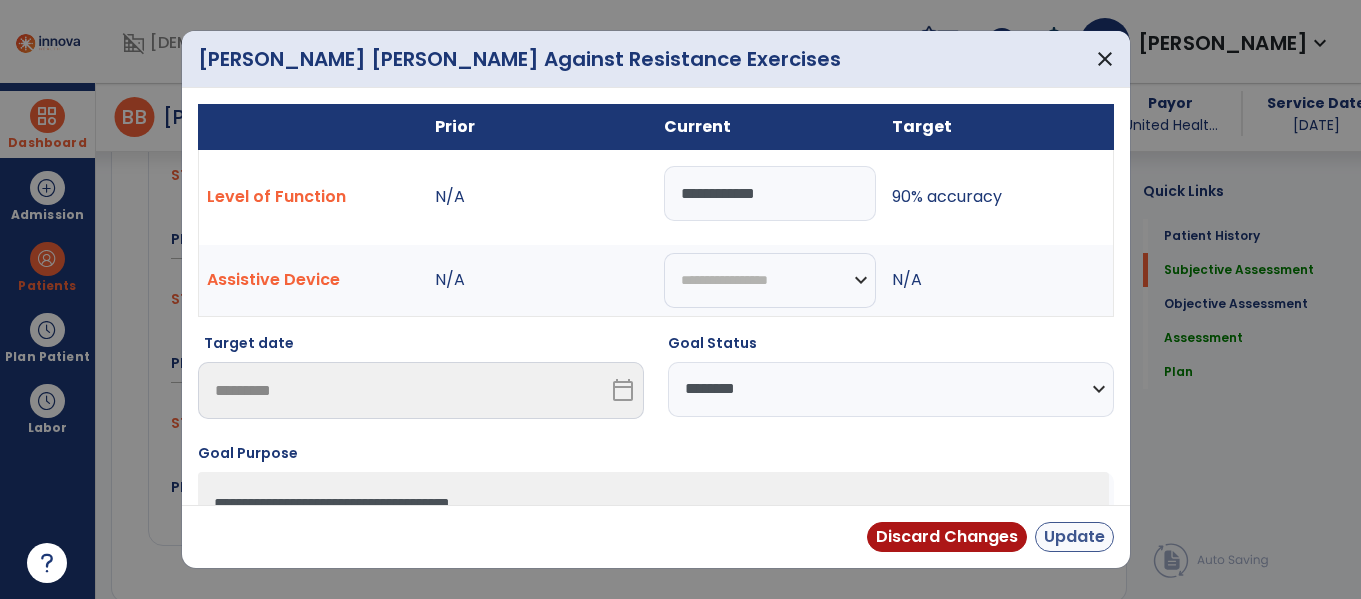 click on "Update" at bounding box center [1074, 537] 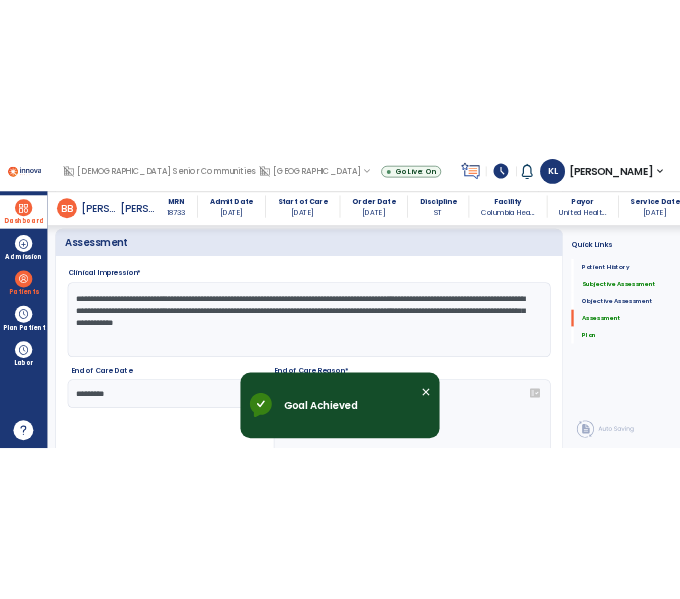 scroll, scrollTop: 2429, scrollLeft: 0, axis: vertical 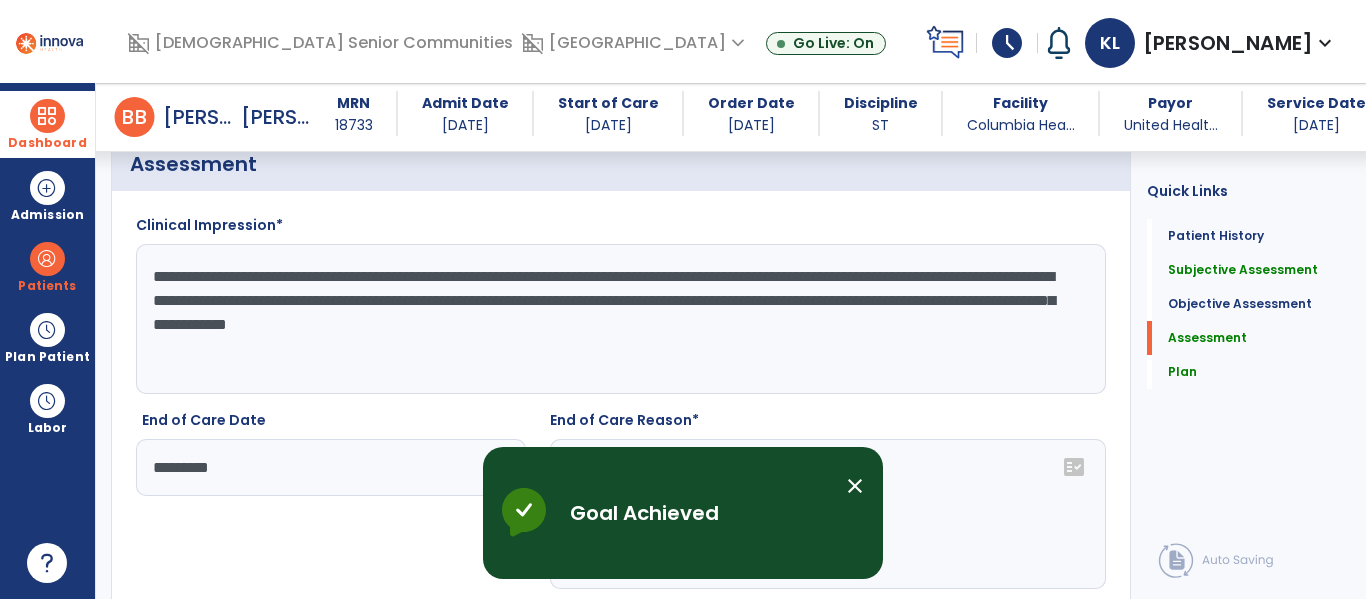 click on "**********" 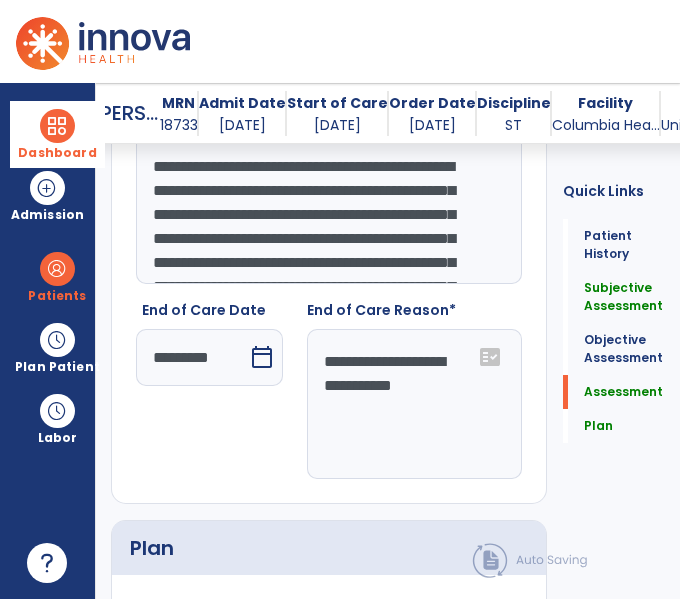 scroll, scrollTop: 3714, scrollLeft: 0, axis: vertical 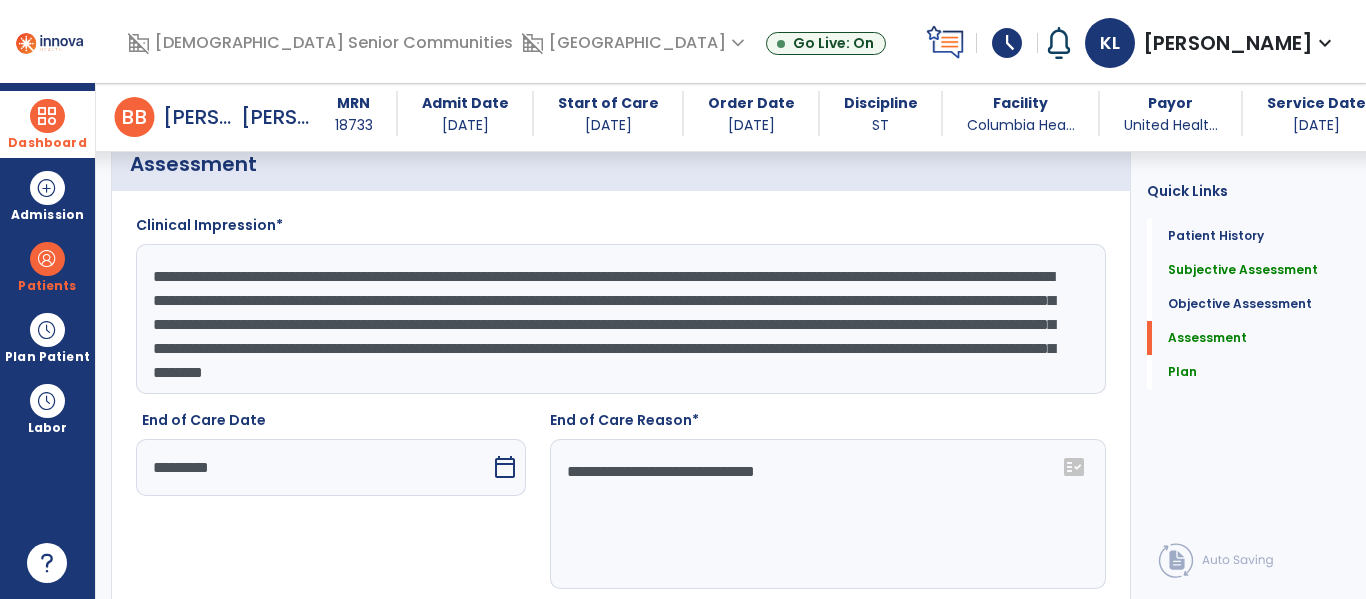 click on "**********" 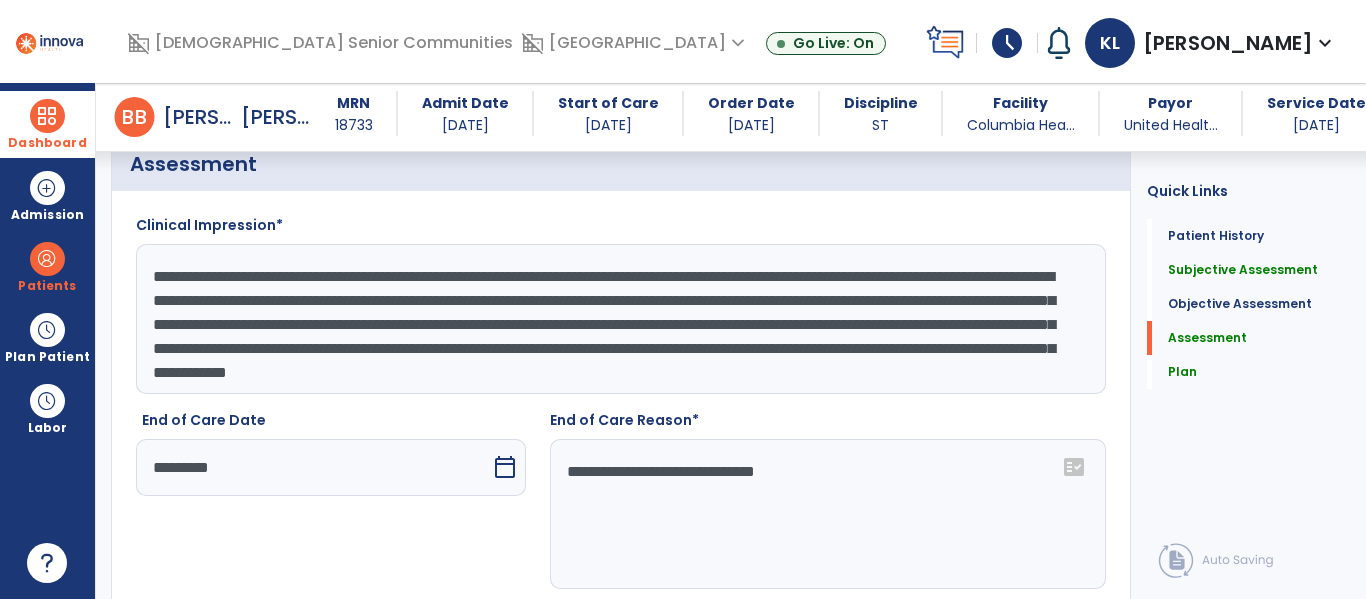 click on "**********" 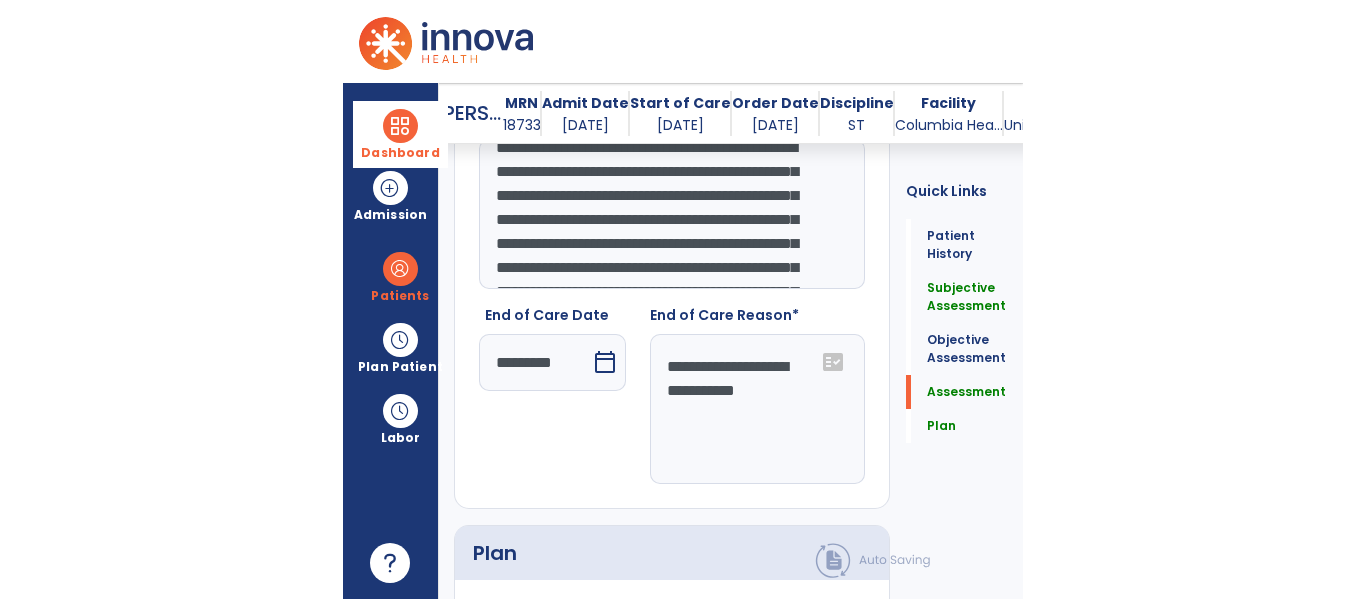 scroll, scrollTop: 3714, scrollLeft: 0, axis: vertical 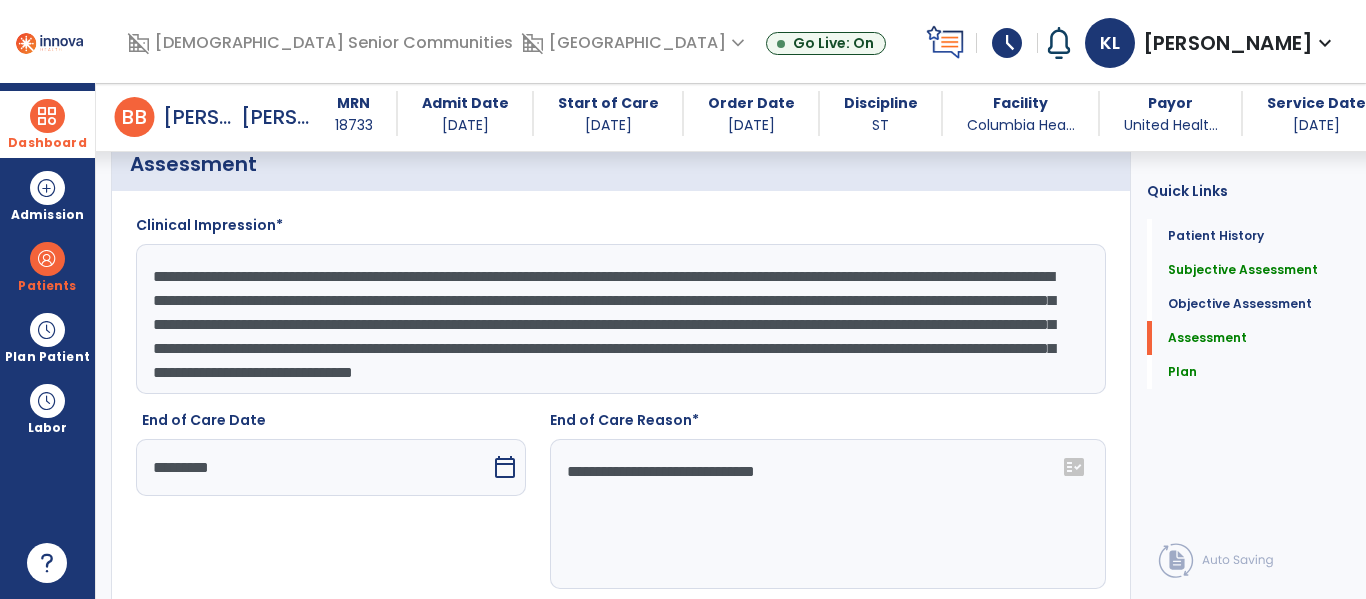 click on "**********" 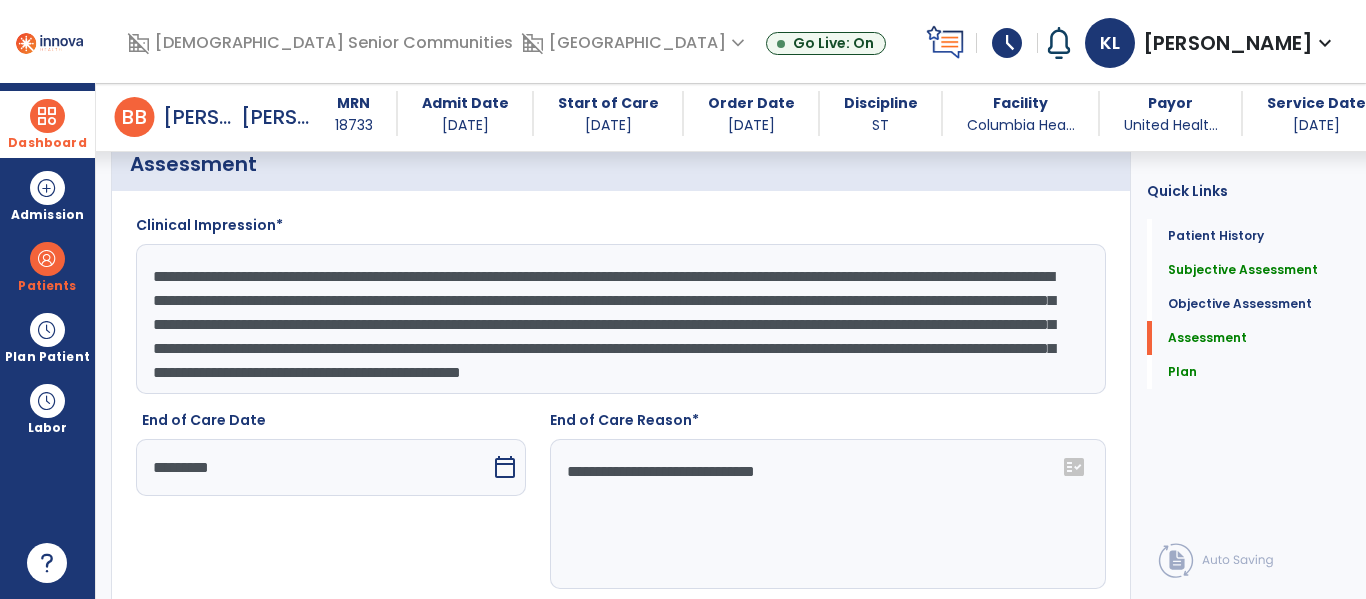click on "**********" 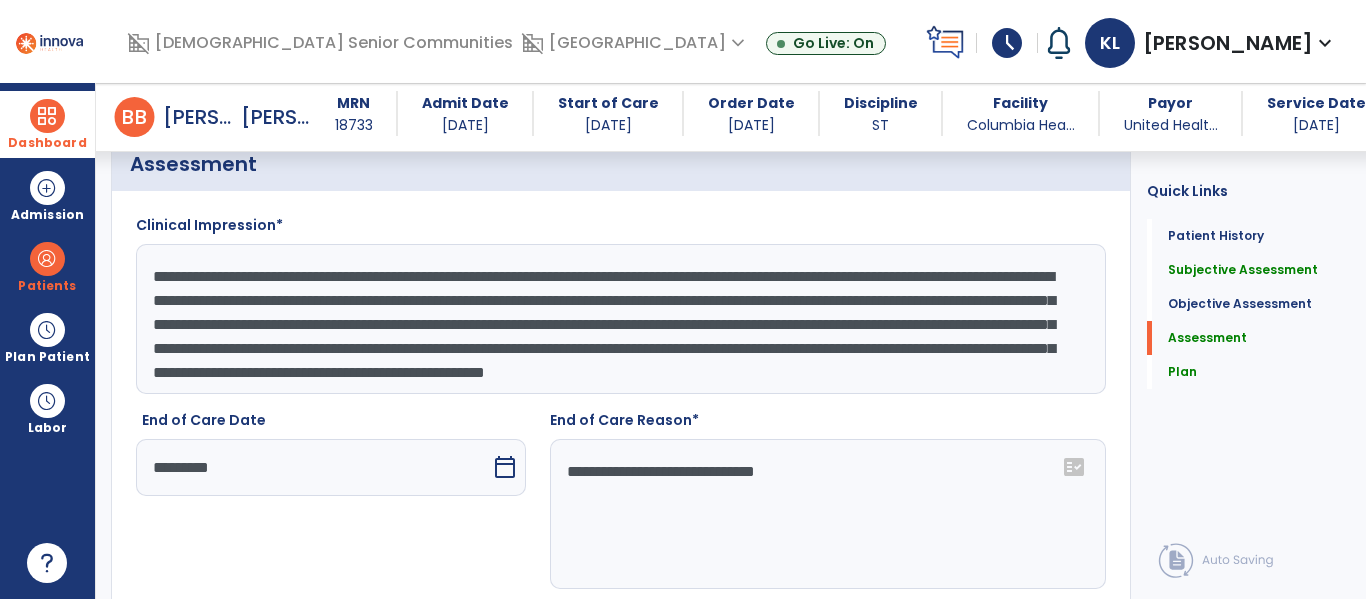 click on "**********" 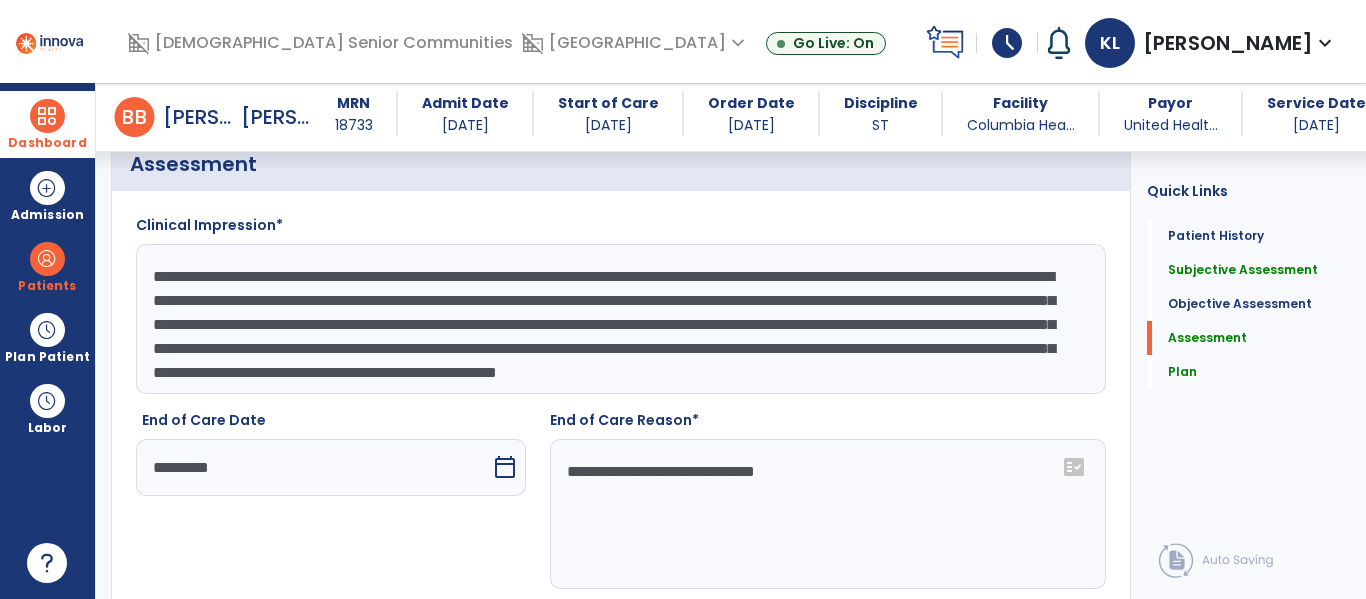 scroll, scrollTop: 39, scrollLeft: 0, axis: vertical 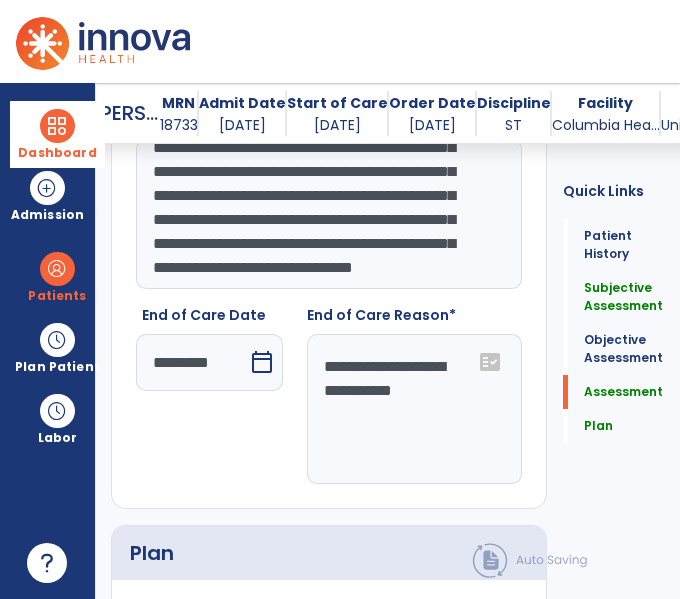 click on "**********" 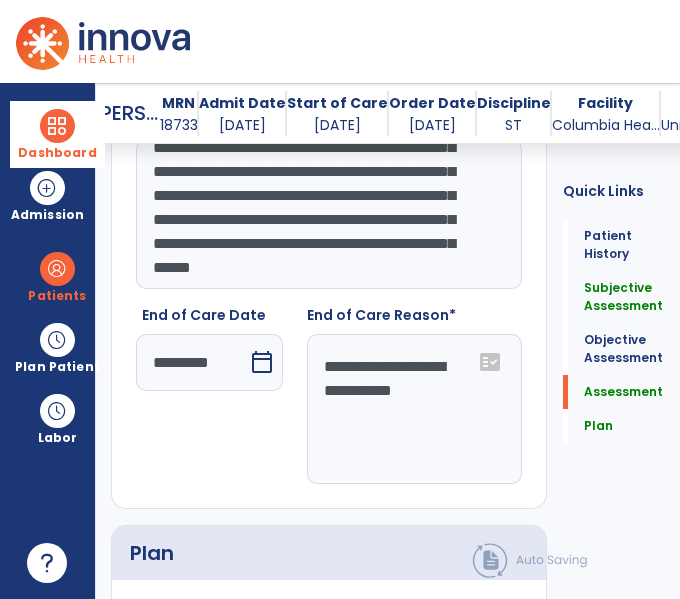 scroll, scrollTop: 399, scrollLeft: 0, axis: vertical 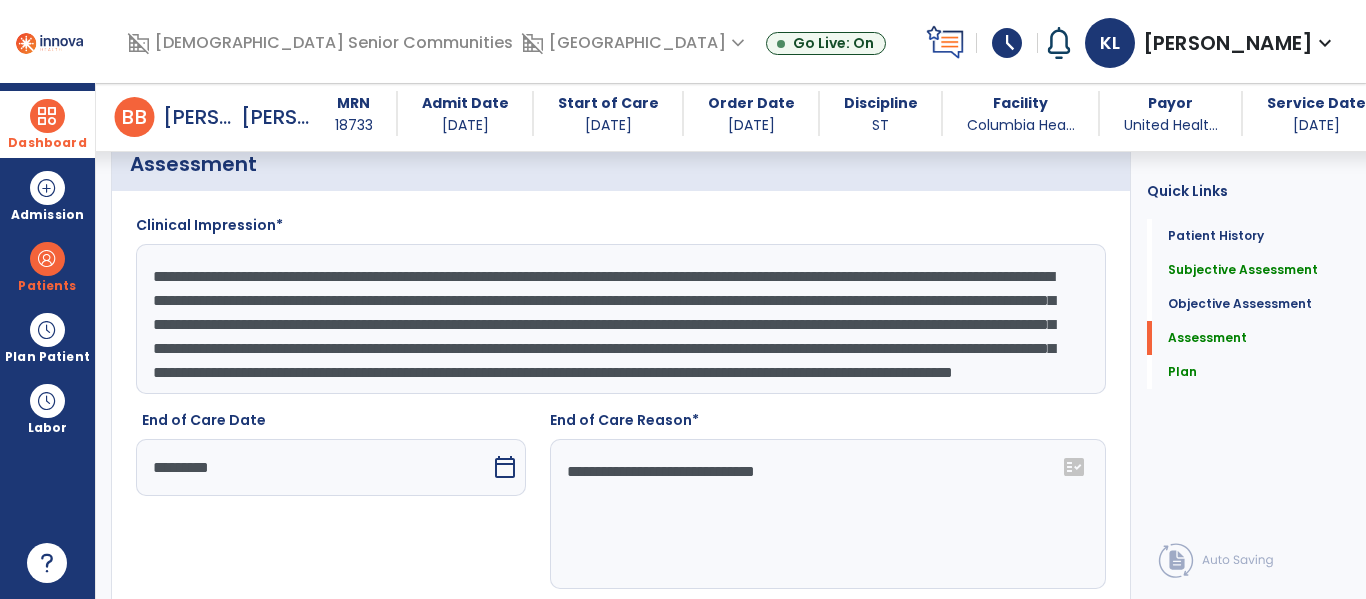 type on "**********" 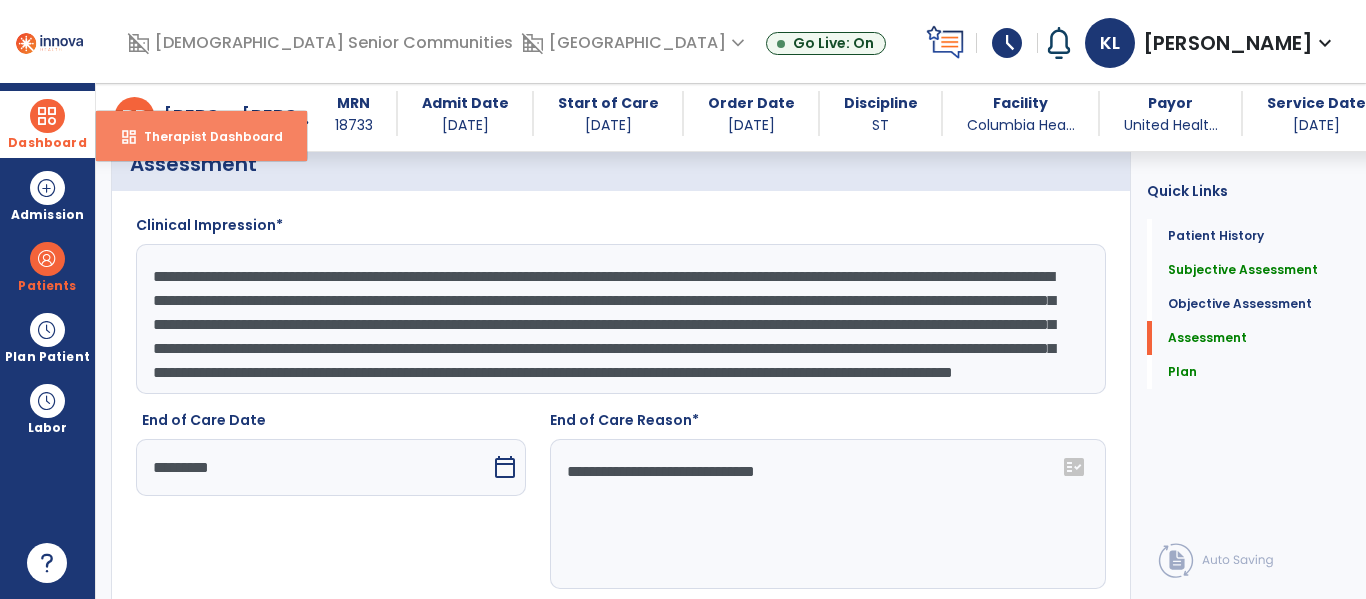 click on "Therapist Dashboard" at bounding box center [205, 136] 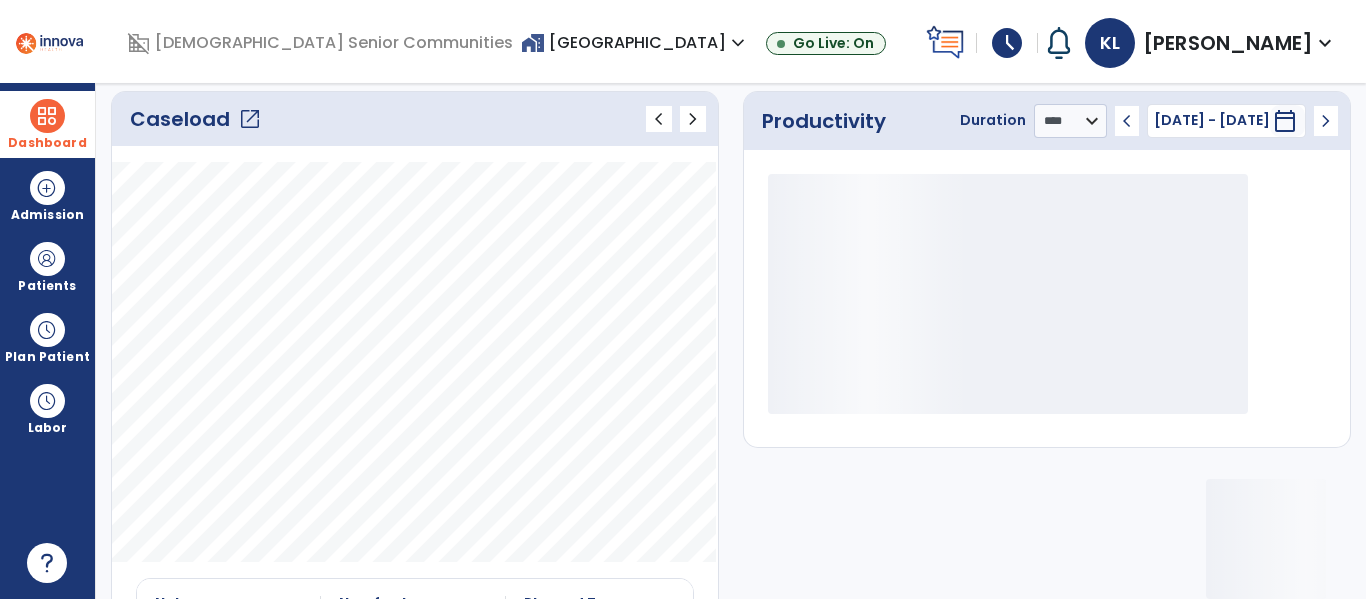 click on "open_in_new" 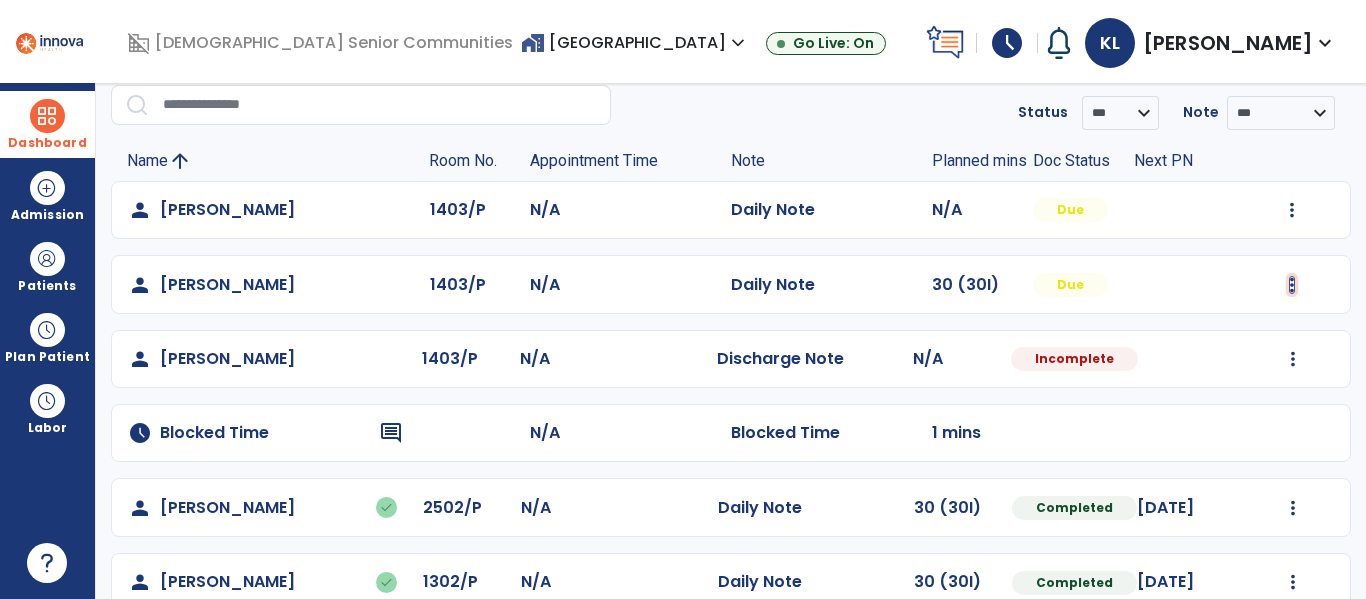 click at bounding box center [1292, 210] 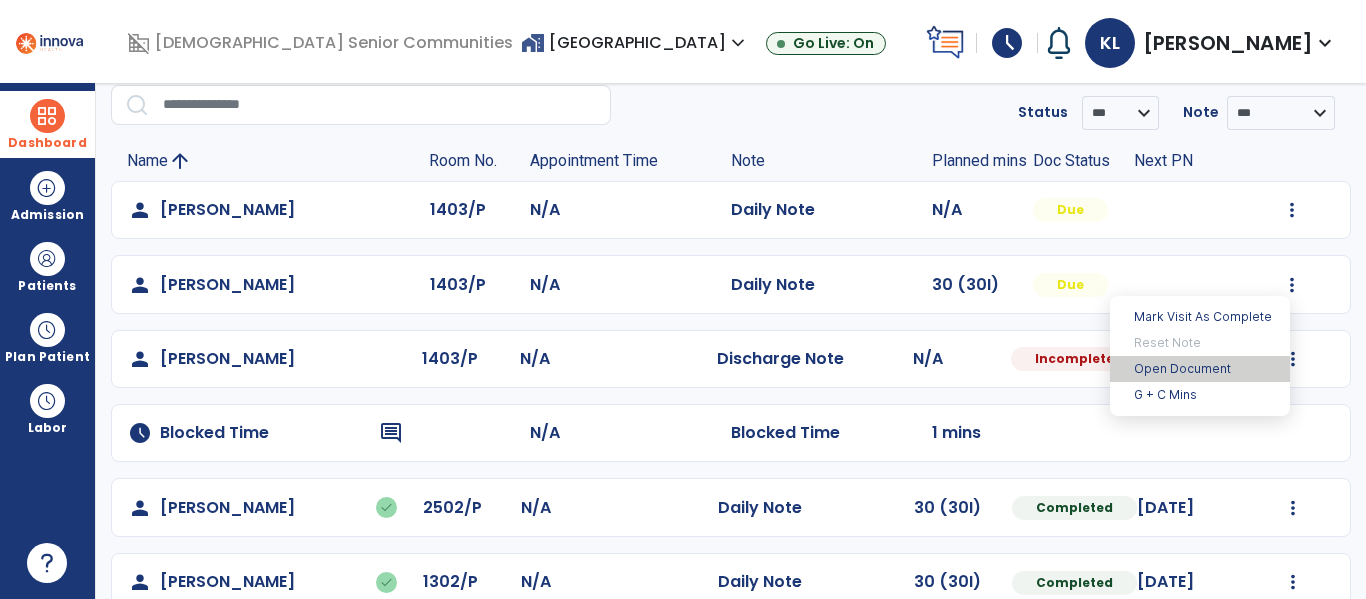 click on "Open Document" at bounding box center (1200, 369) 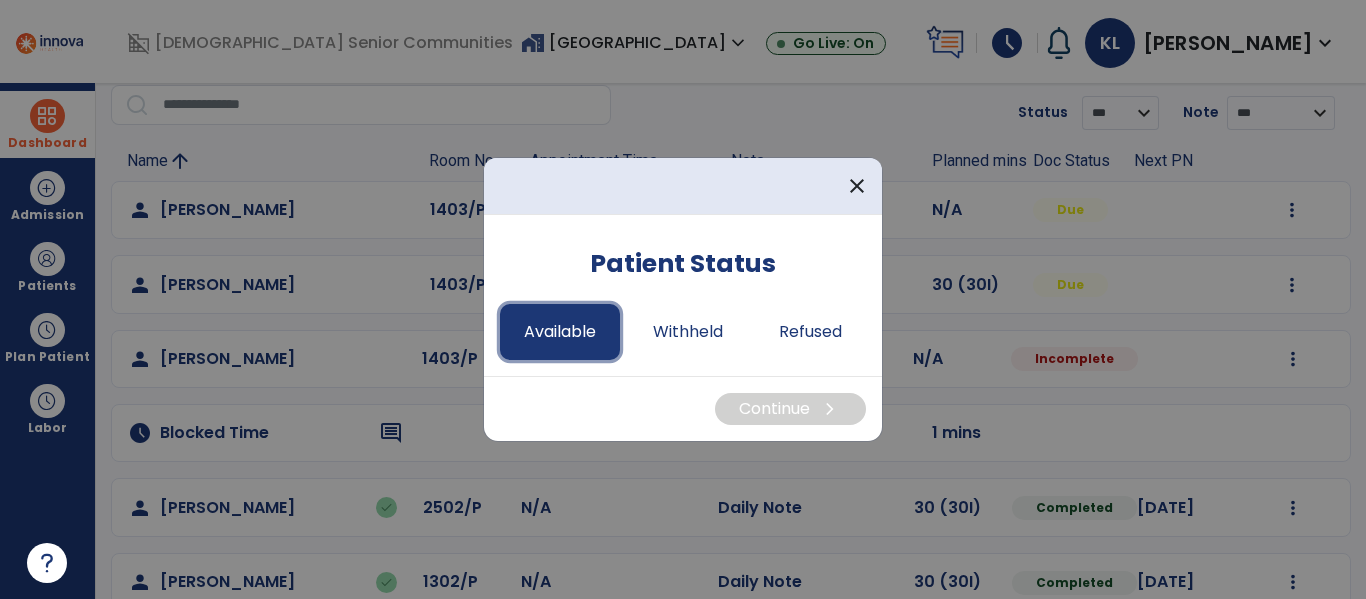 click on "Available" at bounding box center (560, 332) 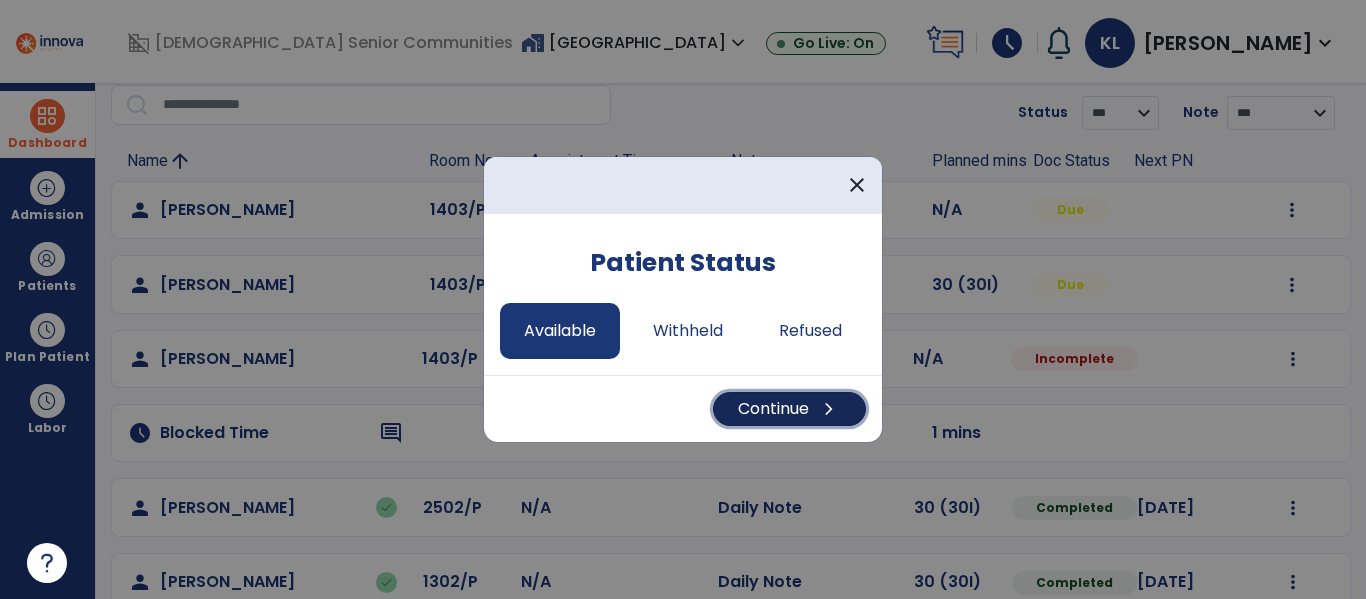 click on "Continue   chevron_right" at bounding box center [789, 409] 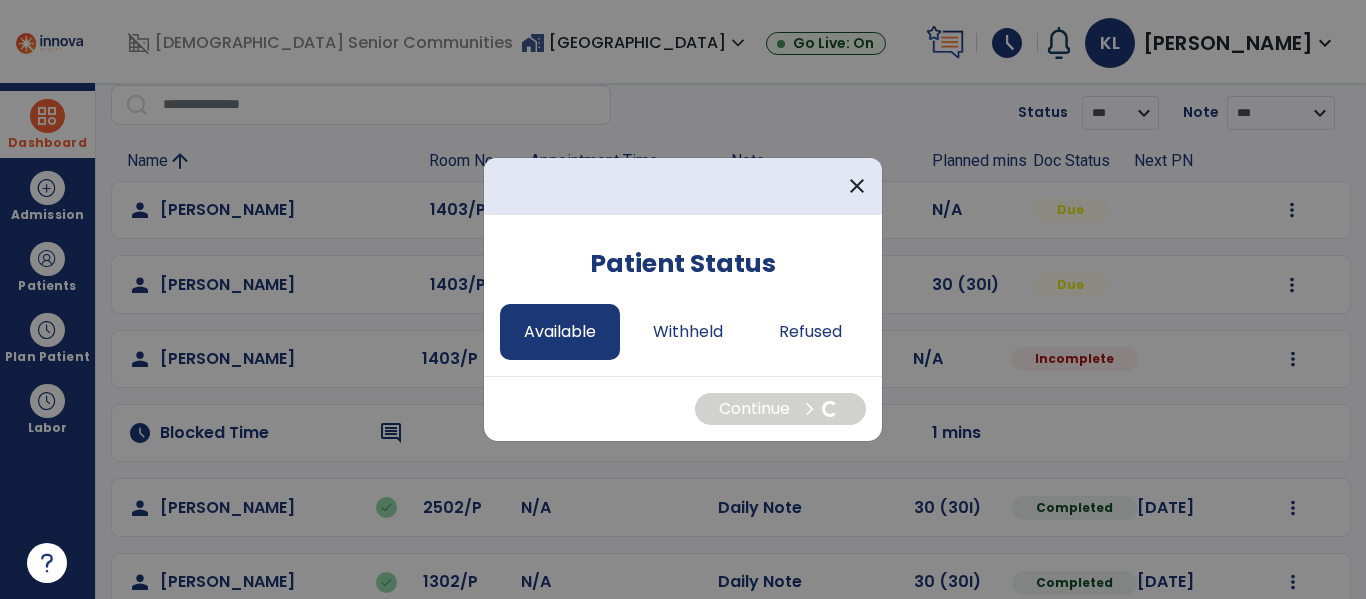 select on "*" 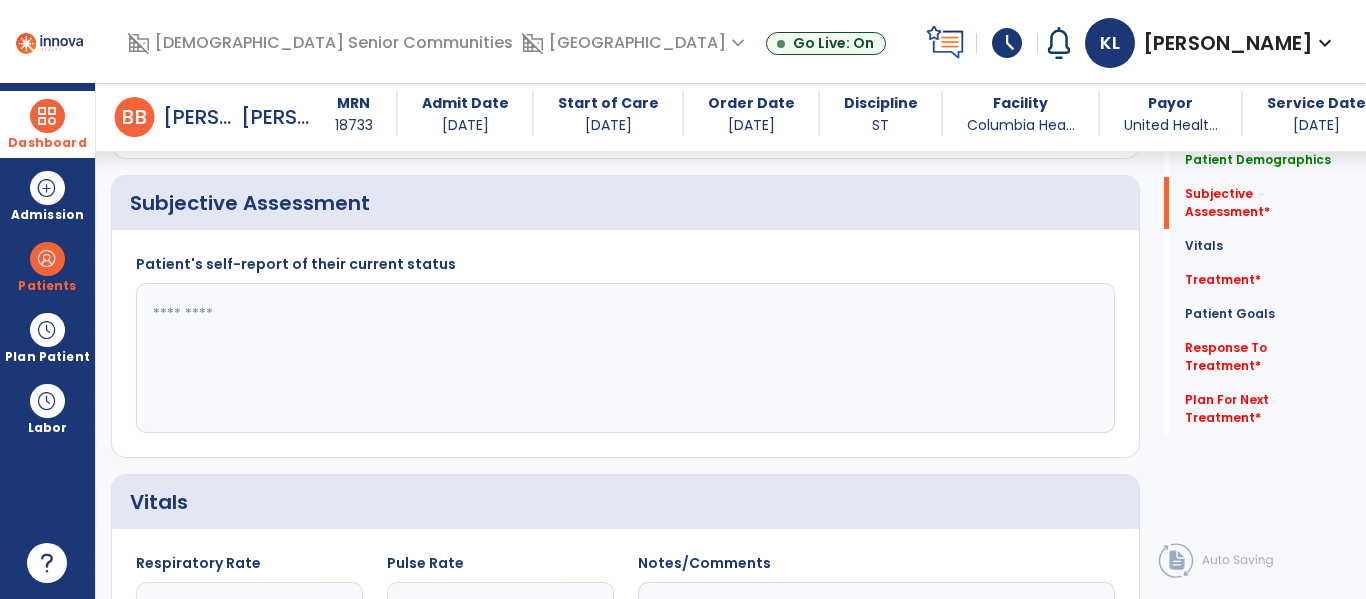 scroll, scrollTop: 432, scrollLeft: 0, axis: vertical 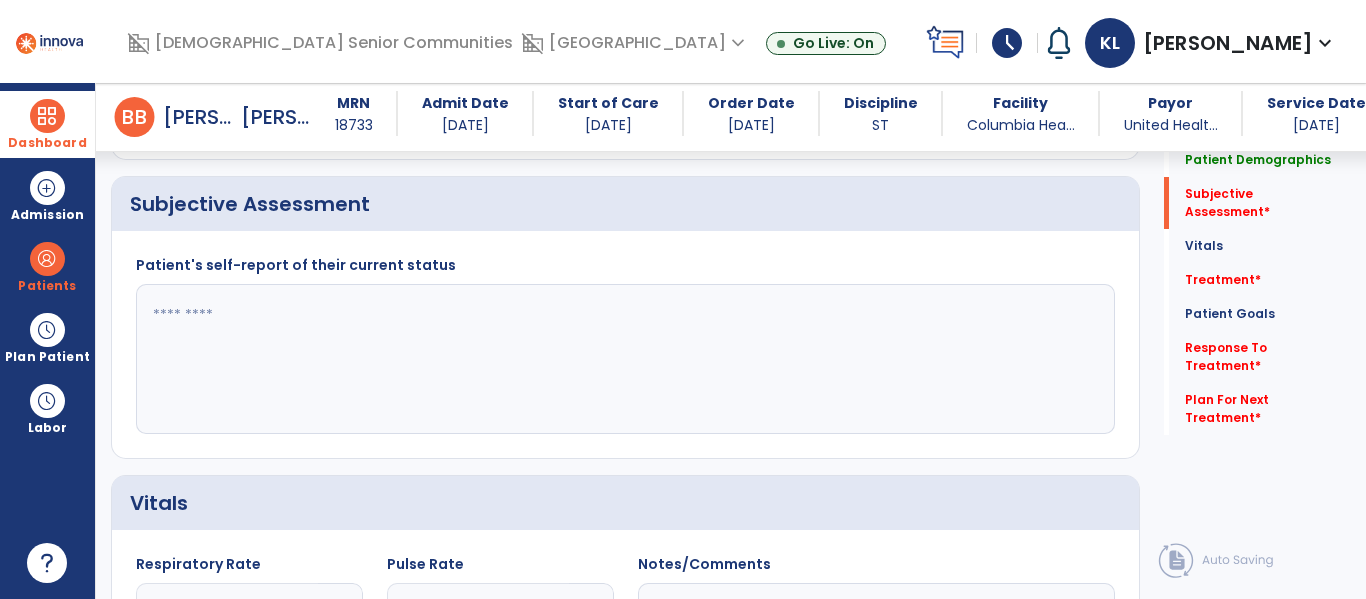 click 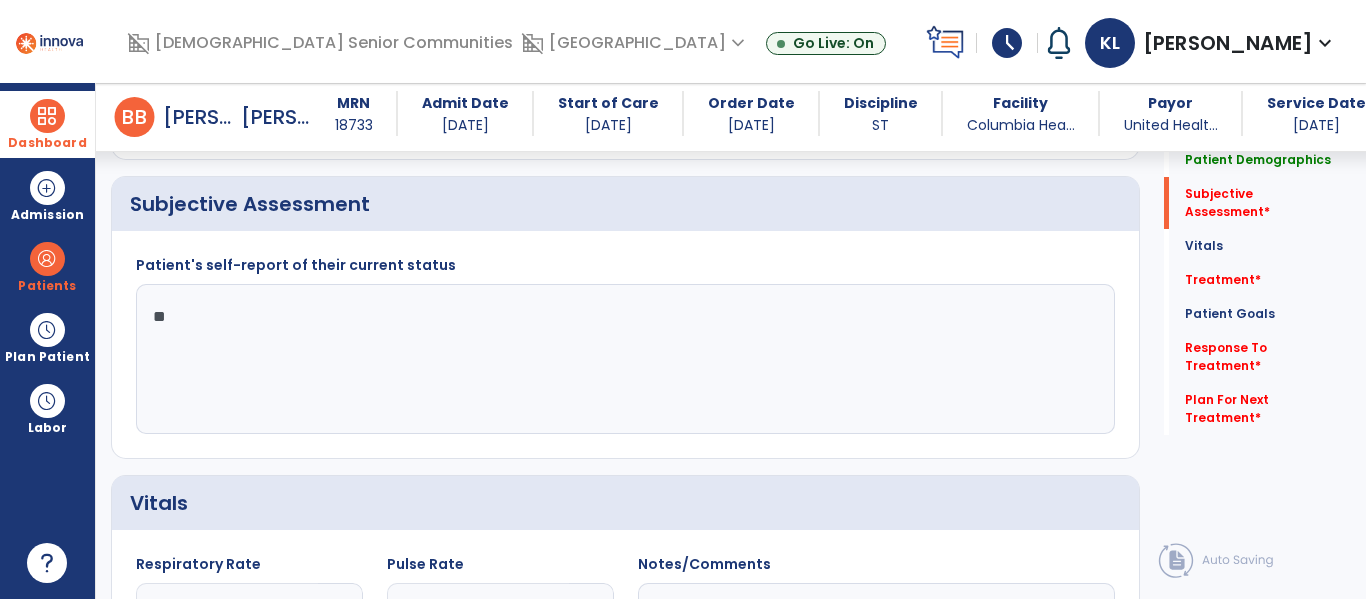 type on "*" 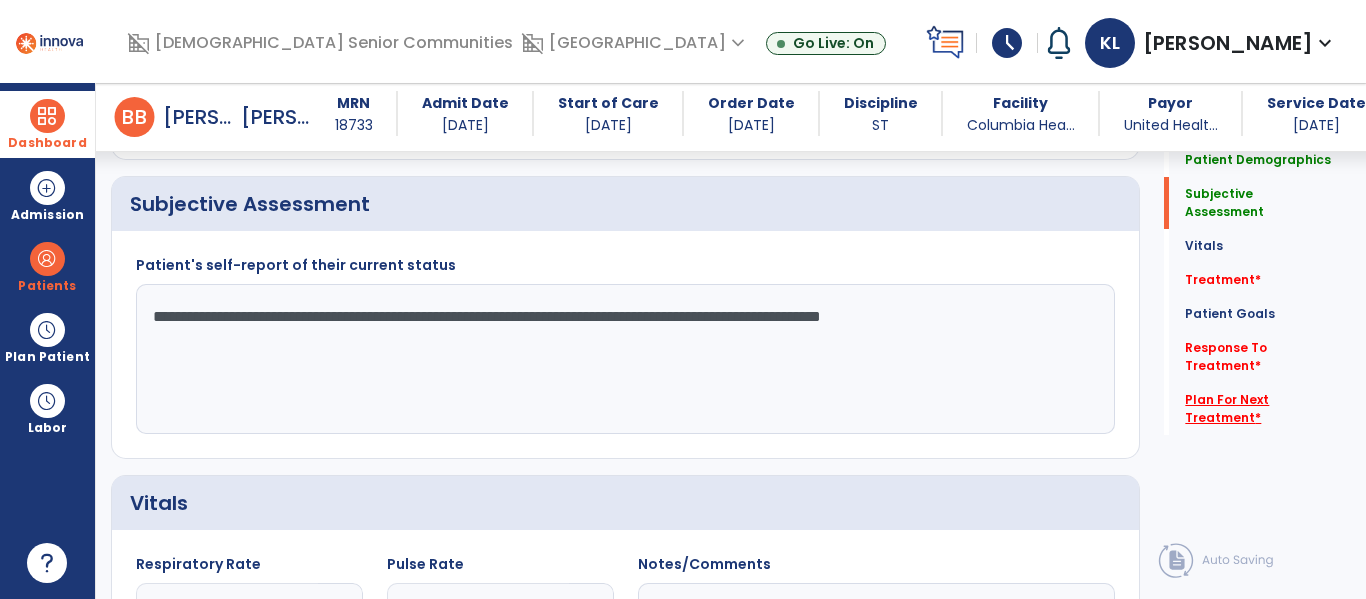 type on "**********" 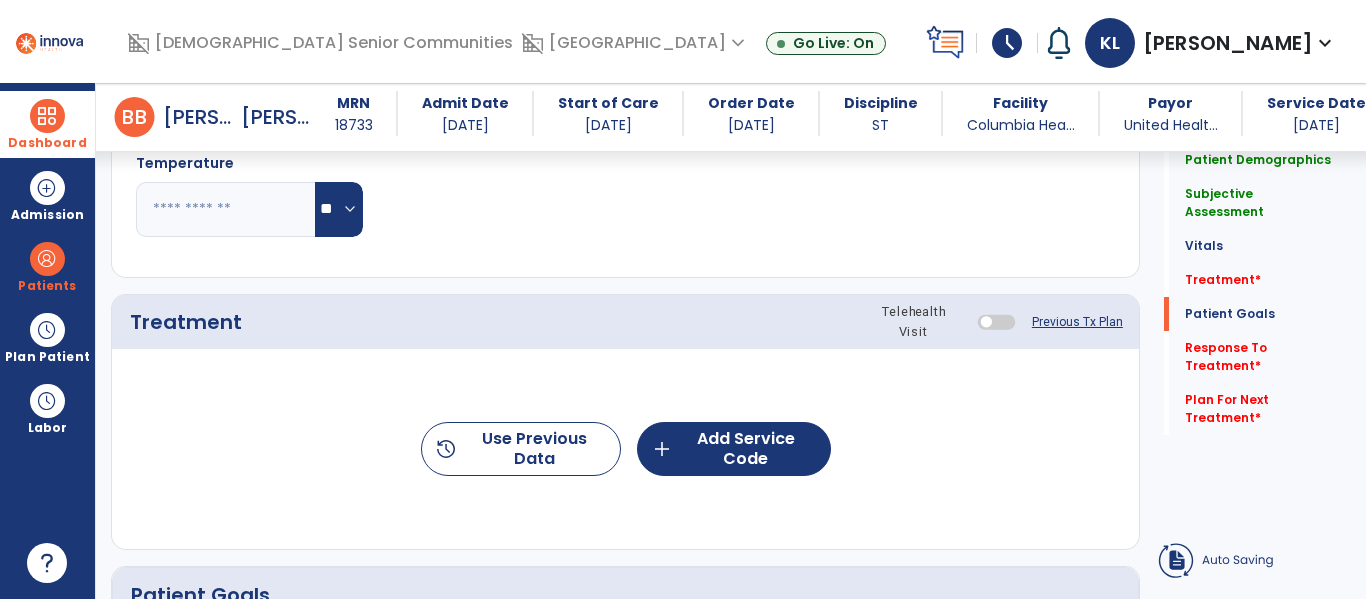 click 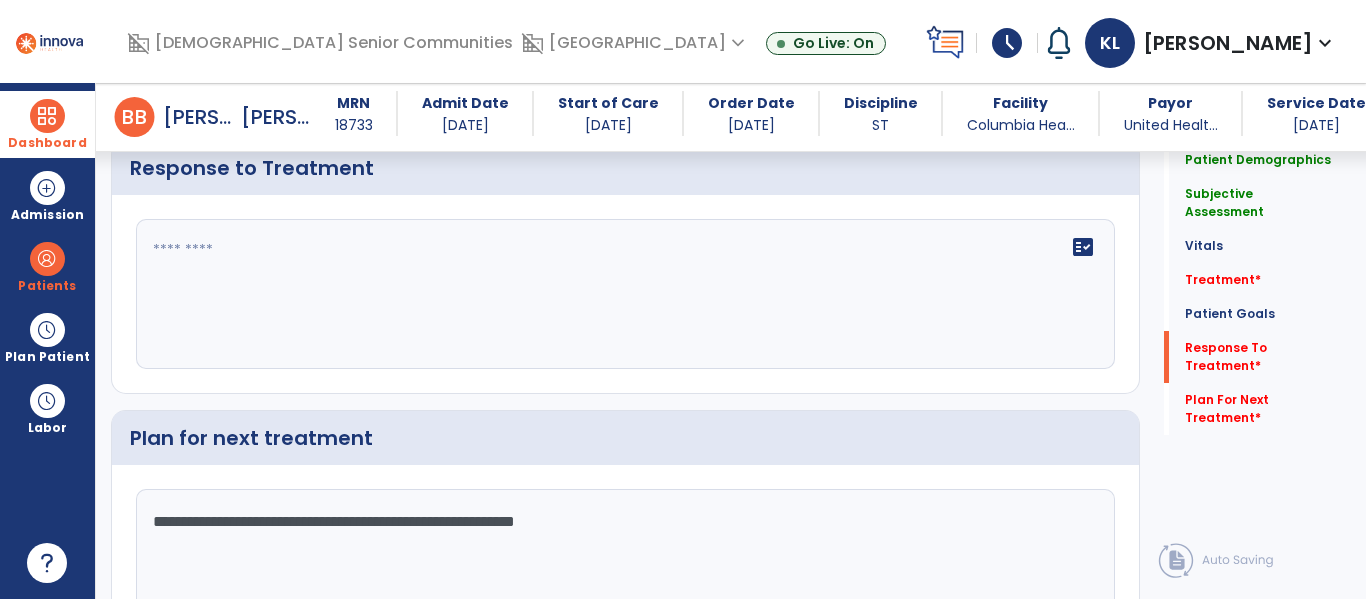 scroll, scrollTop: 2856, scrollLeft: 0, axis: vertical 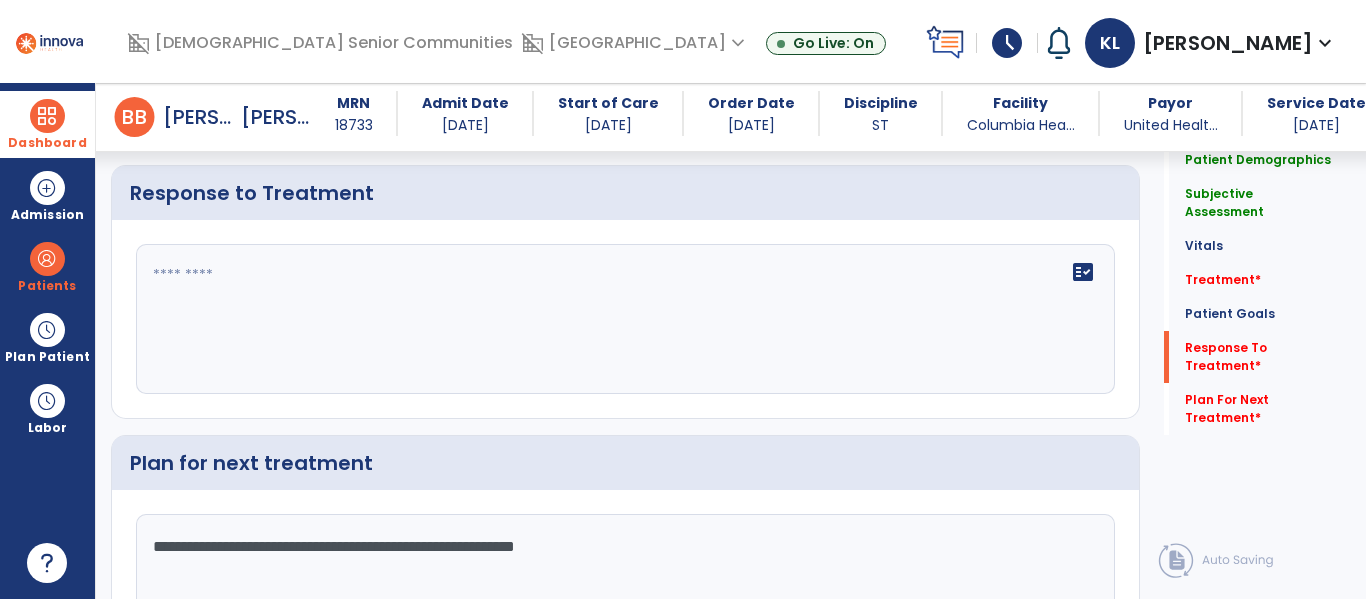 type on "**********" 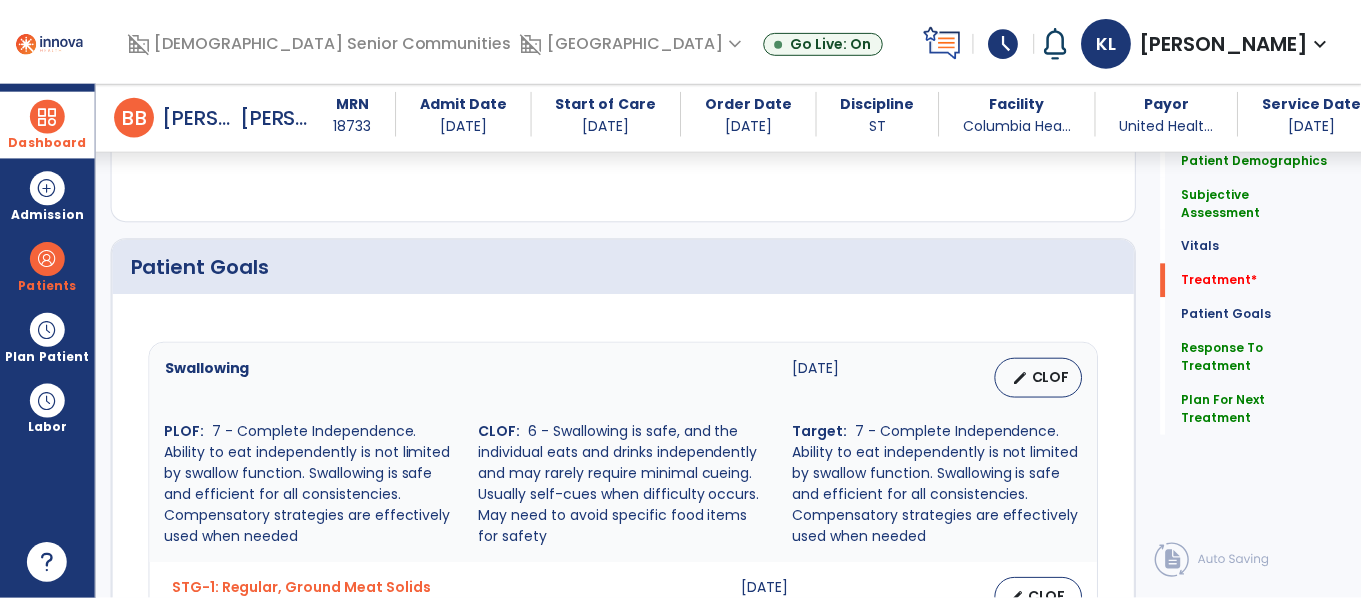 scroll, scrollTop: 953, scrollLeft: 0, axis: vertical 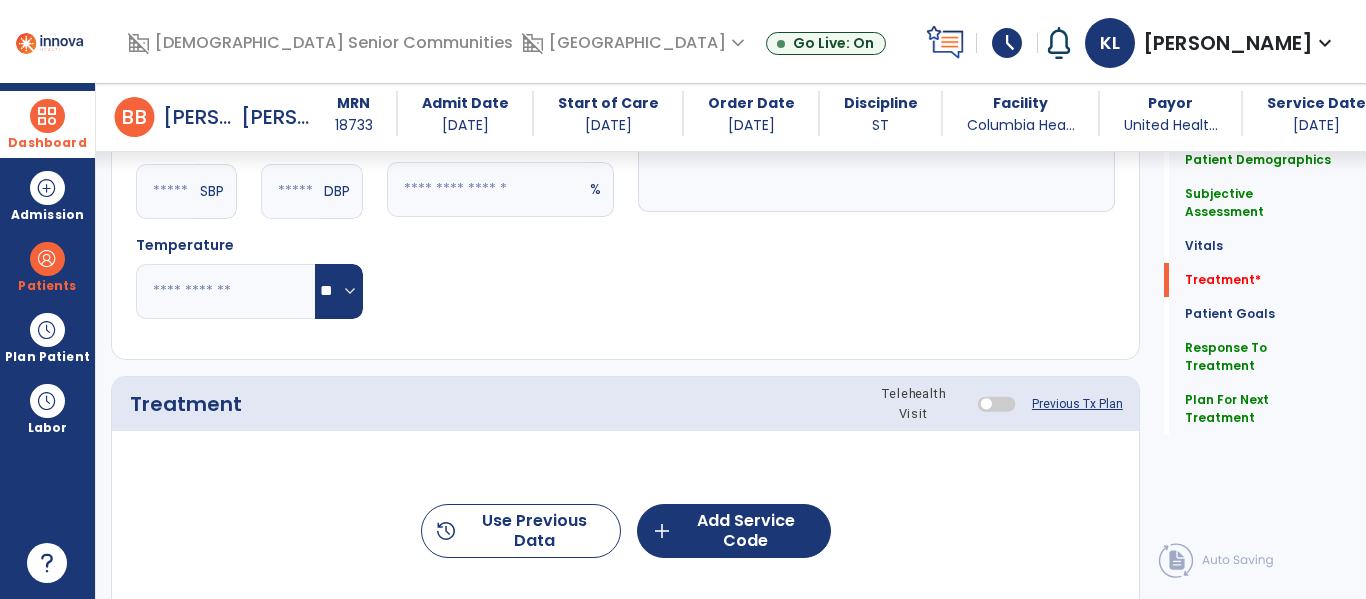 type on "**********" 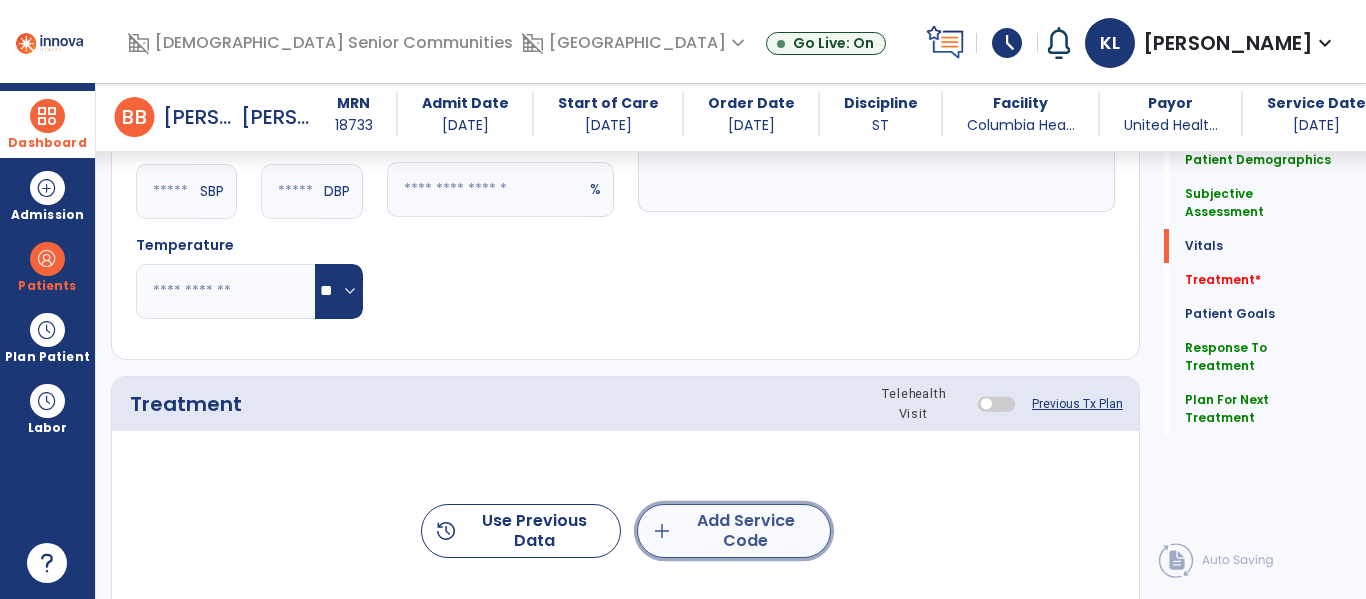 click on "add  Add Service Code" 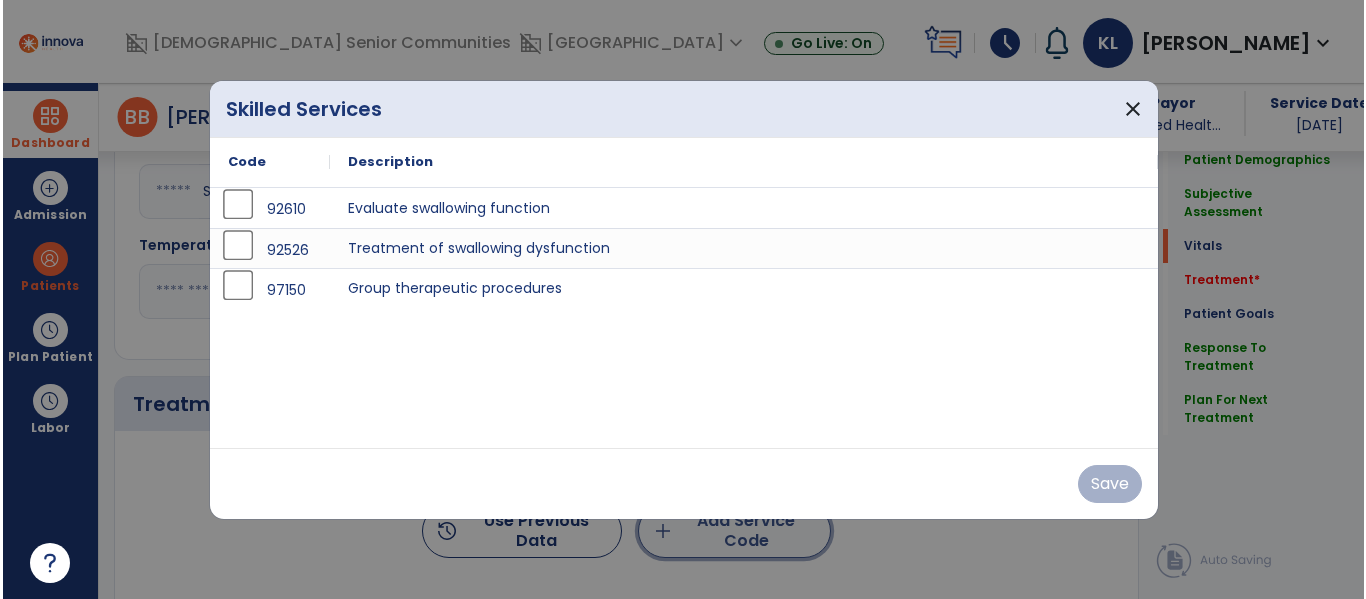 scroll, scrollTop: 953, scrollLeft: 0, axis: vertical 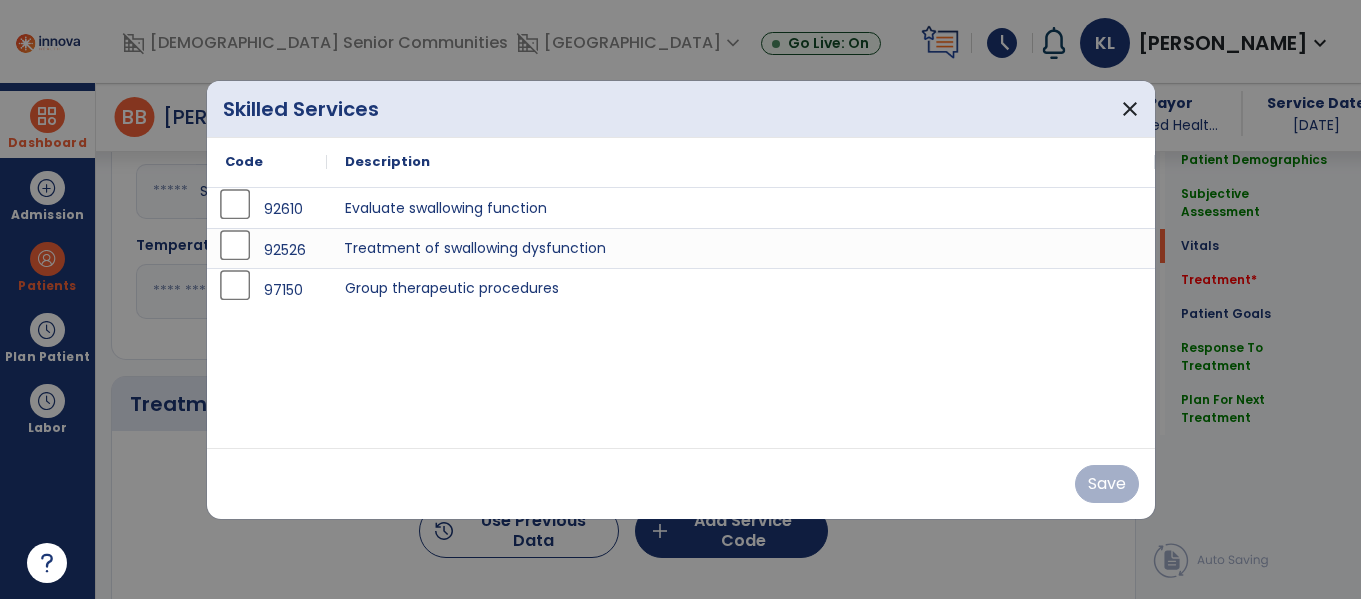 click on "Treatment of swallowing dysfunction" at bounding box center (741, 248) 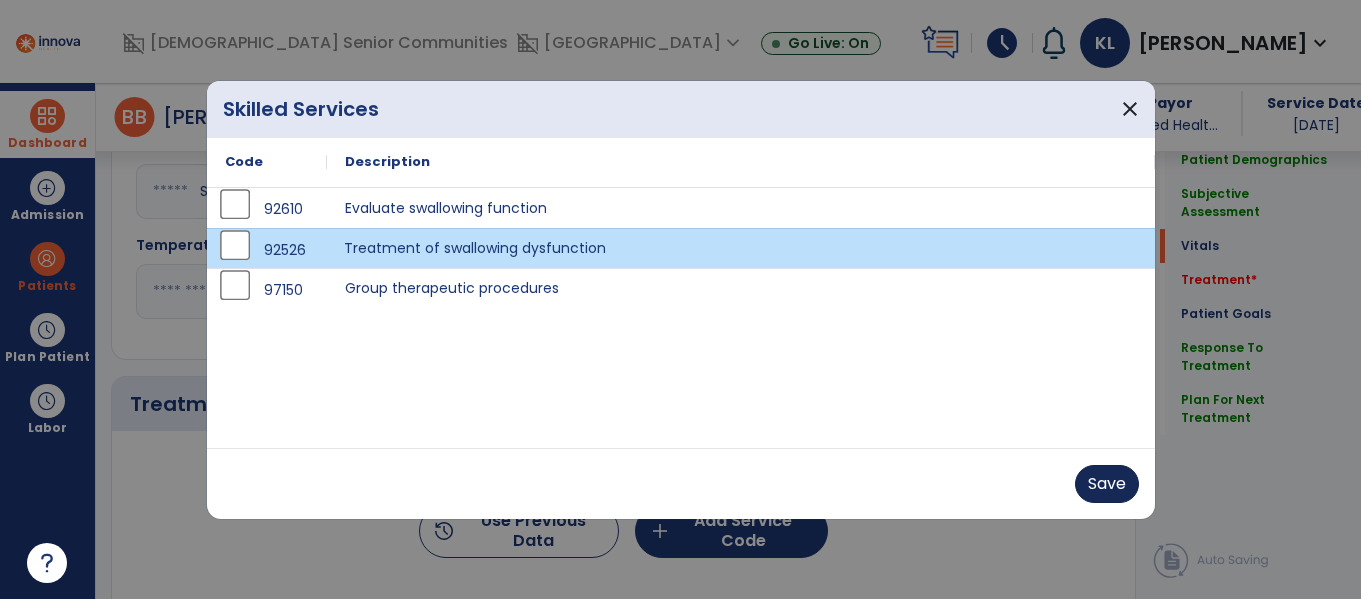 click on "Save" at bounding box center (1107, 484) 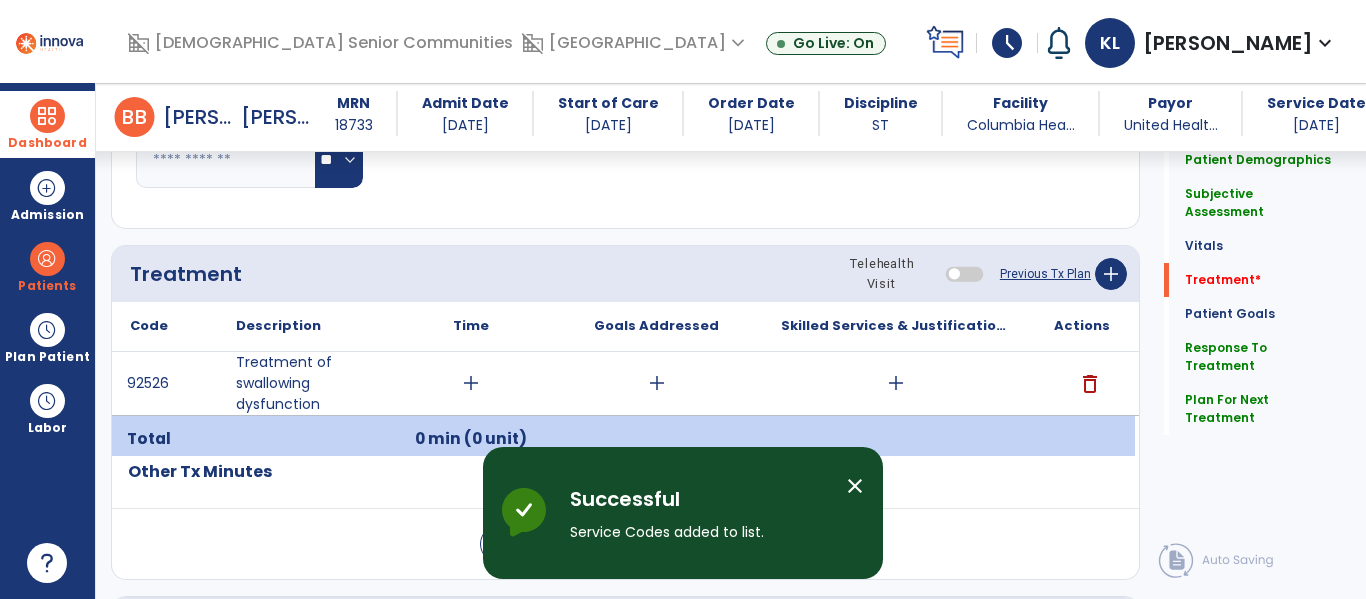 scroll, scrollTop: 3112, scrollLeft: 0, axis: vertical 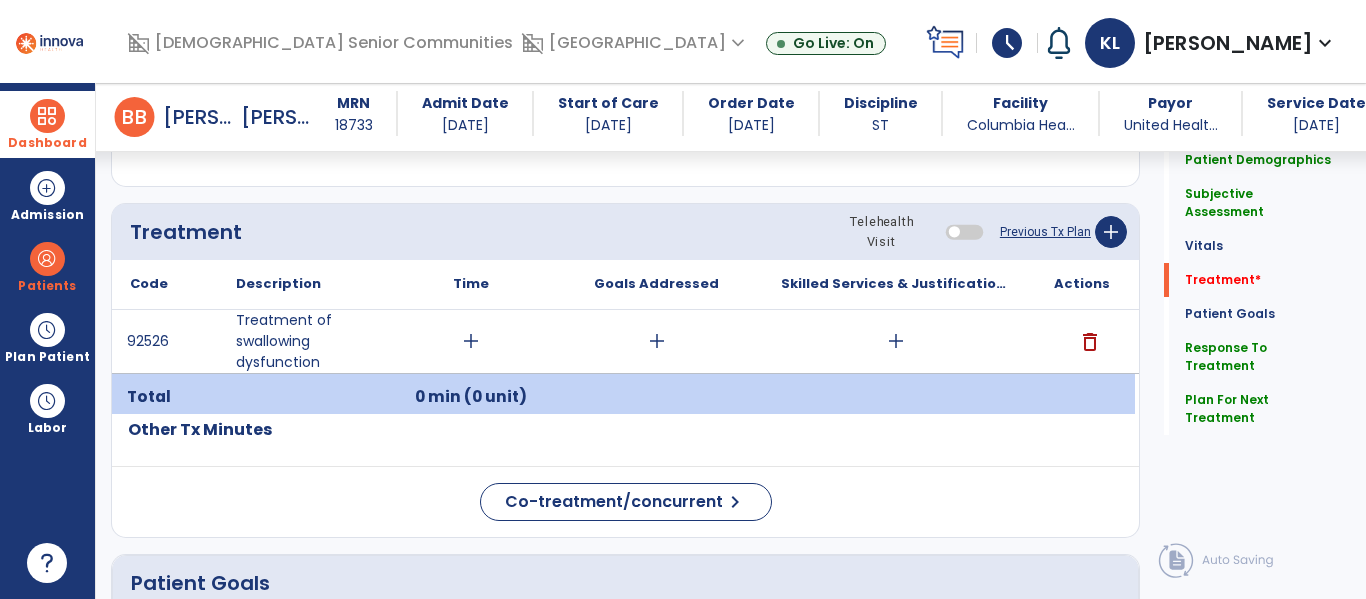 click on "add" at bounding box center (896, 341) 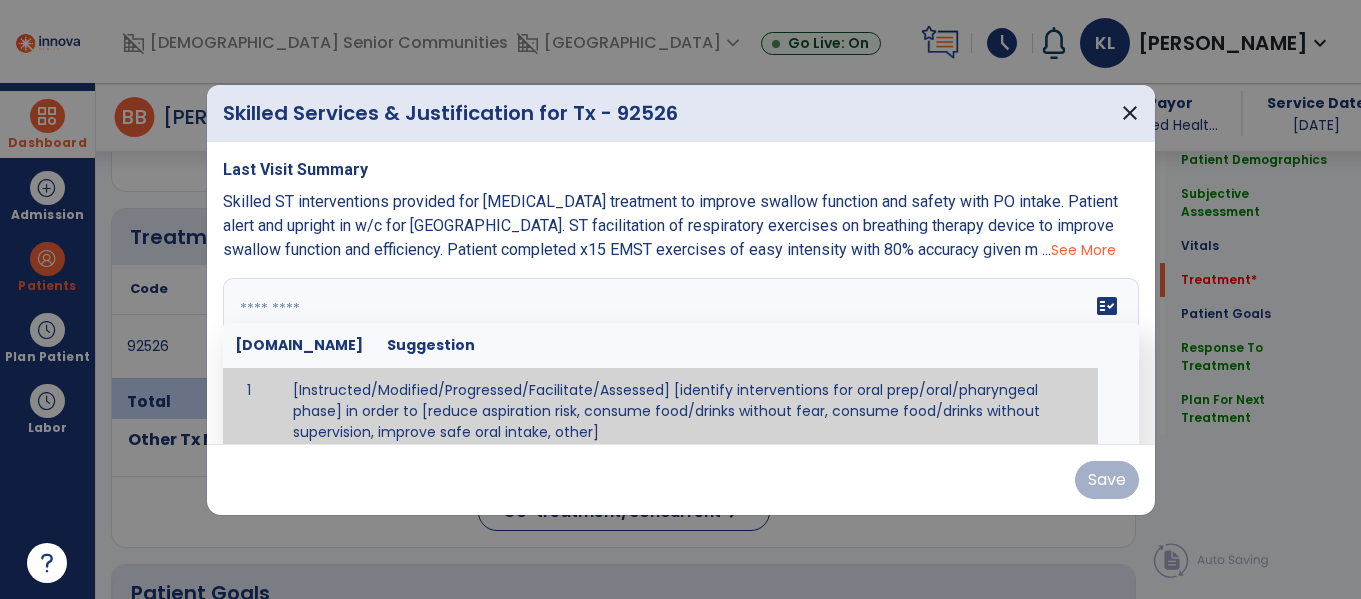 scroll, scrollTop: 1126, scrollLeft: 0, axis: vertical 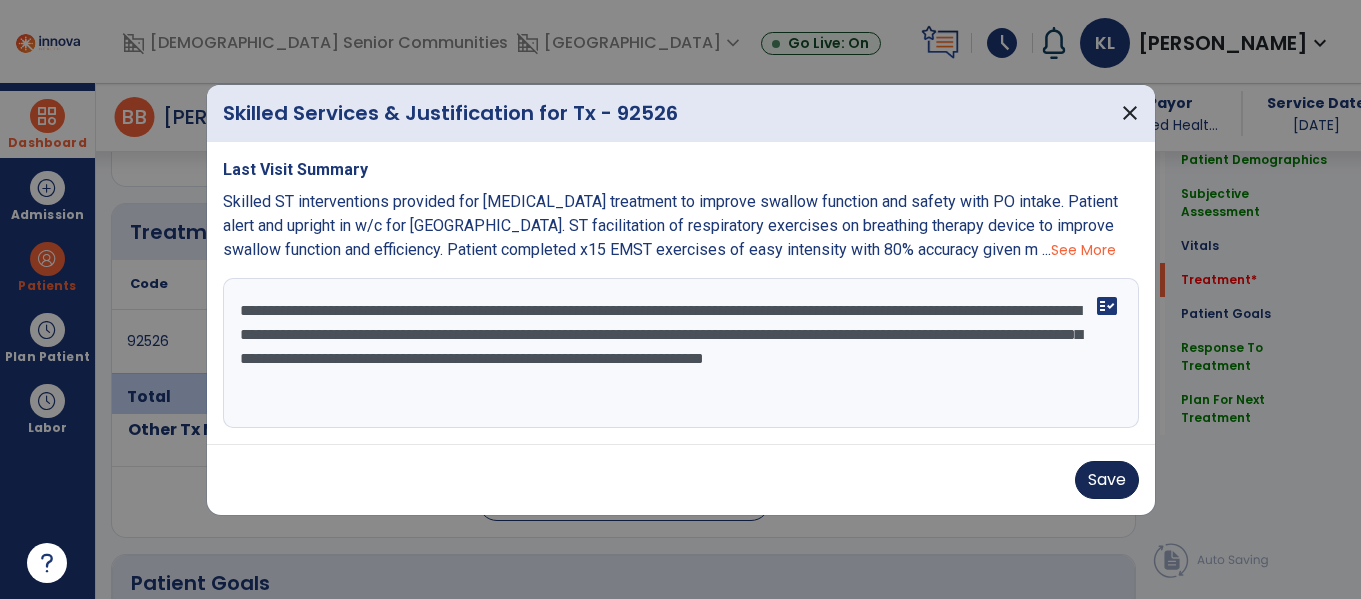 type on "**********" 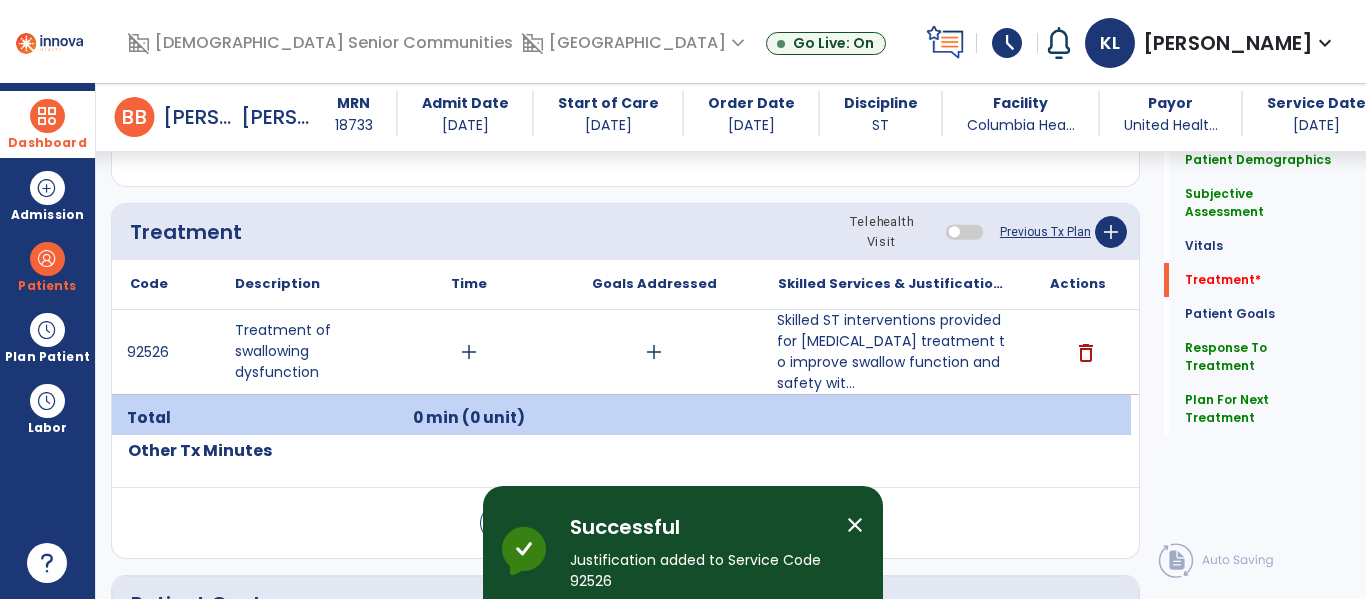 click at bounding box center [47, 116] 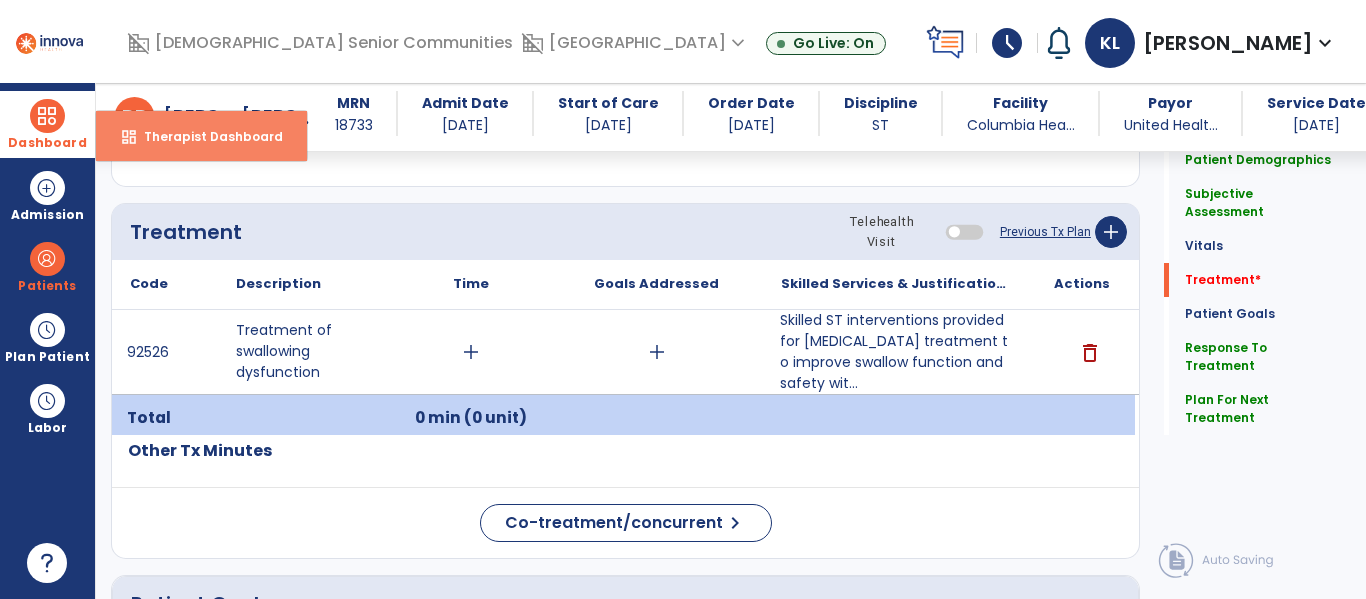 click on "dashboard  Therapist Dashboard" at bounding box center [201, 136] 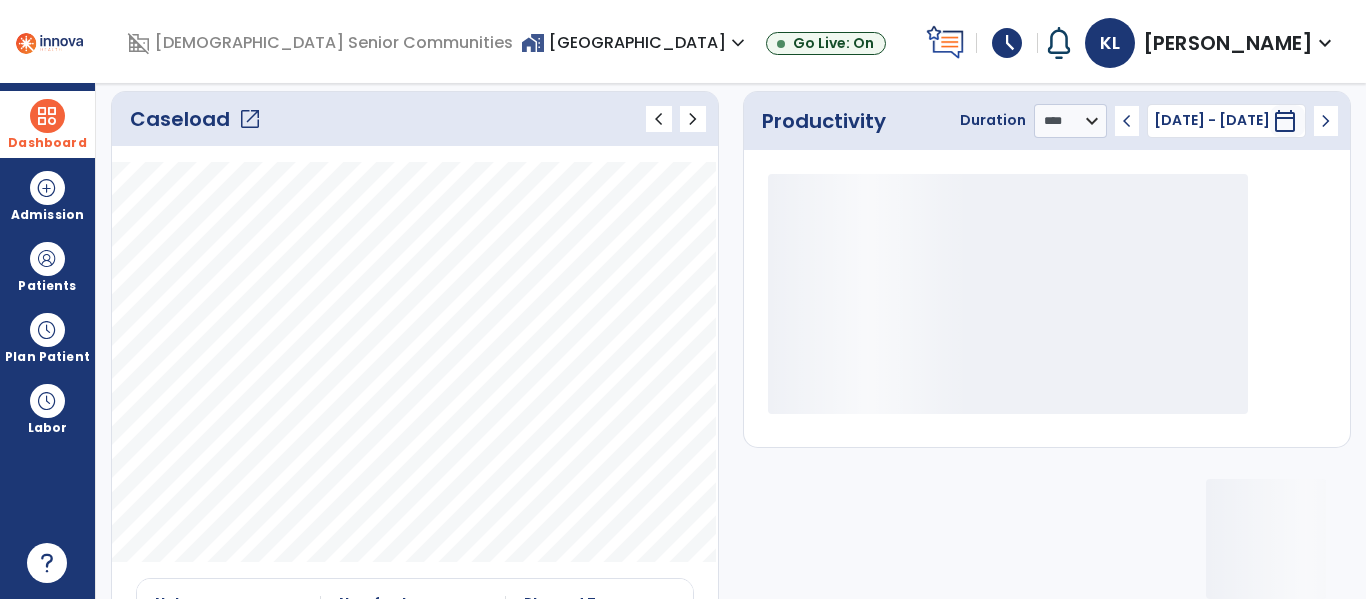 click on "Caseload   open_in_new" 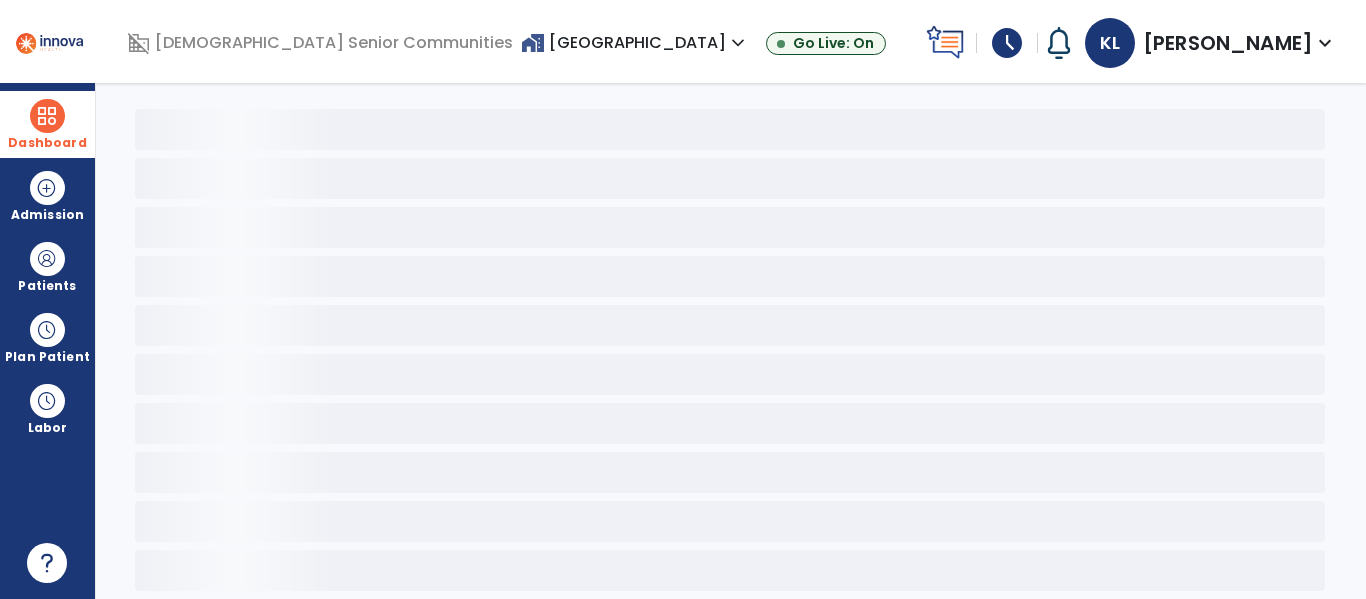 scroll, scrollTop: 78, scrollLeft: 0, axis: vertical 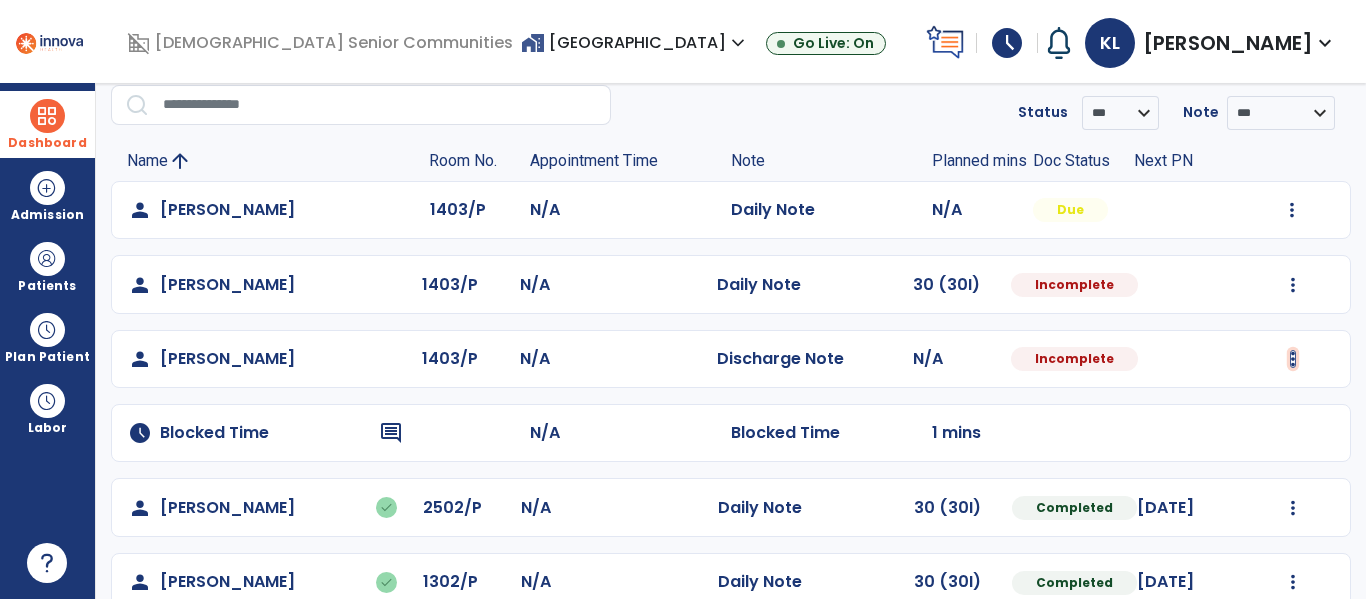 click at bounding box center (1292, 210) 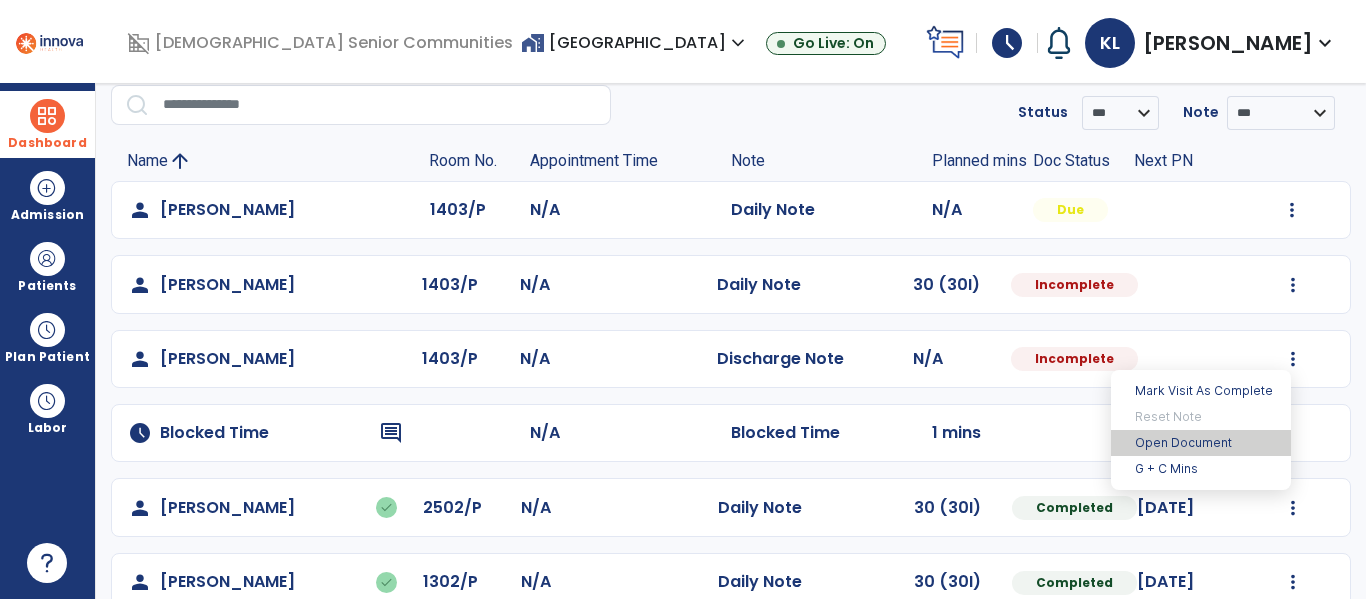 click on "Open Document" at bounding box center (1201, 443) 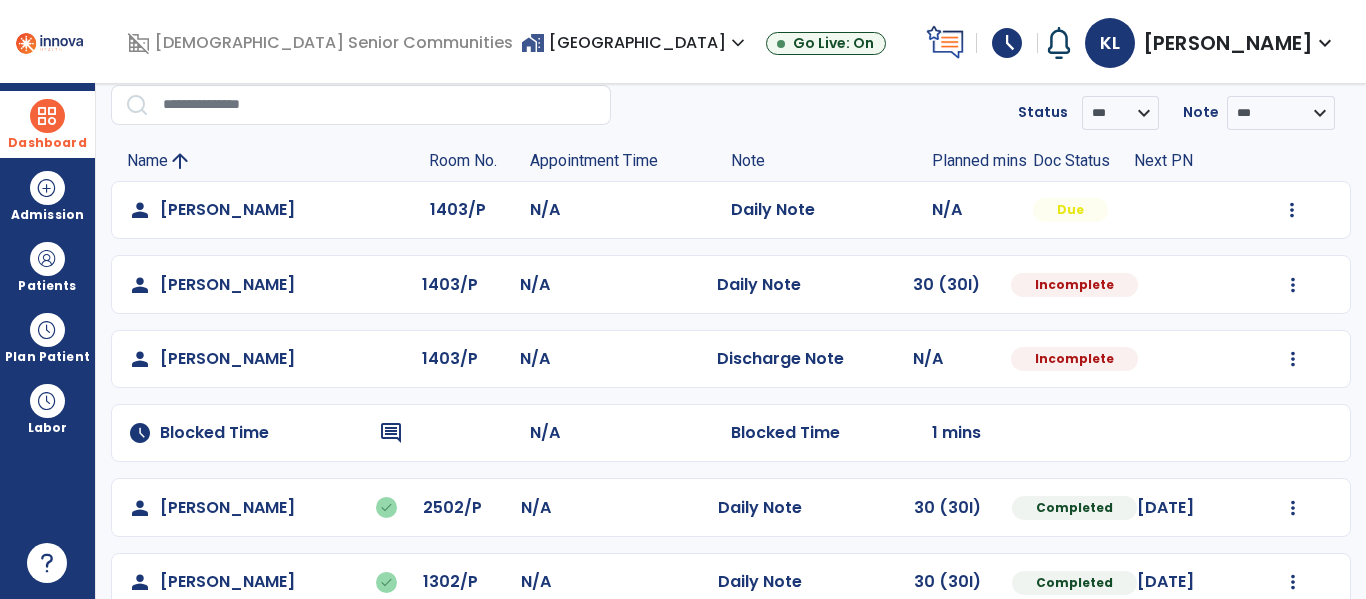 select on "****" 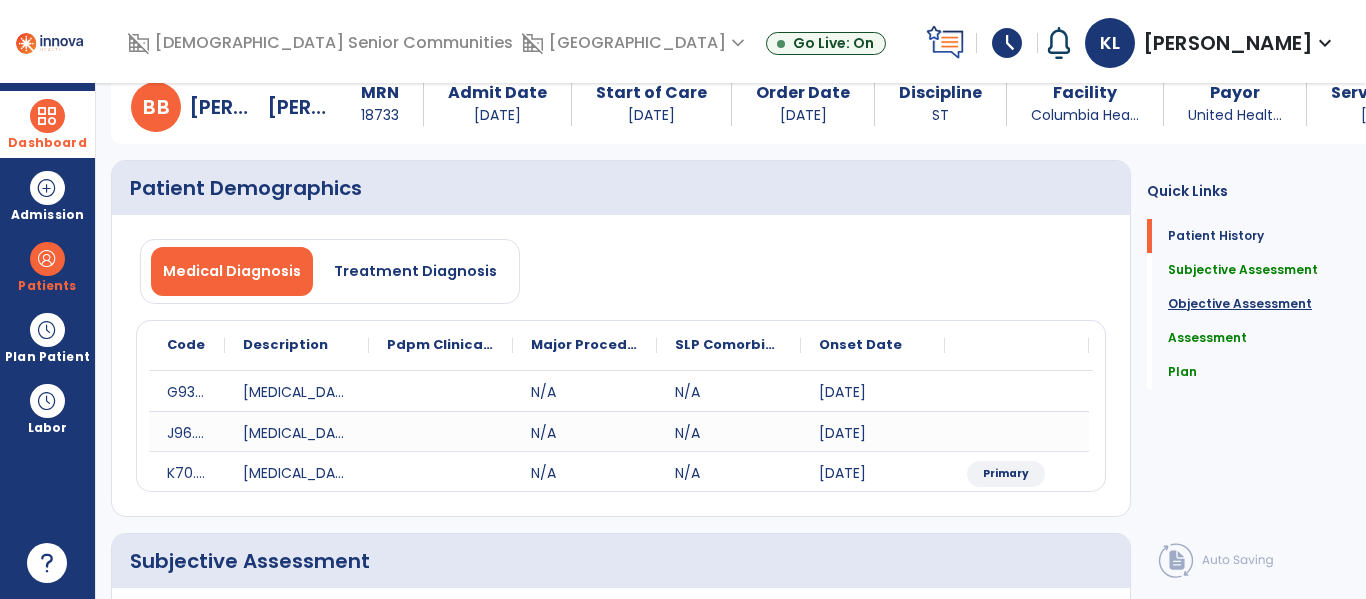 click on "Objective Assessment" 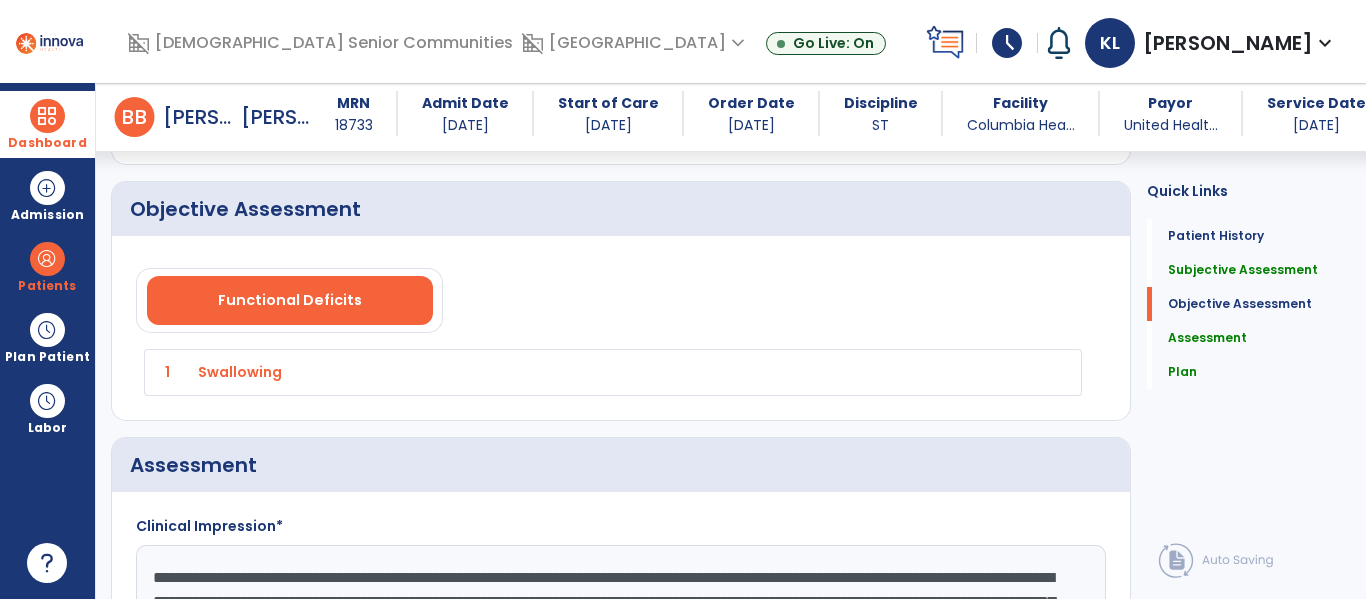 scroll, scrollTop: 2352, scrollLeft: 0, axis: vertical 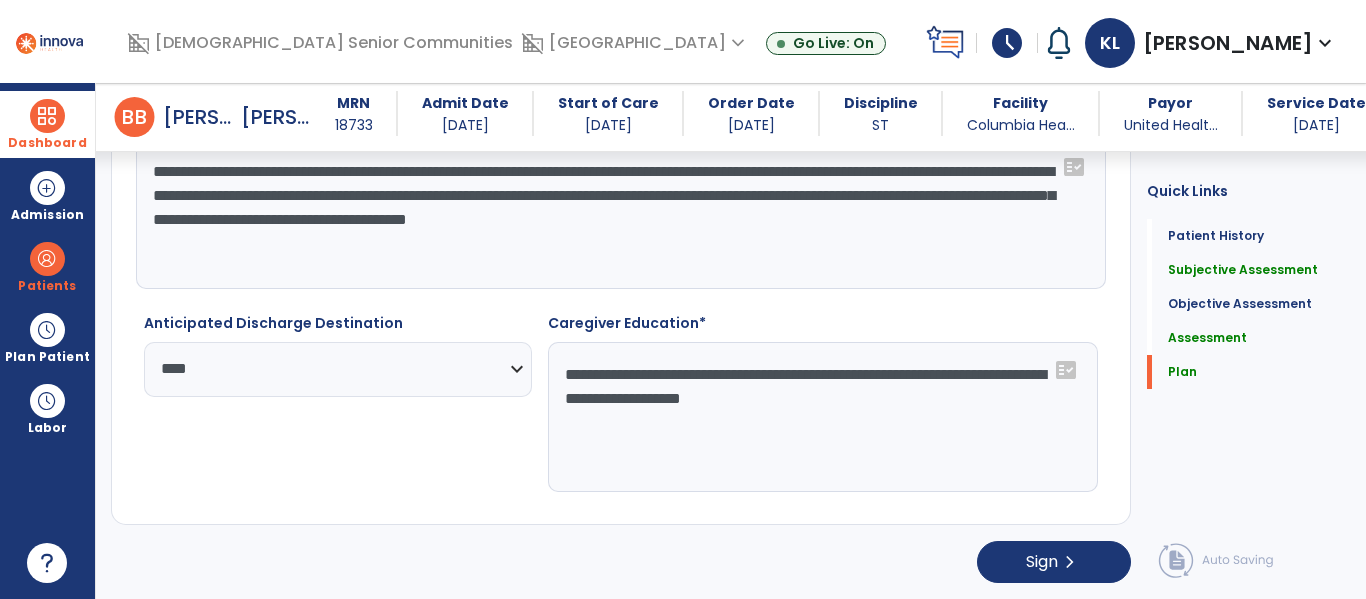click on "**********" 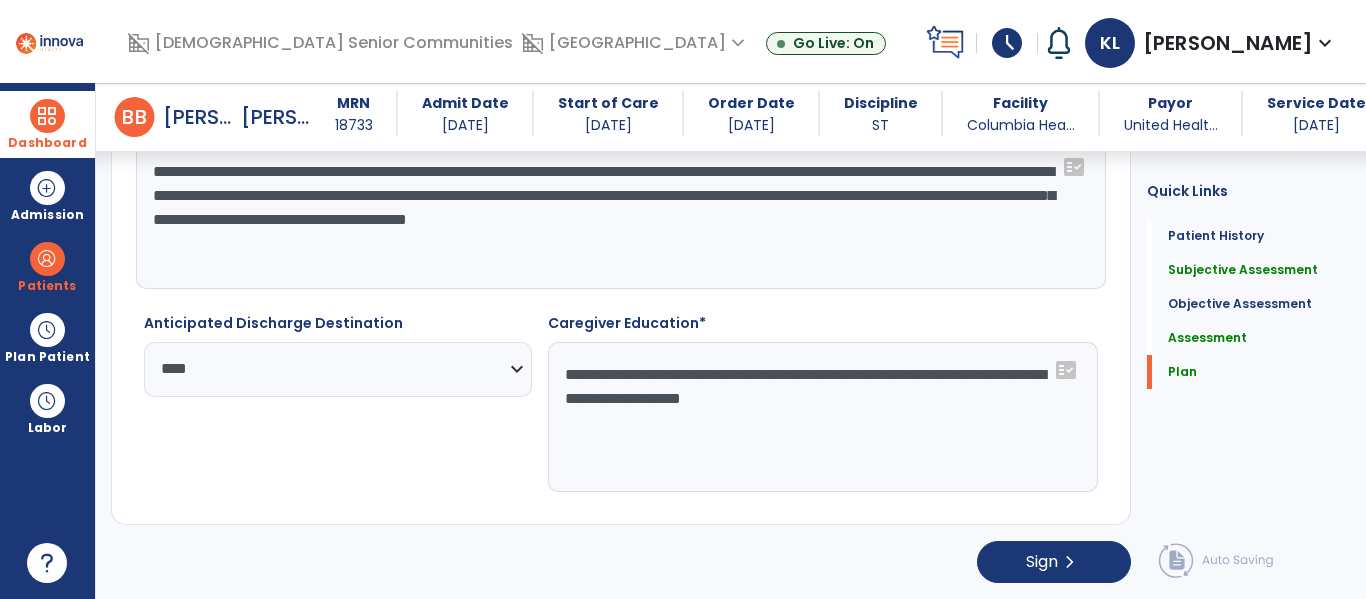 click at bounding box center (47, 116) 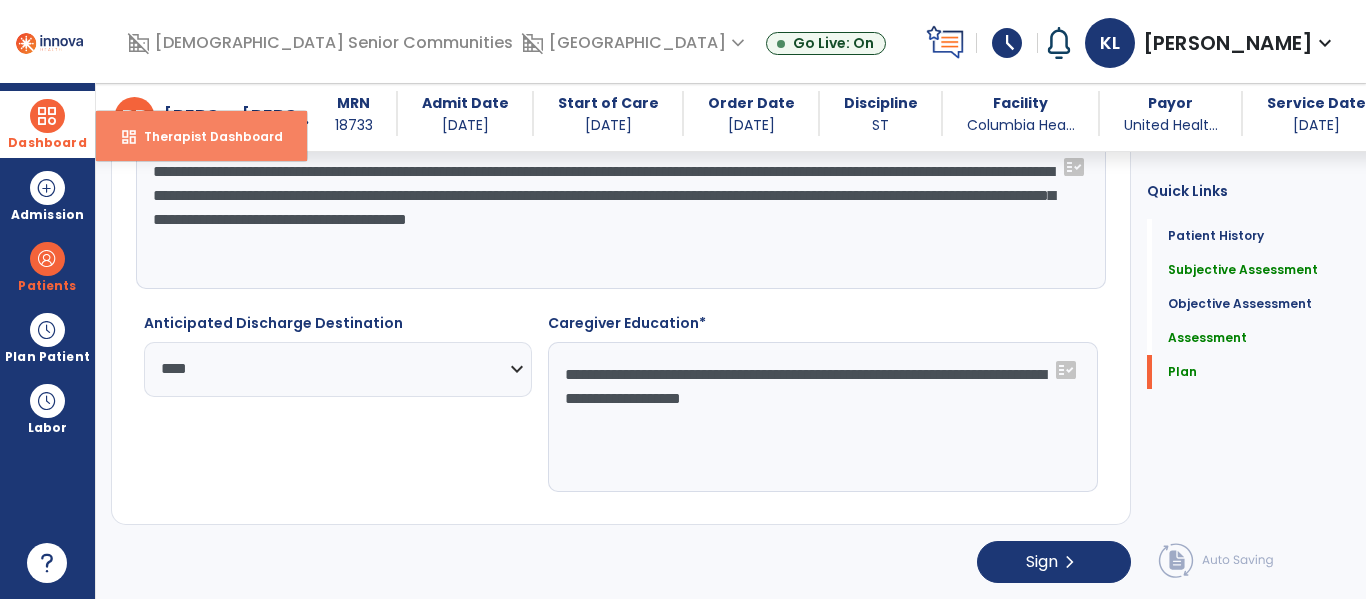 click on "dashboard  Therapist Dashboard" at bounding box center [201, 136] 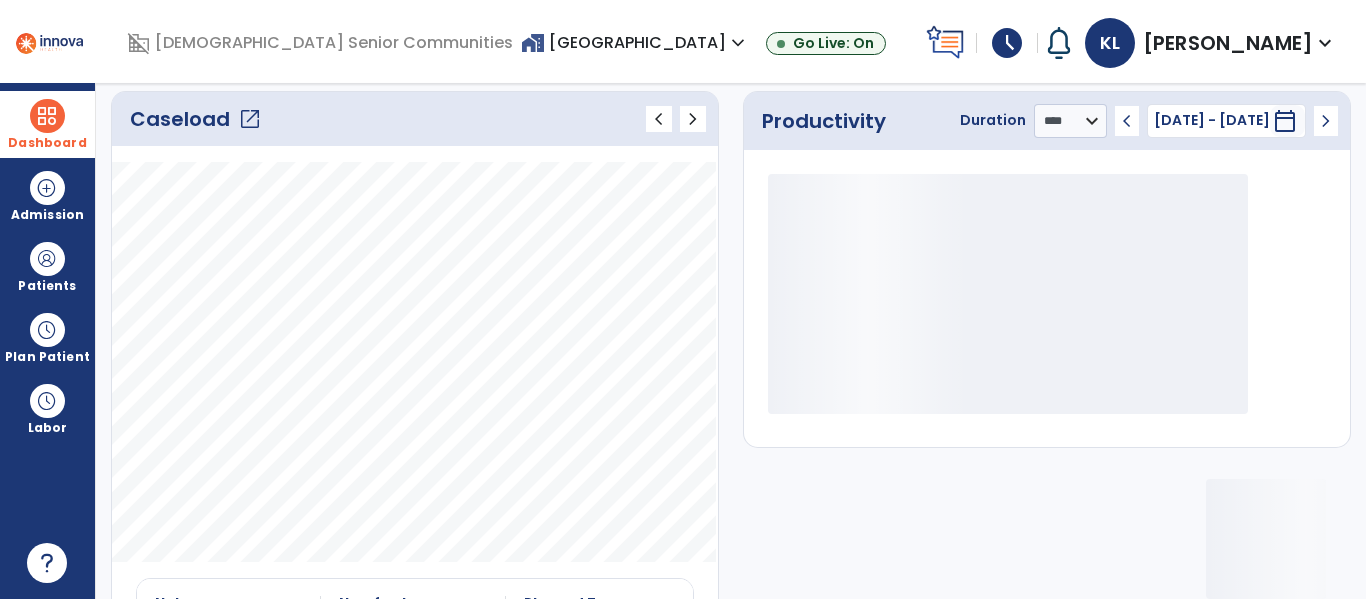 click on "open_in_new" 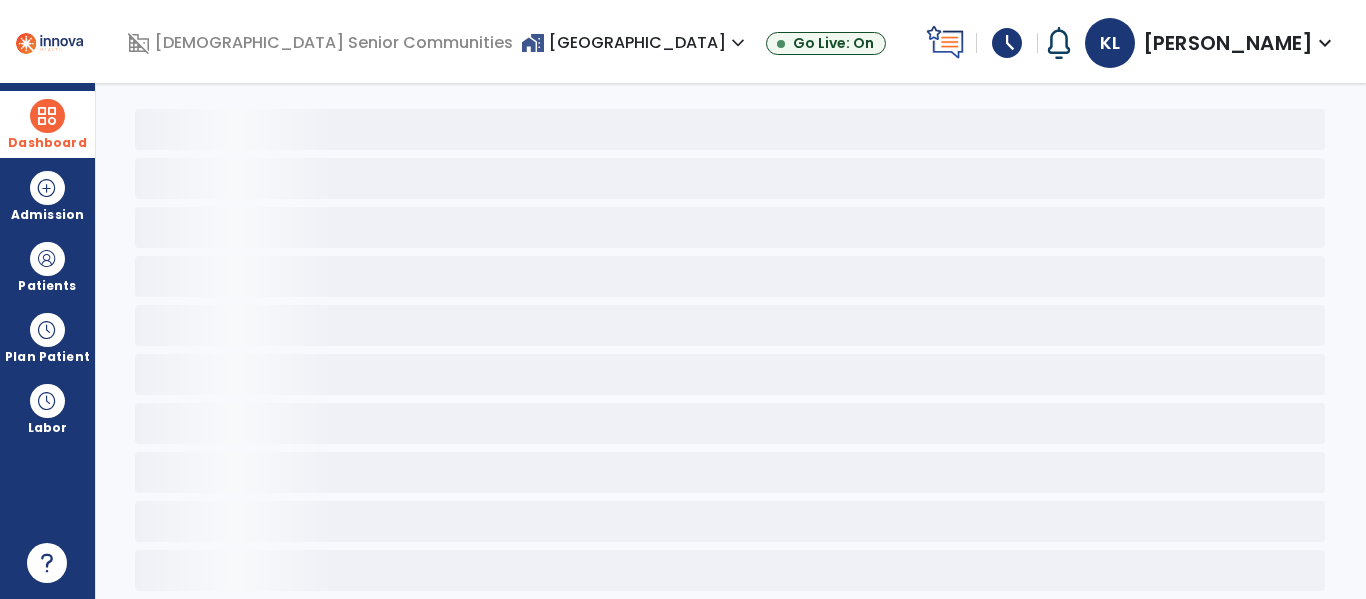 scroll, scrollTop: 78, scrollLeft: 0, axis: vertical 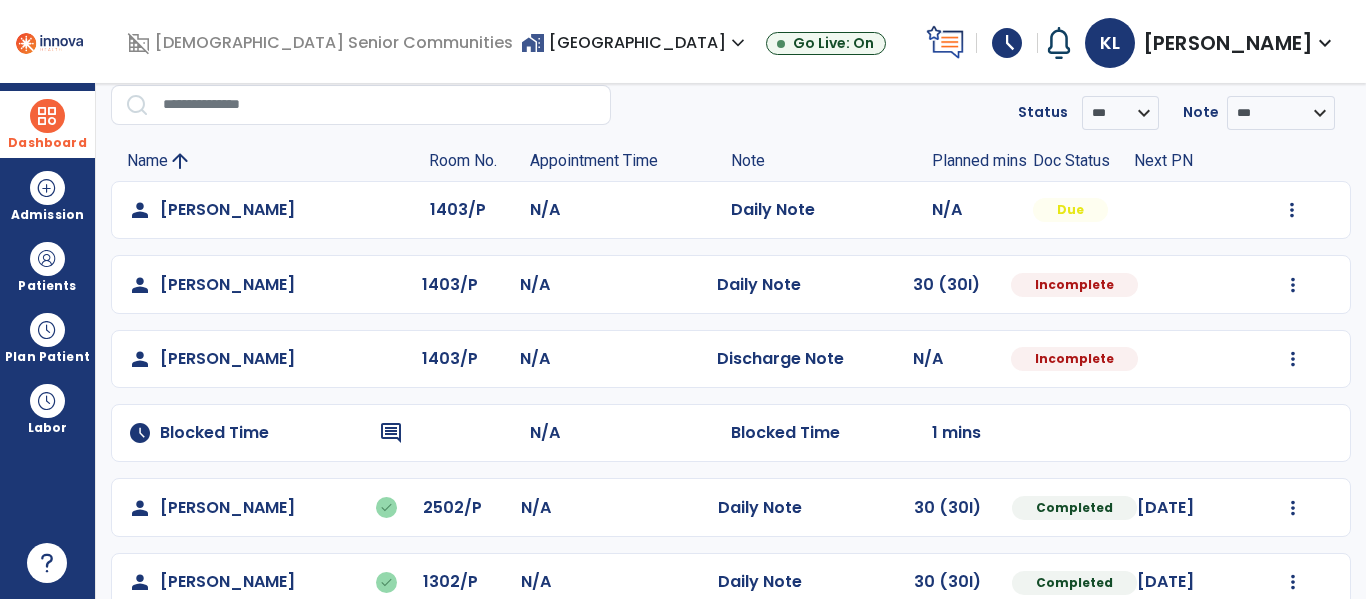 click on "Mark Visit As Complete   Reset Note   Open Document   G + C Mins" 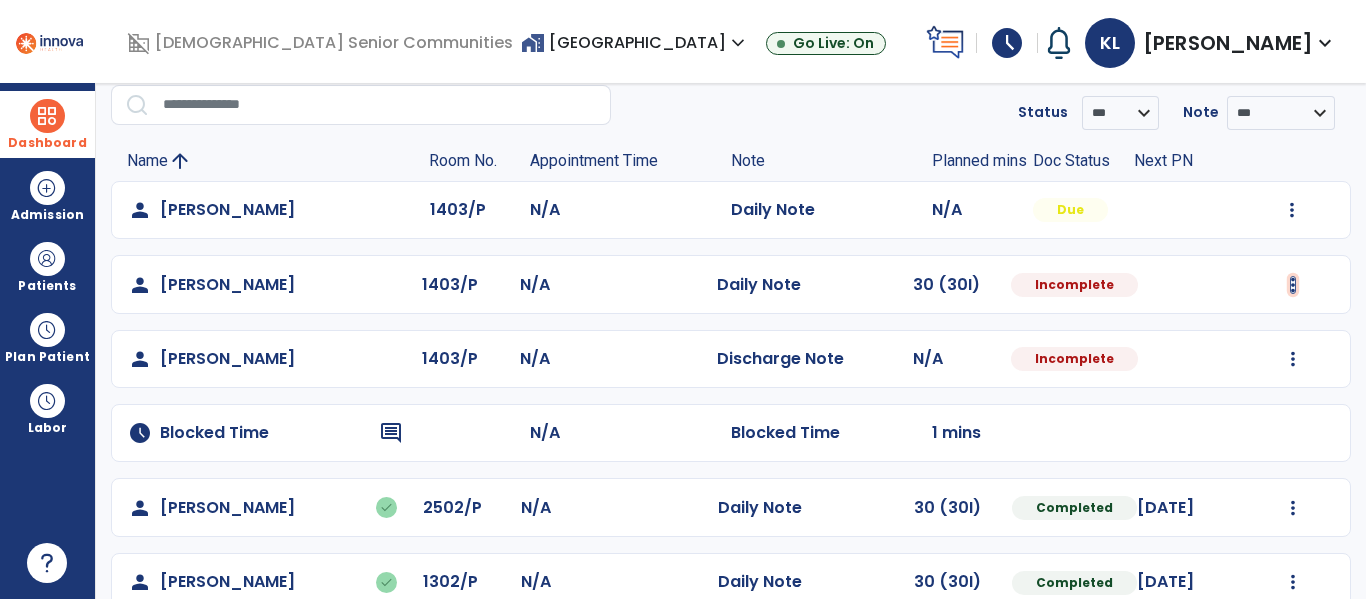 click at bounding box center [1292, 210] 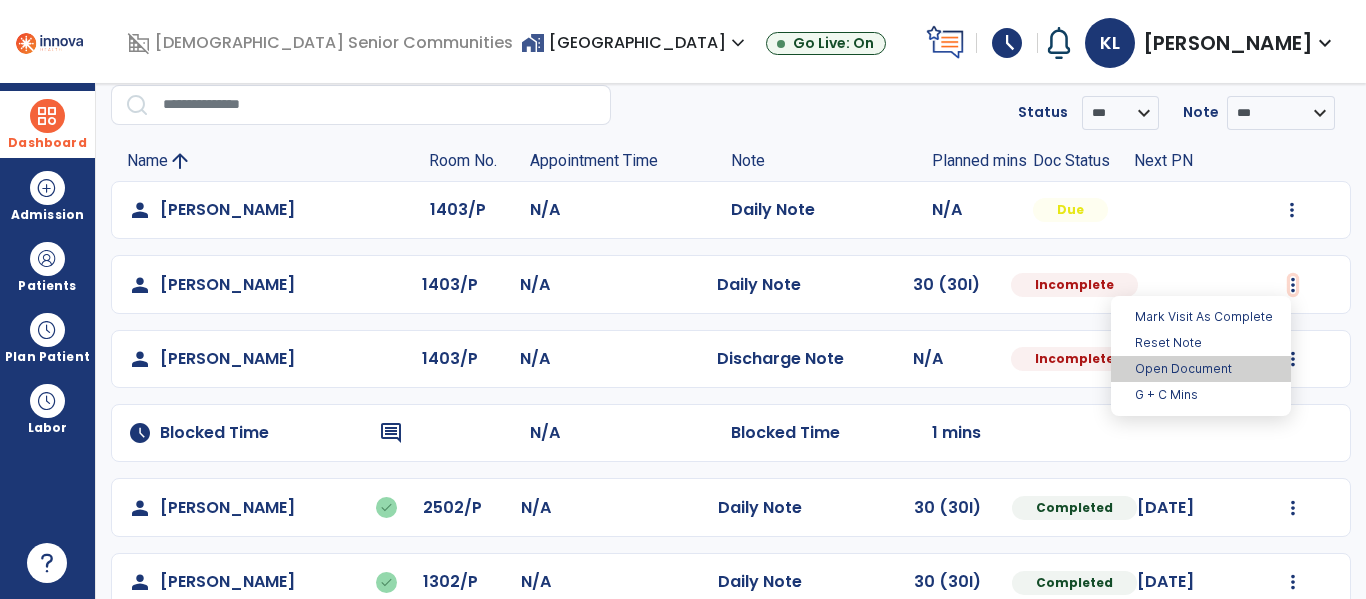 click on "Open Document" at bounding box center (1201, 369) 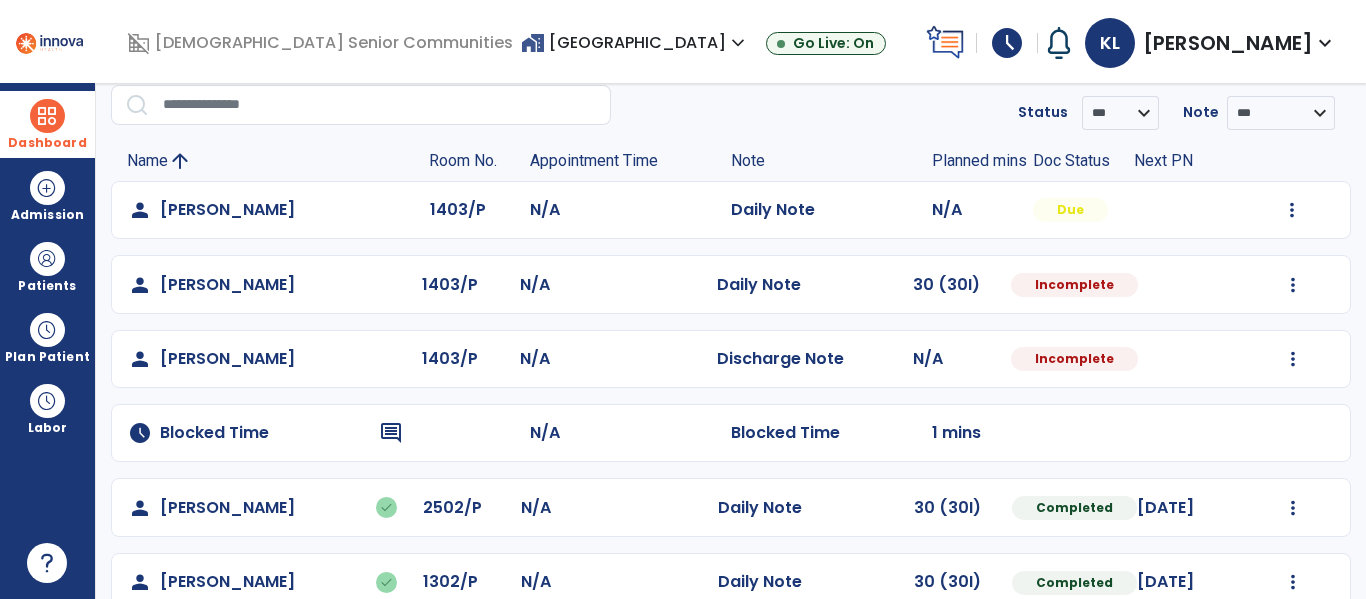 select on "*" 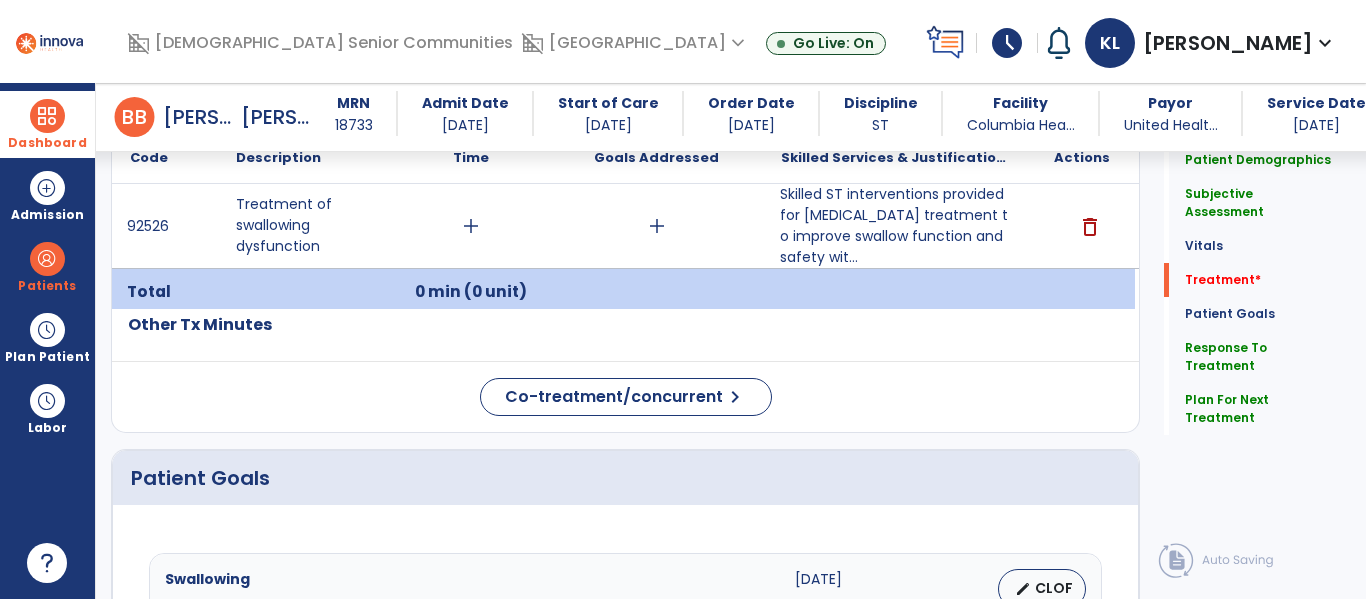click on "Skilled ST interventions provided for [MEDICAL_DATA] treatment to improve swallow function and safety wit..." at bounding box center [896, 226] 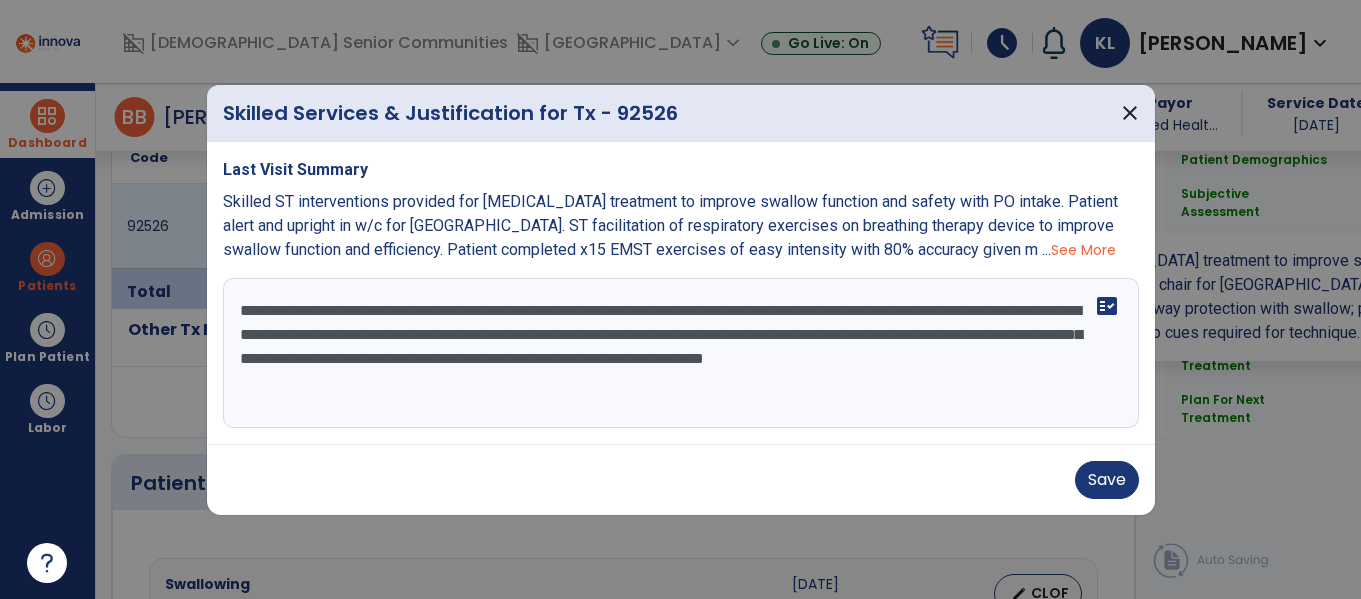 scroll, scrollTop: 1252, scrollLeft: 0, axis: vertical 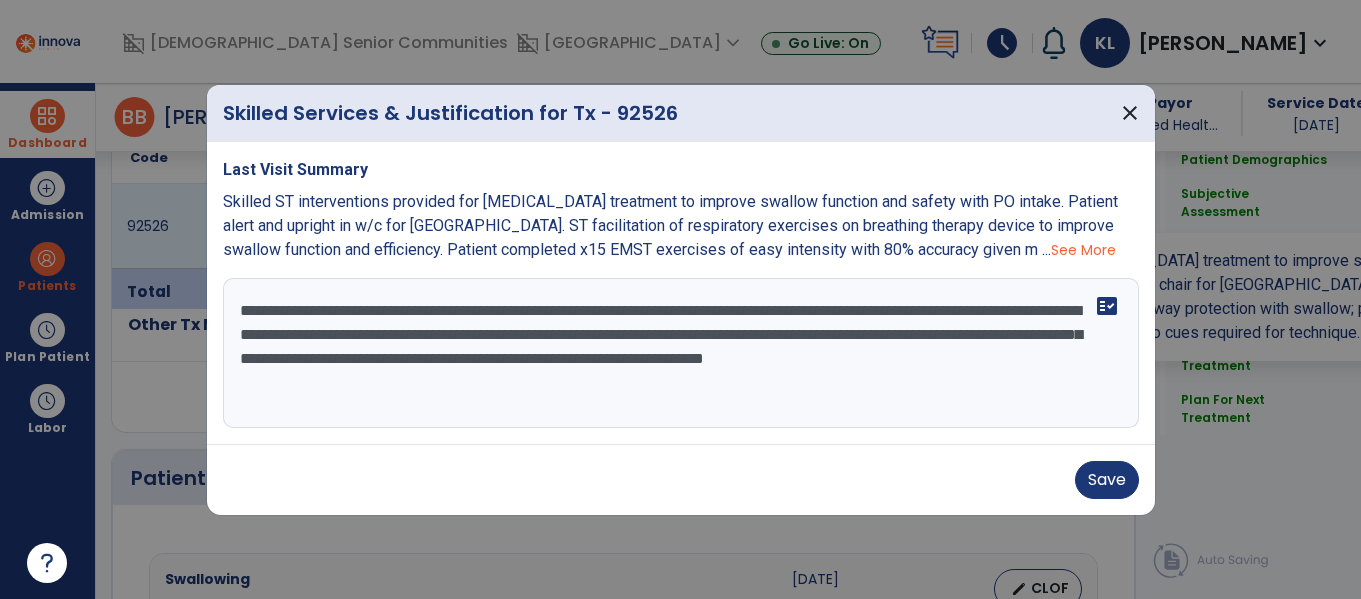 click on "**********" at bounding box center [681, 353] 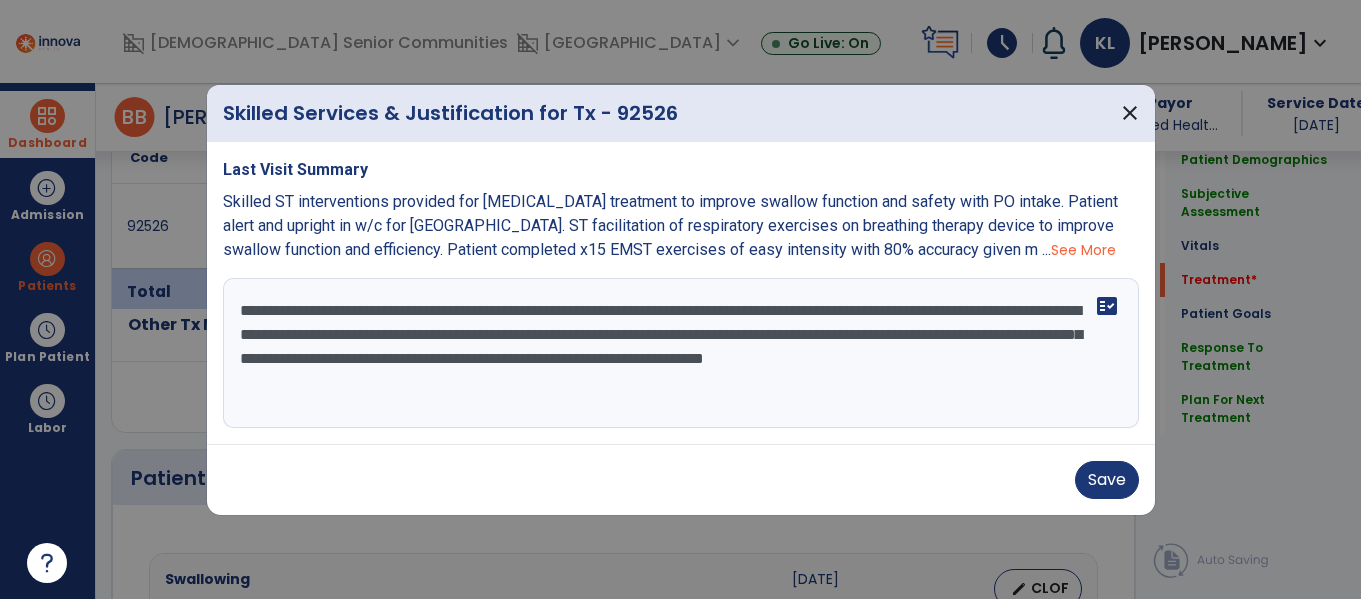 paste on "**********" 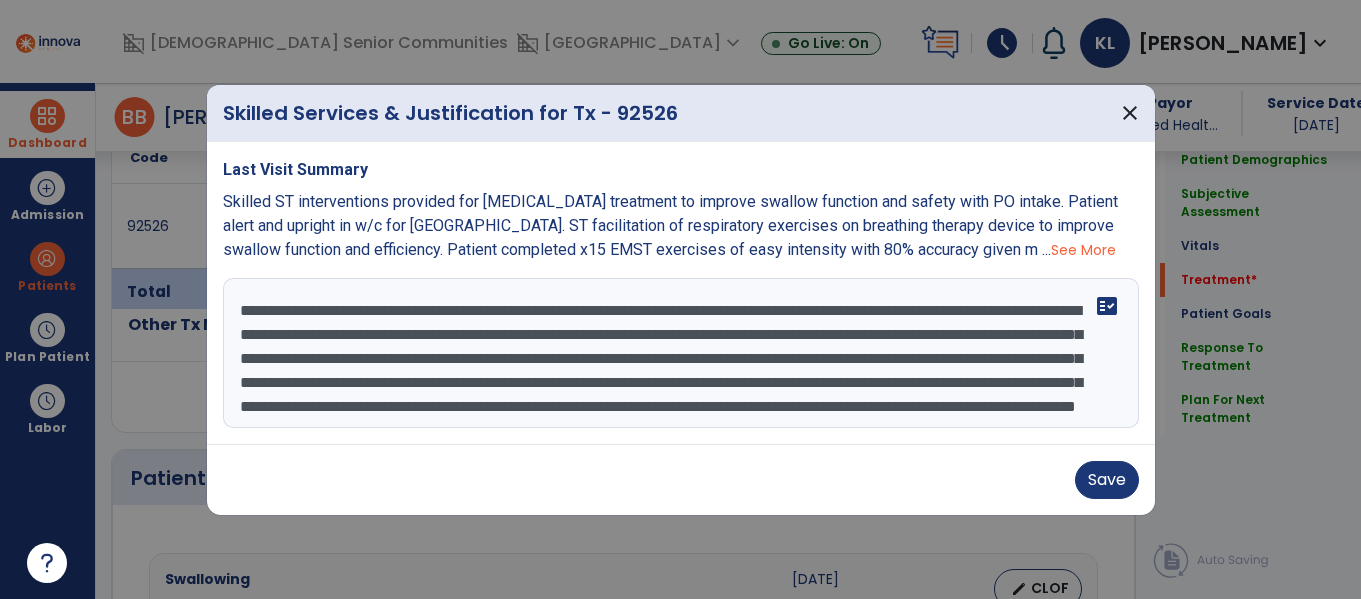 scroll, scrollTop: 40, scrollLeft: 0, axis: vertical 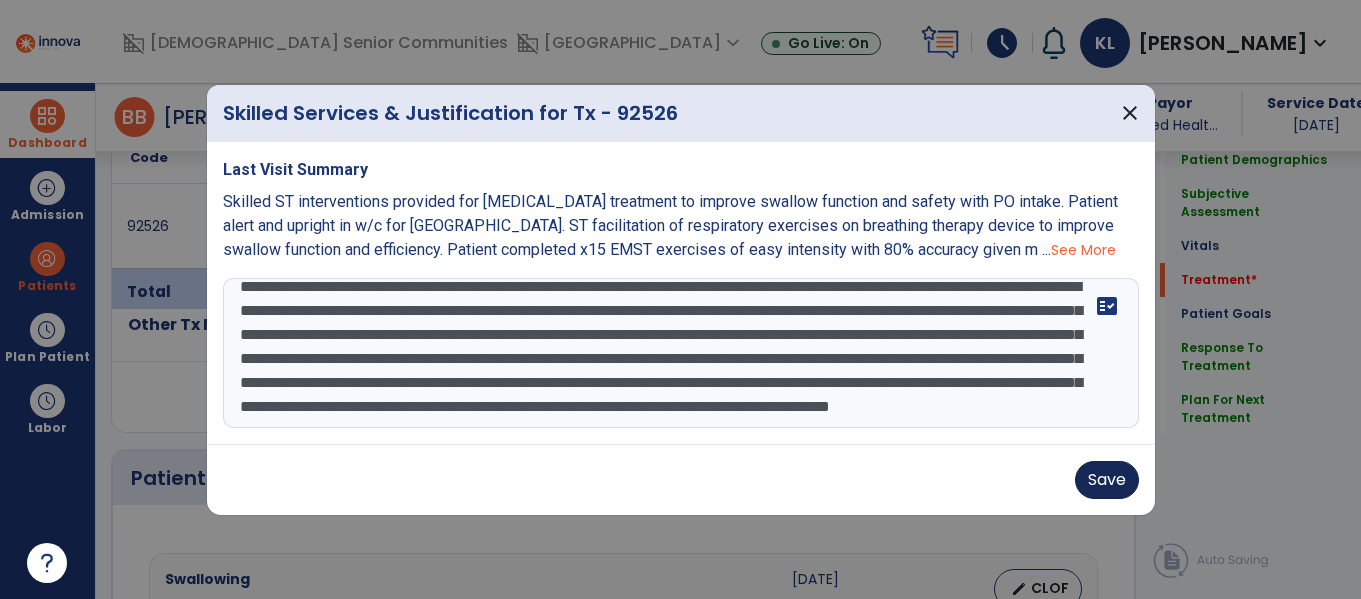 type on "**********" 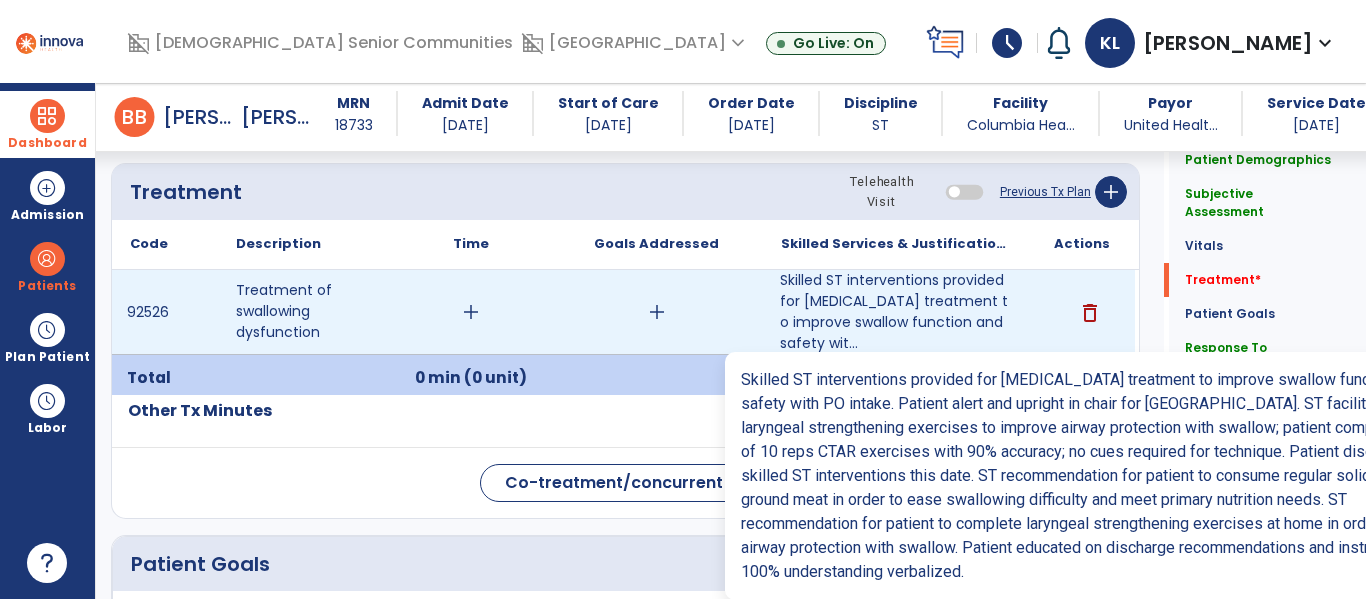 click on "Skilled ST interventions provided for [MEDICAL_DATA] treatment to improve swallow function and safety wit..." at bounding box center (896, 312) 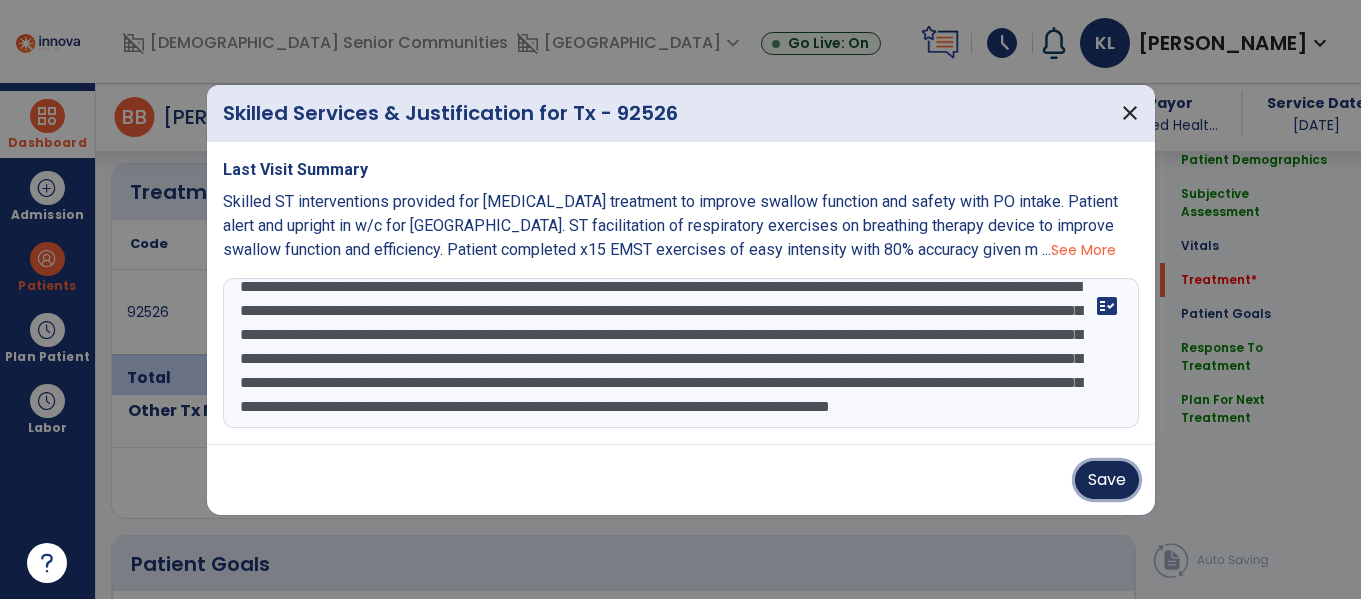 click on "Save" at bounding box center (1107, 480) 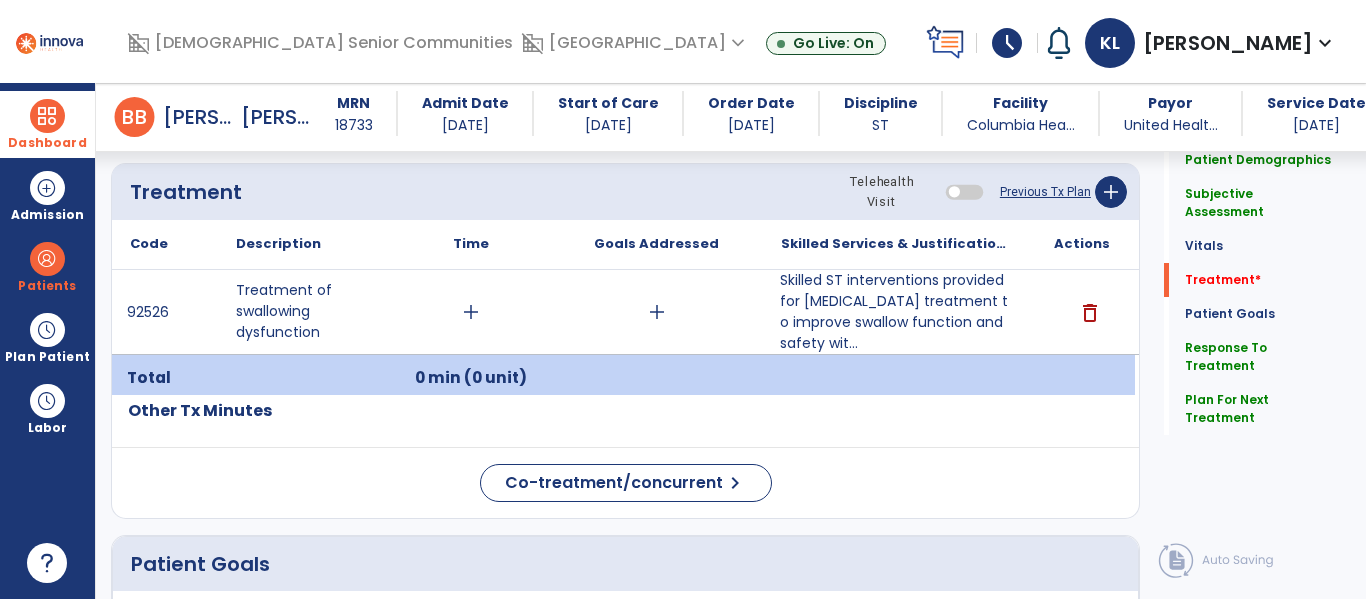 click on "add" at bounding box center [471, 312] 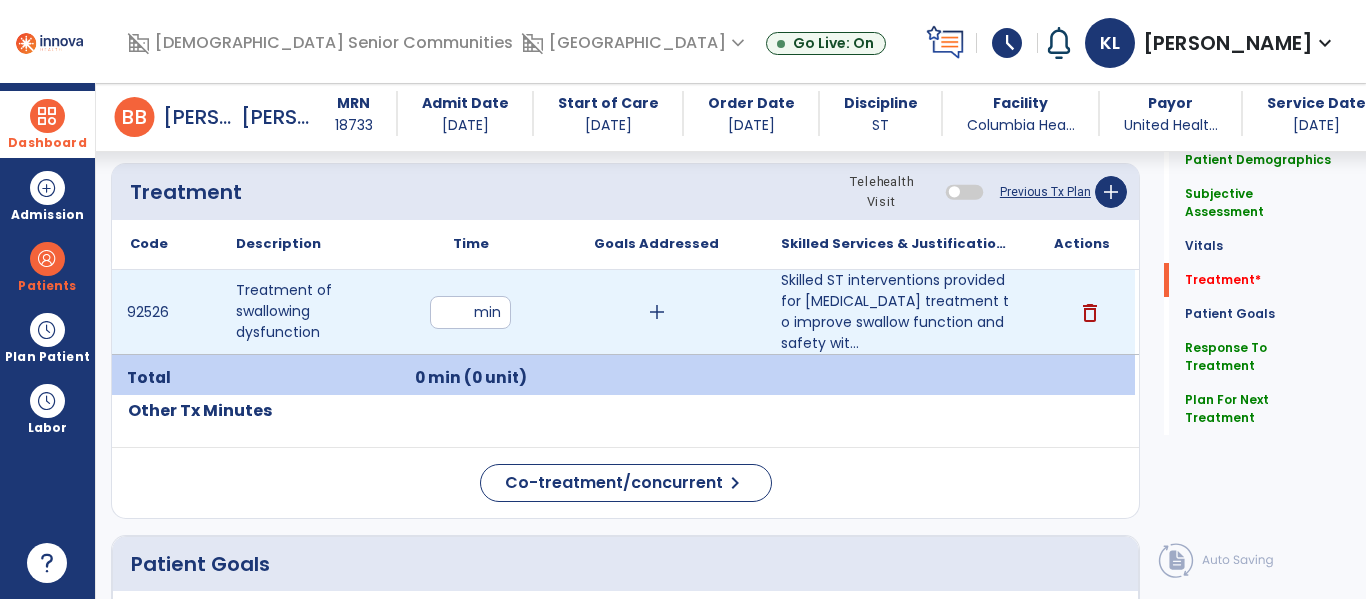 type on "**" 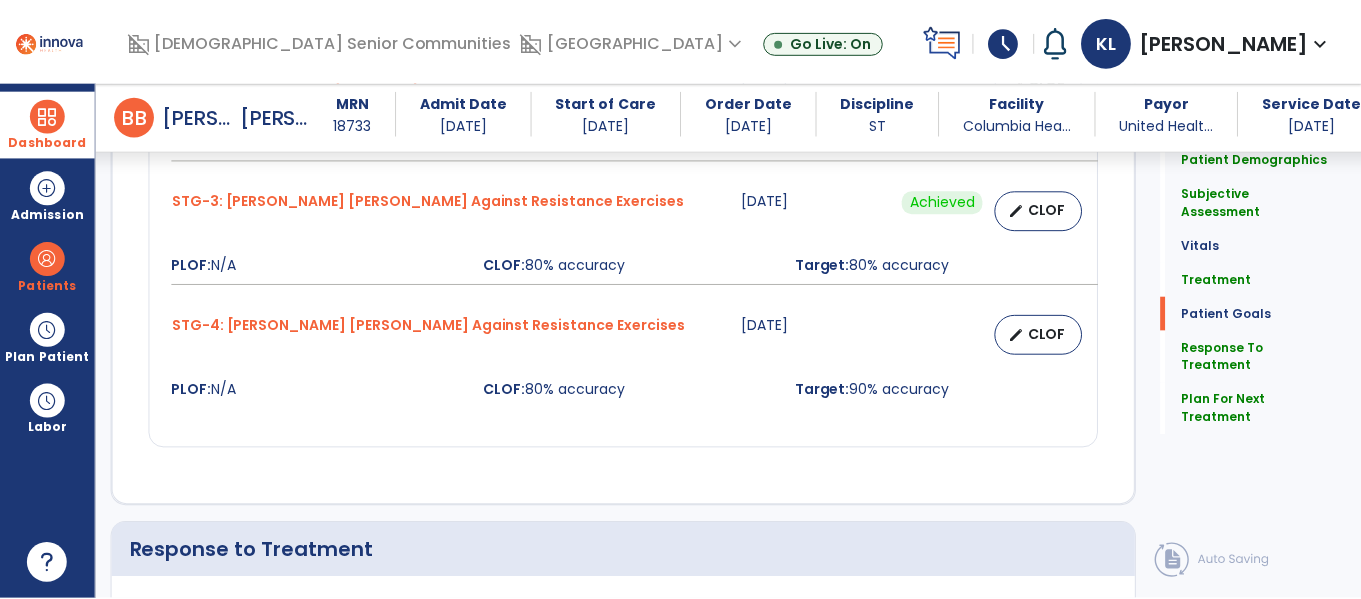 scroll, scrollTop: 3133, scrollLeft: 0, axis: vertical 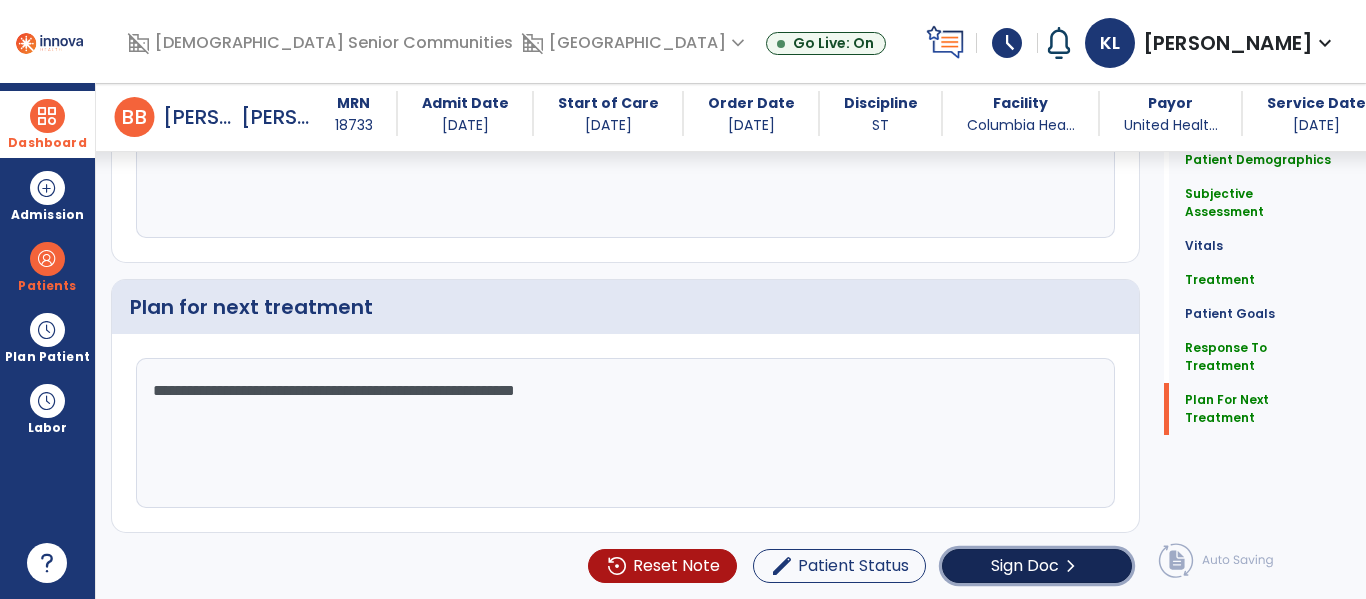 click on "chevron_right" 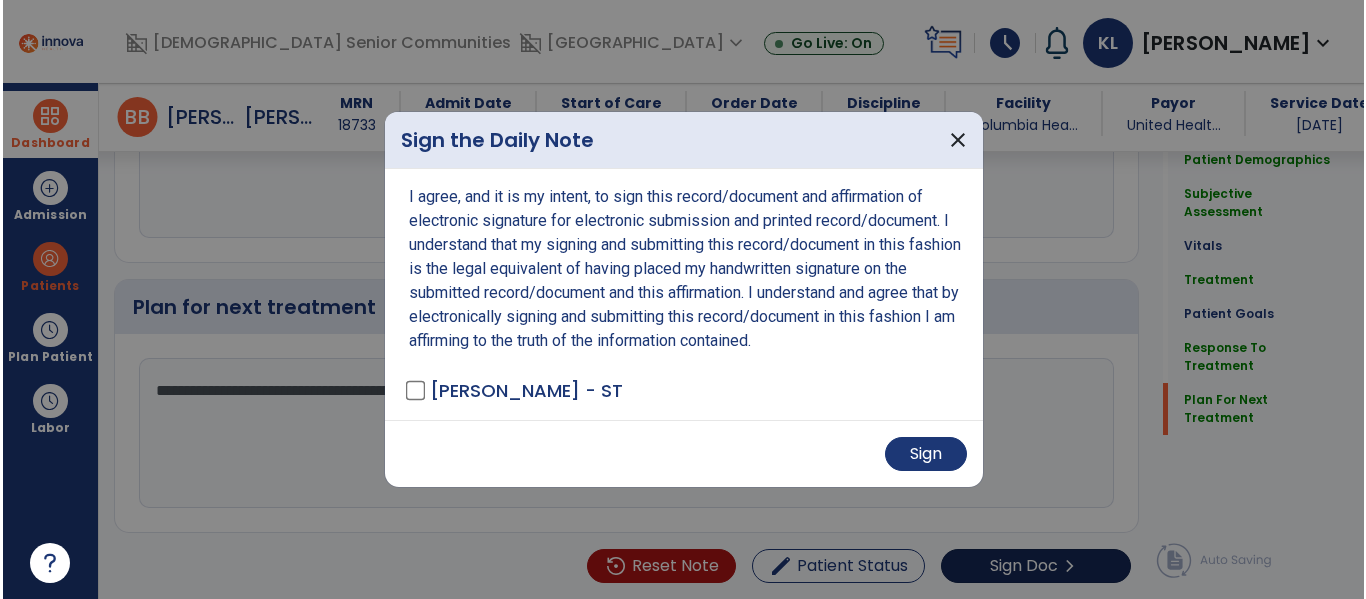 scroll, scrollTop: 3133, scrollLeft: 0, axis: vertical 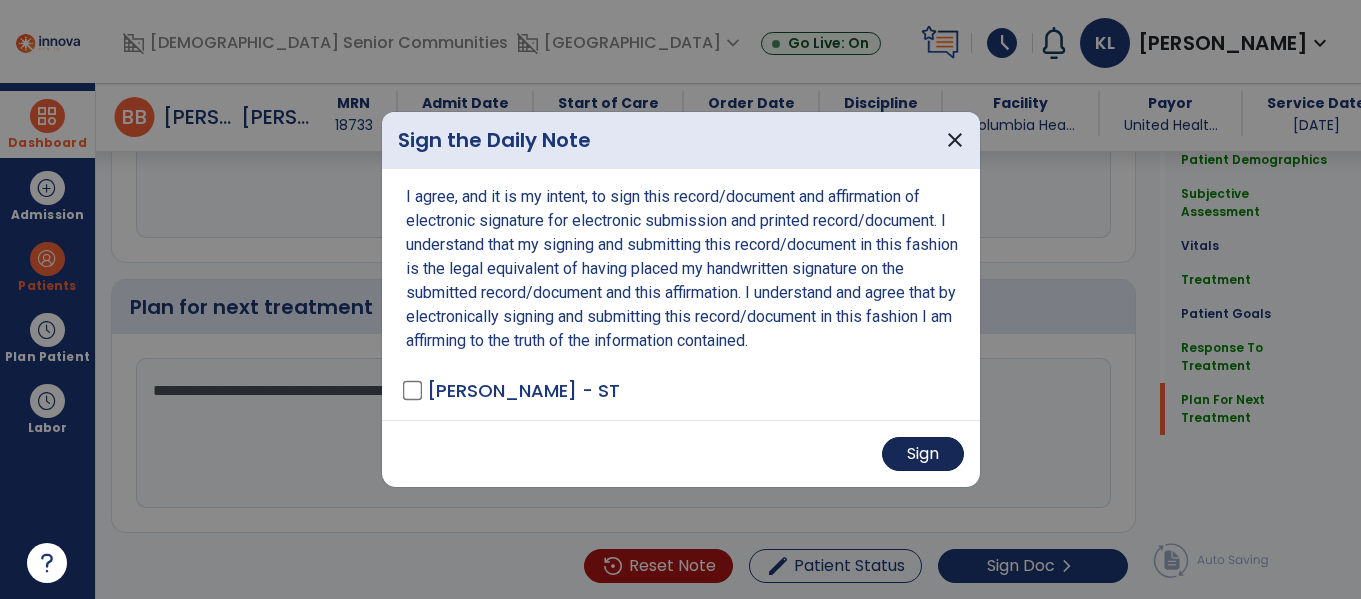 click on "Sign" at bounding box center [923, 454] 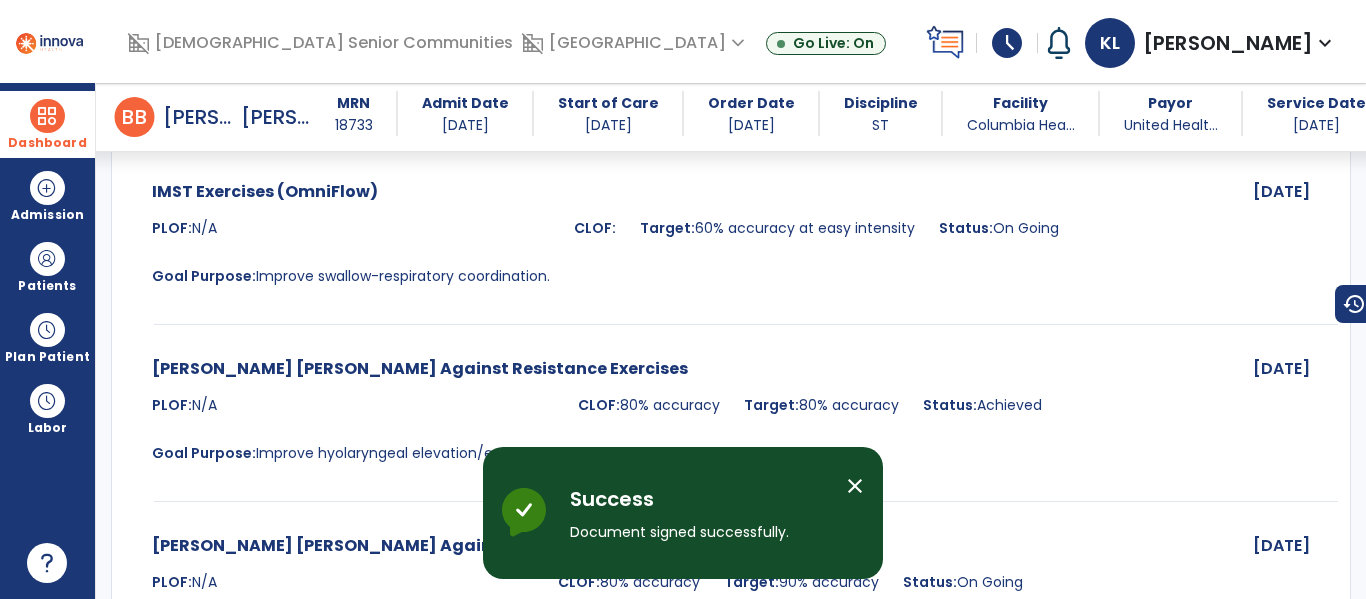 scroll, scrollTop: 4169, scrollLeft: 0, axis: vertical 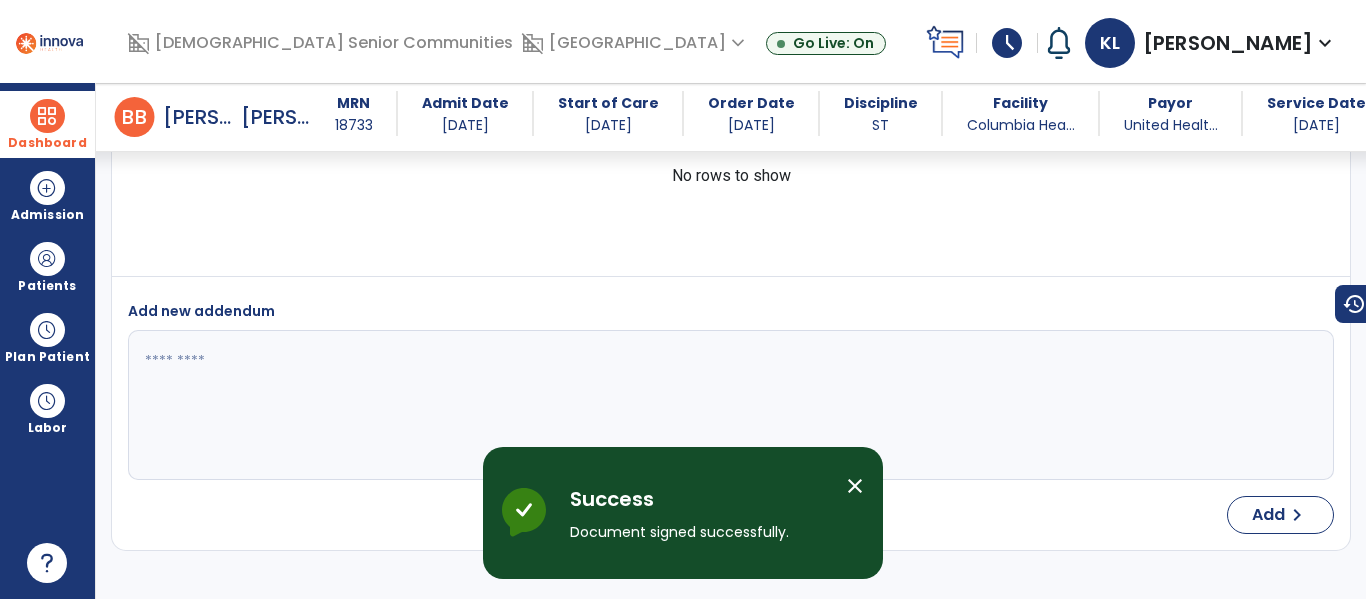 click on "Dashboard" at bounding box center [47, 124] 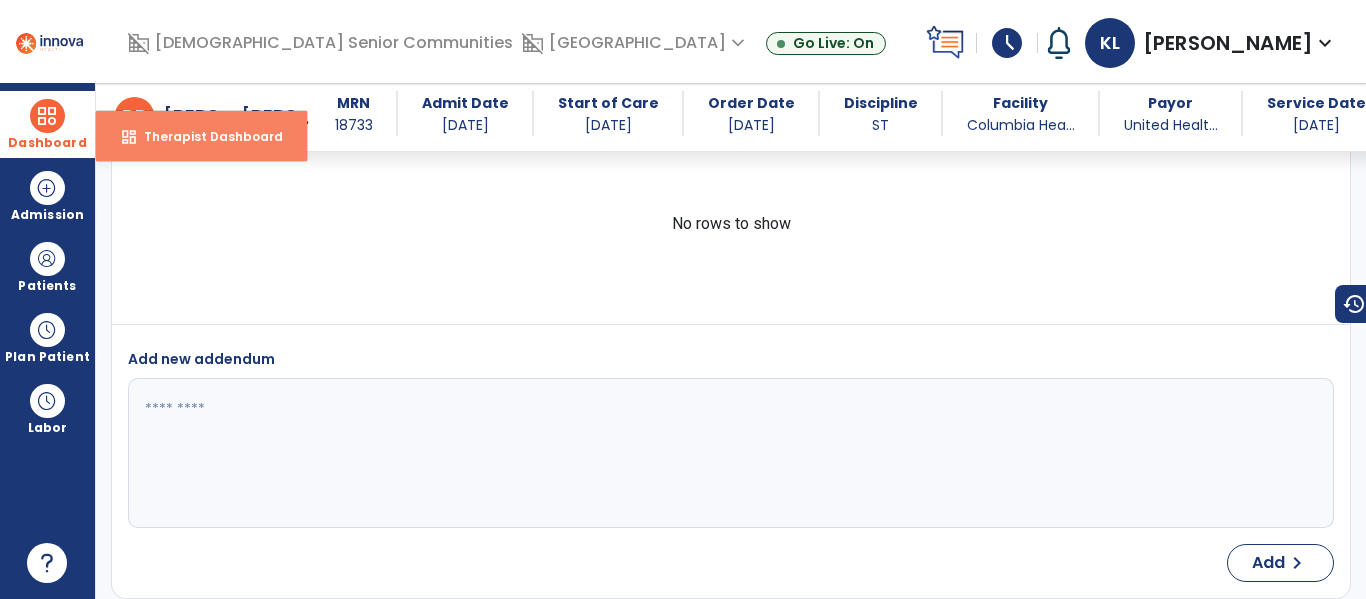 click on "Therapist Dashboard" at bounding box center [205, 136] 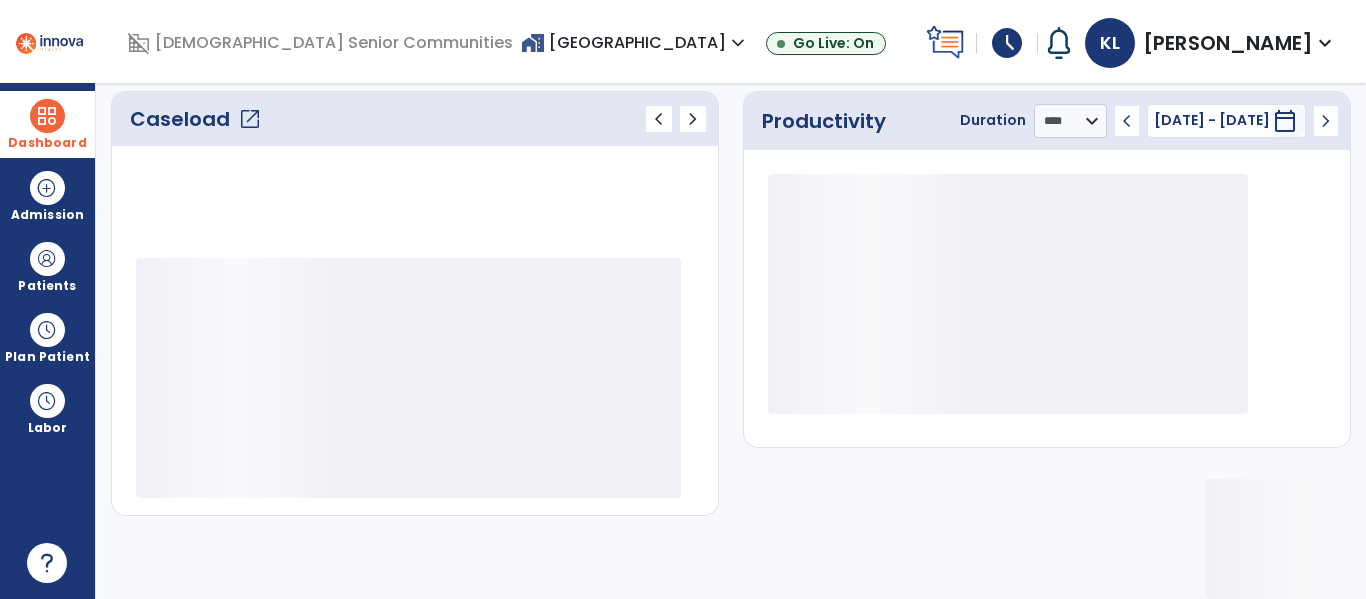 scroll, scrollTop: 278, scrollLeft: 0, axis: vertical 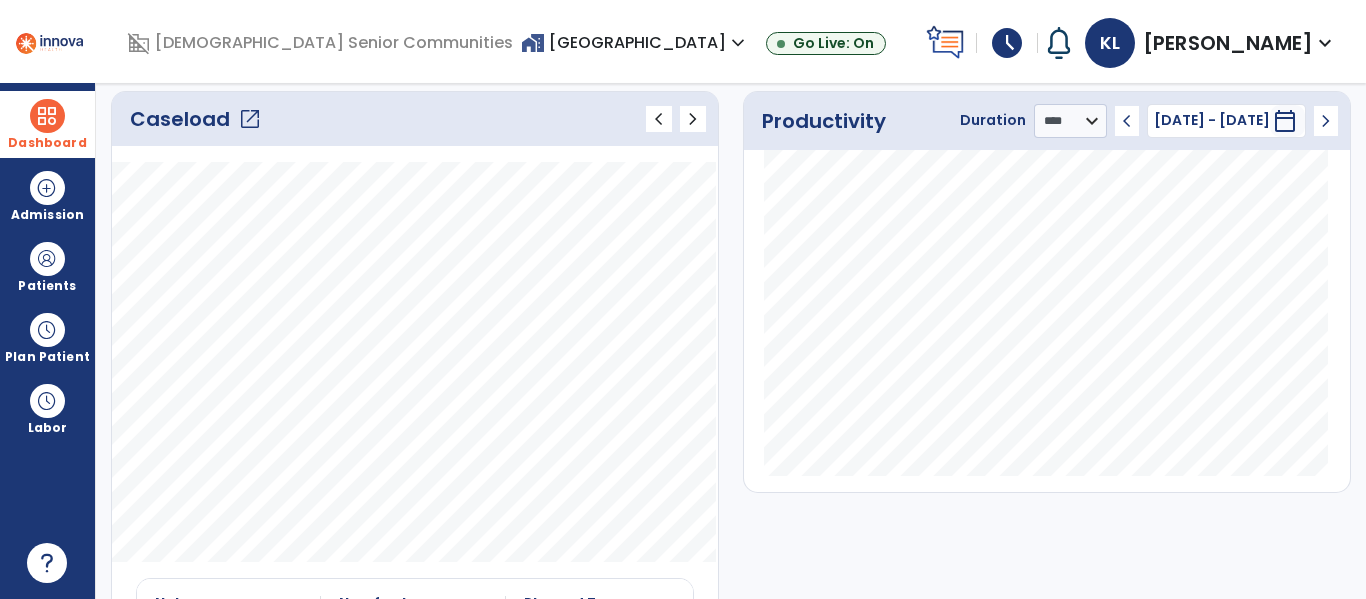 click on "open_in_new" 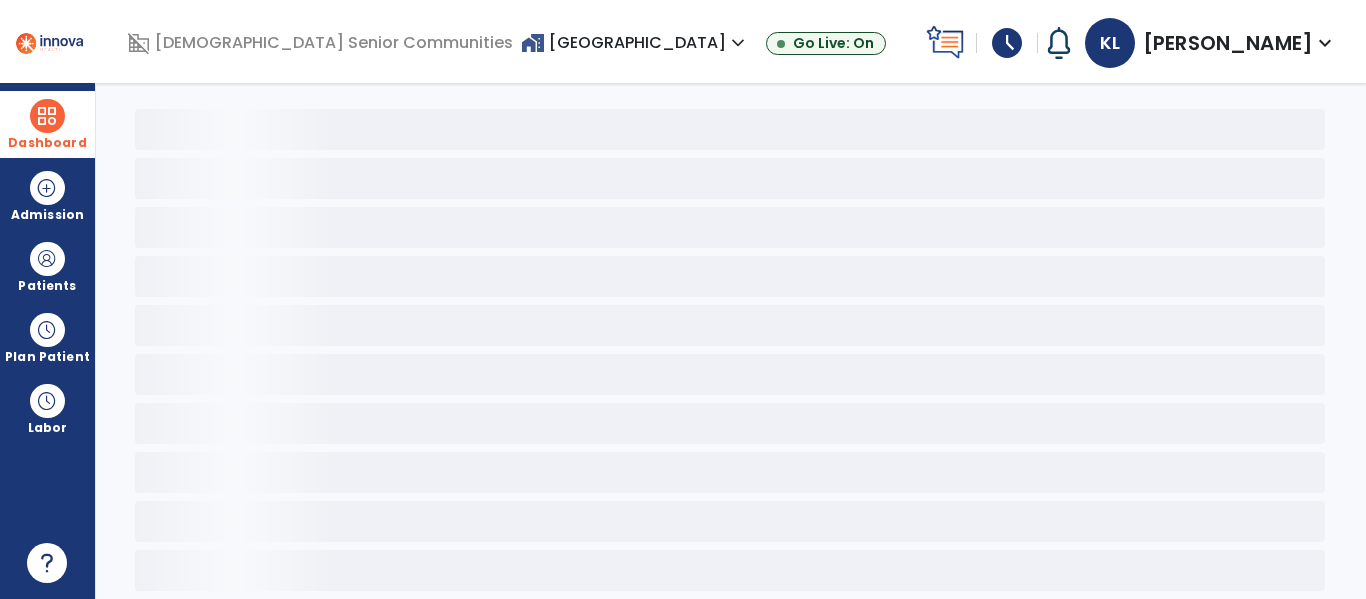 scroll, scrollTop: 78, scrollLeft: 0, axis: vertical 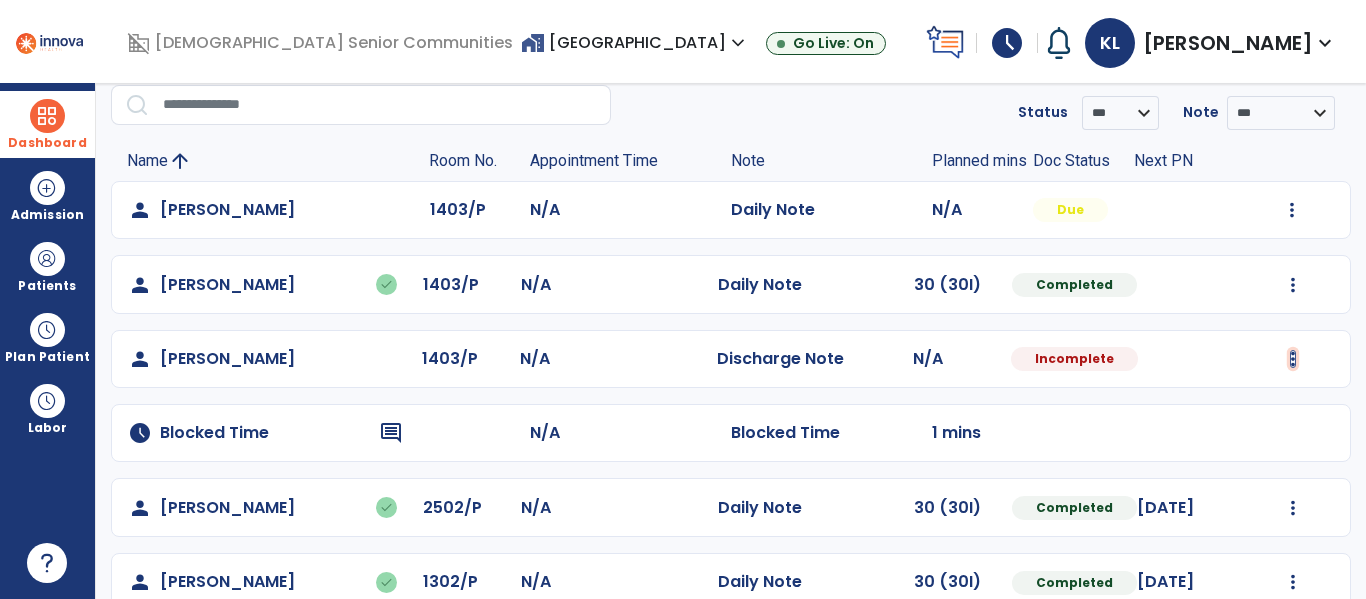 click at bounding box center (1292, 210) 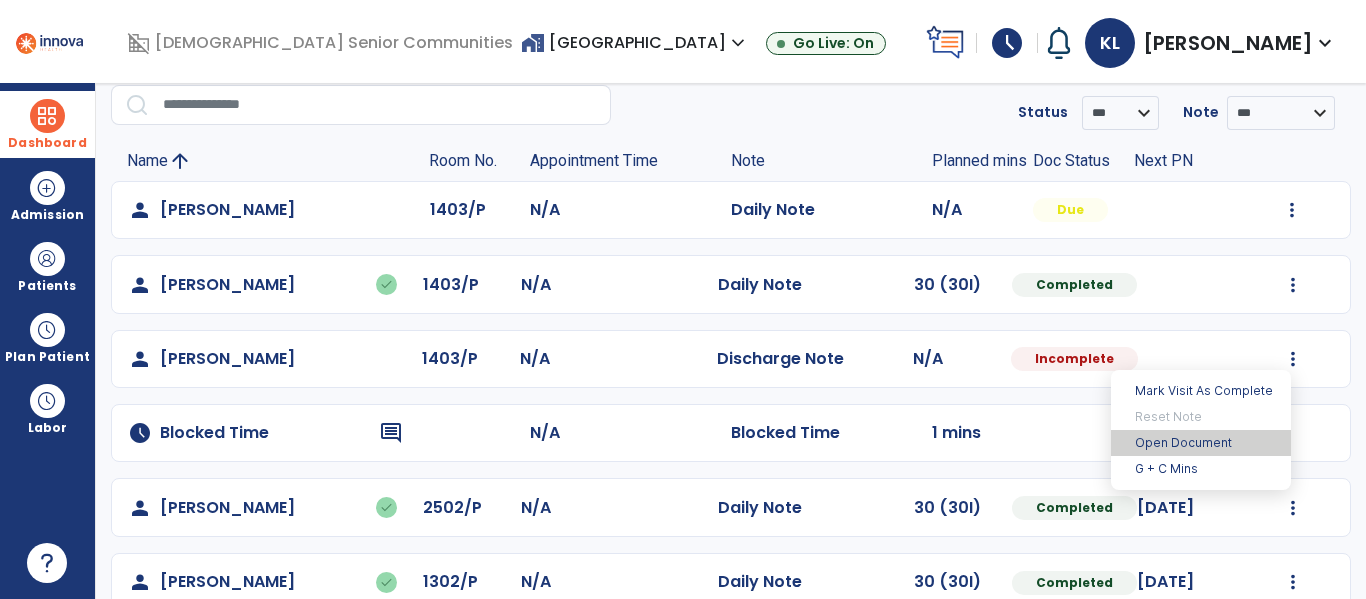 click on "Open Document" at bounding box center [1201, 443] 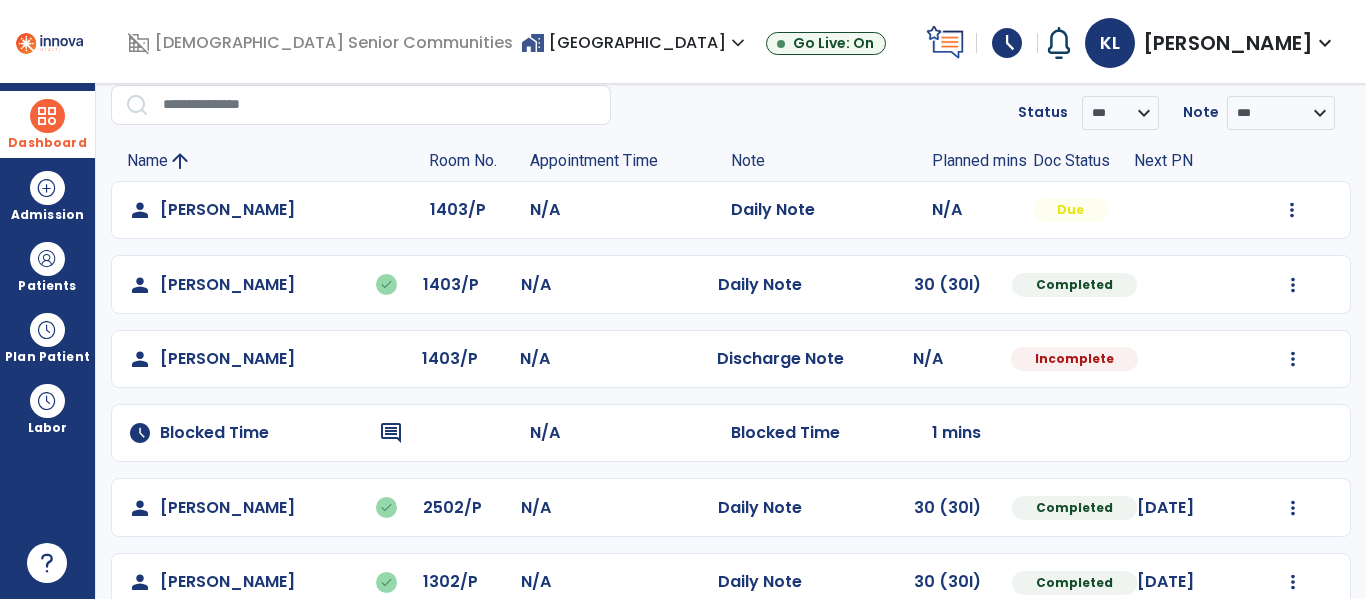 select on "****" 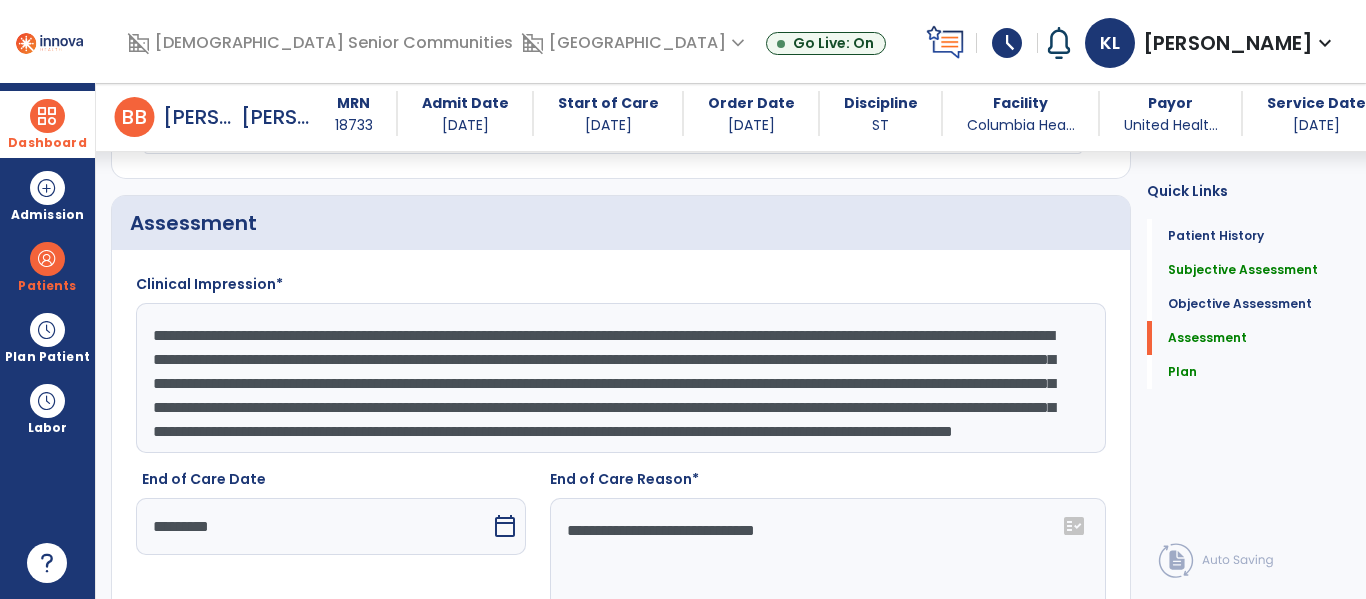 scroll, scrollTop: 2371, scrollLeft: 0, axis: vertical 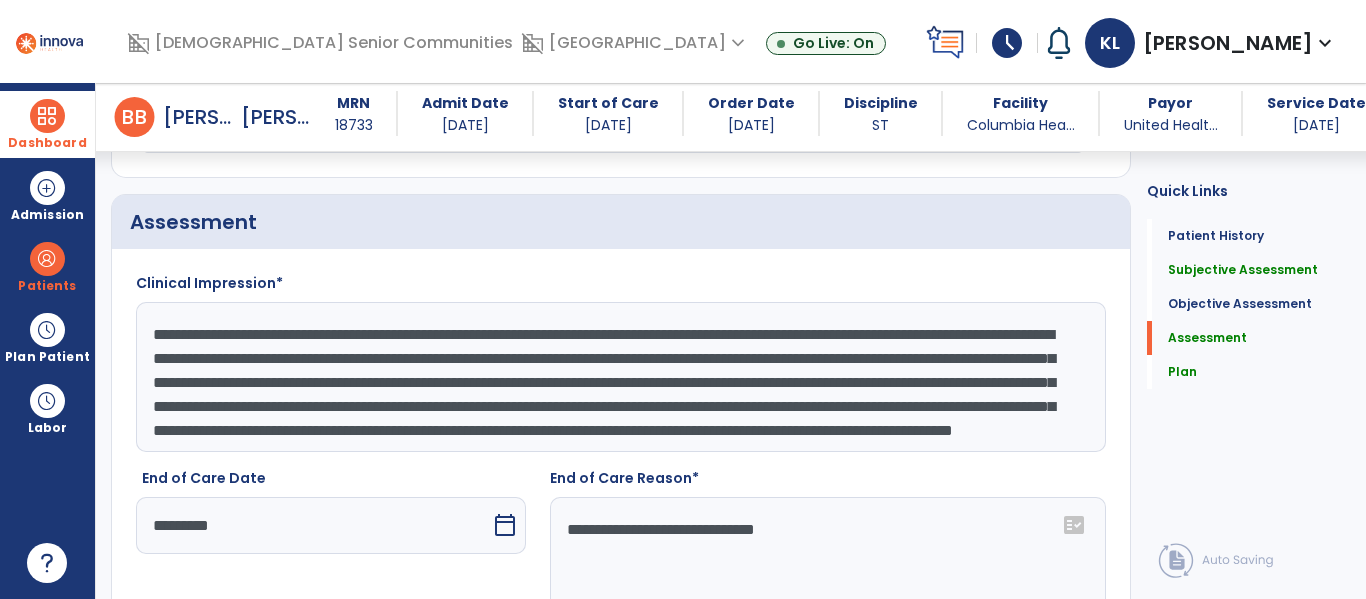 click on "**********" 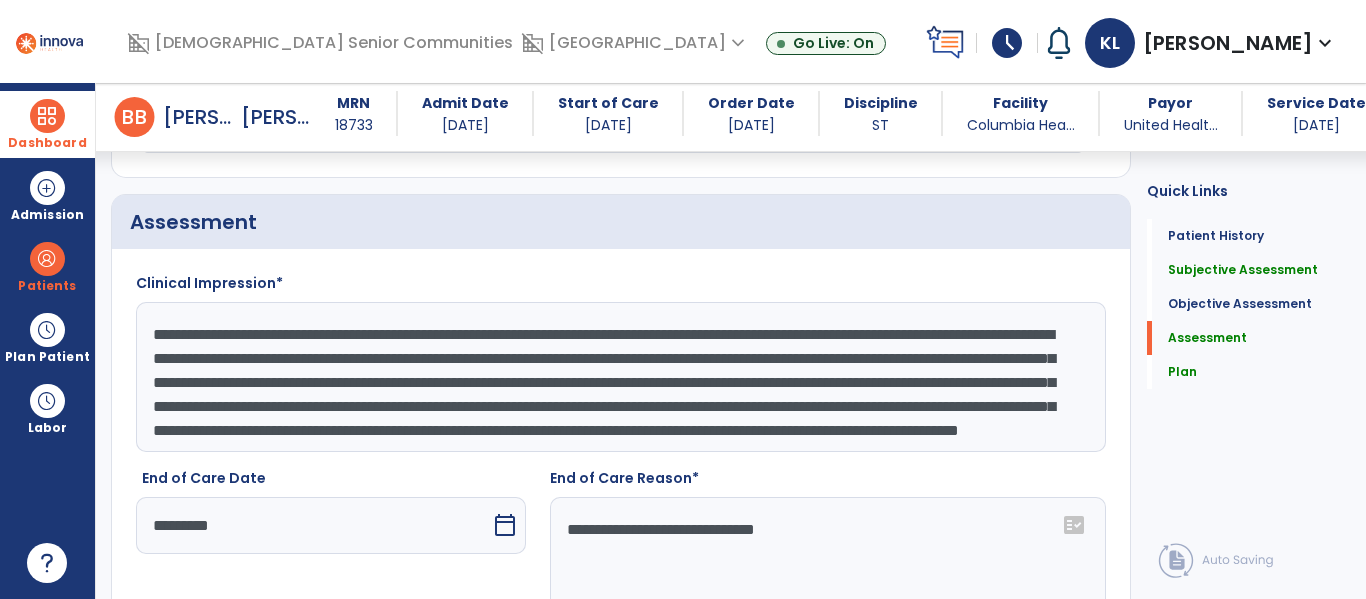 type on "**********" 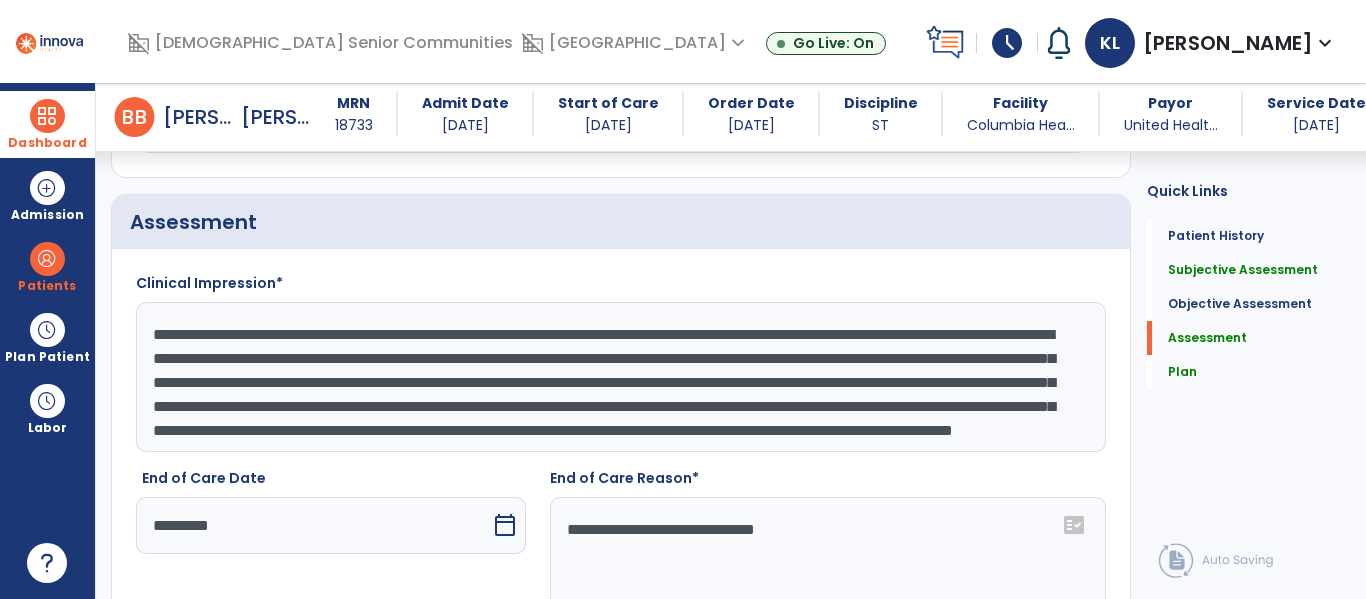 scroll, scrollTop: 0, scrollLeft: 0, axis: both 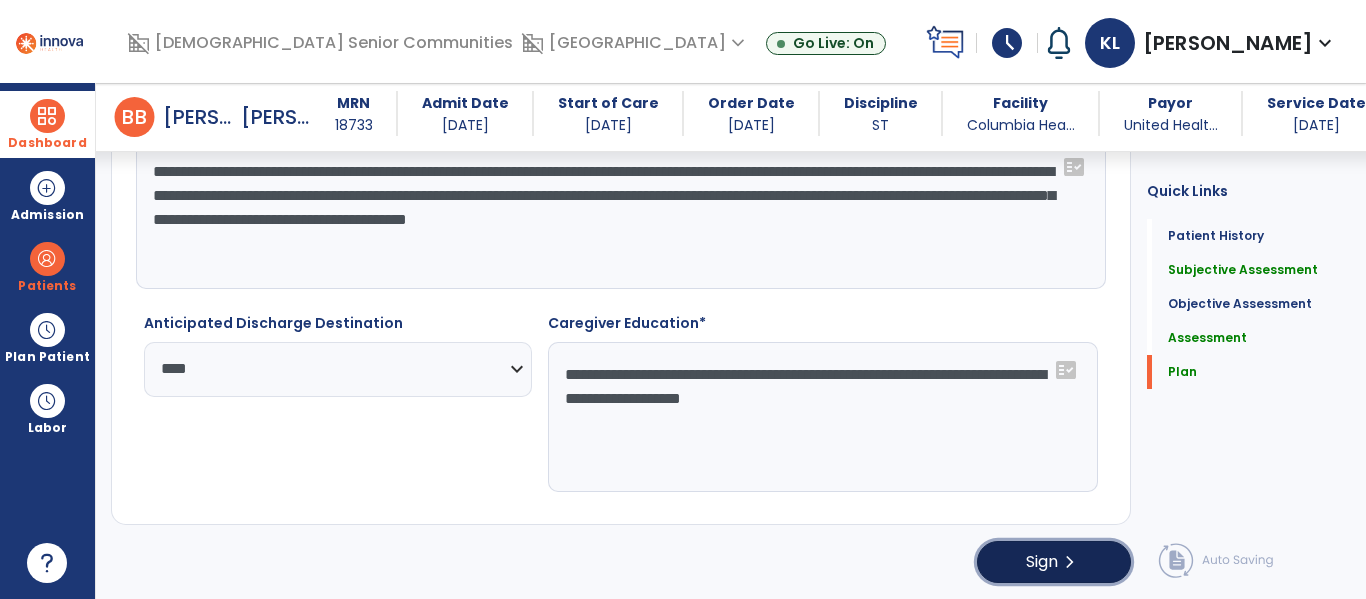 click on "Sign  chevron_right" 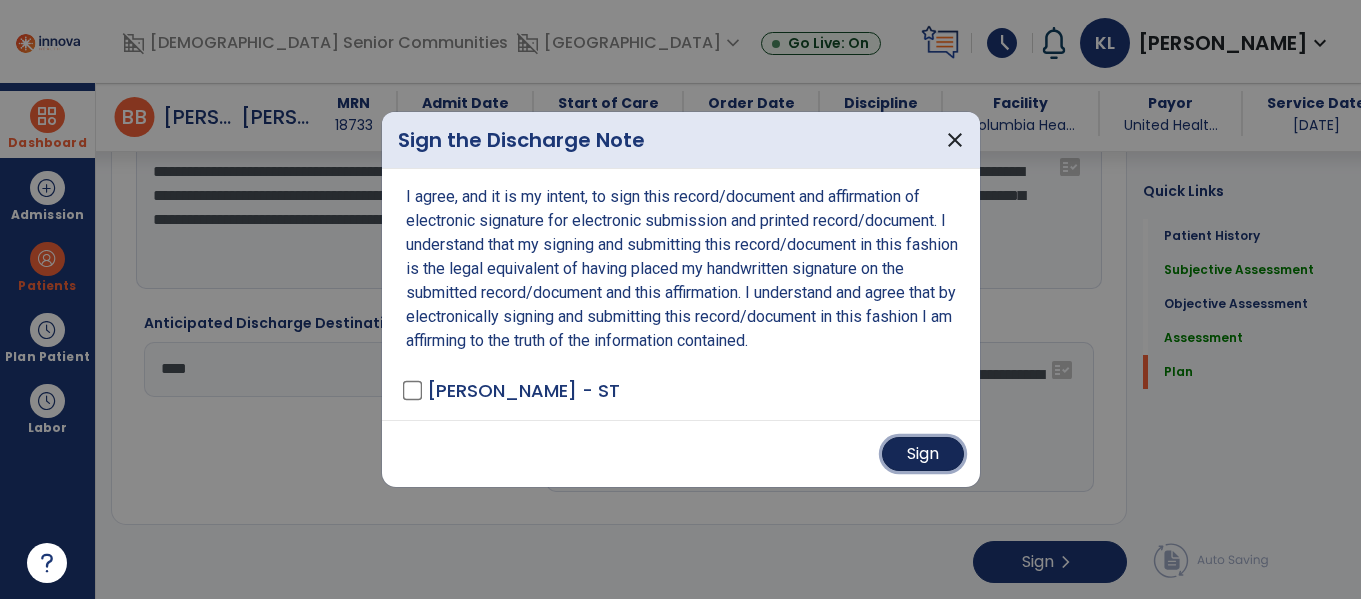 click on "Sign" at bounding box center [923, 454] 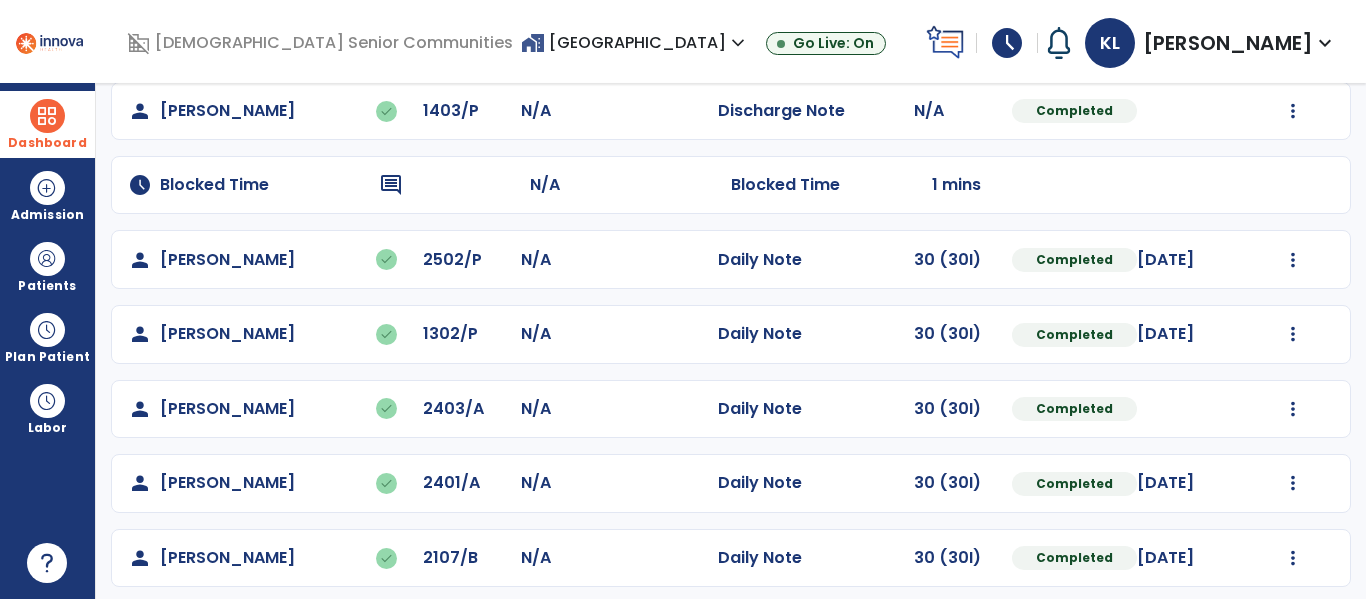 scroll, scrollTop: 0, scrollLeft: 0, axis: both 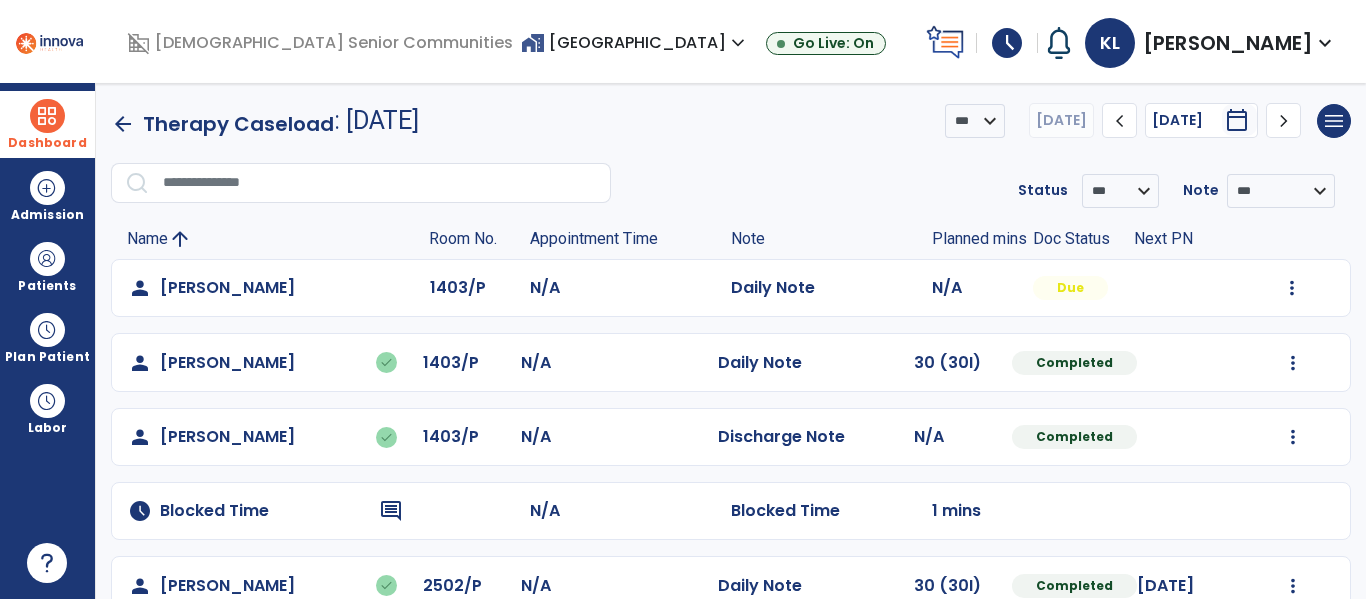 click at bounding box center (47, 116) 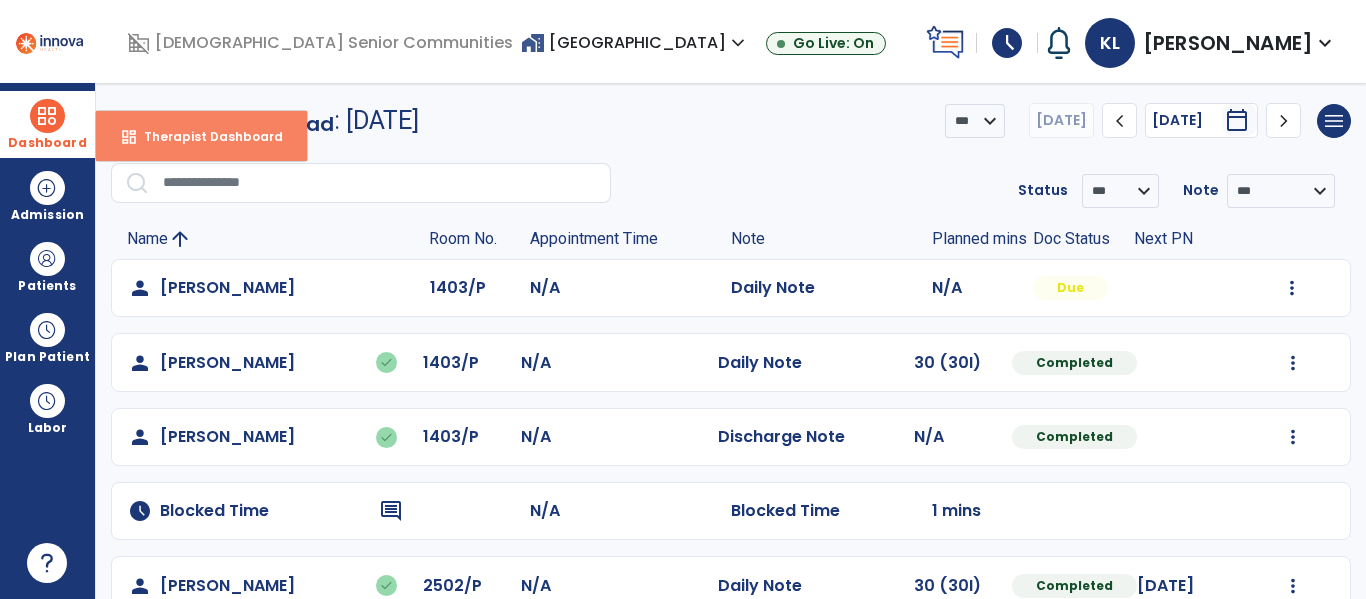 click on "Therapist Dashboard" at bounding box center (205, 136) 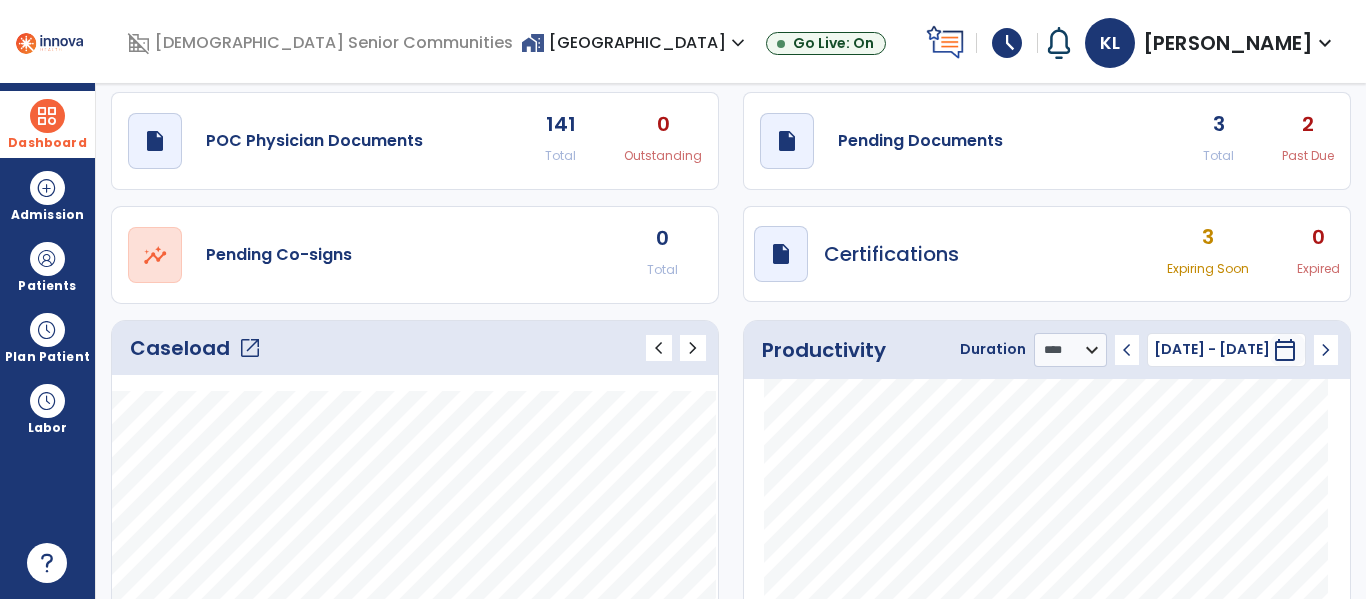 scroll, scrollTop: 0, scrollLeft: 0, axis: both 